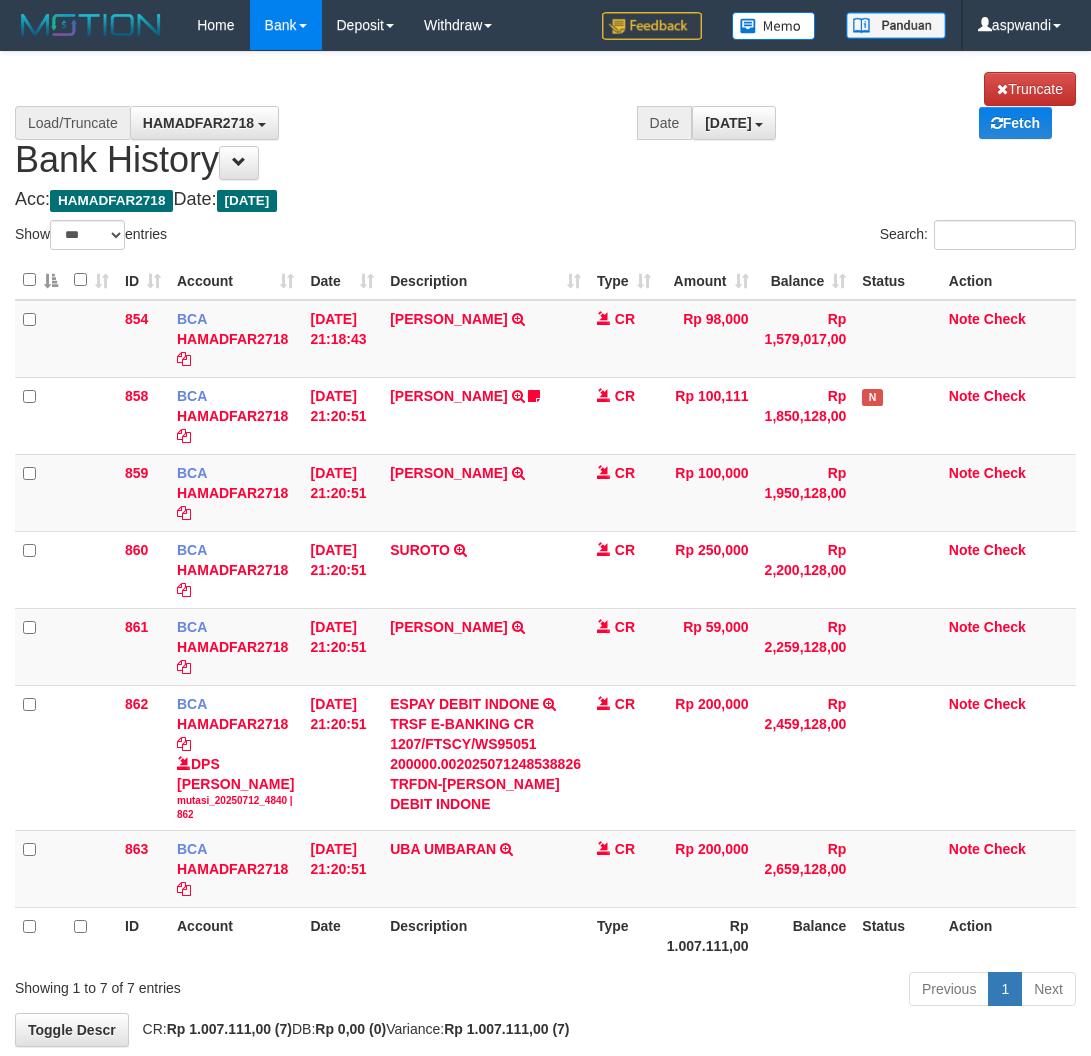 select on "***" 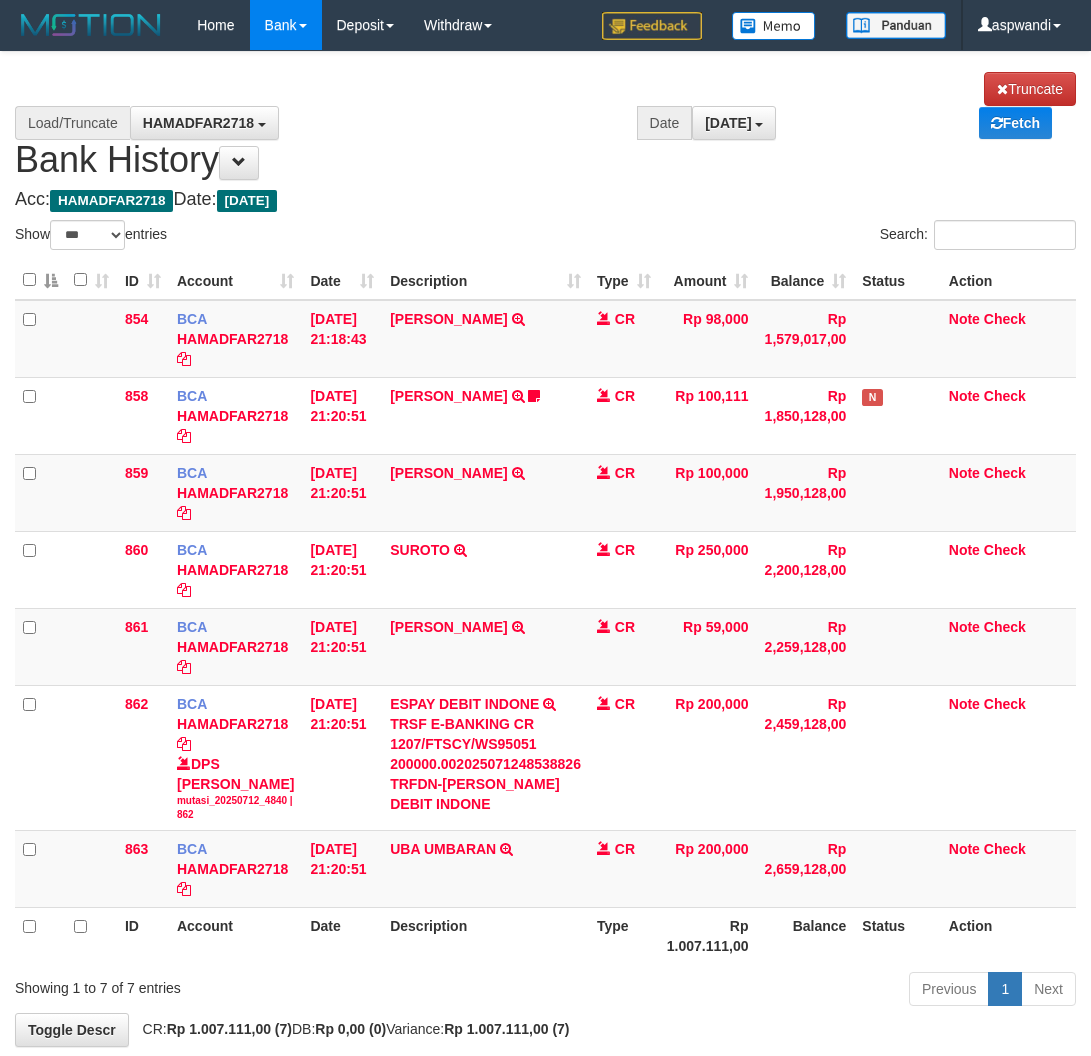 scroll, scrollTop: 0, scrollLeft: 0, axis: both 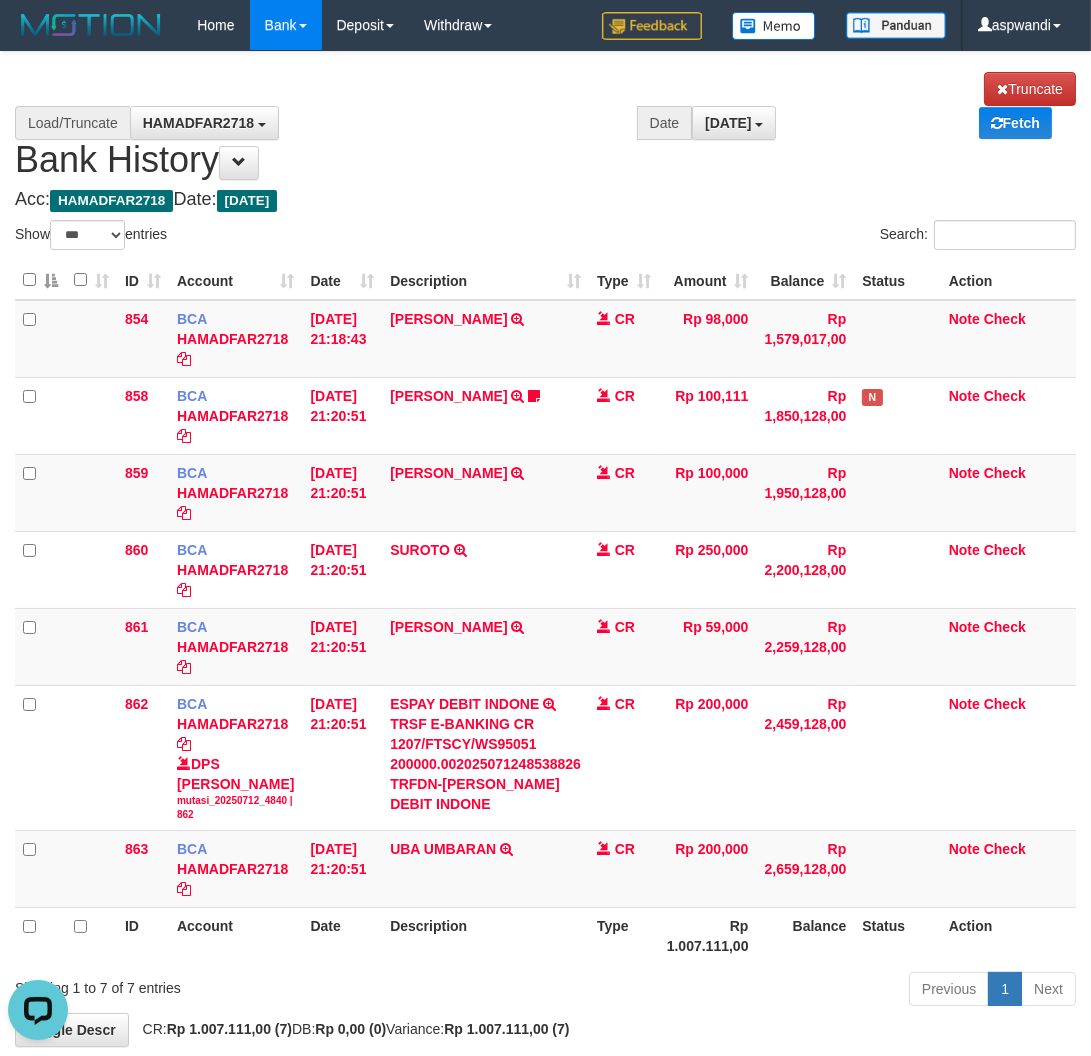 click on "Acc: 											 HAMADFAR2718
Date:  Today" at bounding box center (545, 200) 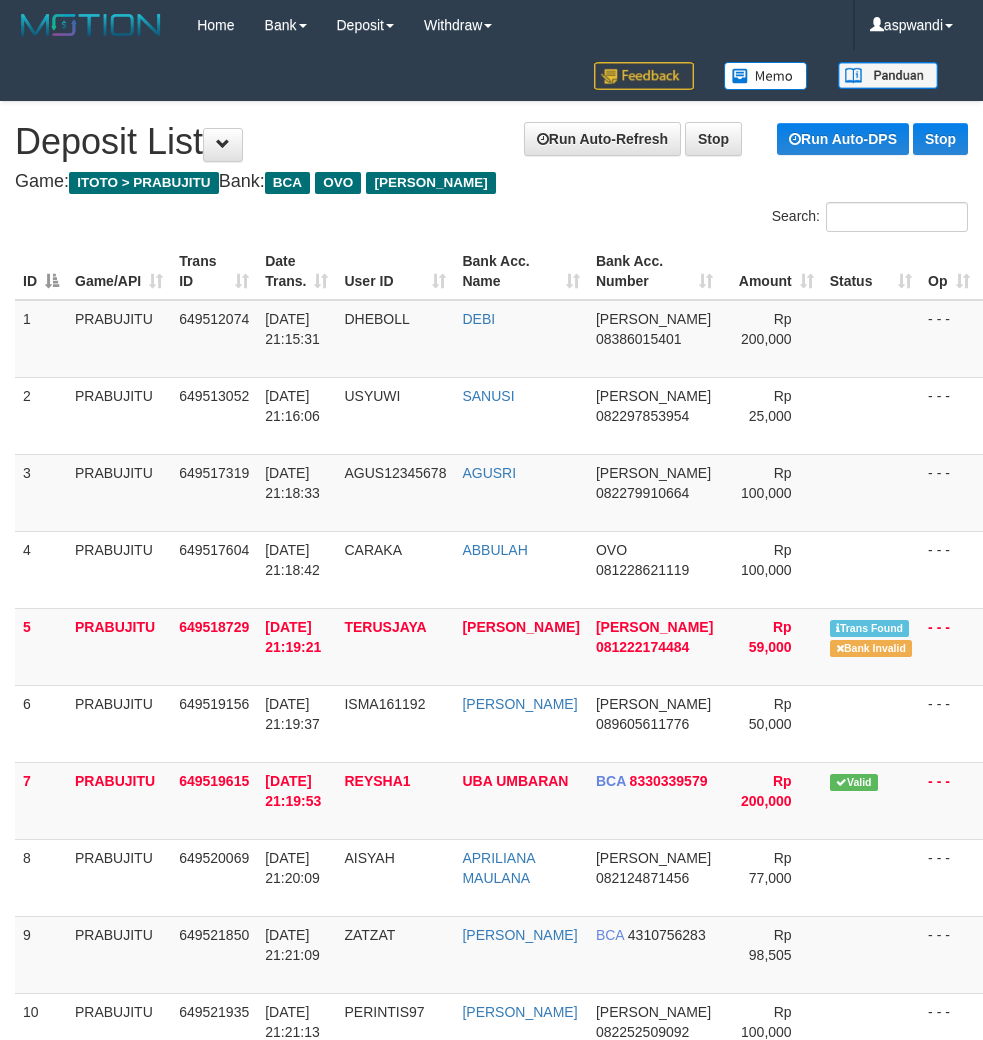 scroll, scrollTop: 0, scrollLeft: 36, axis: horizontal 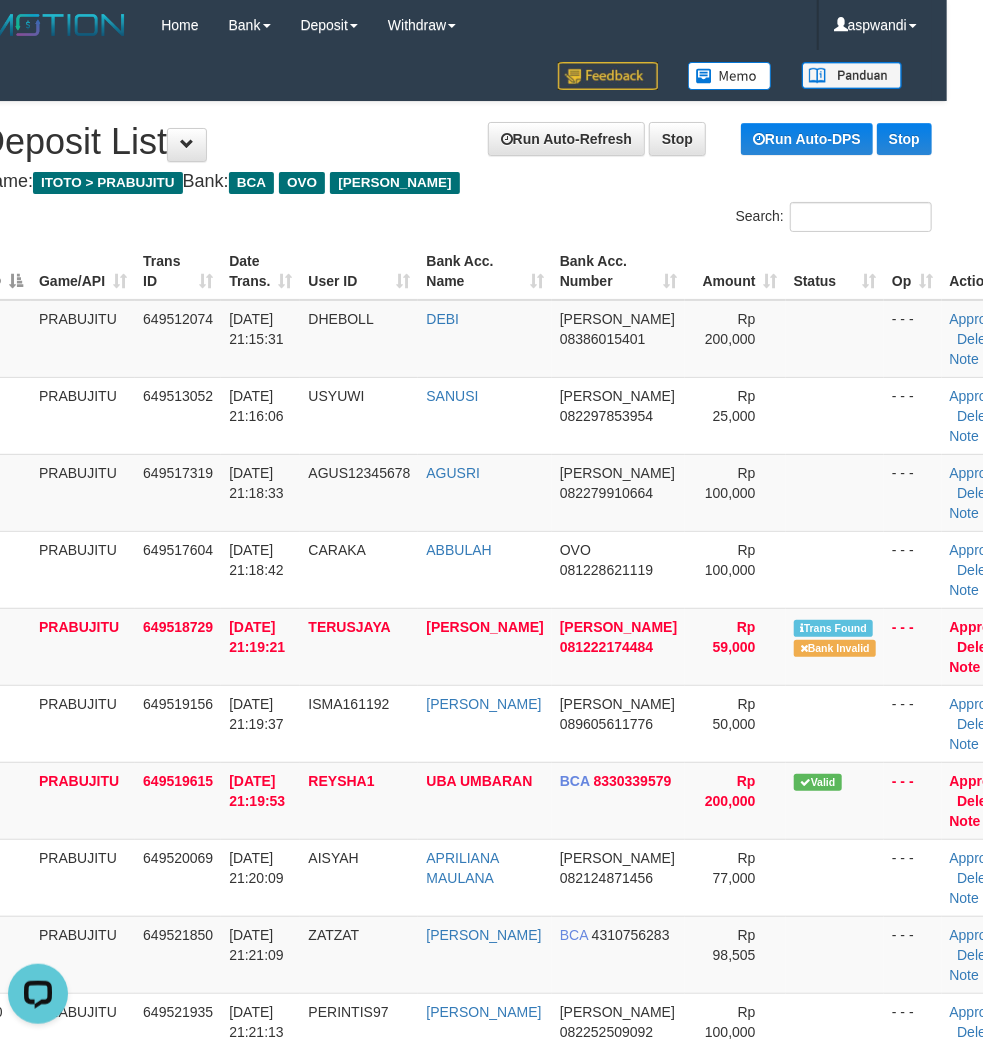 click on "Search:" at bounding box center (702, 219) 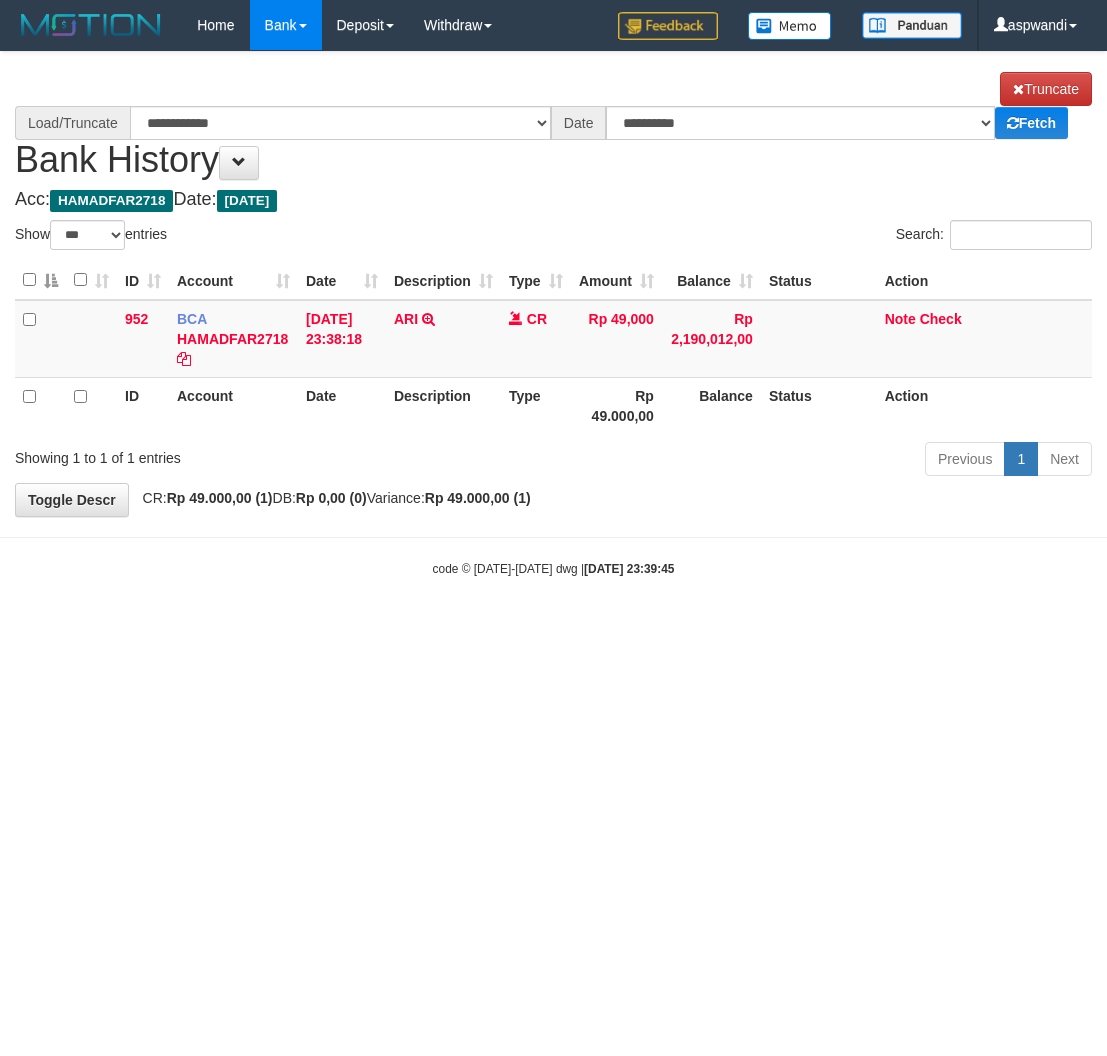 select on "***" 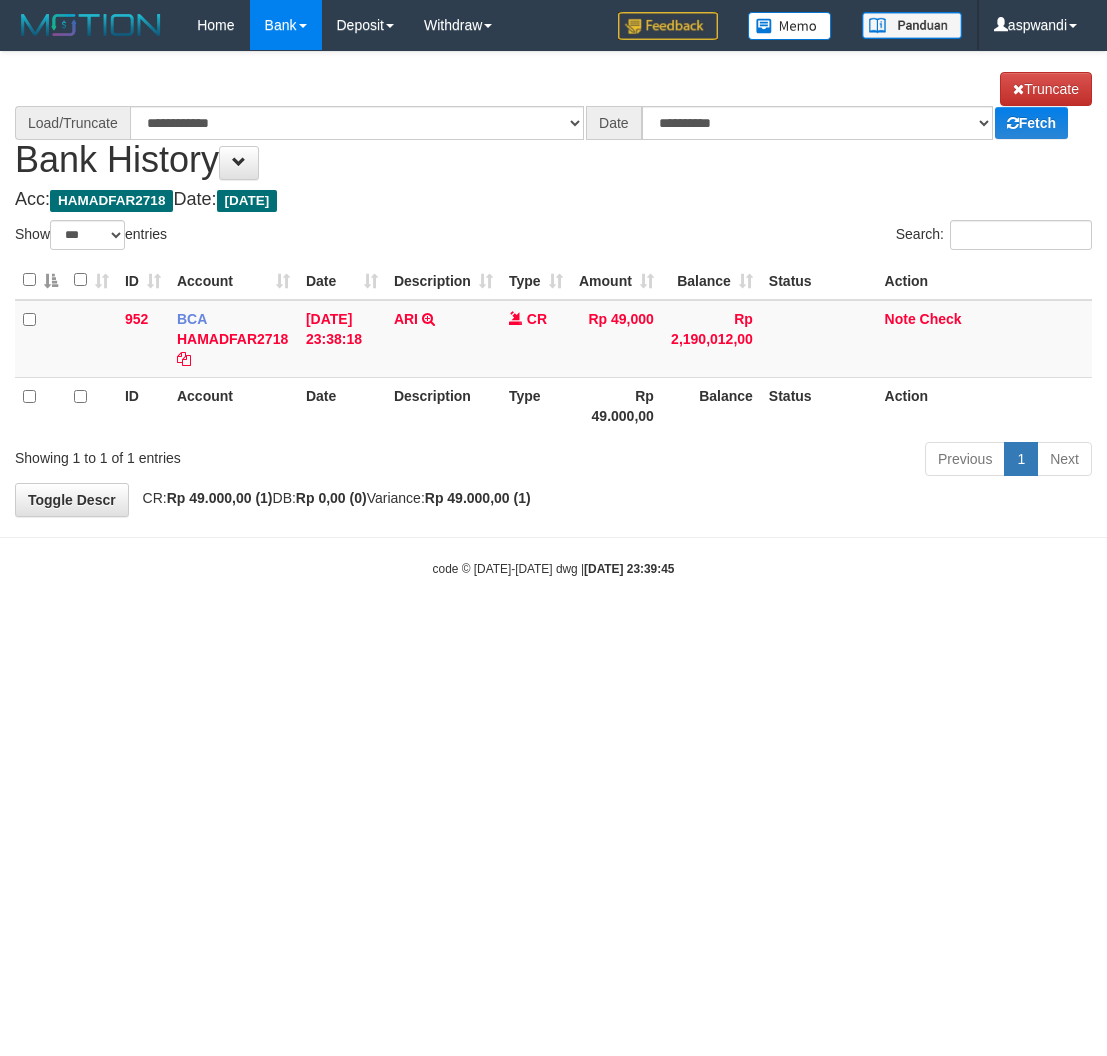 scroll, scrollTop: 0, scrollLeft: 0, axis: both 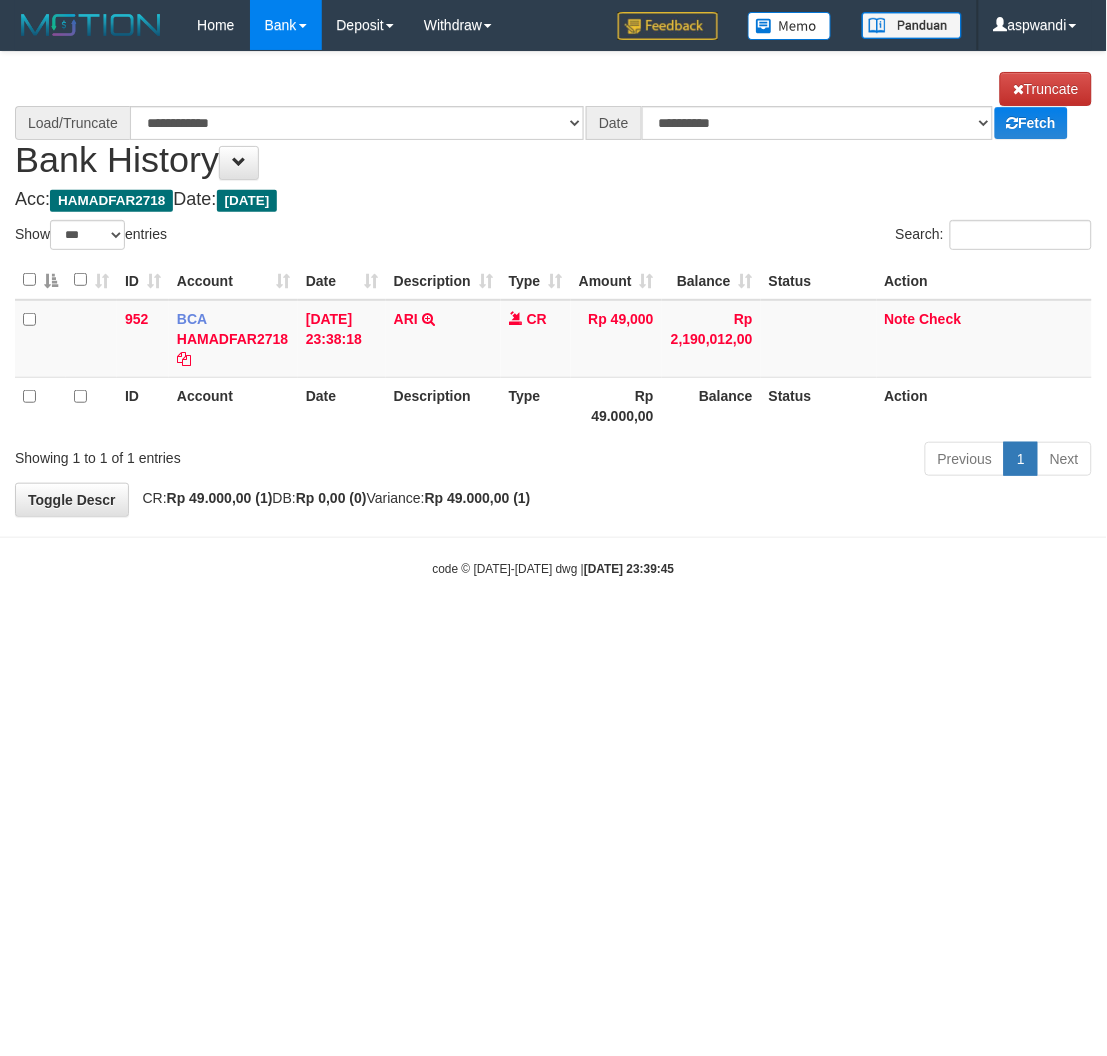 select on "****" 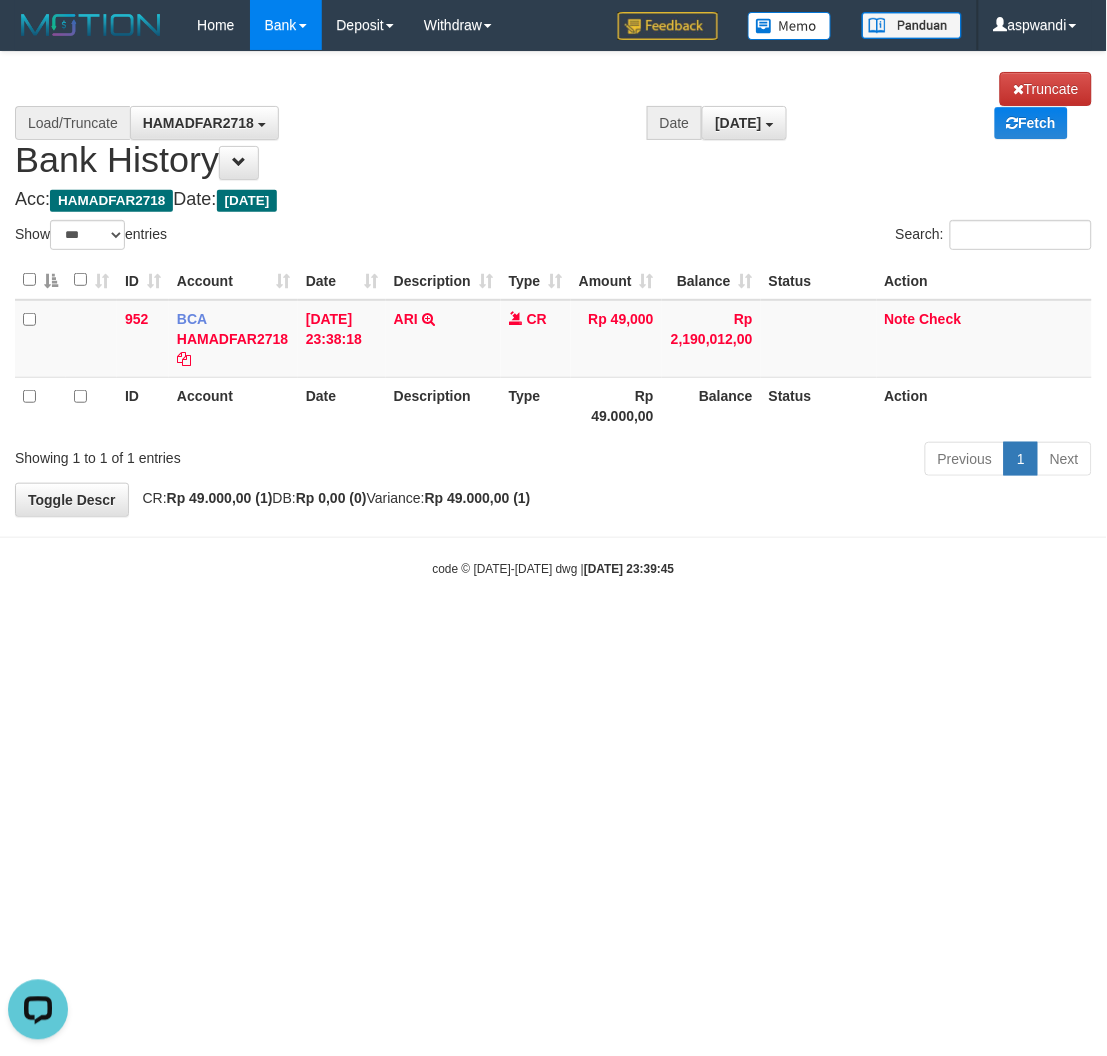 scroll, scrollTop: 0, scrollLeft: 0, axis: both 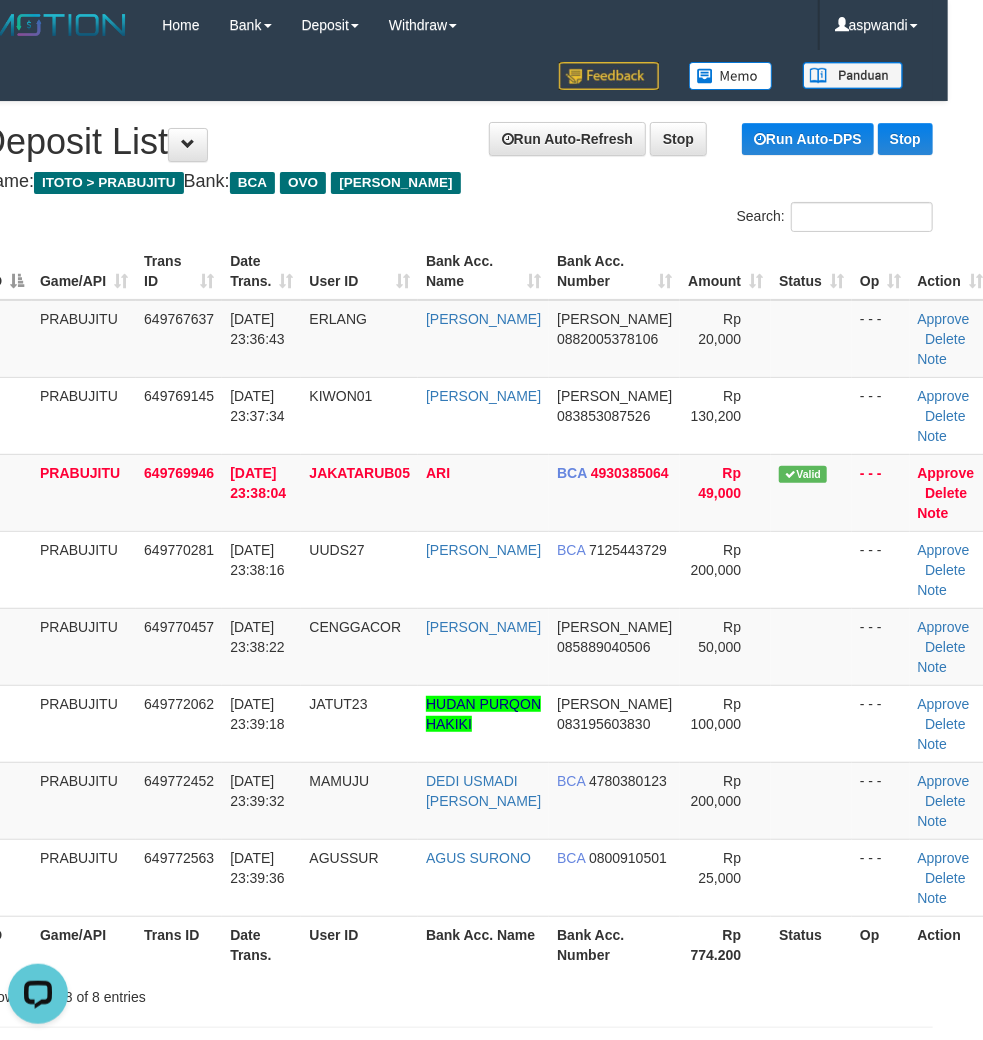 click on "**********" at bounding box center [456, 1428] 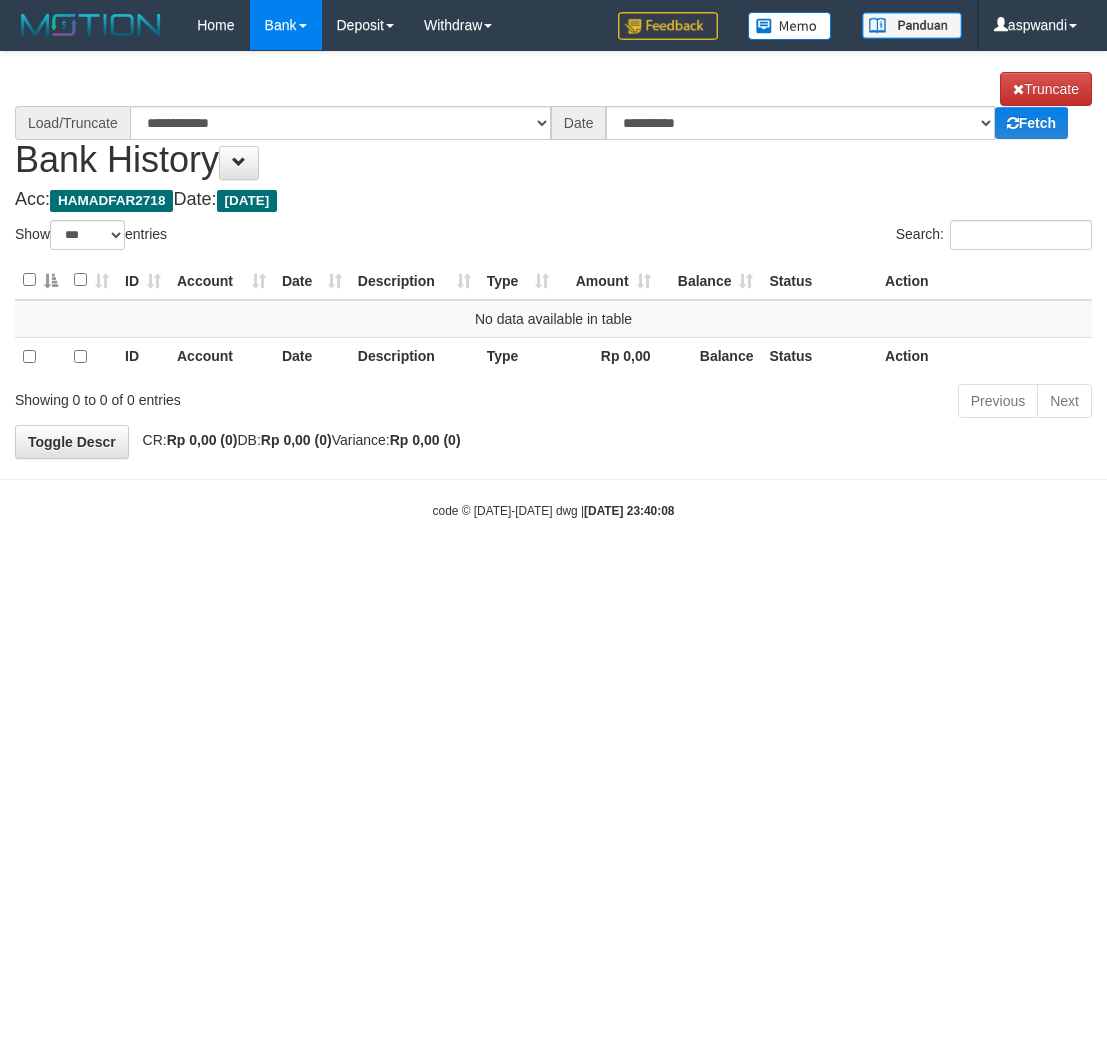 select on "***" 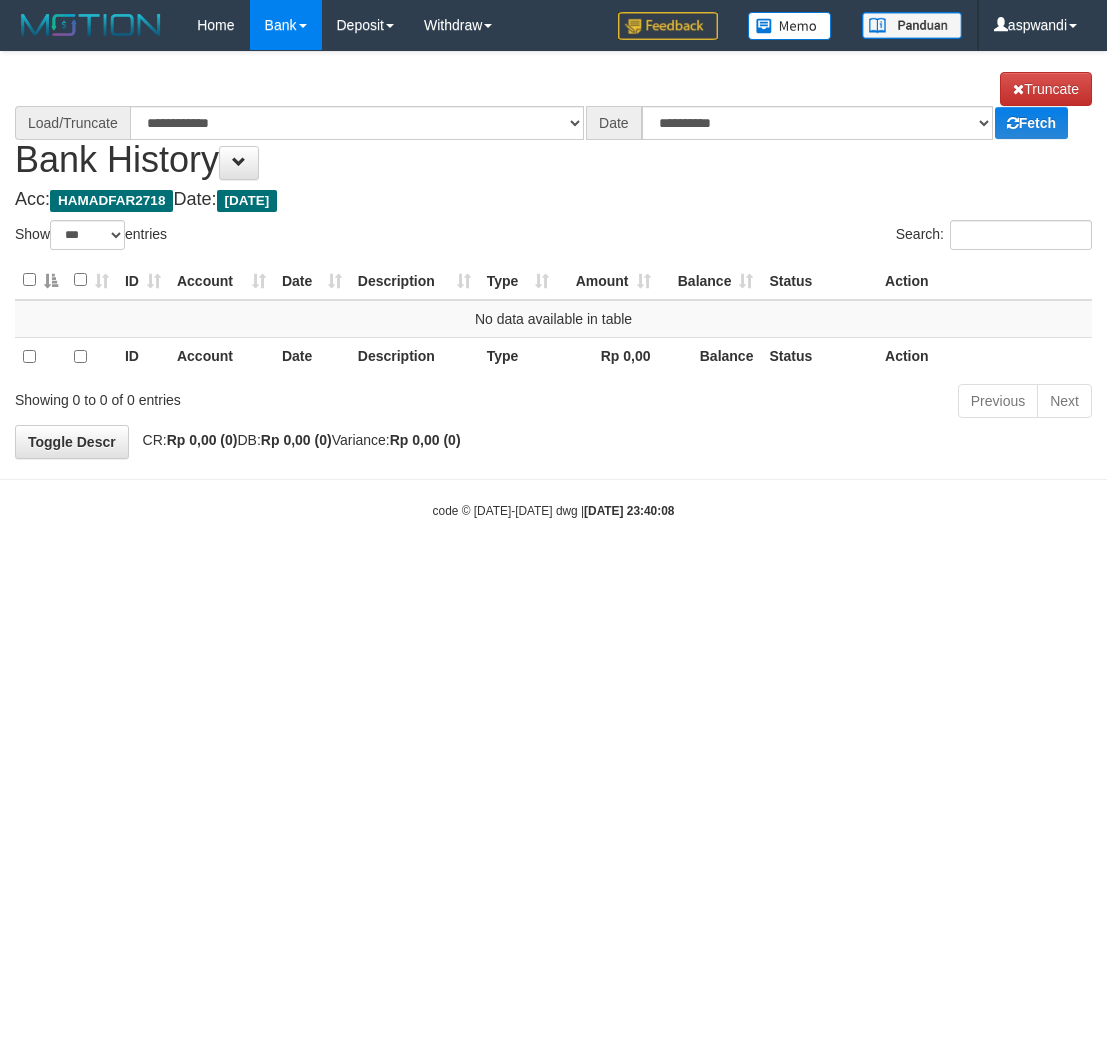 scroll, scrollTop: 0, scrollLeft: 0, axis: both 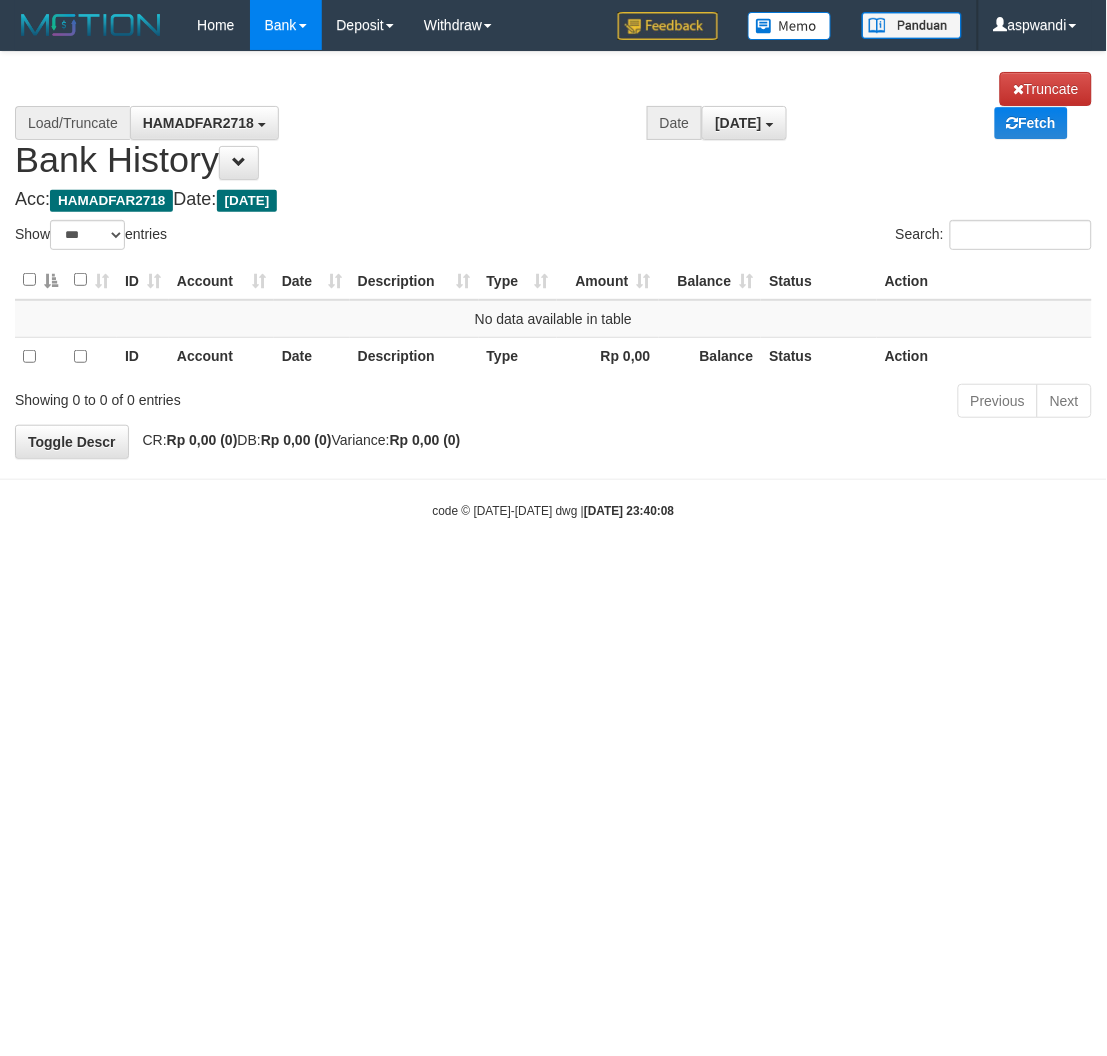 select on "****" 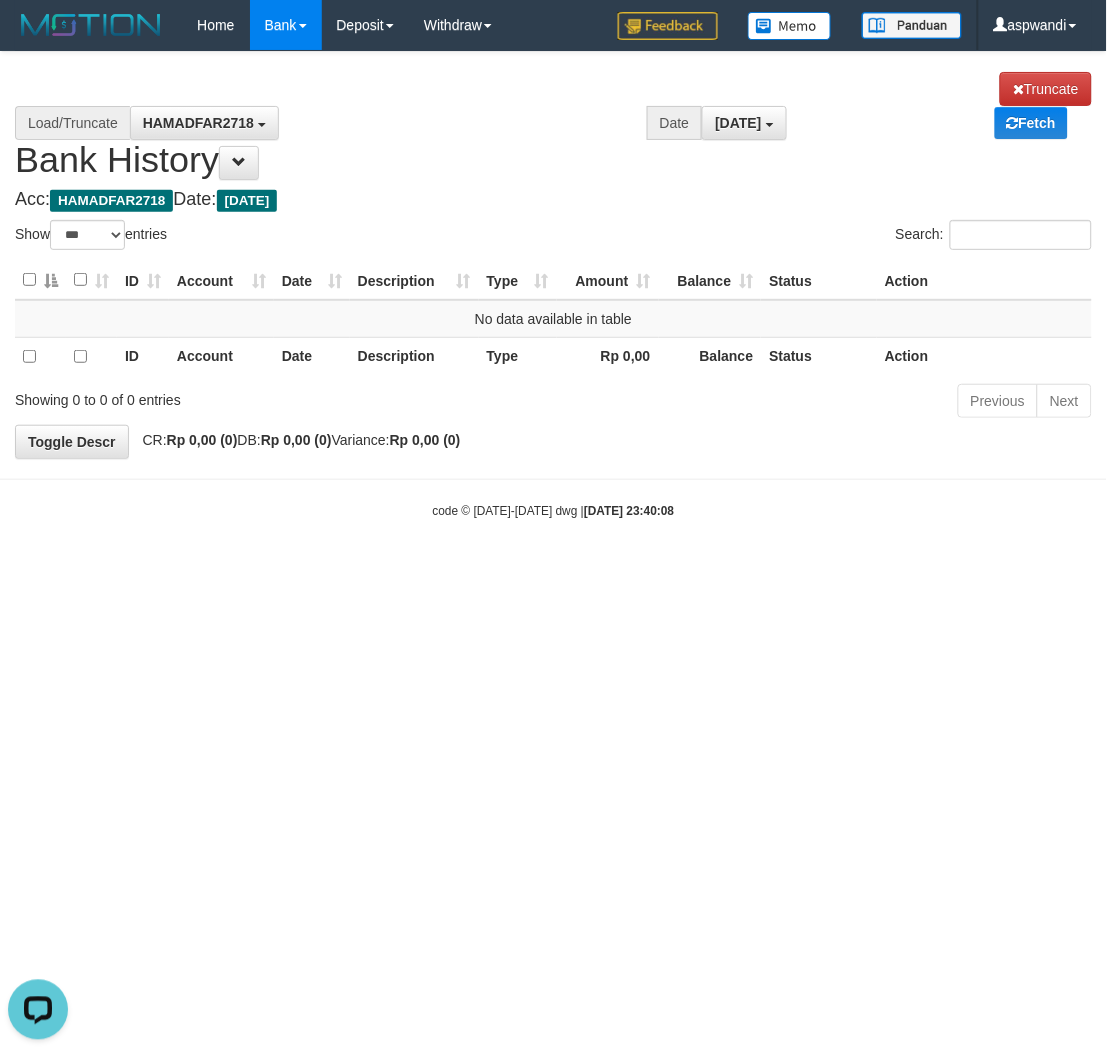 scroll, scrollTop: 0, scrollLeft: 0, axis: both 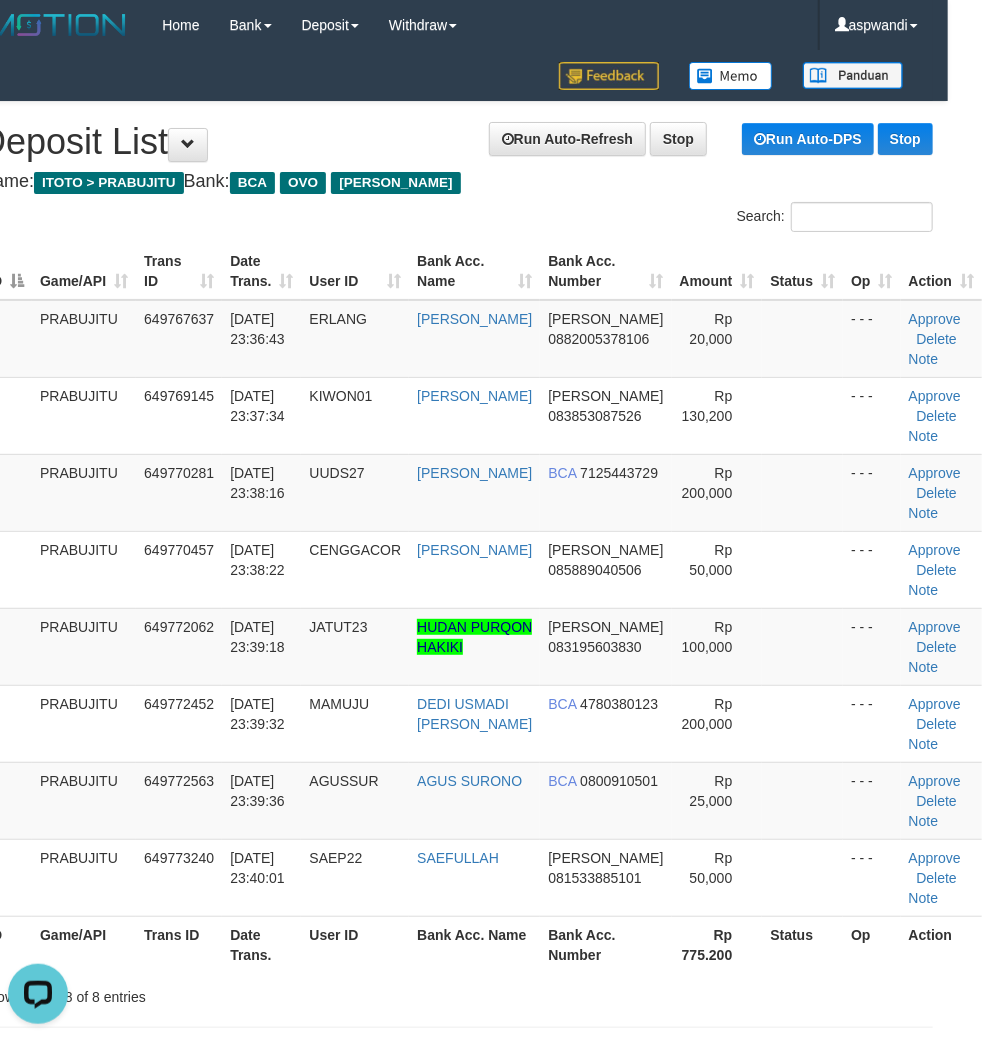 click on "Search:" at bounding box center (703, 219) 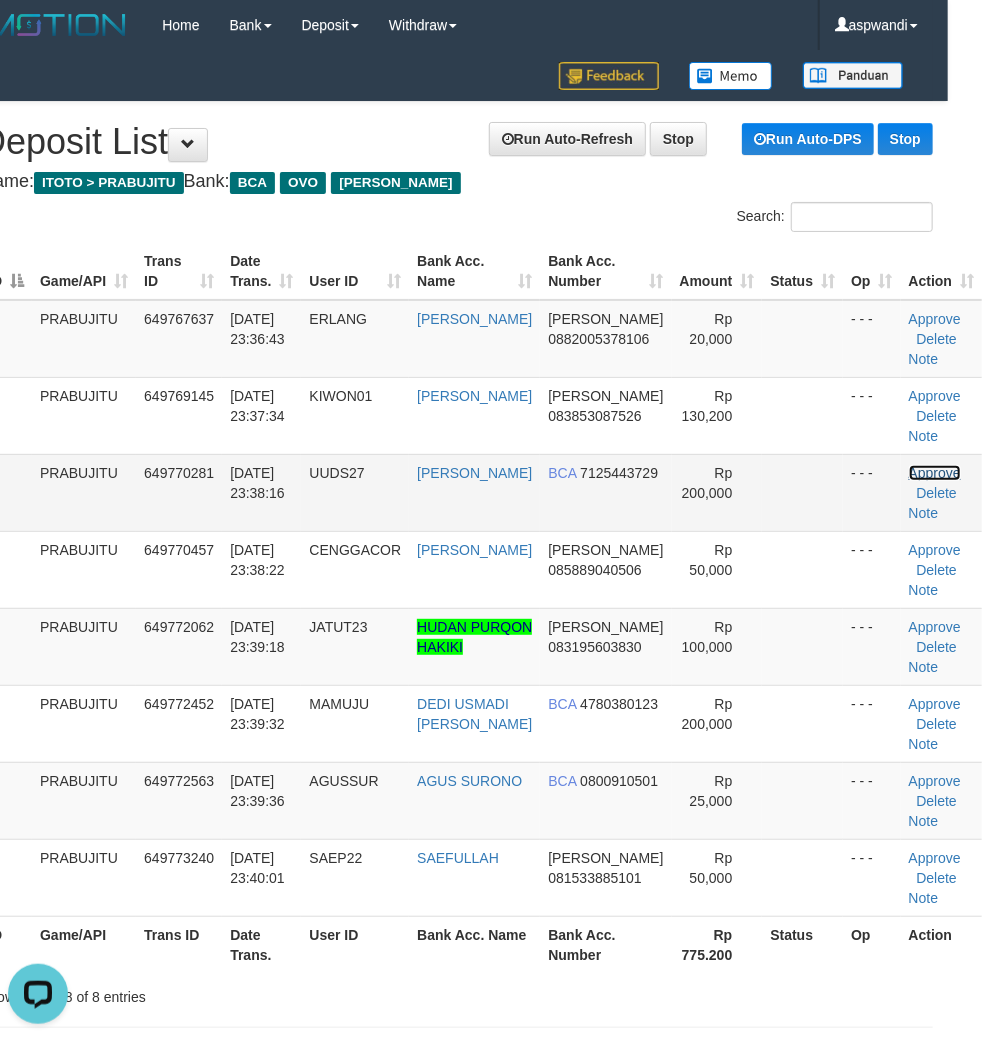 click on "Approve" at bounding box center (935, 473) 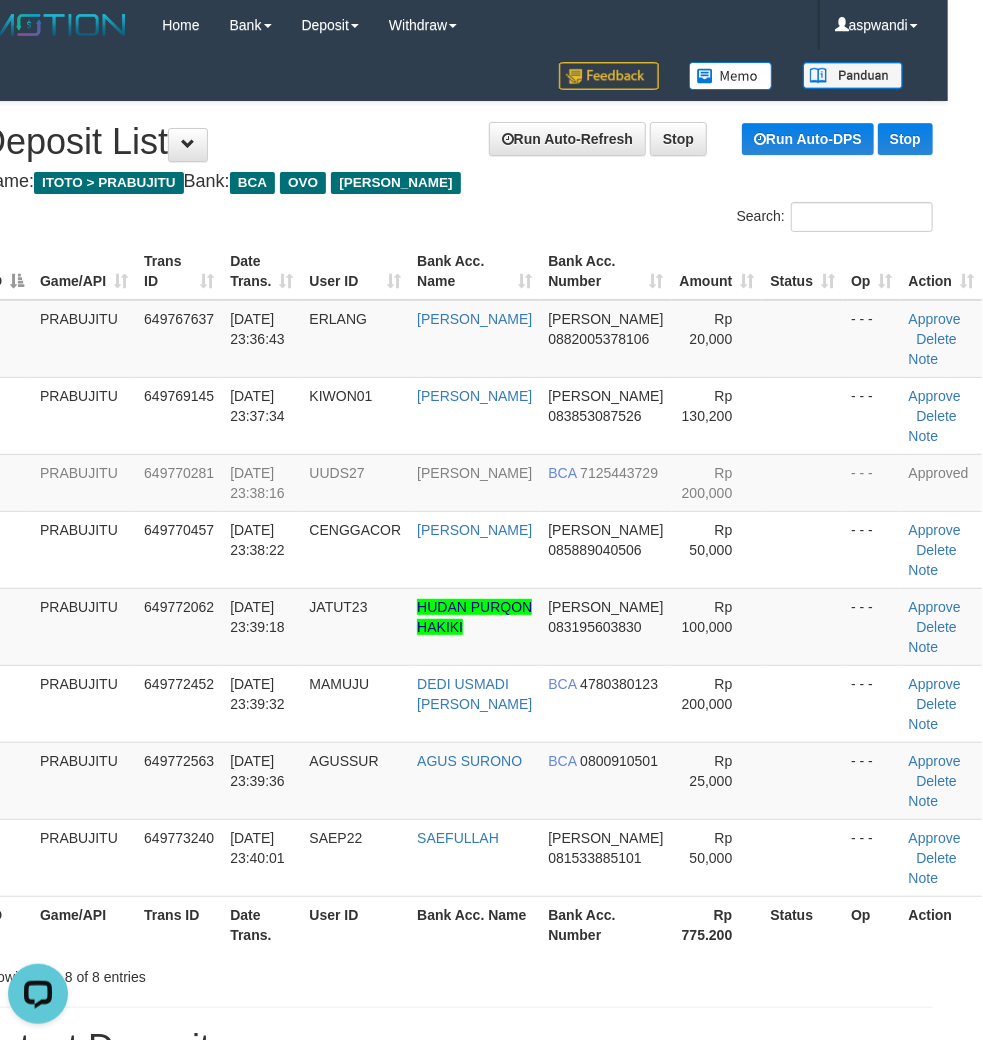 click on "Search:" at bounding box center [703, 219] 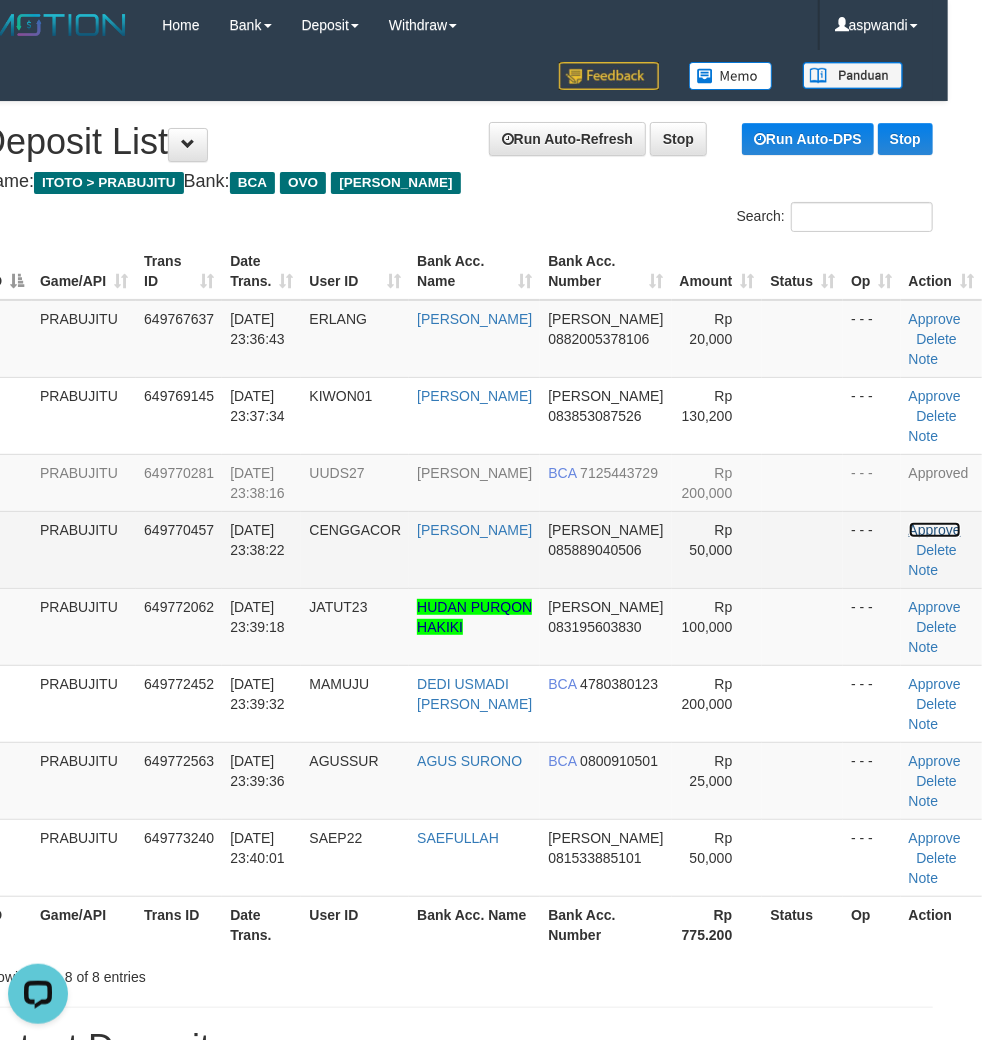 click on "Approve" at bounding box center (935, 530) 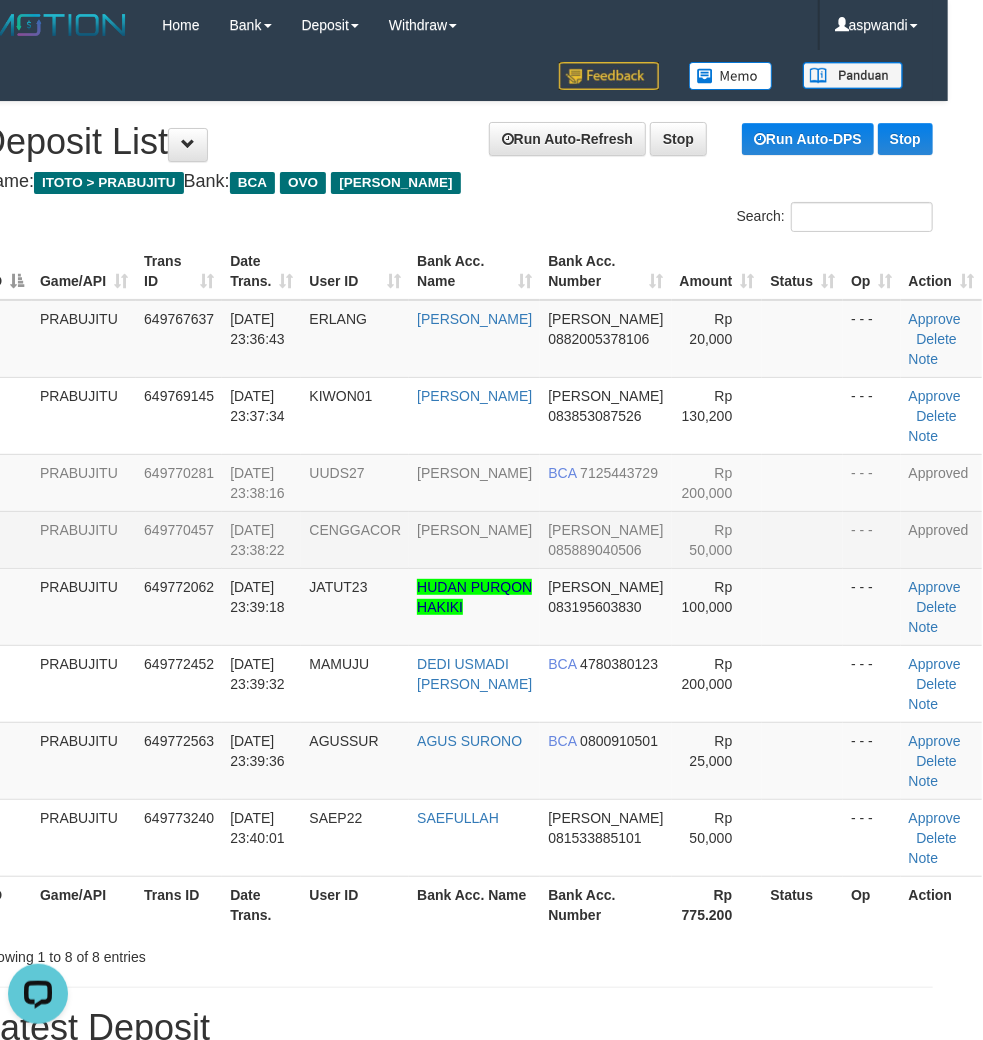 click on "Search:" at bounding box center (703, 219) 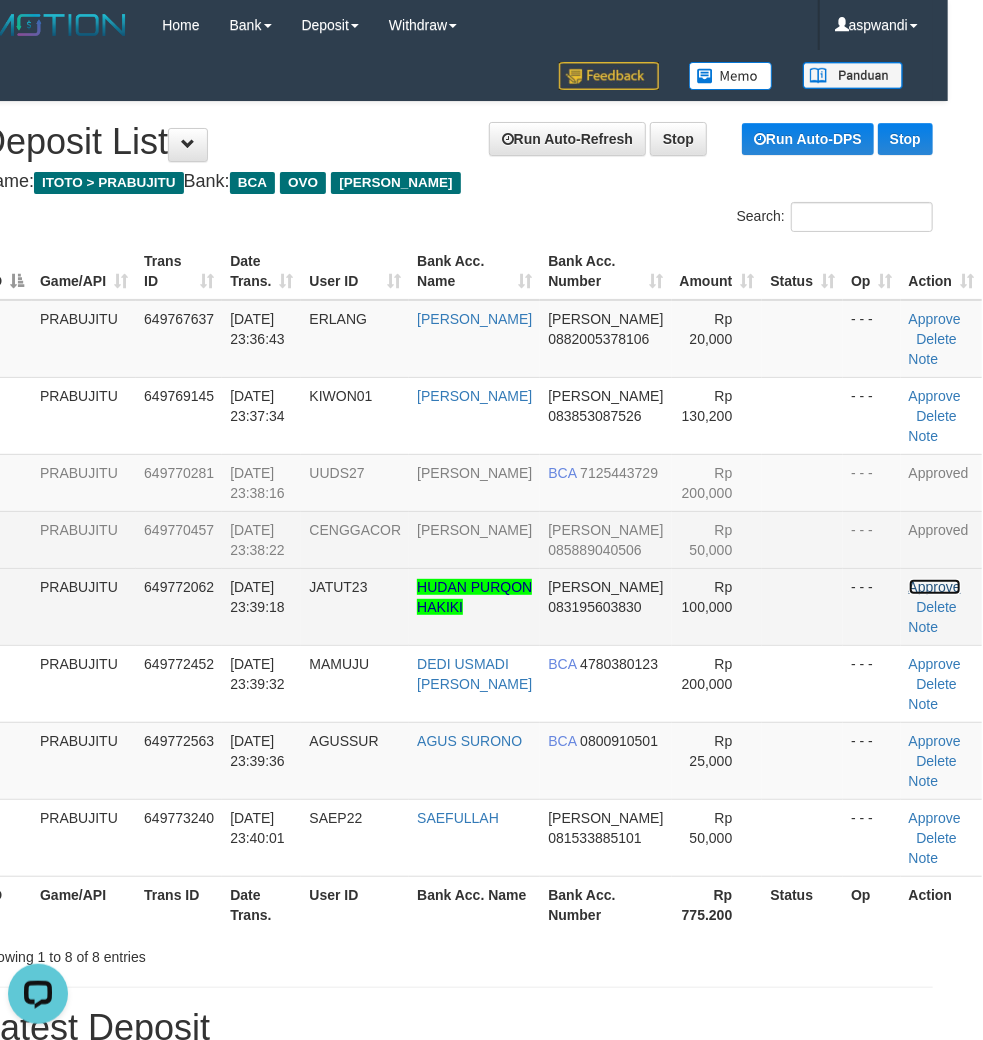 click on "Approve" at bounding box center (935, 587) 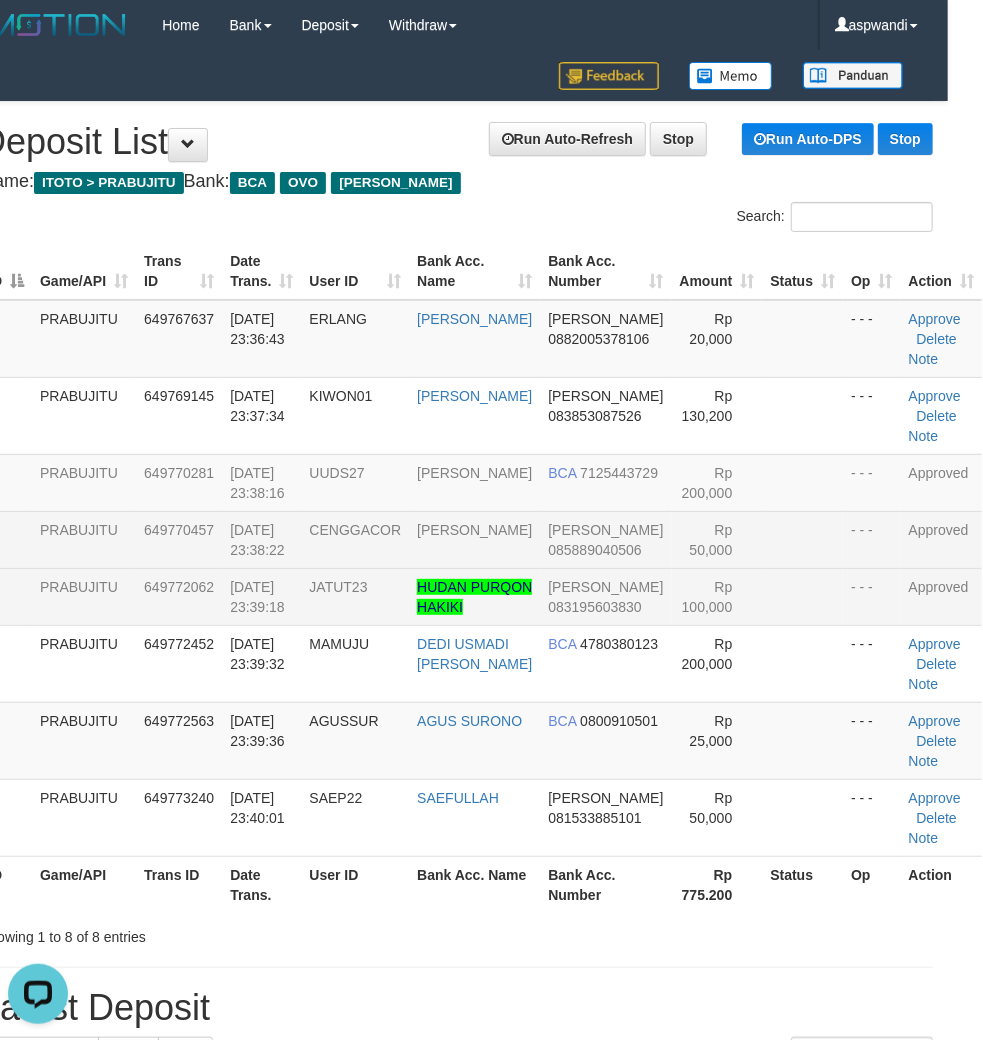 click on "**********" at bounding box center [456, 1398] 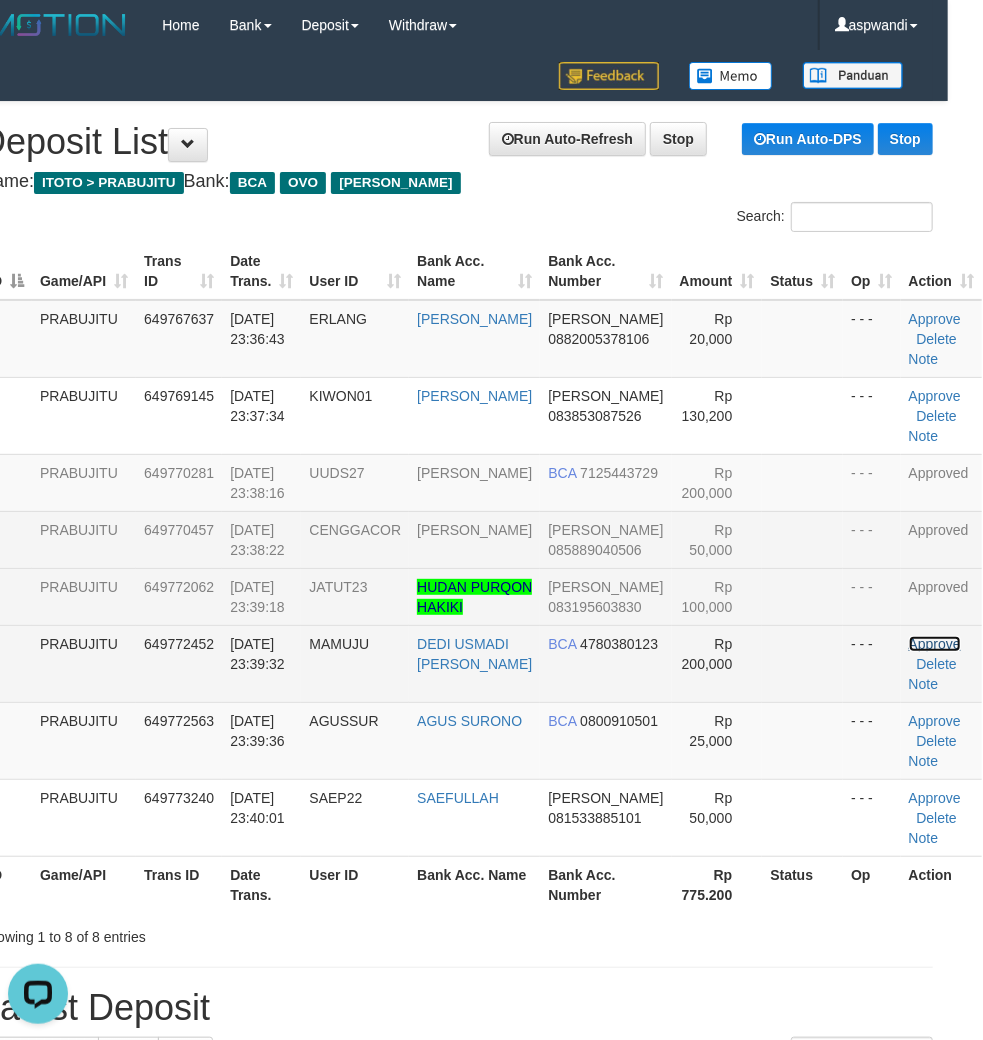 click on "Approve" at bounding box center [935, 644] 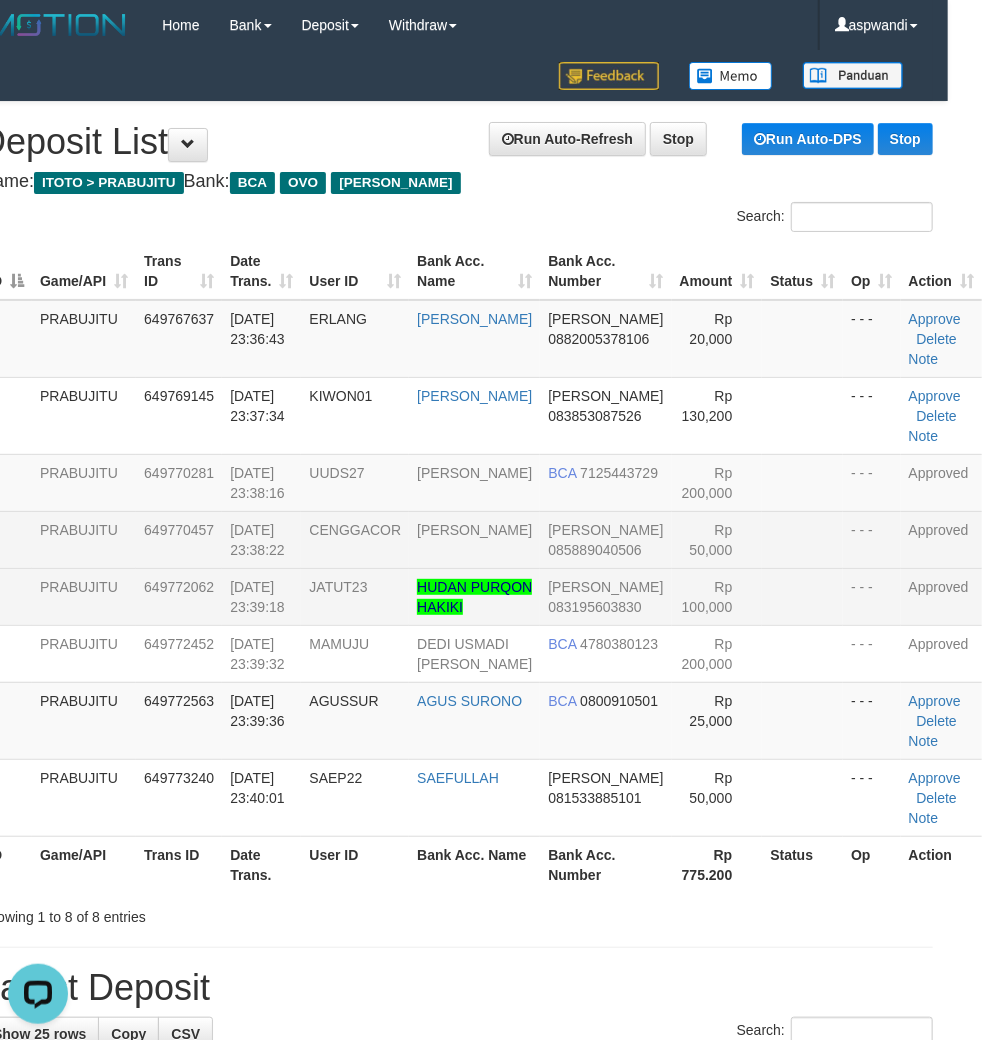 click on "Game:   ITOTO > PRABUJITU    		Bank:   BCA   OVO   DANA" at bounding box center [456, 182] 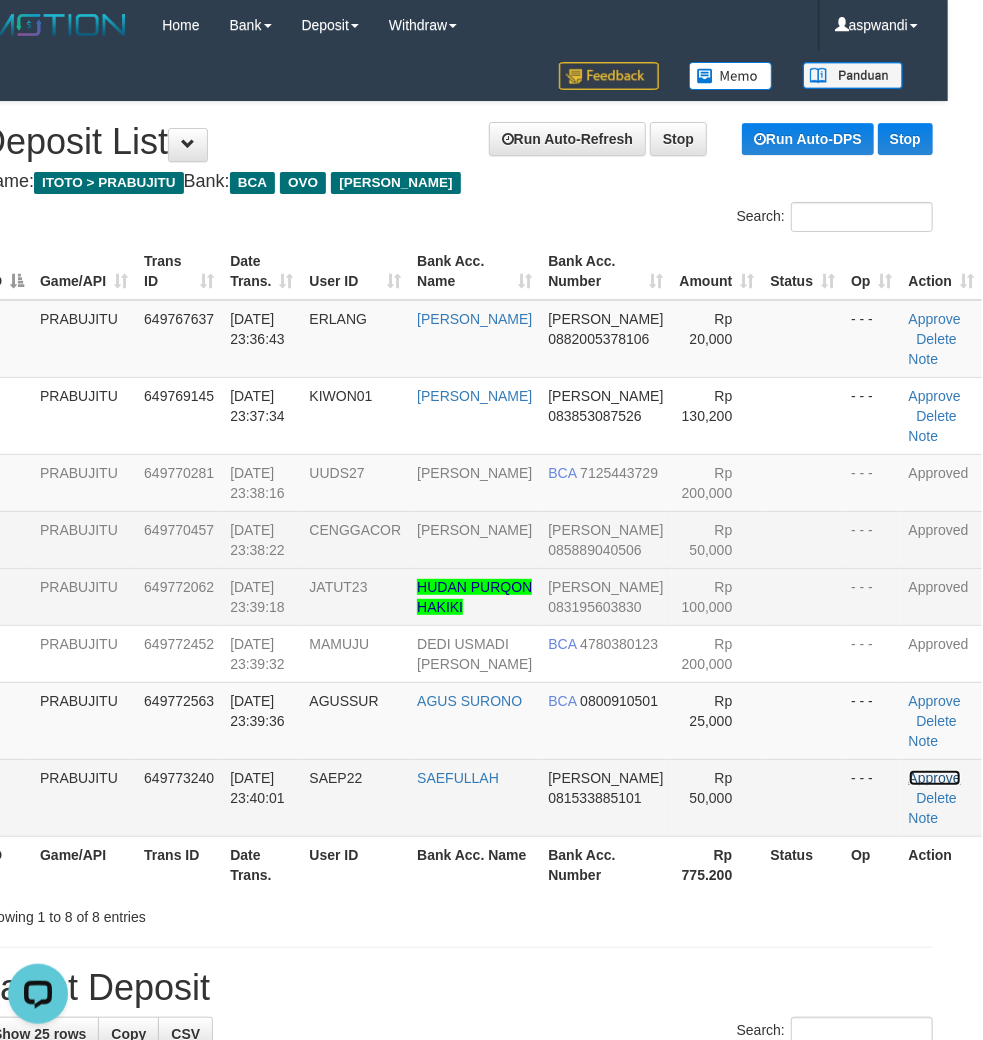click on "Approve" at bounding box center (935, 778) 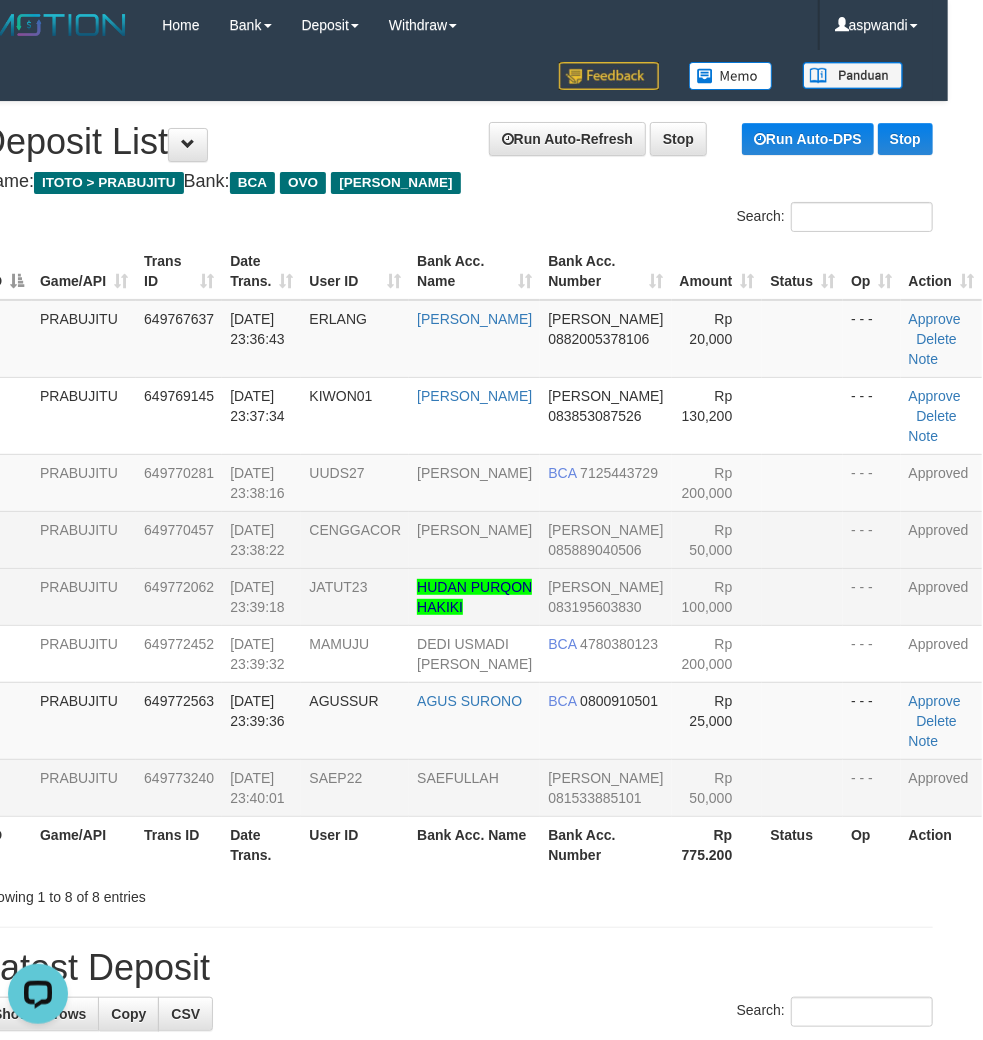 click on "Search:" at bounding box center (703, 219) 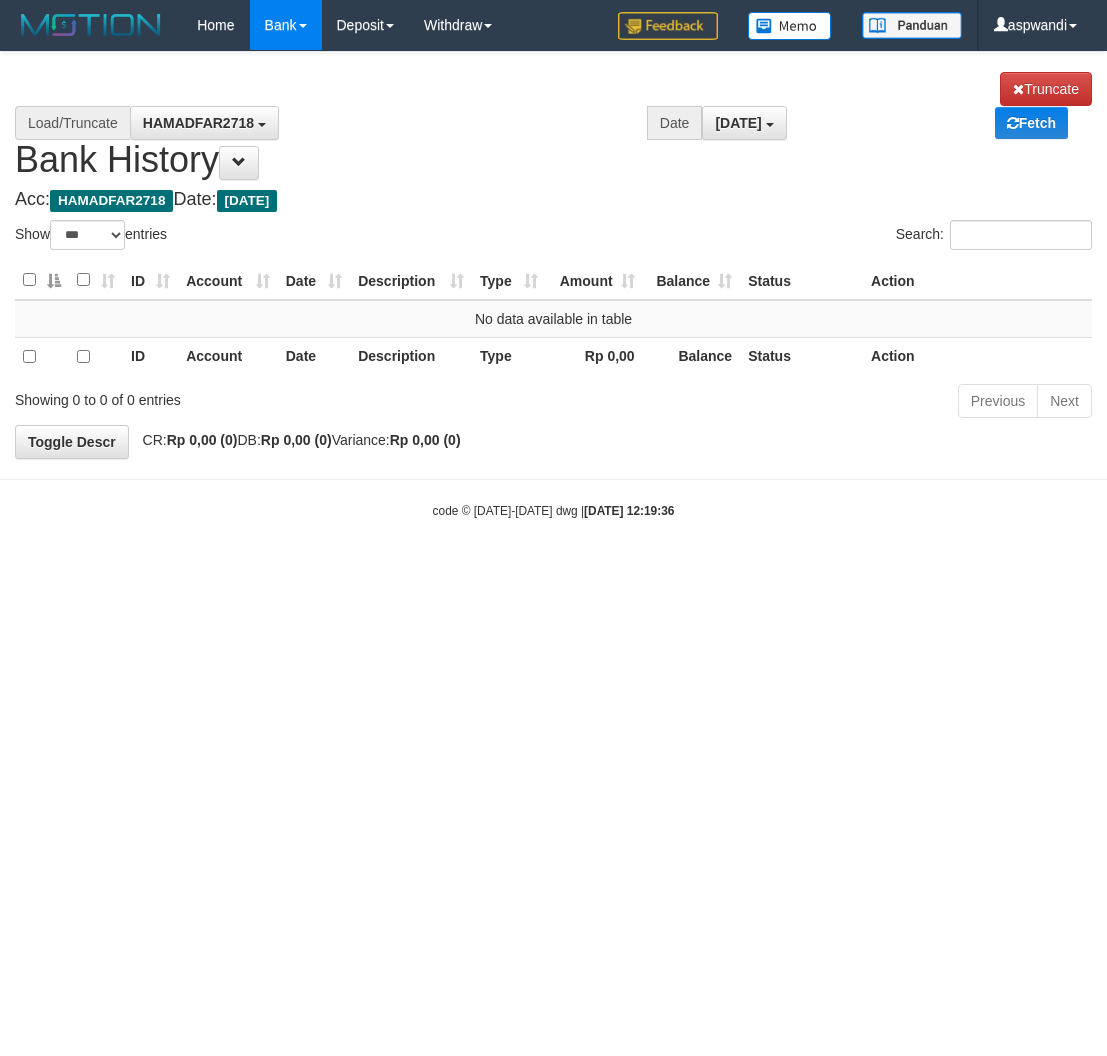 select on "***" 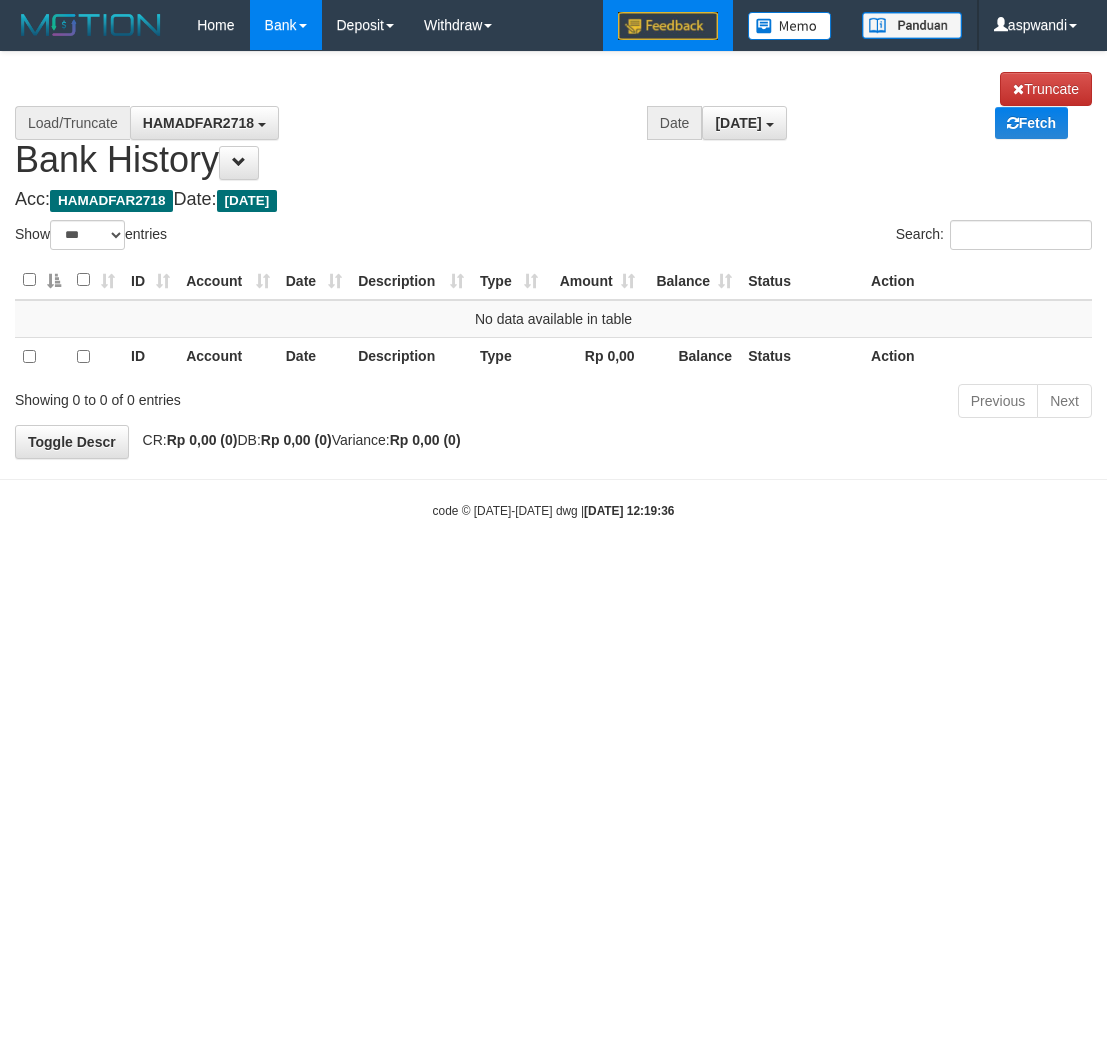 scroll, scrollTop: 0, scrollLeft: 0, axis: both 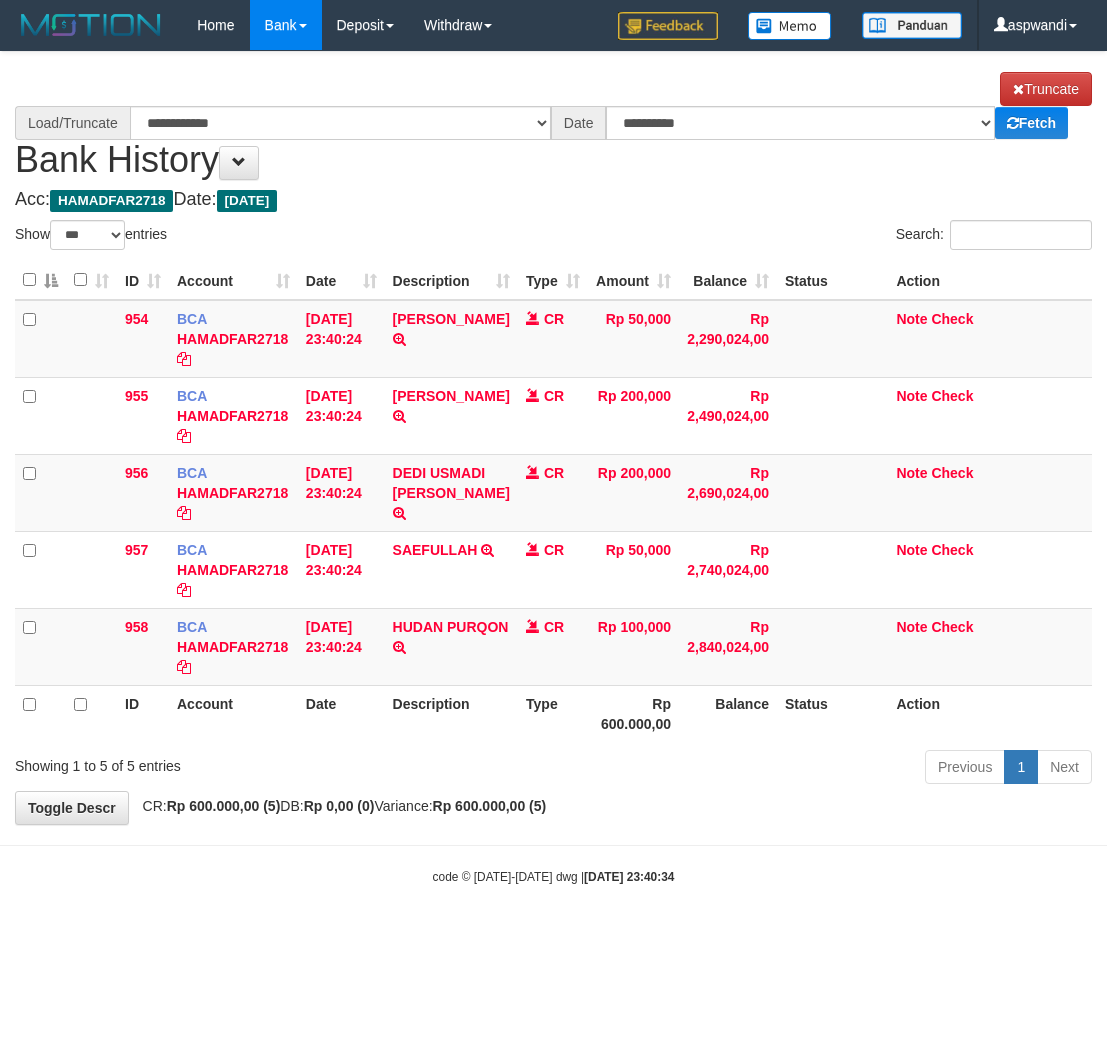 select on "***" 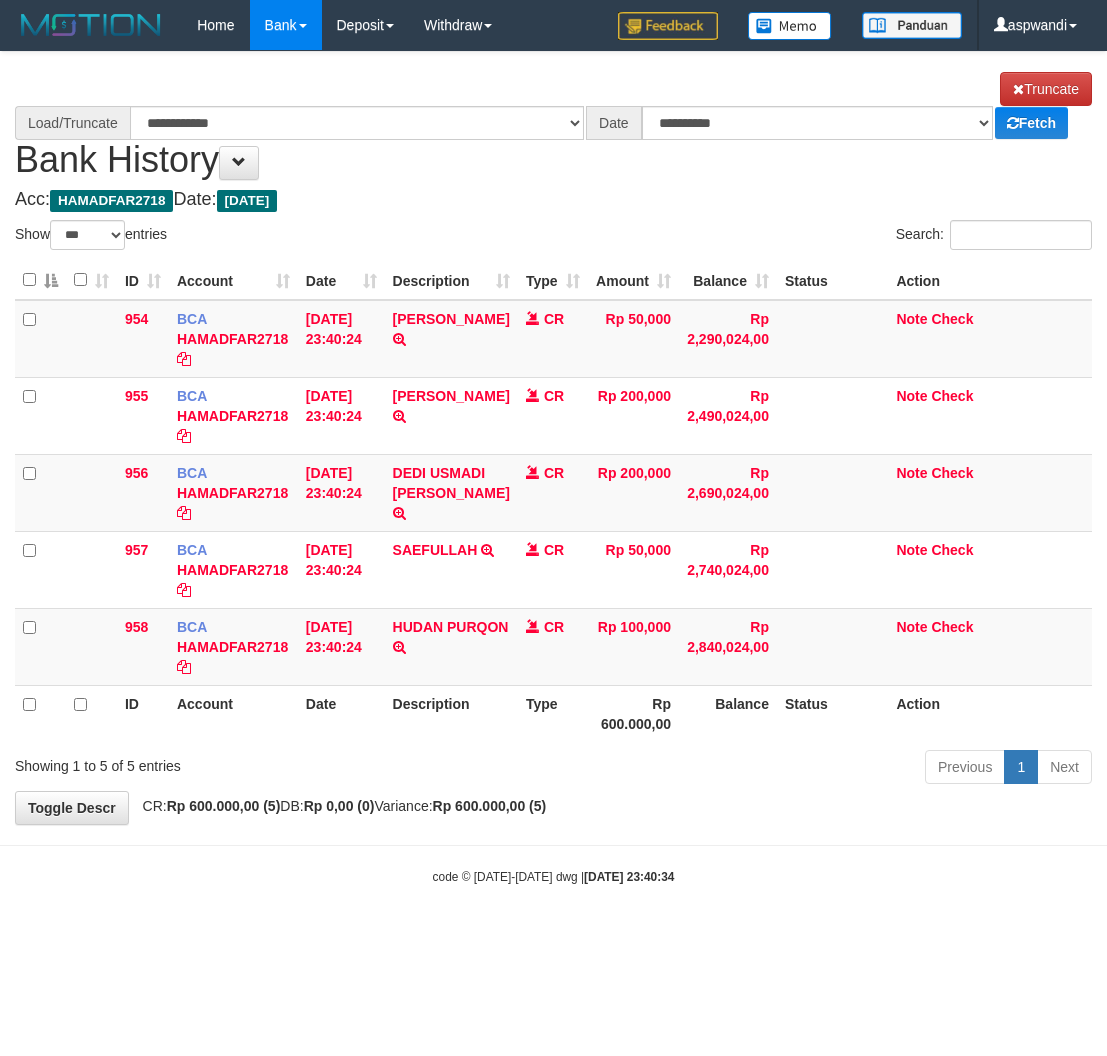 scroll, scrollTop: 0, scrollLeft: 0, axis: both 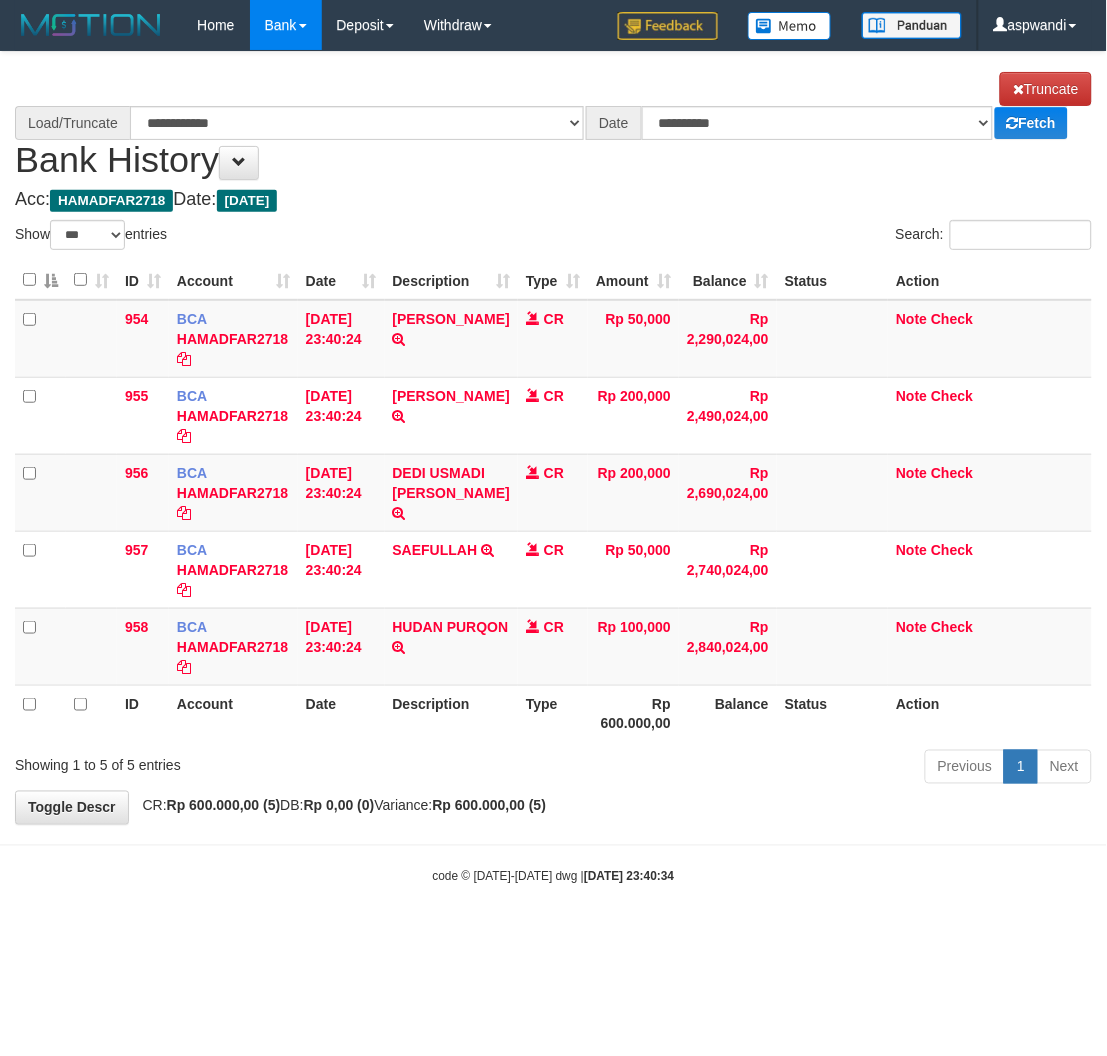 select on "****" 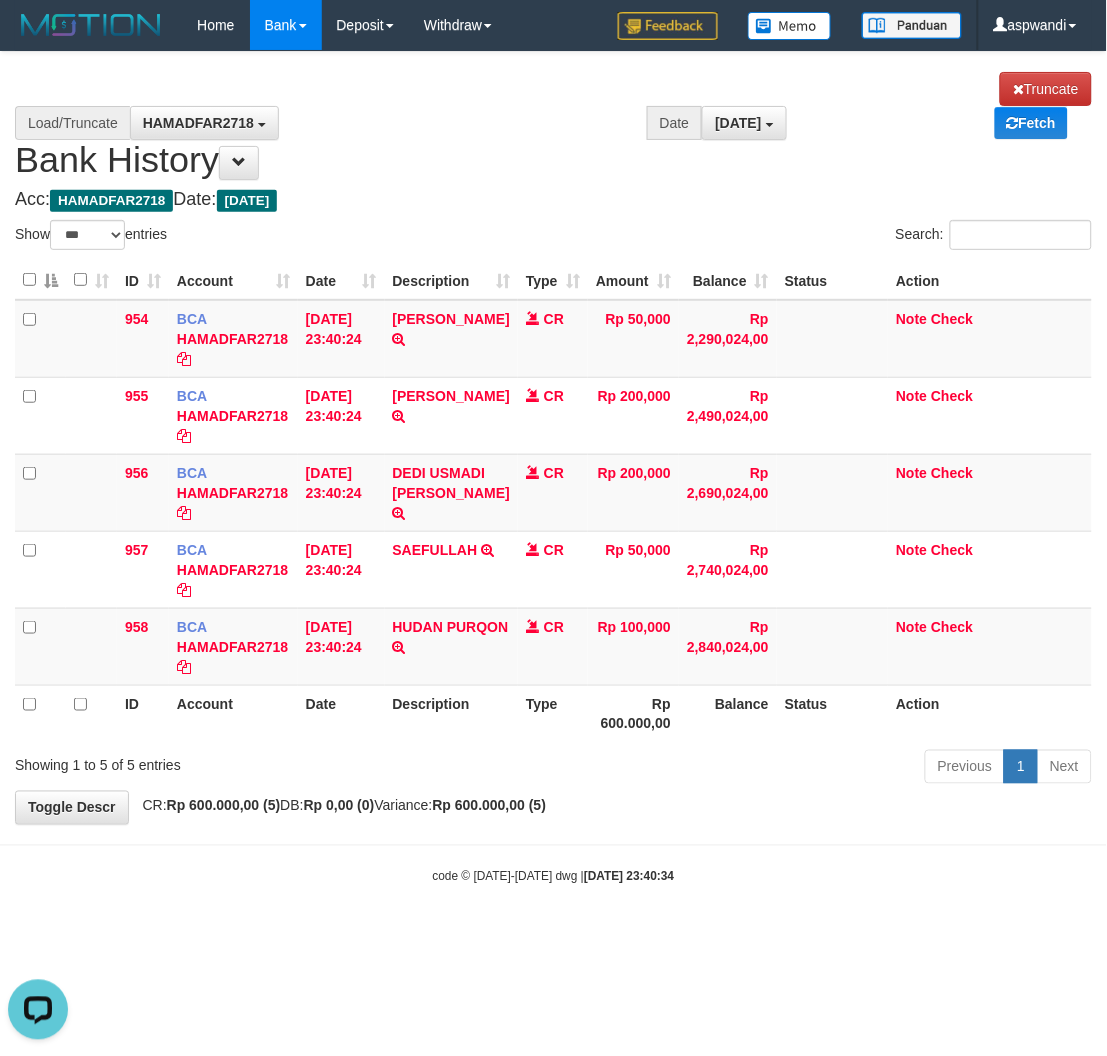 scroll, scrollTop: 0, scrollLeft: 0, axis: both 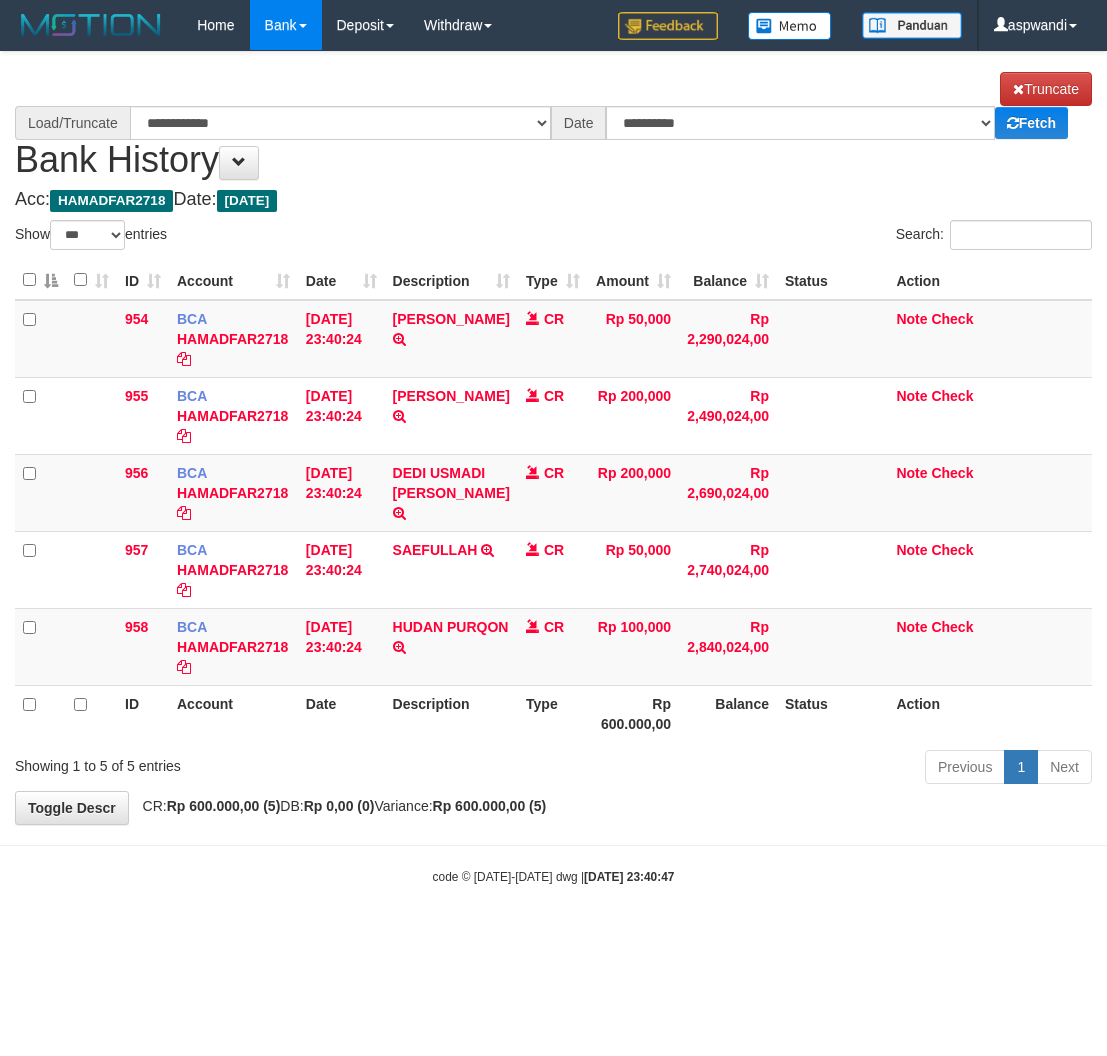 select on "***" 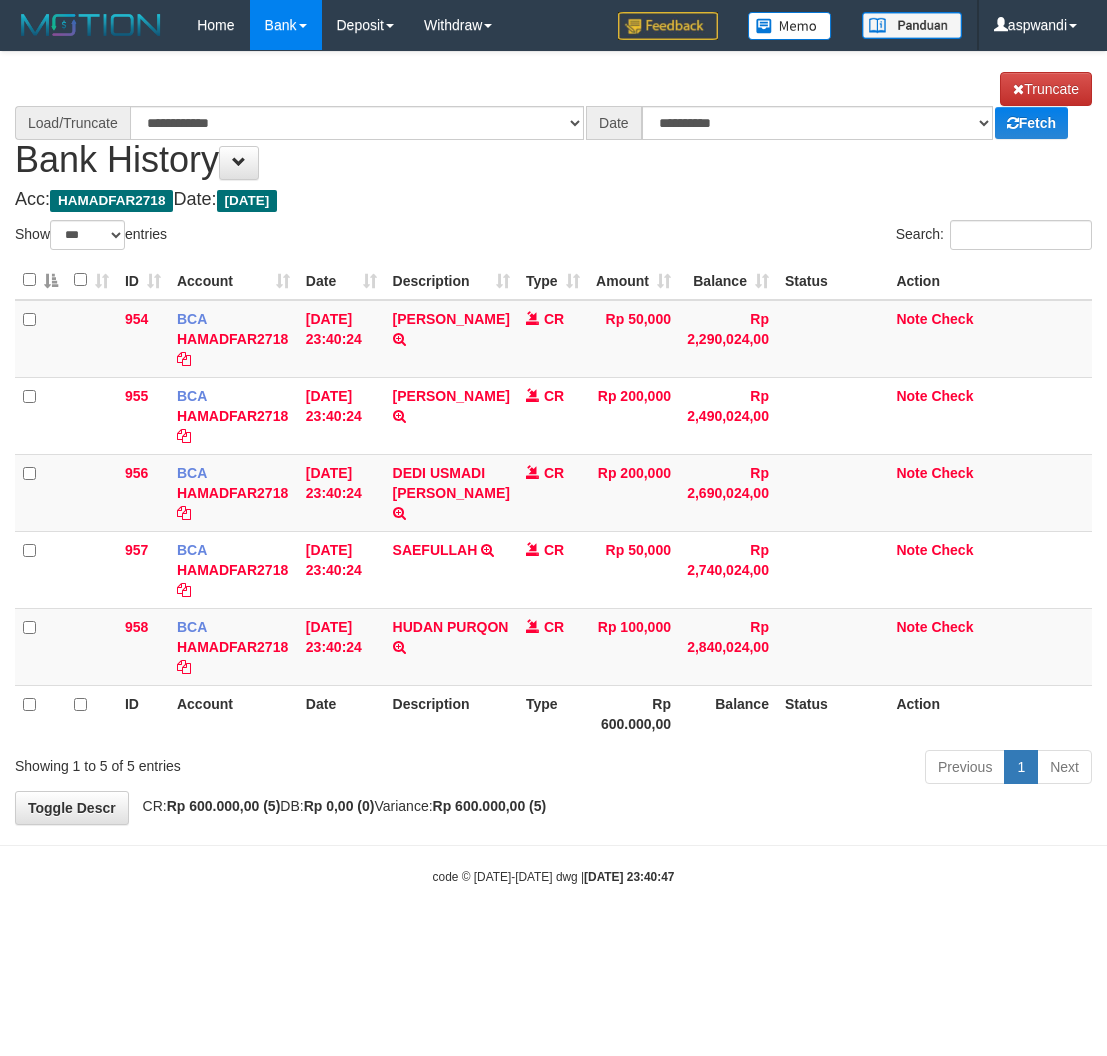 scroll, scrollTop: 0, scrollLeft: 0, axis: both 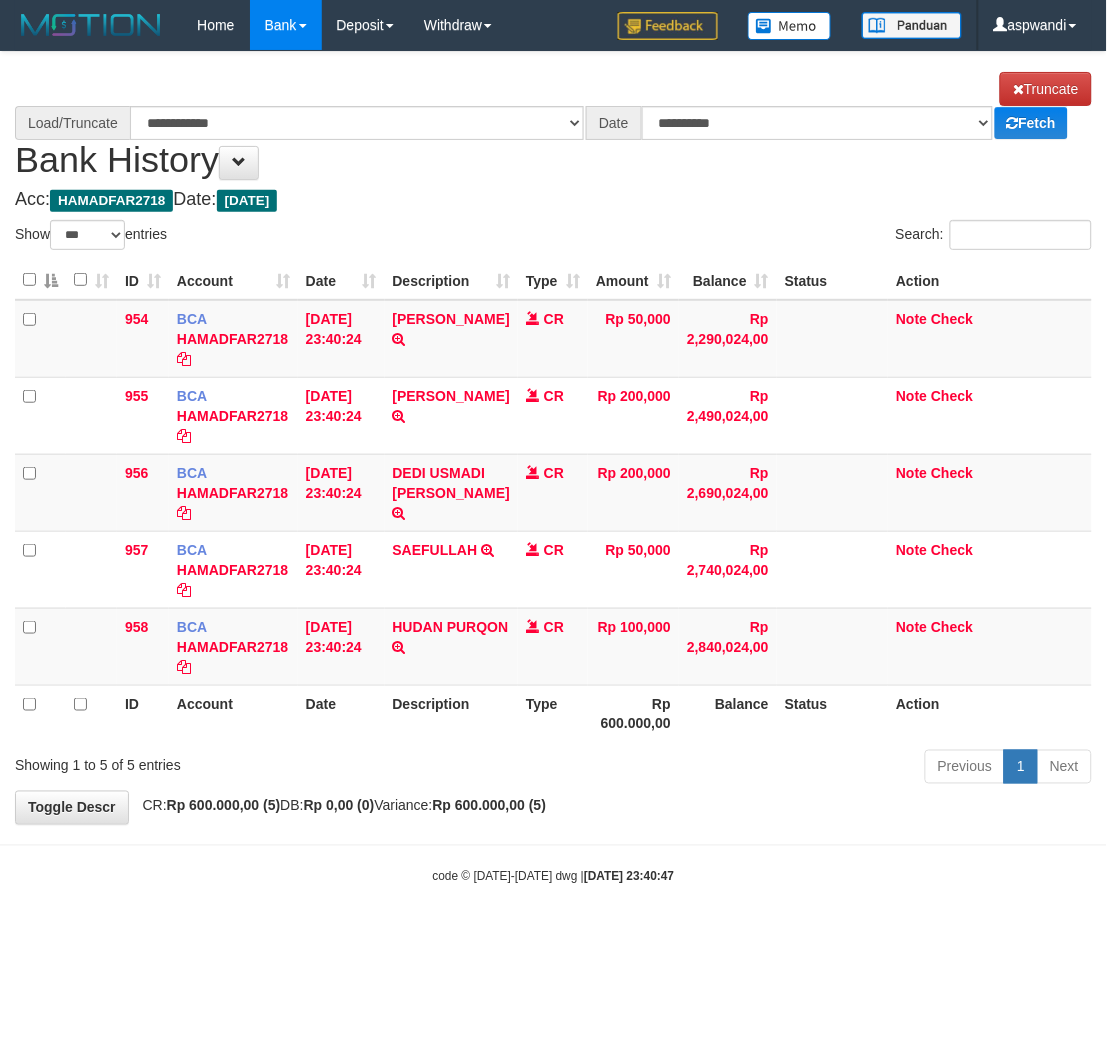 select on "****" 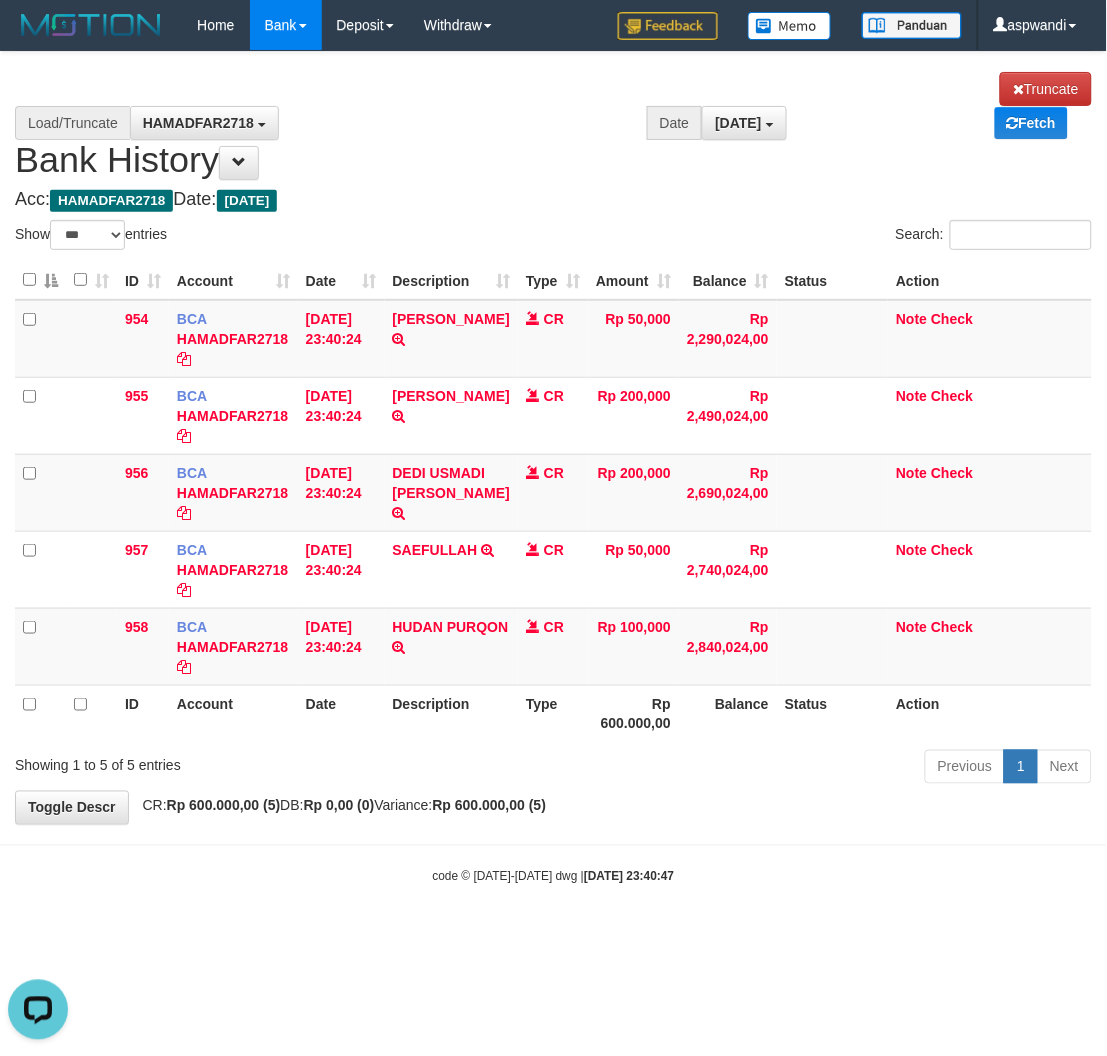 click on "Acc: 											 HAMADFAR2718
Date:  [DATE]" at bounding box center [553, 200] 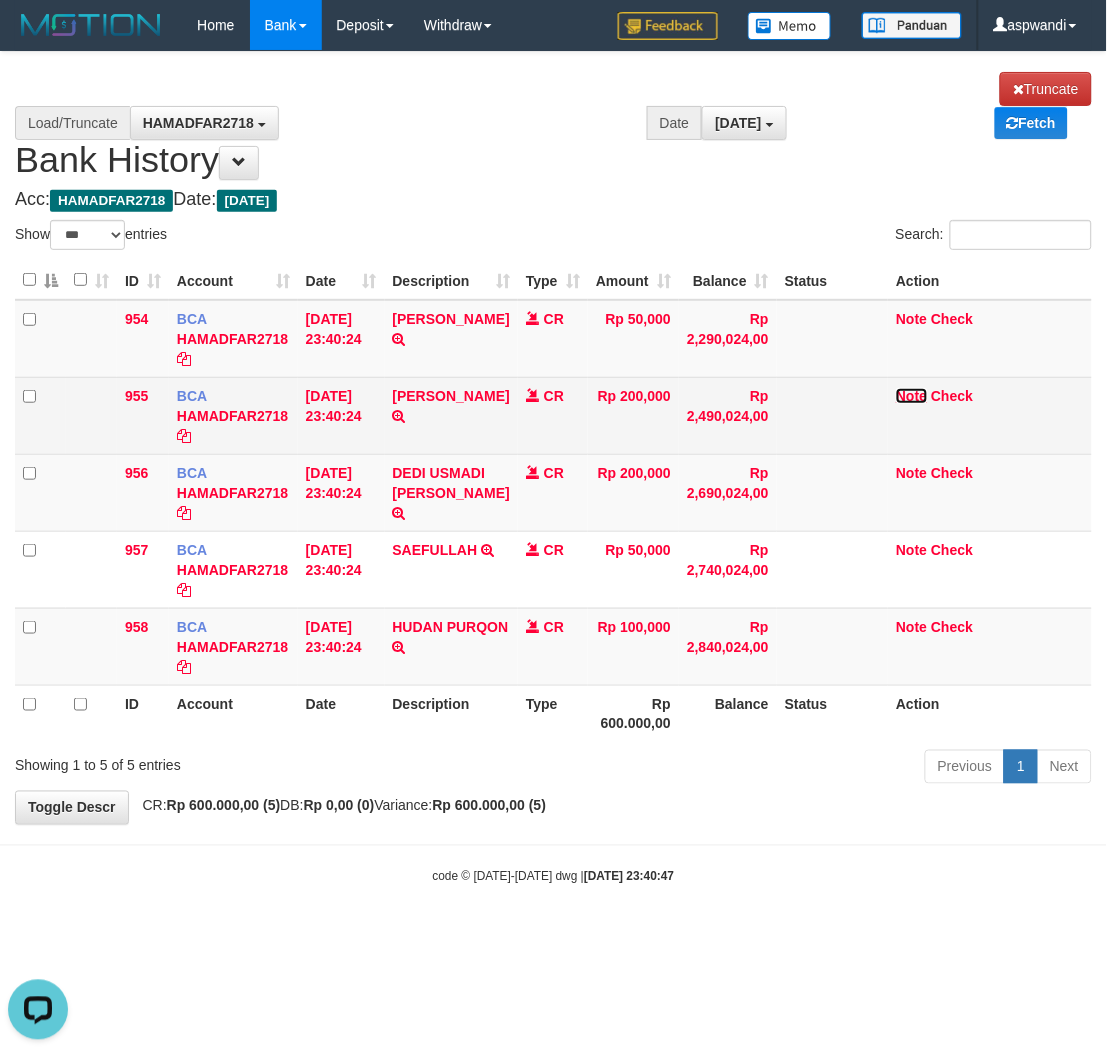 click on "Note" at bounding box center [911, 396] 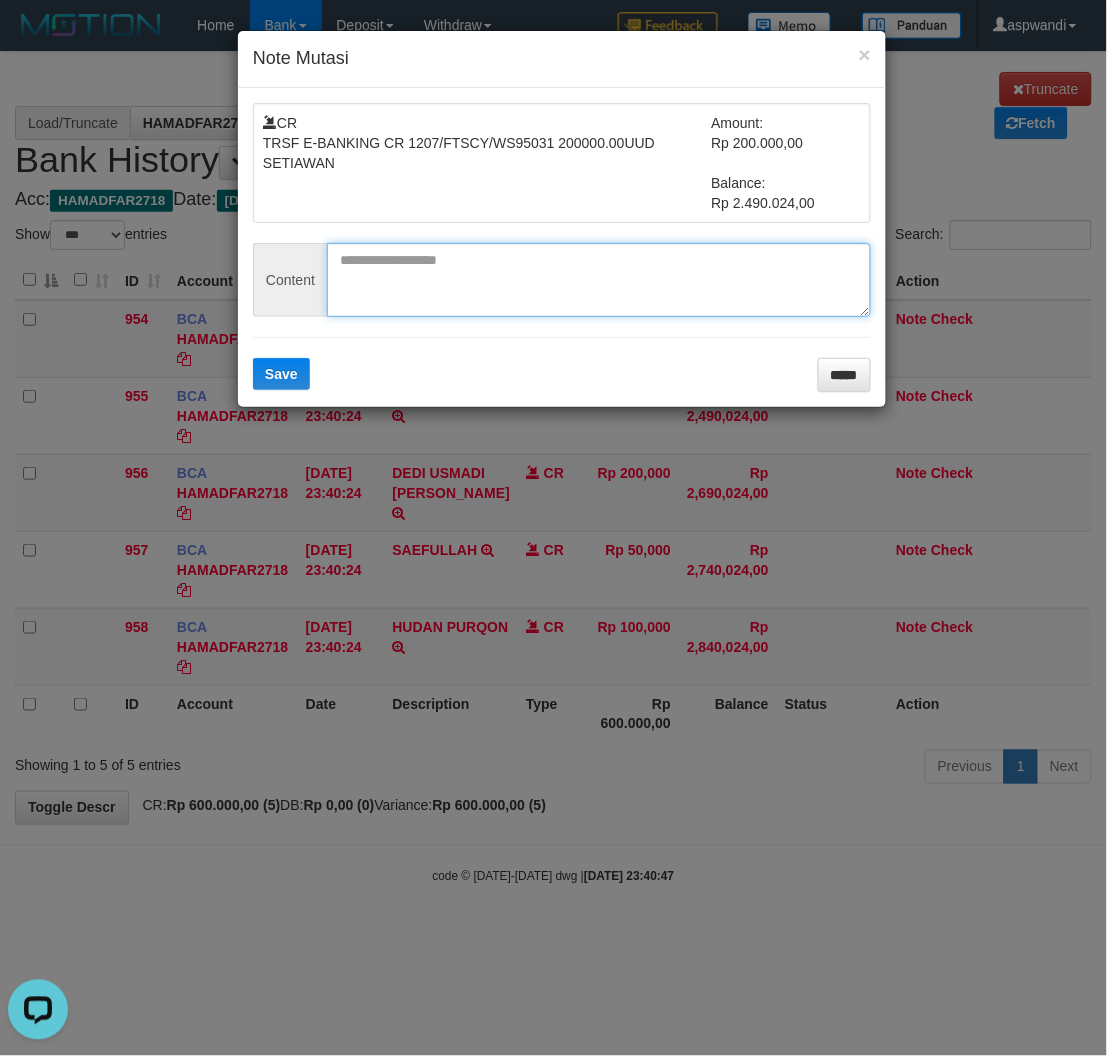 click at bounding box center (599, 280) 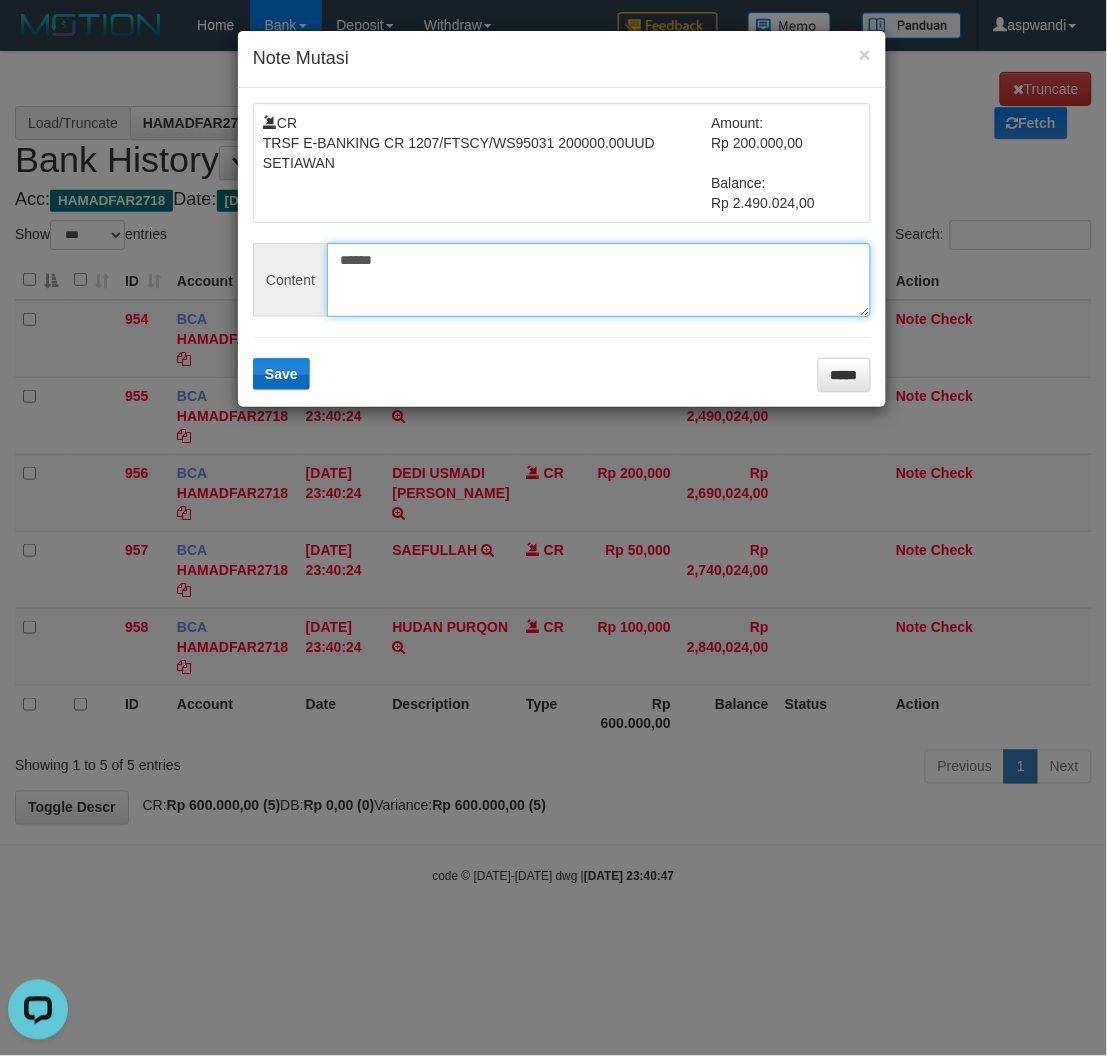 type on "******" 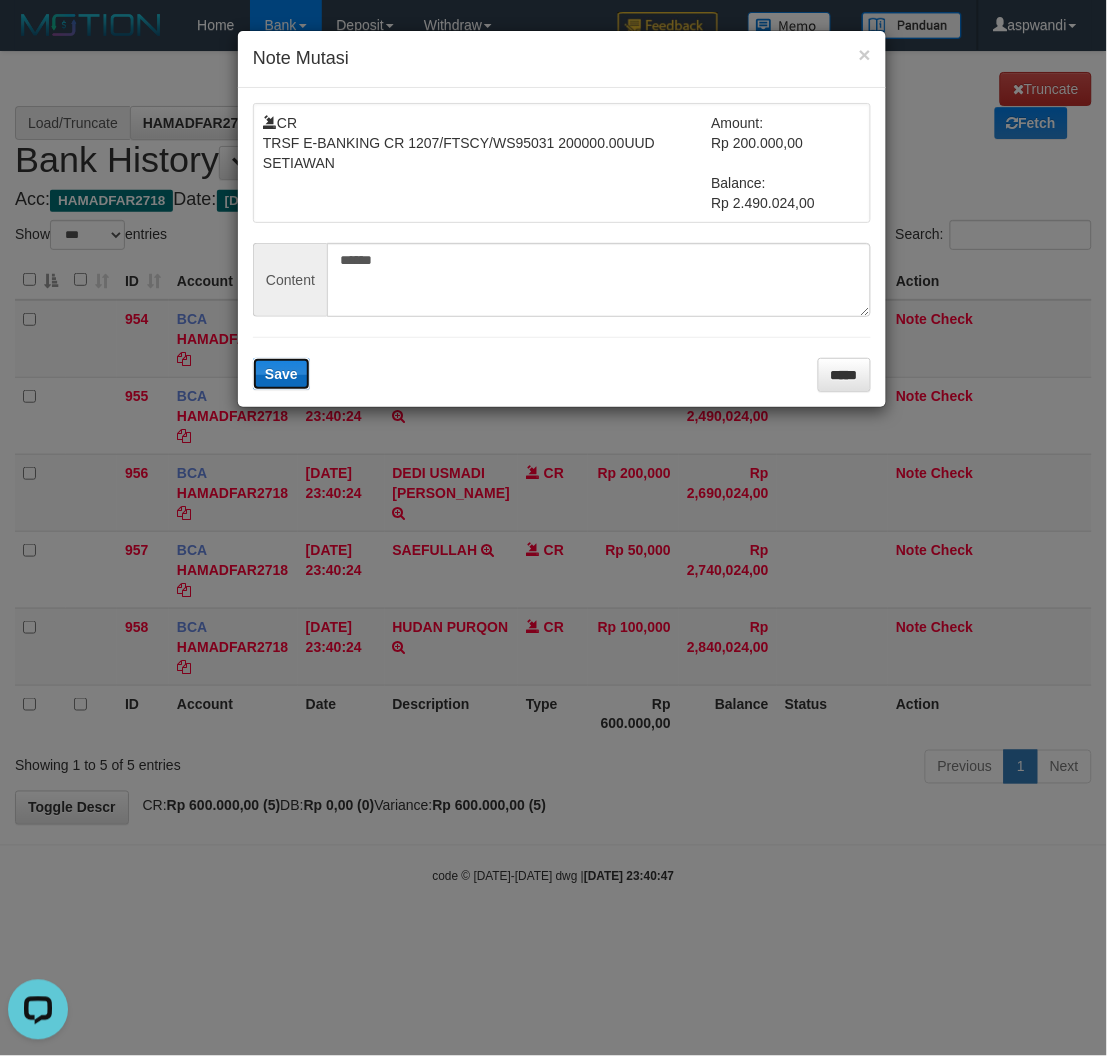 click on "Save" at bounding box center [281, 374] 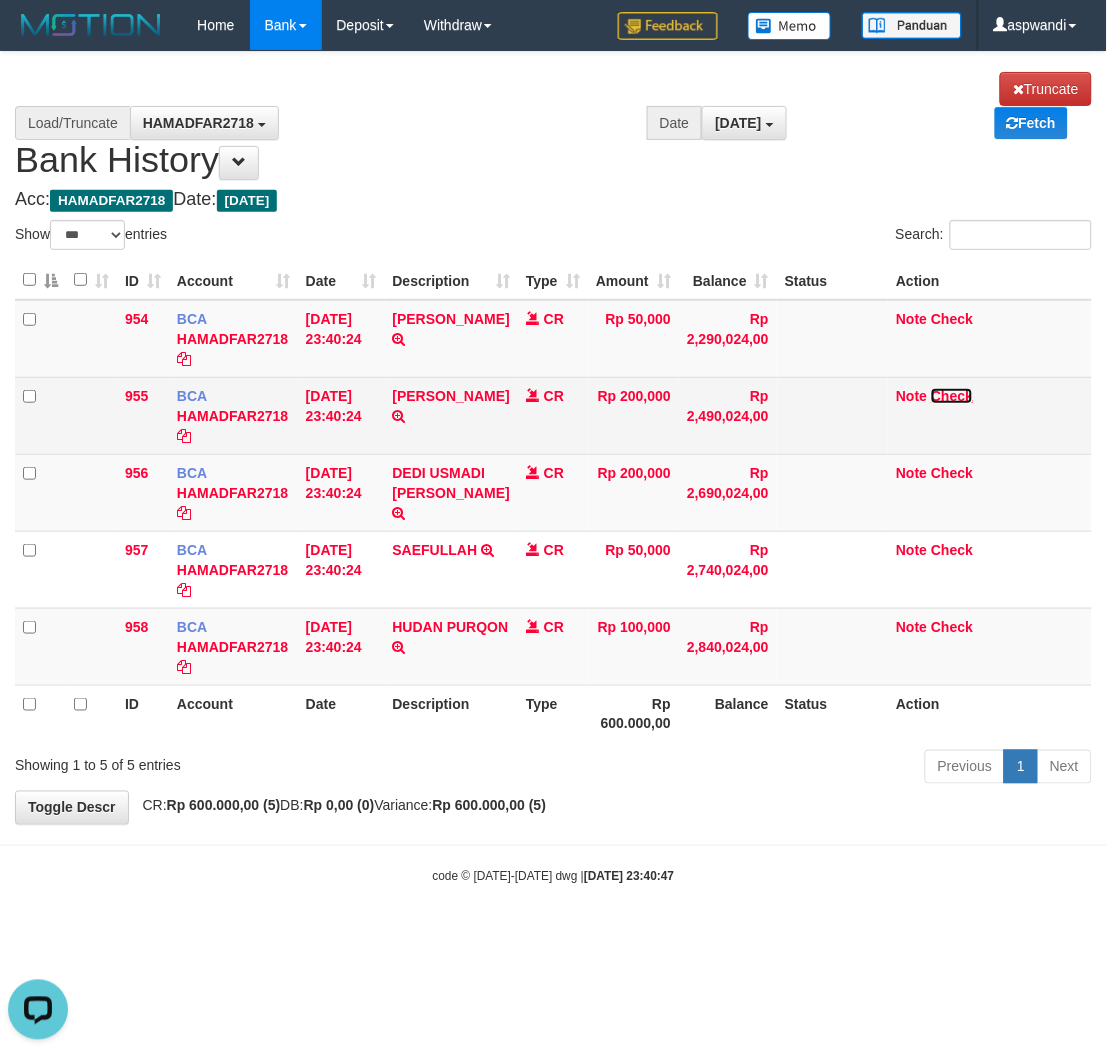 click on "Check" at bounding box center (952, 396) 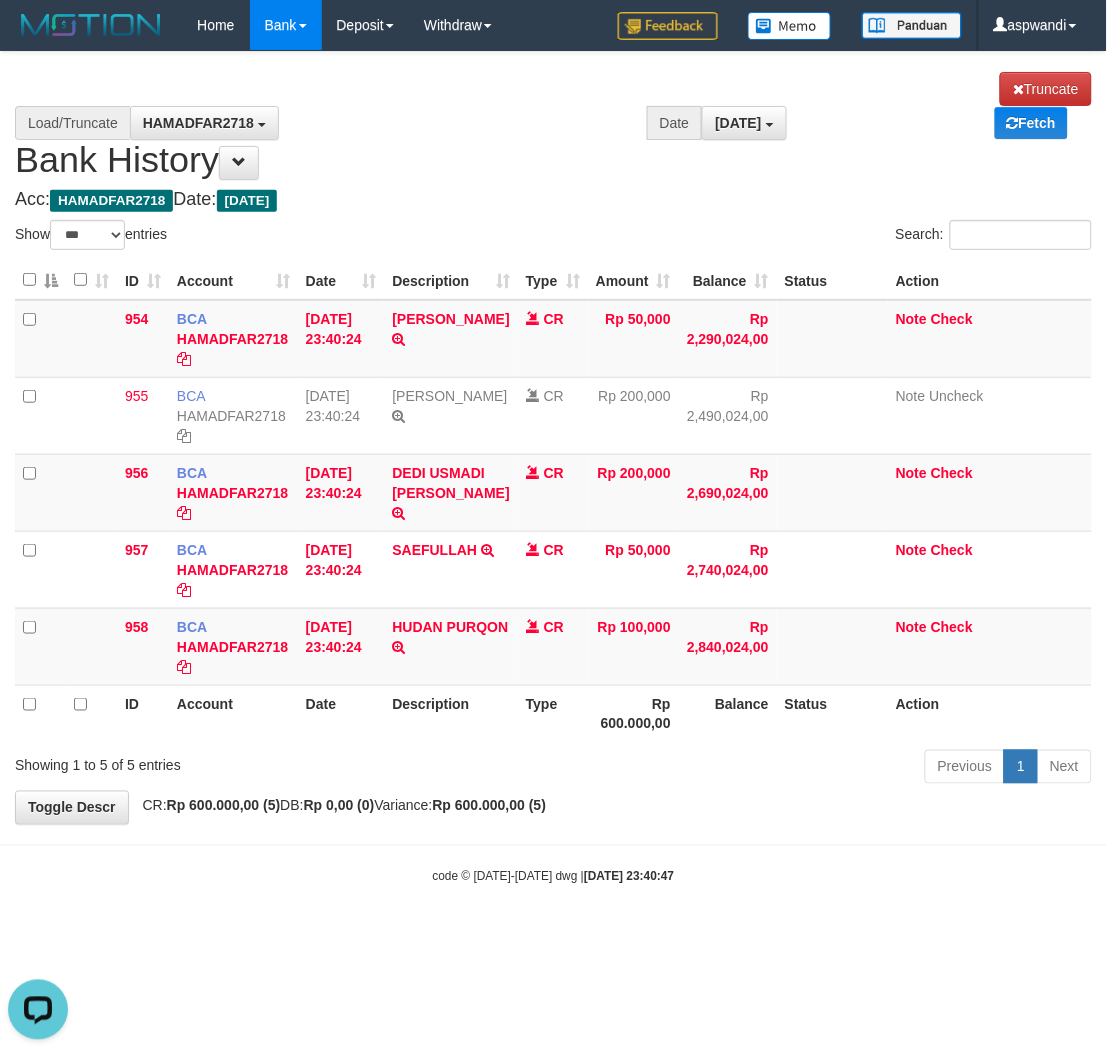 click on "Show  ** ** ** ***  entries" at bounding box center [277, 237] 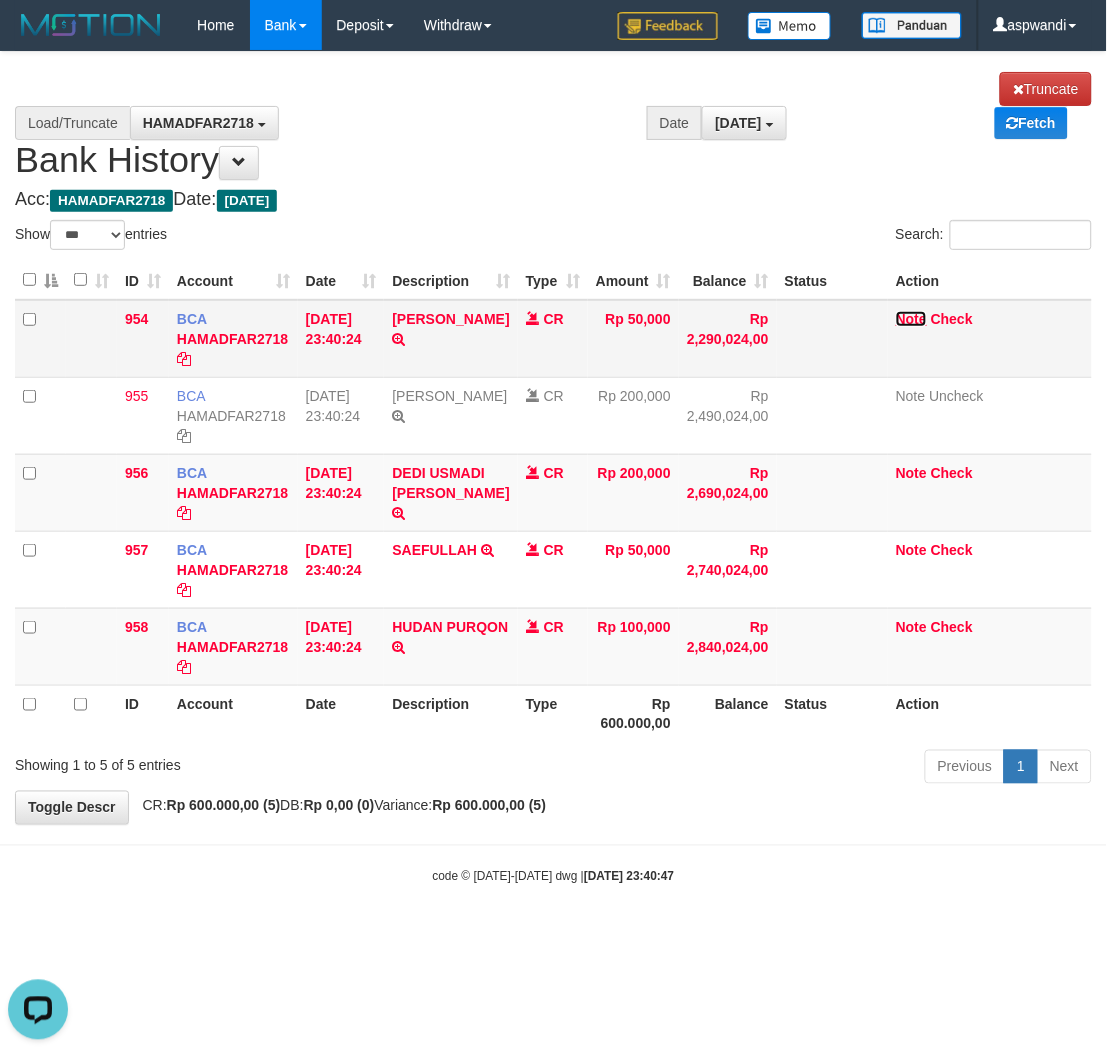 click on "Note" at bounding box center [911, 319] 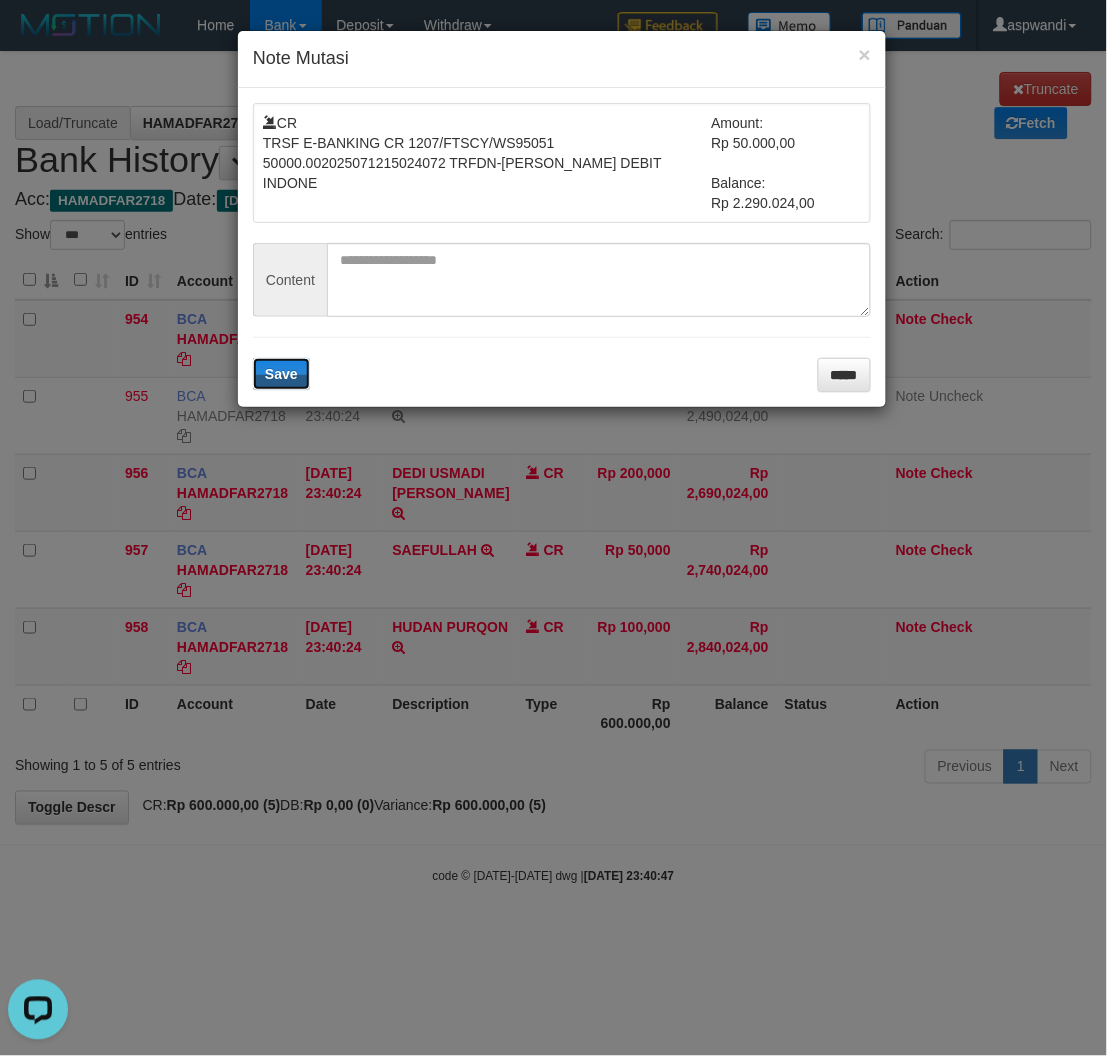 type 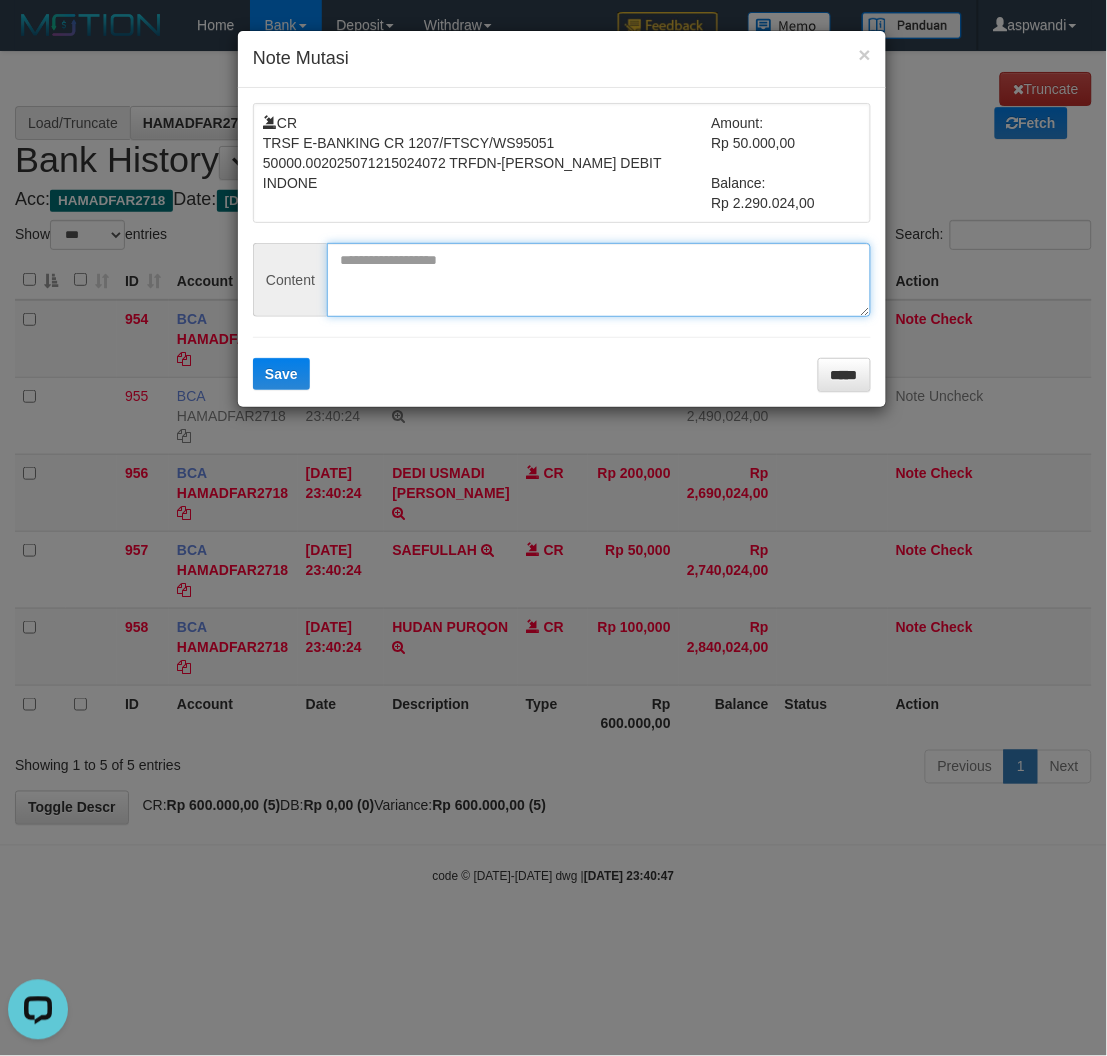click at bounding box center [599, 280] 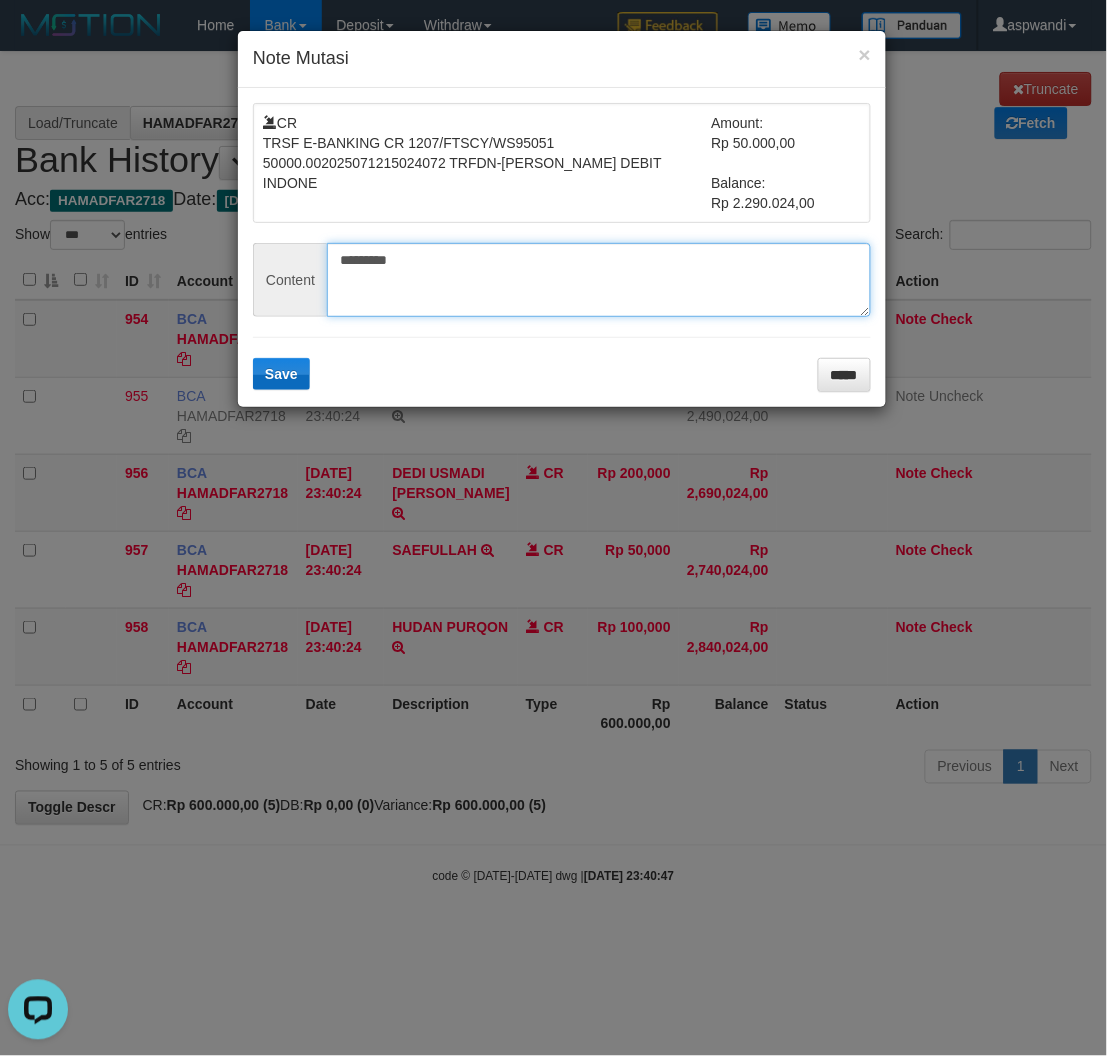 type on "*********" 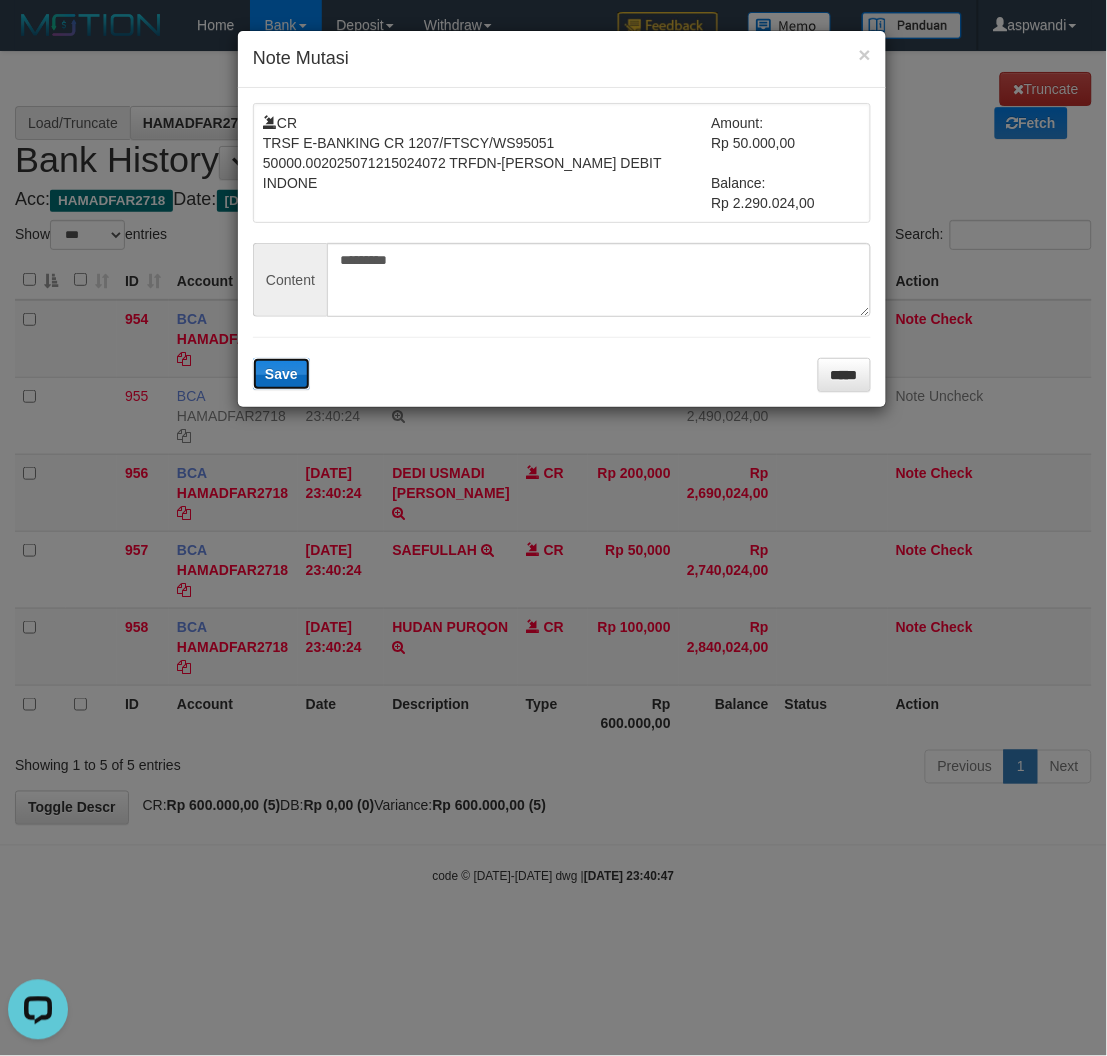 click on "Save" at bounding box center (281, 374) 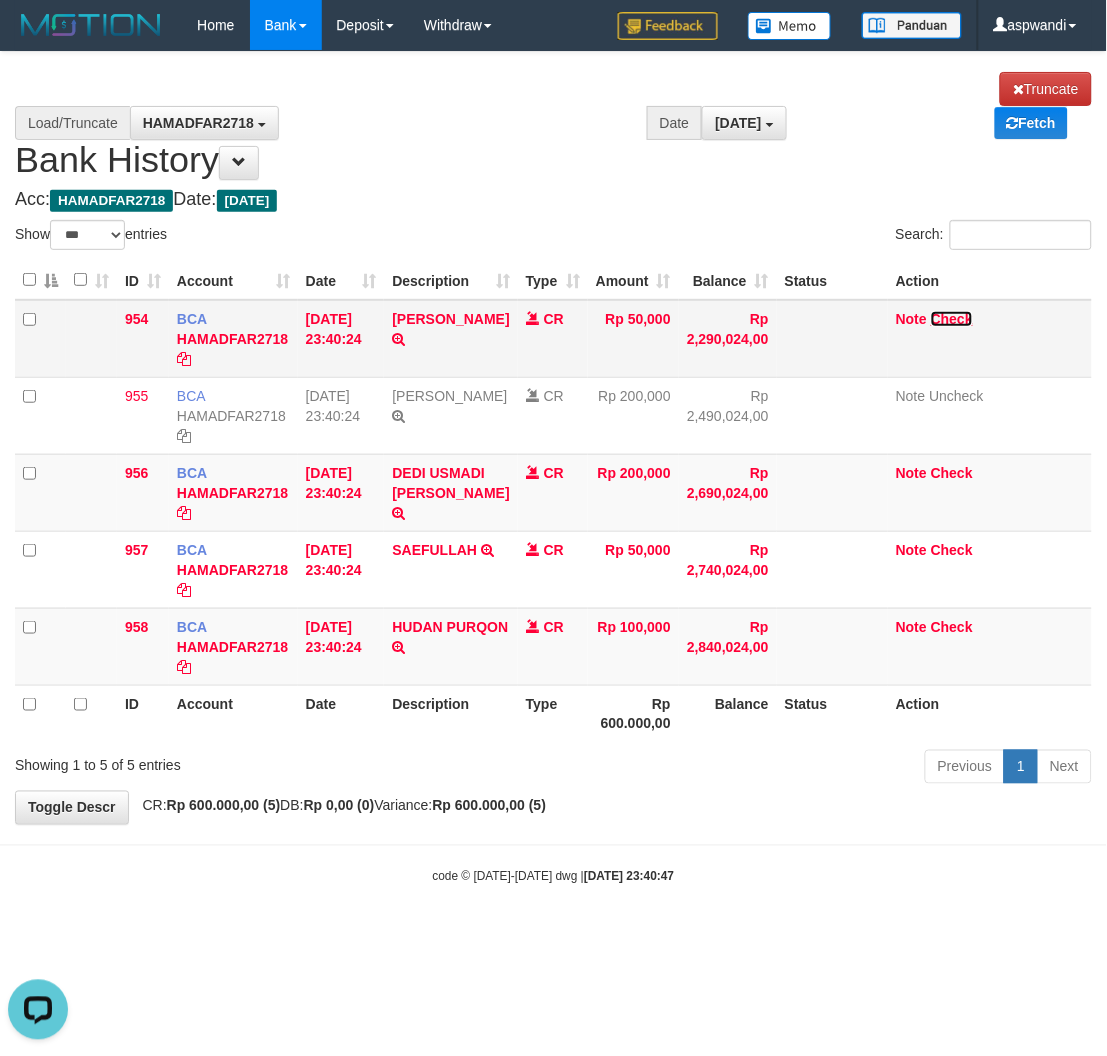 click on "Check" at bounding box center (952, 319) 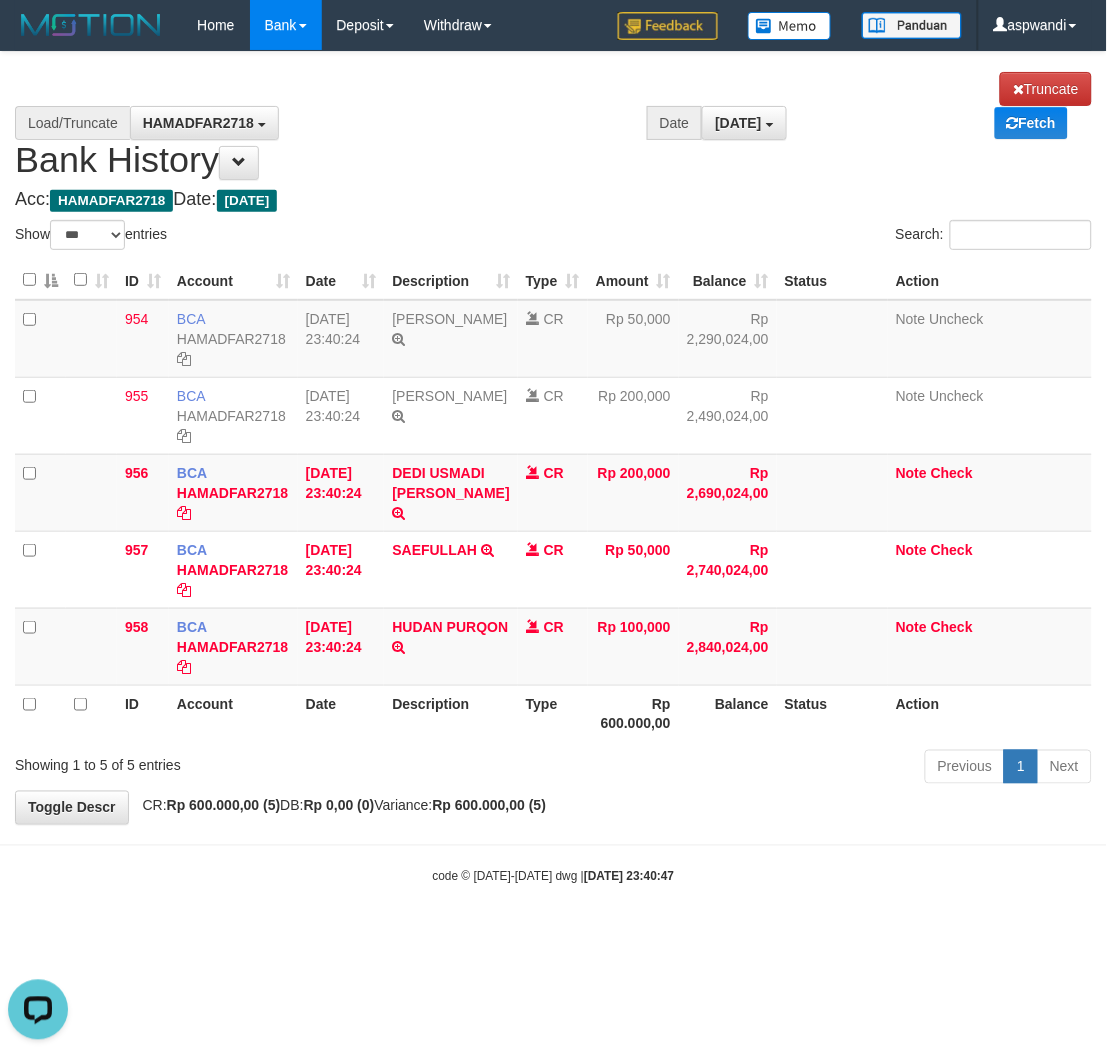 click on "**********" at bounding box center [553, 438] 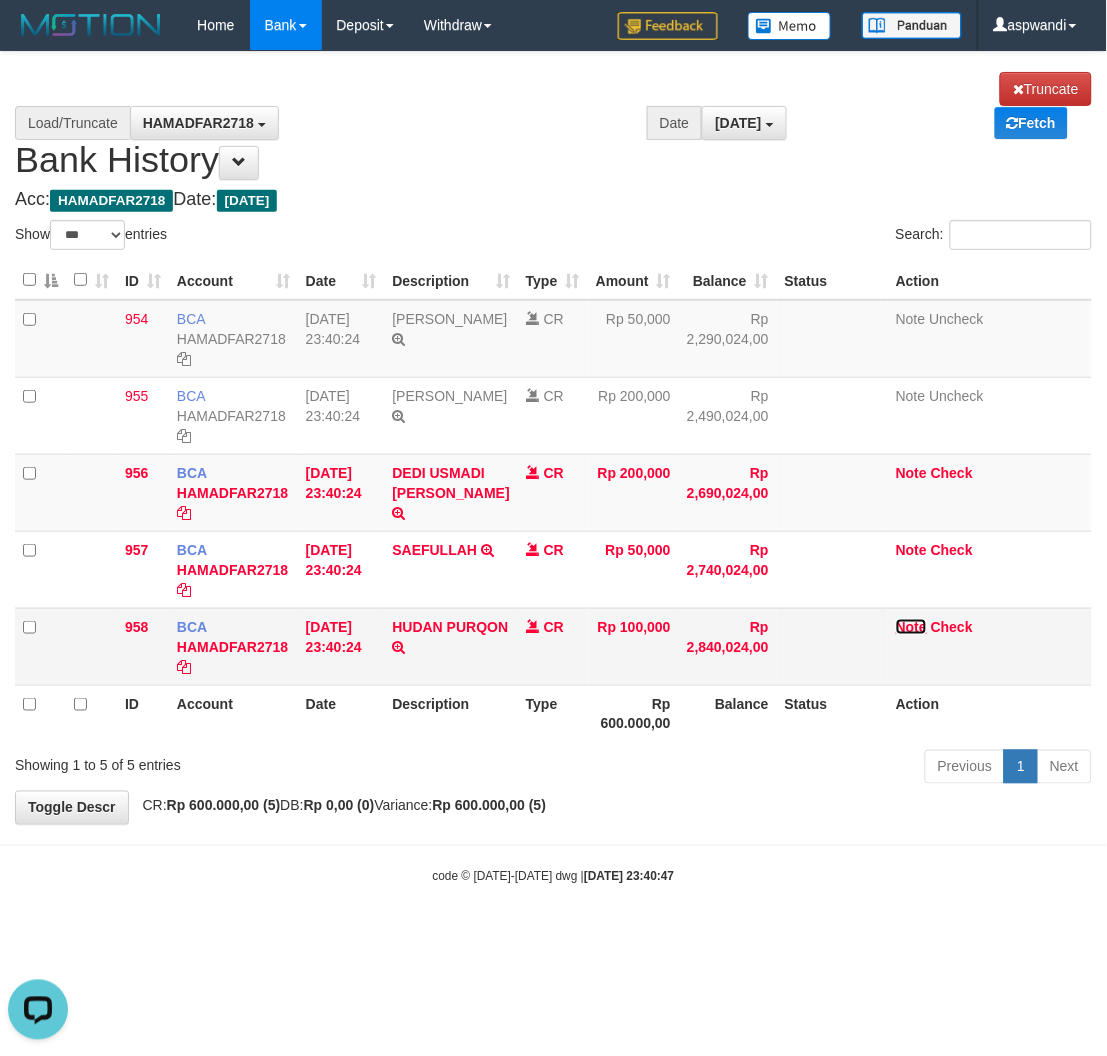 click on "Note" at bounding box center [911, 627] 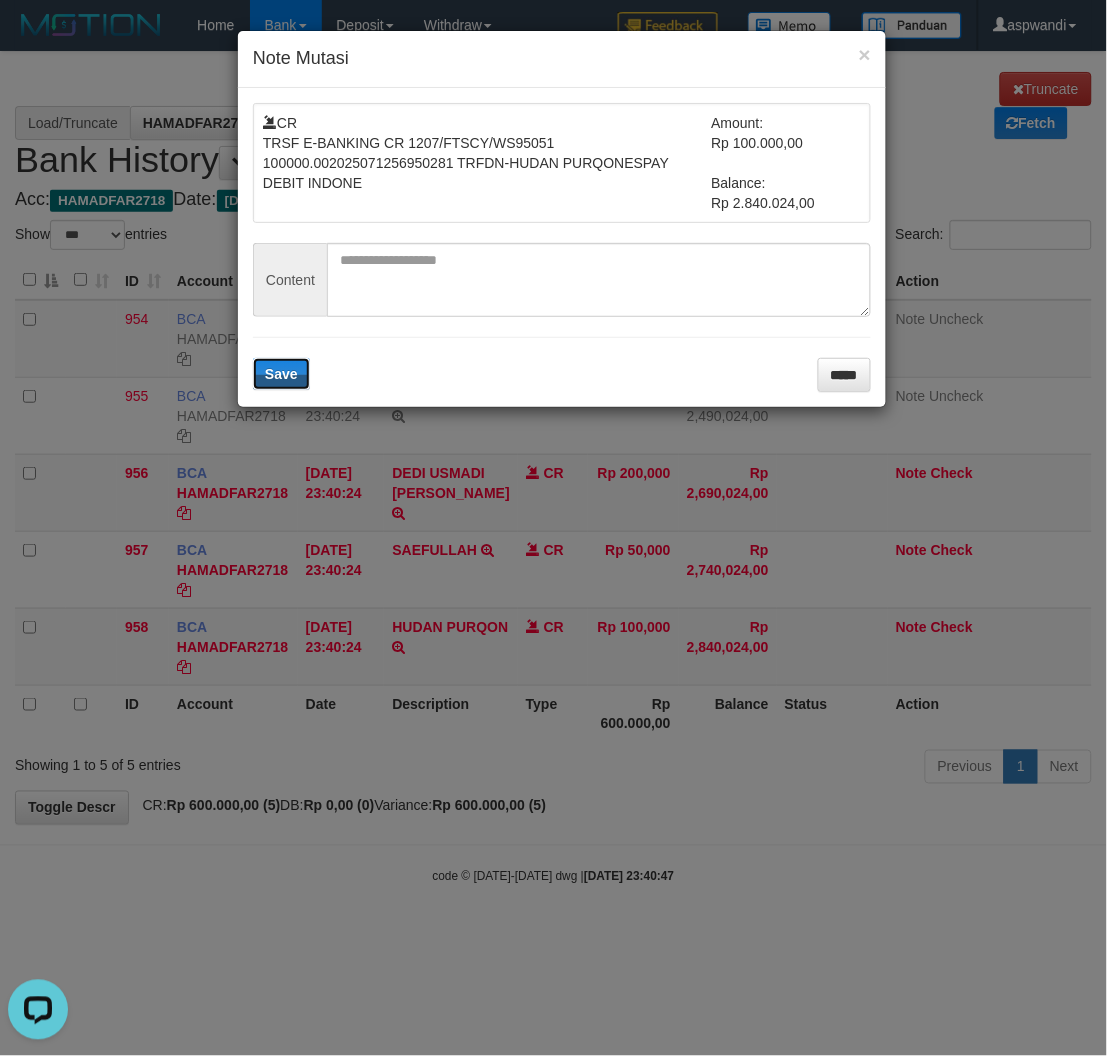 type 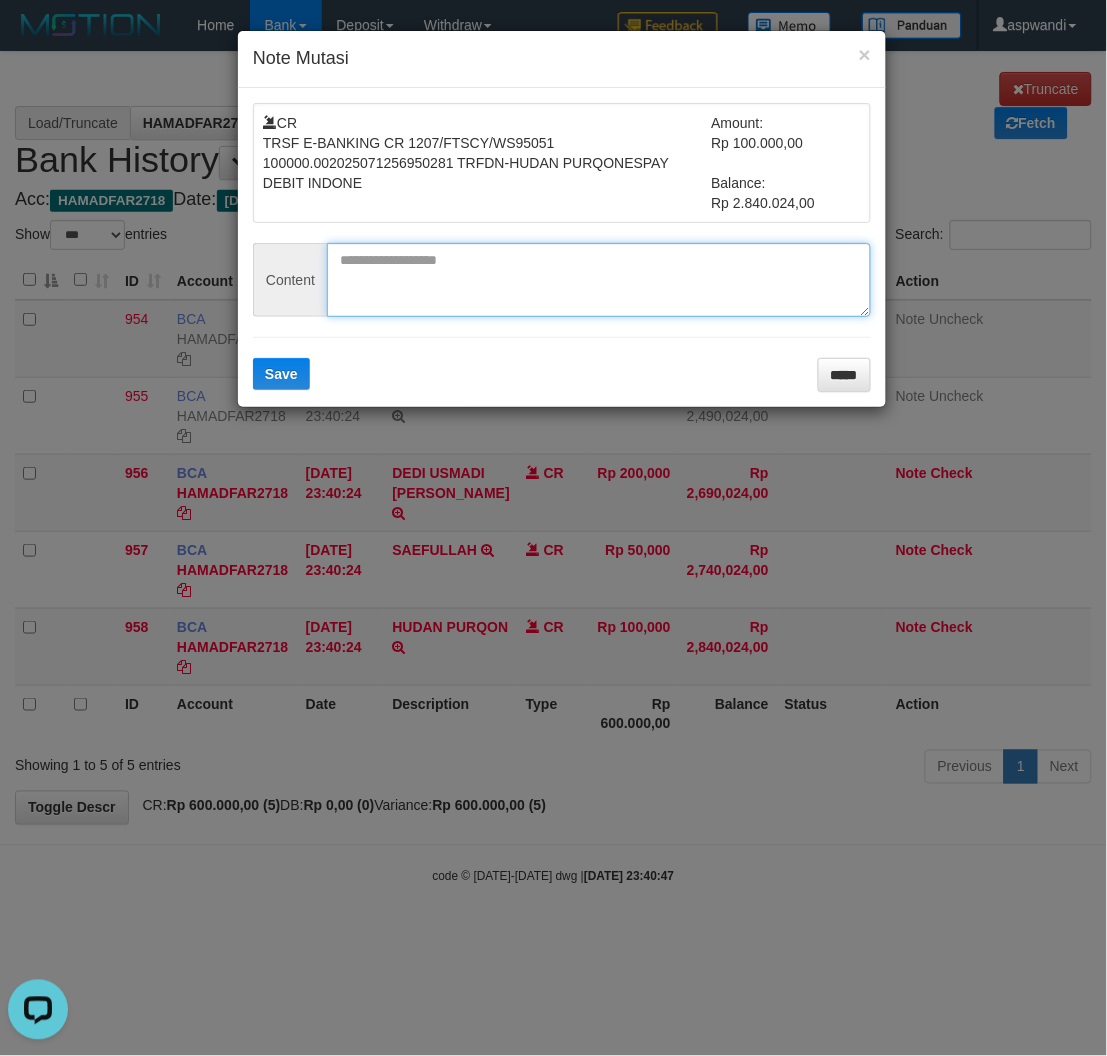 click at bounding box center [599, 280] 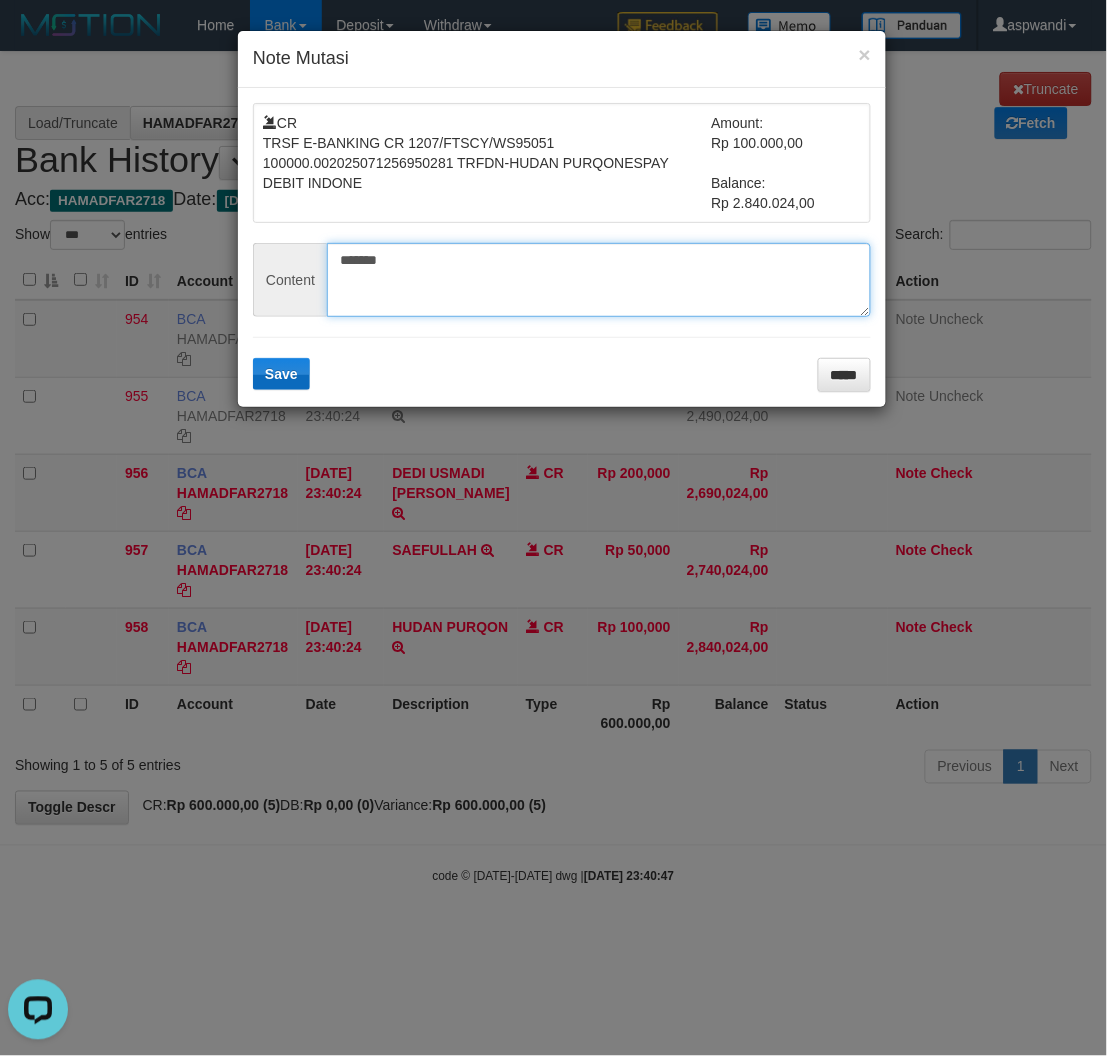 type on "*******" 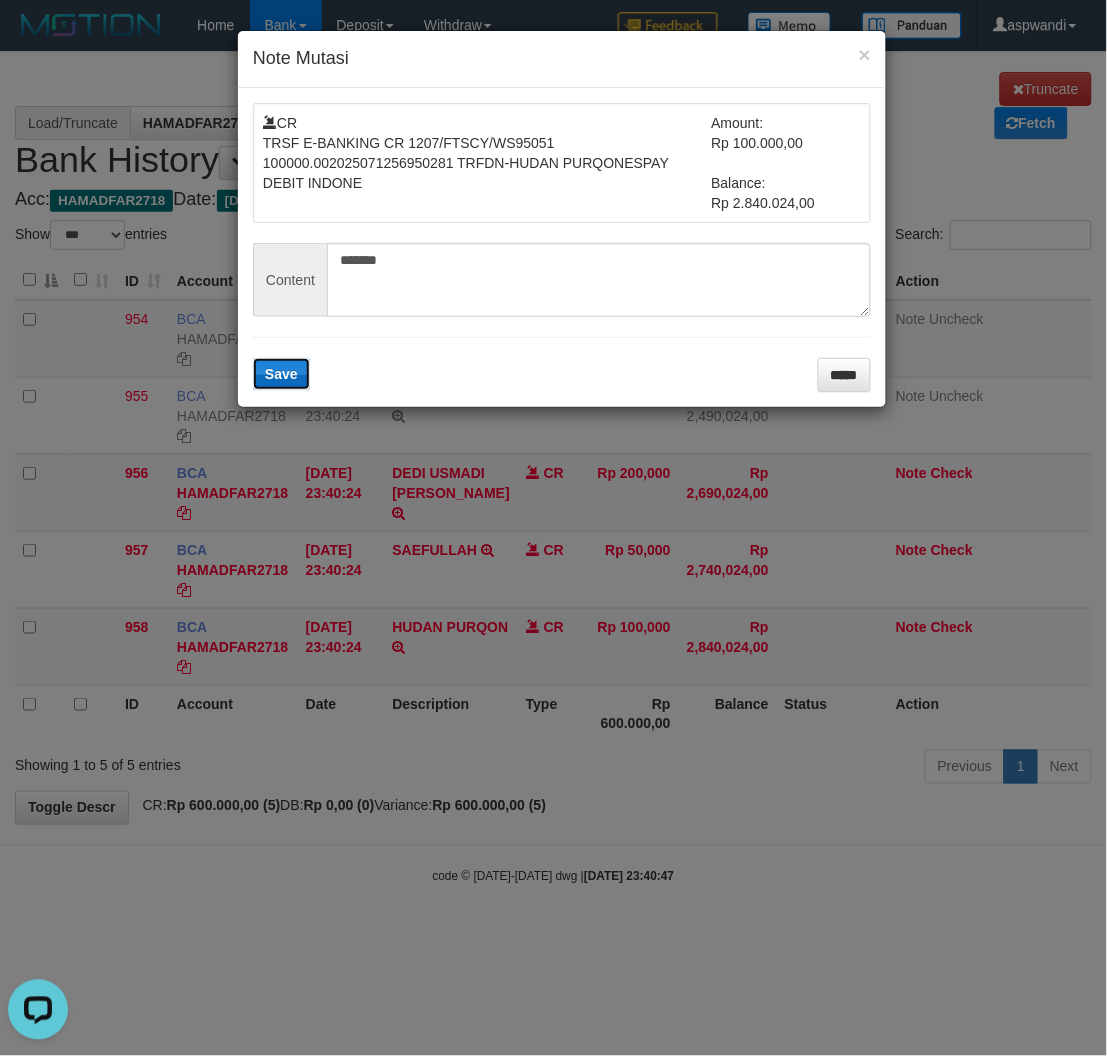 click on "Save" at bounding box center [281, 374] 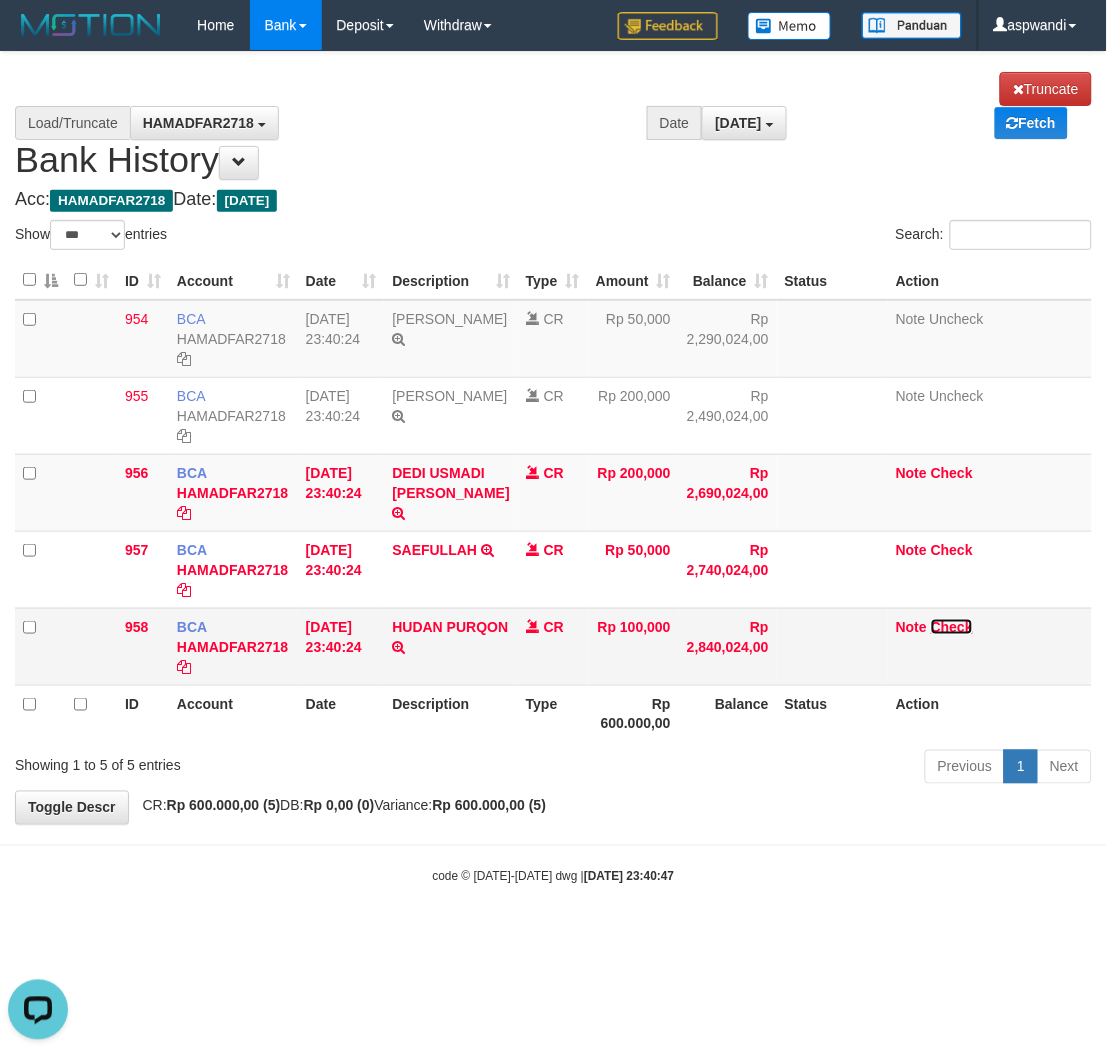 click on "Check" at bounding box center (952, 627) 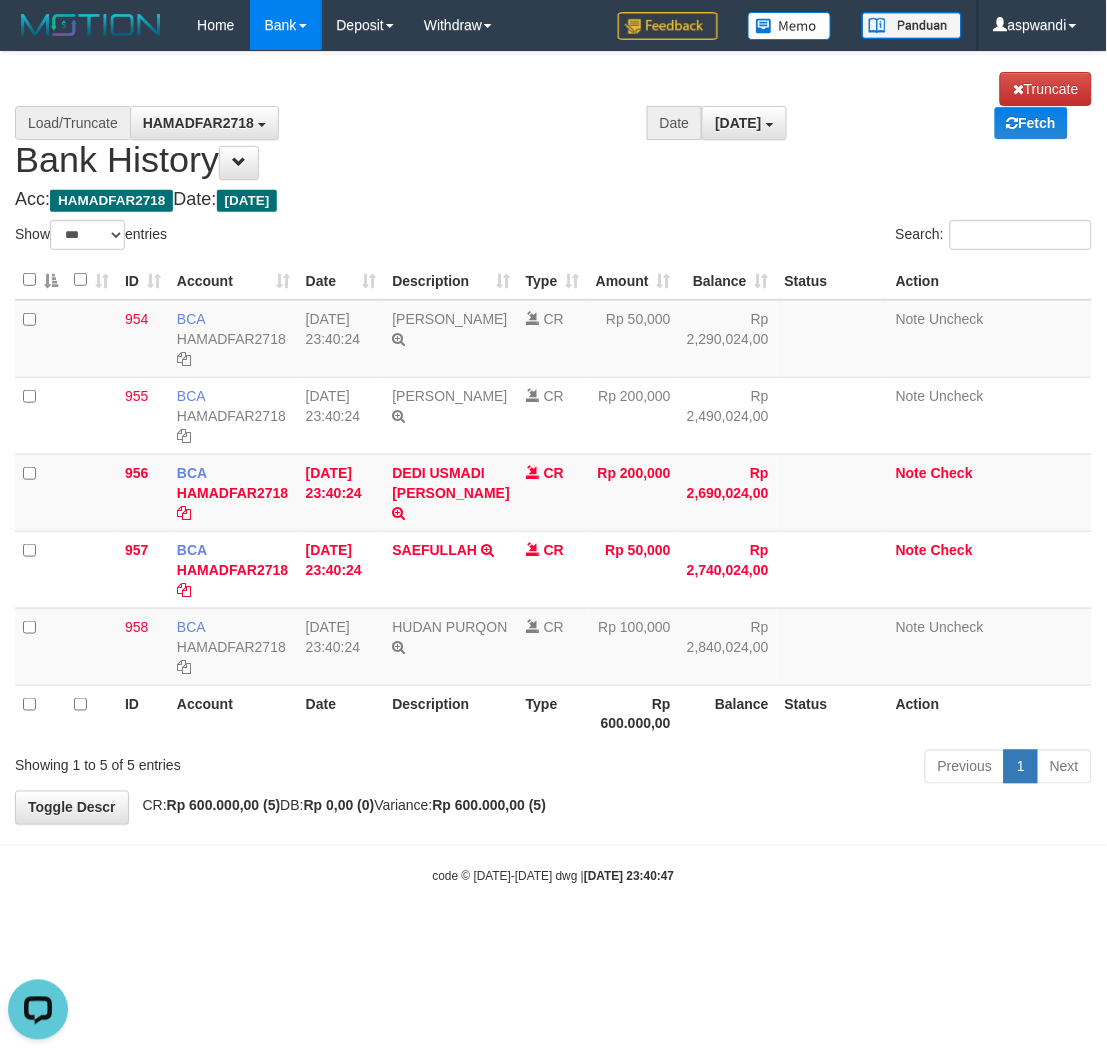 click on "Show  ** ** ** ***  entries" at bounding box center (277, 237) 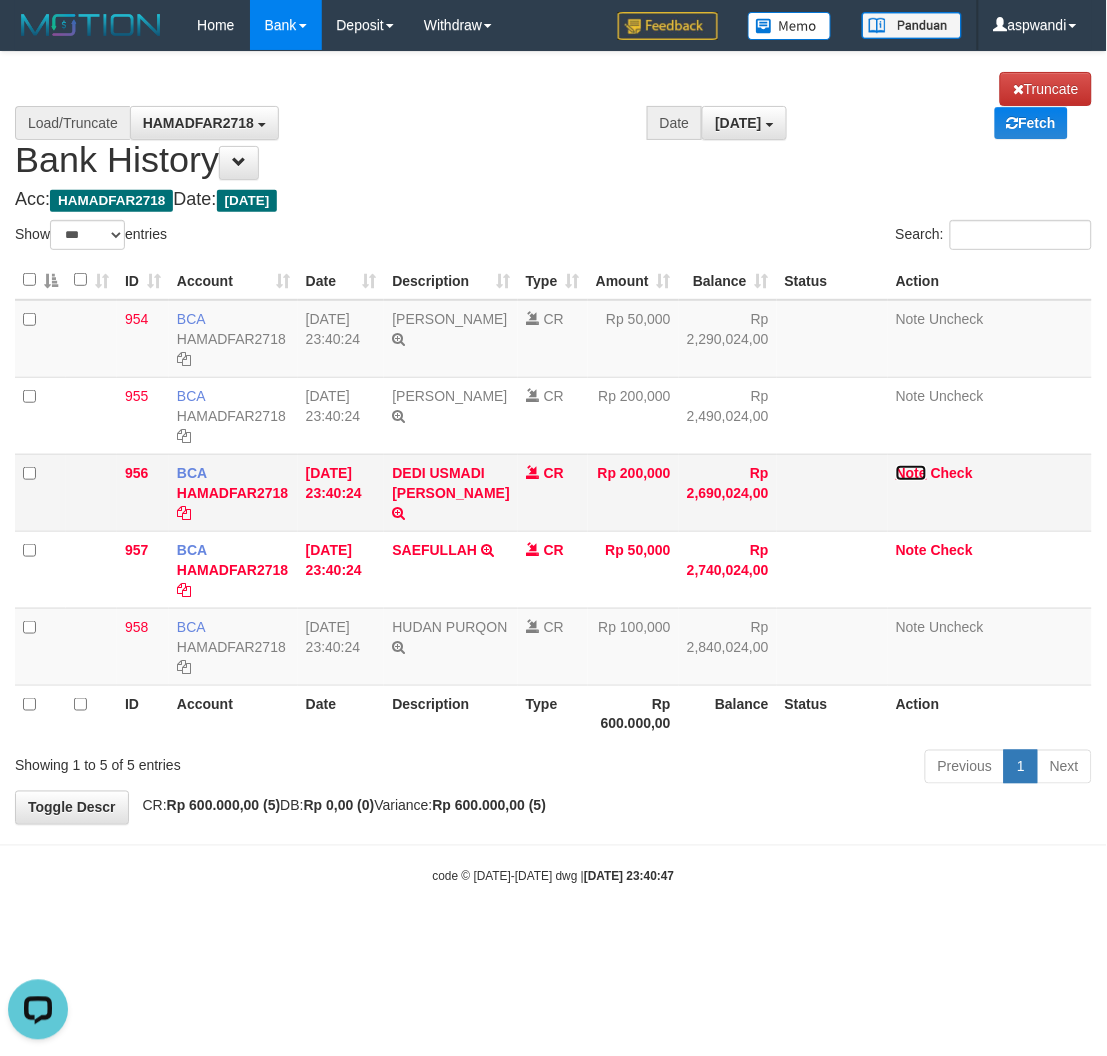 click on "Note" at bounding box center (911, 473) 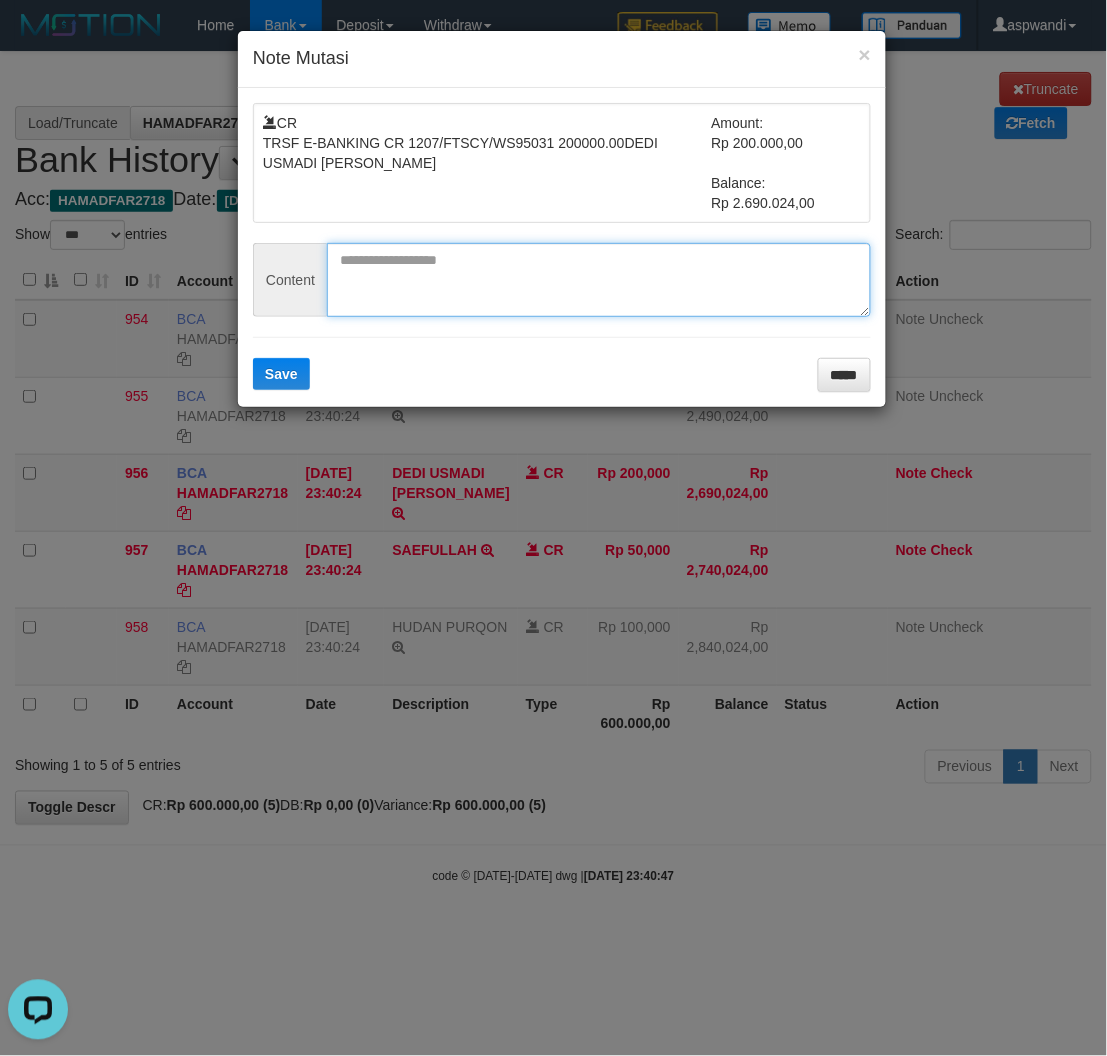 click at bounding box center [599, 280] 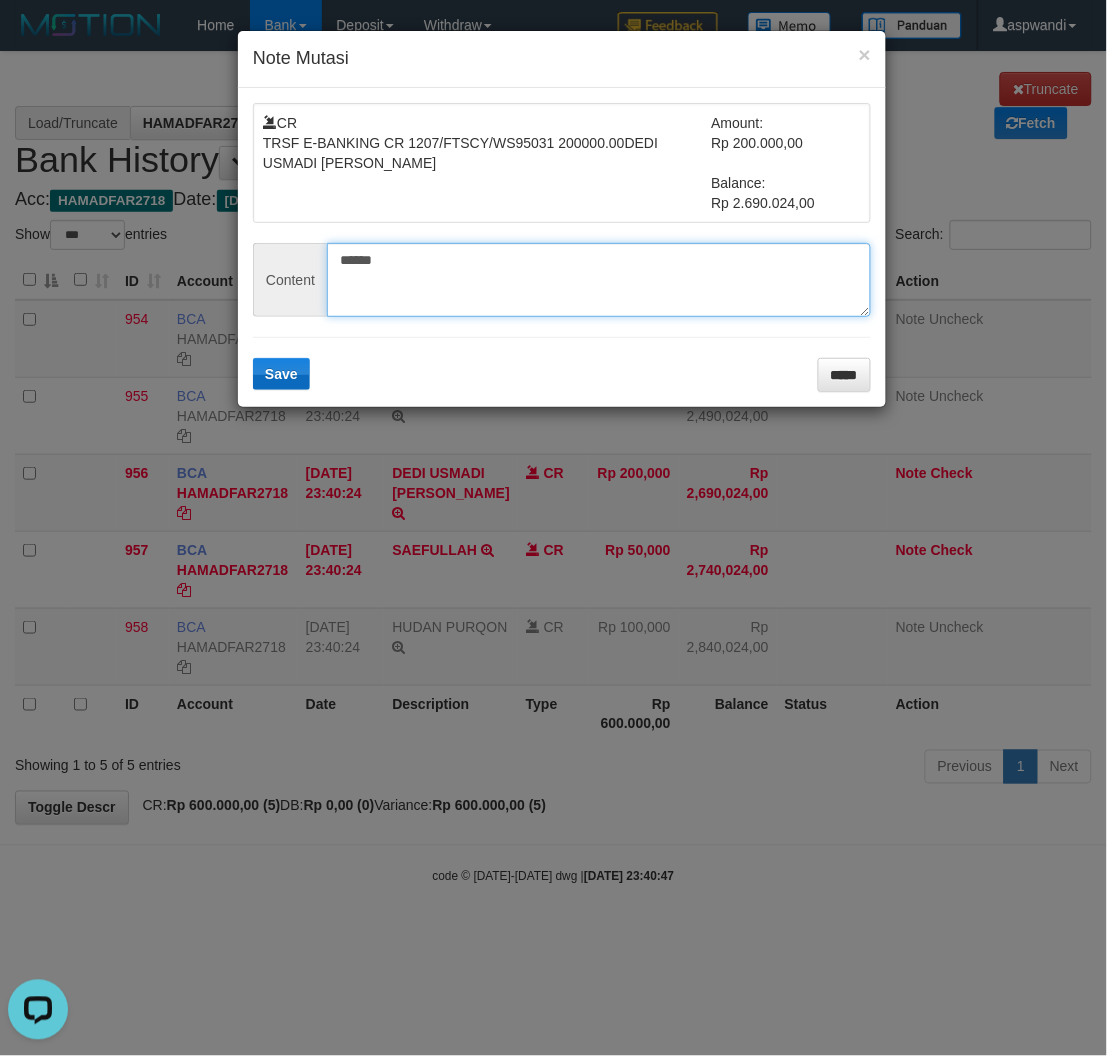 type on "******" 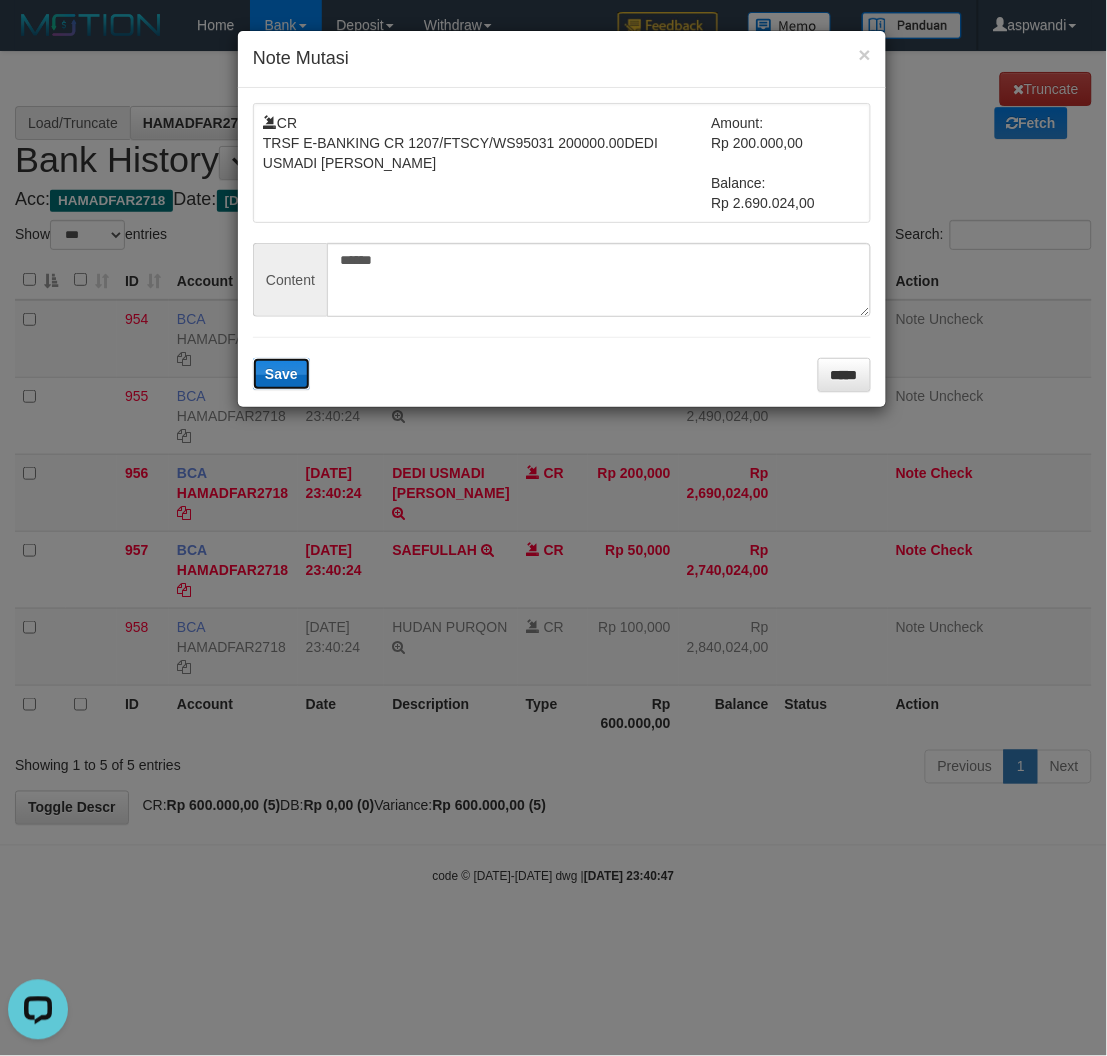 click on "Save" at bounding box center [281, 374] 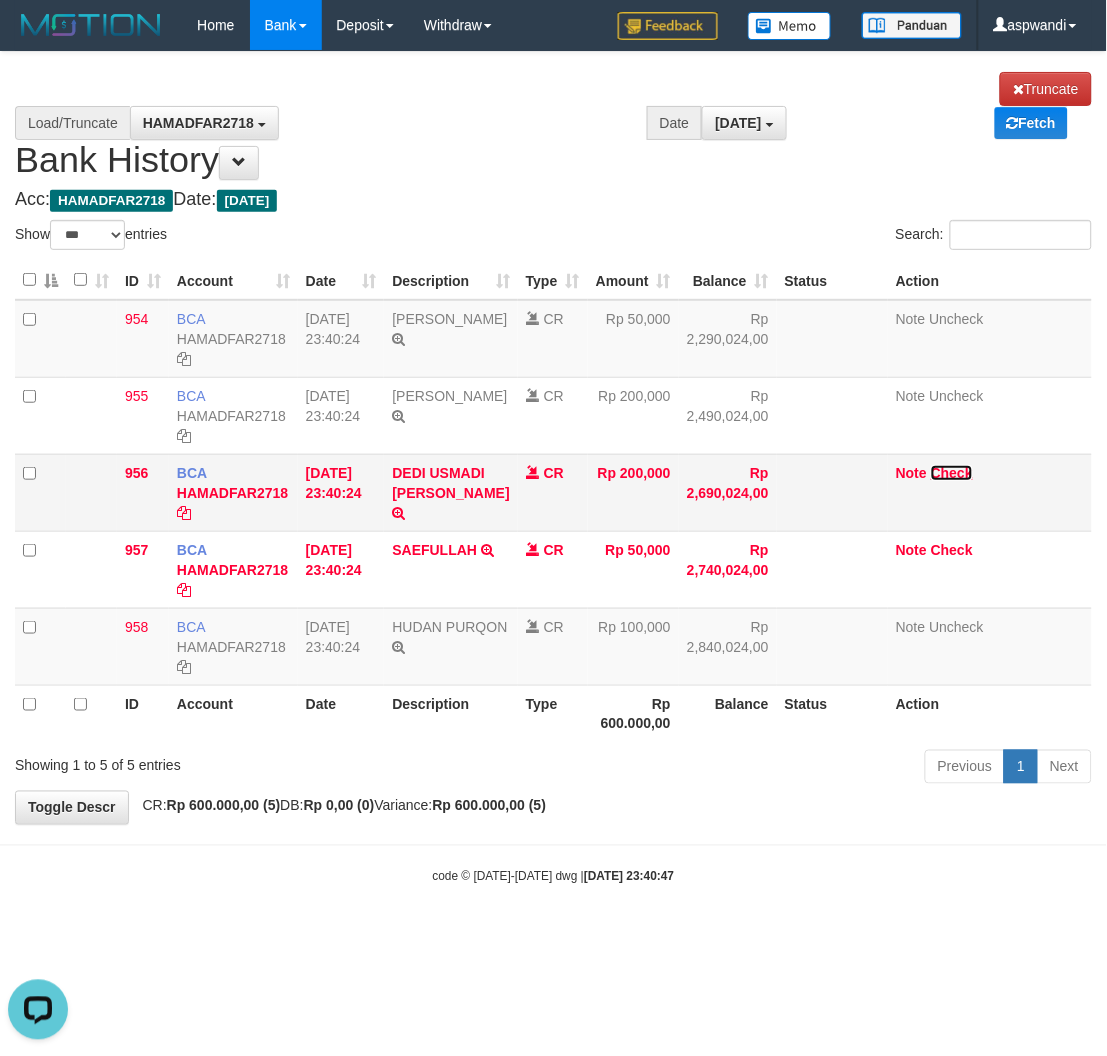 click on "Check" at bounding box center [952, 473] 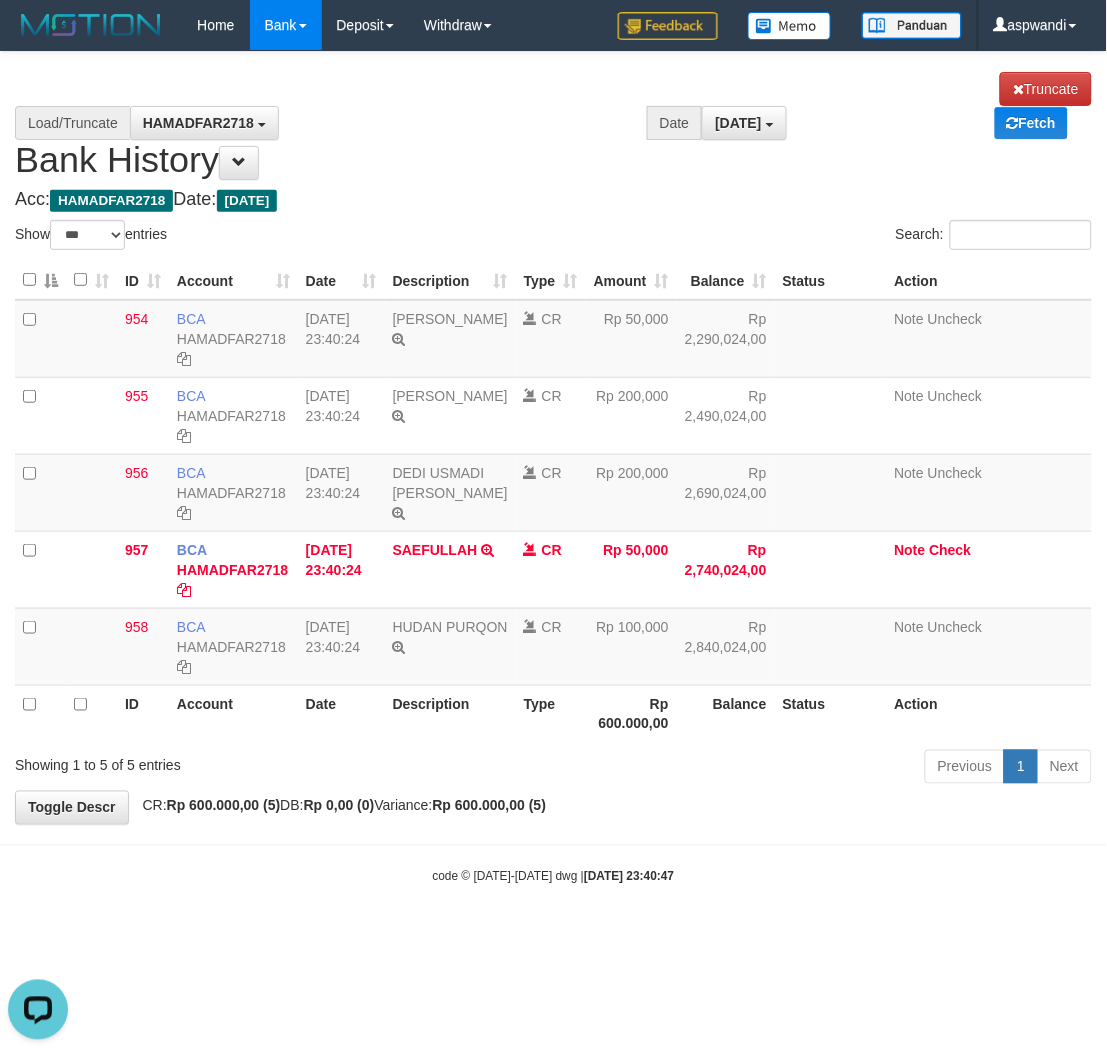 click on "**********" at bounding box center (553, 438) 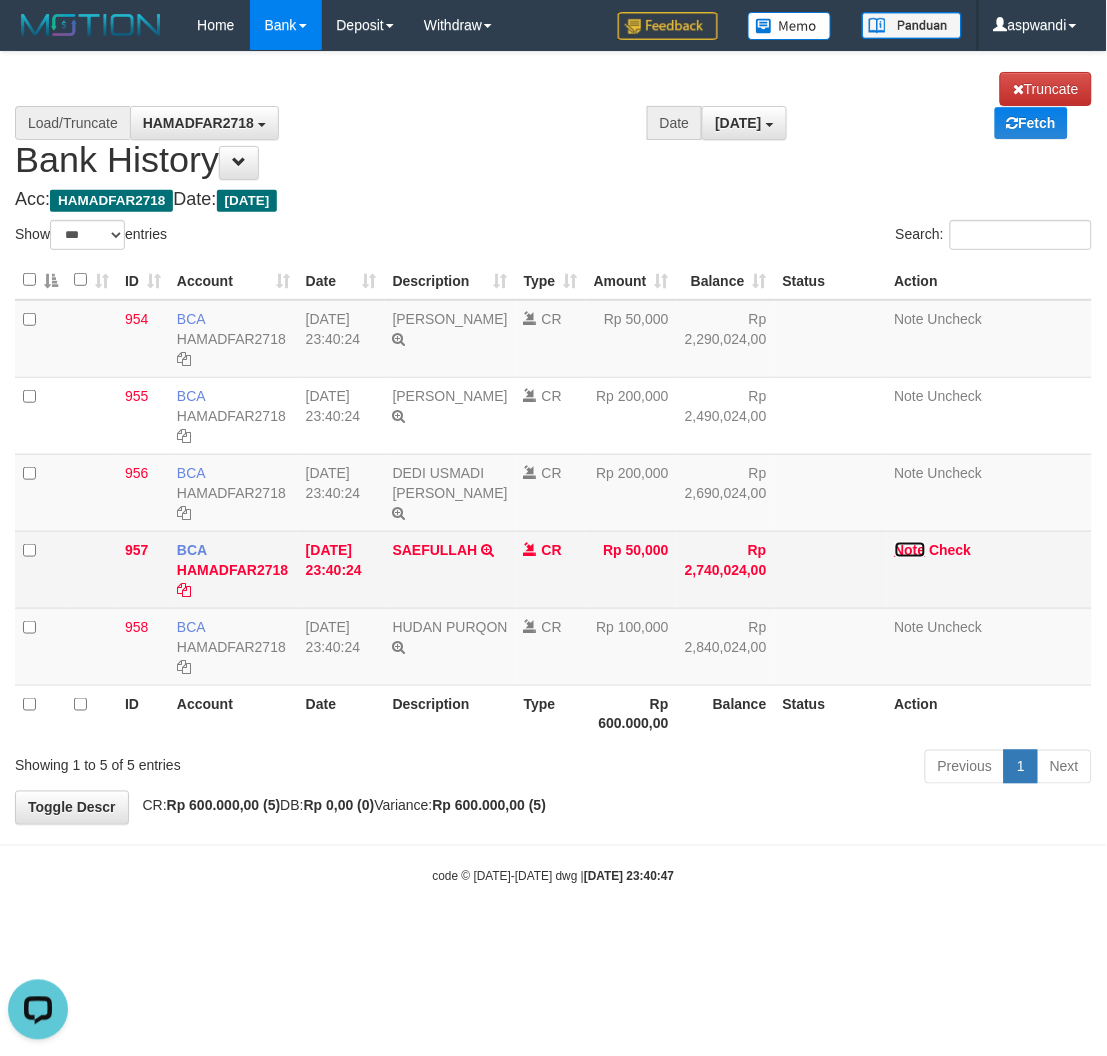 click on "Note" at bounding box center (910, 550) 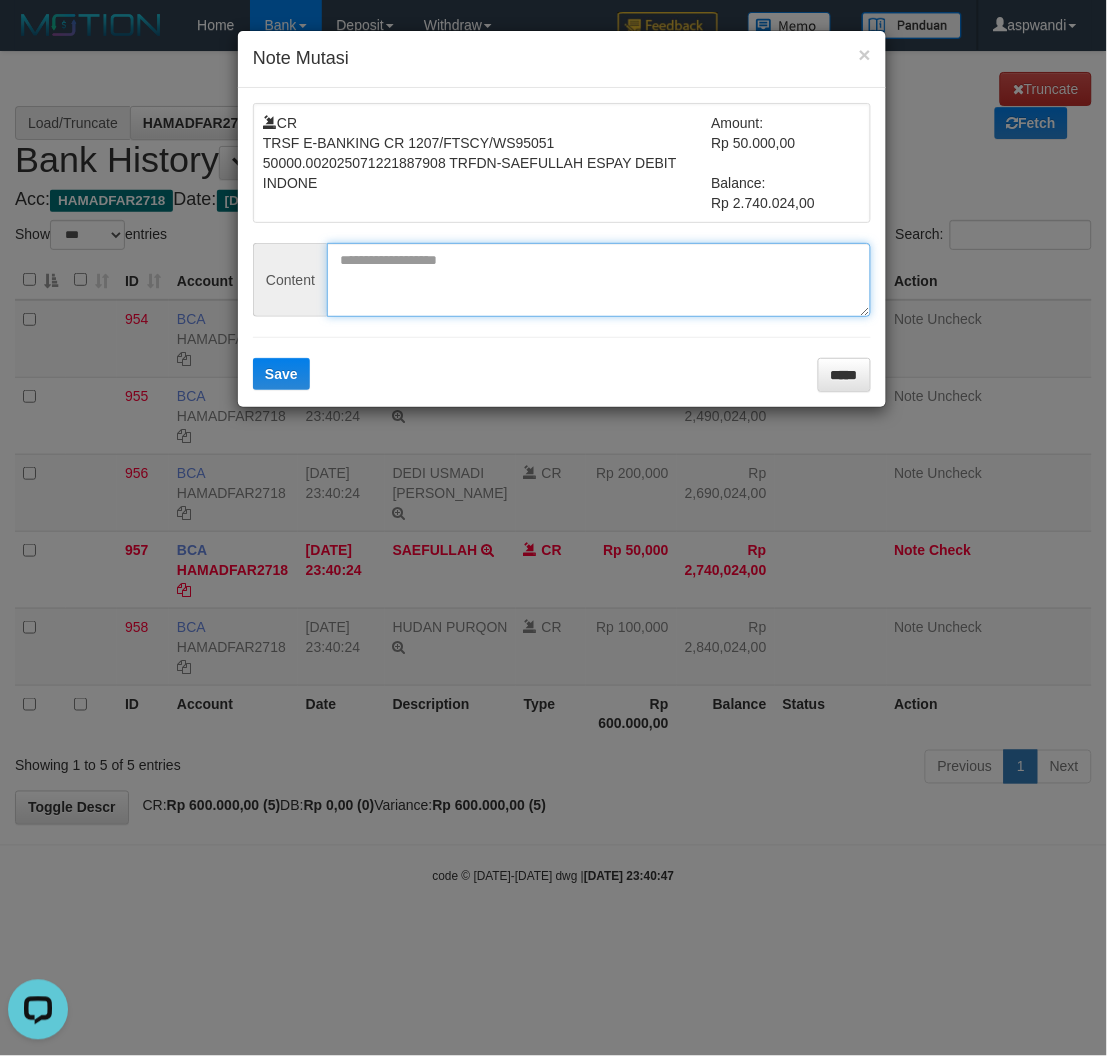 click at bounding box center [599, 280] 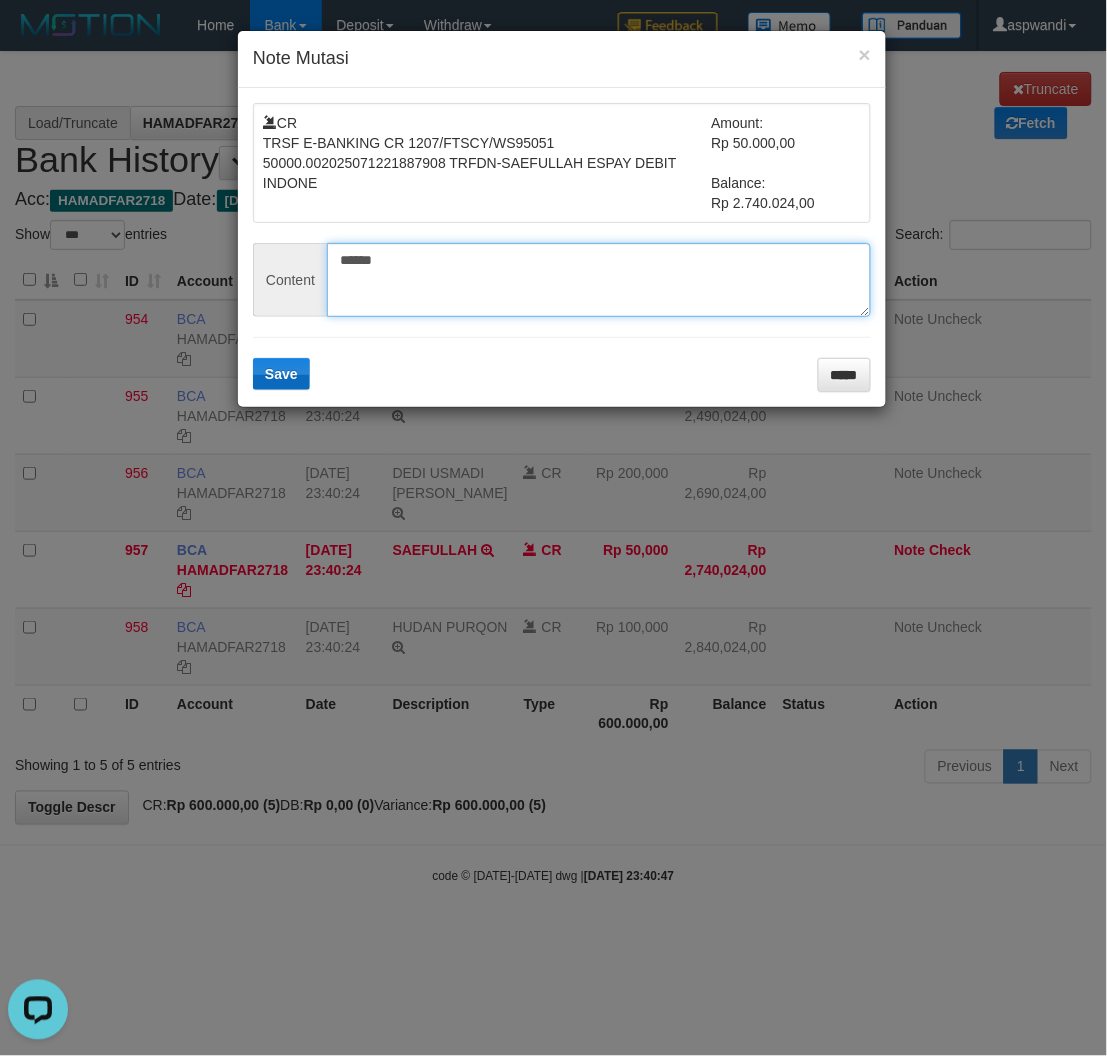 type on "******" 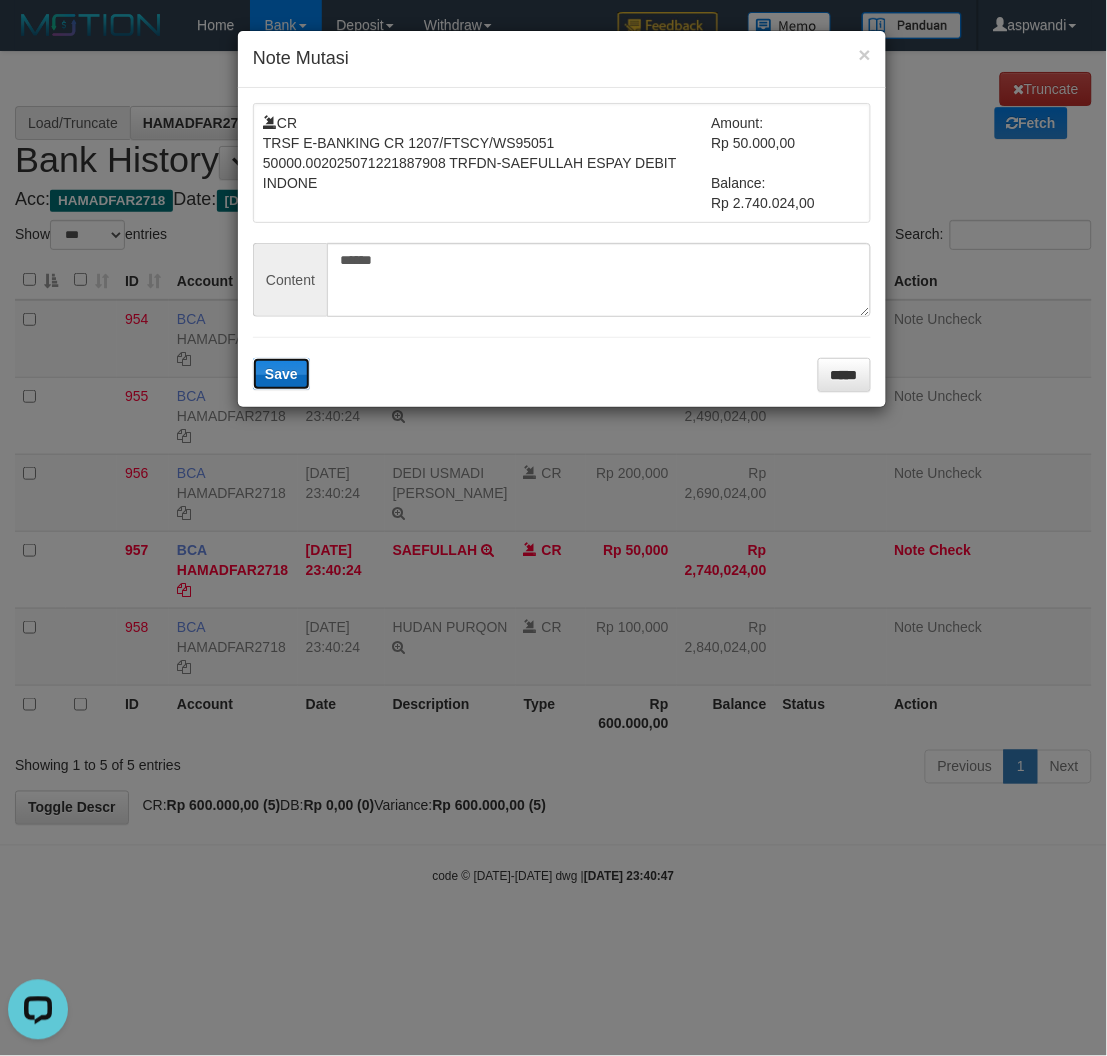 click on "Save" at bounding box center [281, 374] 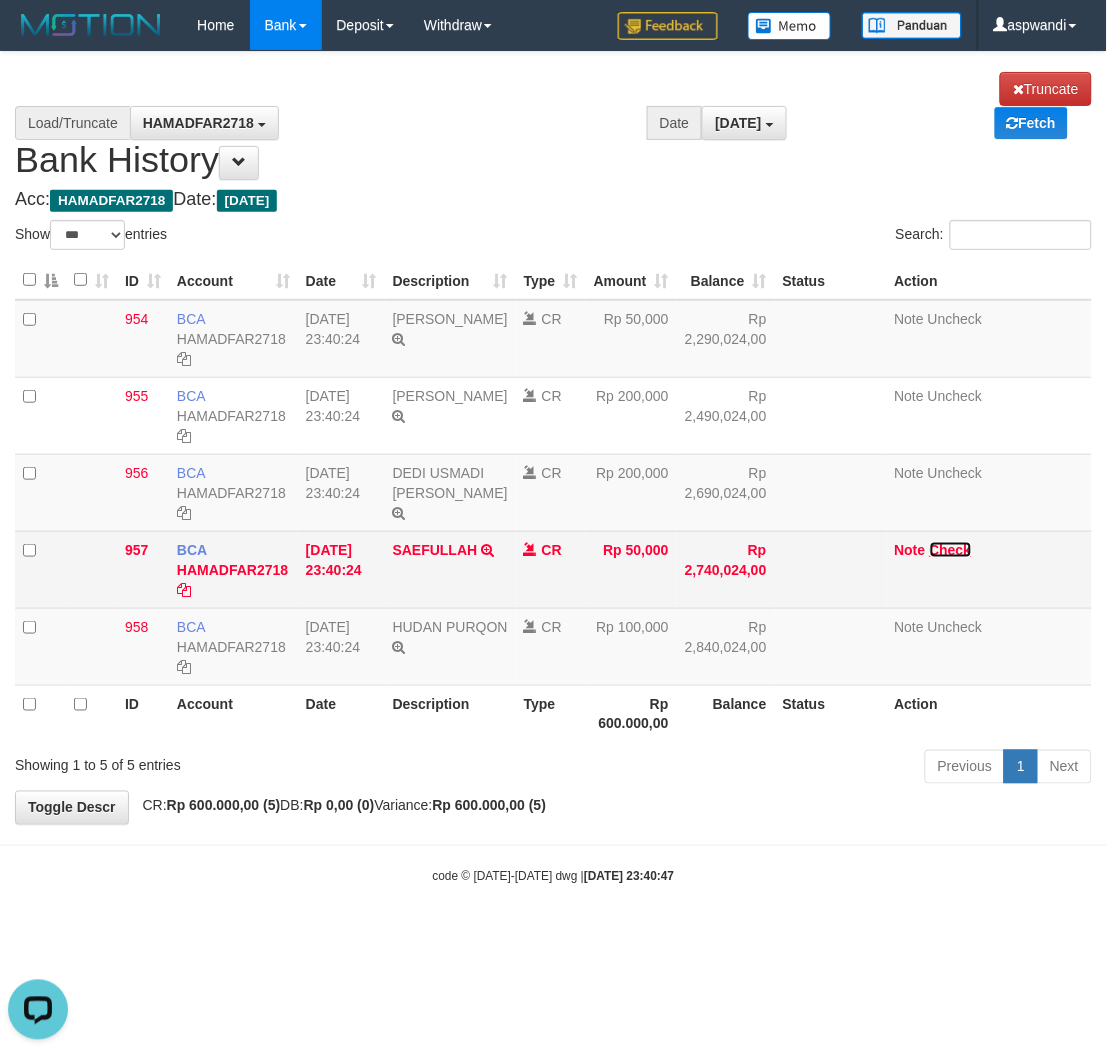click on "Check" at bounding box center [951, 550] 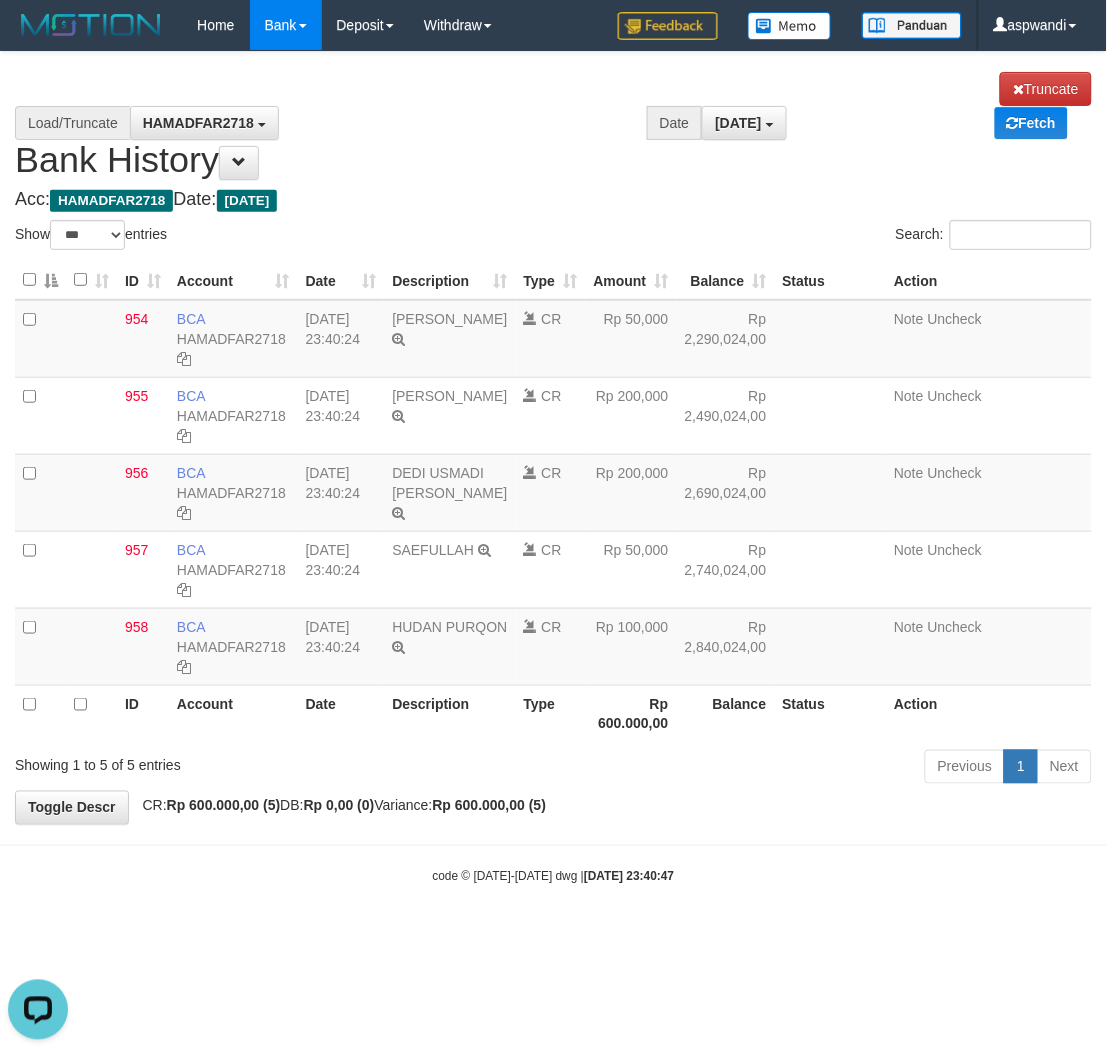 click on "**********" at bounding box center (553, 438) 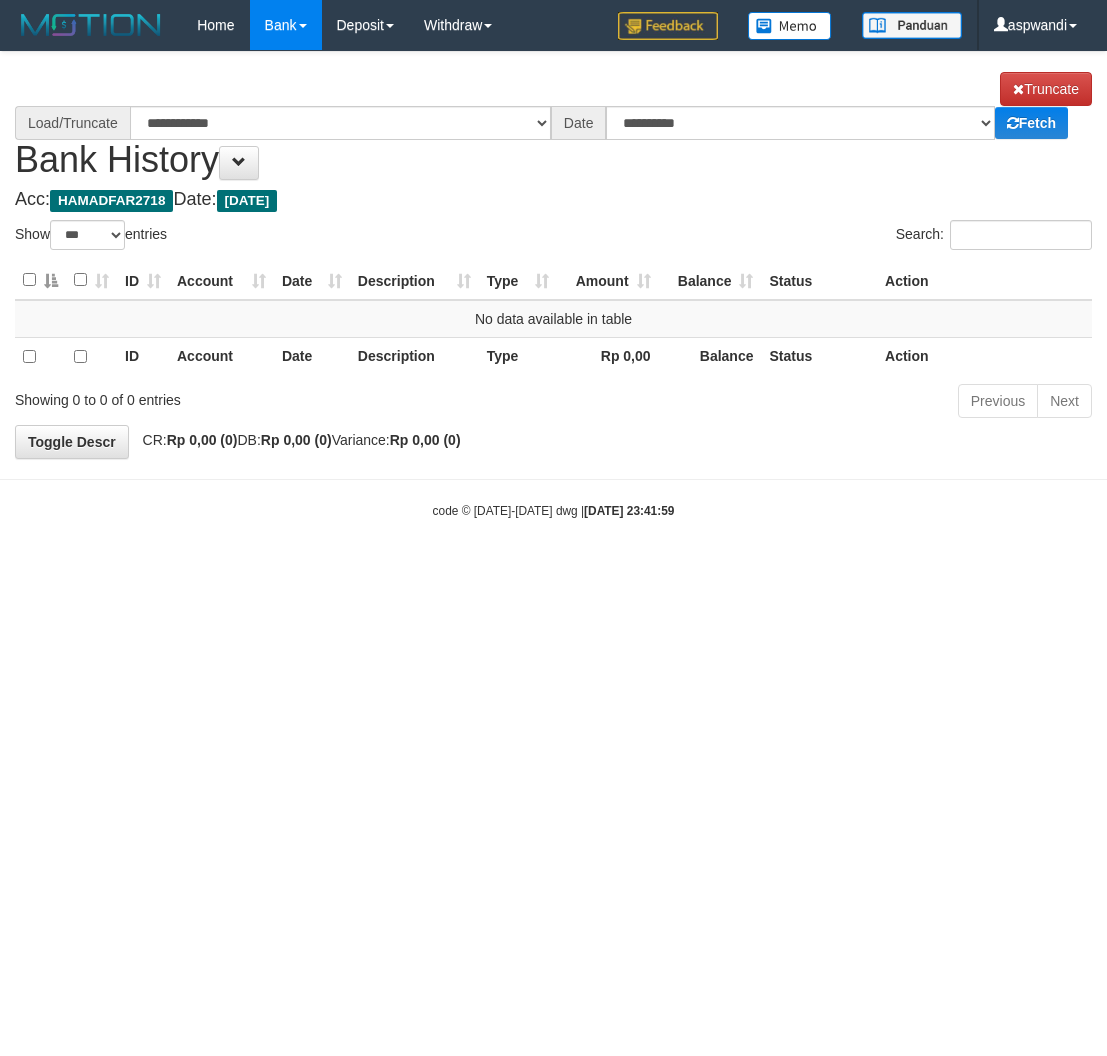 select on "***" 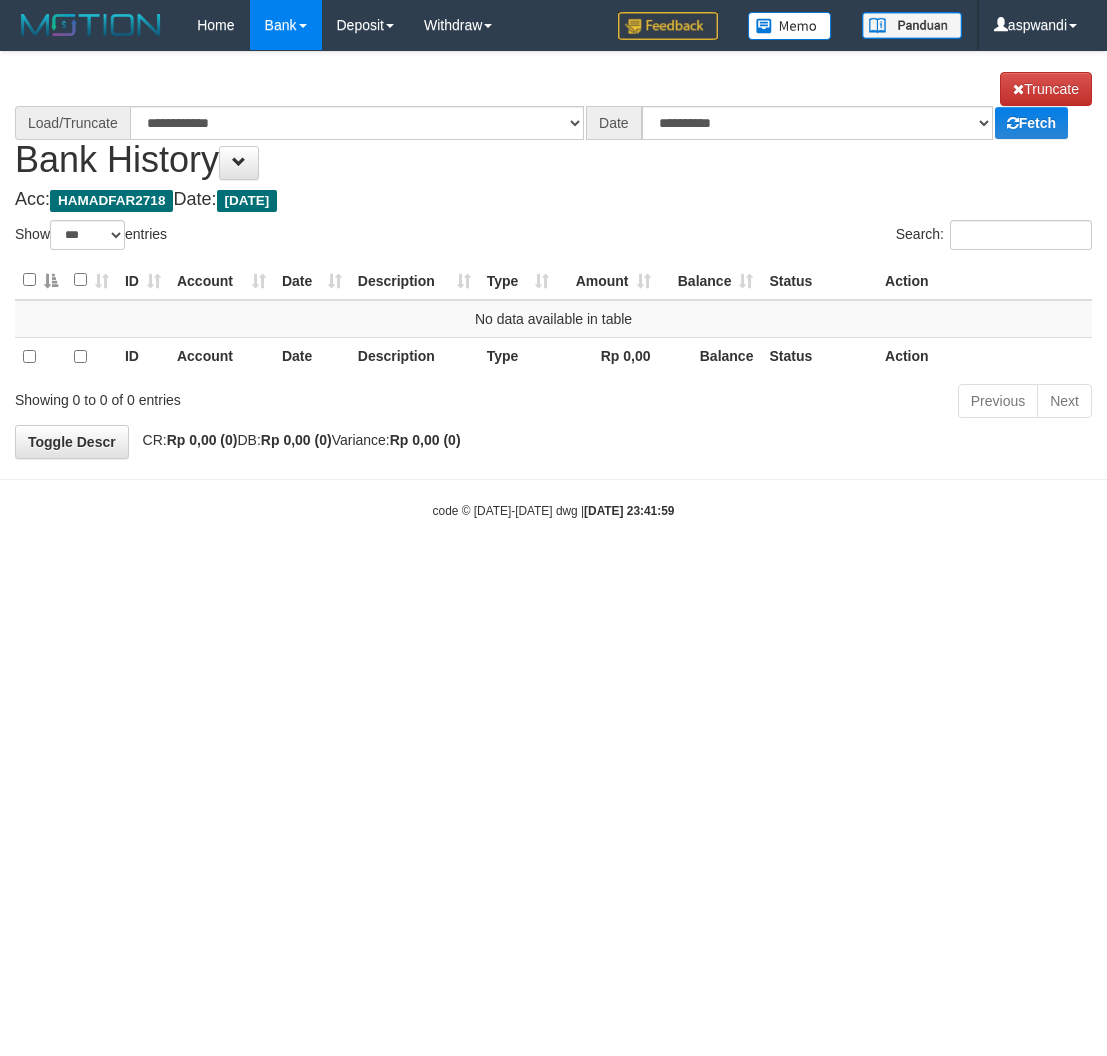 scroll, scrollTop: 0, scrollLeft: 0, axis: both 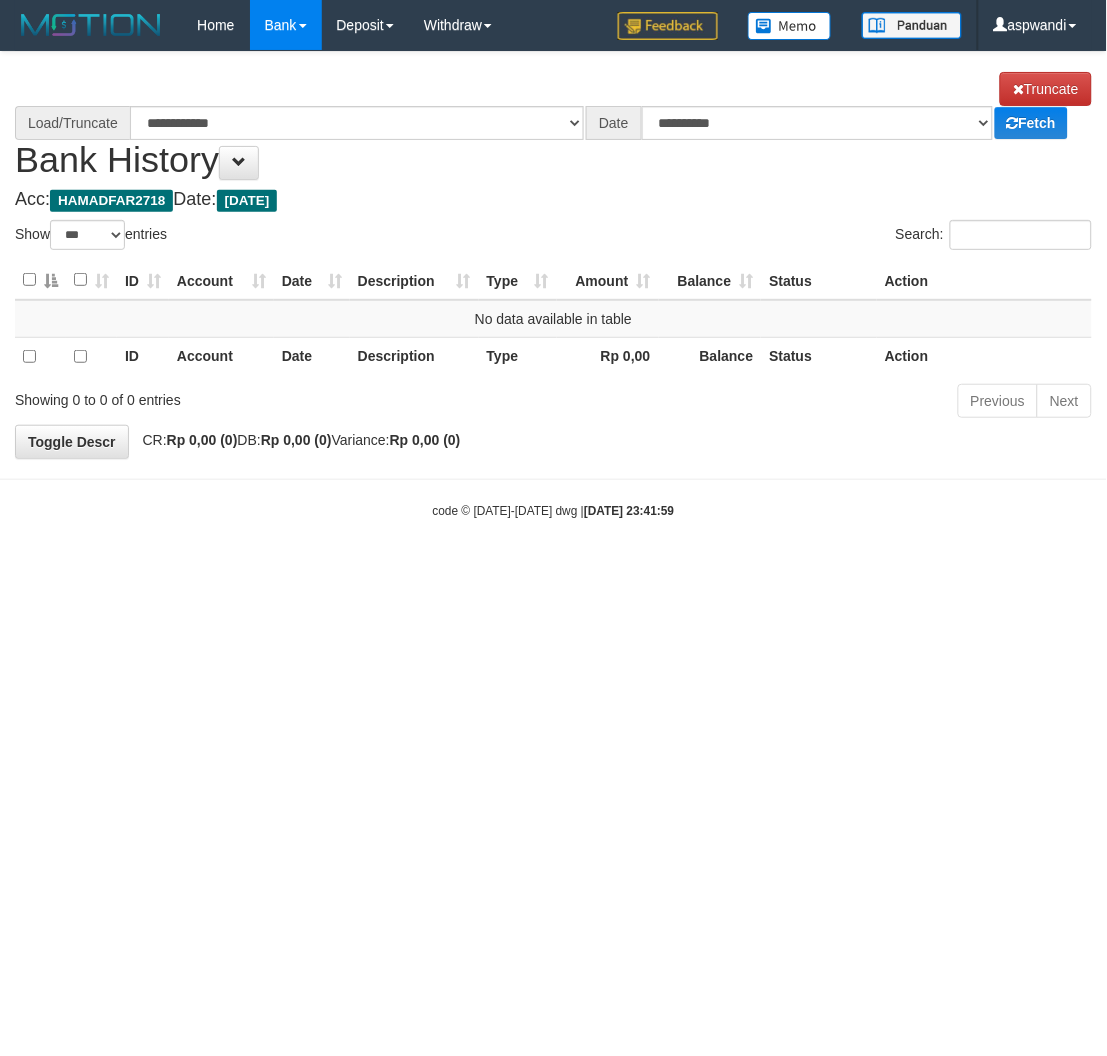 select on "****" 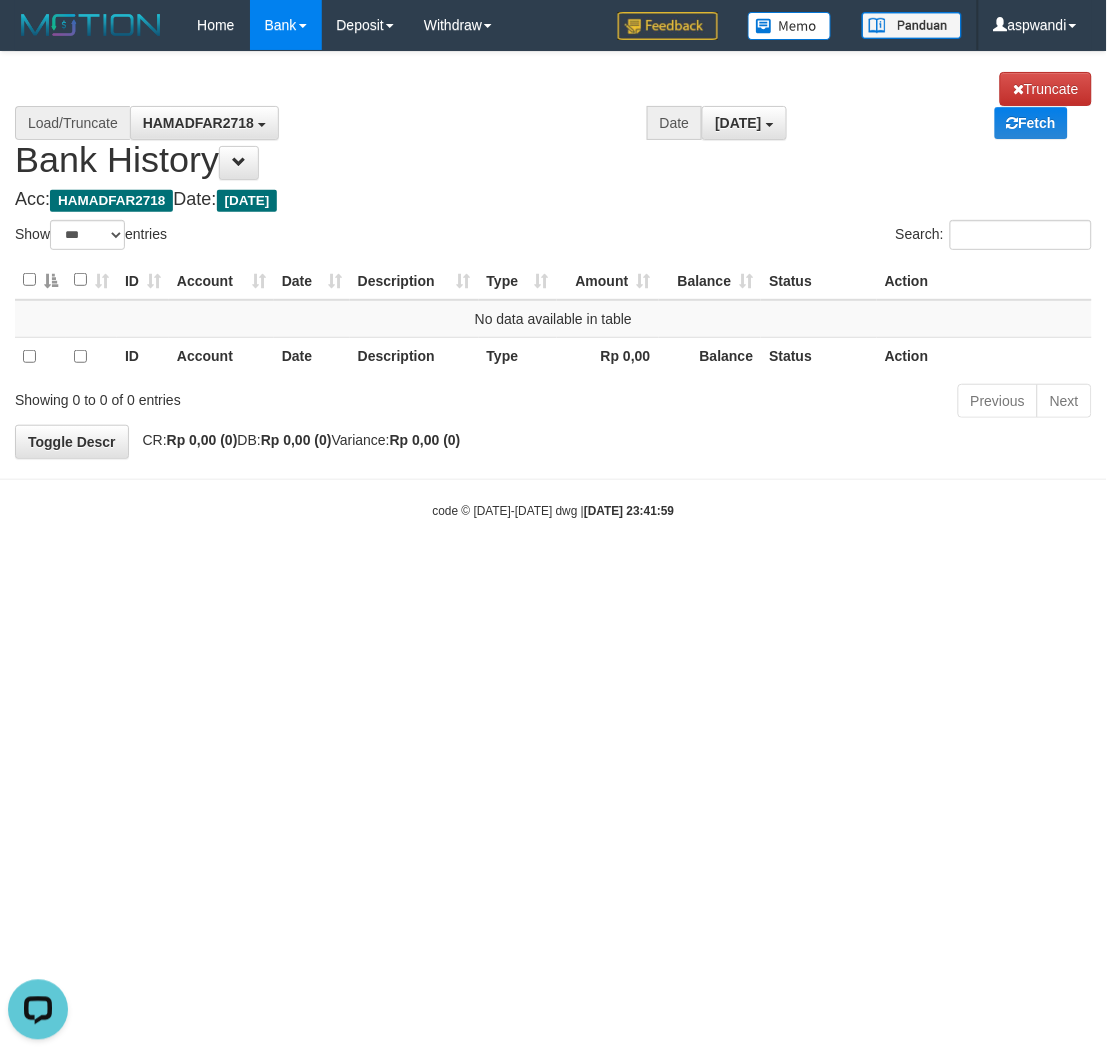 scroll, scrollTop: 0, scrollLeft: 0, axis: both 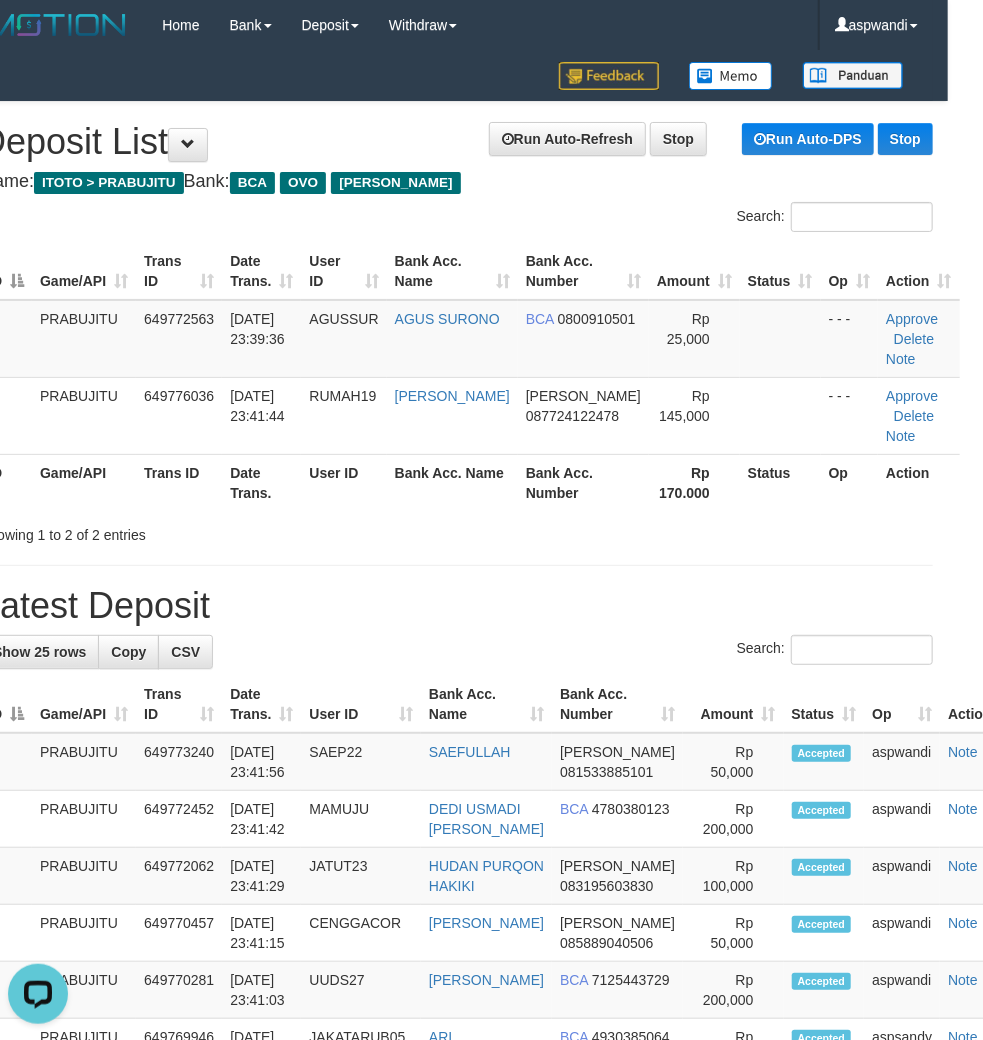 click on "**********" at bounding box center (456, 1197) 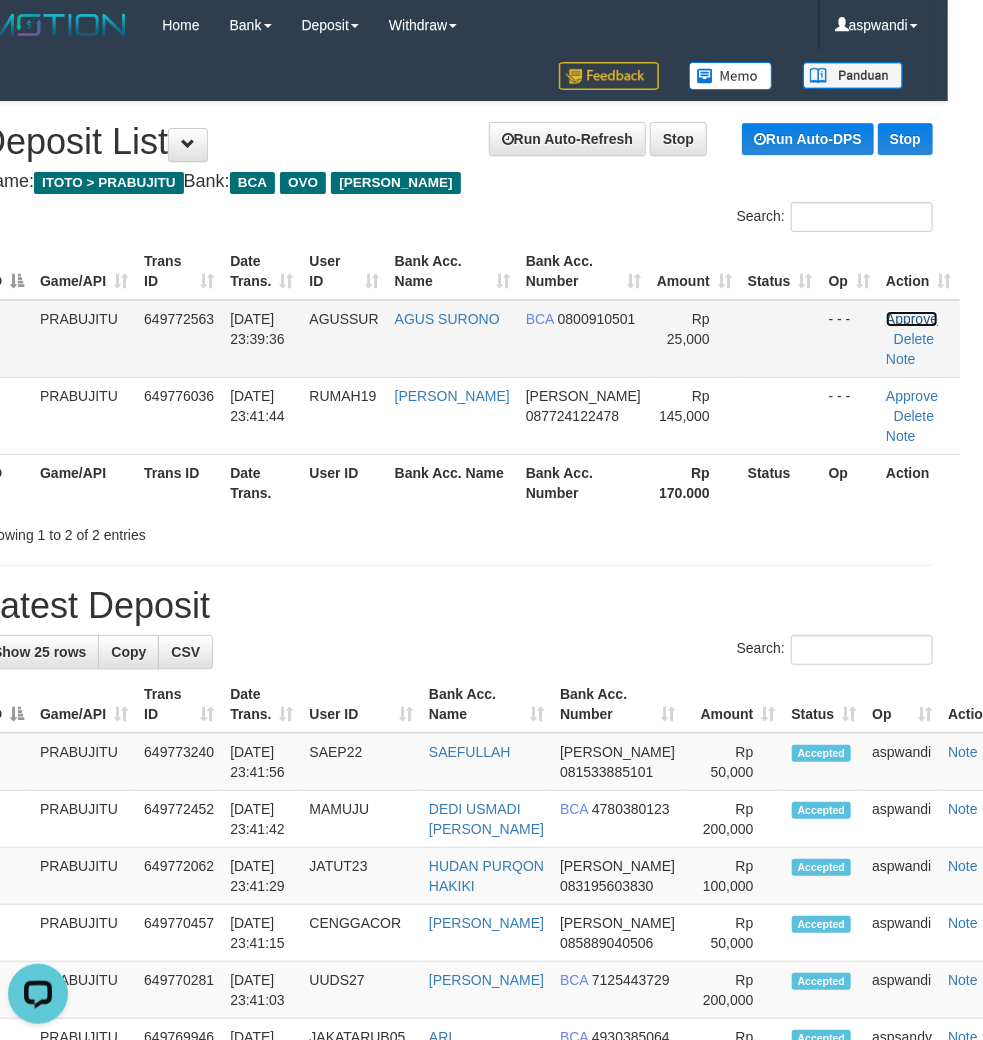 click on "Approve" at bounding box center (912, 319) 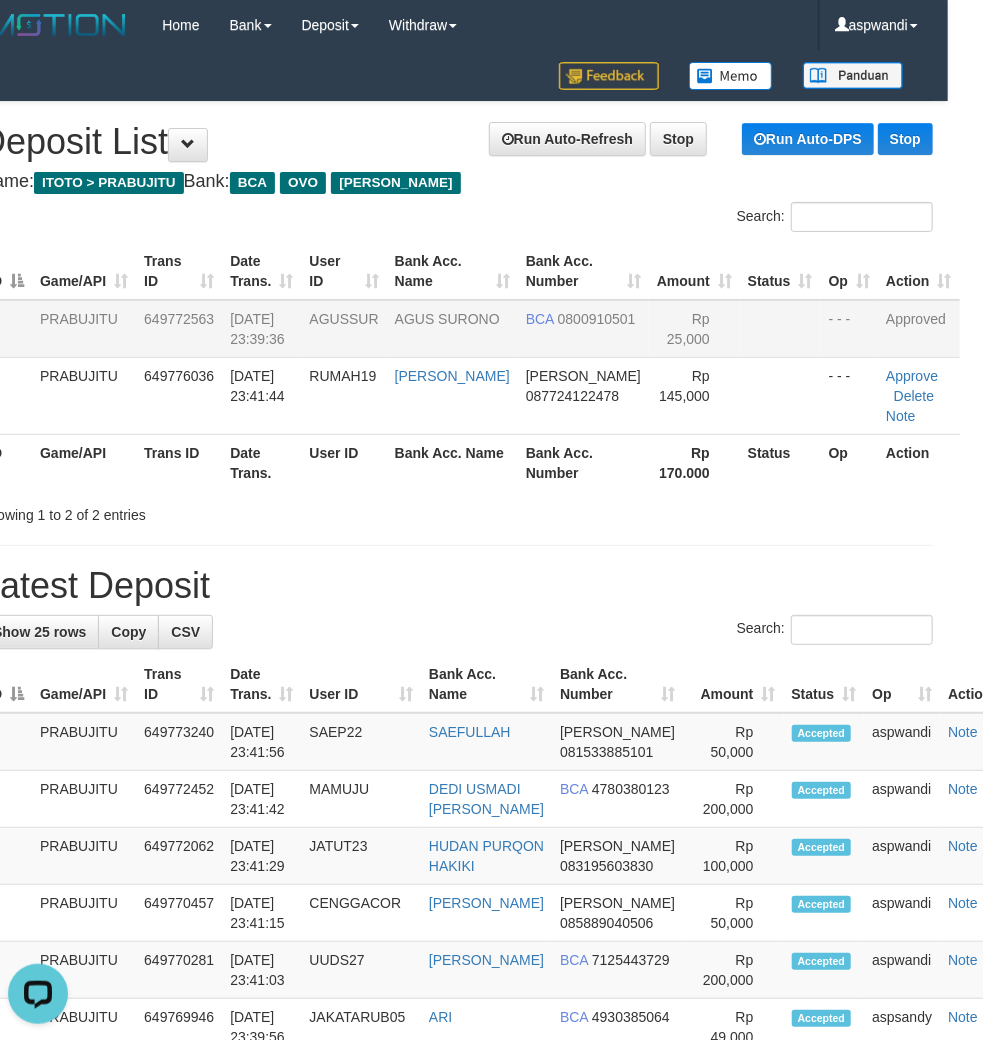 click on "**********" at bounding box center (456, 1187) 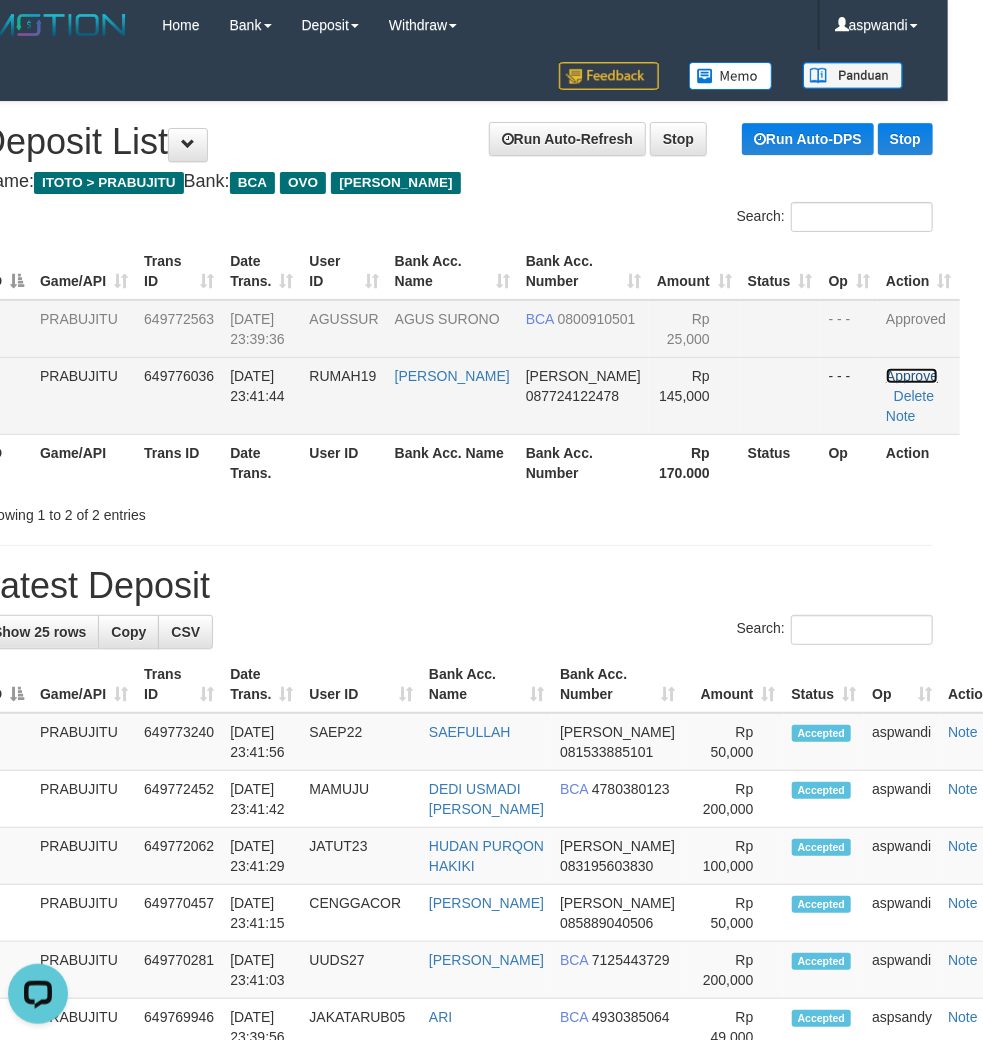 click on "Approve" at bounding box center [912, 376] 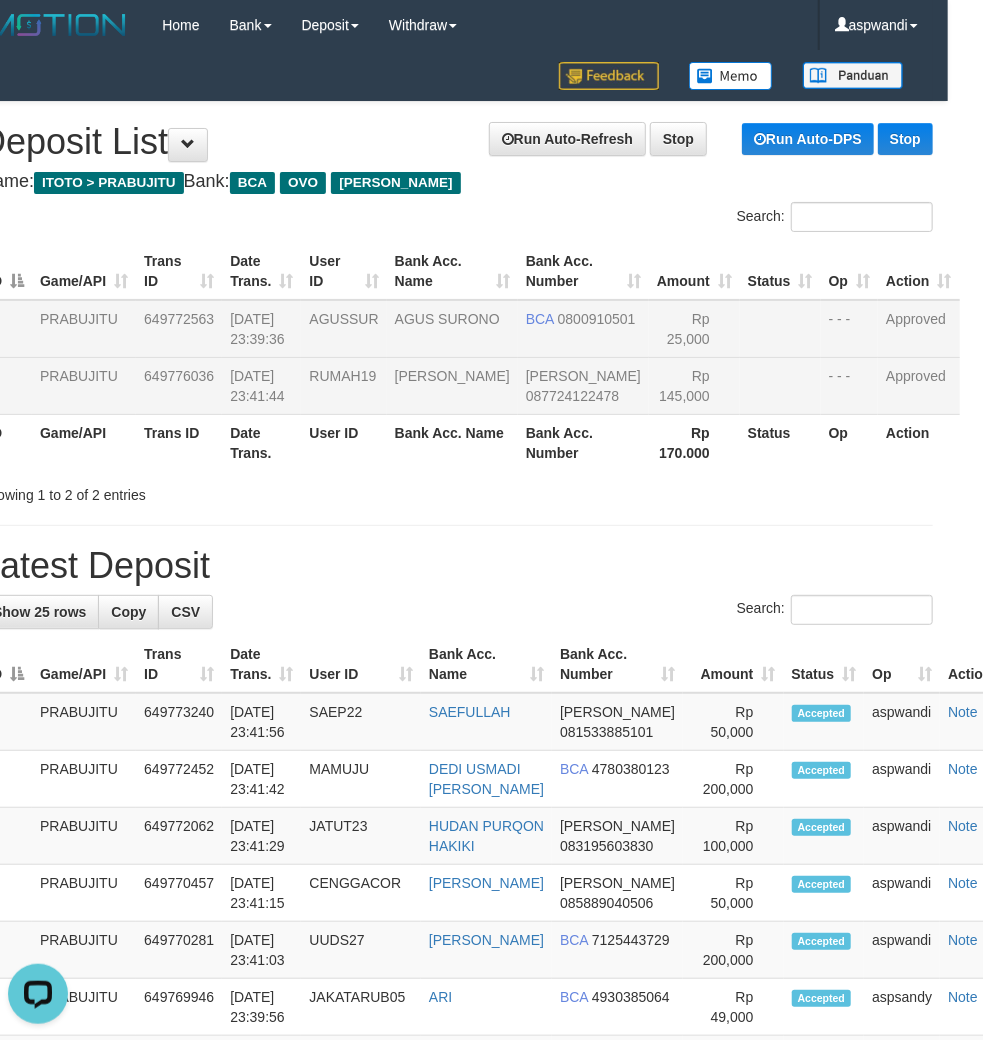 click on "**********" at bounding box center [456, 1177] 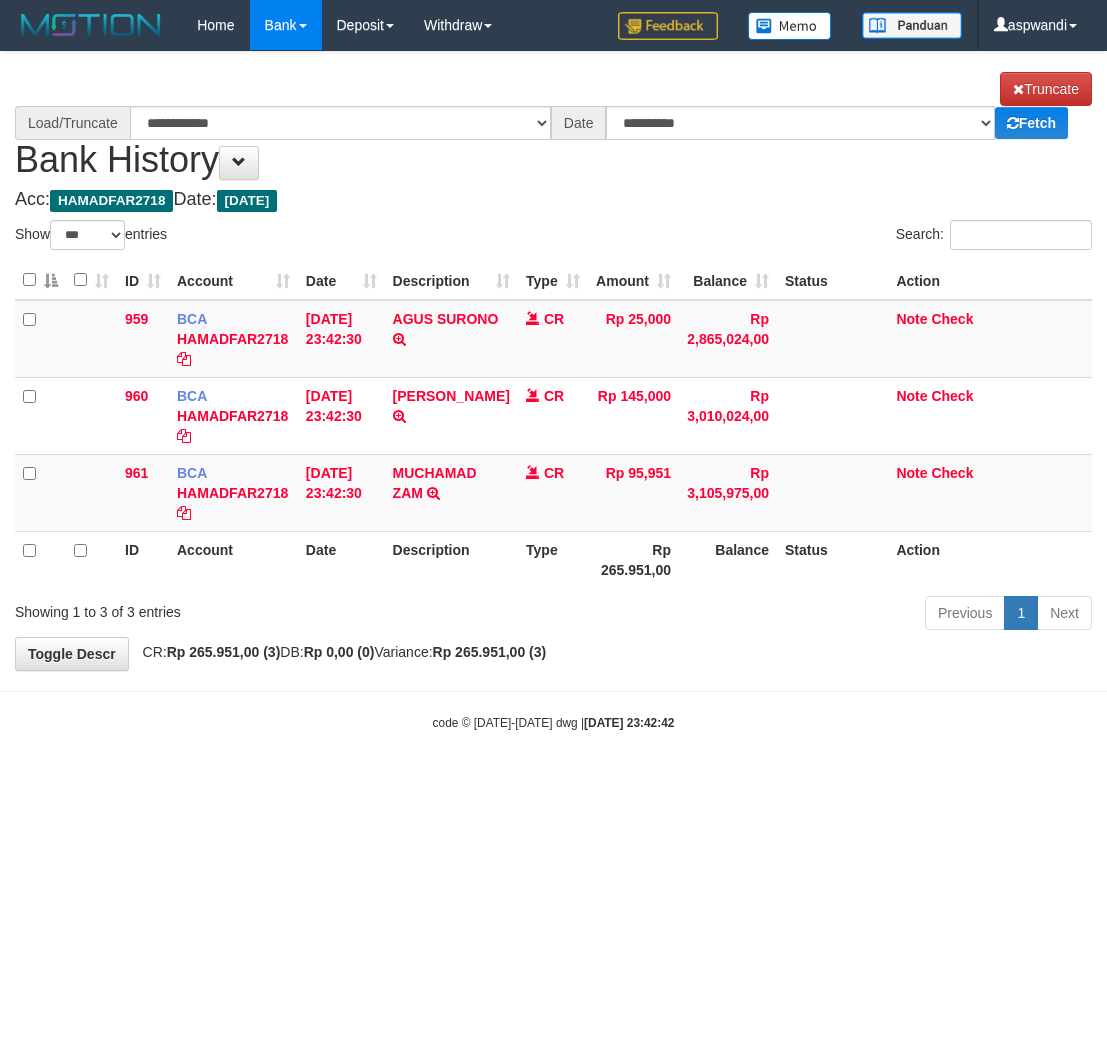 select on "***" 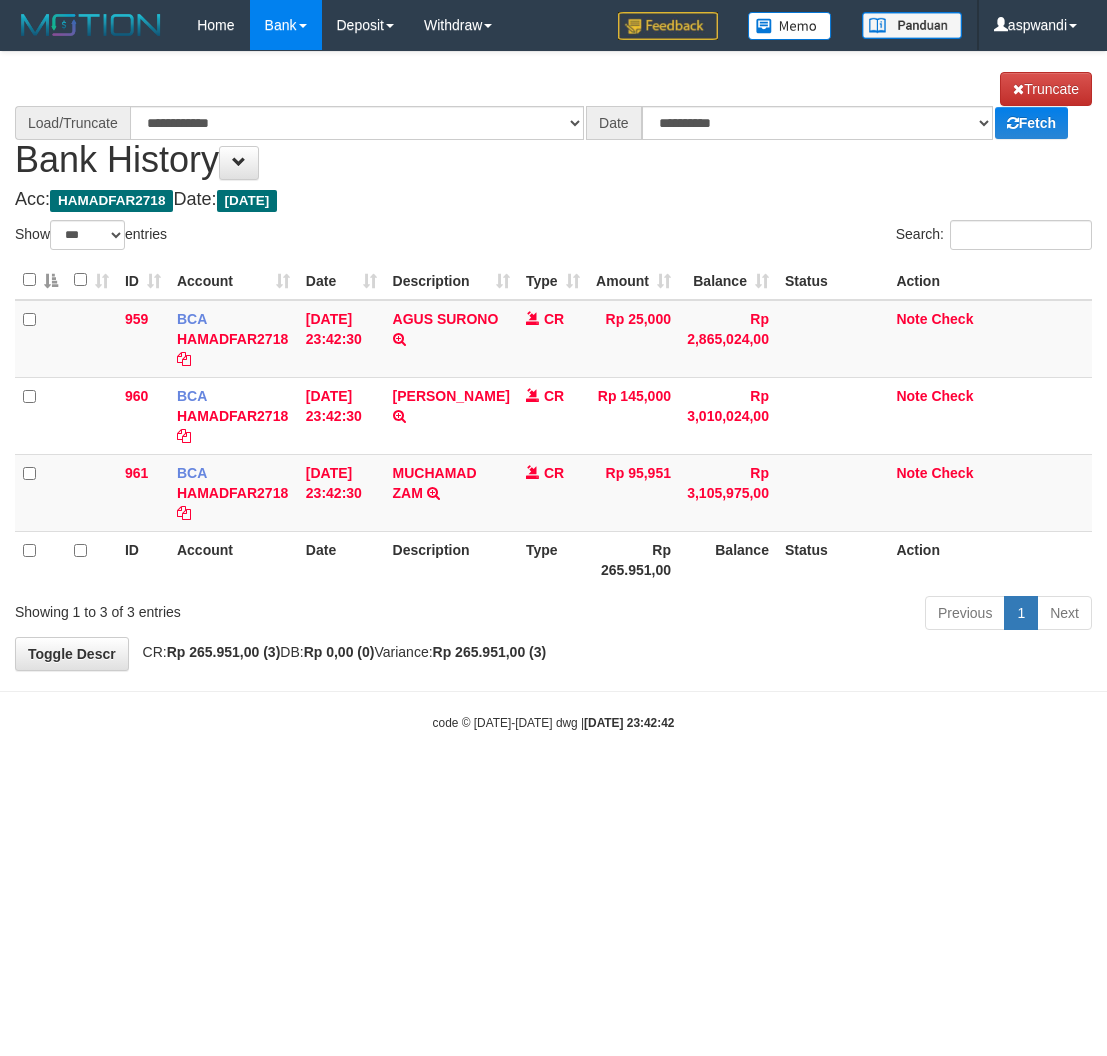 scroll, scrollTop: 0, scrollLeft: 0, axis: both 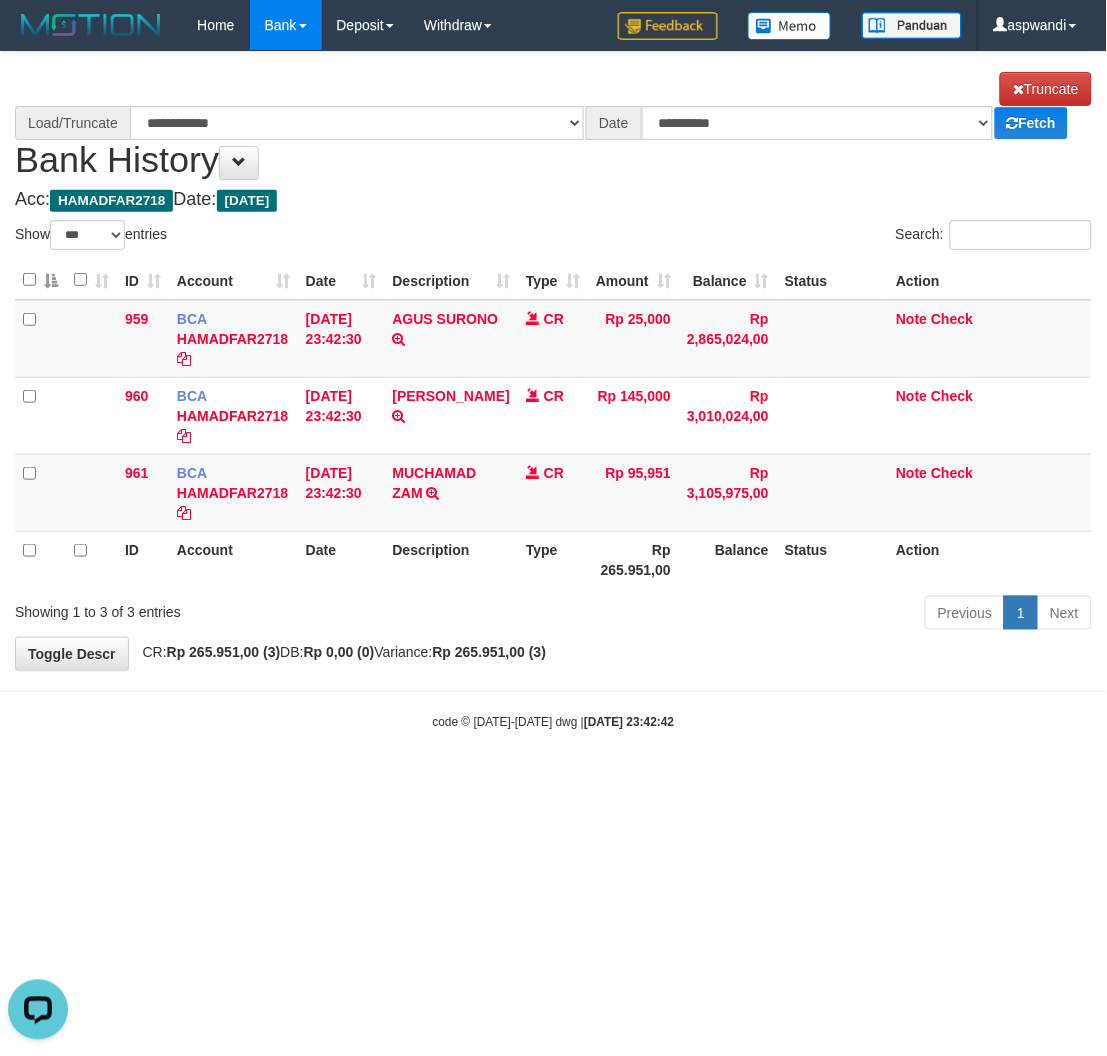 select on "****" 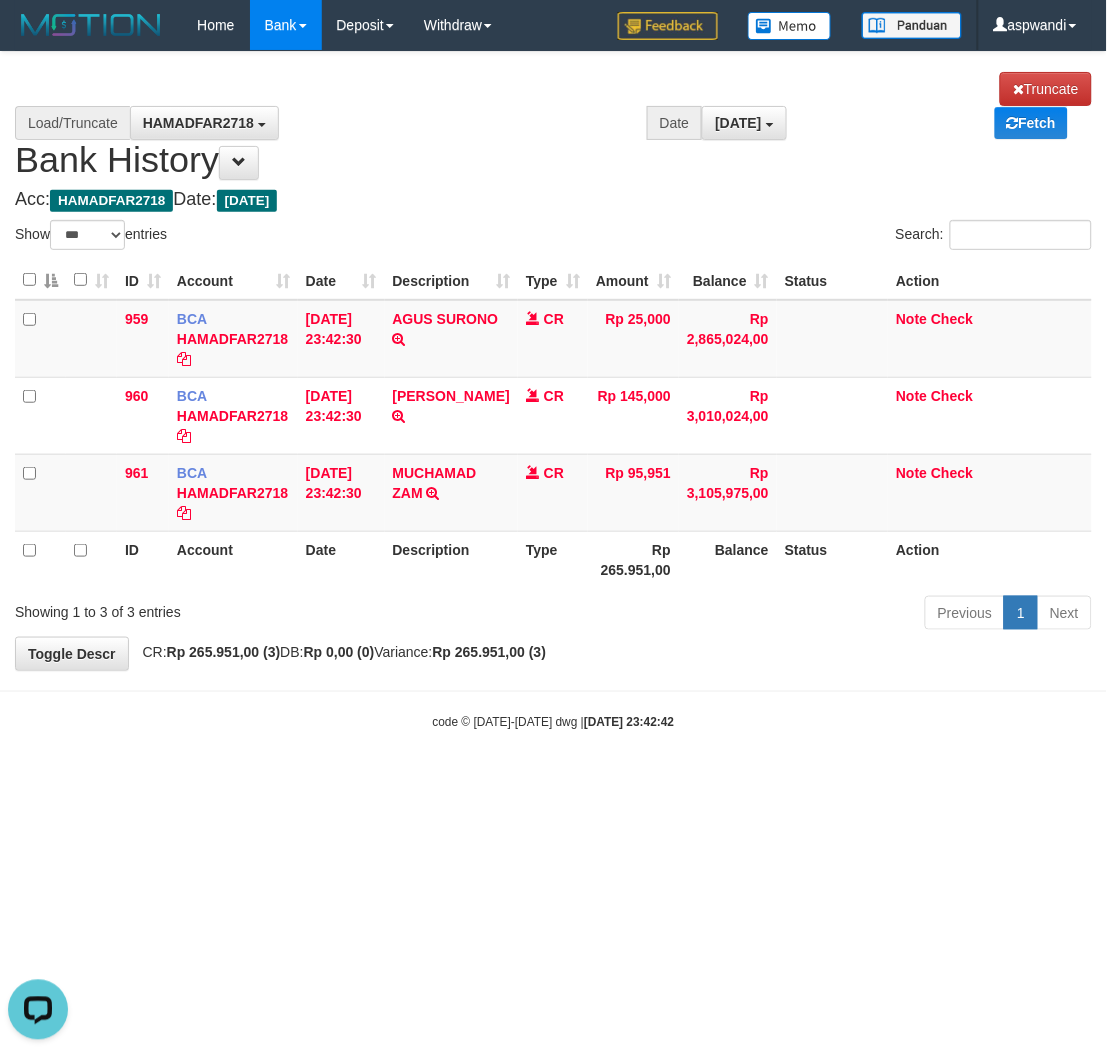 click on "Search:" at bounding box center (831, 237) 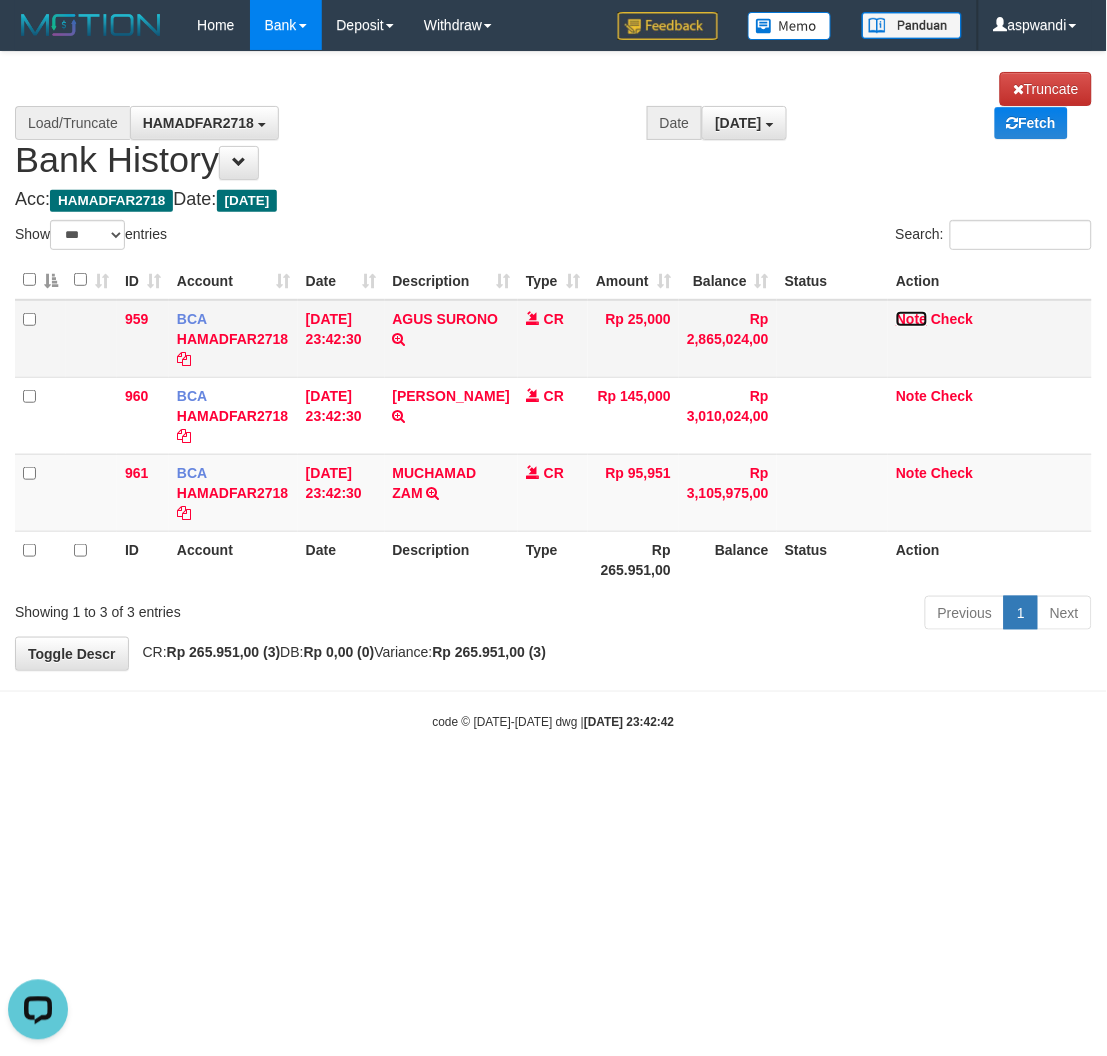 click on "Note" at bounding box center (911, 319) 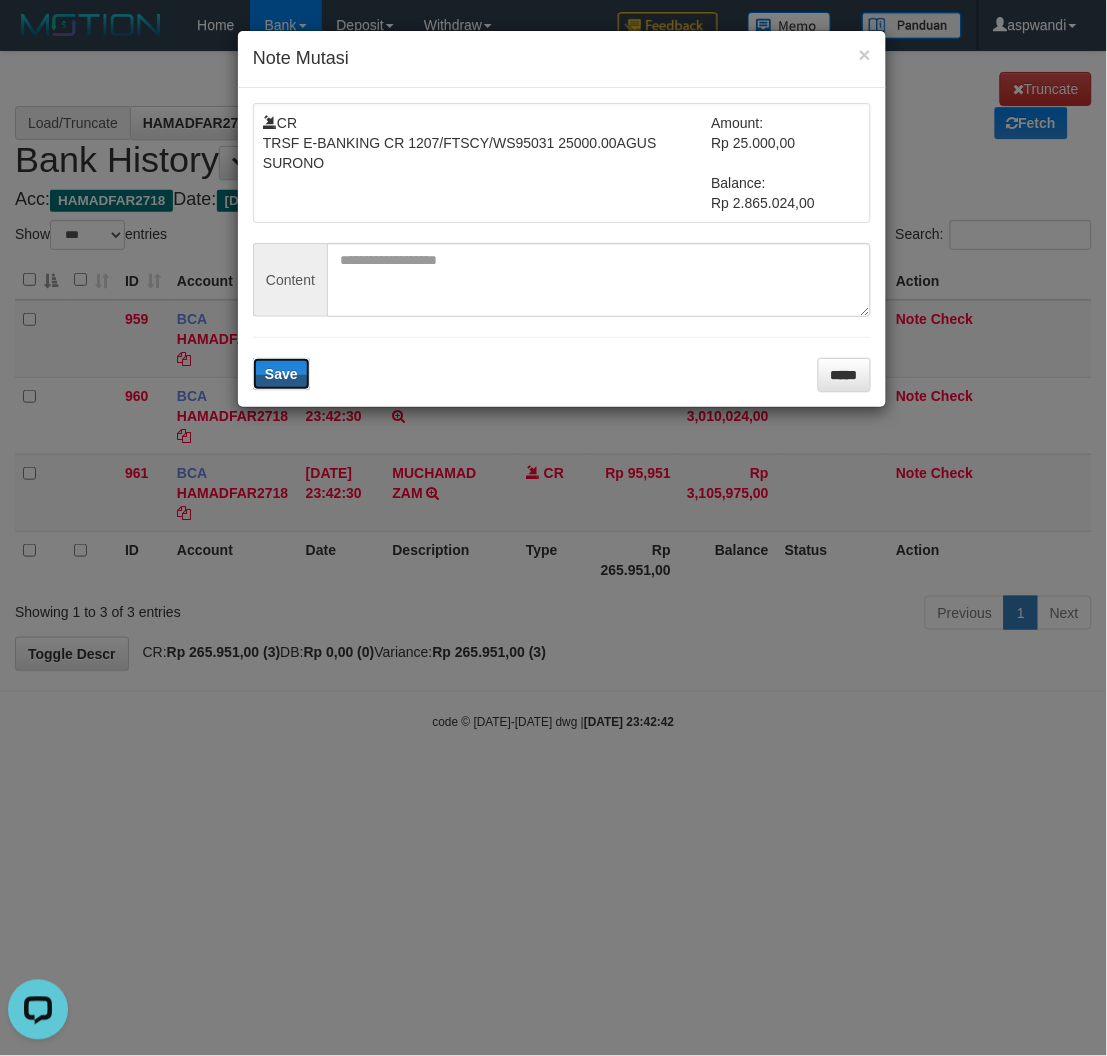 type 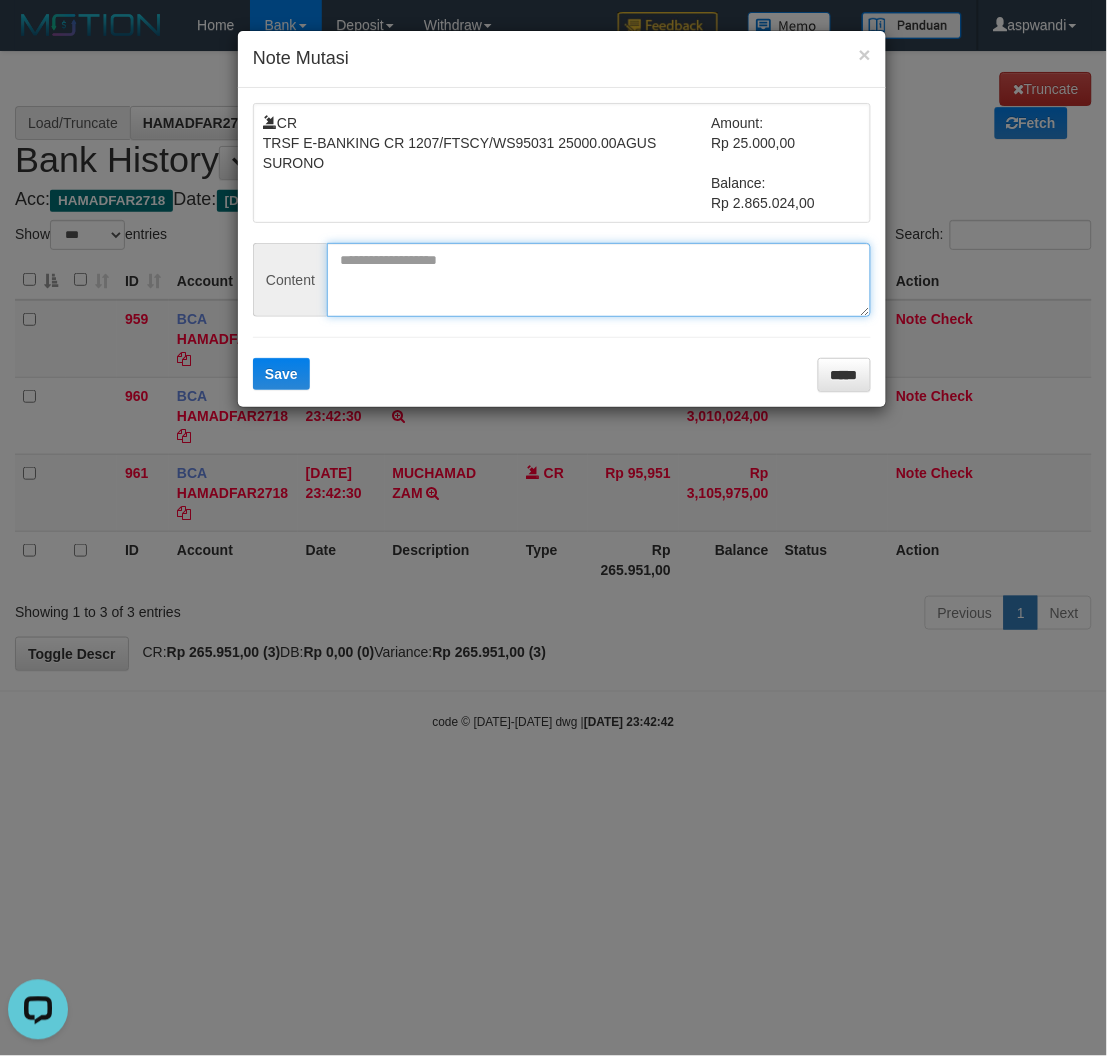 click at bounding box center [599, 280] 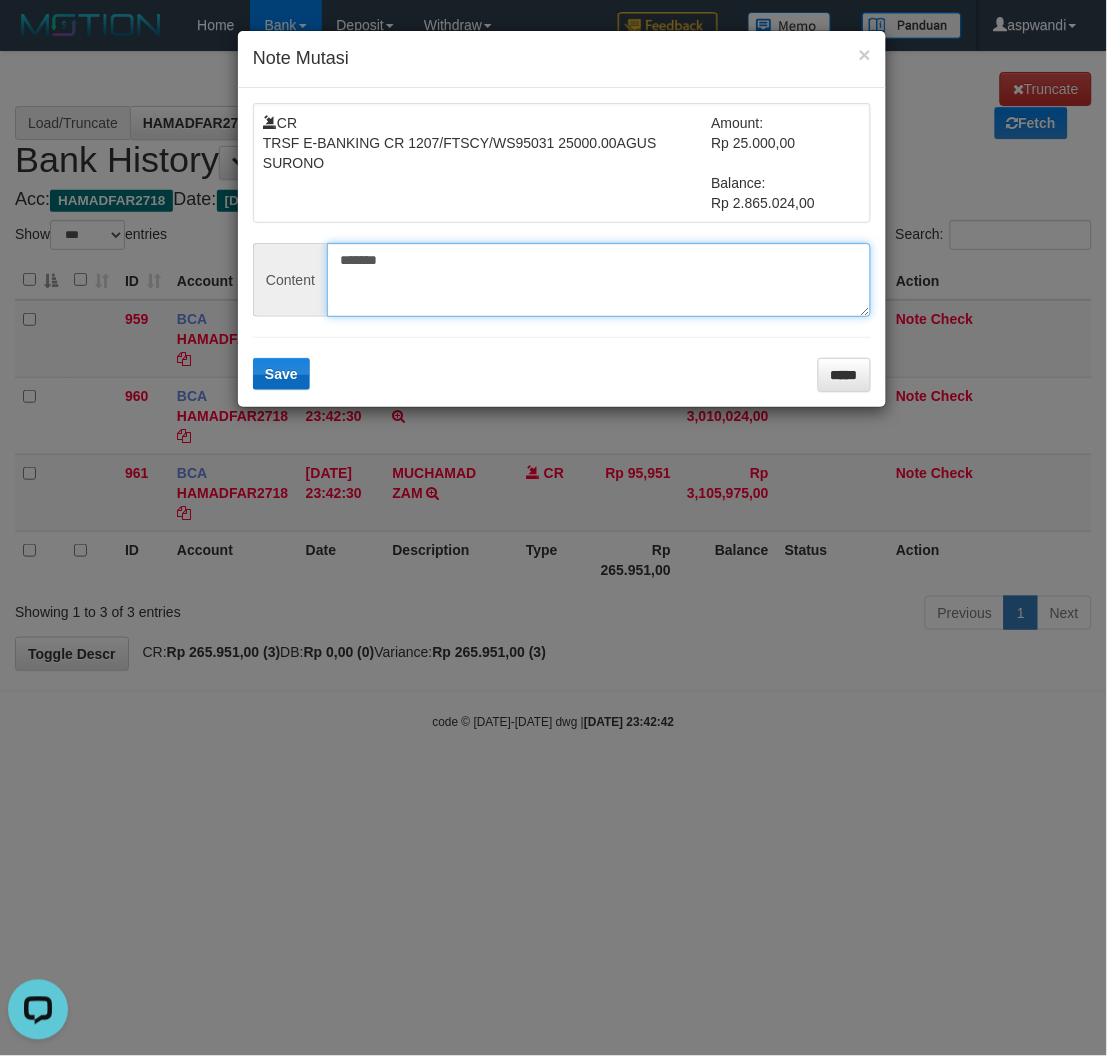 type on "*******" 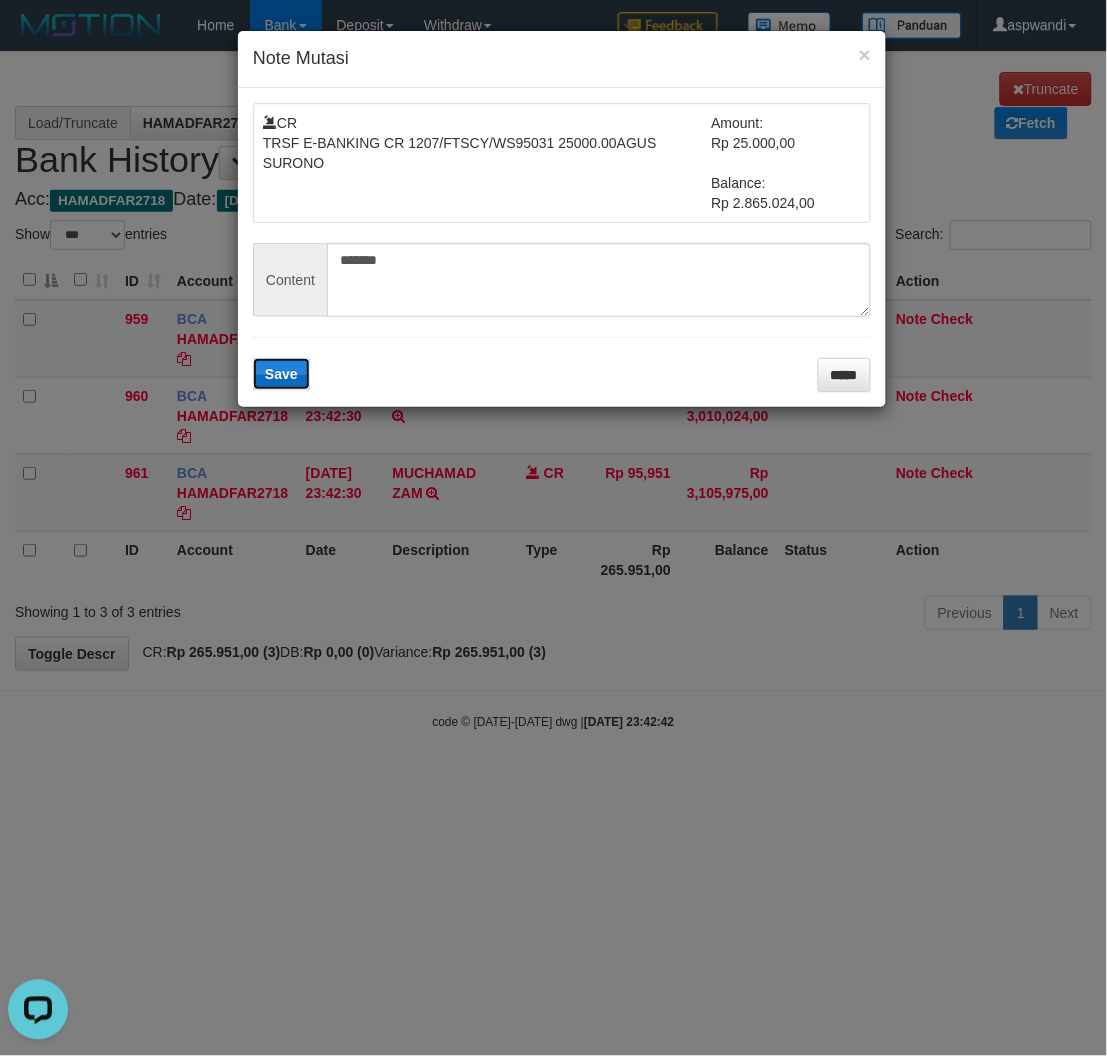 click on "Save" at bounding box center (281, 374) 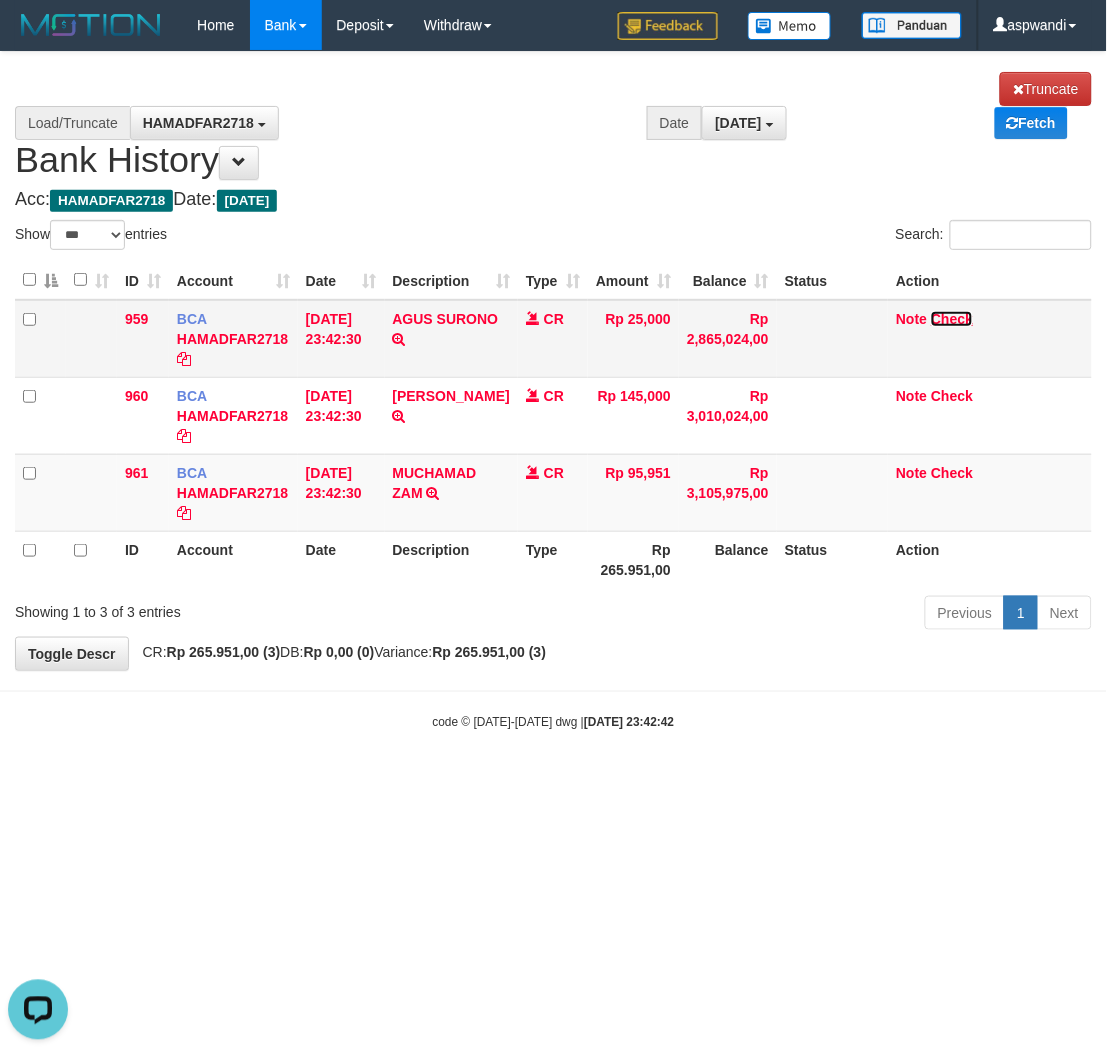 click on "Check" at bounding box center (952, 319) 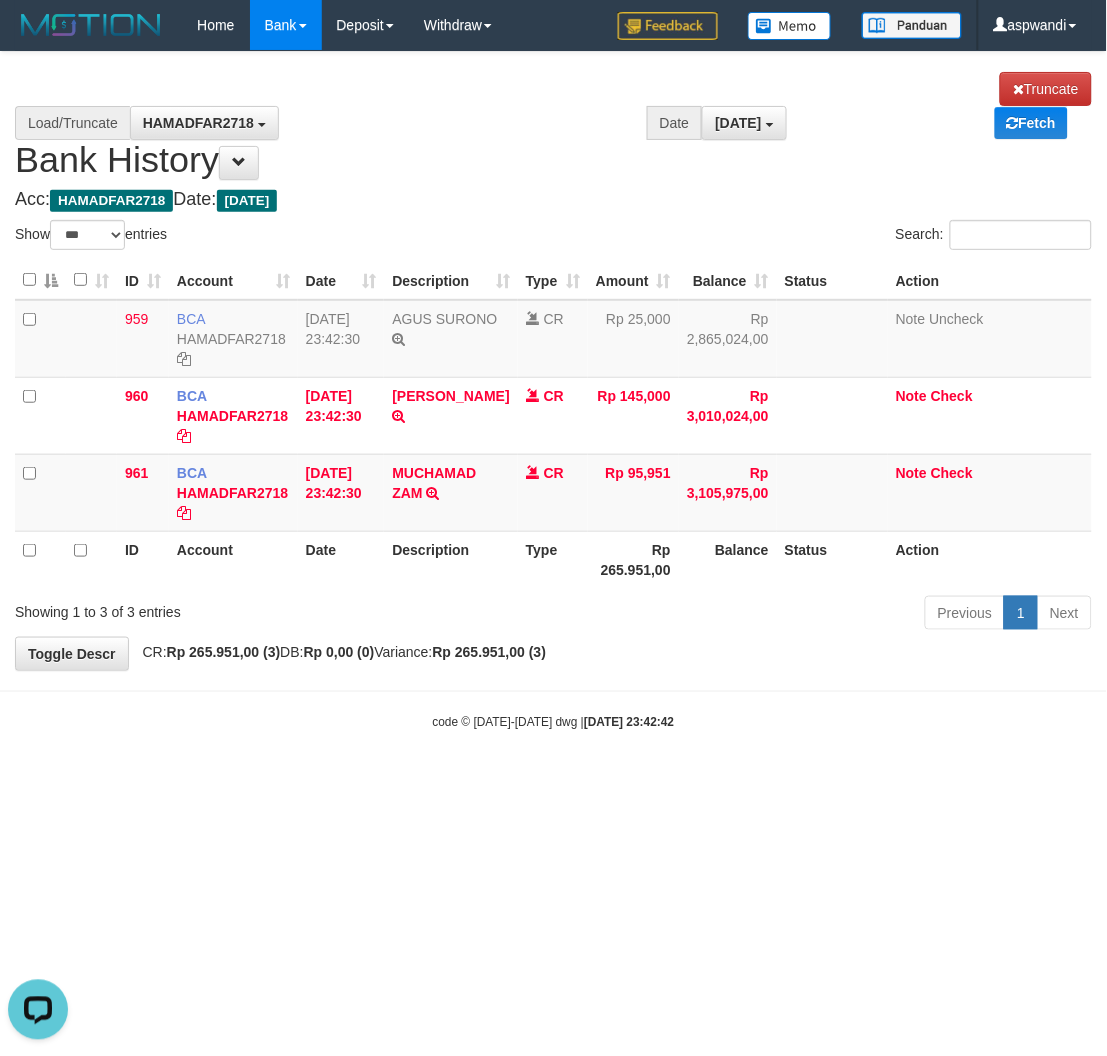 click on "Acc: 											 HAMADFAR2718
Date:  Today" at bounding box center [553, 200] 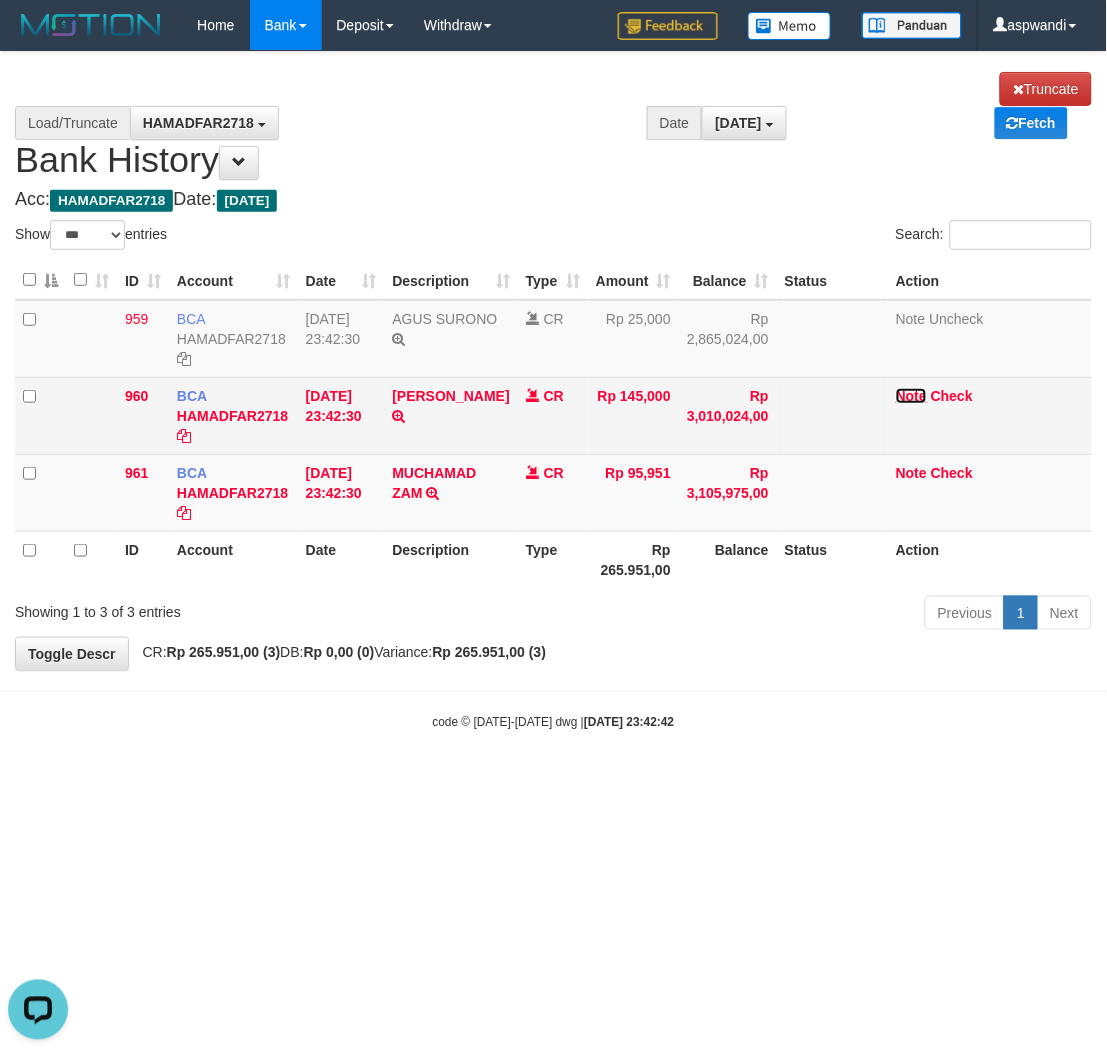 click on "Note" at bounding box center [911, 396] 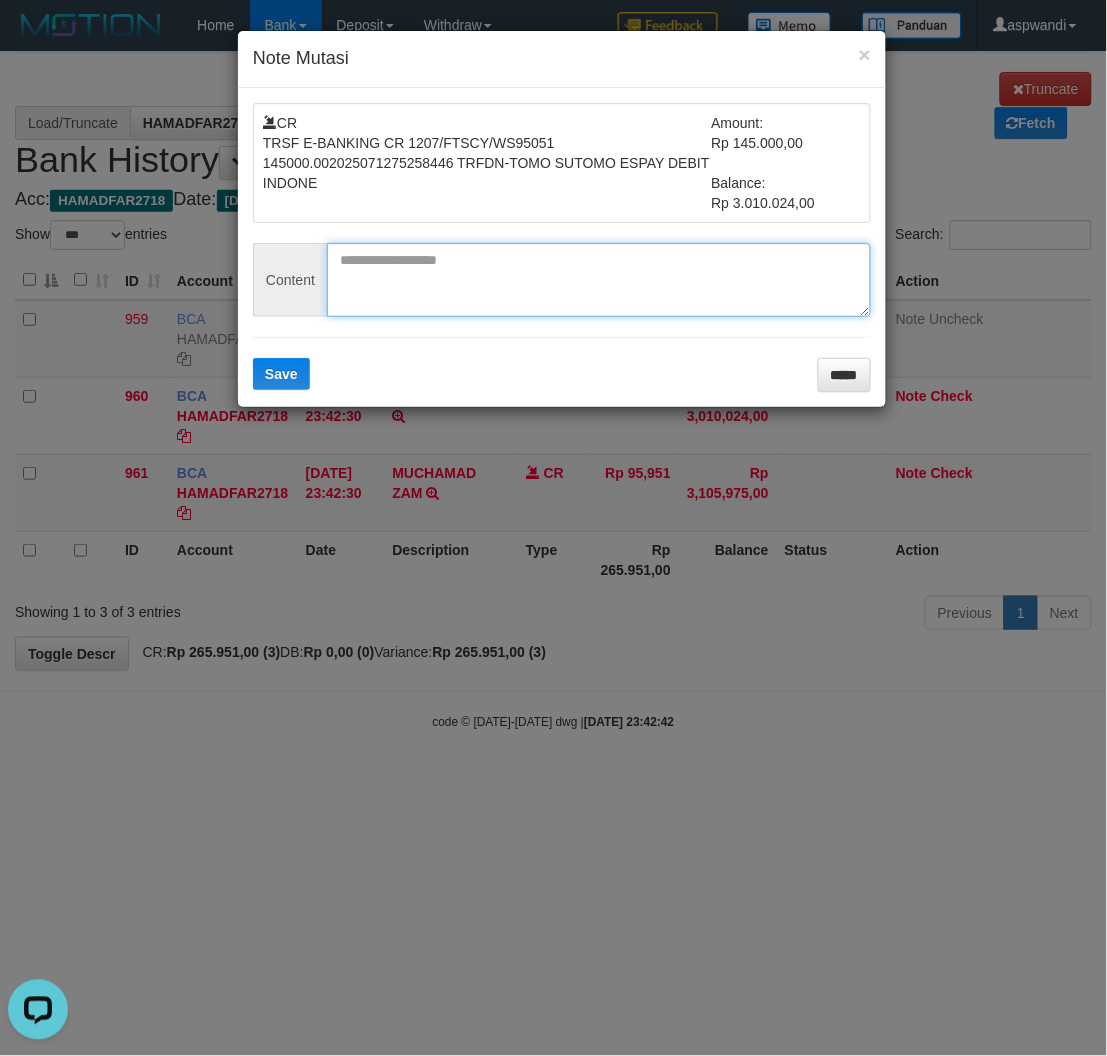 click at bounding box center [599, 280] 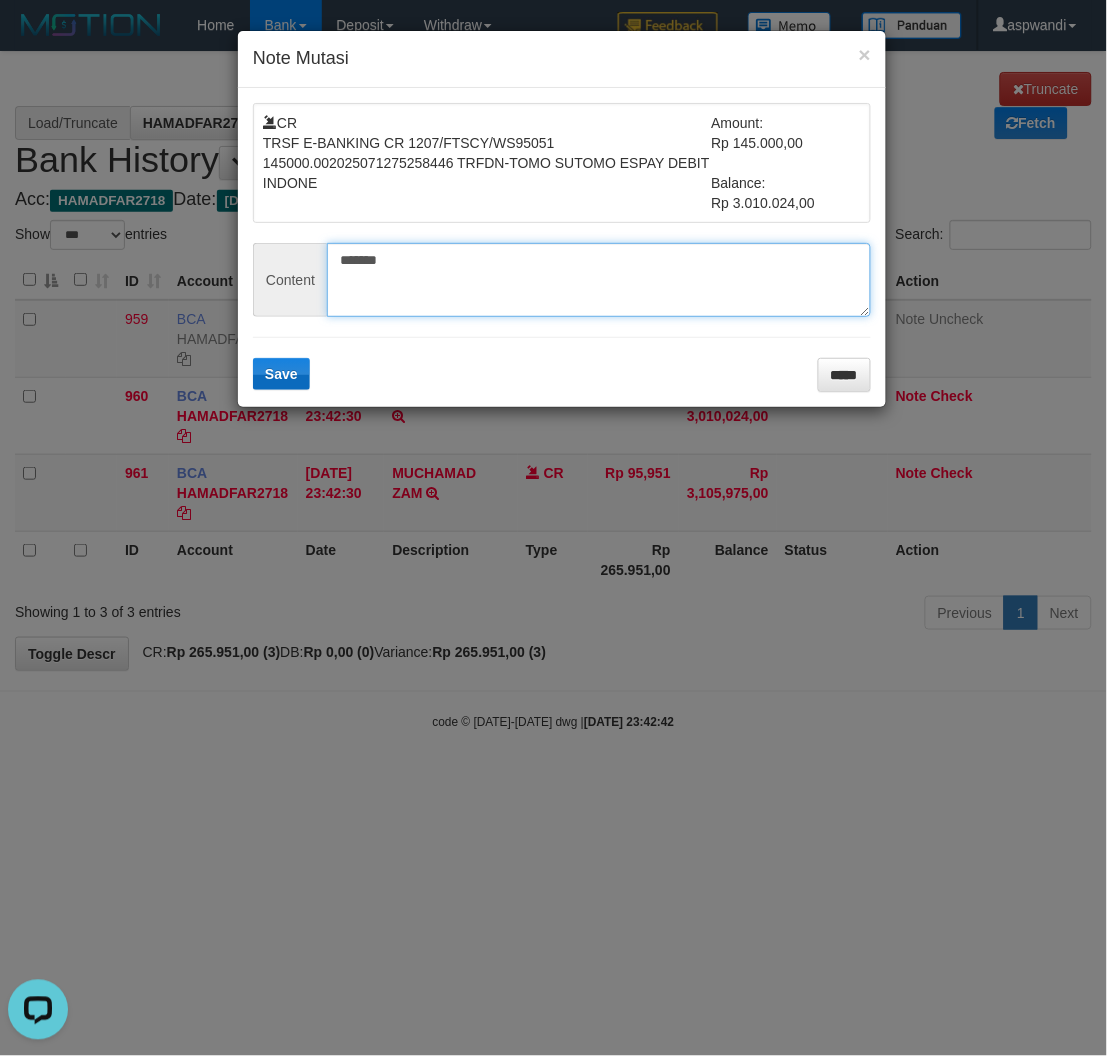 type on "*******" 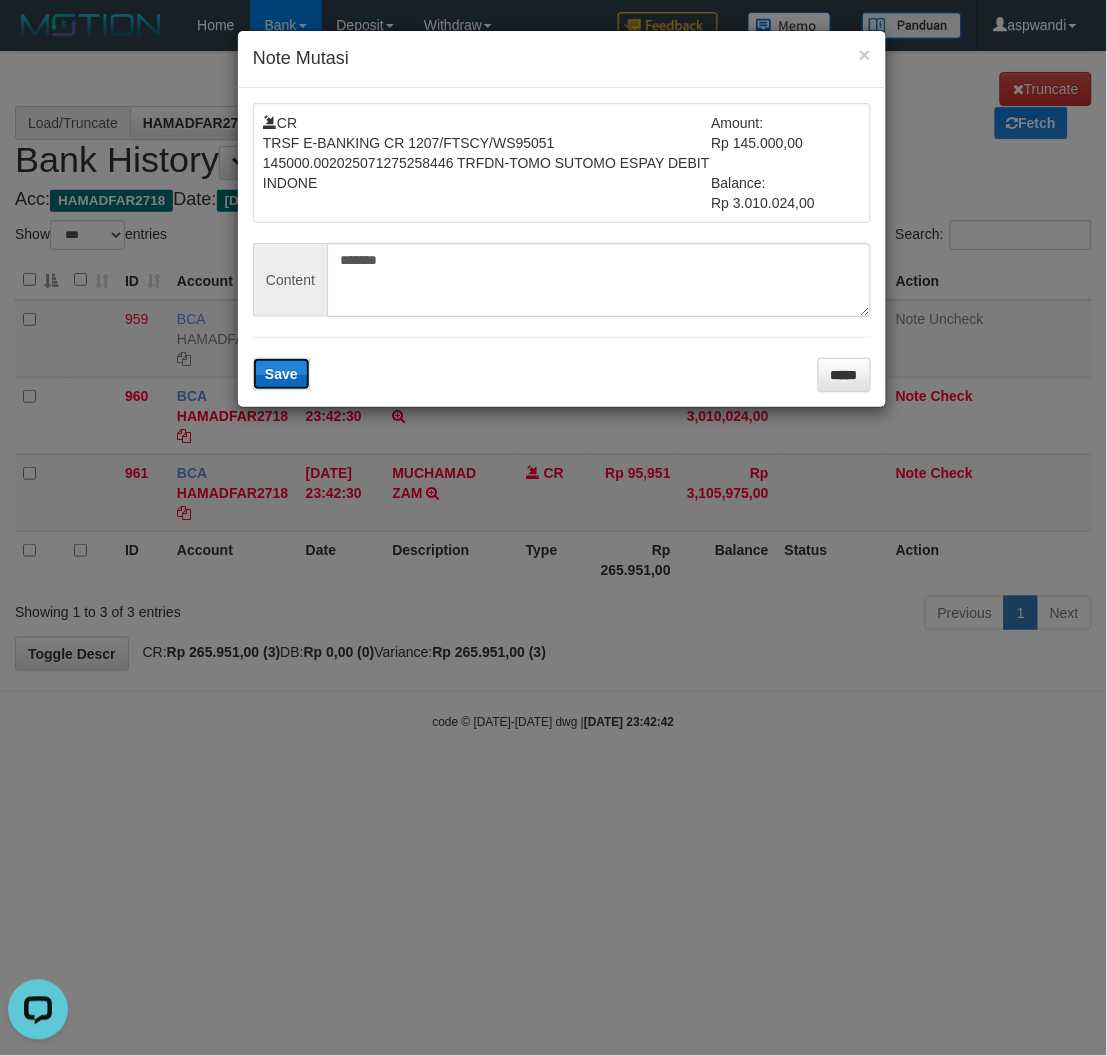 click on "Save" at bounding box center (281, 374) 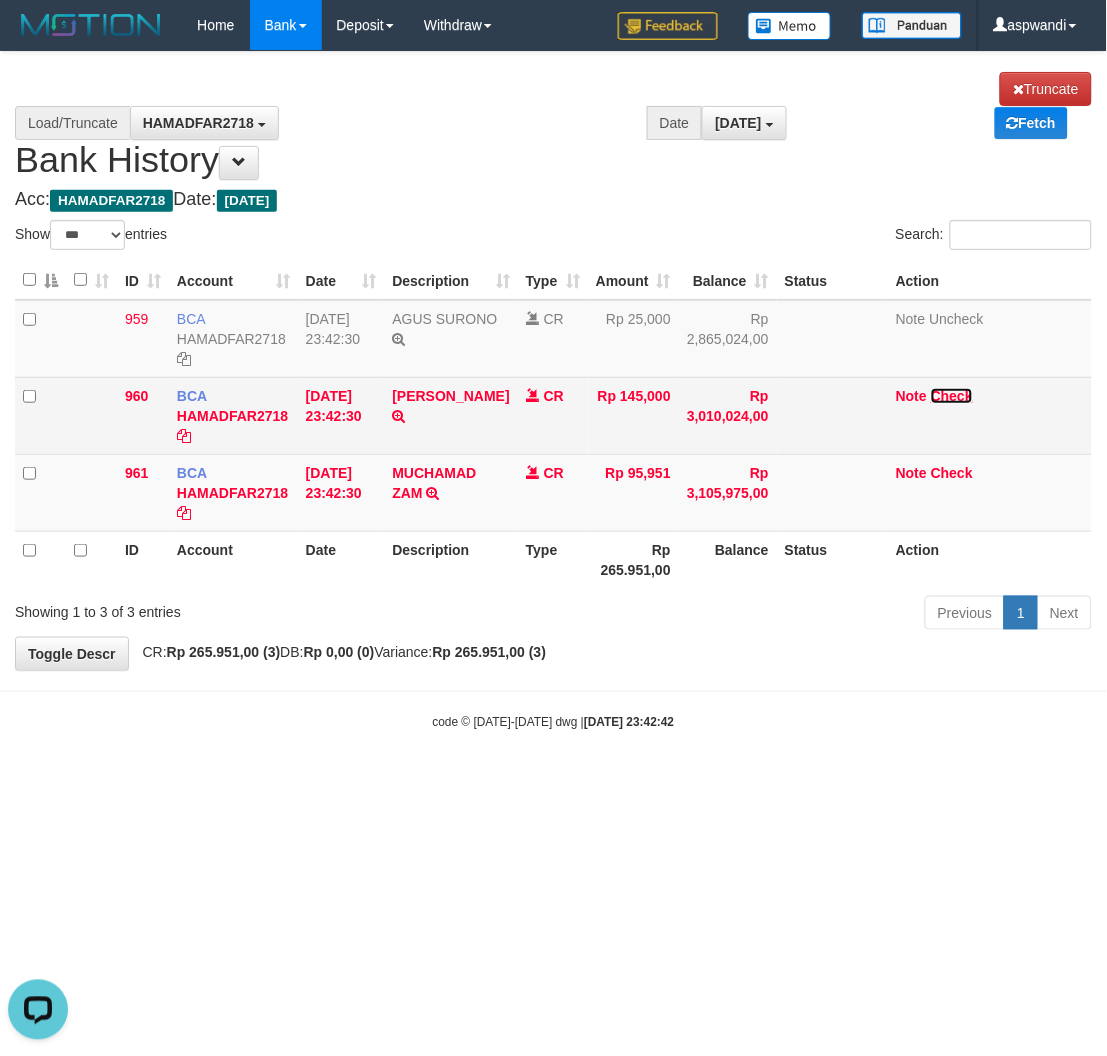 click on "Check" at bounding box center (952, 396) 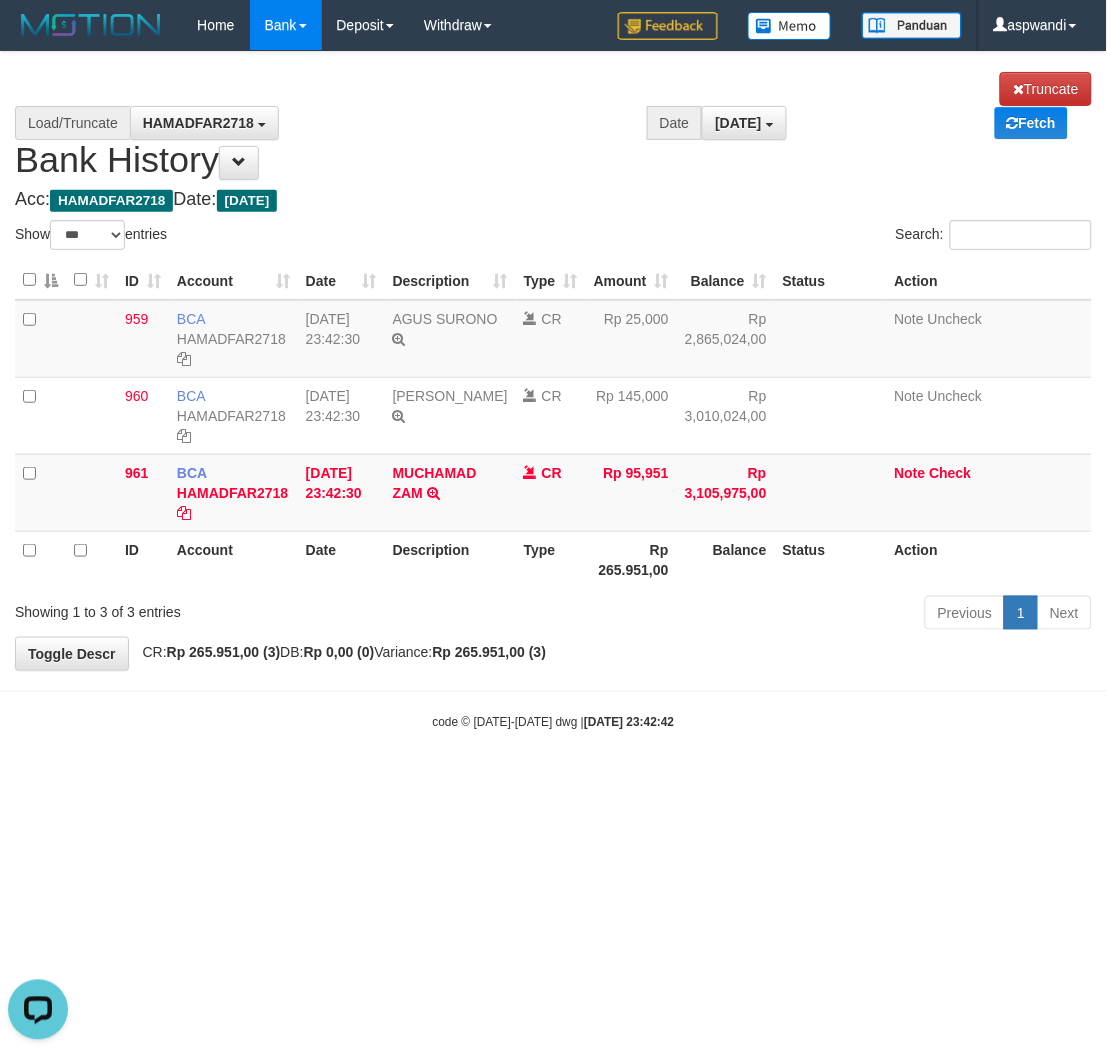 click on "Acc: 											 HAMADFAR2718
Date:  Today" at bounding box center (553, 200) 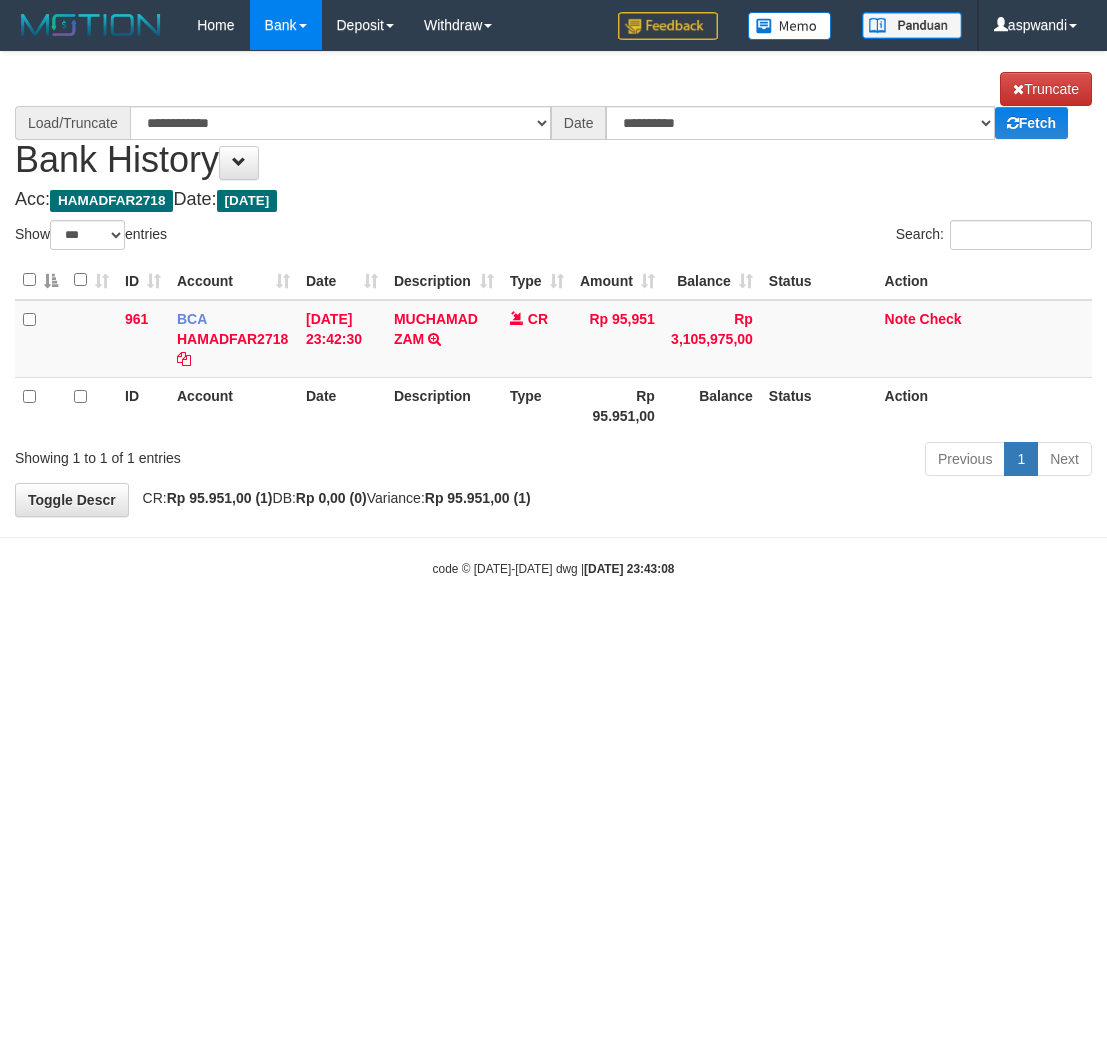 select on "***" 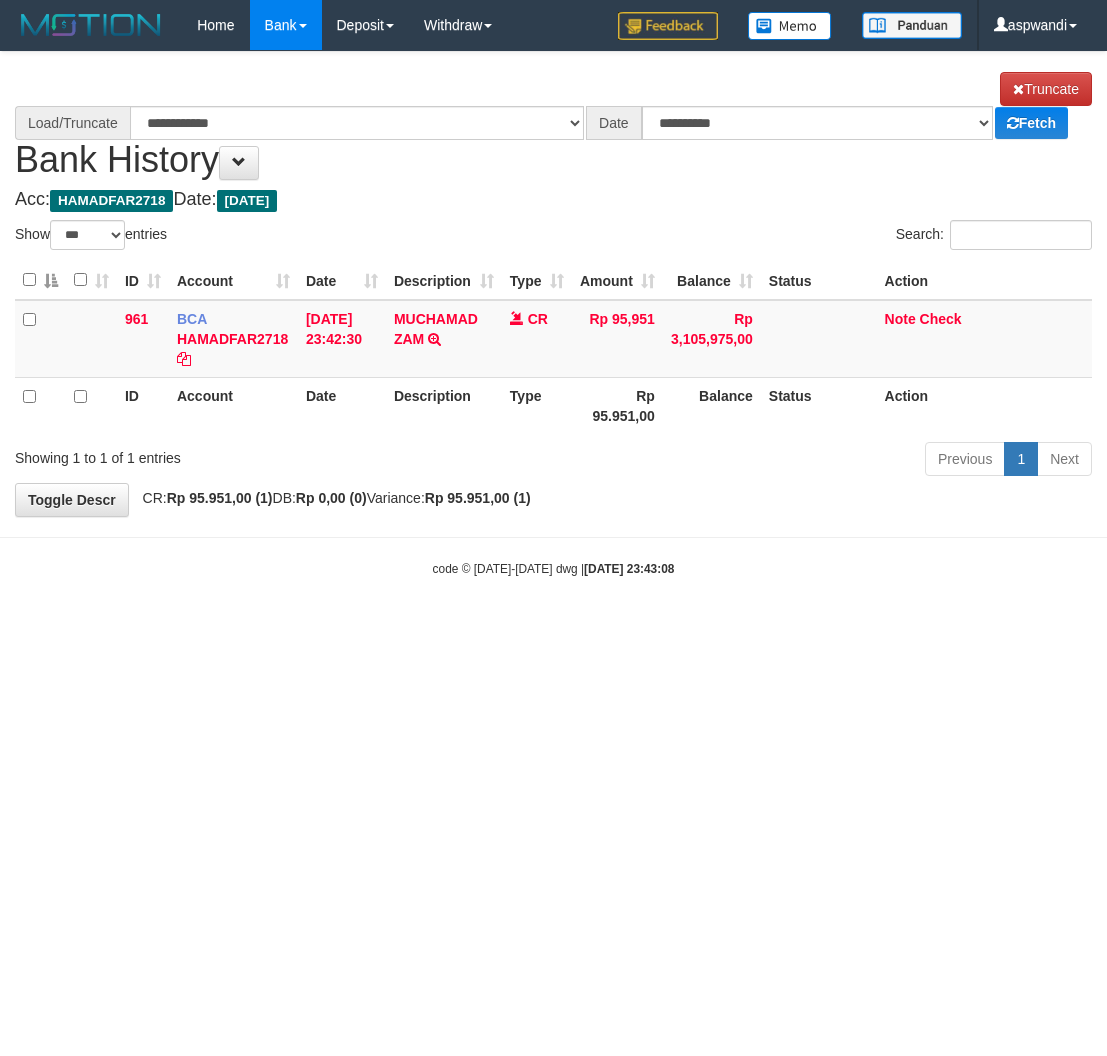 scroll, scrollTop: 0, scrollLeft: 0, axis: both 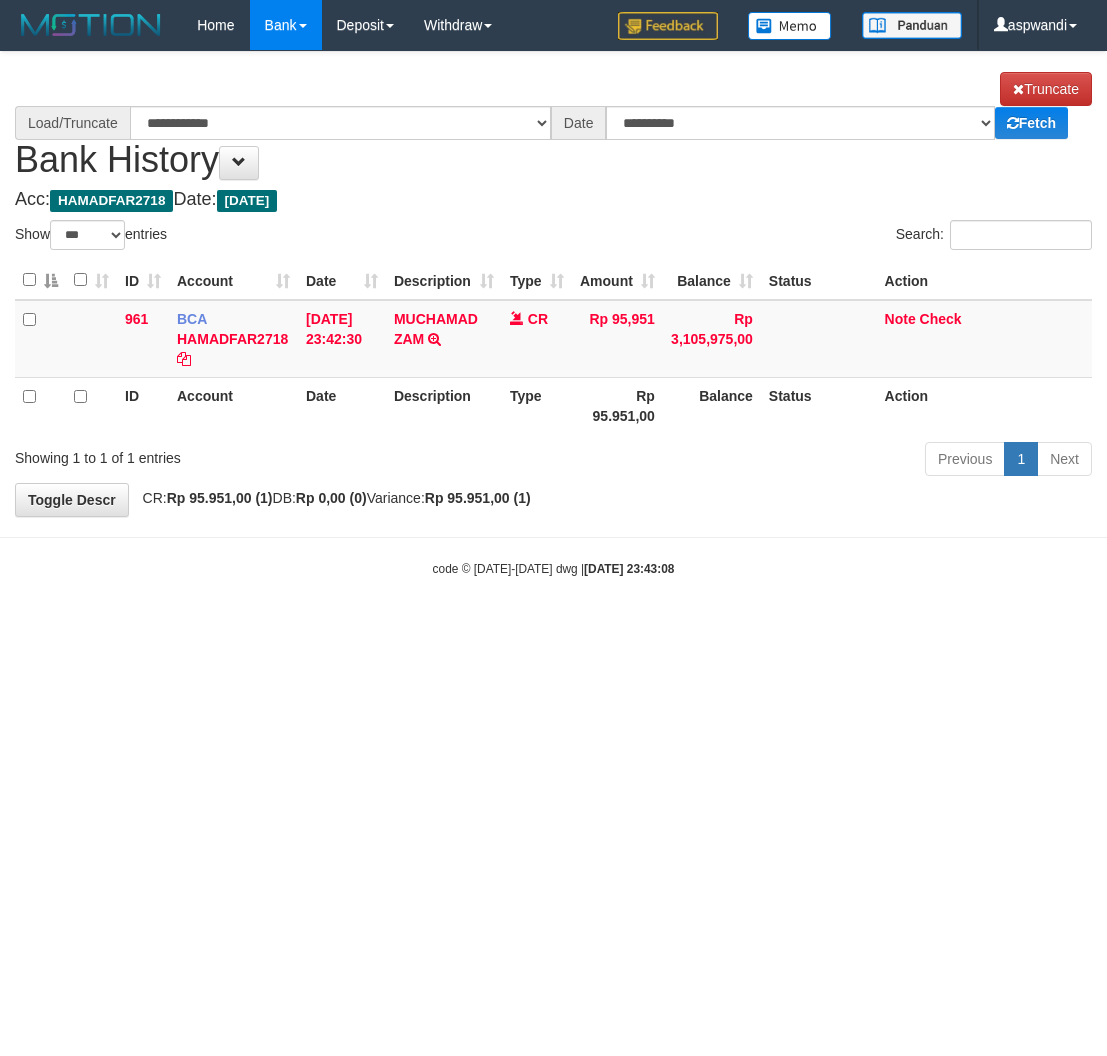 select on "***" 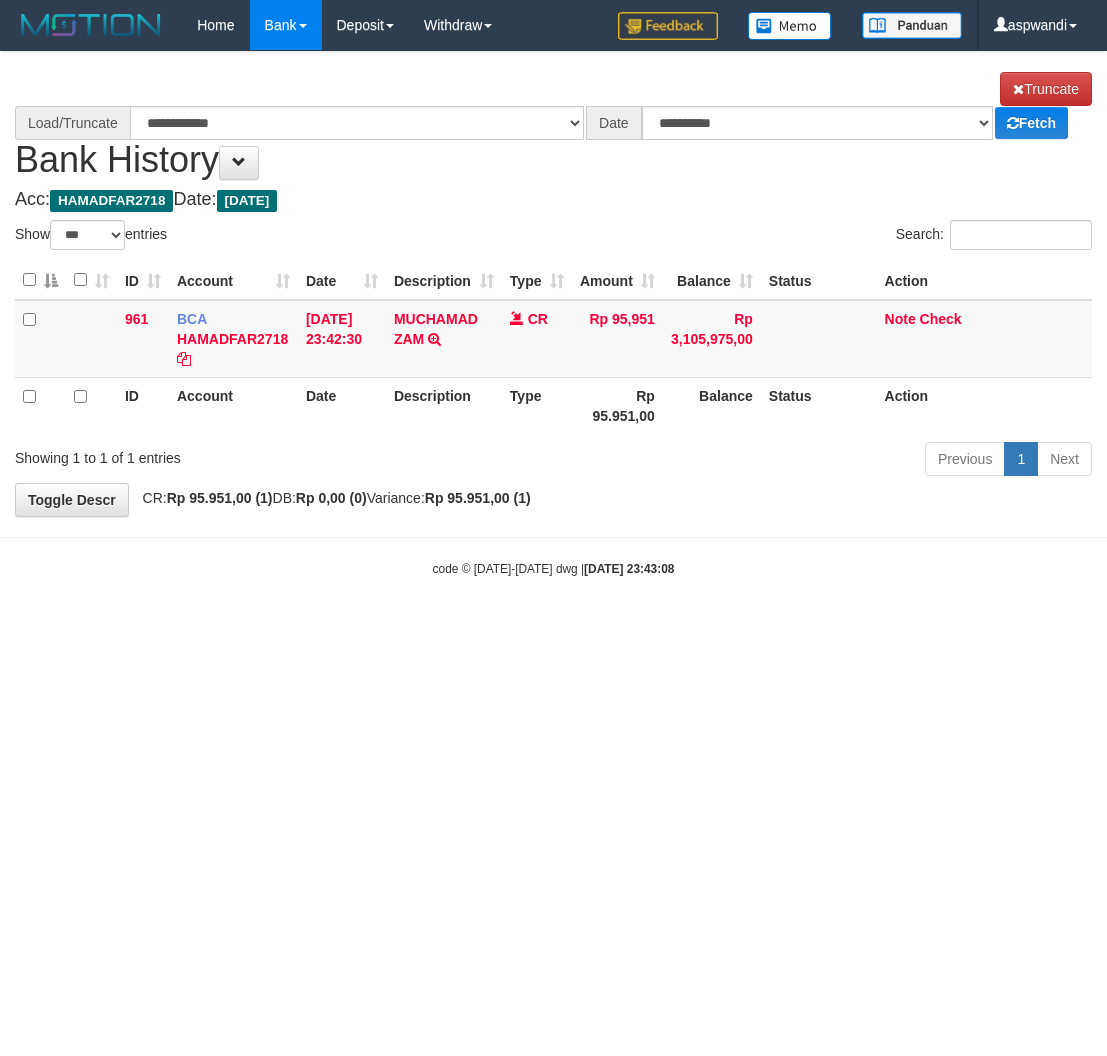 scroll, scrollTop: 0, scrollLeft: 0, axis: both 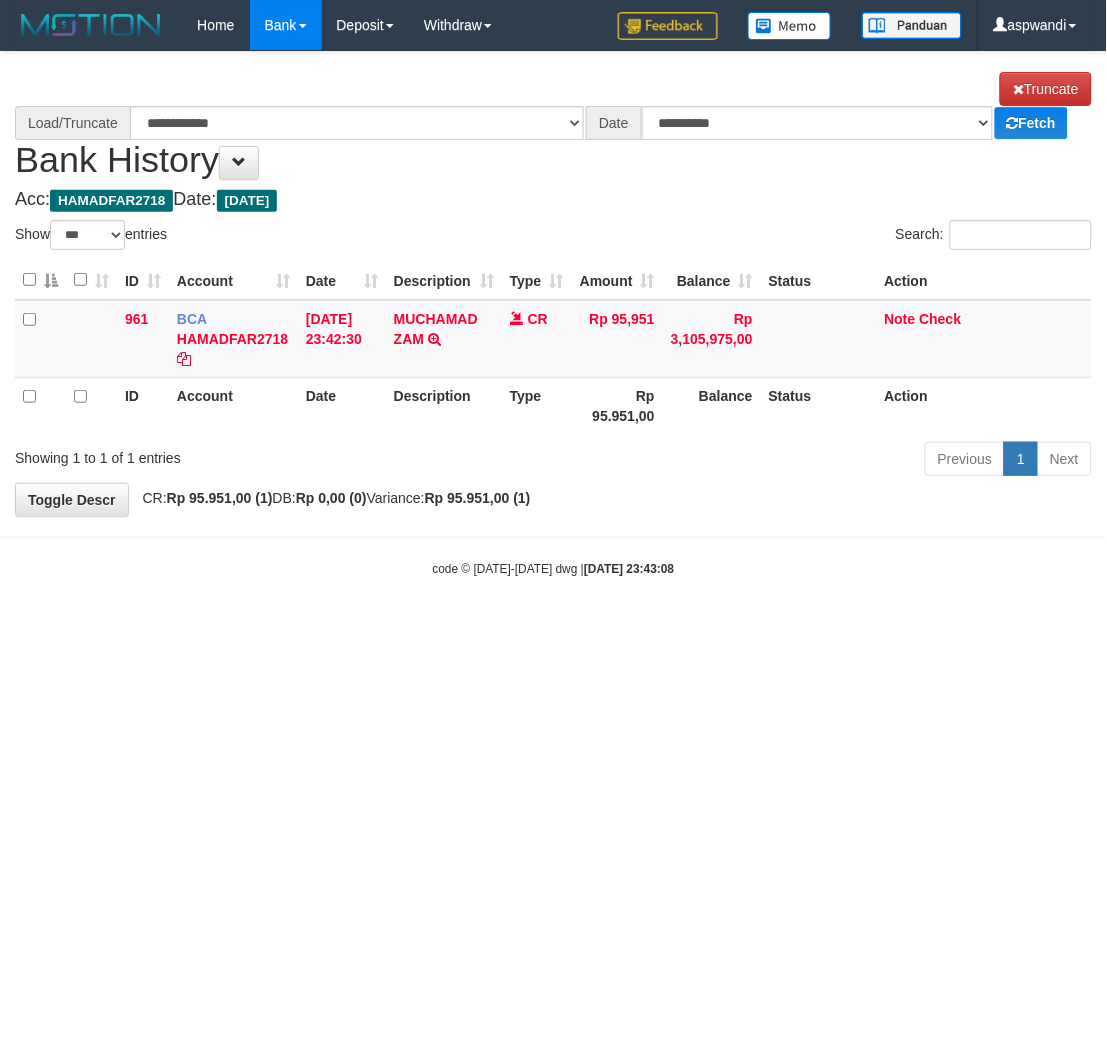 select on "****" 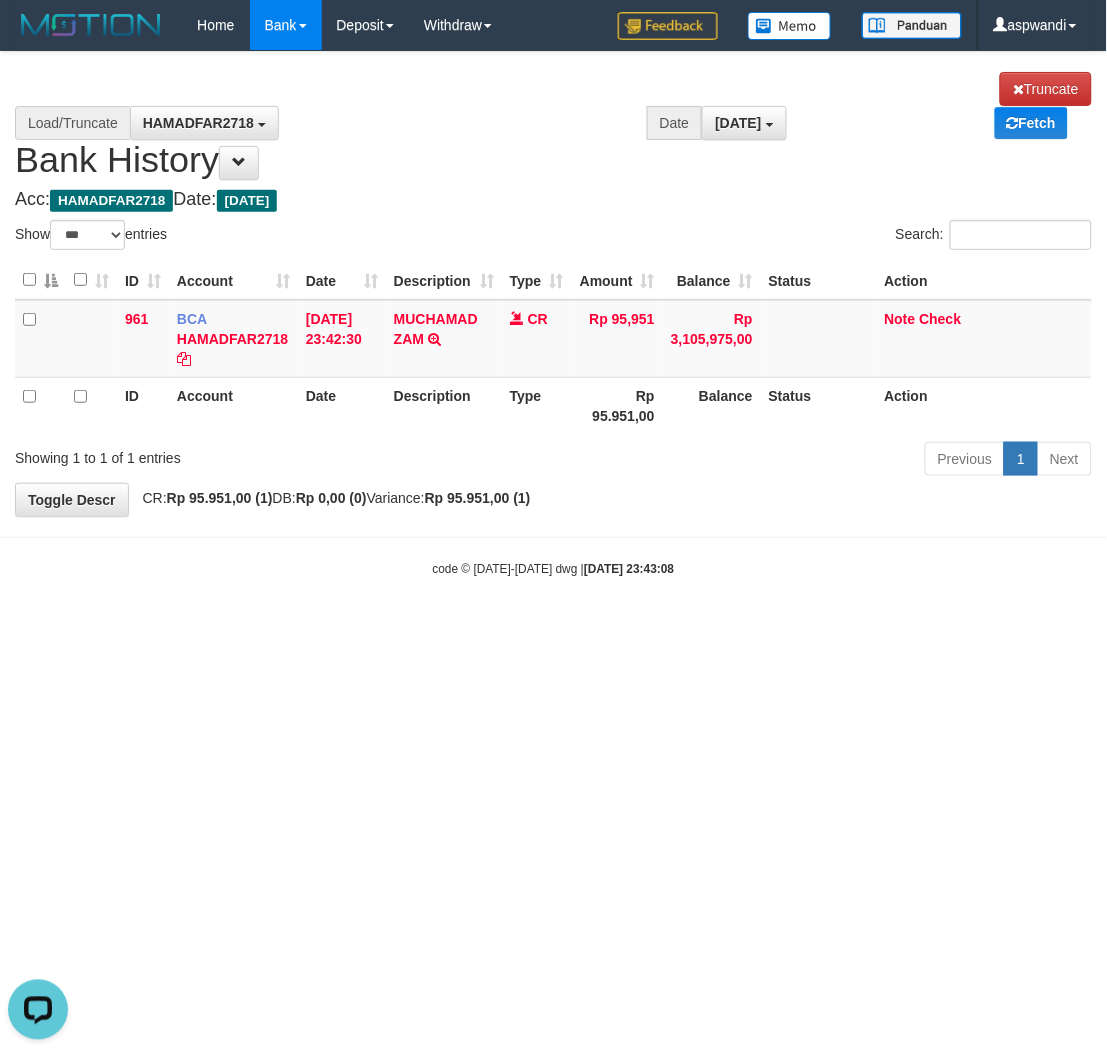 scroll, scrollTop: 0, scrollLeft: 0, axis: both 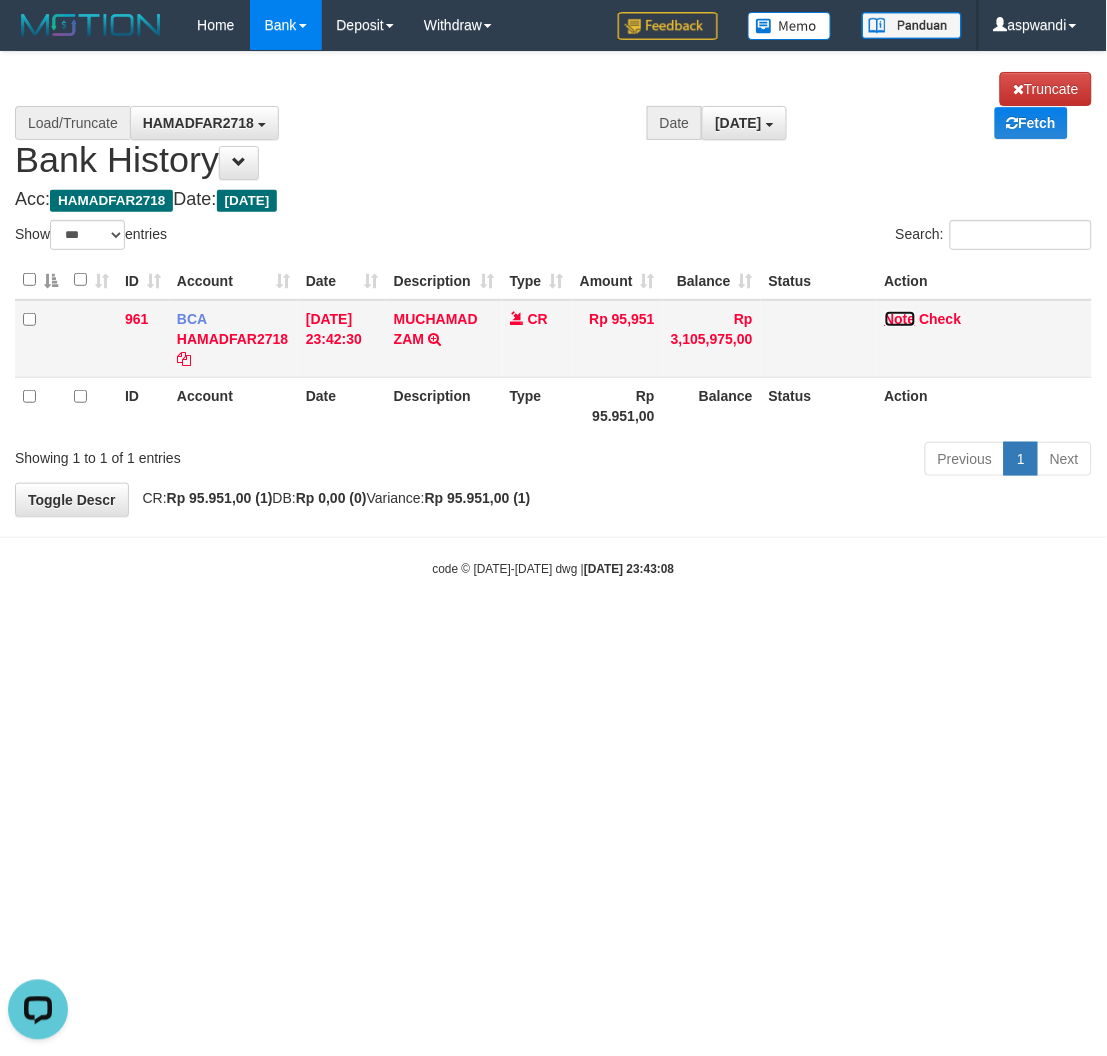 click on "Note" at bounding box center [900, 319] 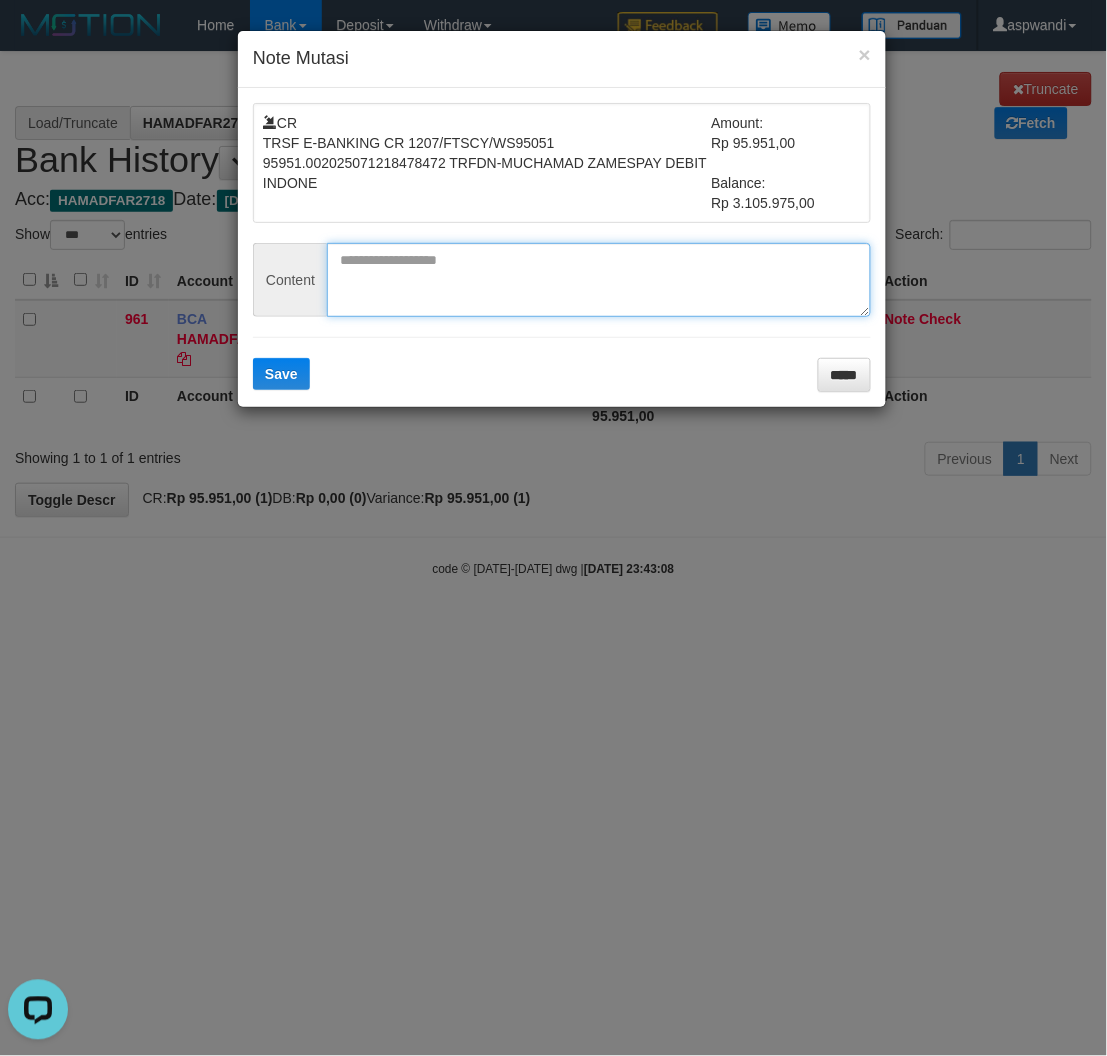 click at bounding box center [599, 280] 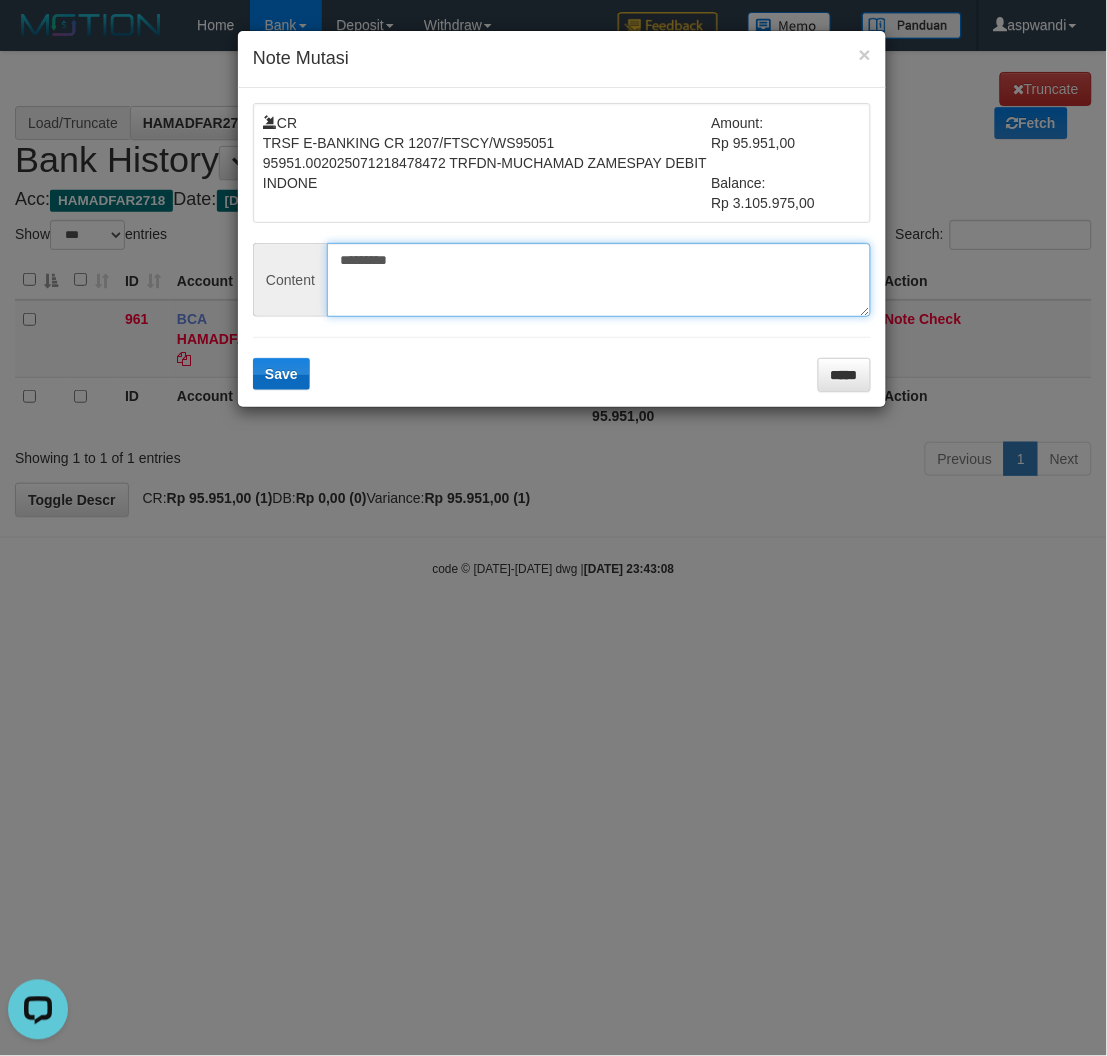 type on "*********" 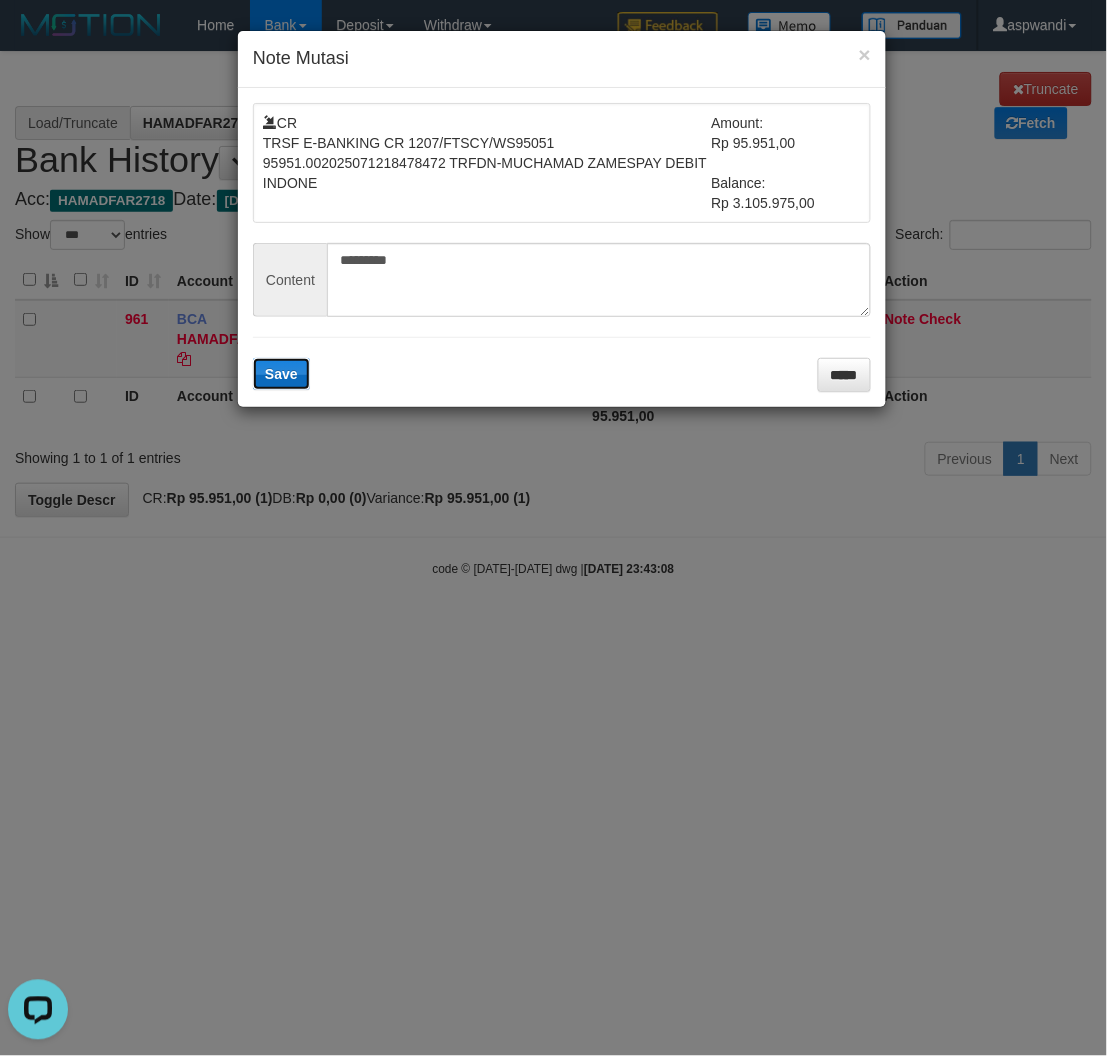 drag, startPoint x: 271, startPoint y: 361, endPoint x: 276, endPoint y: 372, distance: 12.083046 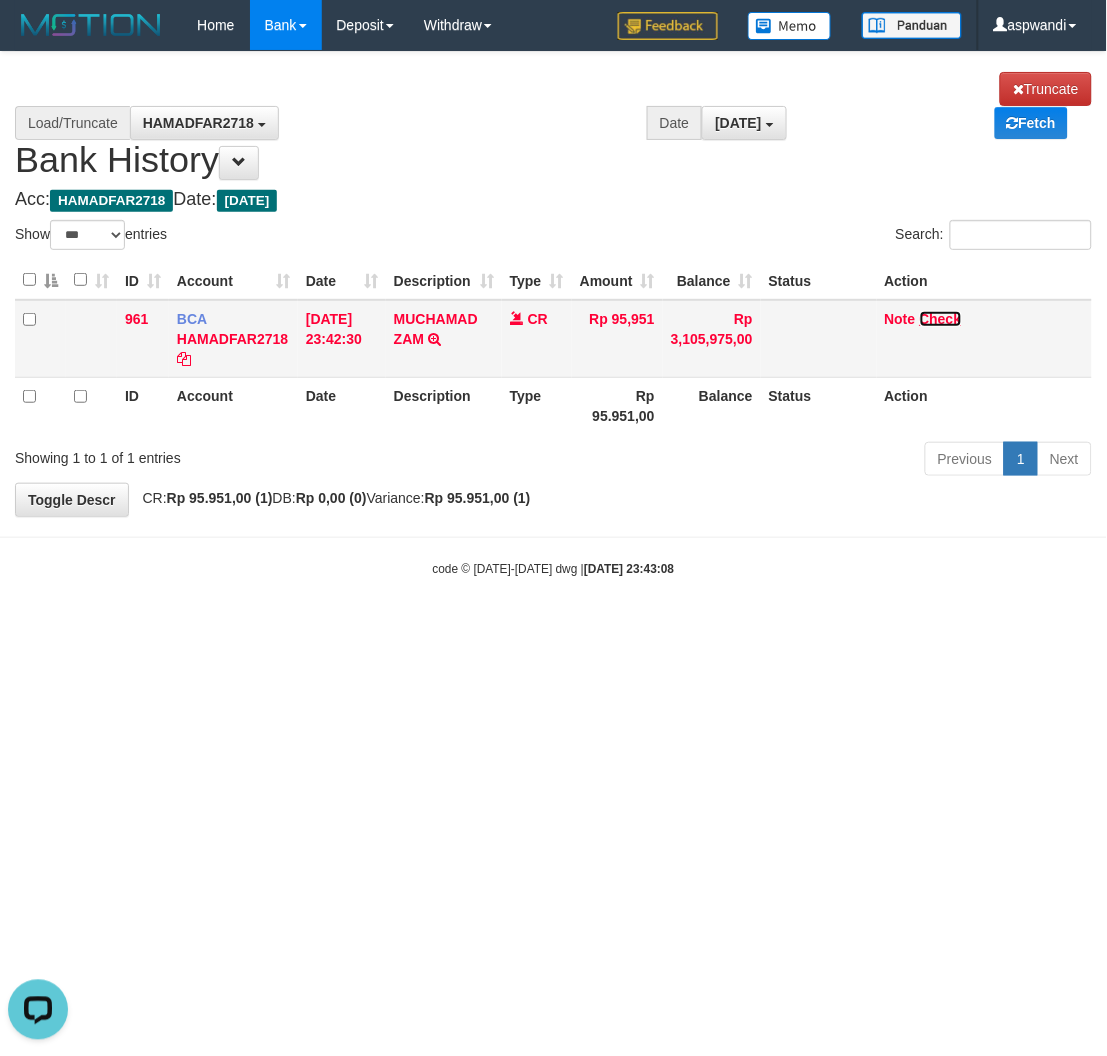 click on "Check" at bounding box center [941, 319] 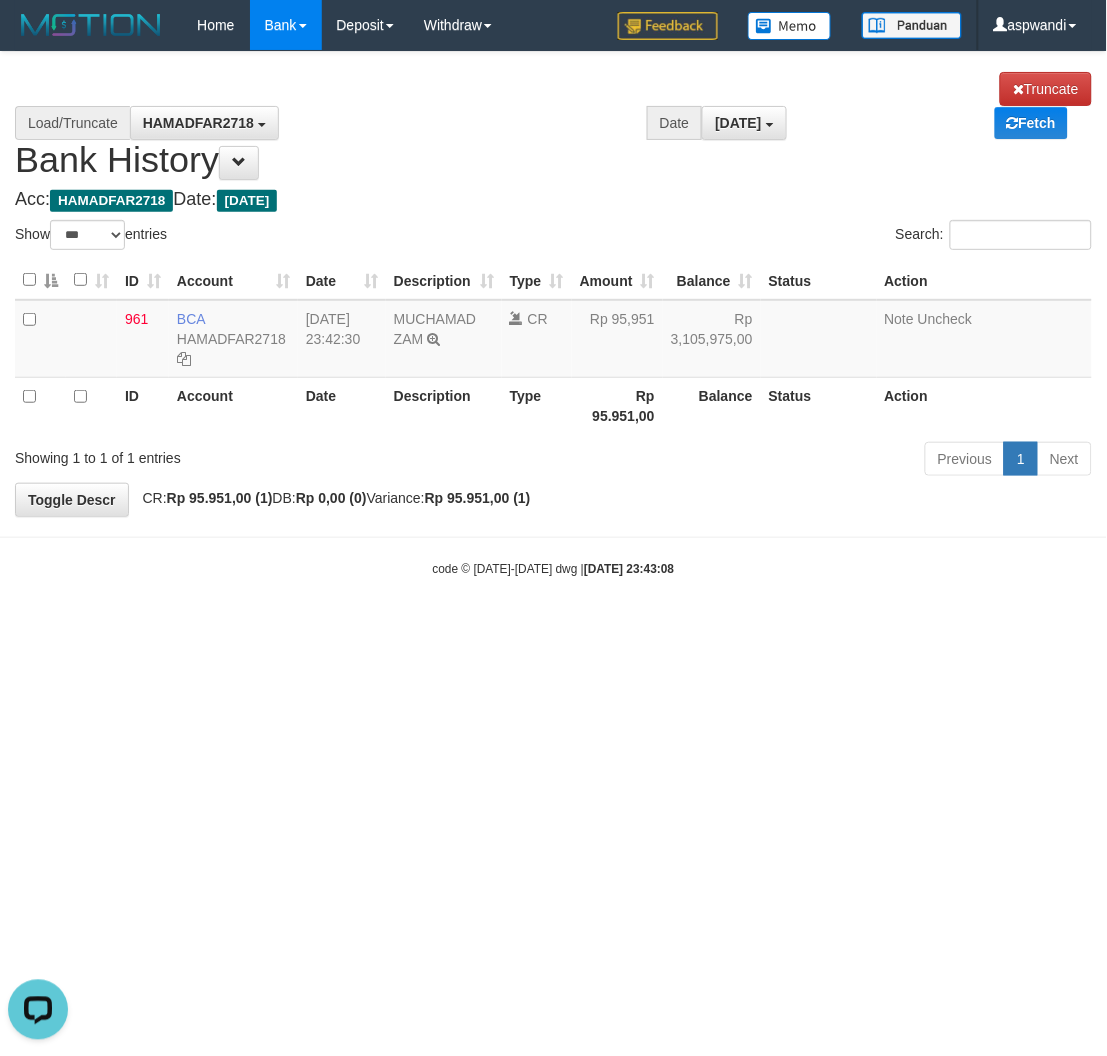 click on "**********" at bounding box center (553, 284) 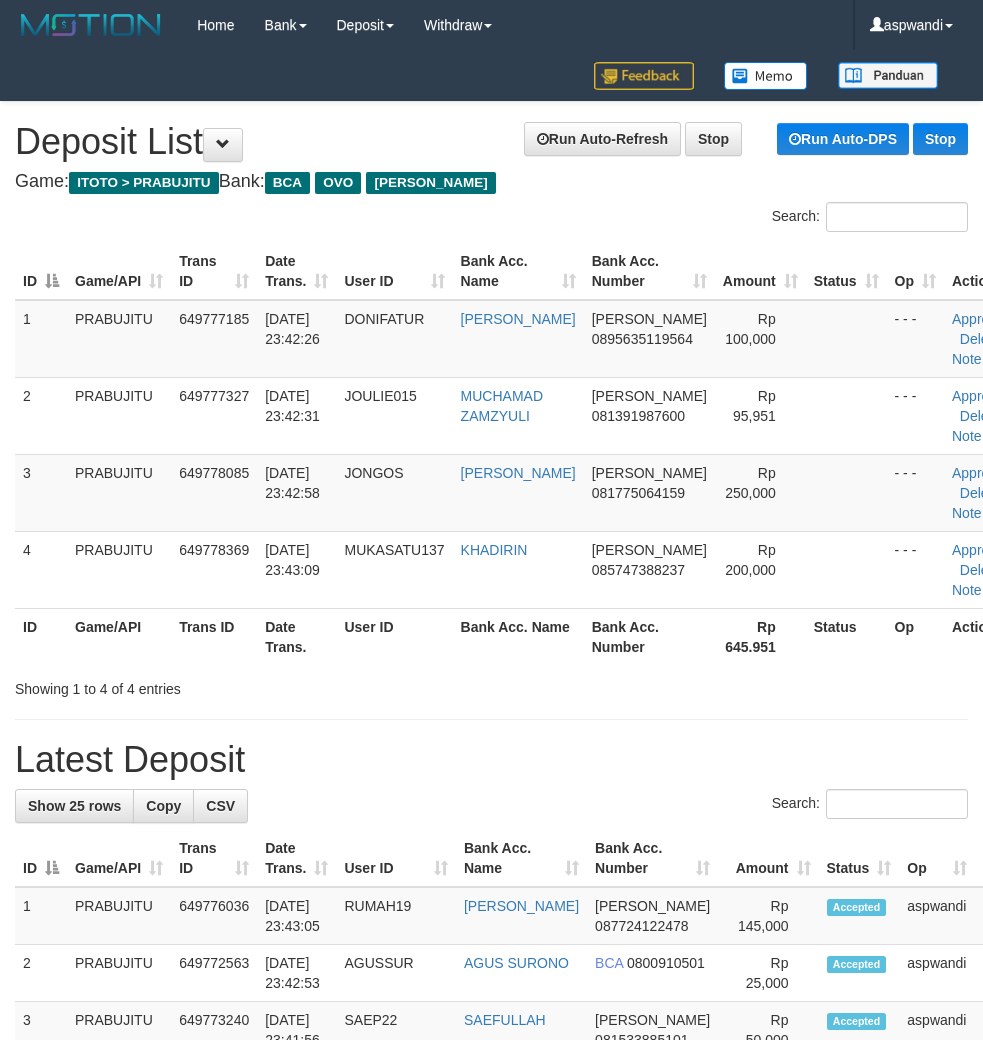 scroll, scrollTop: 0, scrollLeft: 28, axis: horizontal 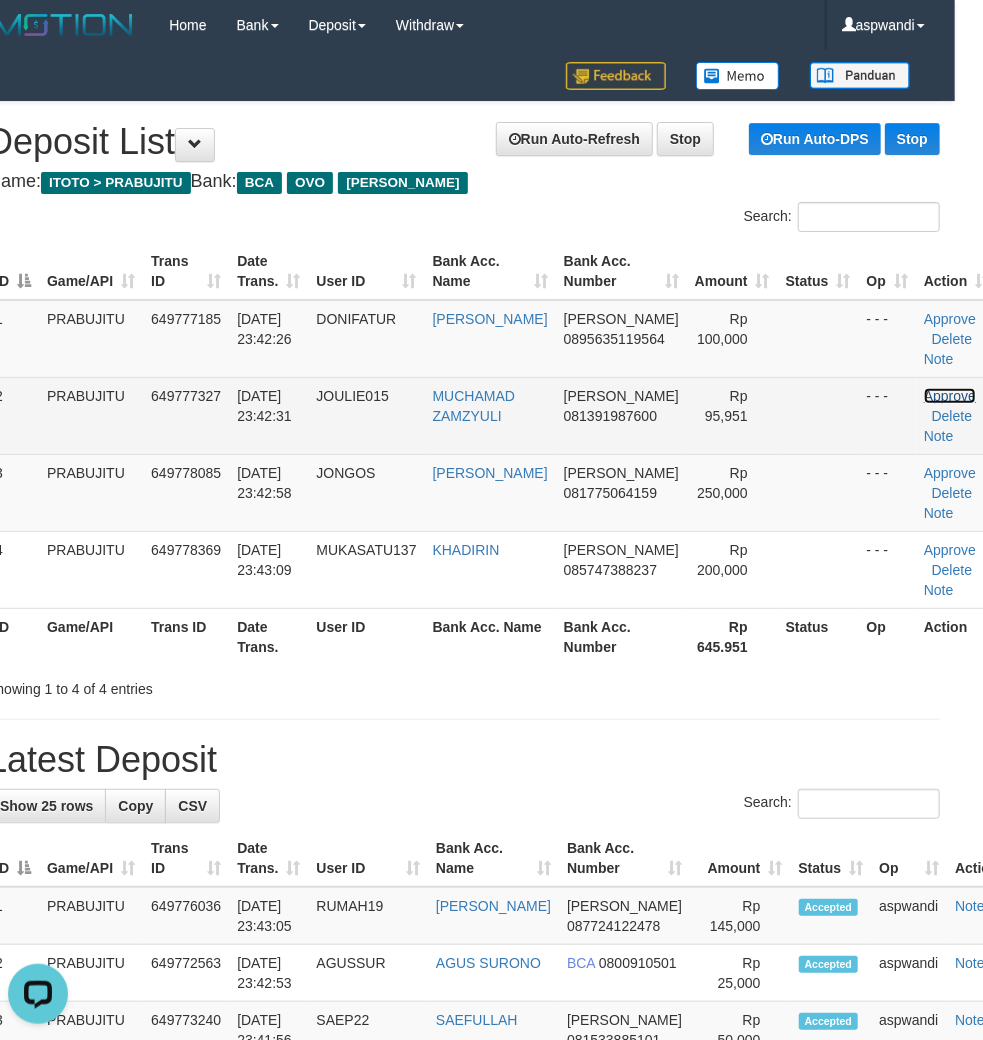 click on "Approve" at bounding box center [950, 396] 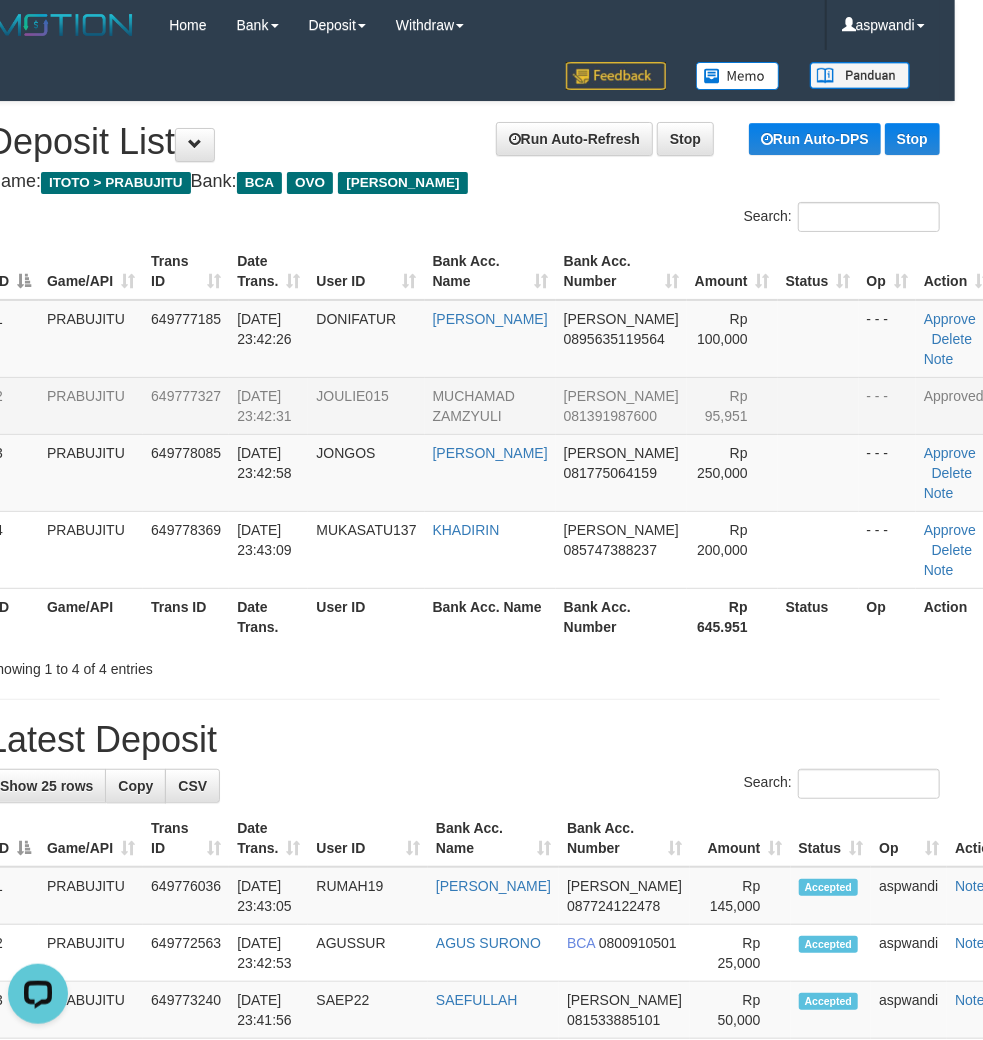 click on "Showing 1 to 4 of 4 entries" at bounding box center [463, 665] 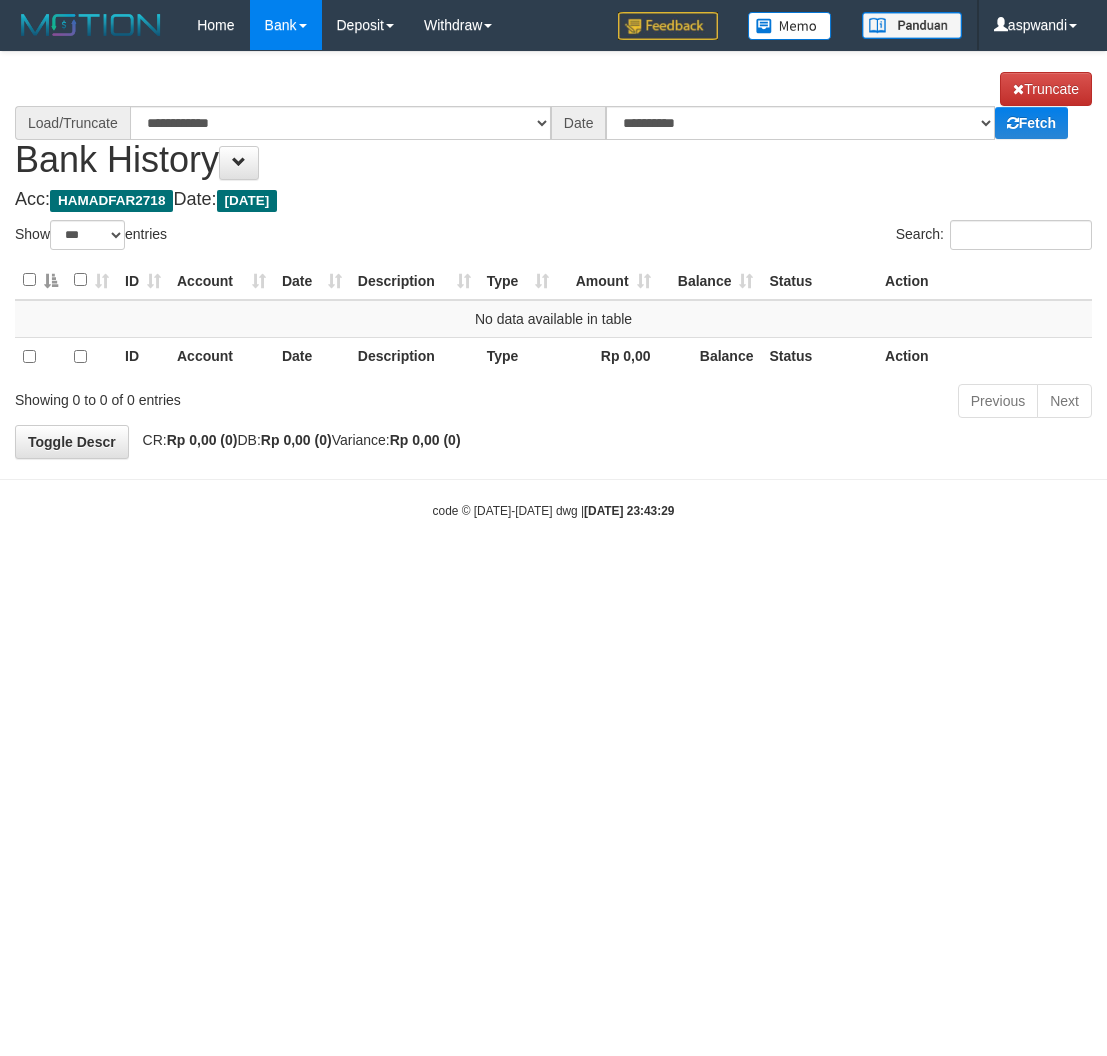 select on "***" 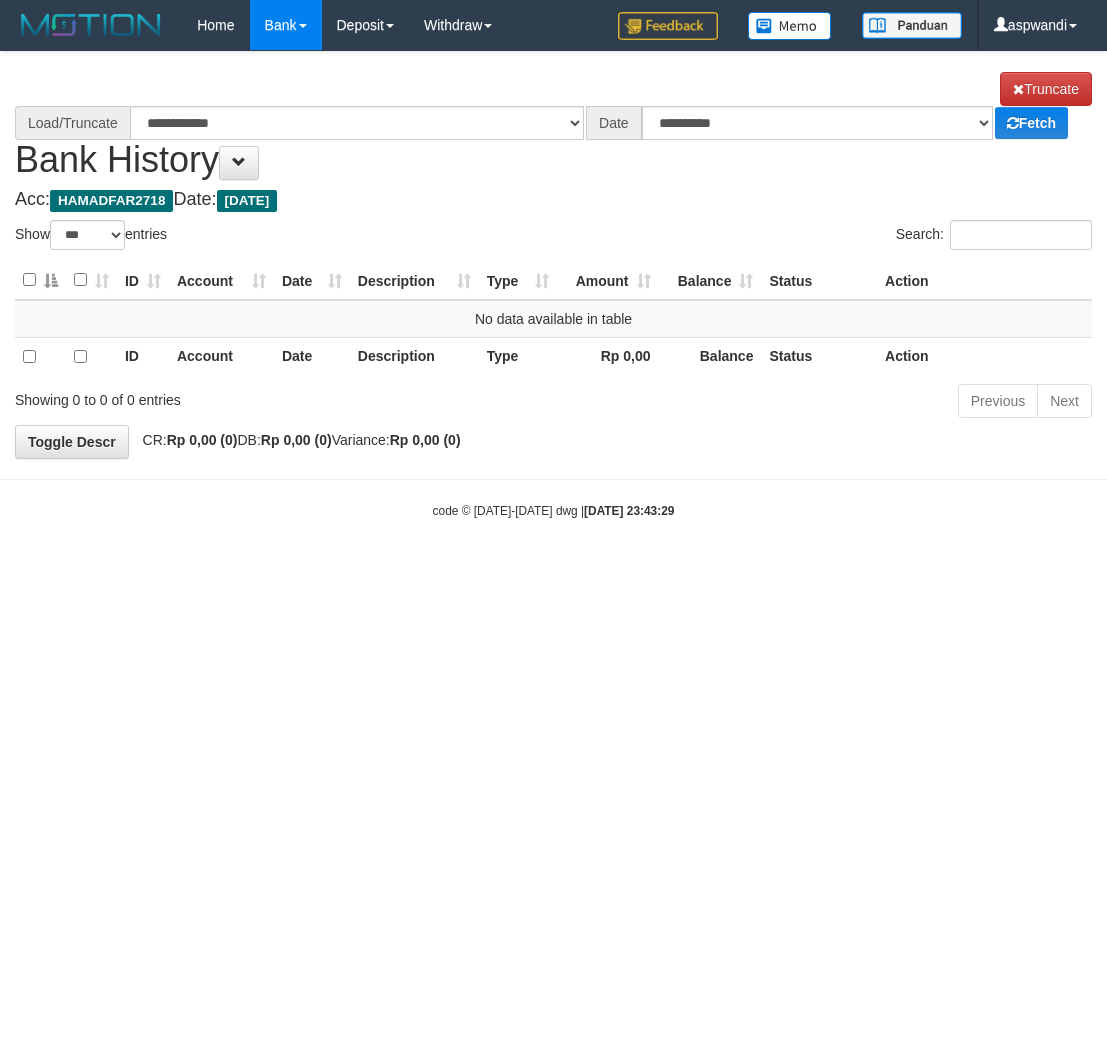 scroll, scrollTop: 0, scrollLeft: 0, axis: both 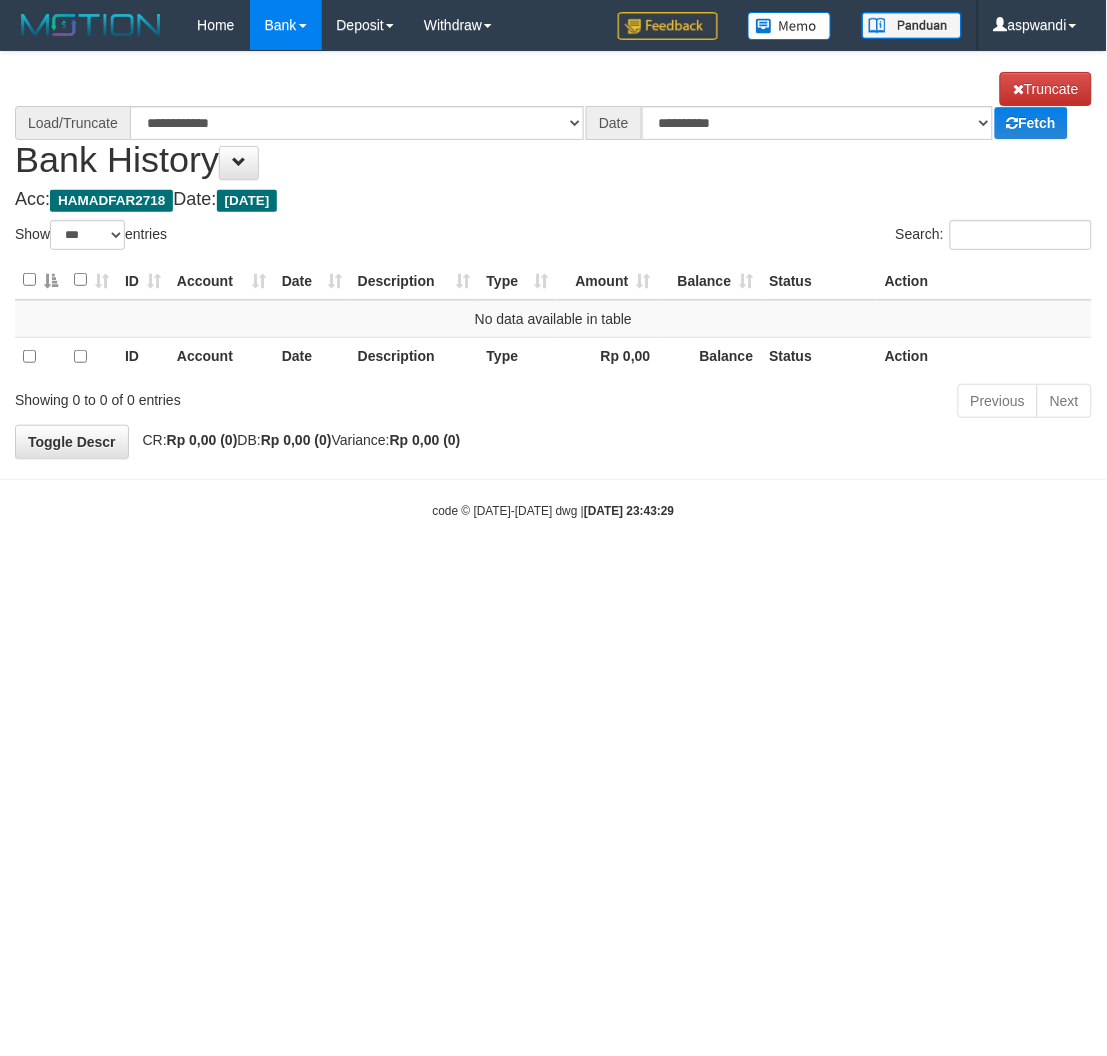 select on "****" 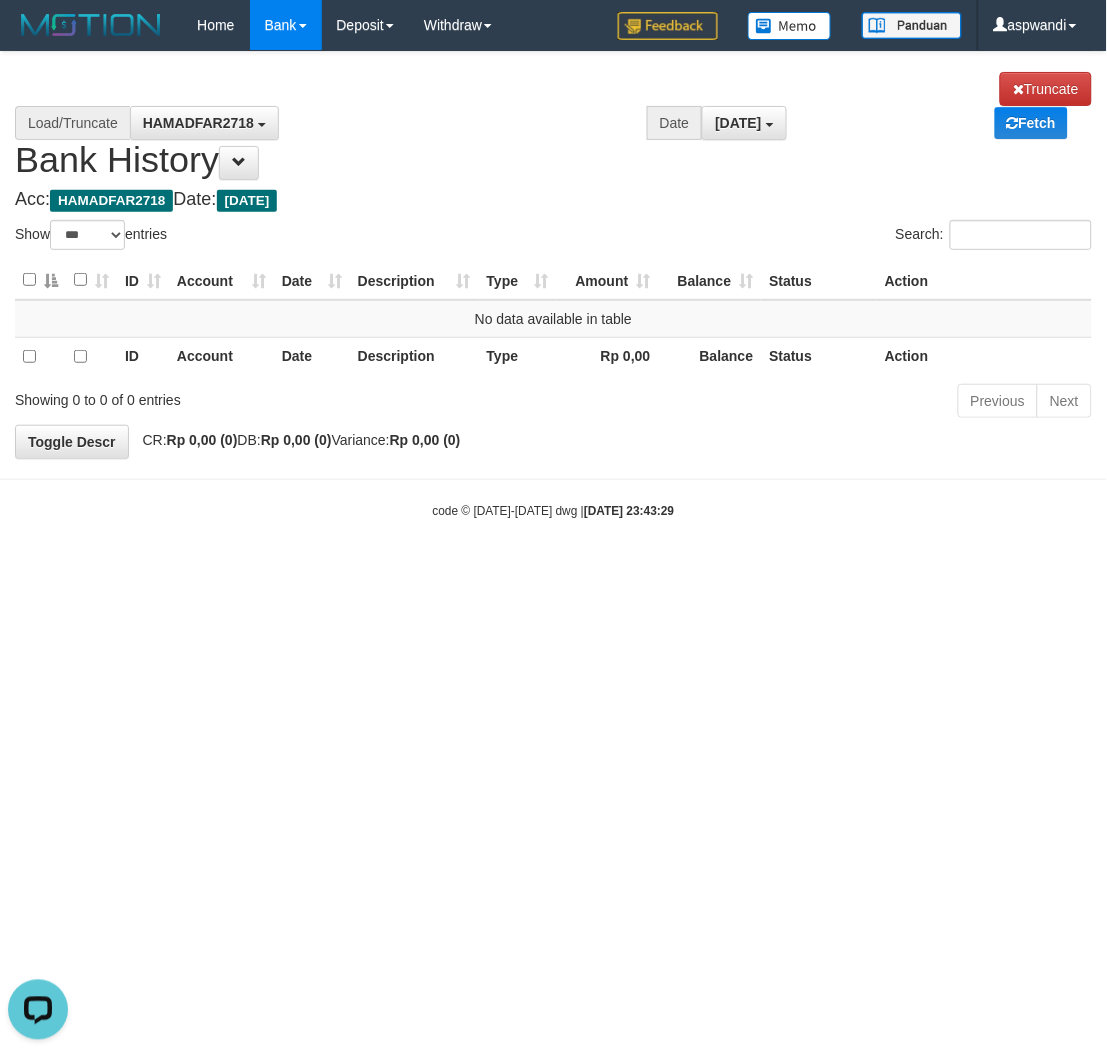 scroll, scrollTop: 0, scrollLeft: 0, axis: both 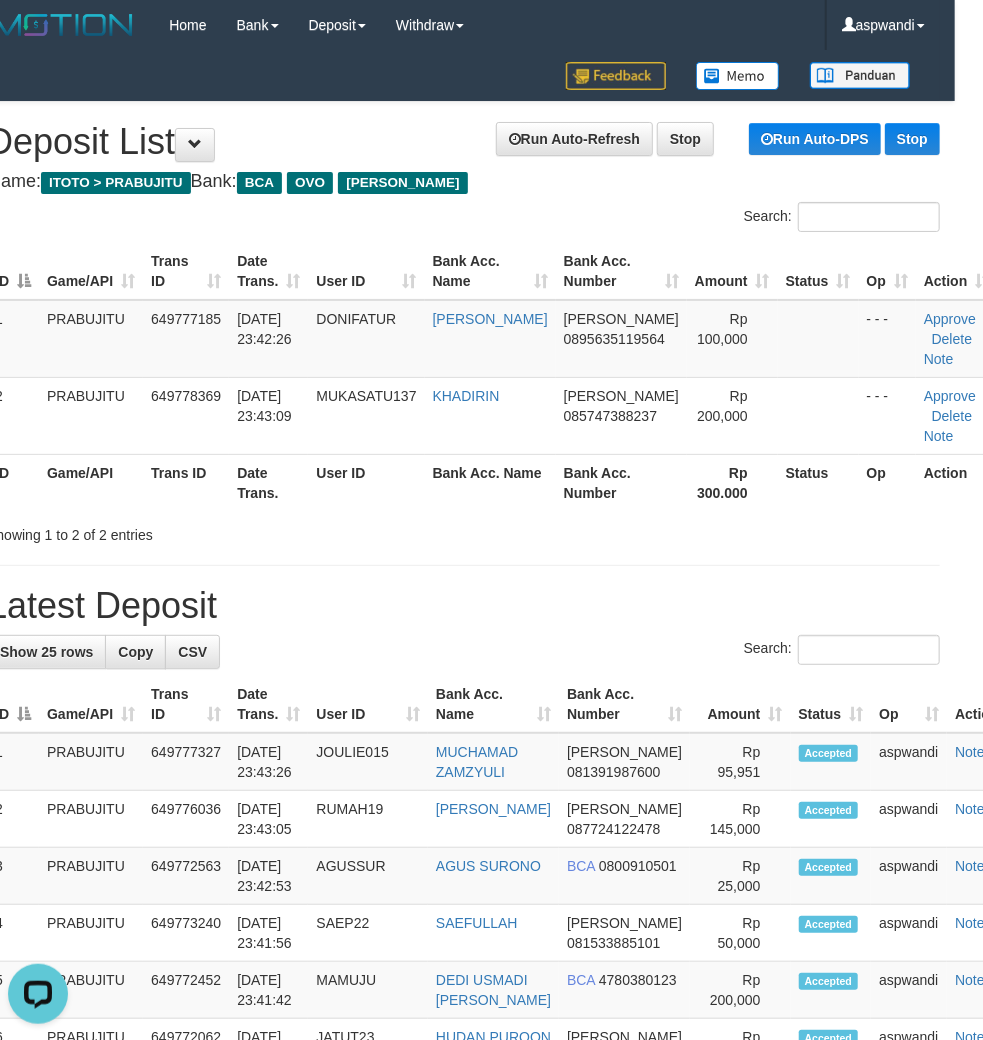 click on "**********" at bounding box center (463, 1197) 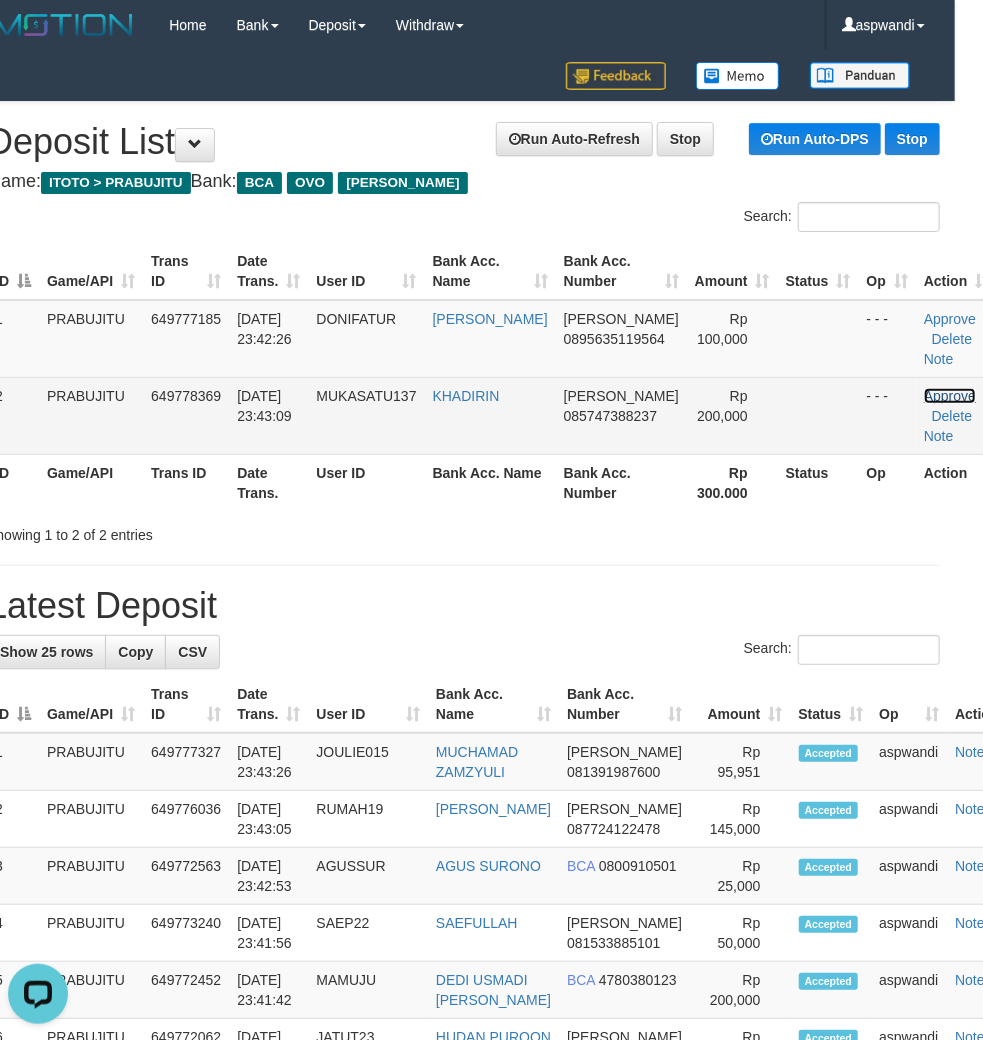 click on "Approve" at bounding box center (950, 396) 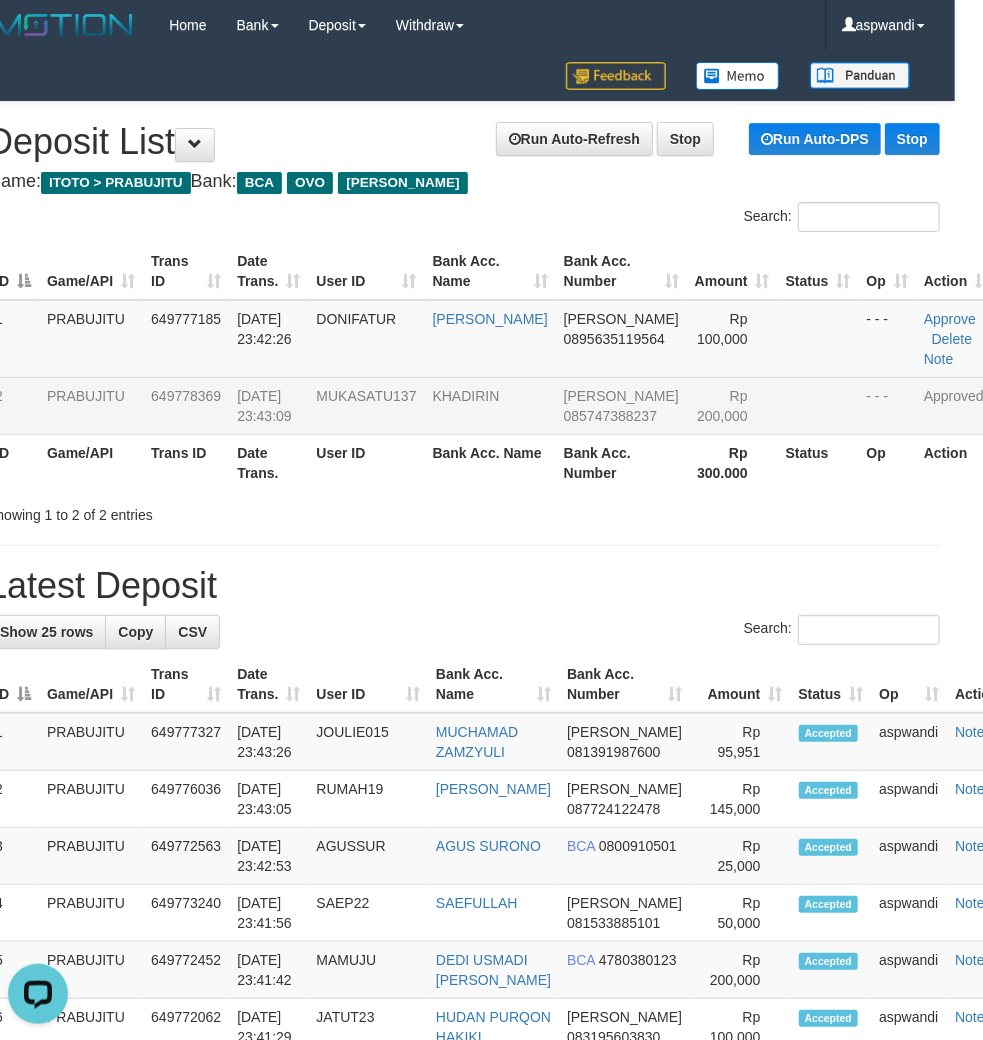 click on "Latest Deposit" at bounding box center (463, 586) 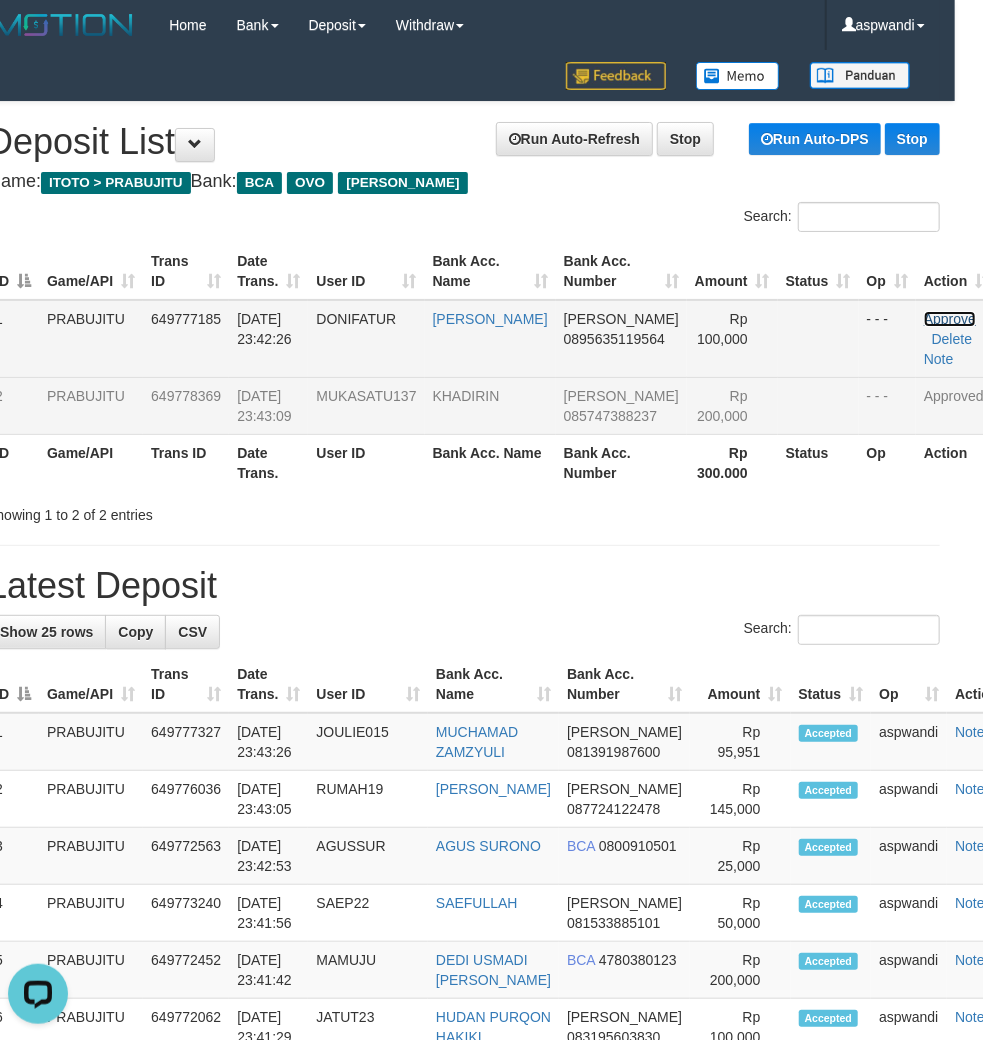 click on "Approve" at bounding box center (950, 319) 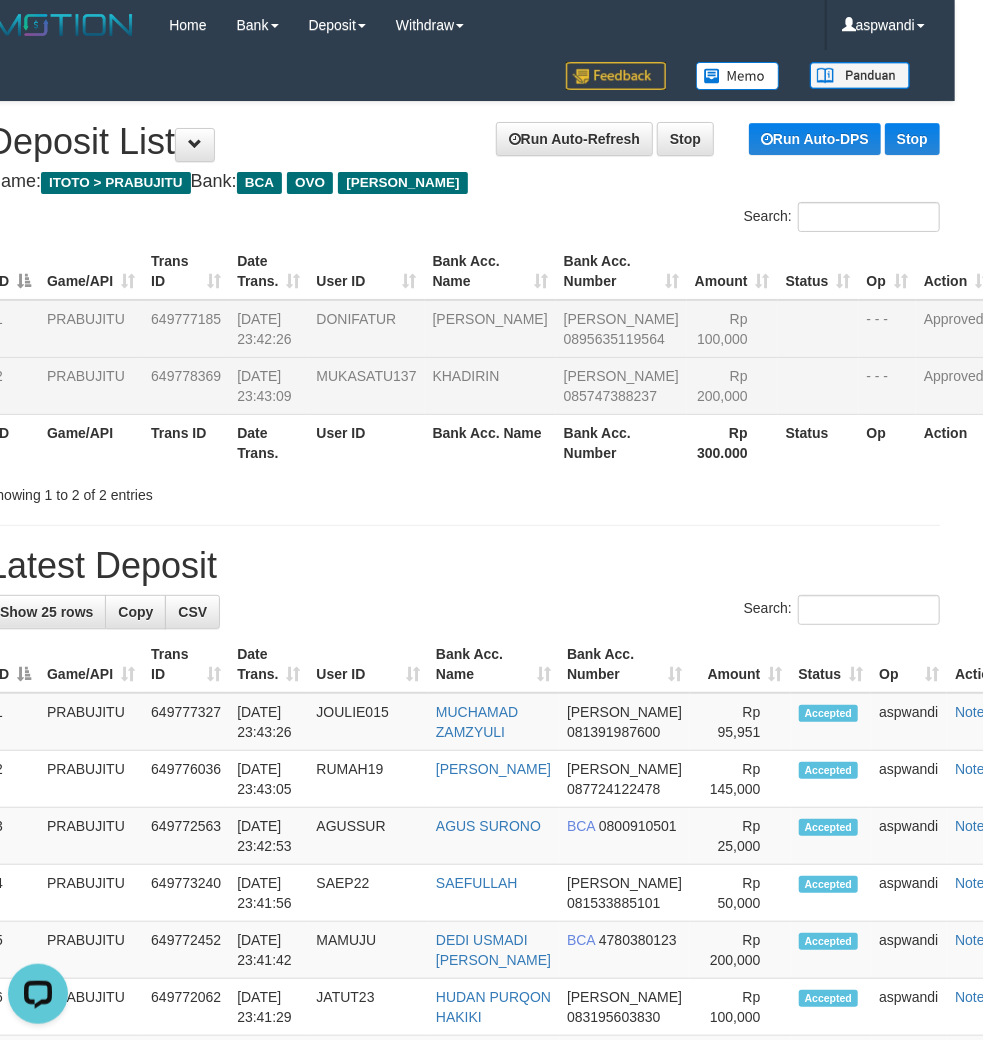 click on "Latest Deposit" at bounding box center [463, 566] 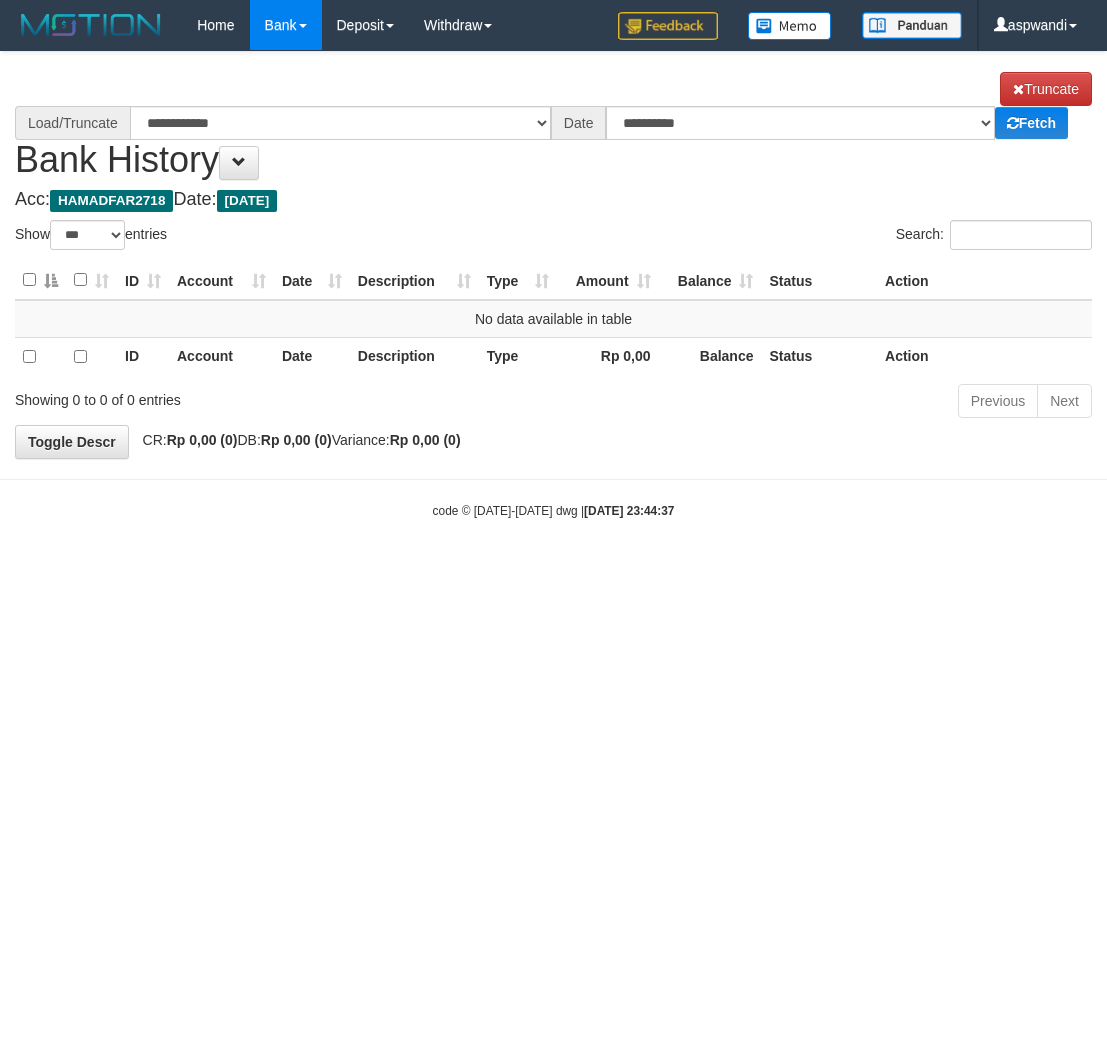 select on "***" 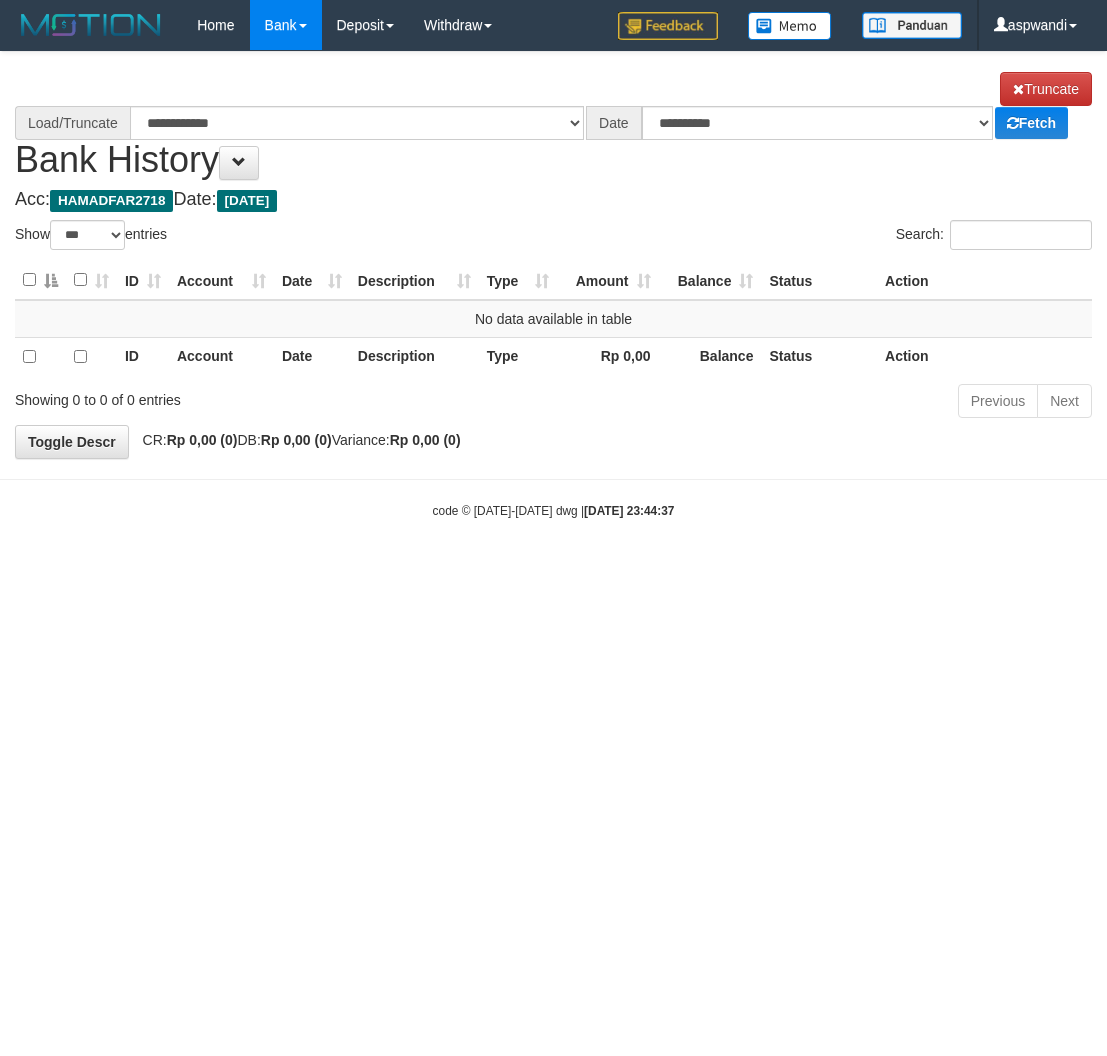 scroll, scrollTop: 0, scrollLeft: 0, axis: both 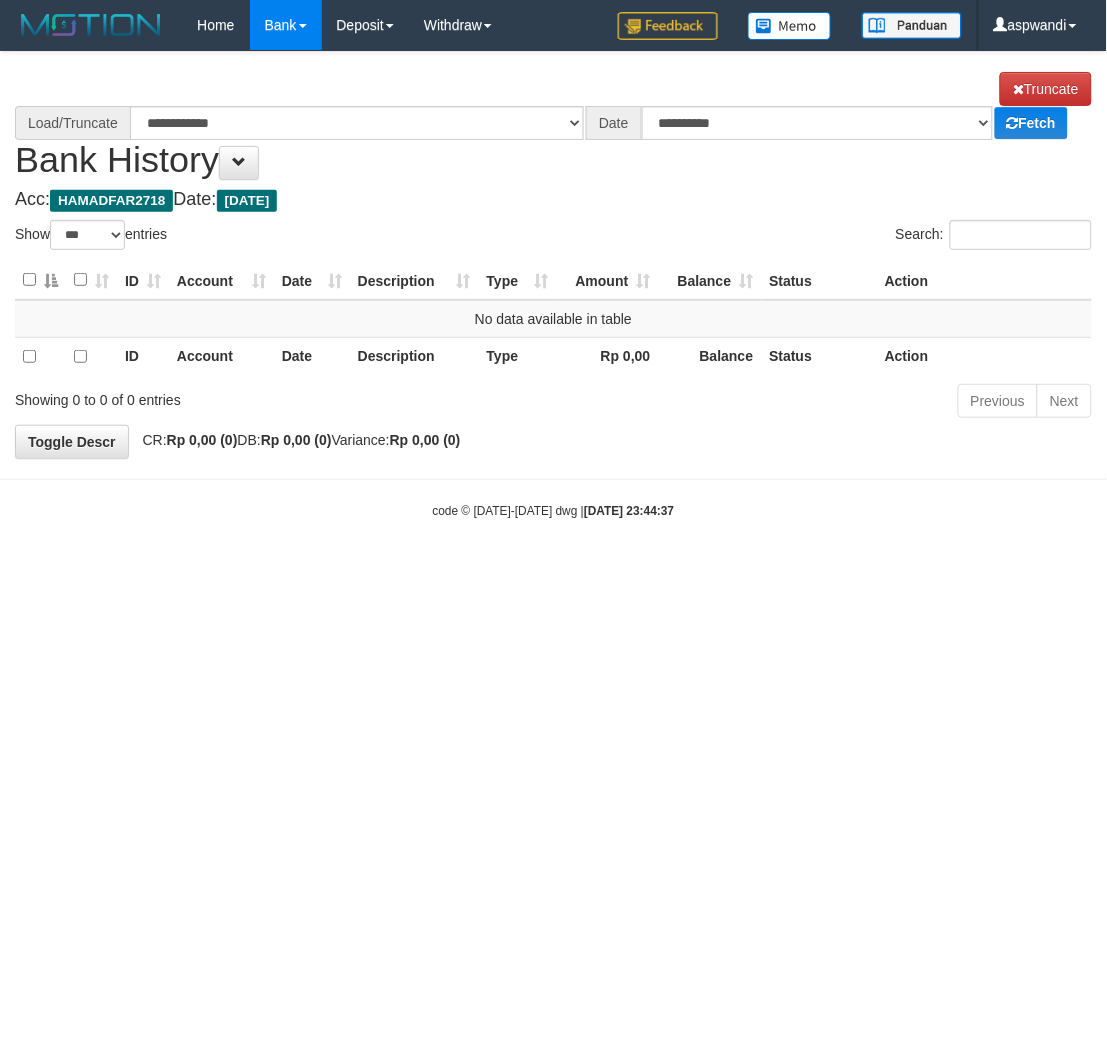 select on "****" 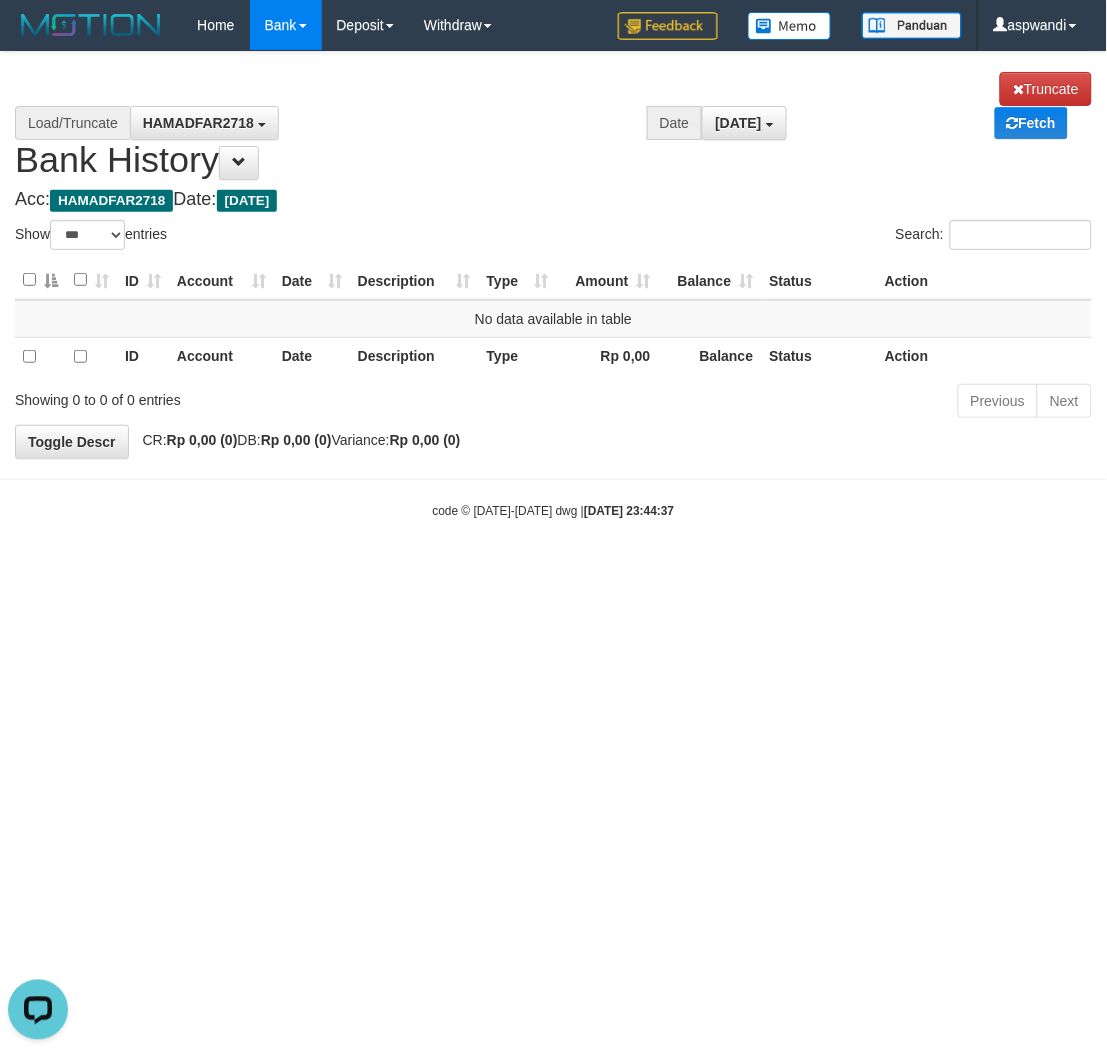 scroll, scrollTop: 0, scrollLeft: 0, axis: both 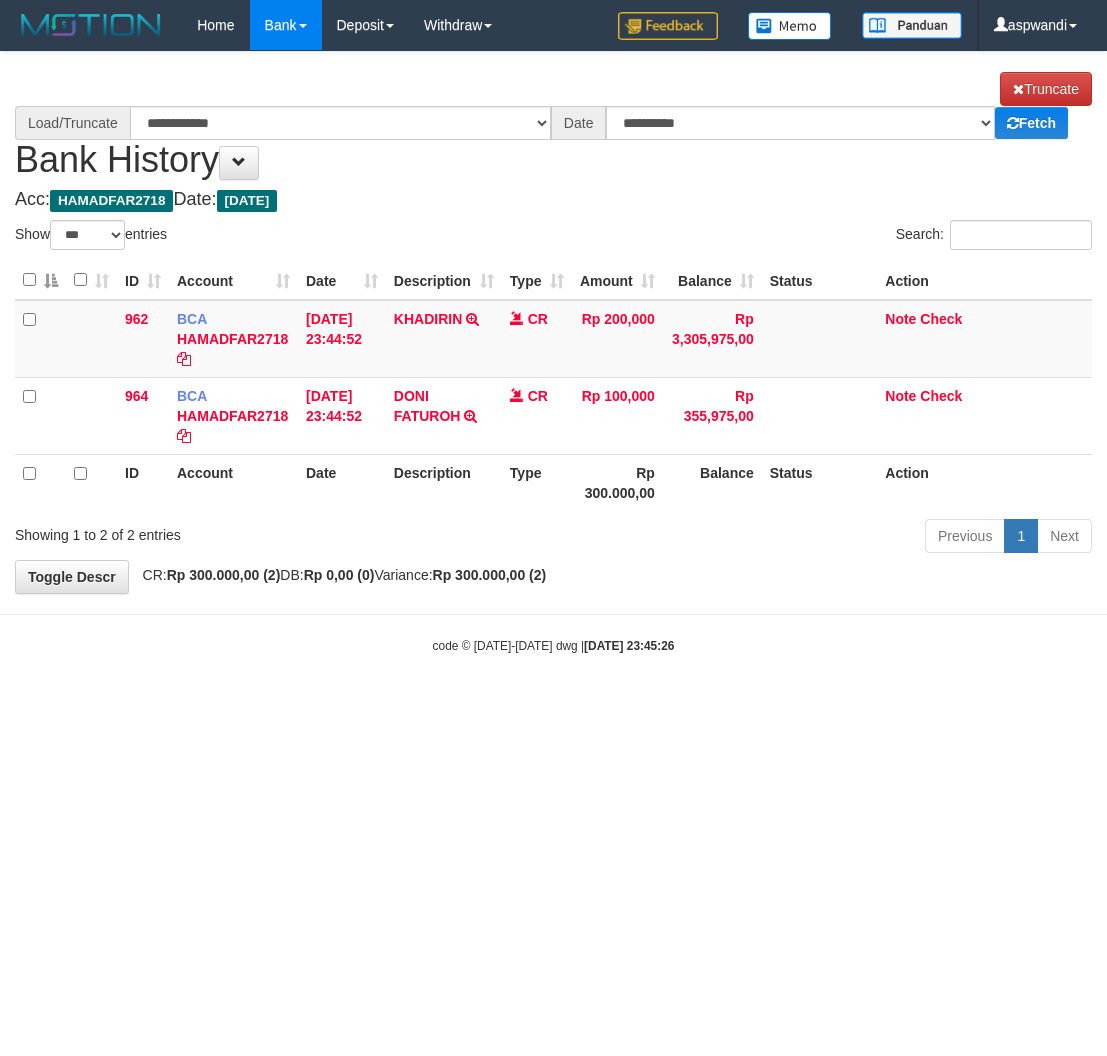 select on "***" 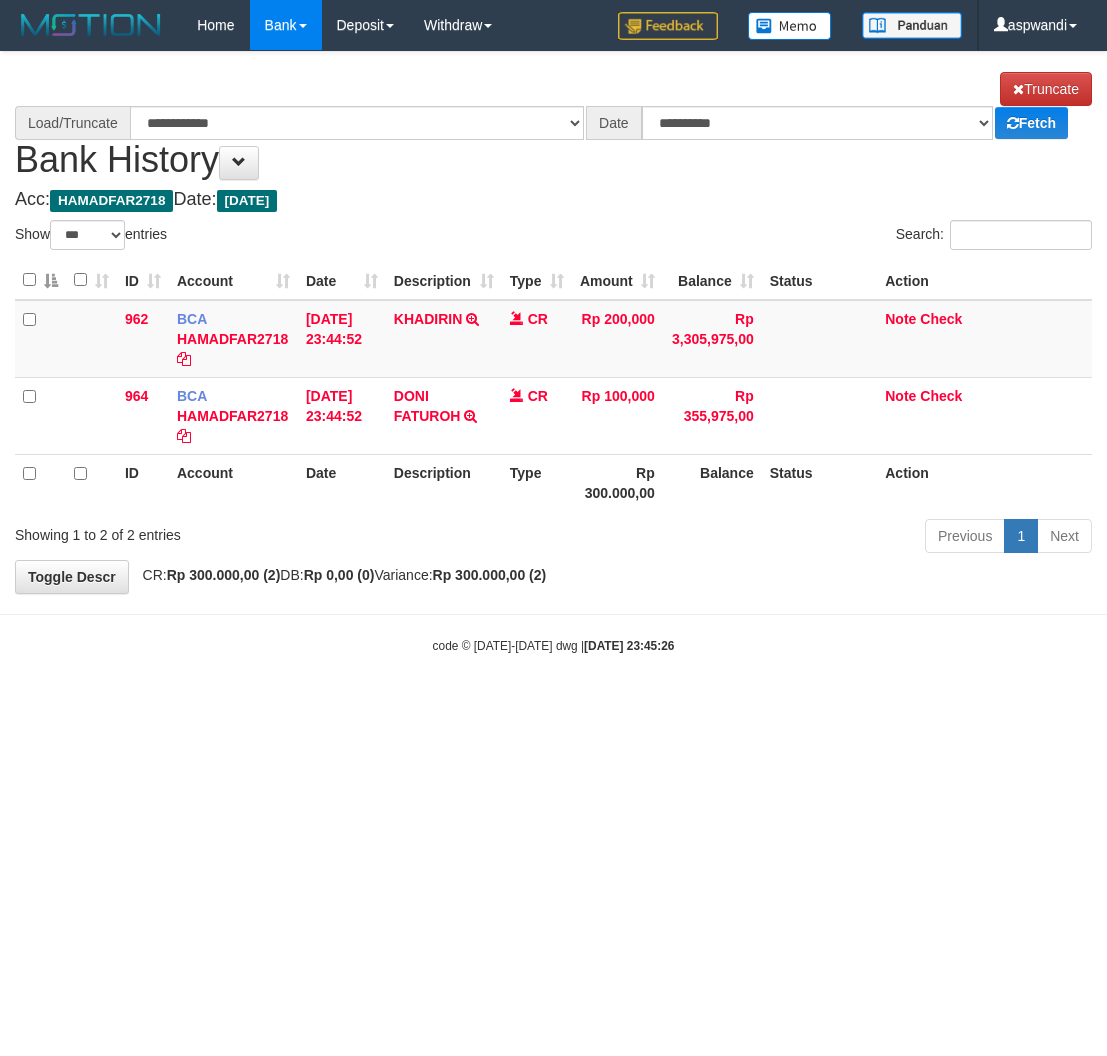 scroll, scrollTop: 0, scrollLeft: 0, axis: both 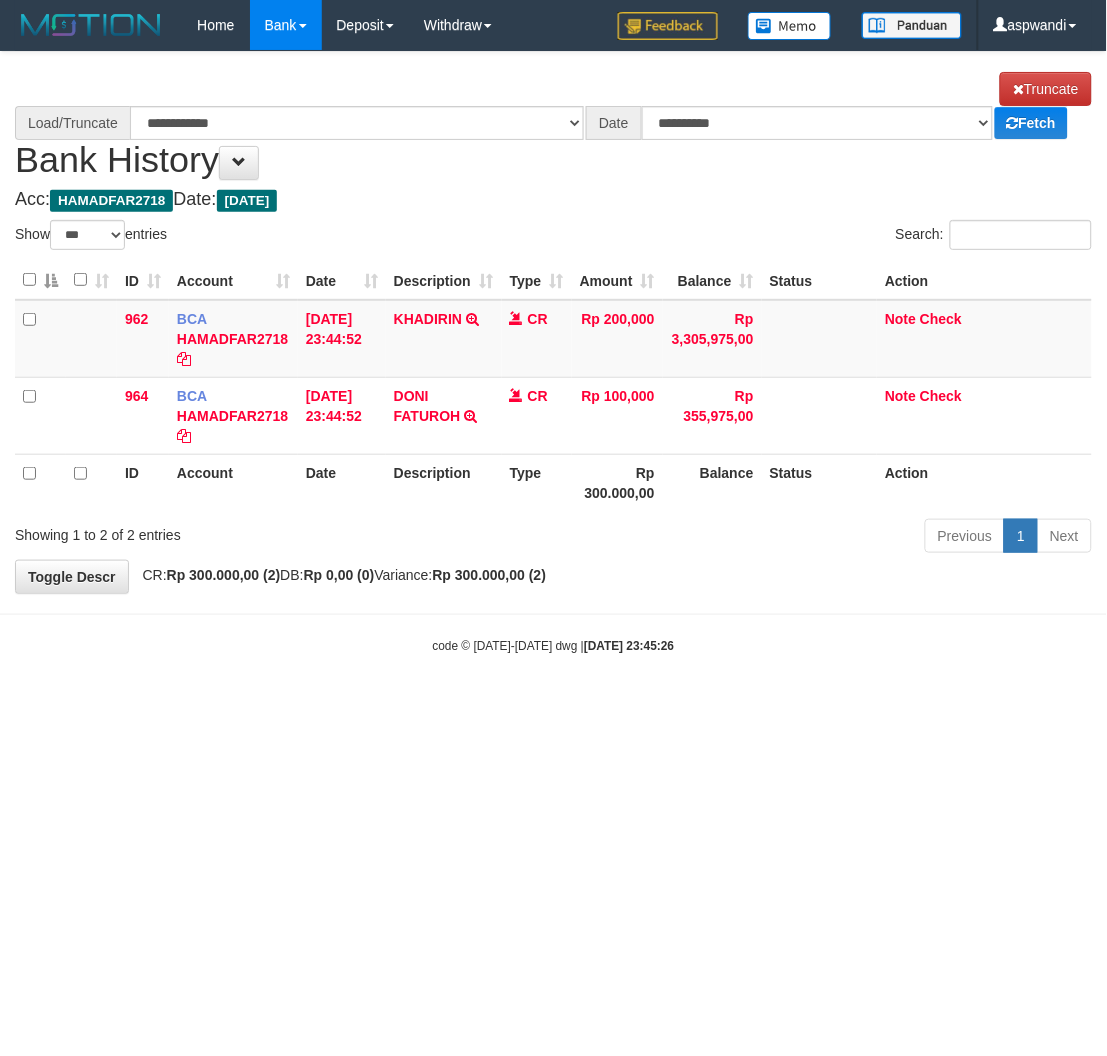 select on "****" 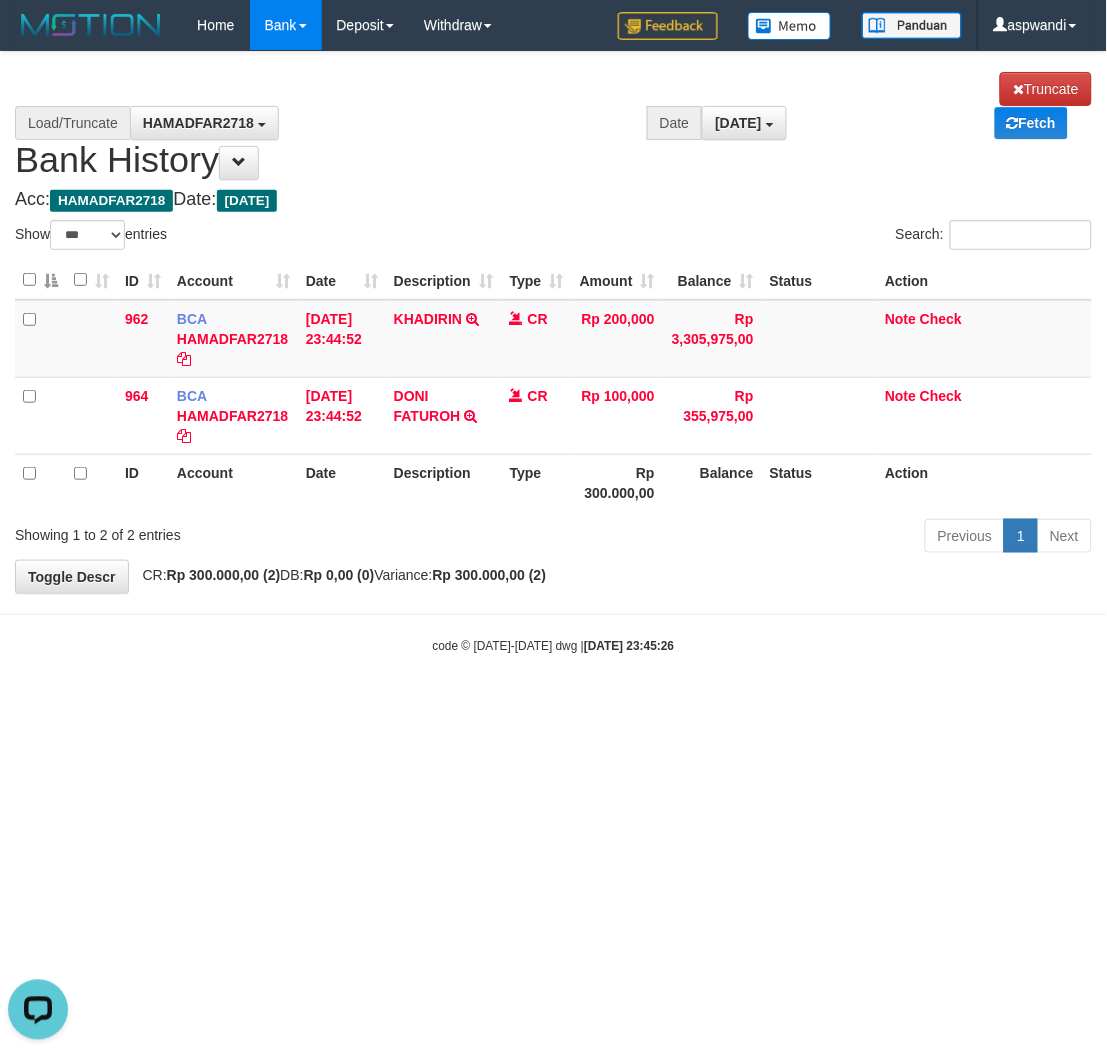 scroll, scrollTop: 0, scrollLeft: 0, axis: both 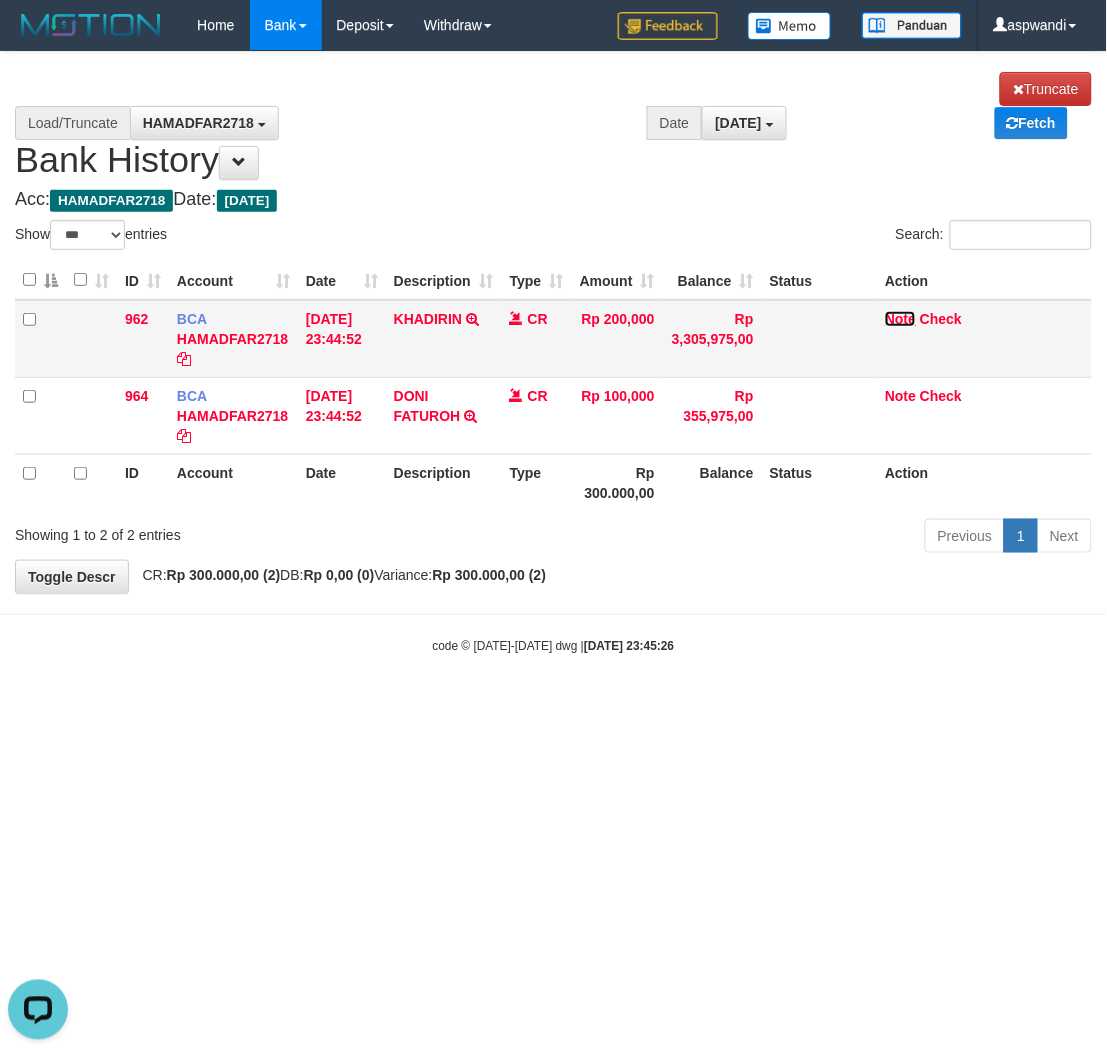 click on "Note" at bounding box center (900, 319) 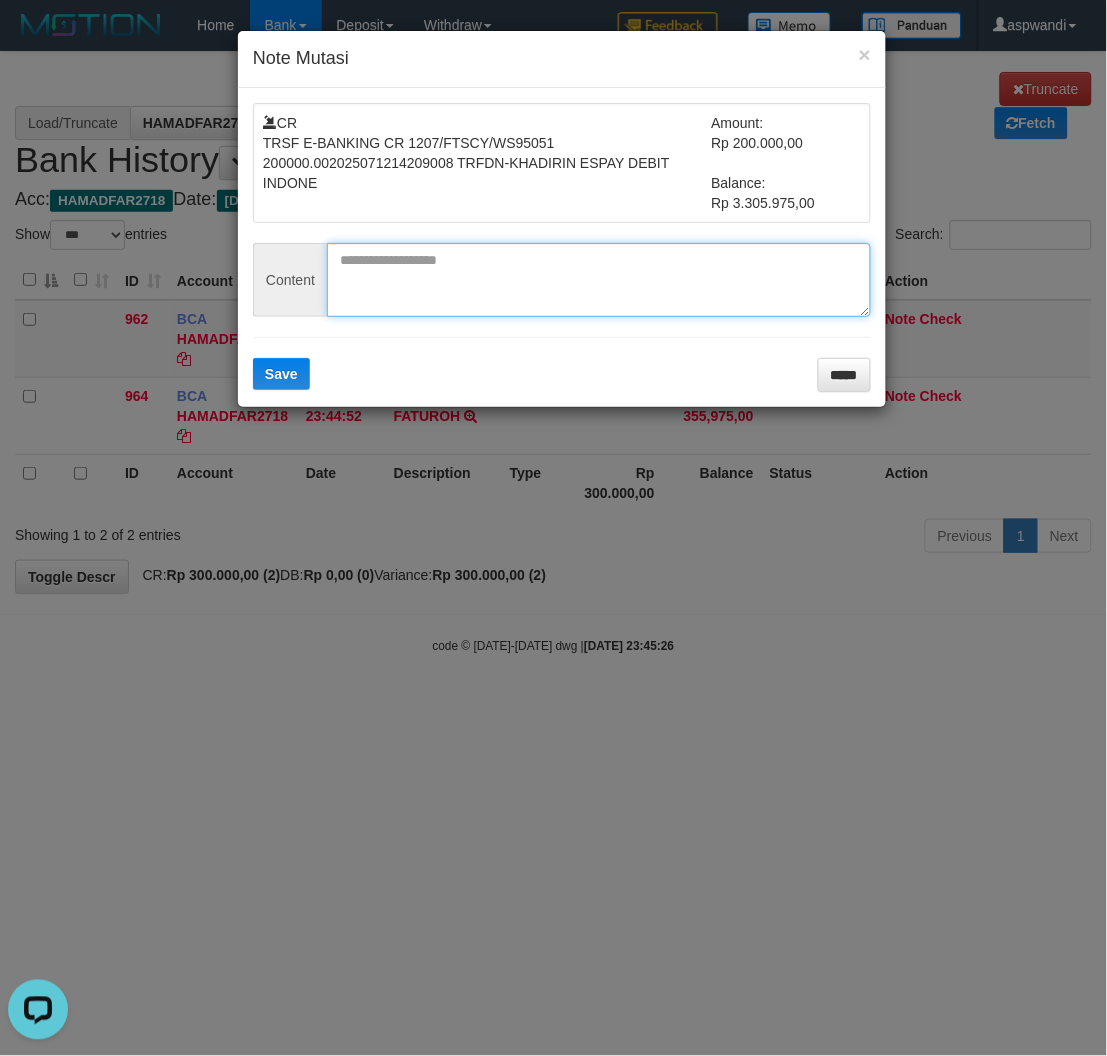 click at bounding box center [599, 280] 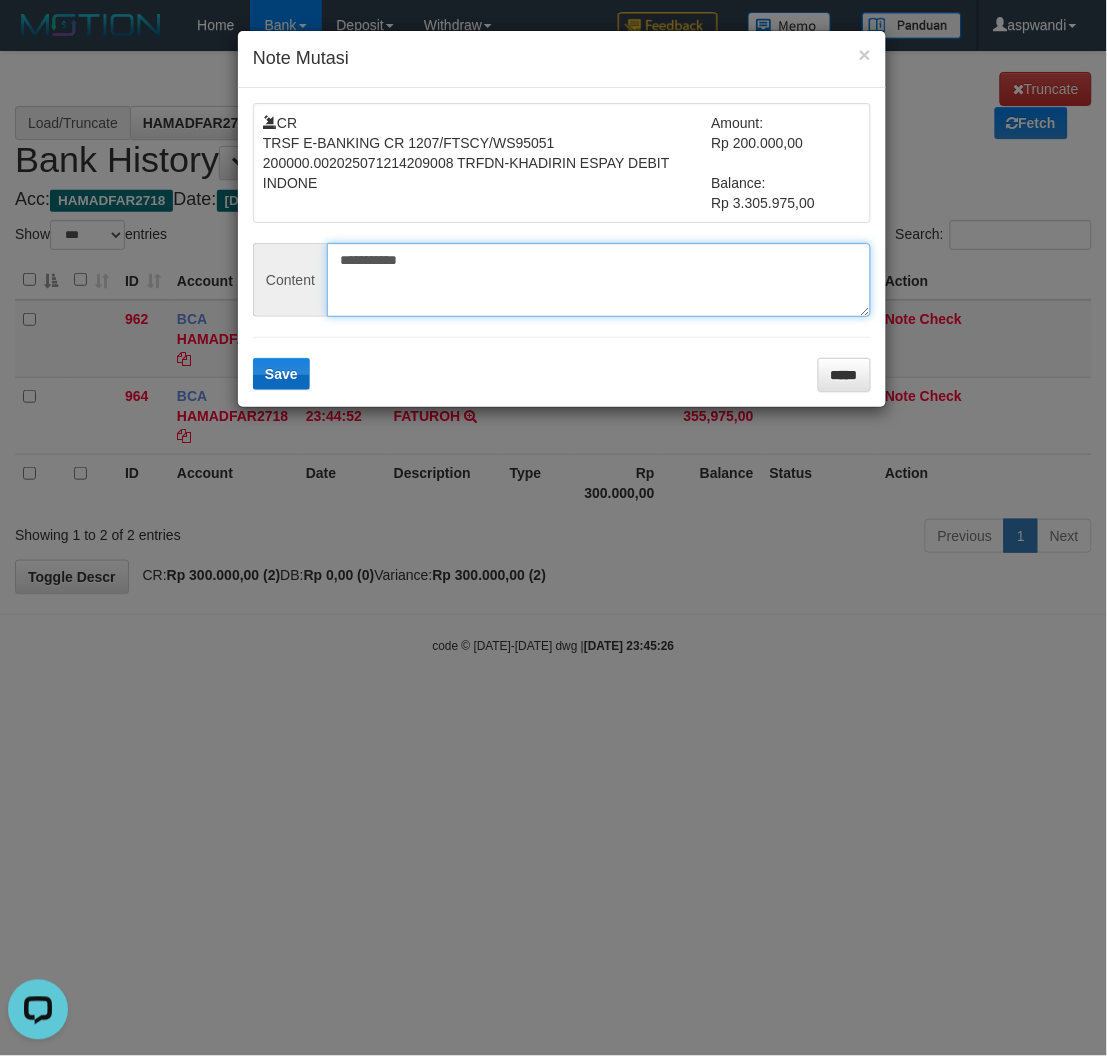 type on "**********" 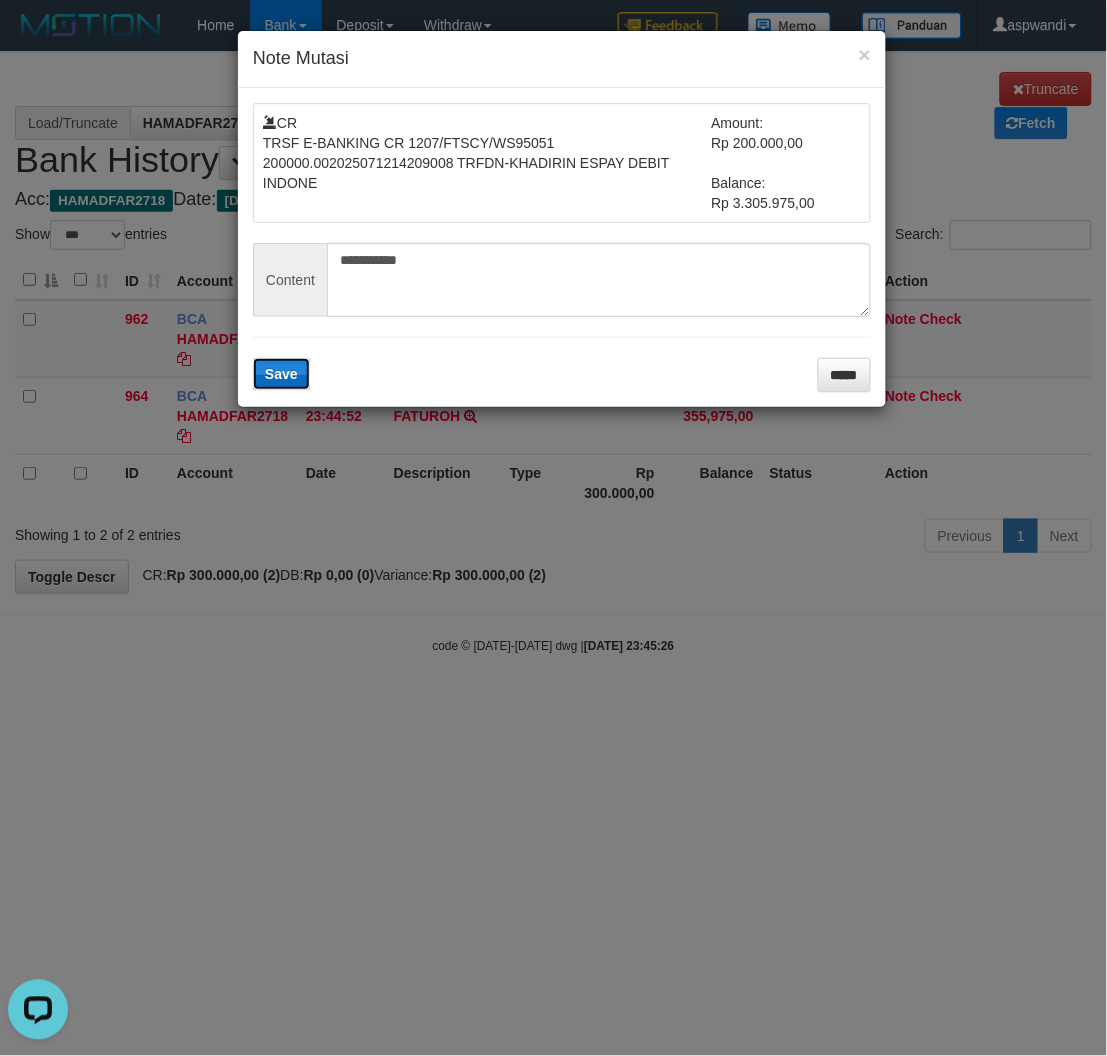 click on "Save" at bounding box center (281, 374) 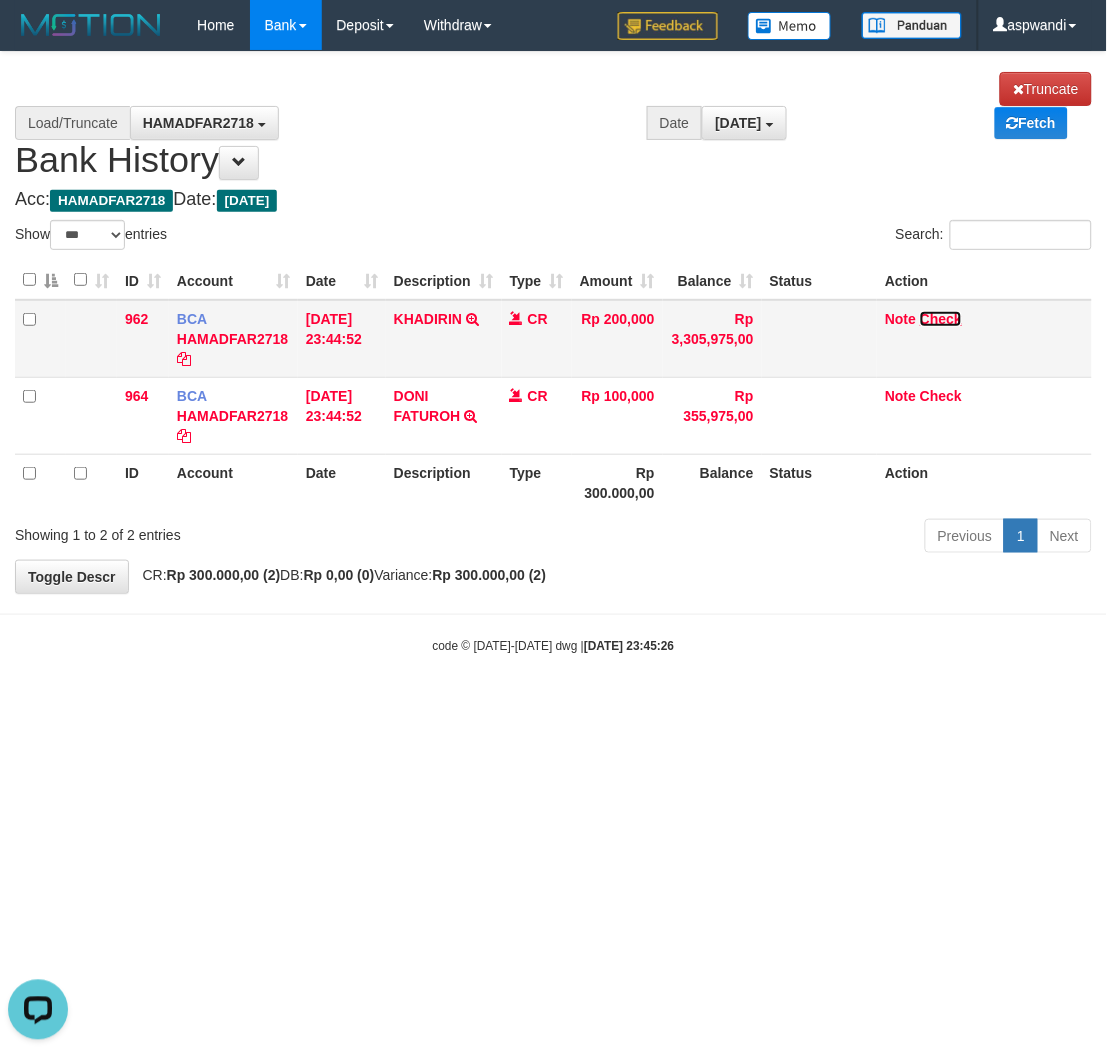 click on "Check" at bounding box center [941, 319] 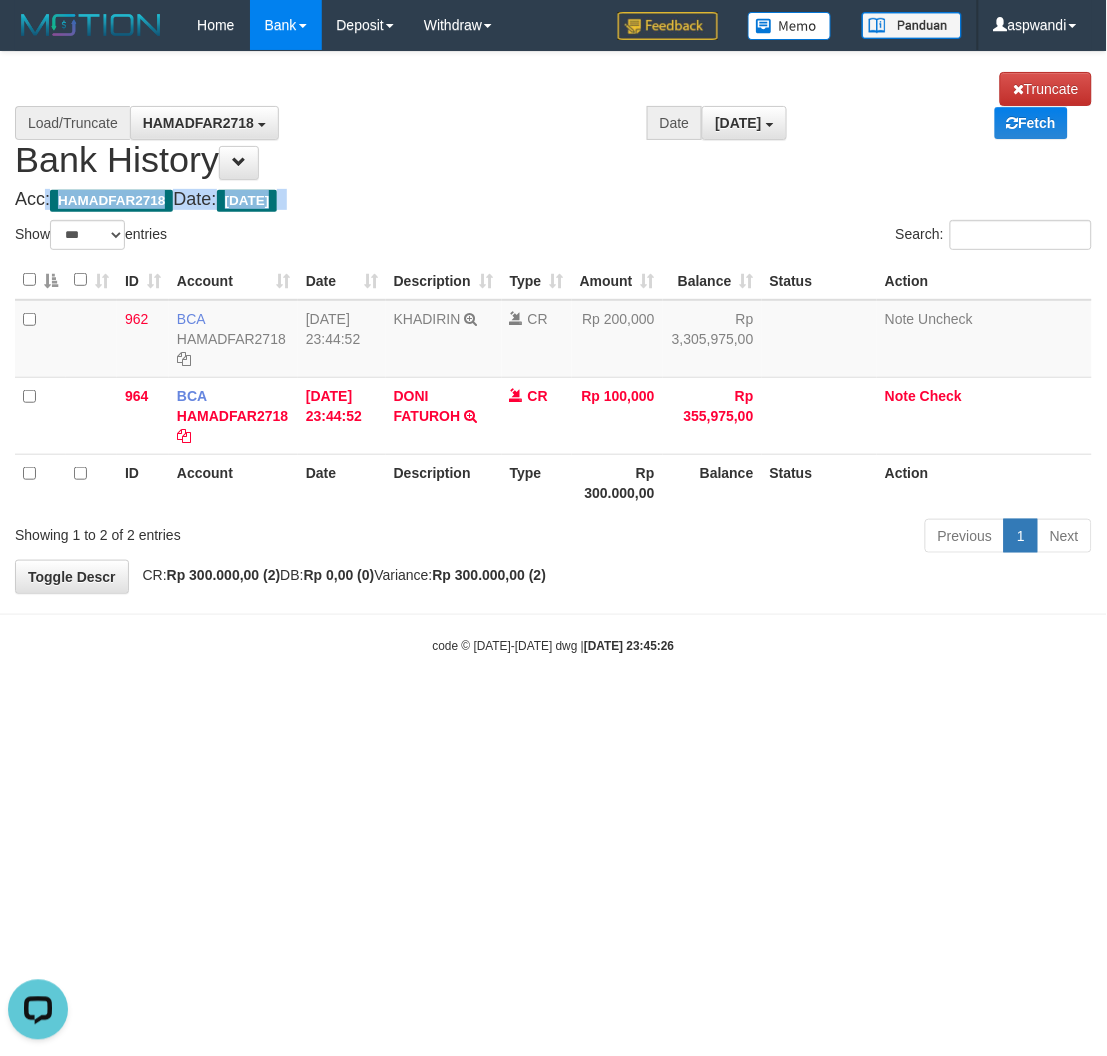 click on "**********" at bounding box center (553, 322) 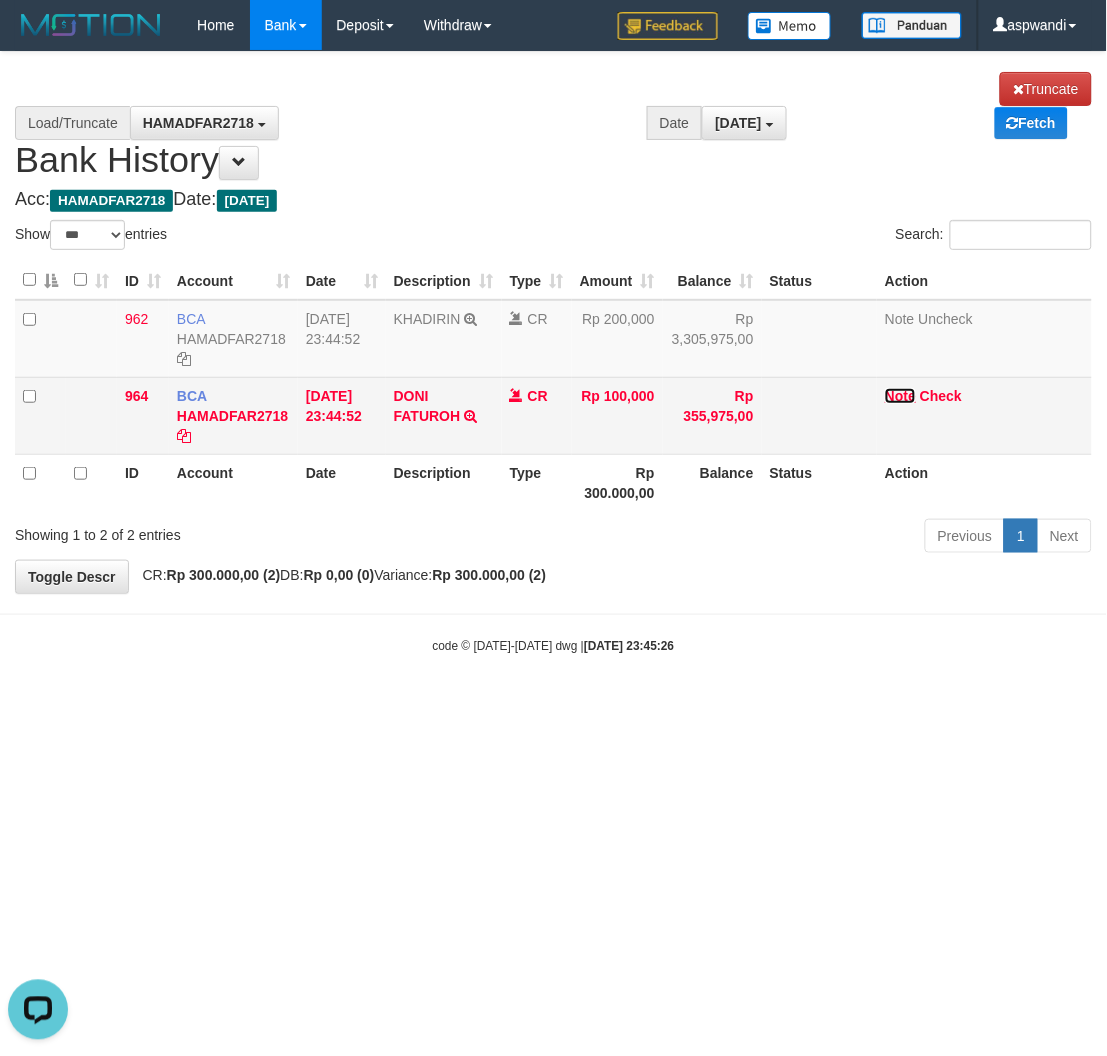 click on "Note" at bounding box center (900, 396) 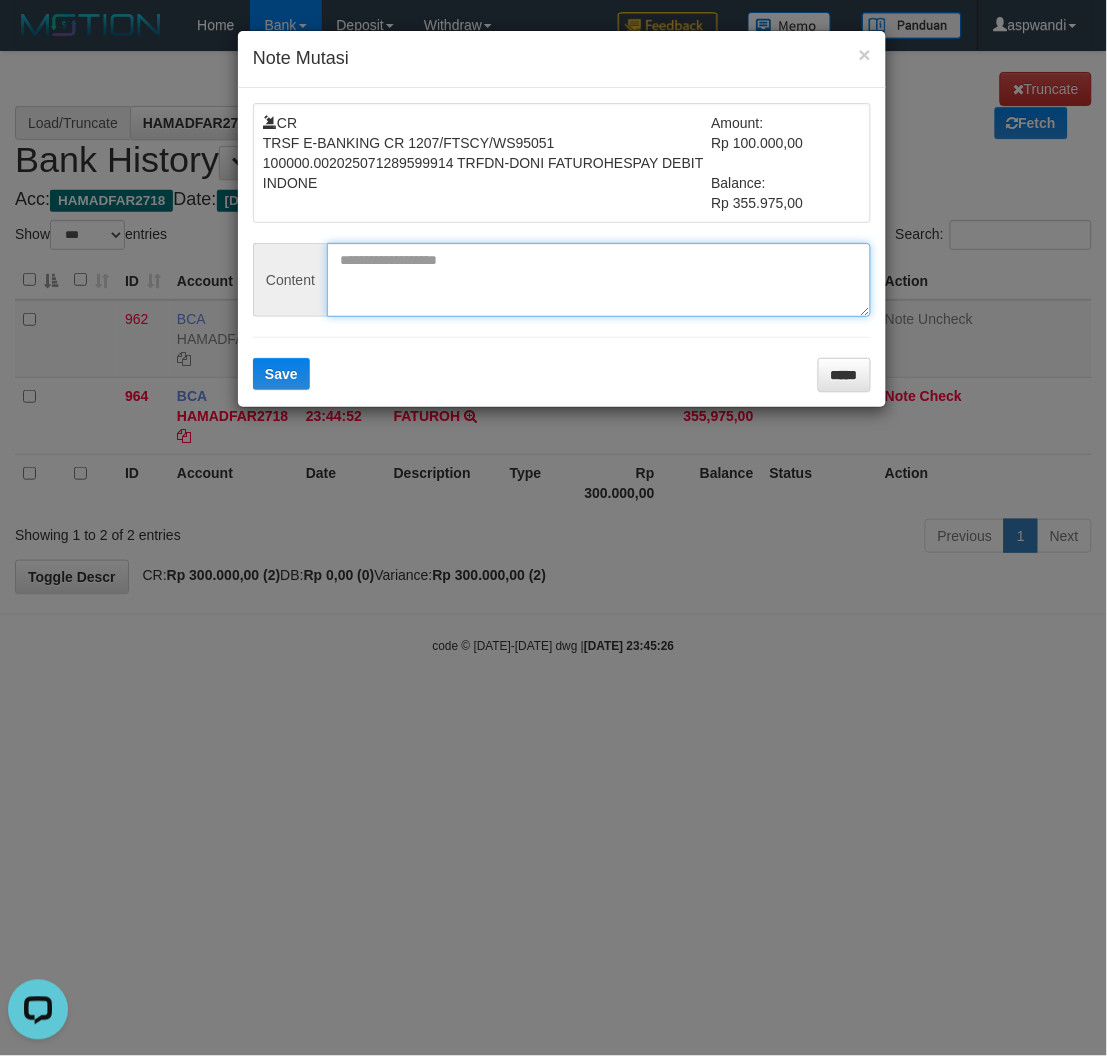 drag, startPoint x: 408, startPoint y: 295, endPoint x: 392, endPoint y: 308, distance: 20.615528 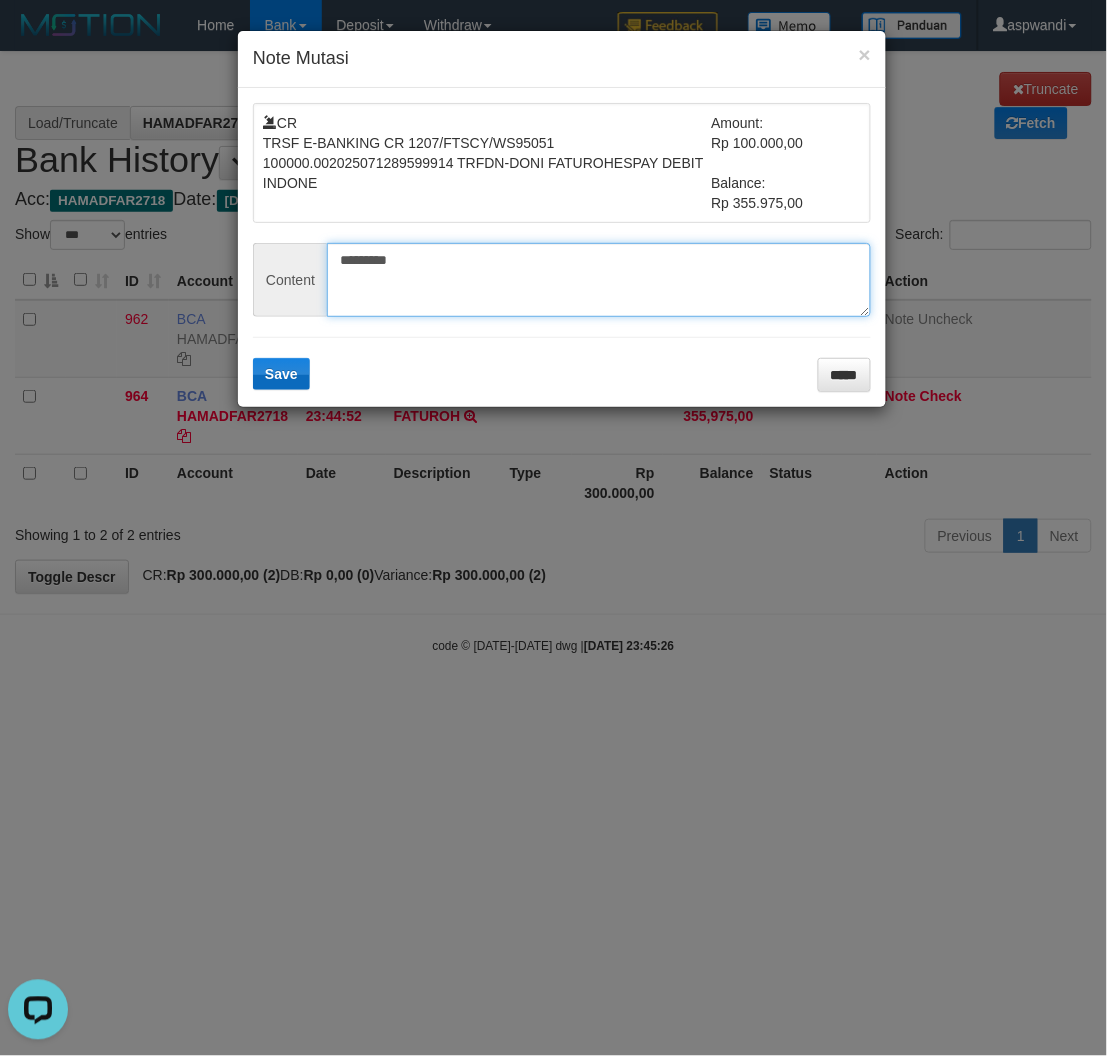 type on "*********" 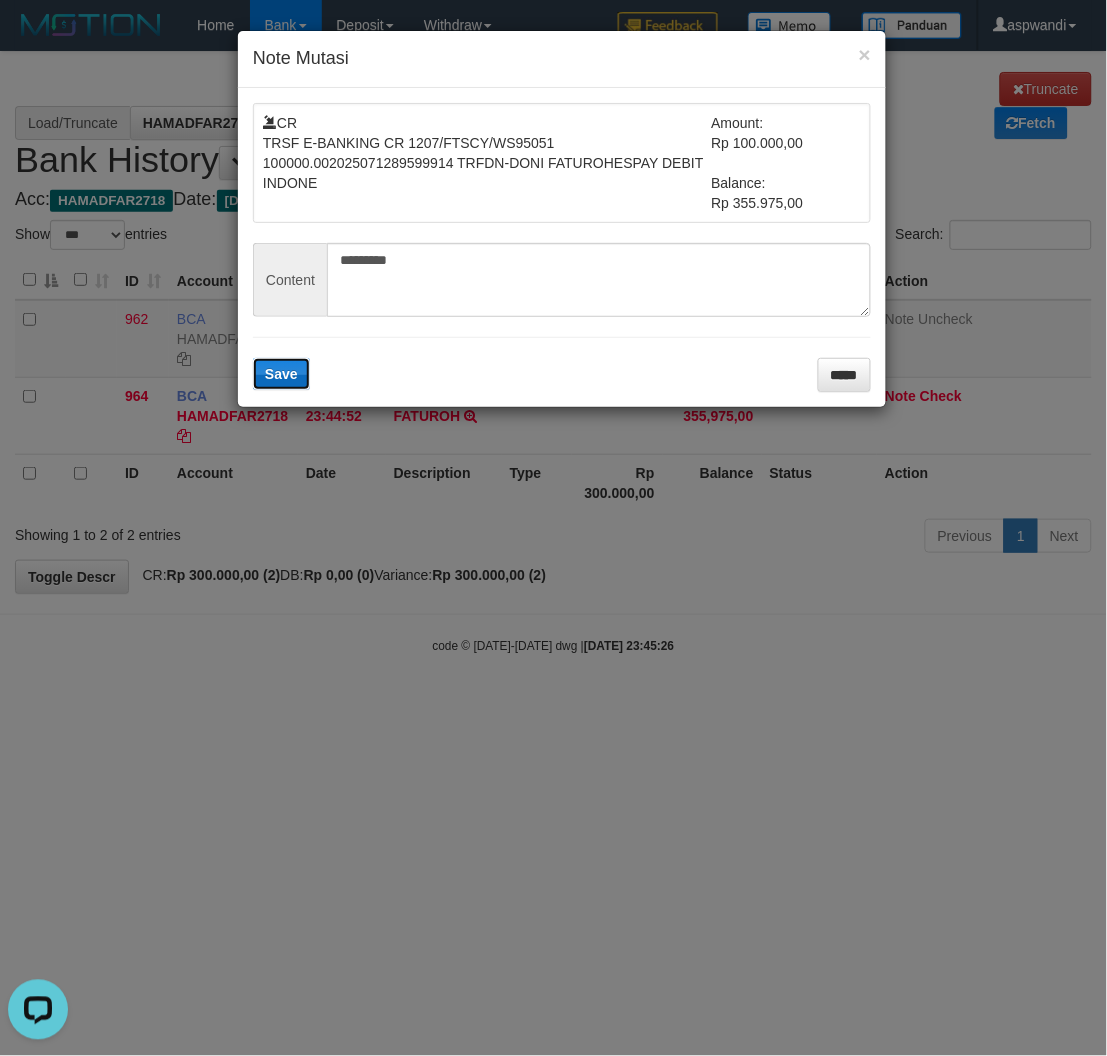 click on "Save" at bounding box center [281, 374] 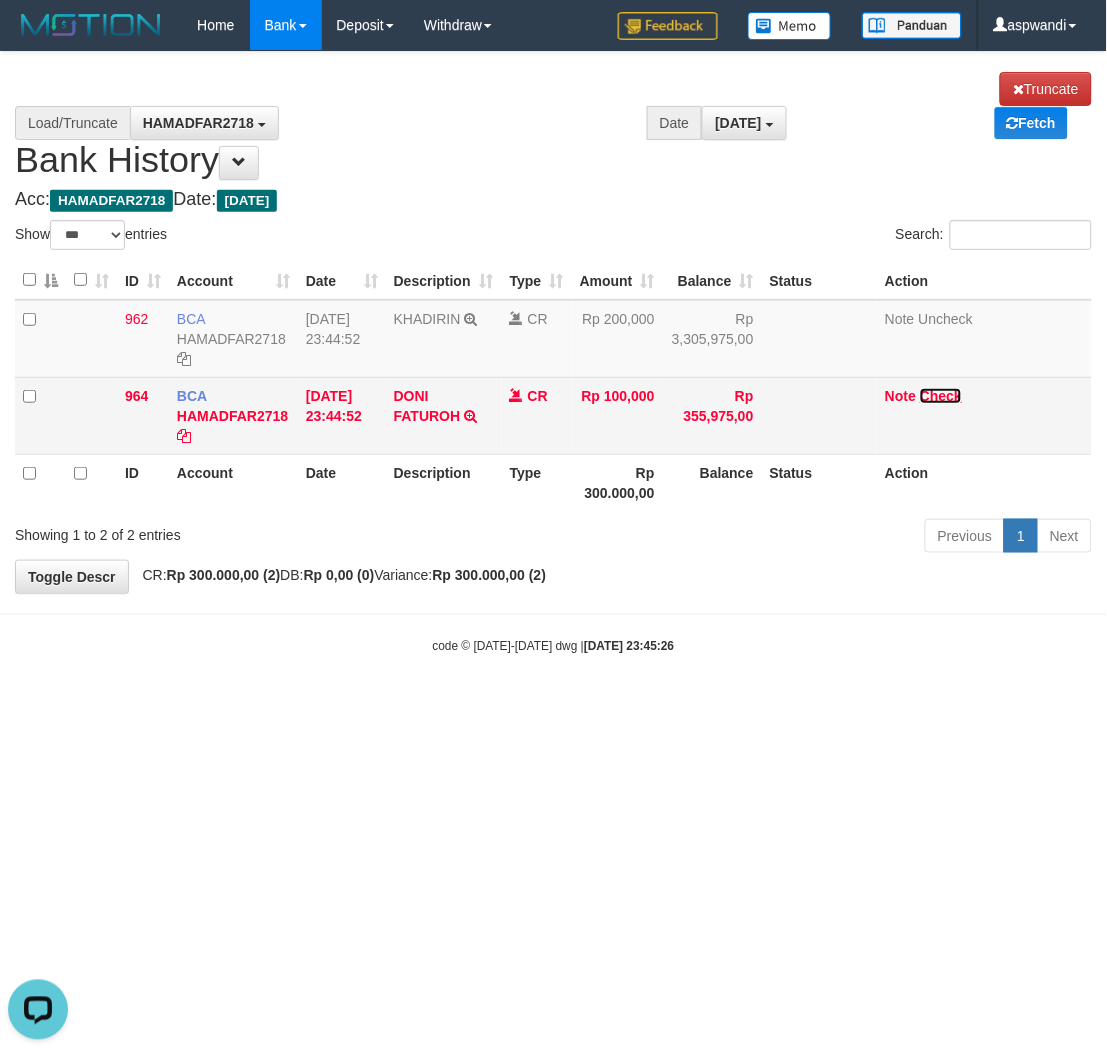 click on "Check" at bounding box center [941, 396] 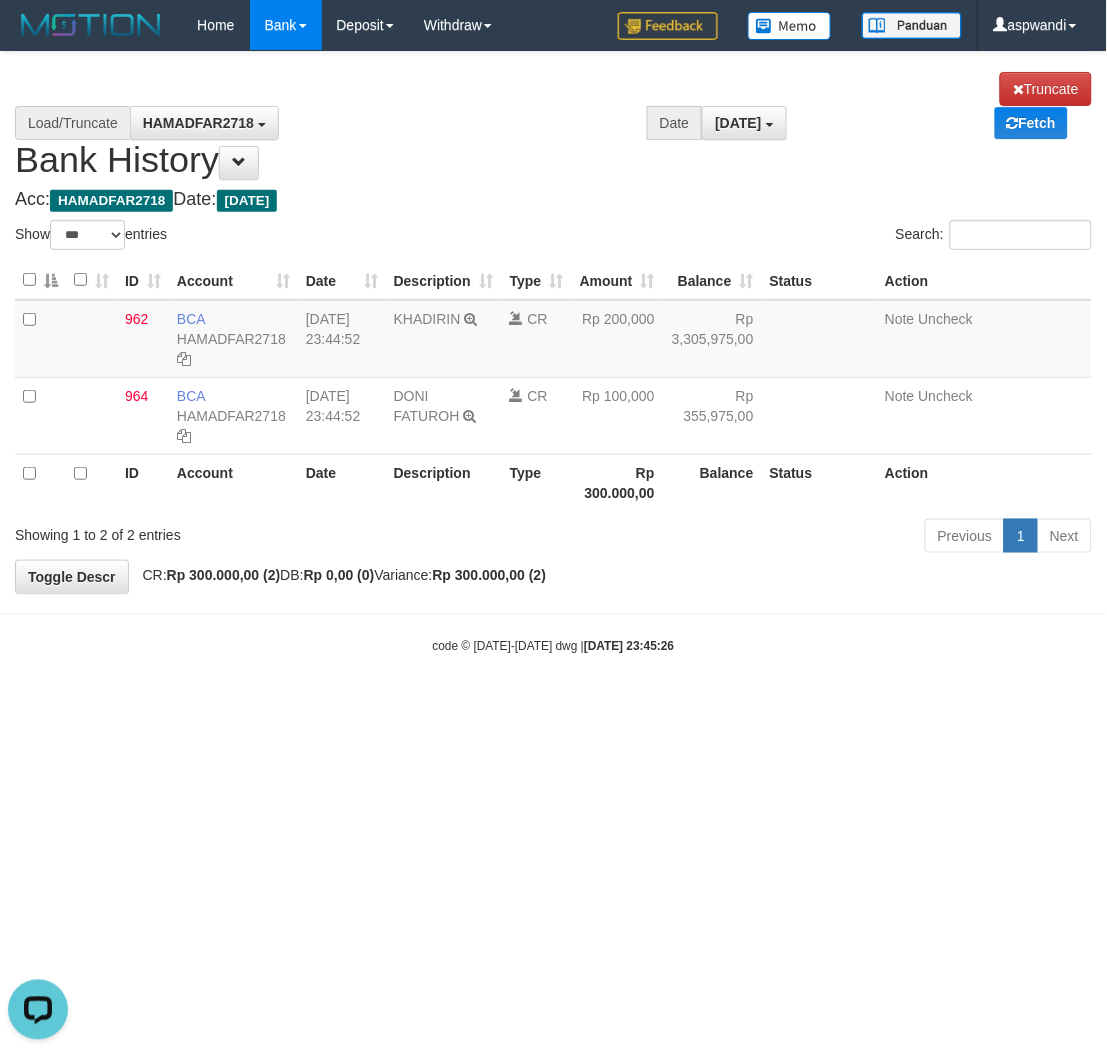 click on "**********" at bounding box center [553, 322] 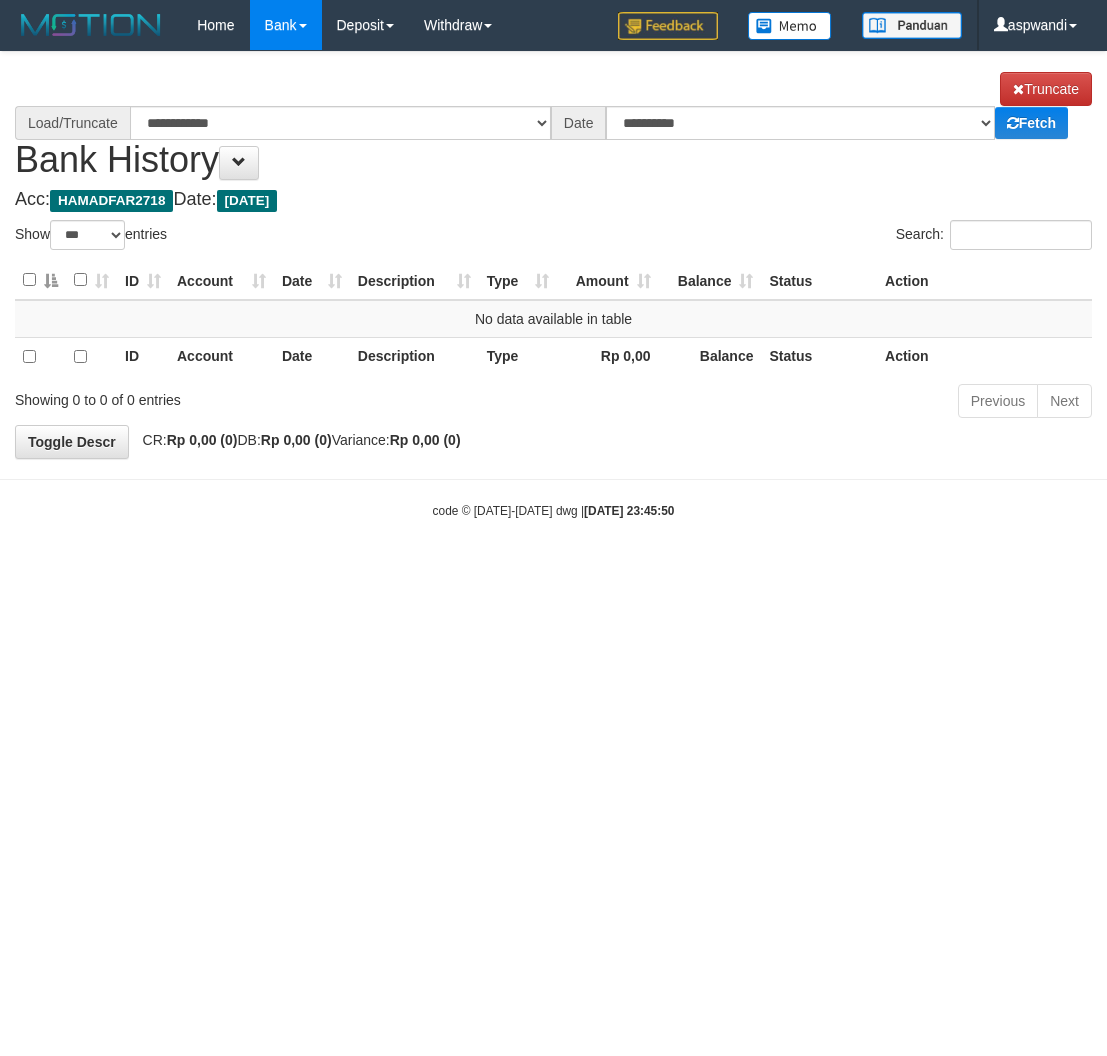 select on "***" 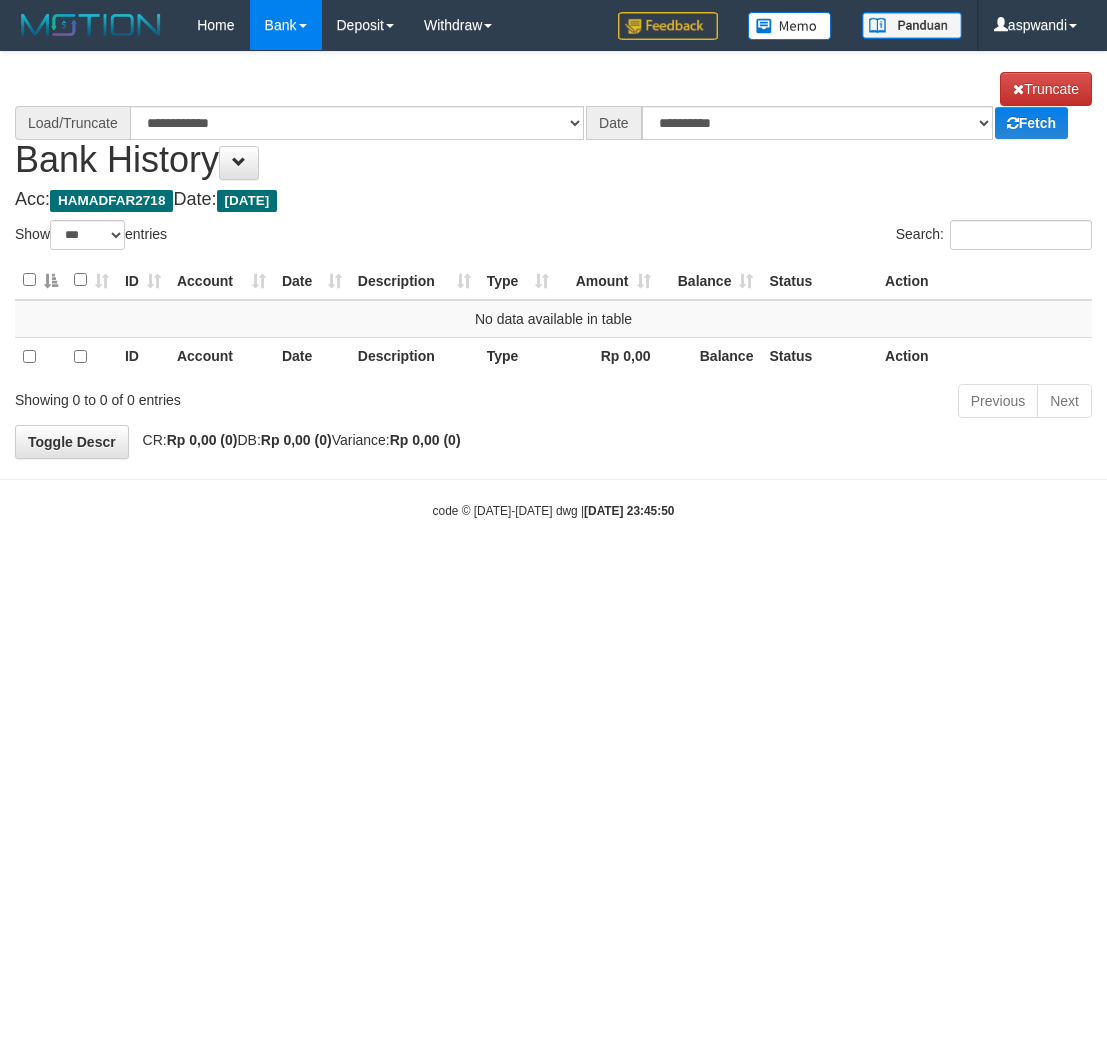 scroll, scrollTop: 0, scrollLeft: 0, axis: both 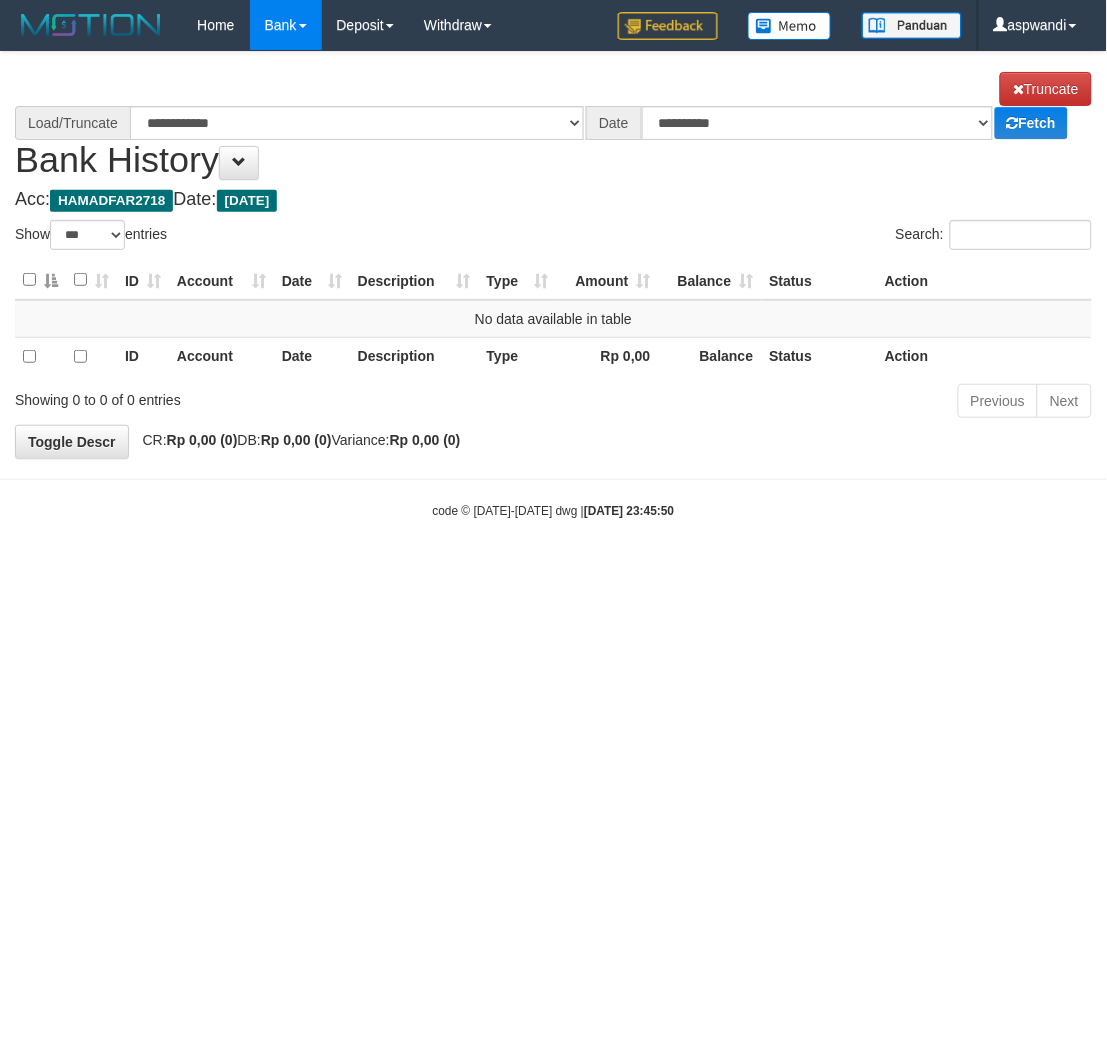 select on "****" 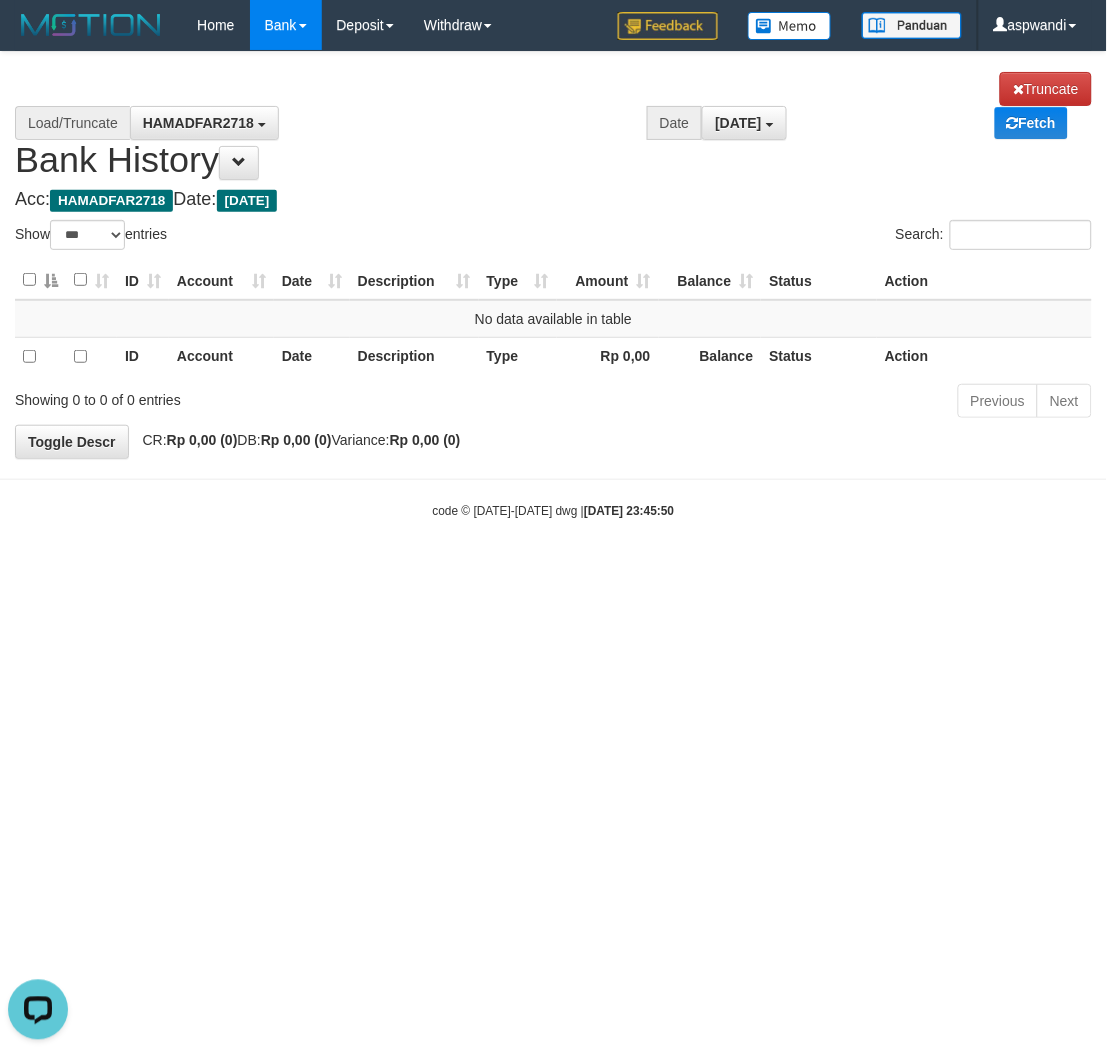 scroll, scrollTop: 0, scrollLeft: 0, axis: both 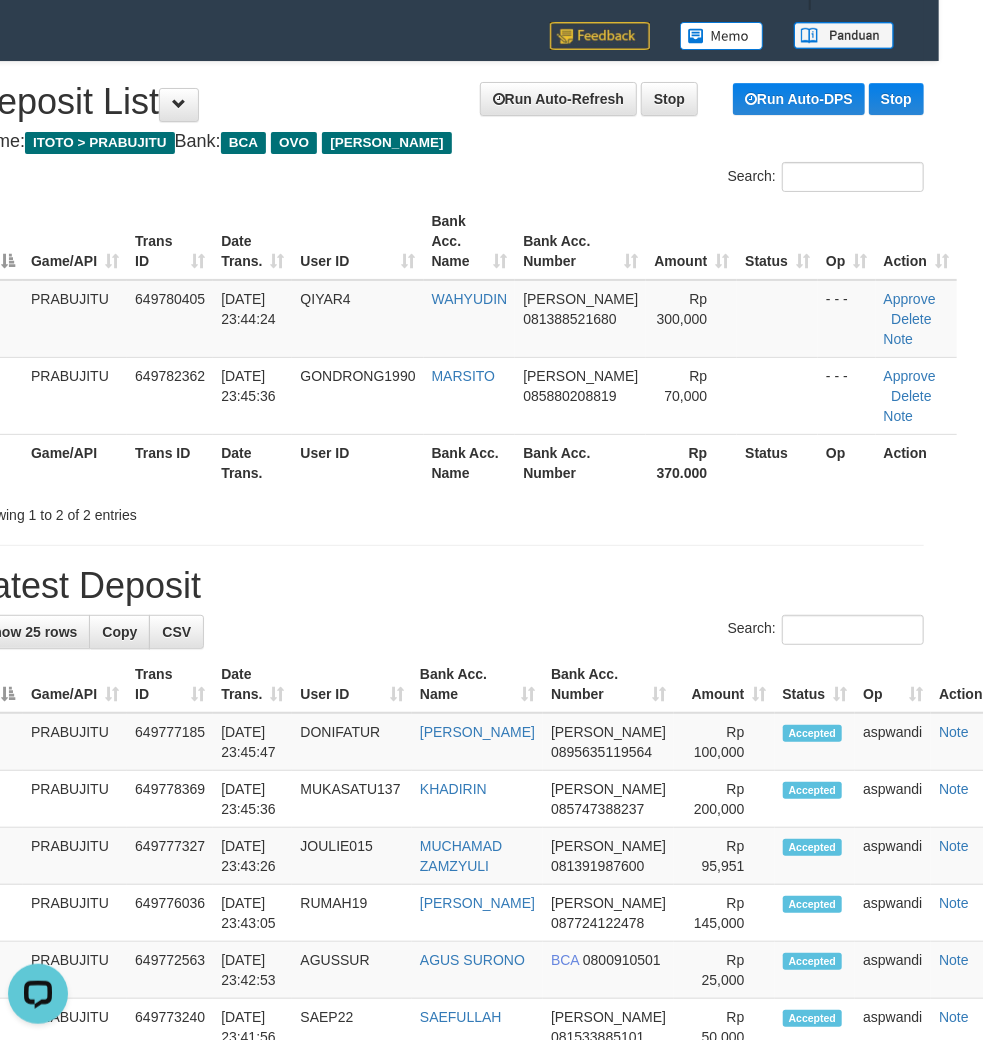 click on "Latest Deposit" at bounding box center (447, 586) 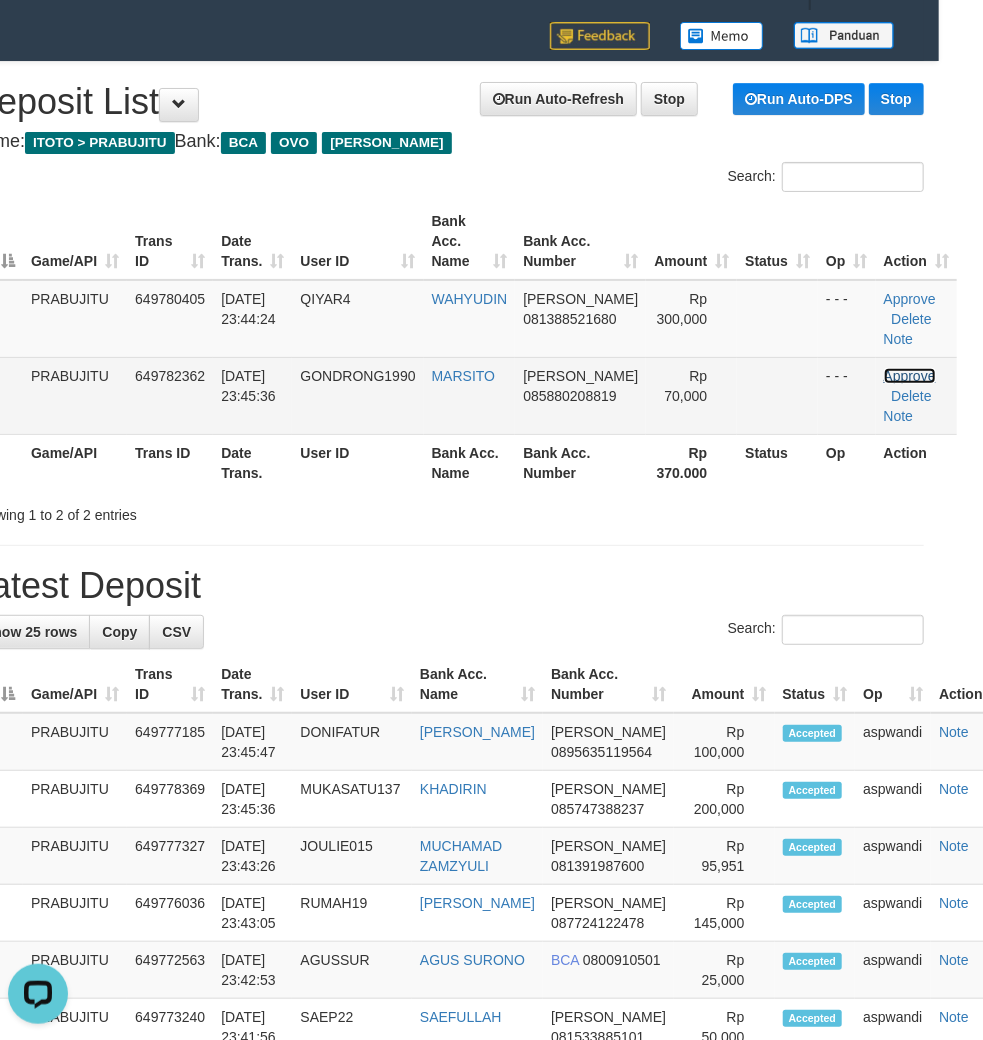 click on "Approve" at bounding box center [910, 376] 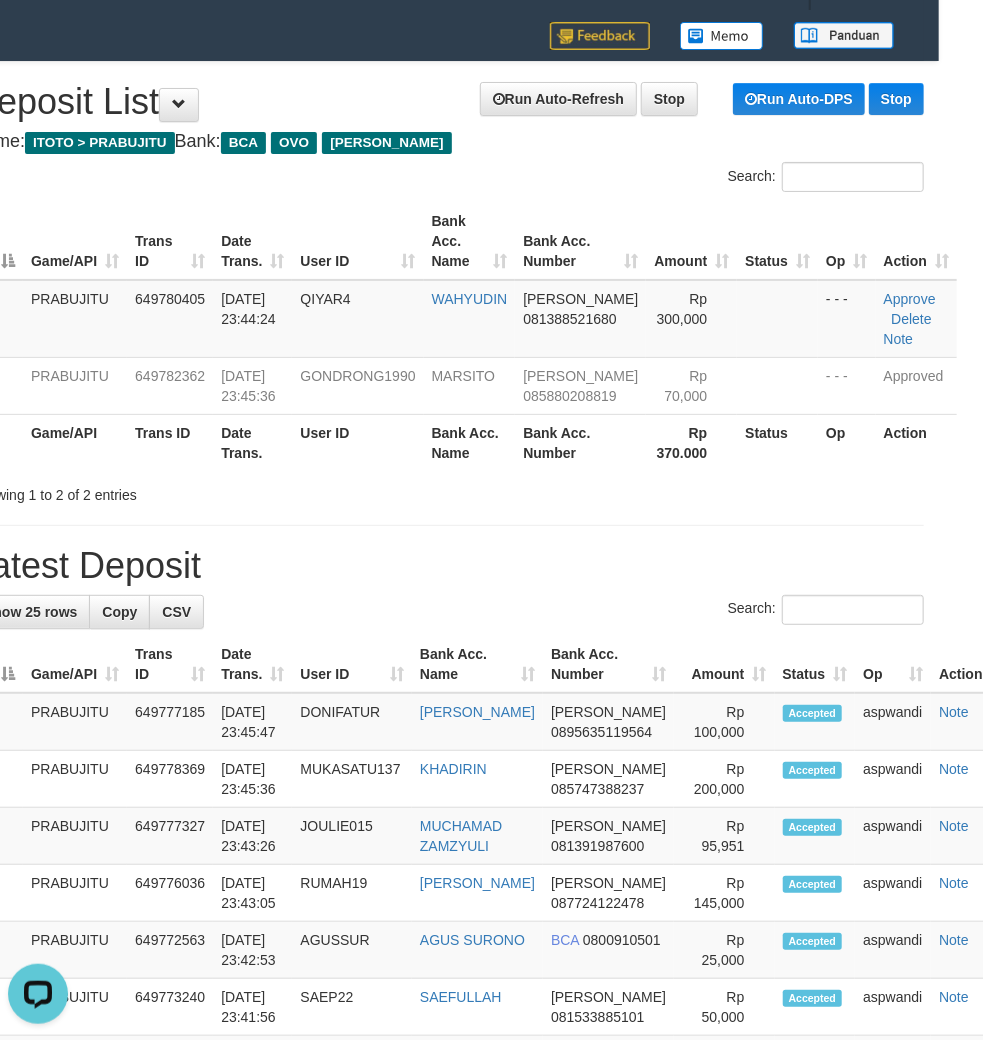click at bounding box center [447, 525] 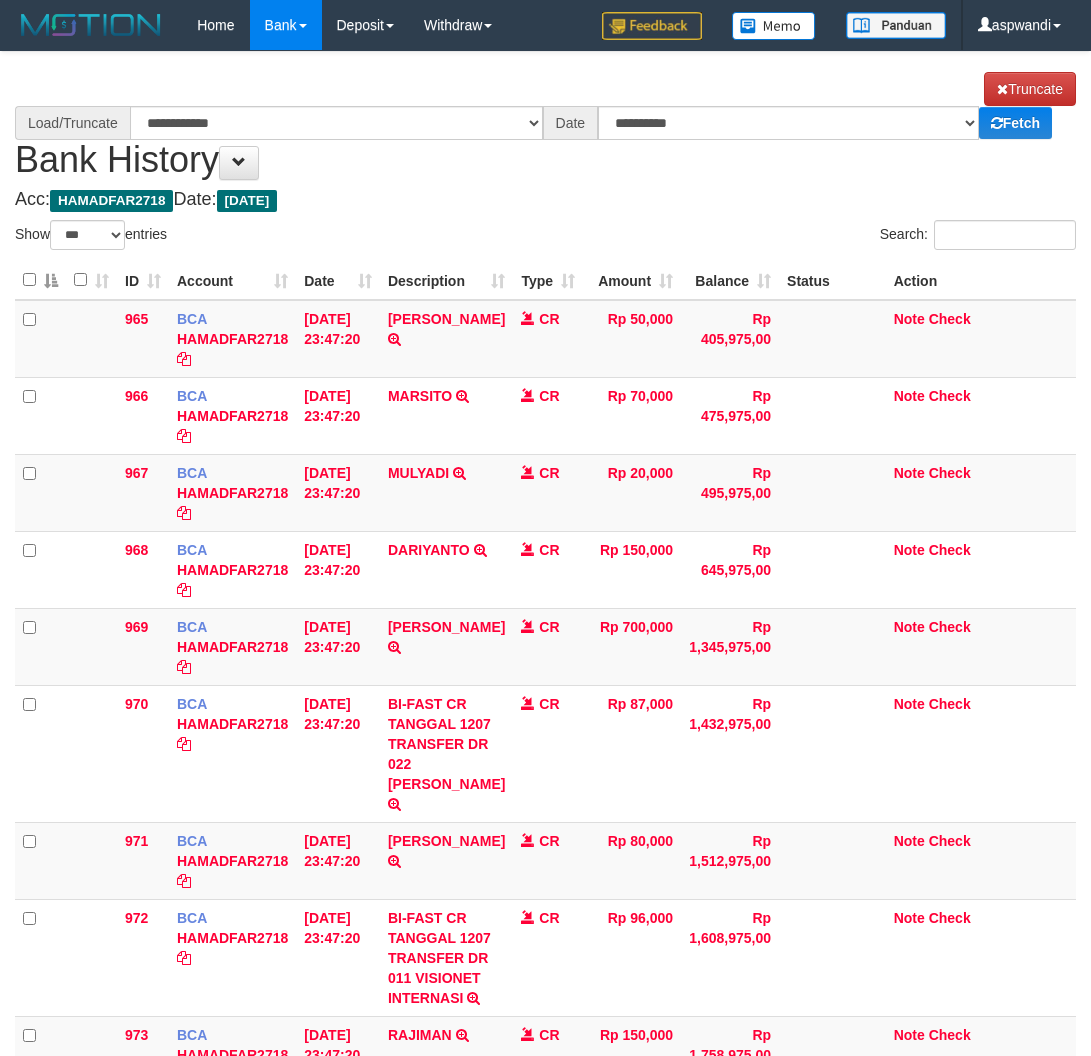 select on "***" 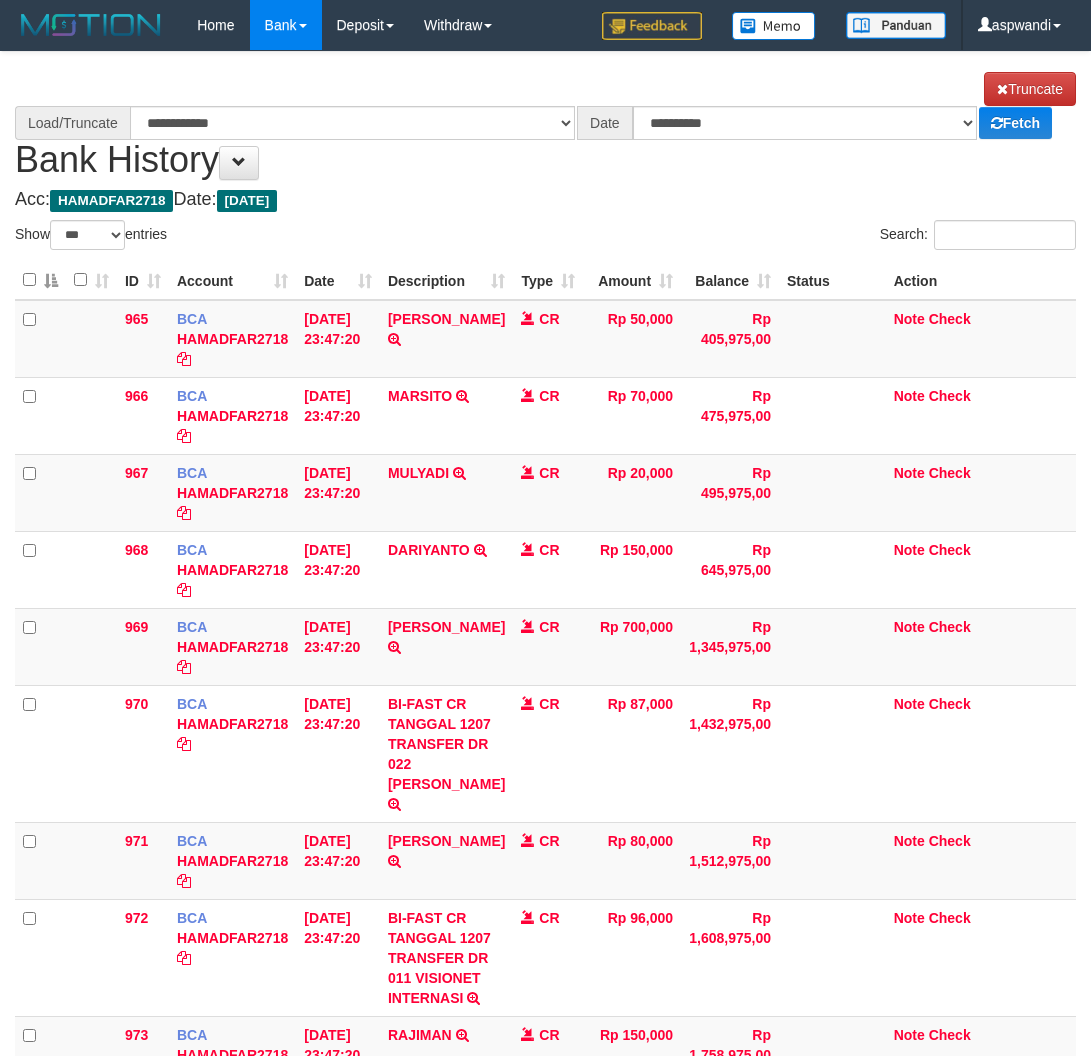 scroll, scrollTop: 0, scrollLeft: 0, axis: both 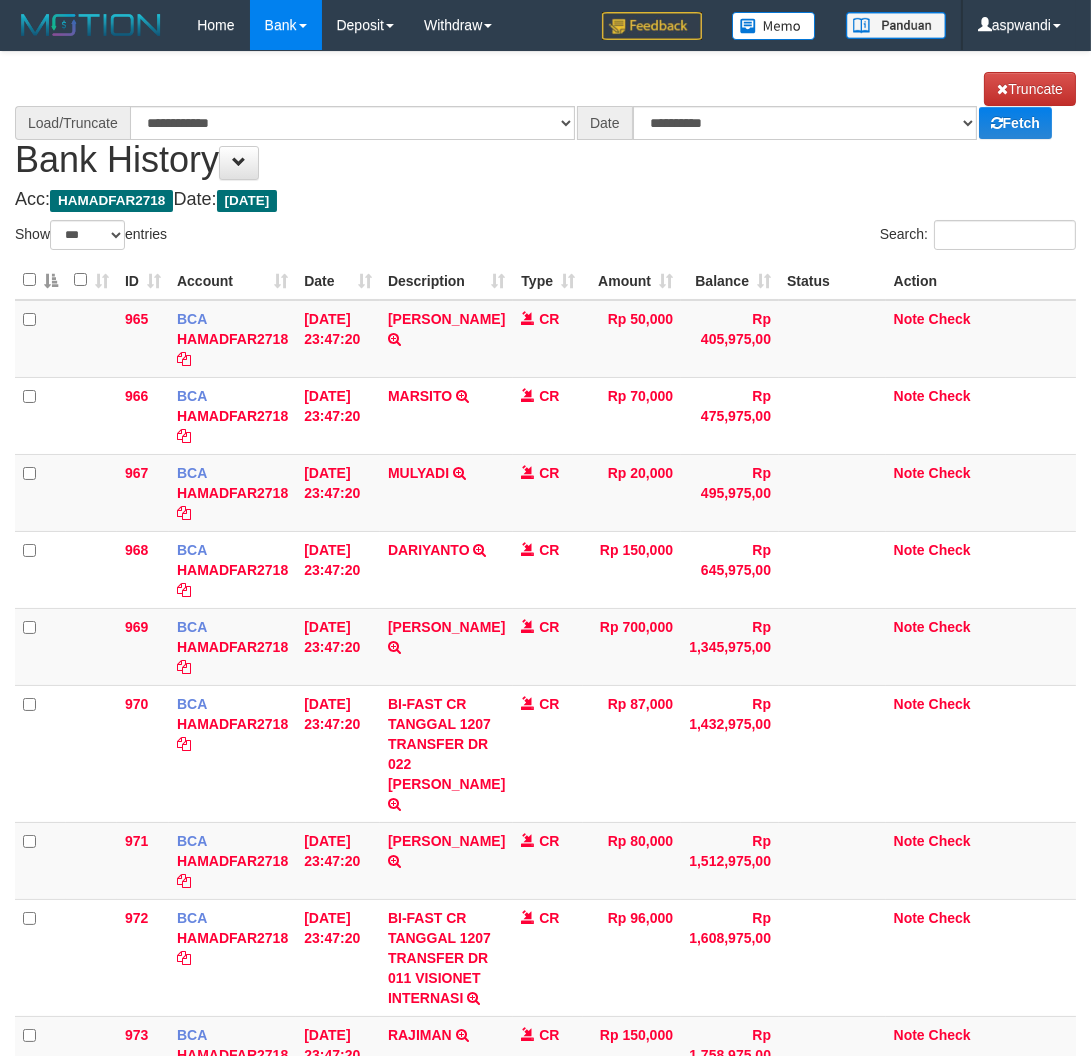 select on "****" 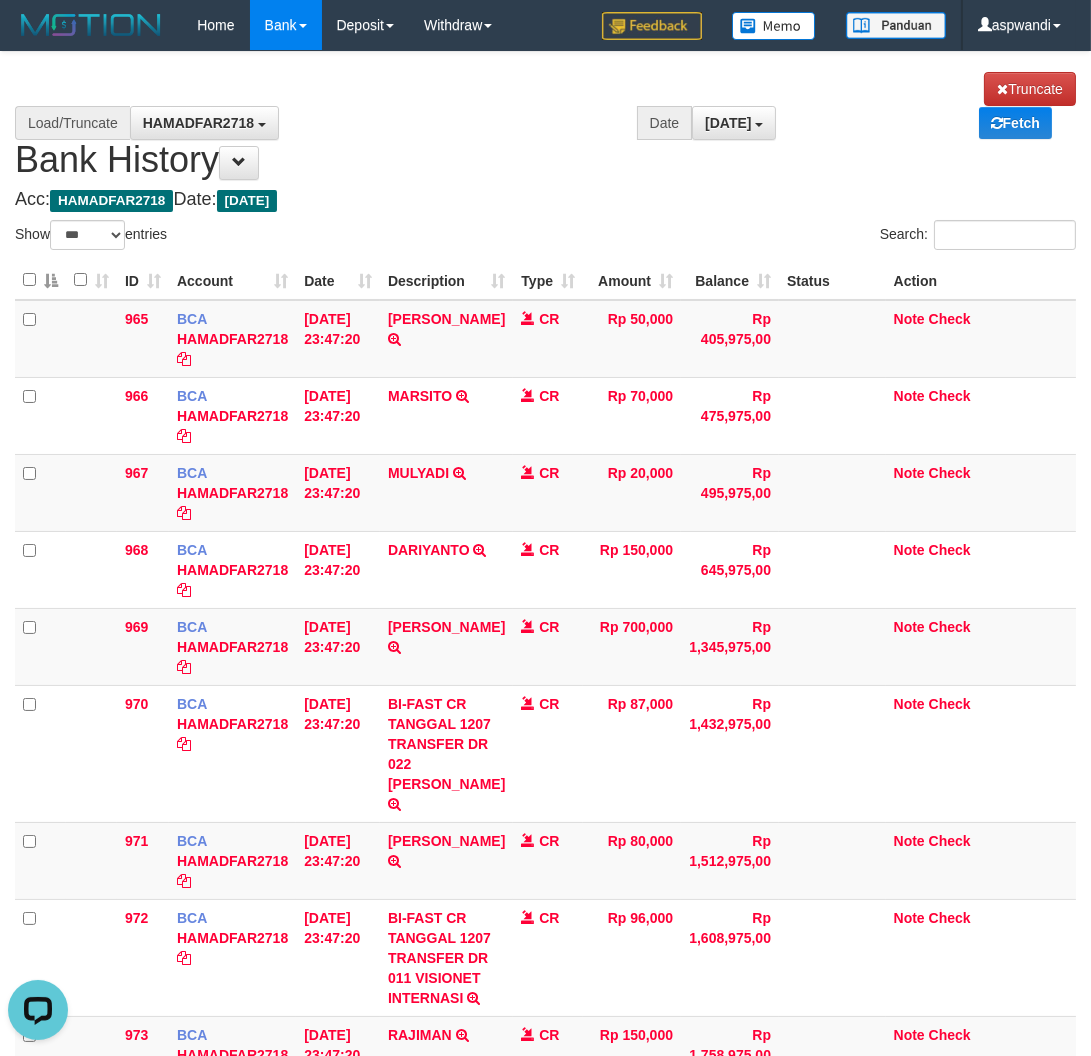 scroll, scrollTop: 0, scrollLeft: 0, axis: both 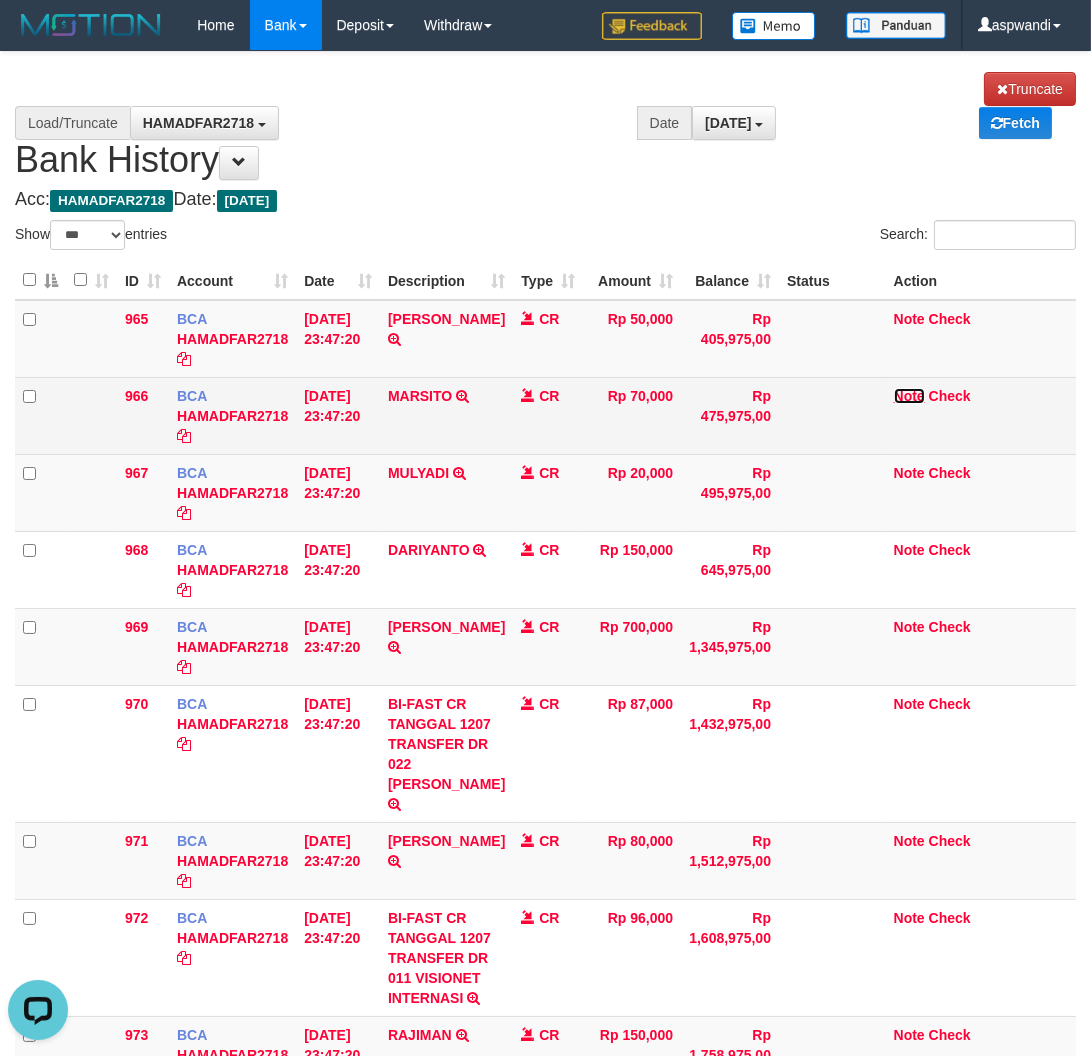 click on "Note" at bounding box center [909, 396] 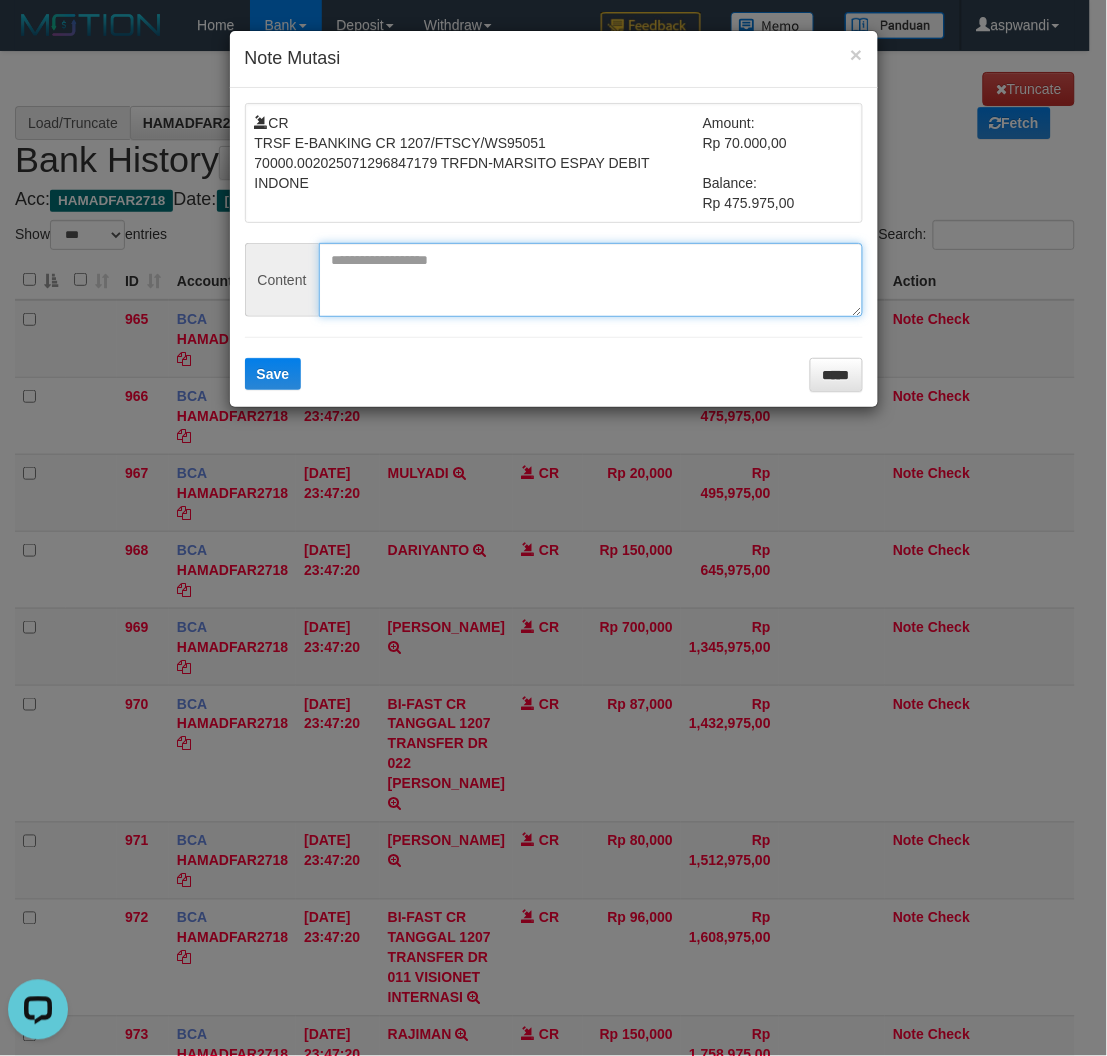 click at bounding box center [591, 280] 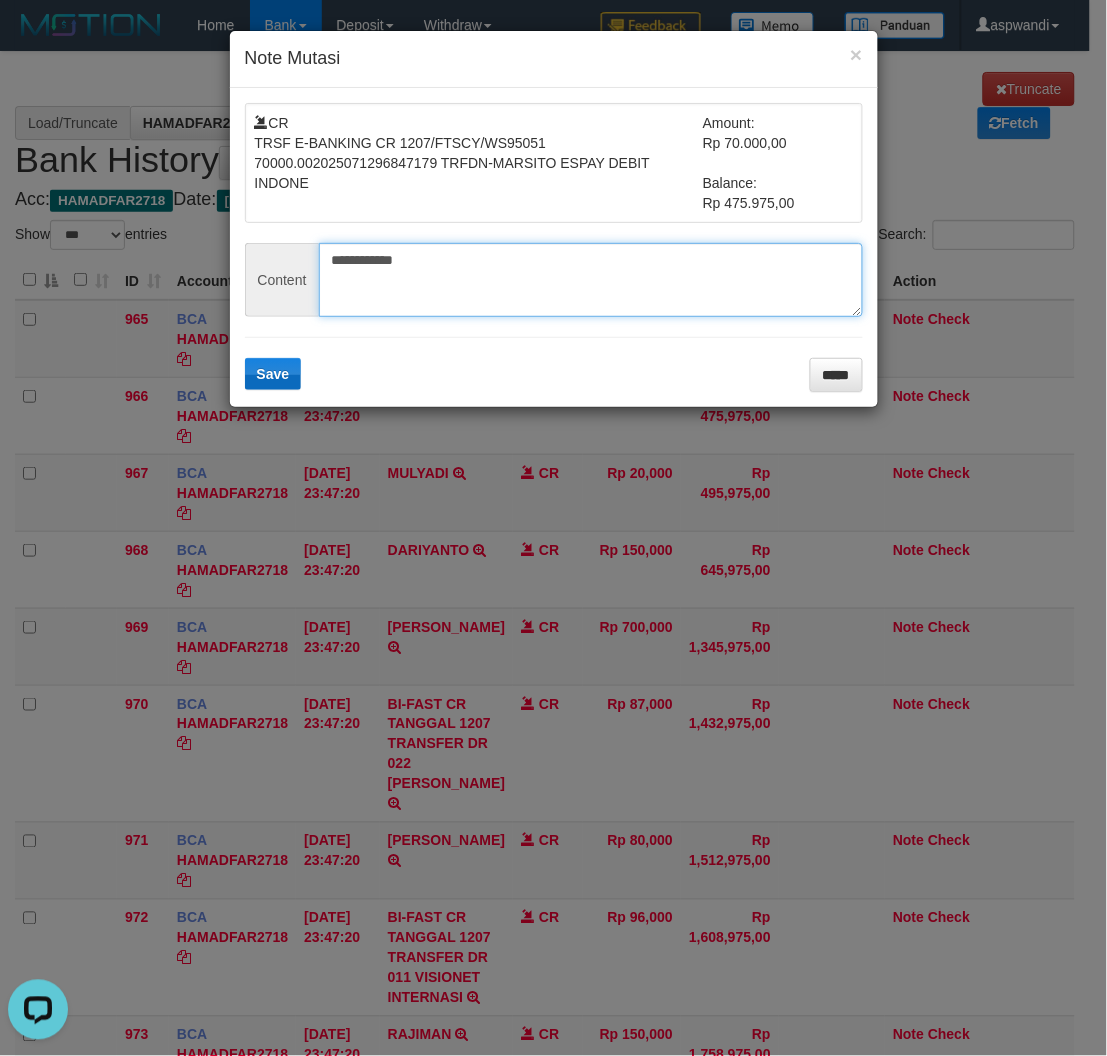 type on "**********" 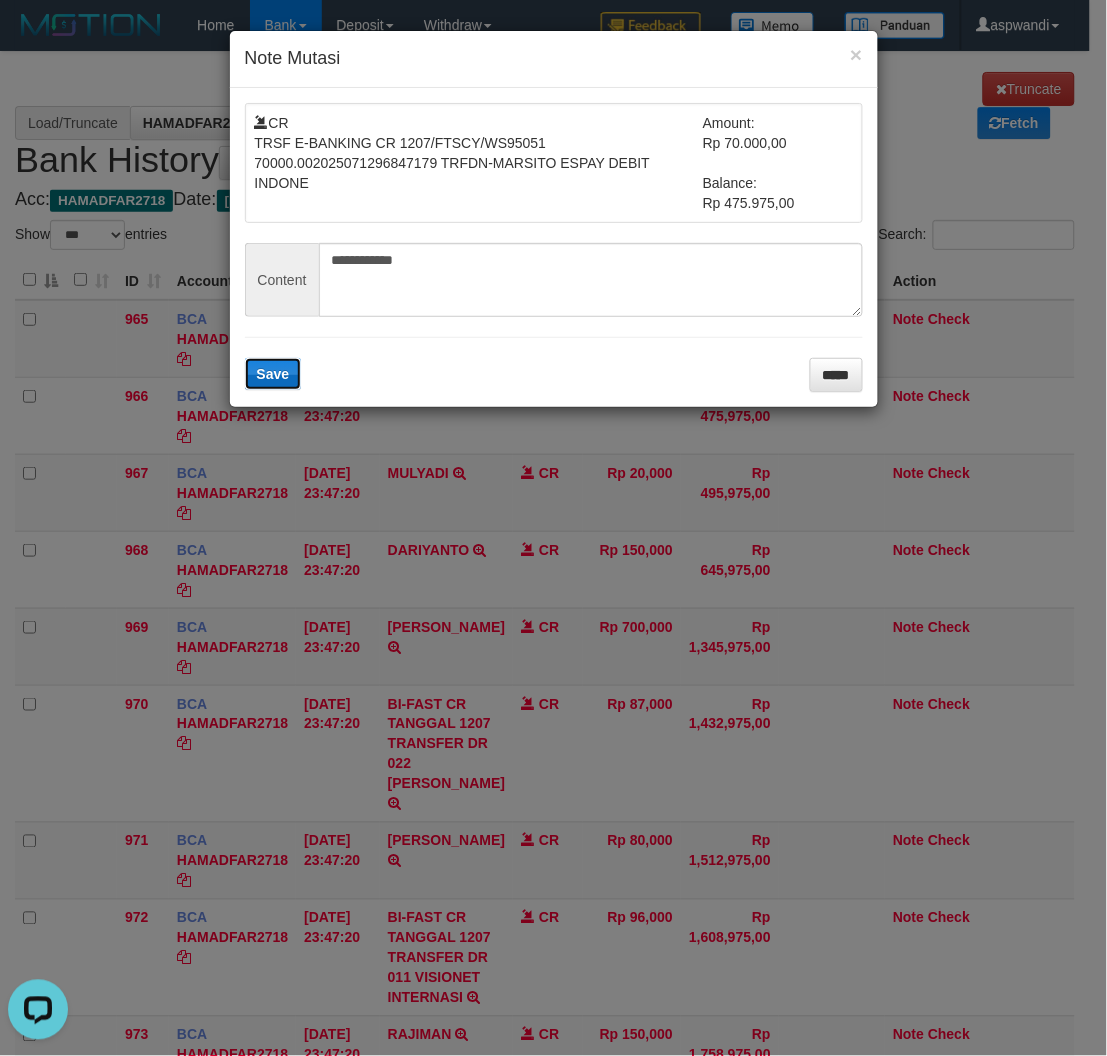 click on "Save" at bounding box center (273, 374) 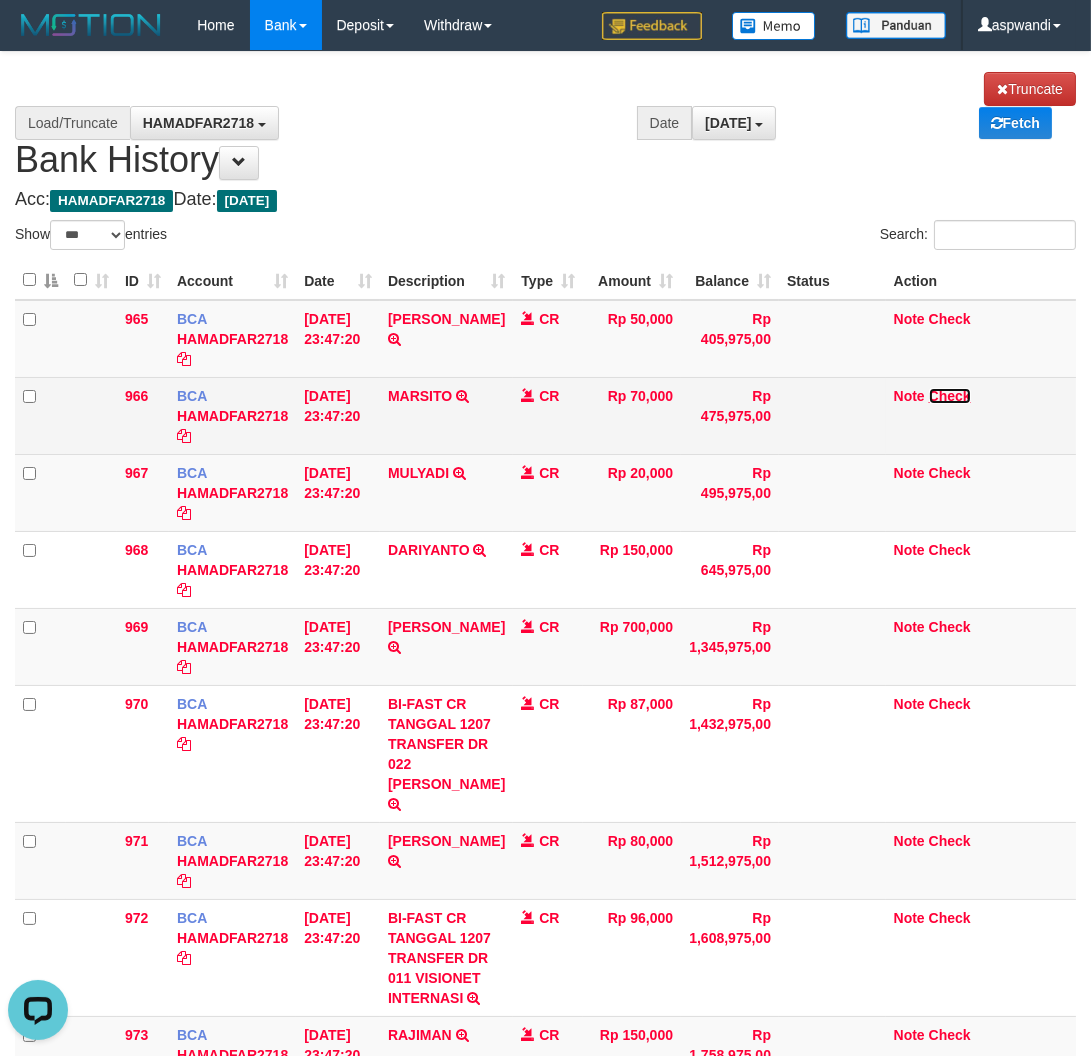 click on "Check" at bounding box center (950, 396) 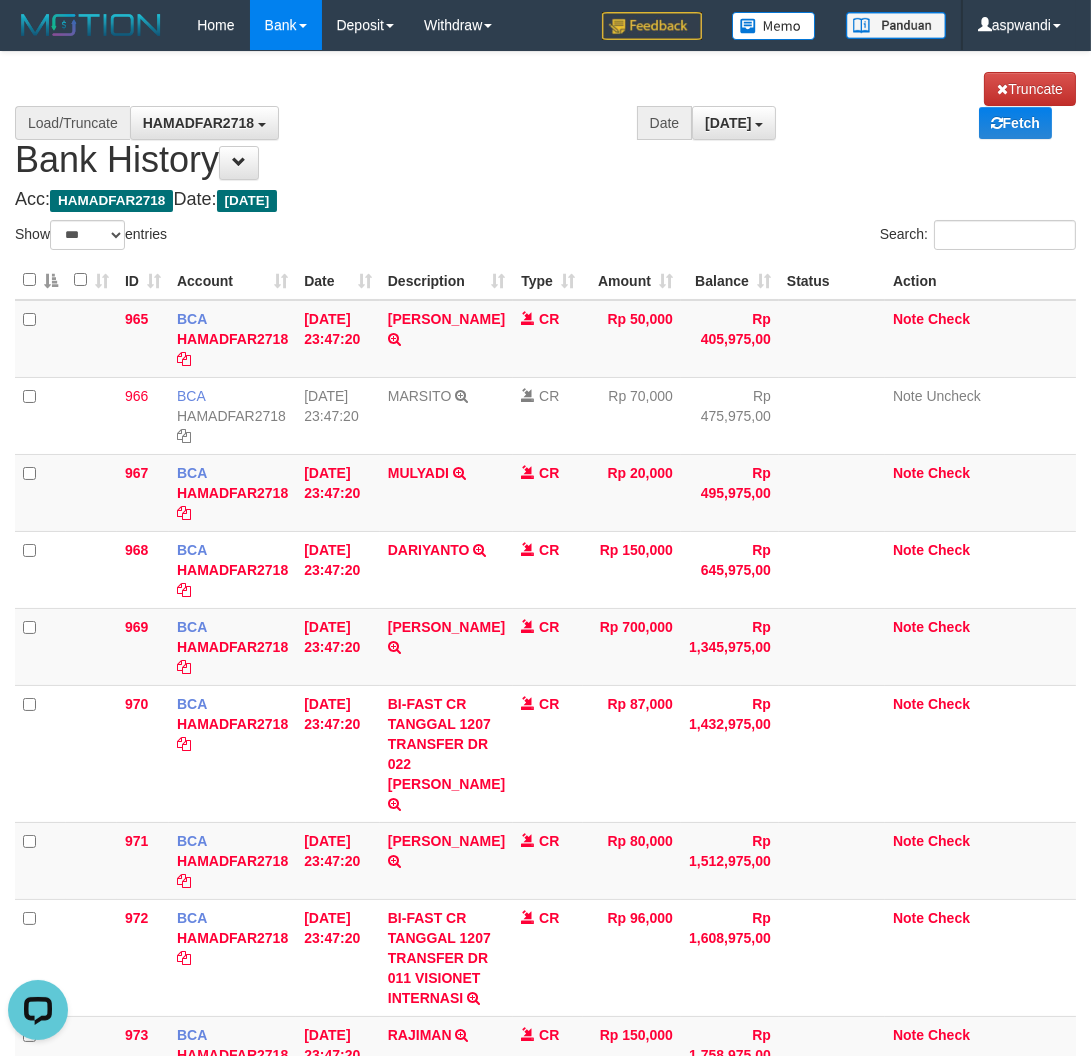 click on "Acc: 											 HAMADFAR2718
Date:  Today" at bounding box center [545, 200] 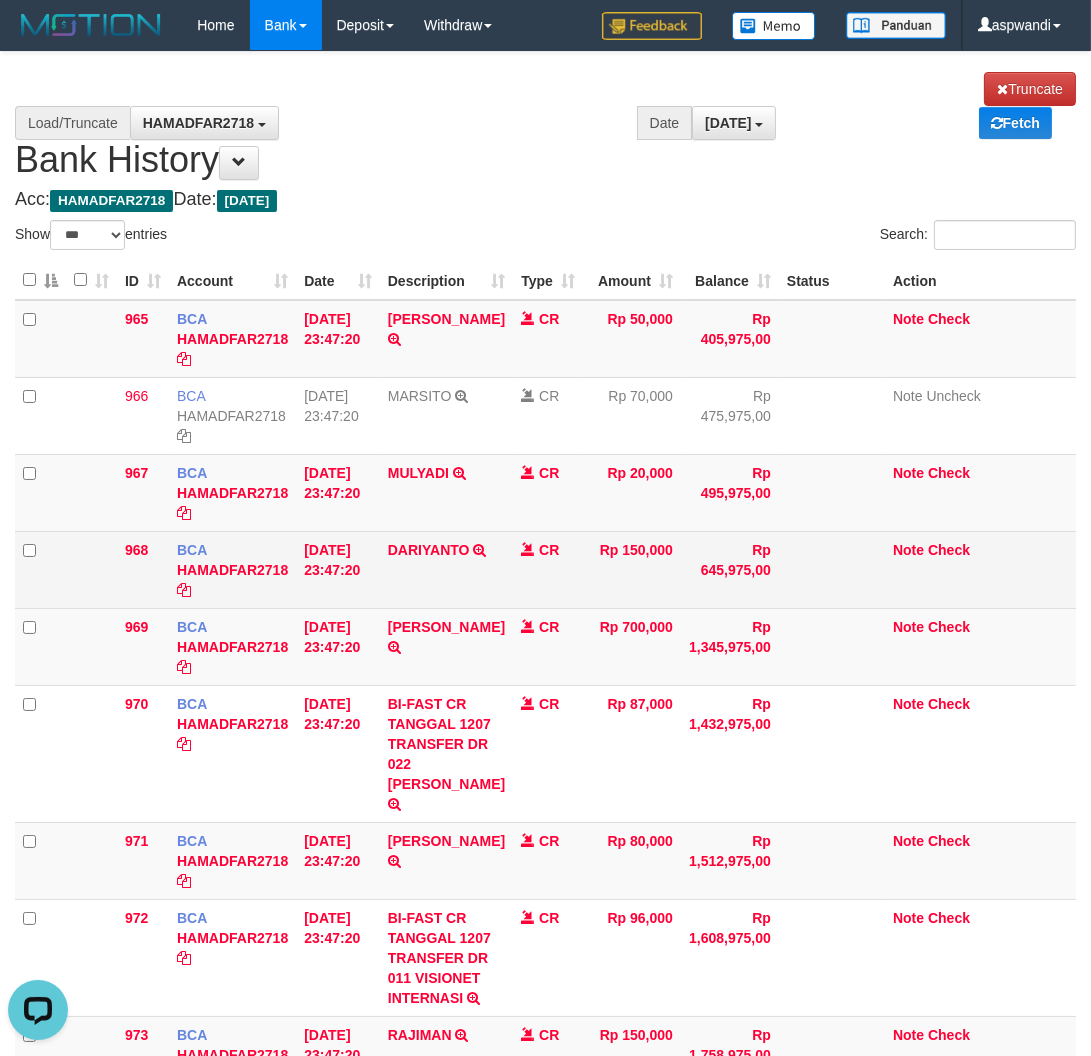 scroll, scrollTop: 111, scrollLeft: 0, axis: vertical 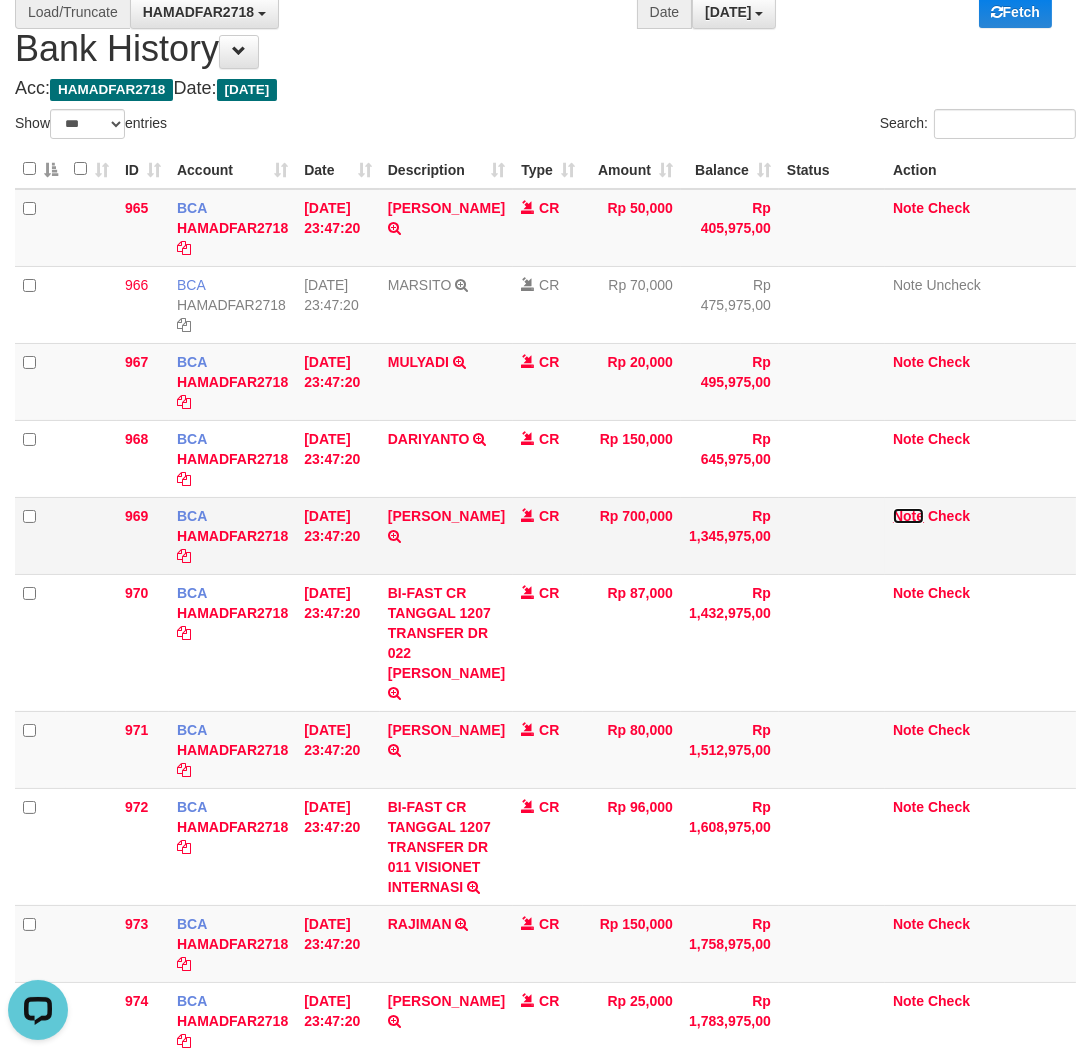 click on "Note" at bounding box center (908, 516) 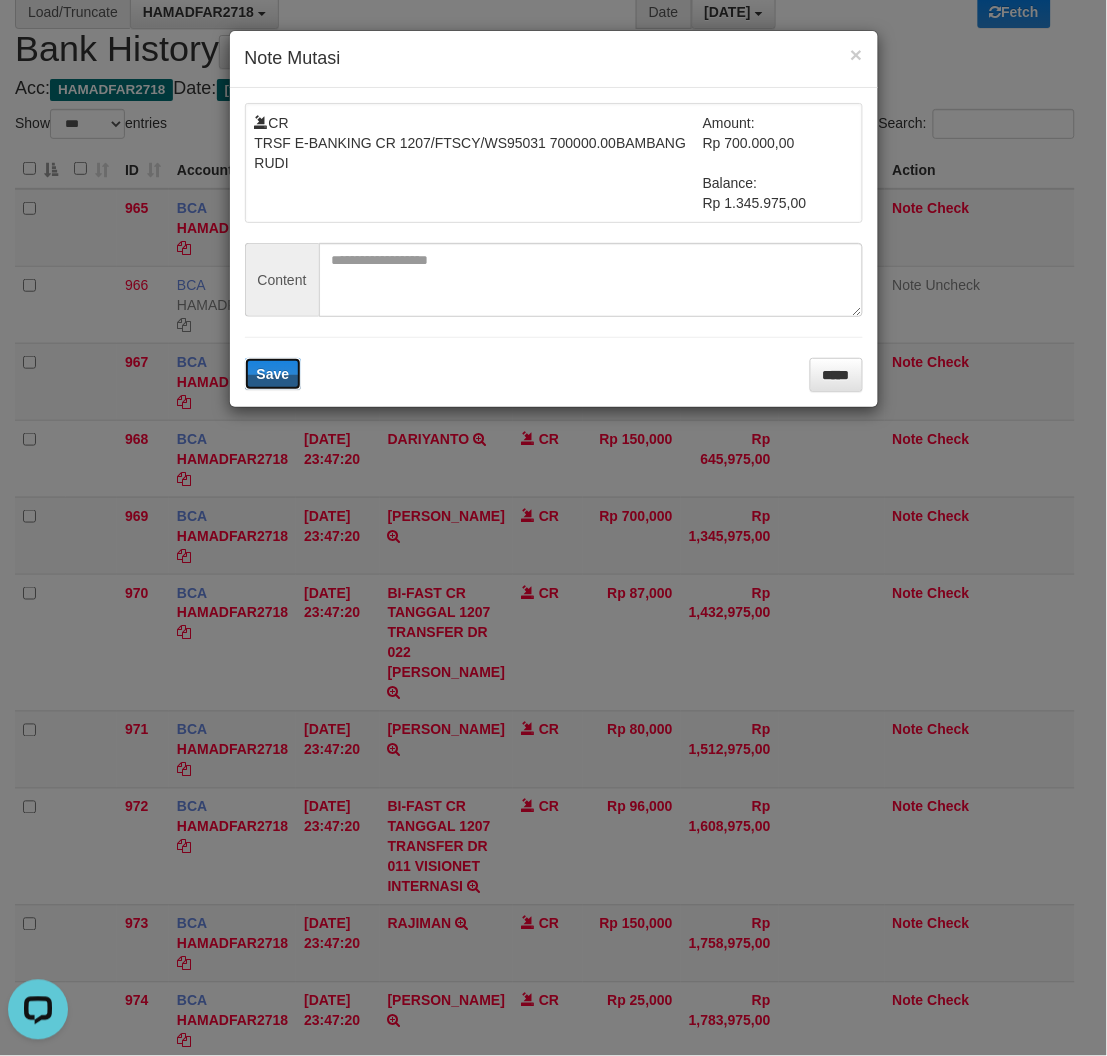 type 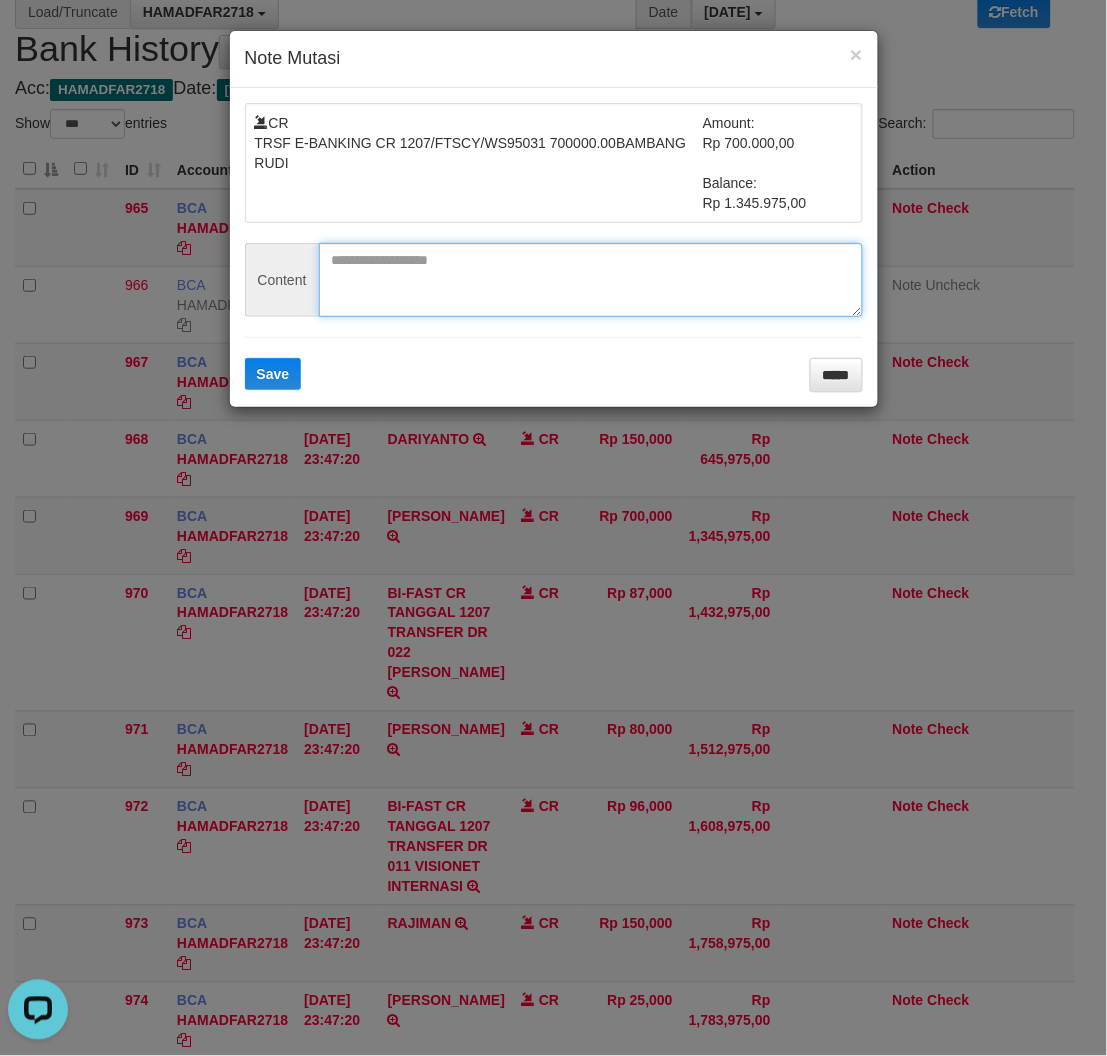click at bounding box center [591, 280] 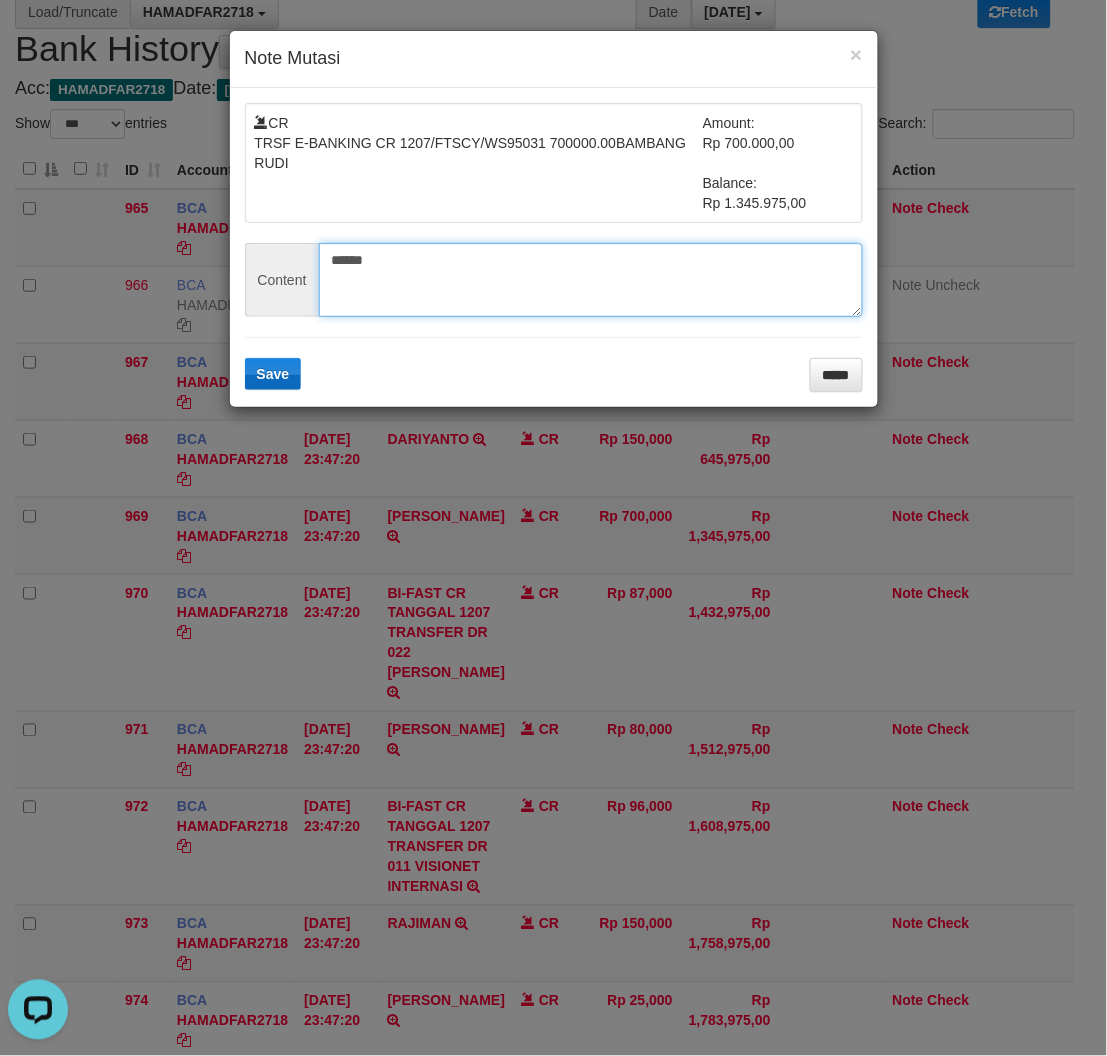 type on "******" 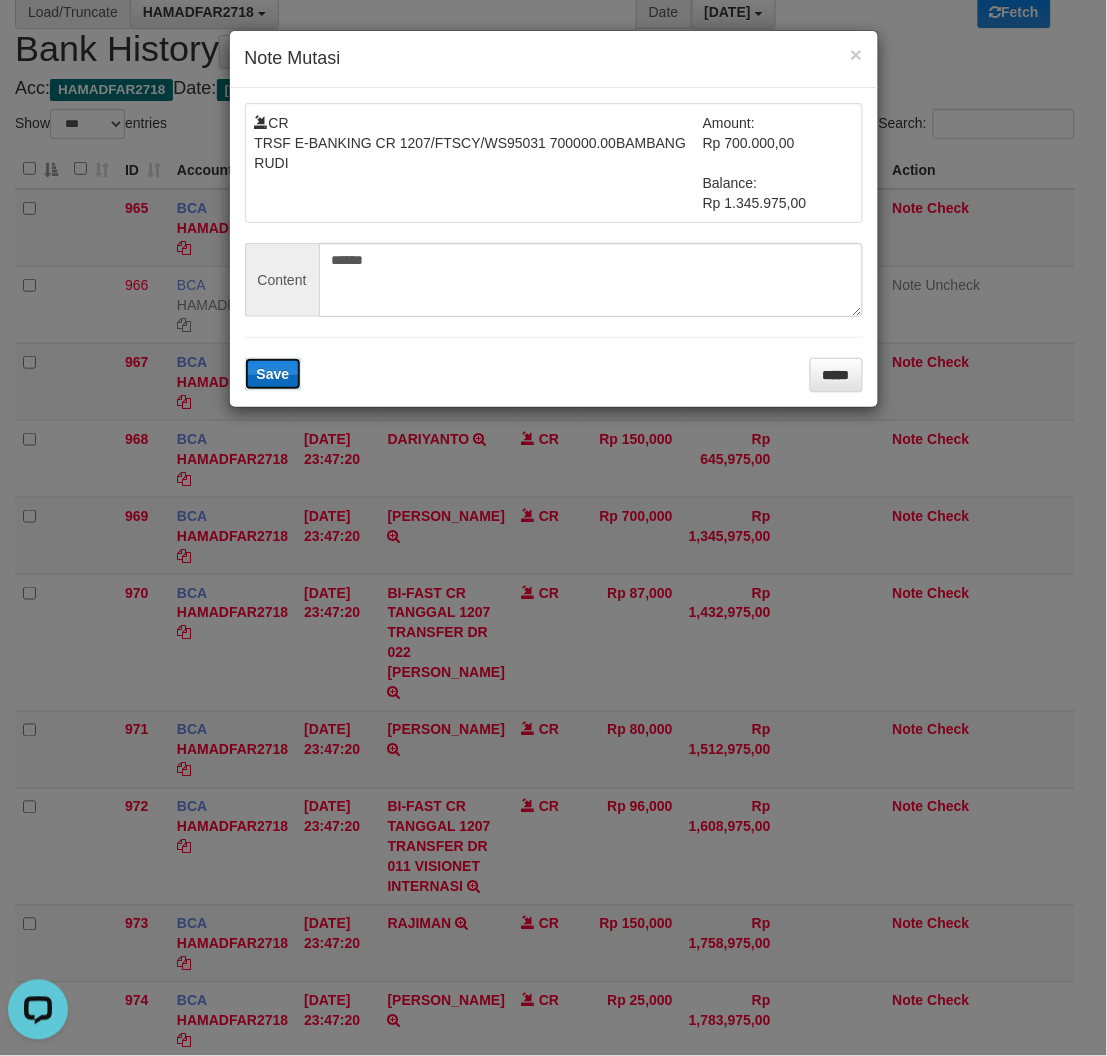 click on "Save" at bounding box center [273, 374] 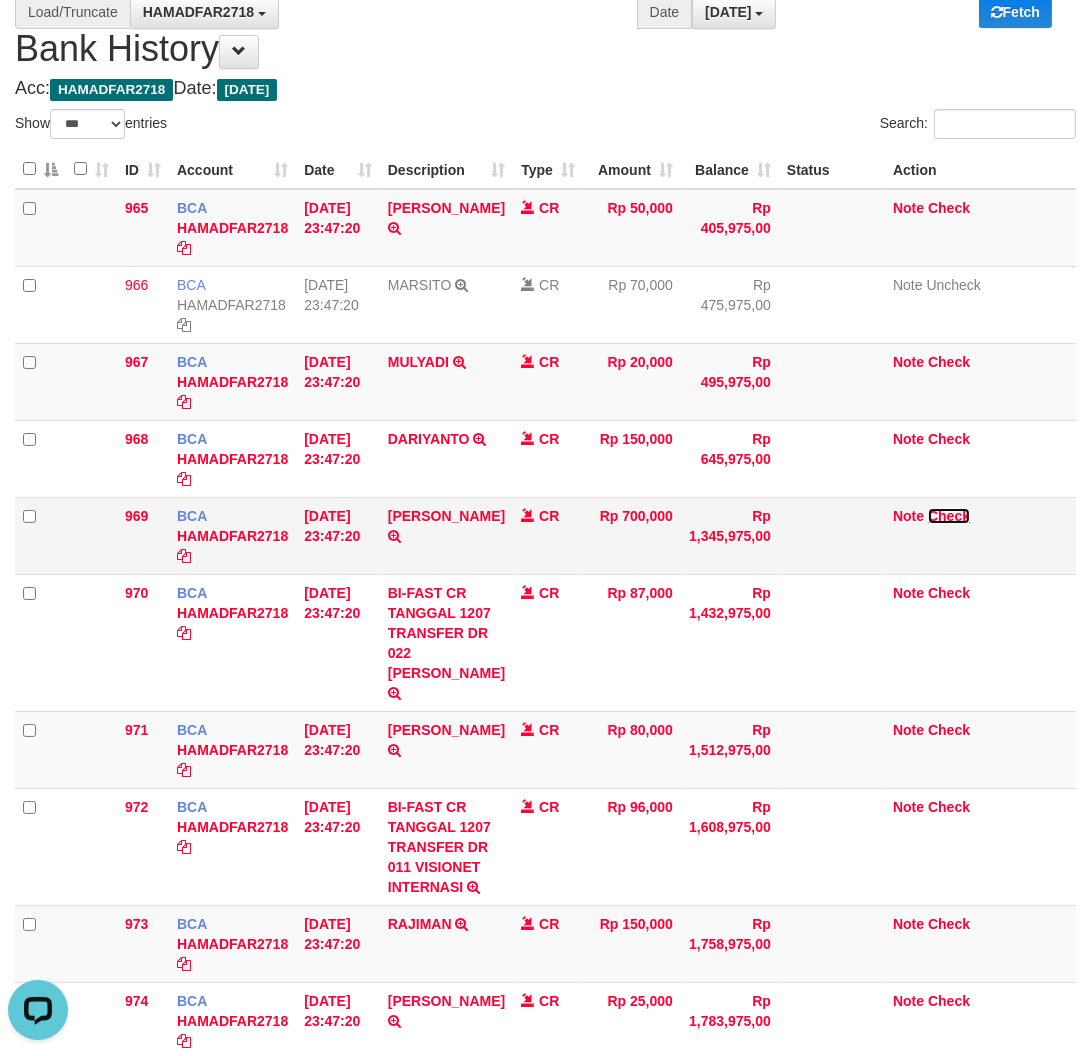 click on "Check" at bounding box center (949, 516) 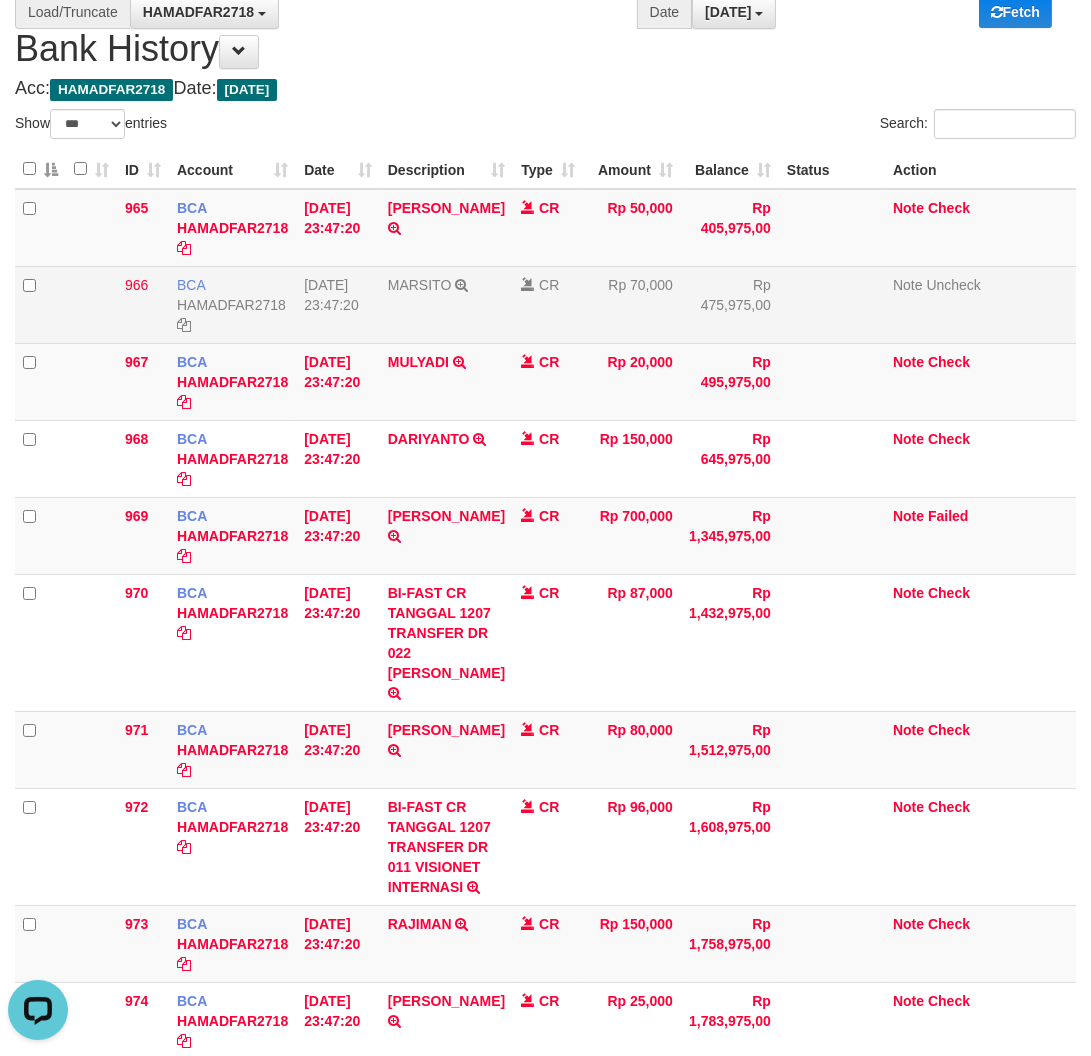 scroll, scrollTop: 0, scrollLeft: 0, axis: both 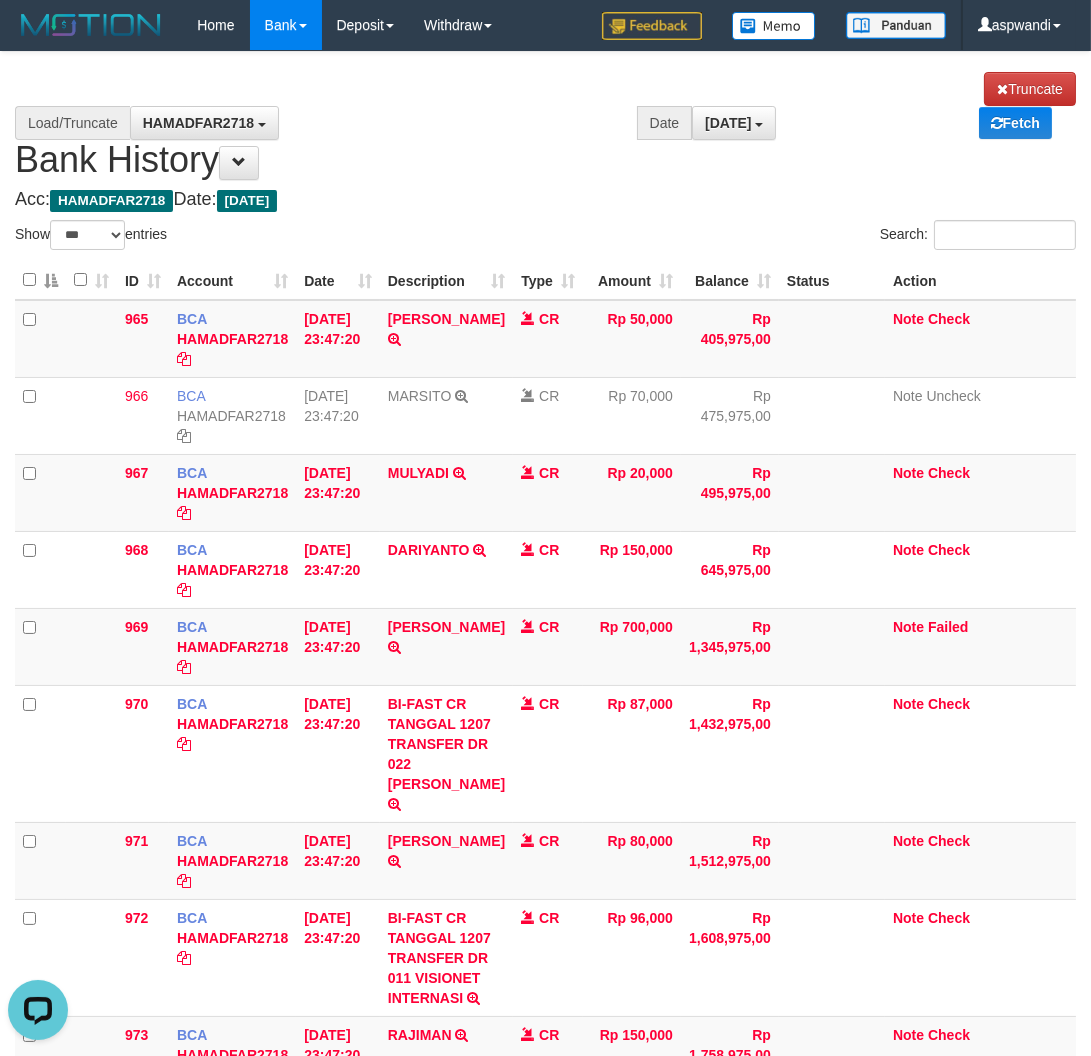 click on "**********" at bounding box center (545, 126) 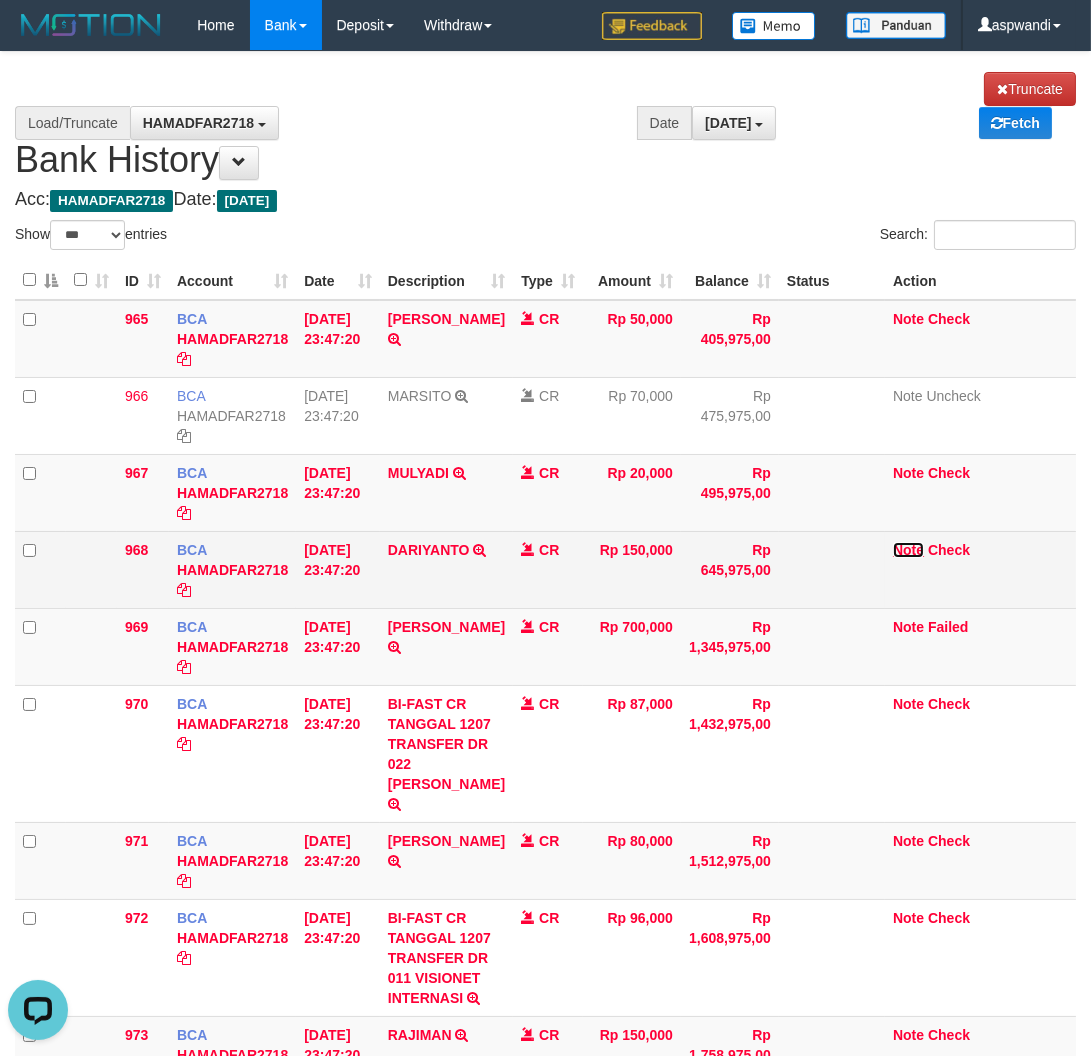 click on "Note" at bounding box center (908, 550) 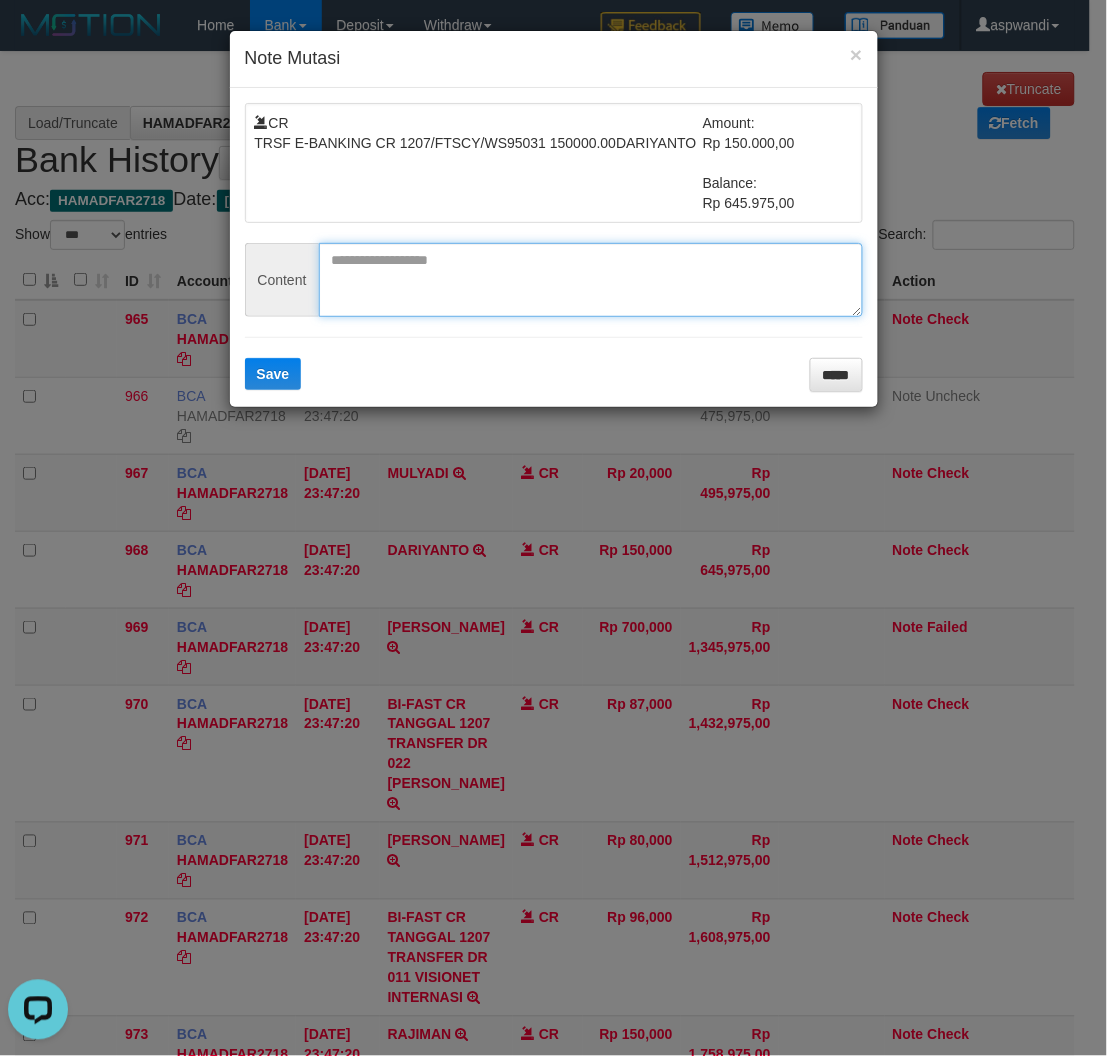 click at bounding box center (591, 280) 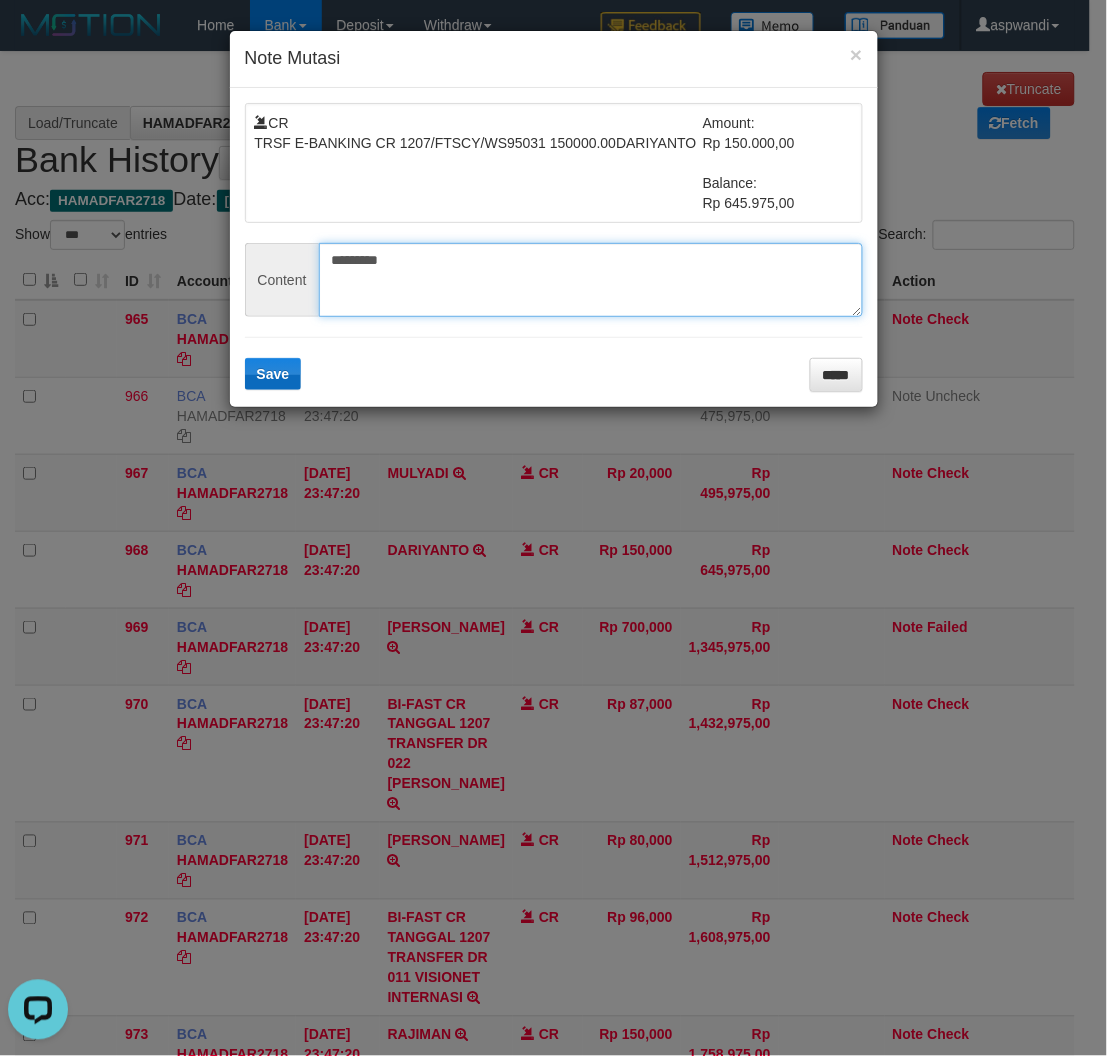 type on "*********" 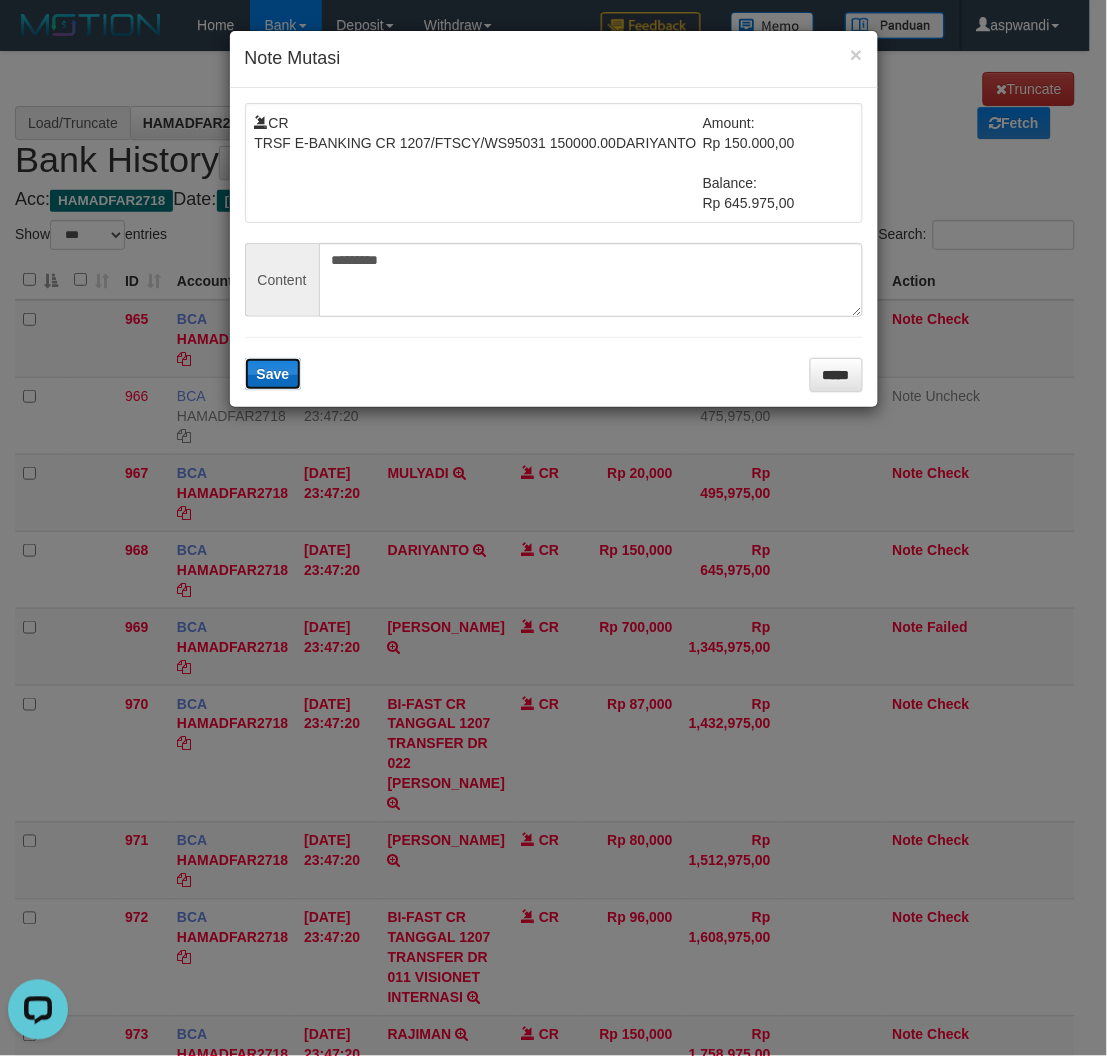 click on "Save" at bounding box center (273, 374) 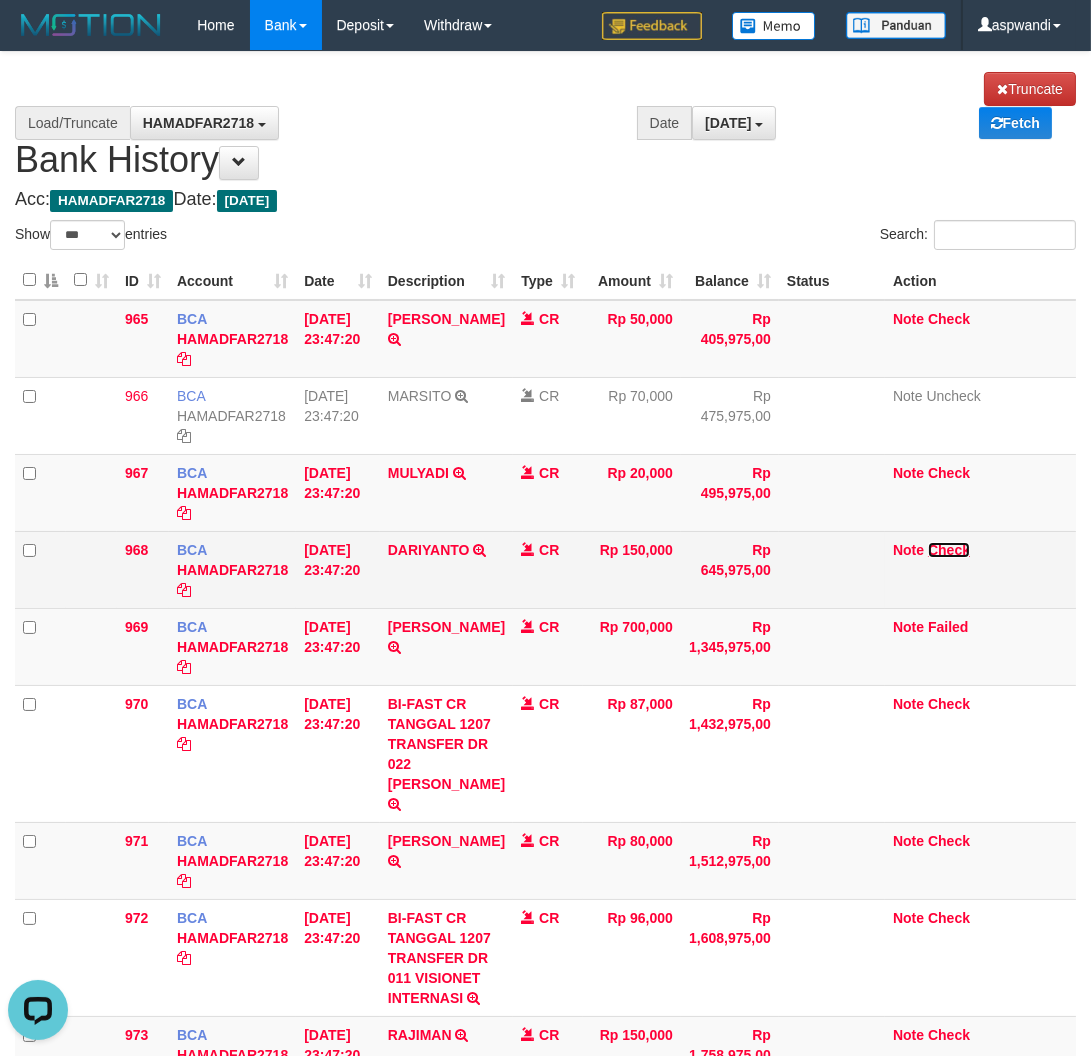 click on "Check" at bounding box center (949, 550) 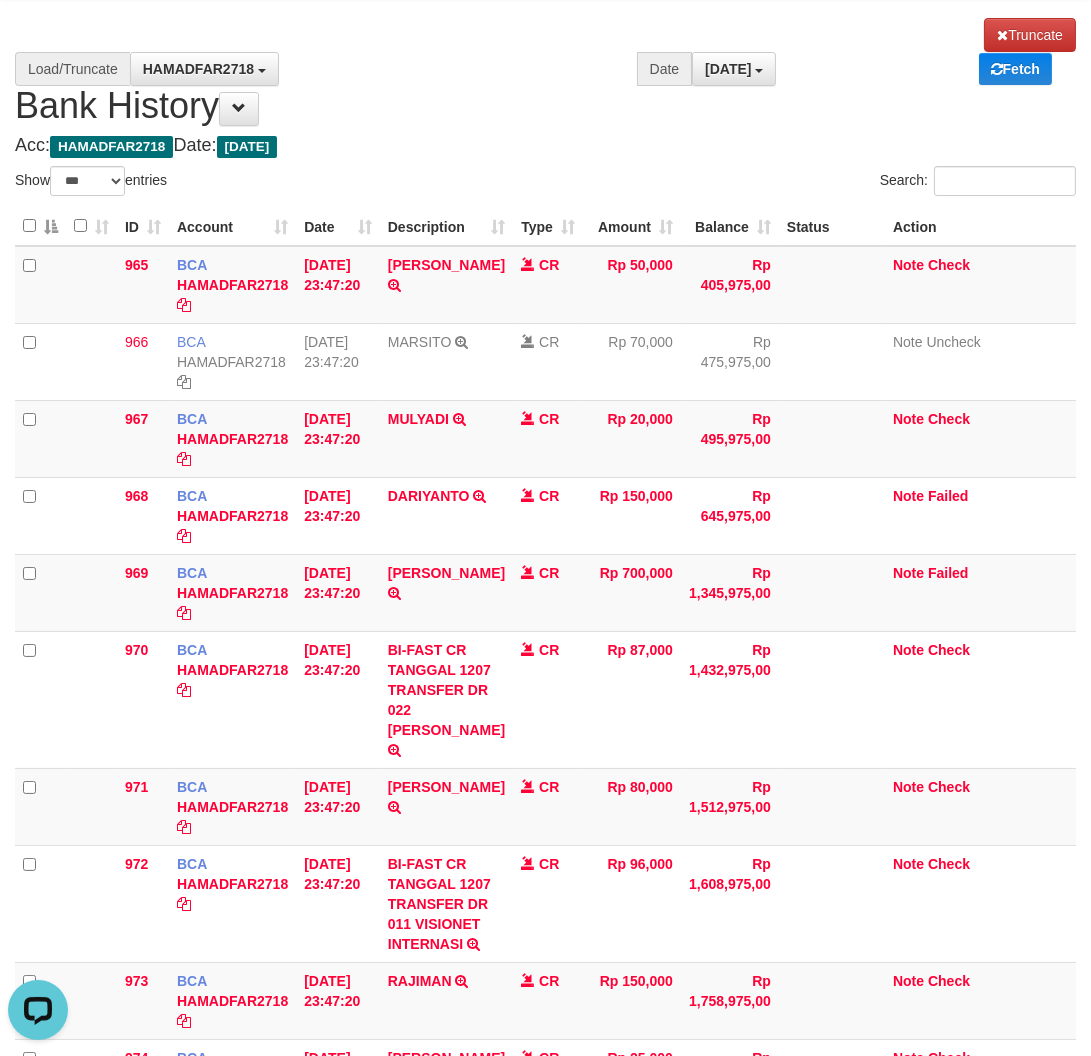 scroll, scrollTop: 0, scrollLeft: 0, axis: both 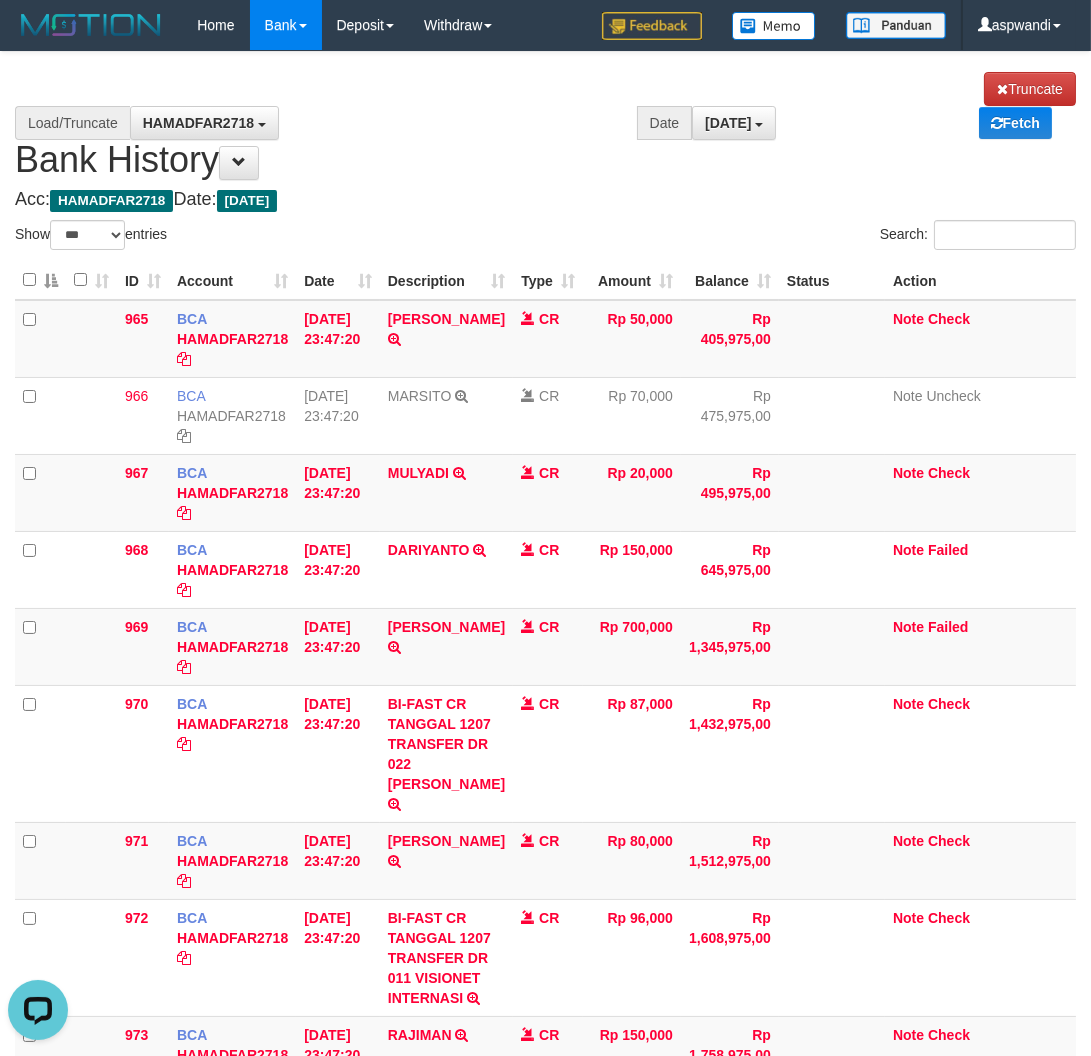 click on "**********" at bounding box center [545, 719] 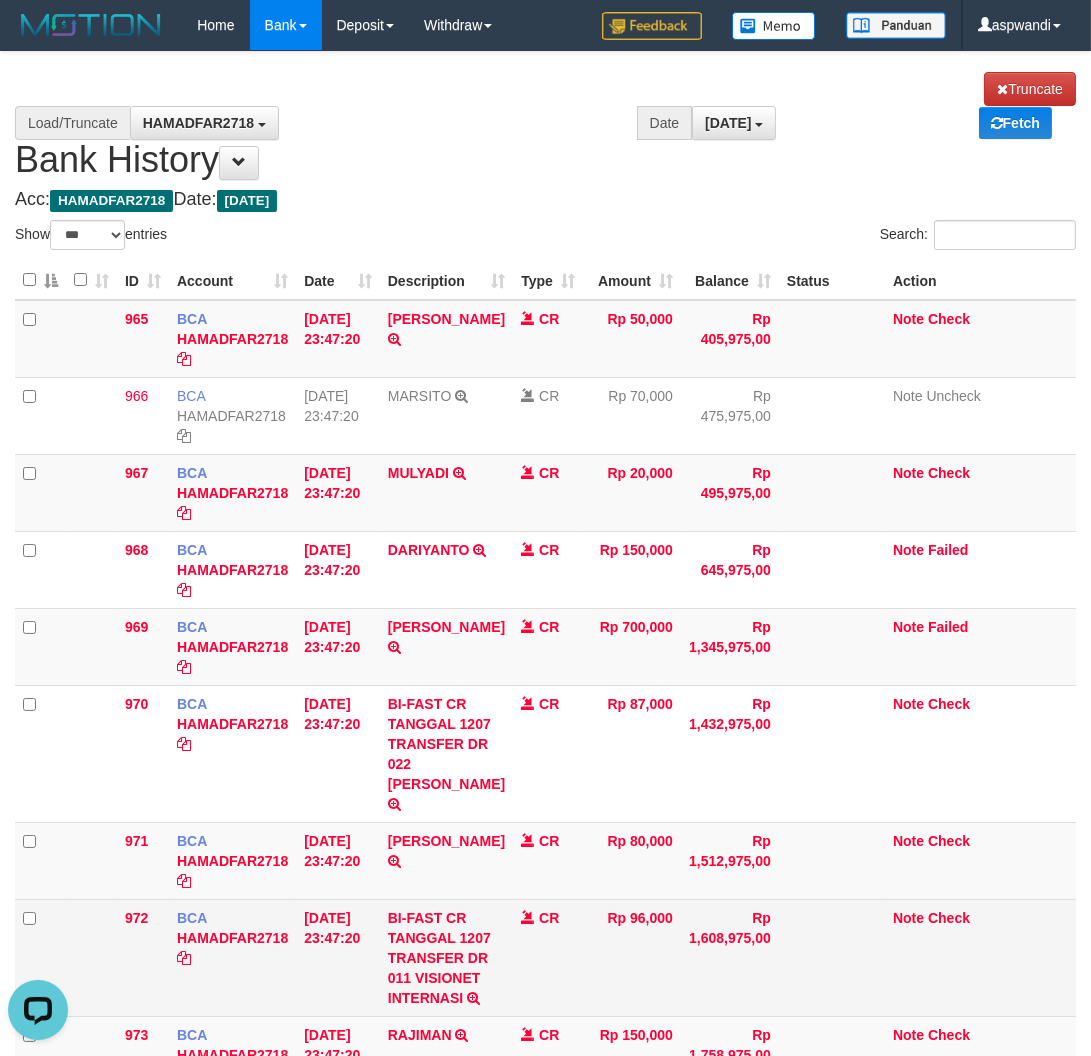 scroll, scrollTop: 333, scrollLeft: 0, axis: vertical 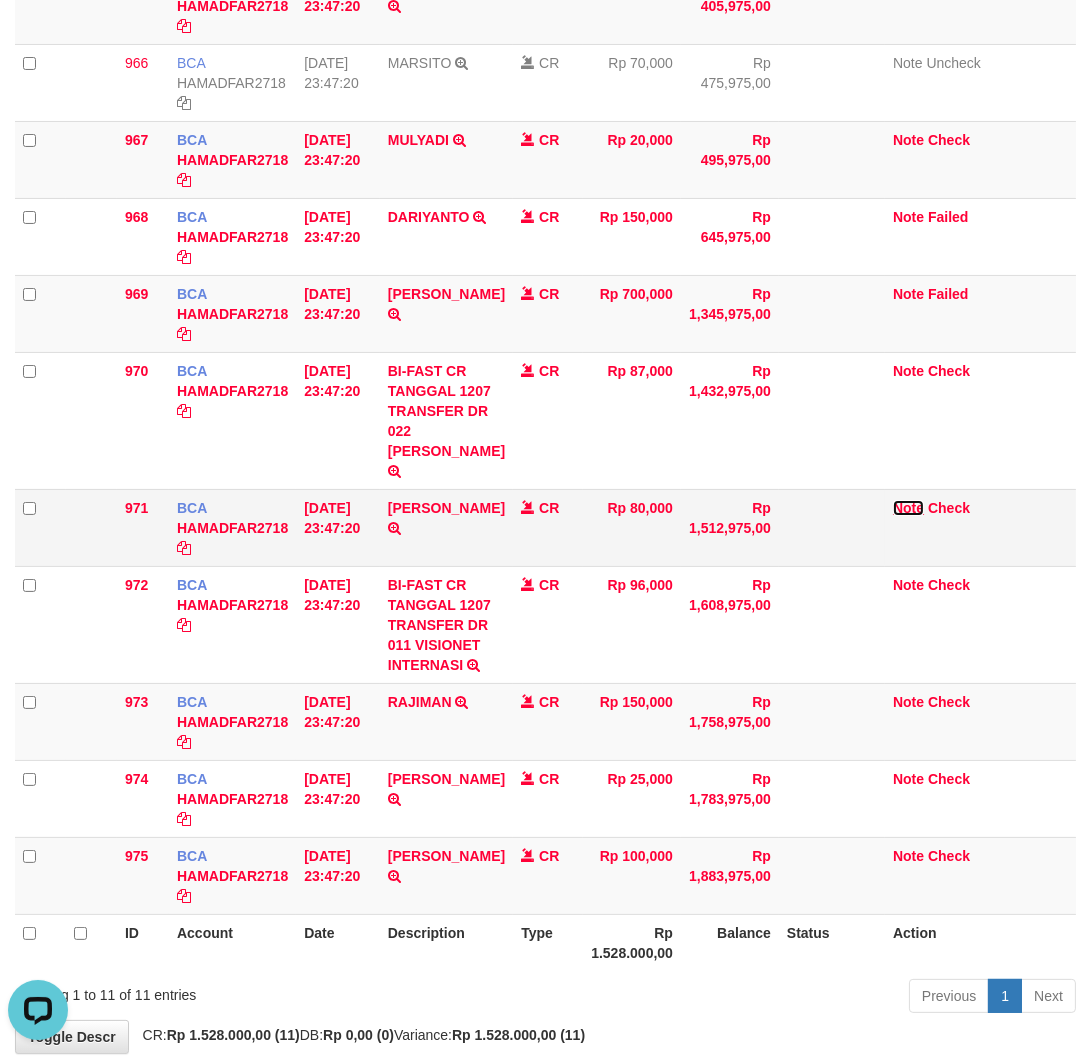 click on "Note" at bounding box center [908, 508] 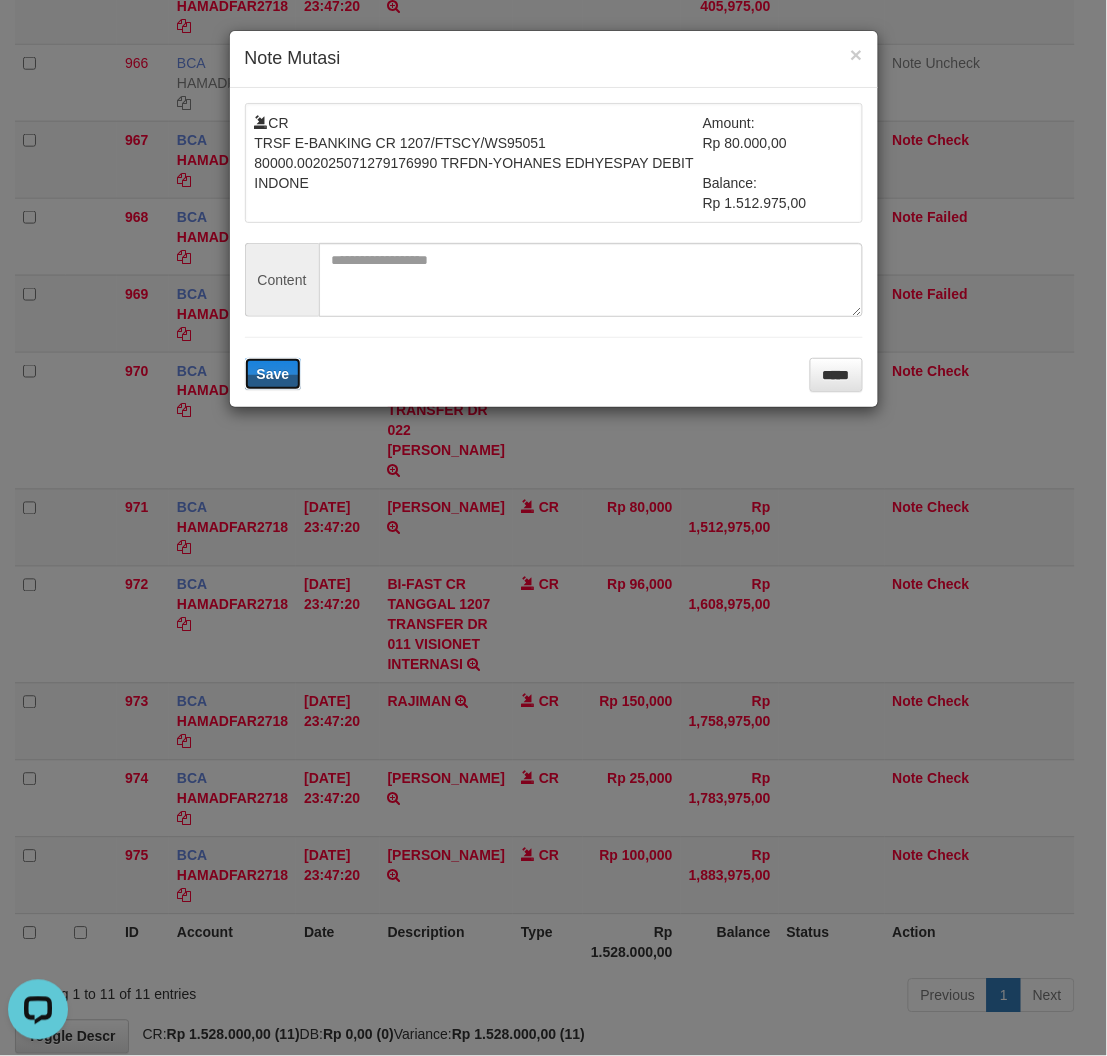 type 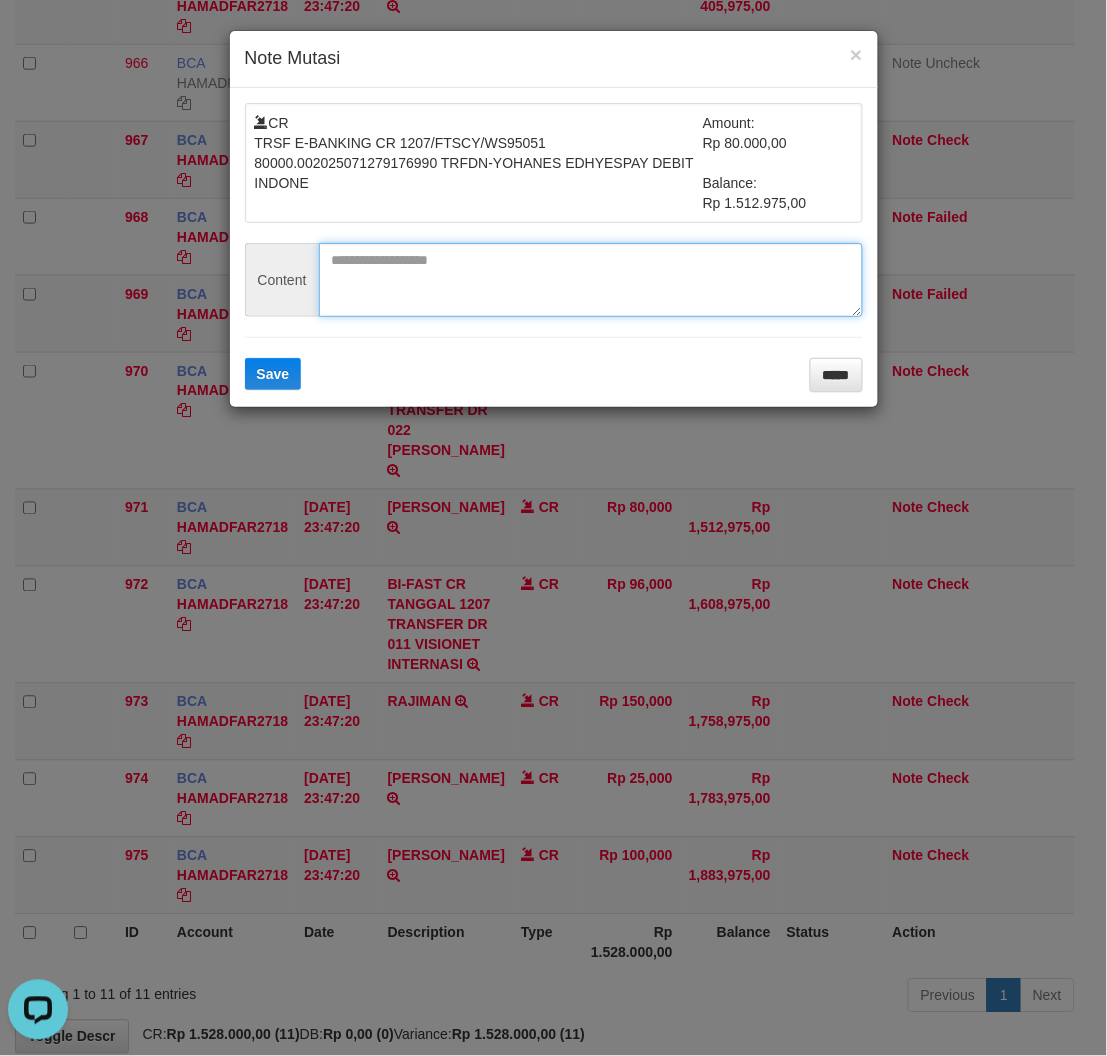 click at bounding box center [591, 280] 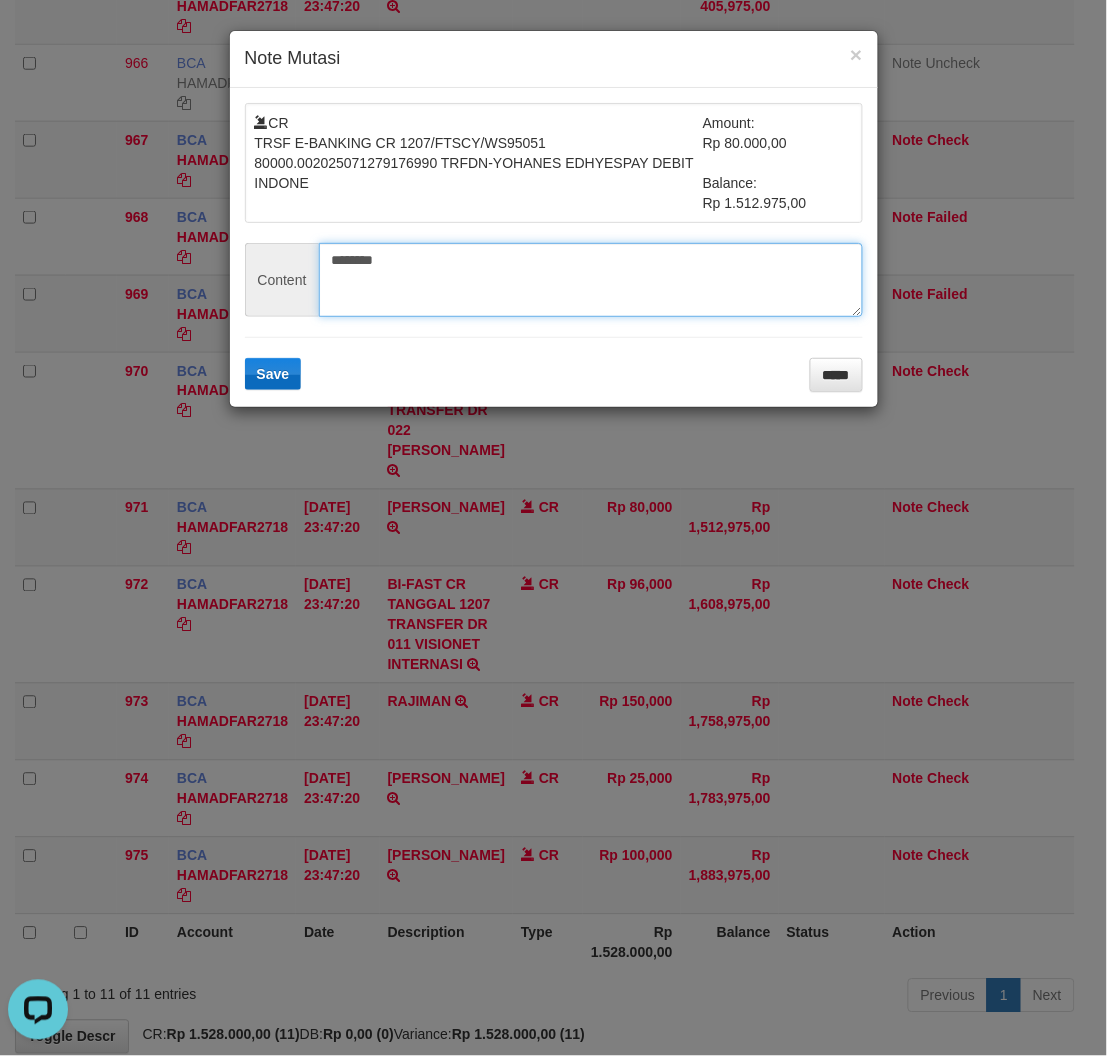 type on "********" 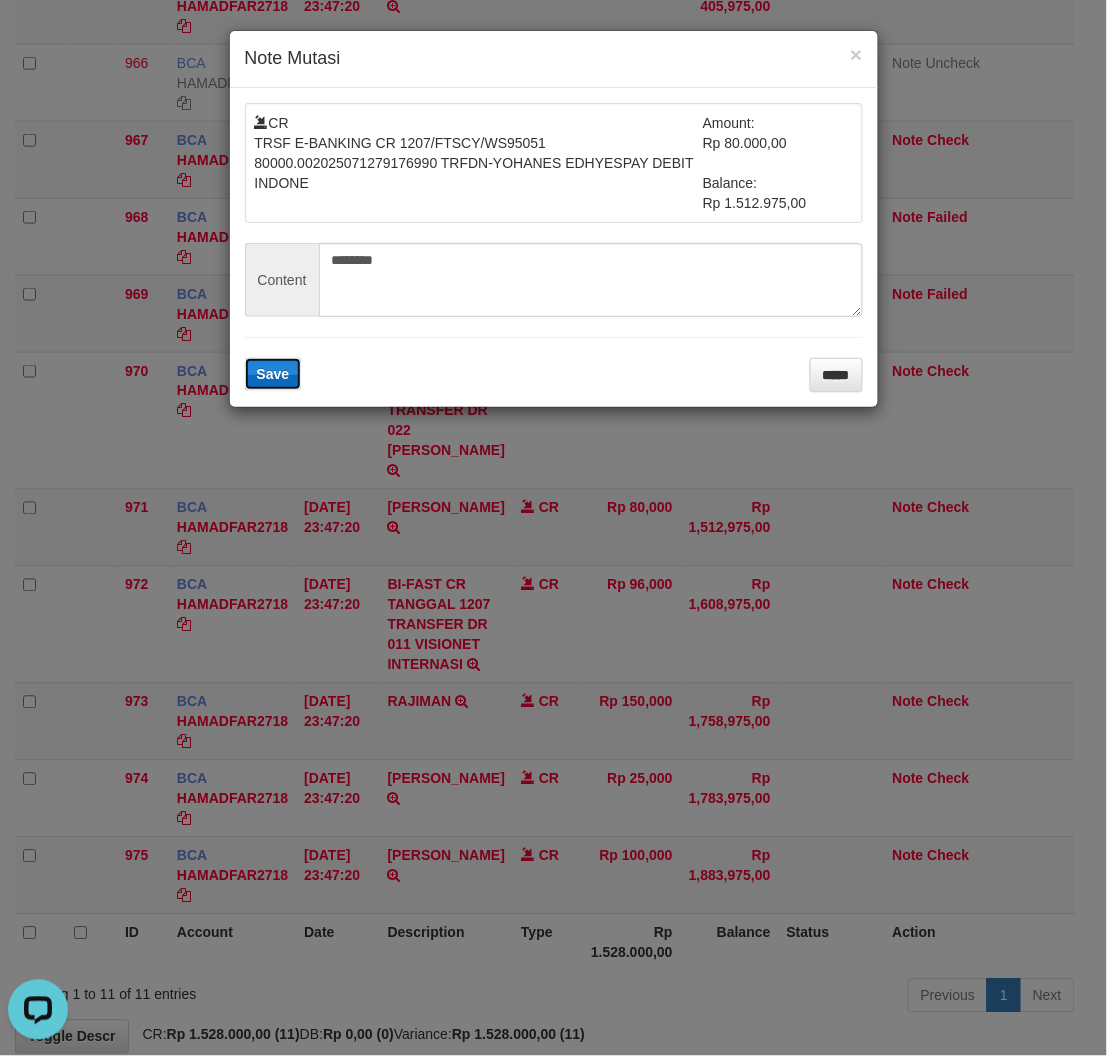 click on "Save" at bounding box center [273, 374] 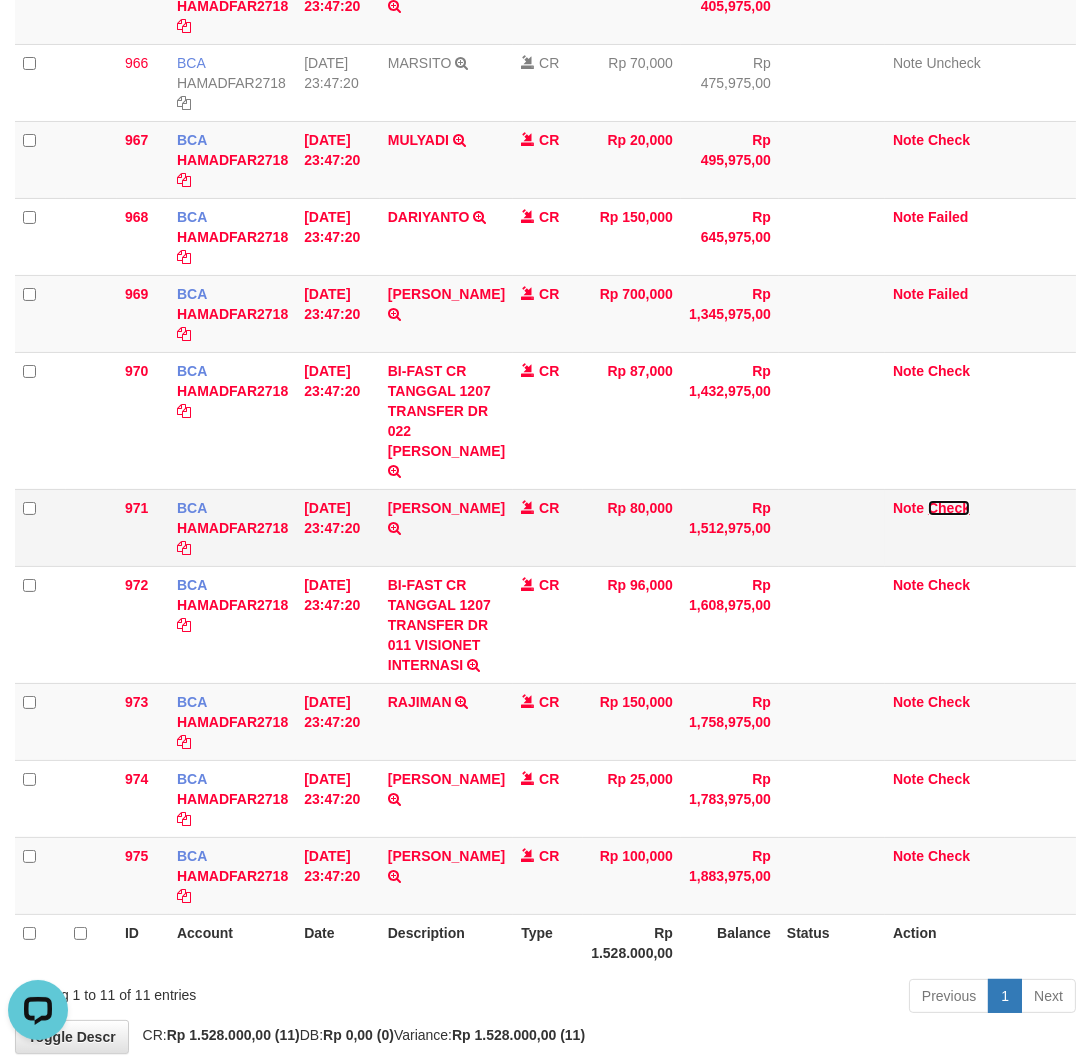 click on "Check" at bounding box center [949, 508] 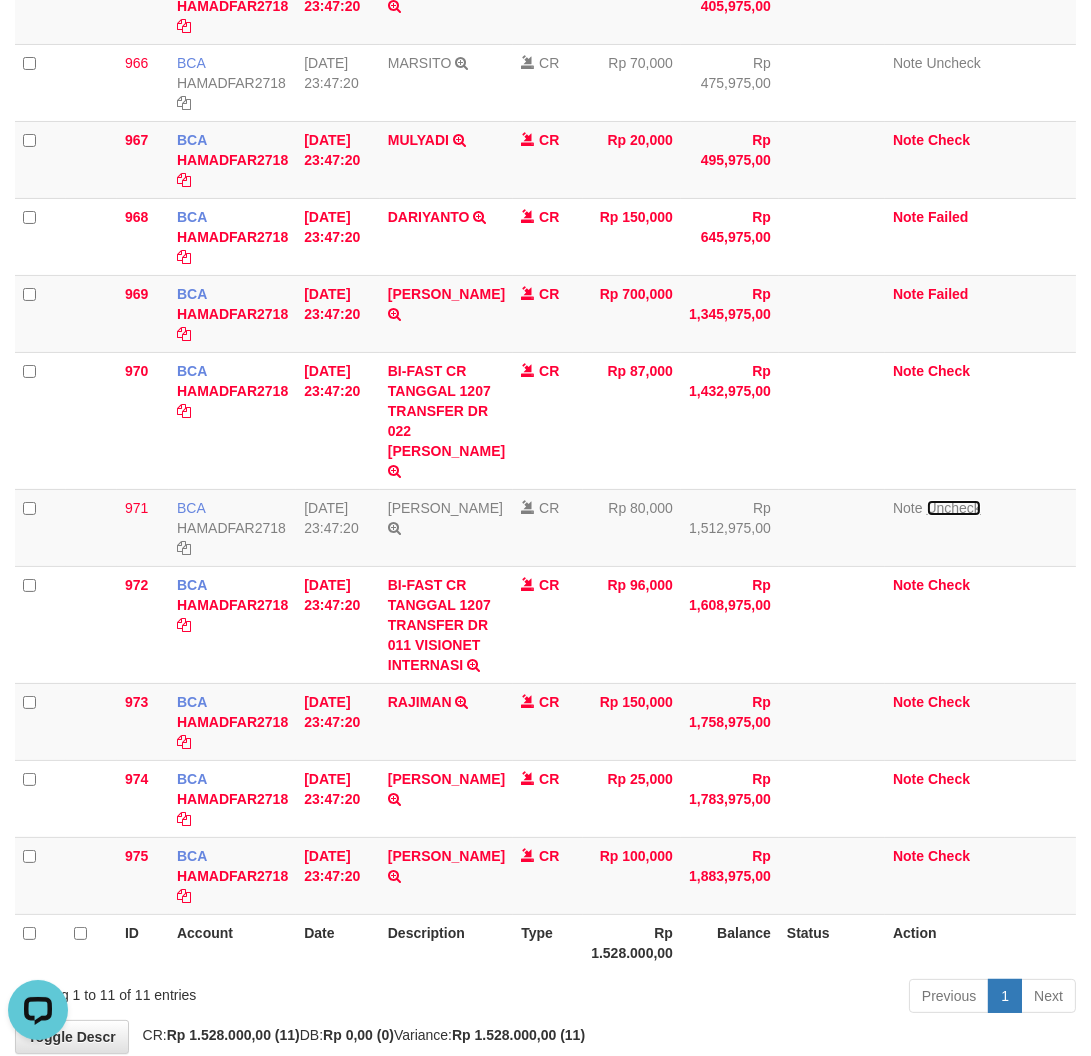 scroll, scrollTop: 0, scrollLeft: 0, axis: both 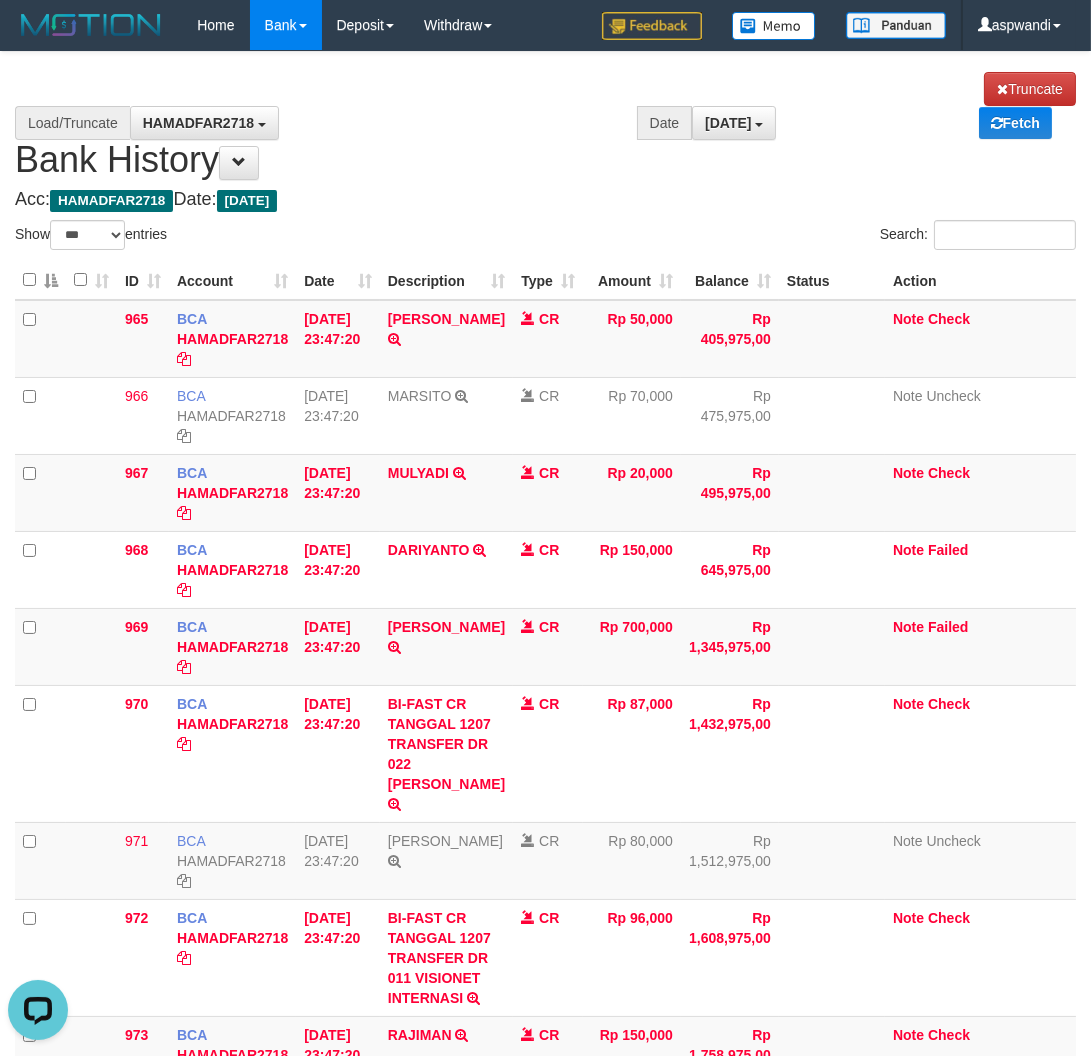click on "**********" at bounding box center (545, 126) 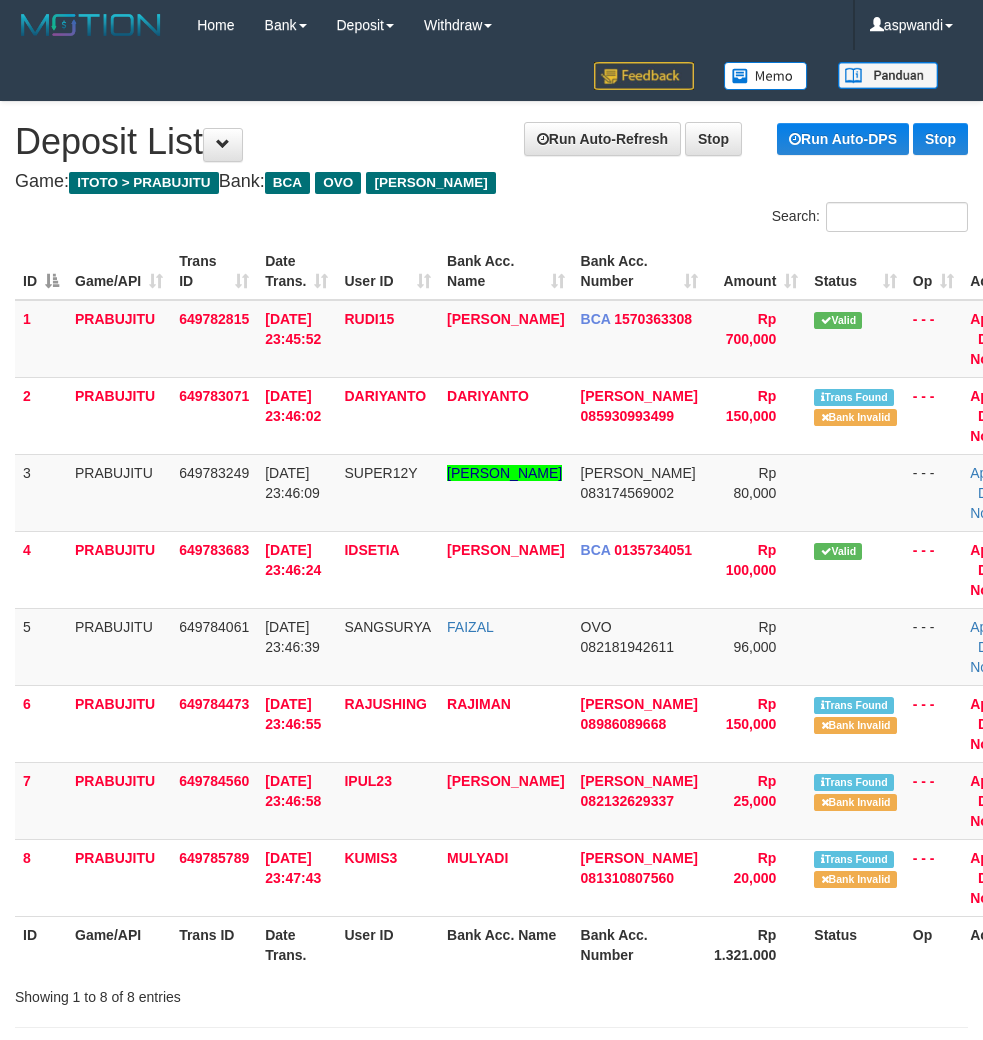 scroll, scrollTop: 40, scrollLeft: 44, axis: both 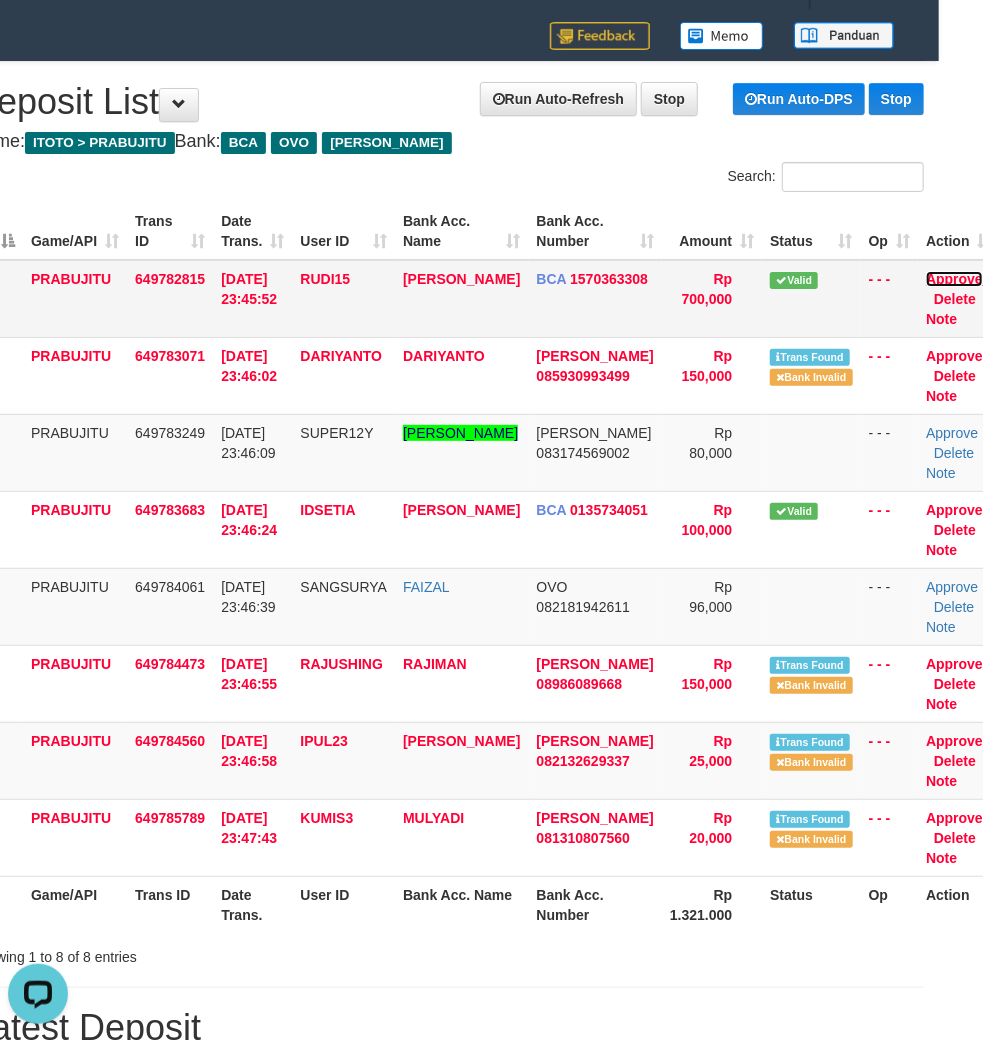 click on "Approve" at bounding box center [954, 279] 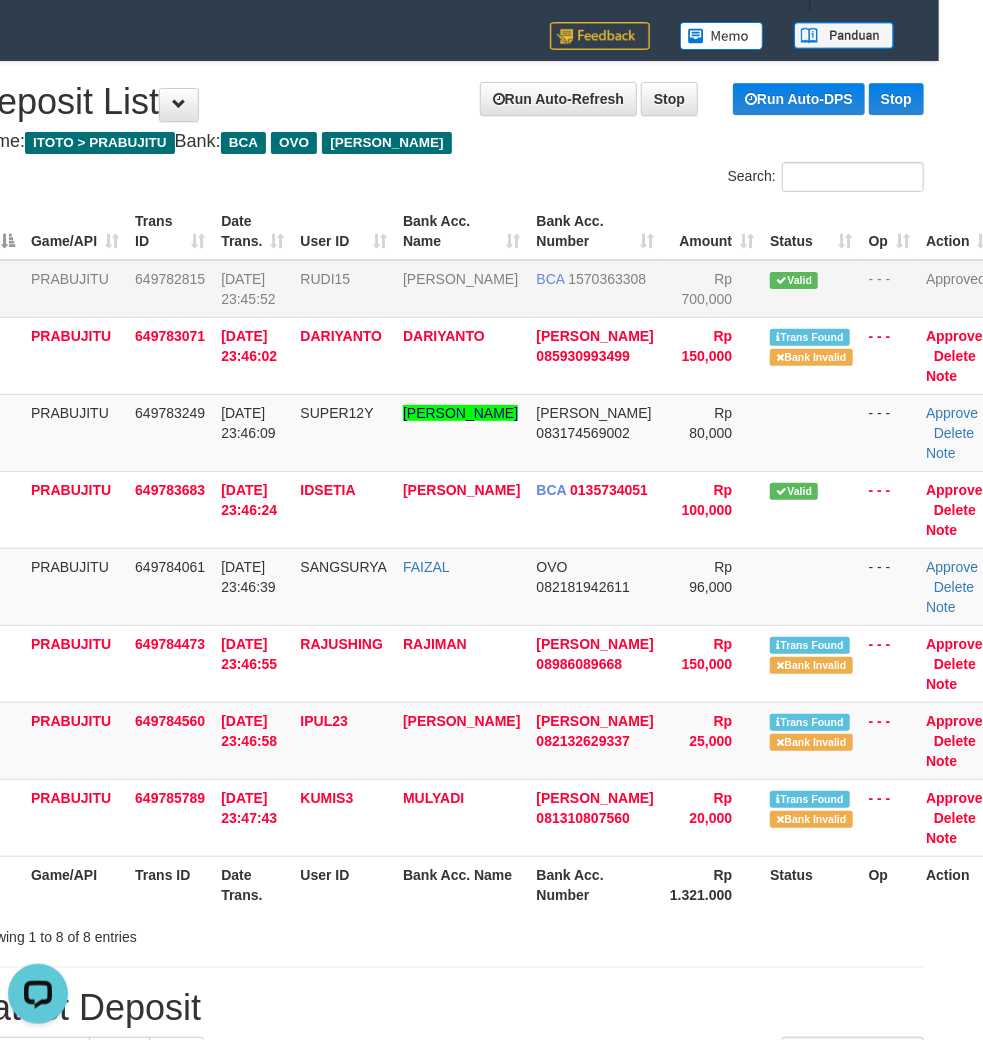 click on "Search:" at bounding box center (694, 179) 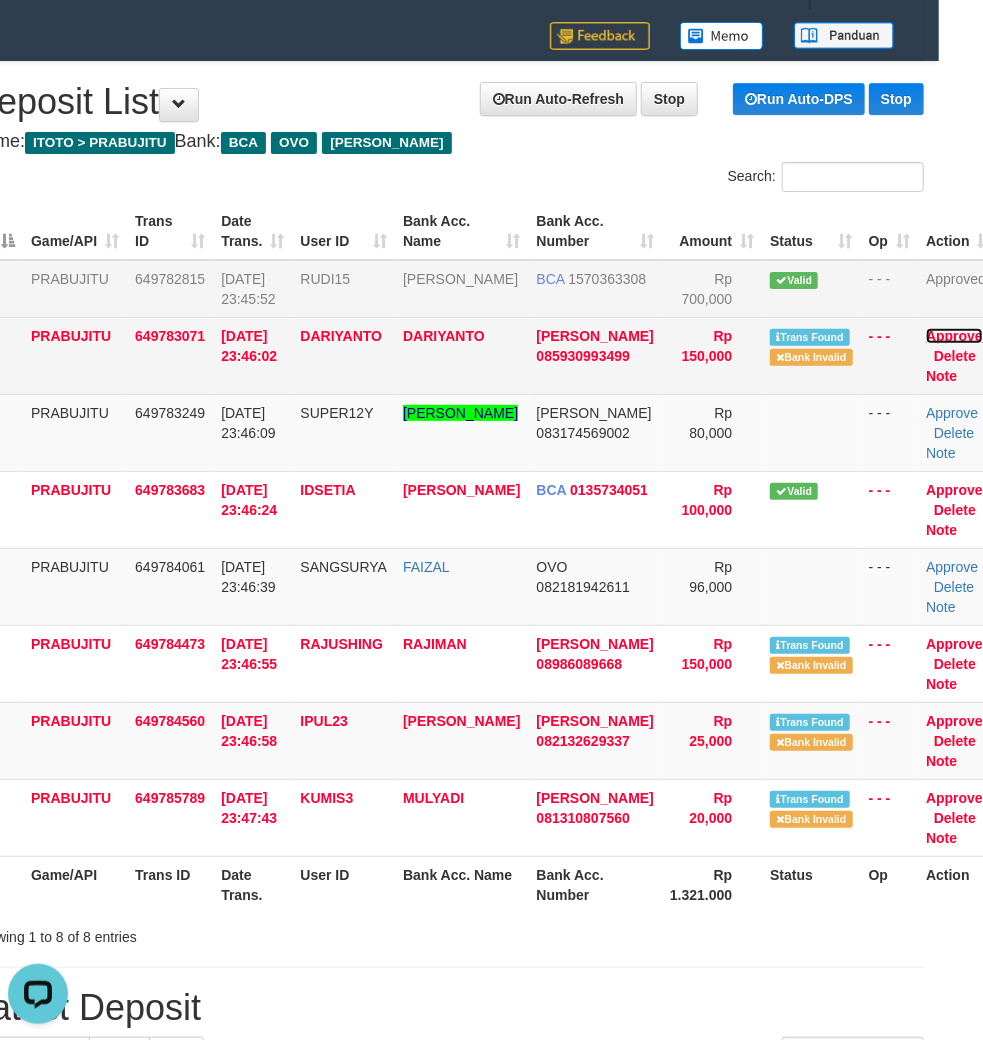 click on "Approve" at bounding box center (954, 336) 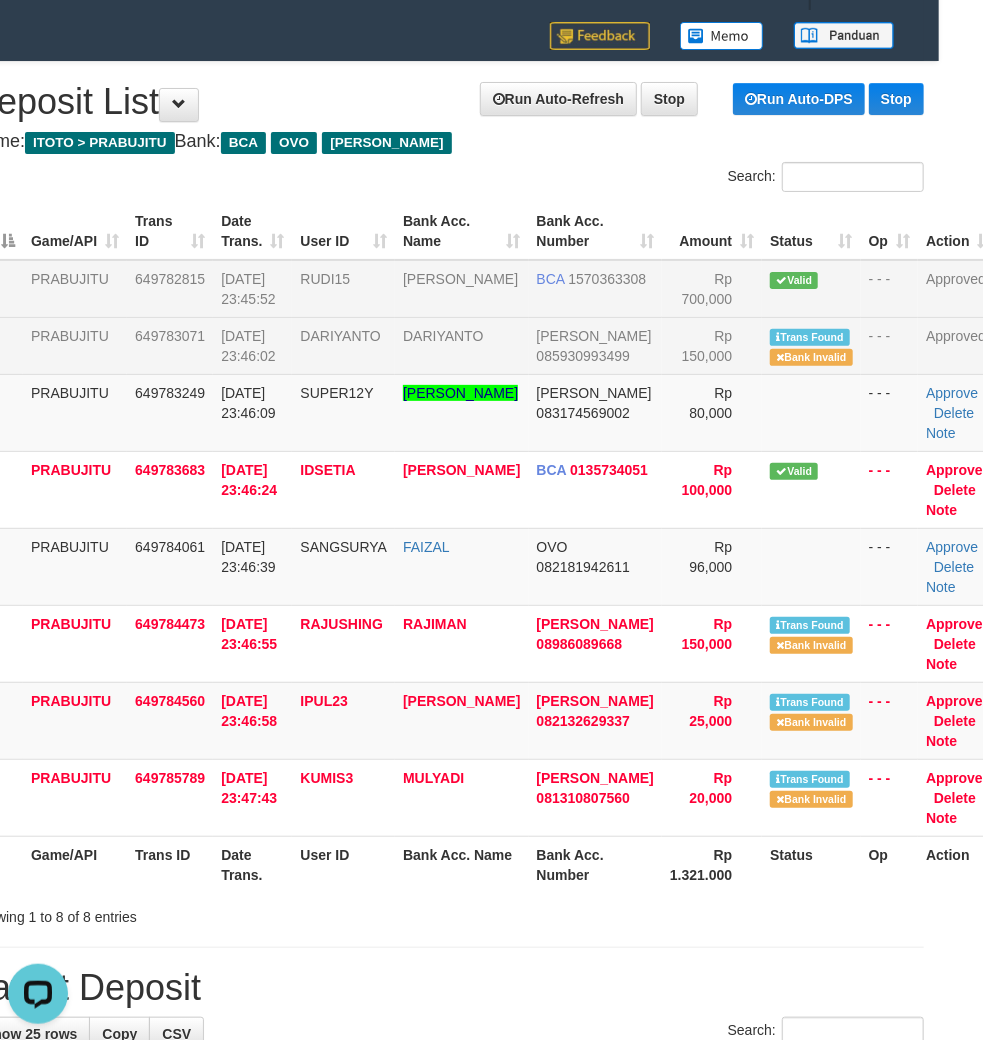 click on "Search:" at bounding box center [694, 179] 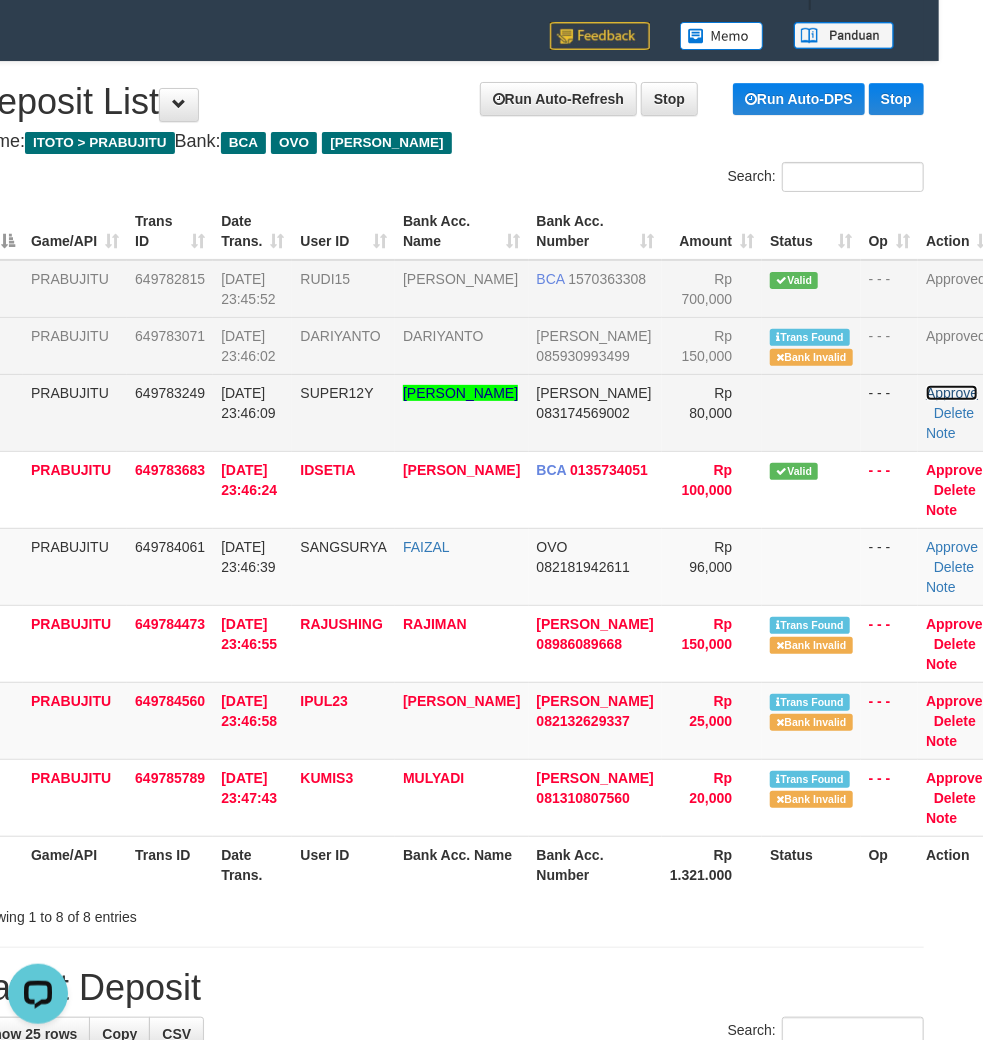click on "Approve" at bounding box center [952, 393] 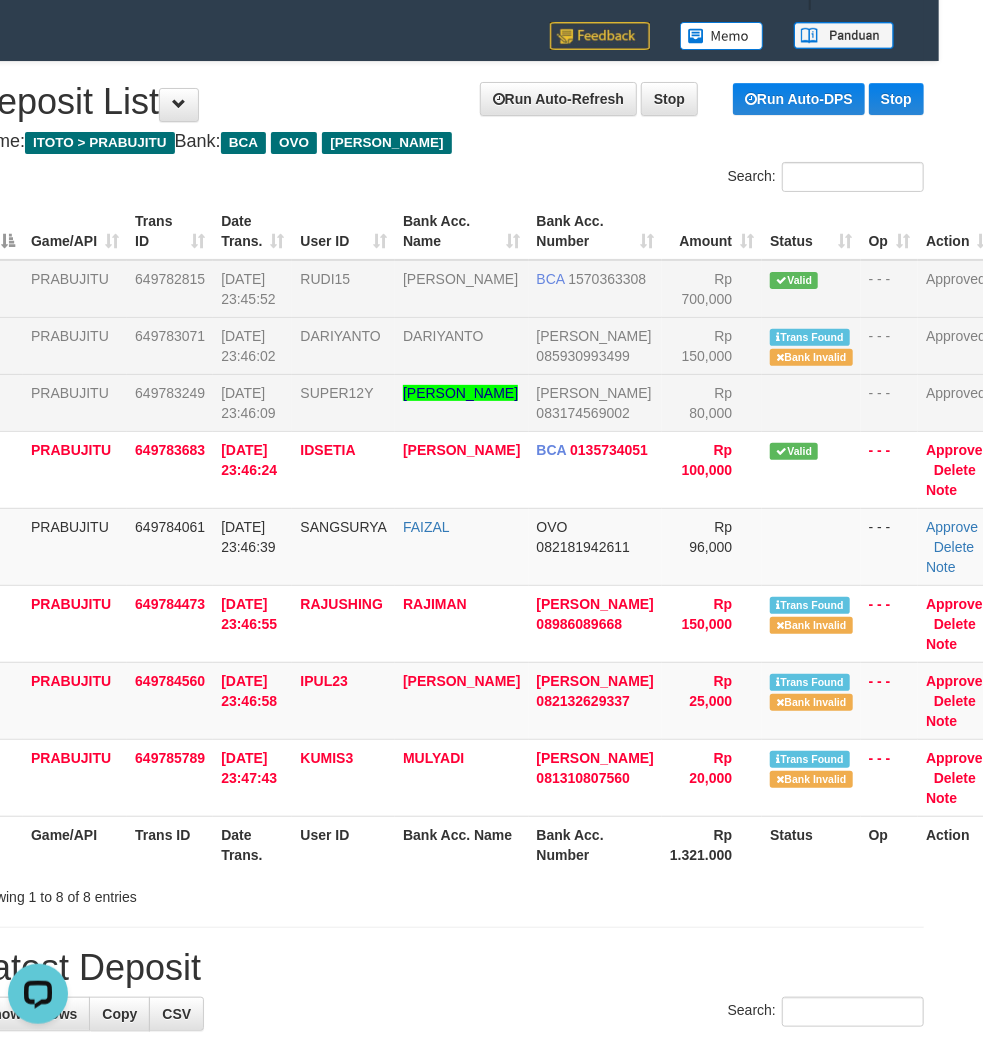 click on "Search:" at bounding box center [694, 179] 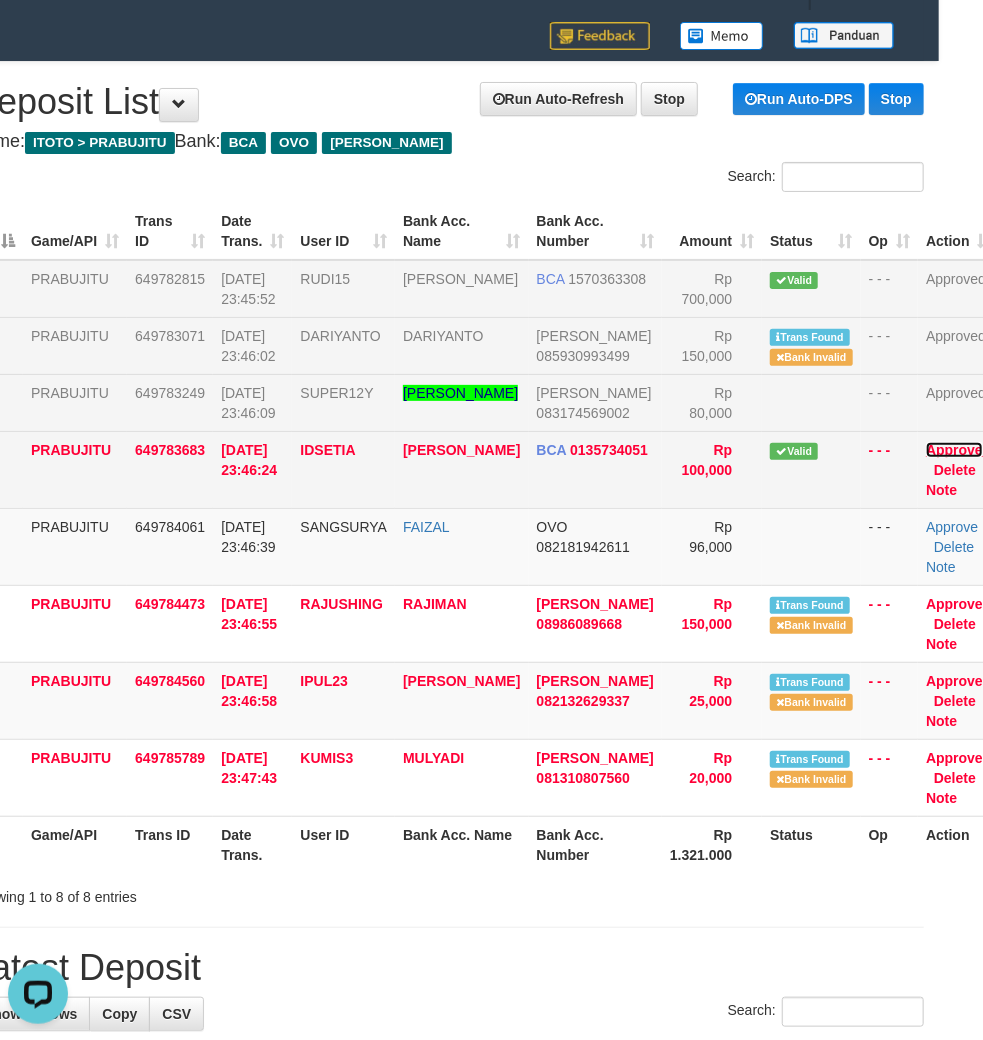 click on "Approve" at bounding box center [954, 450] 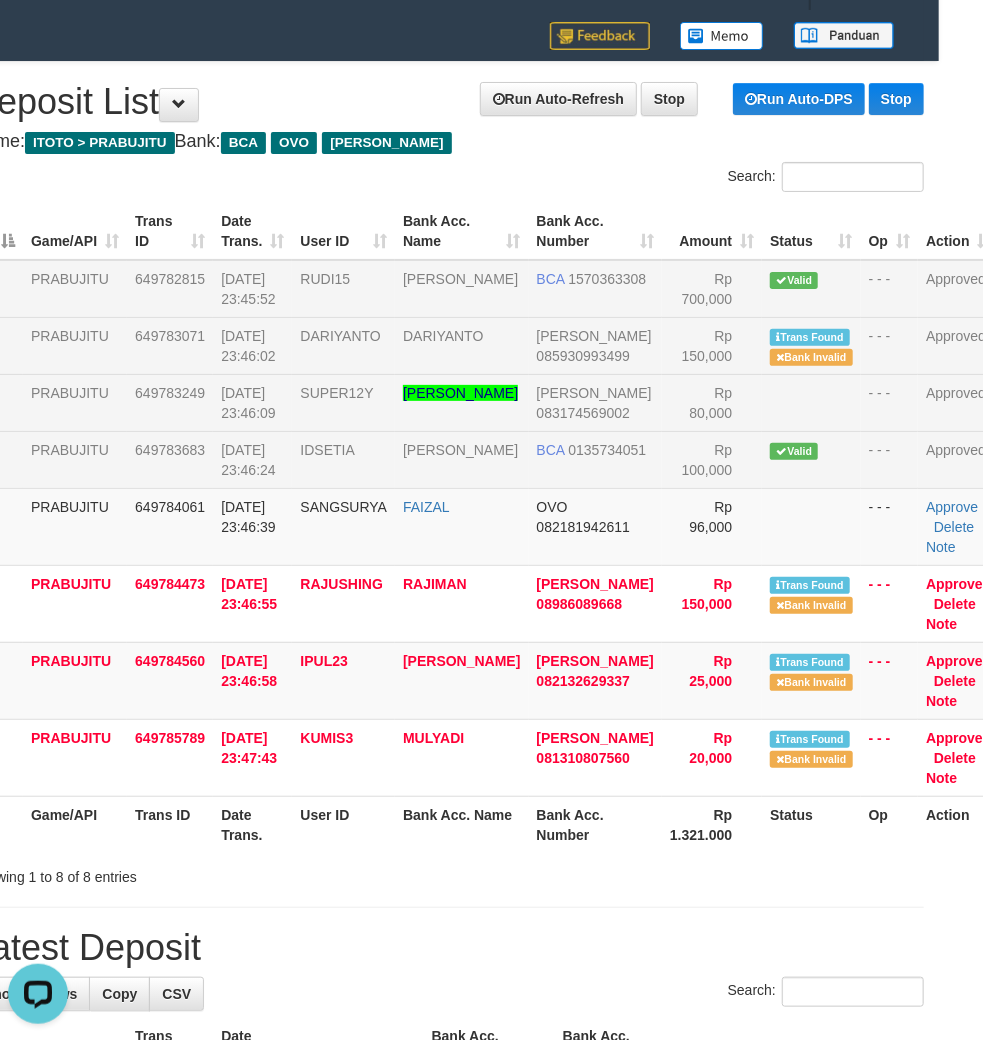 click on "Search:" at bounding box center [694, 179] 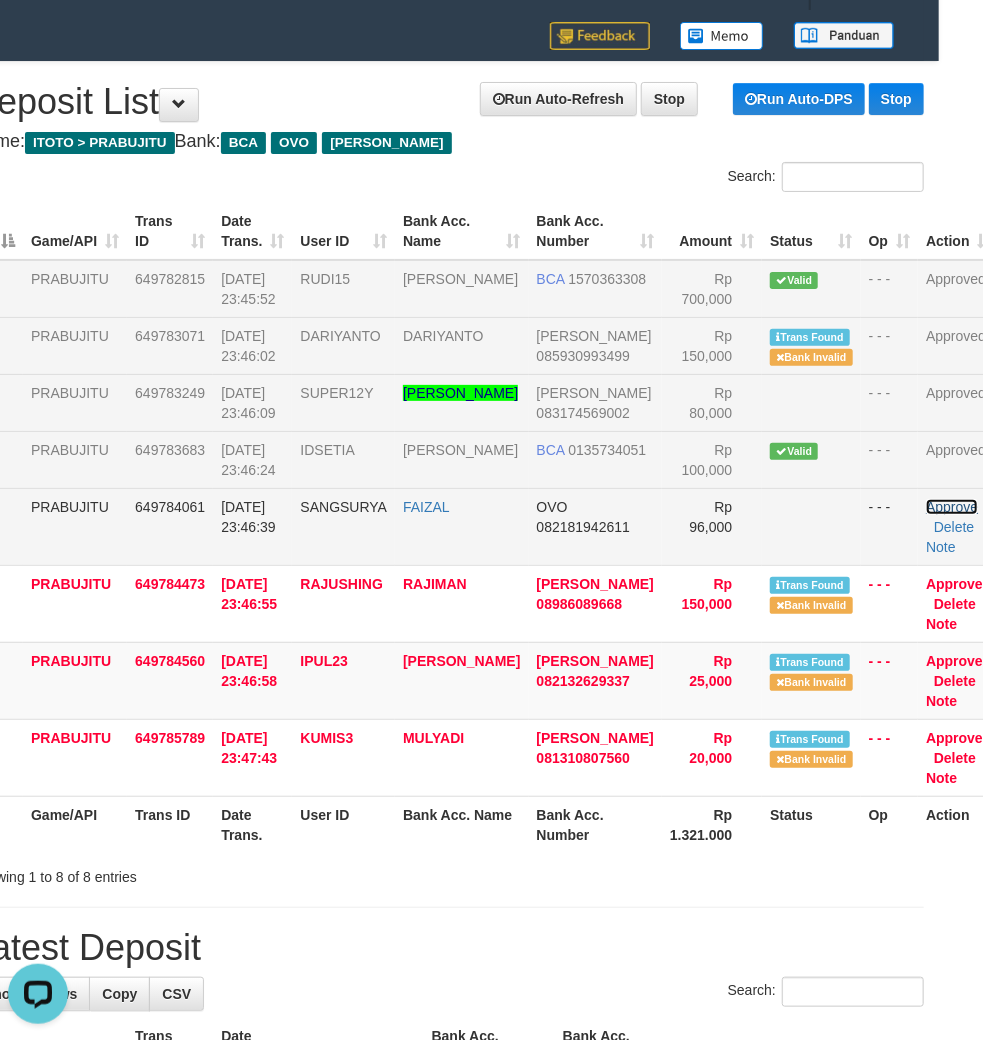click on "Approve" at bounding box center [952, 507] 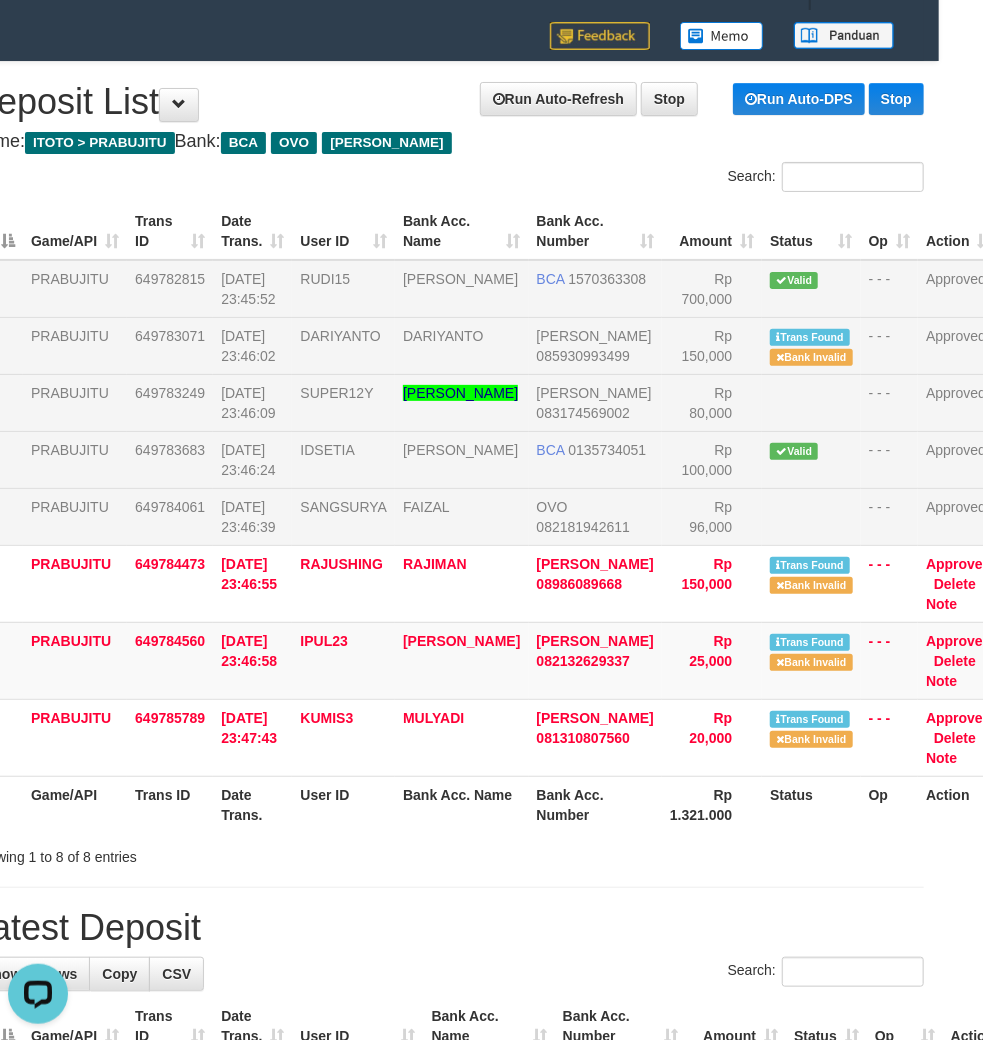 click on "Search:" at bounding box center (694, 179) 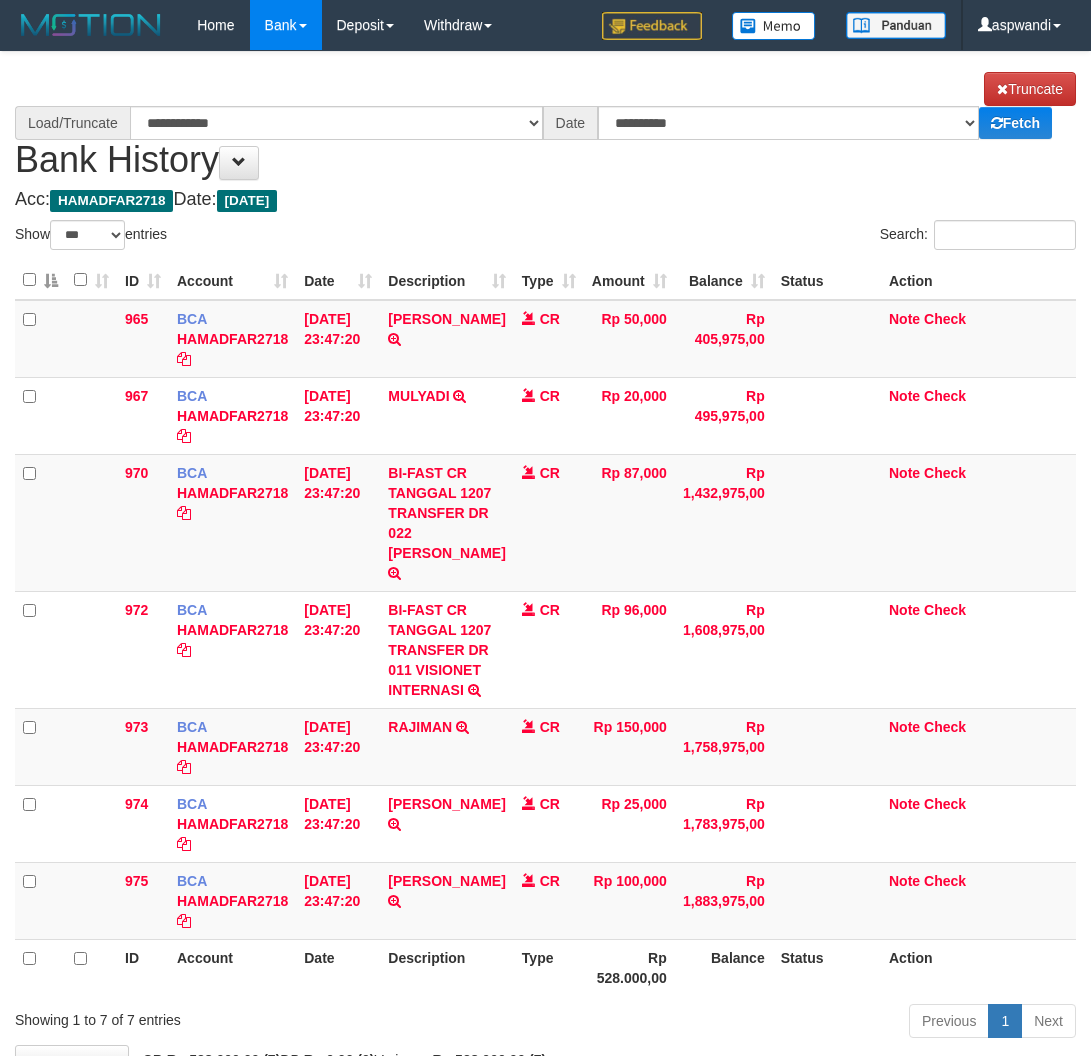 select on "***" 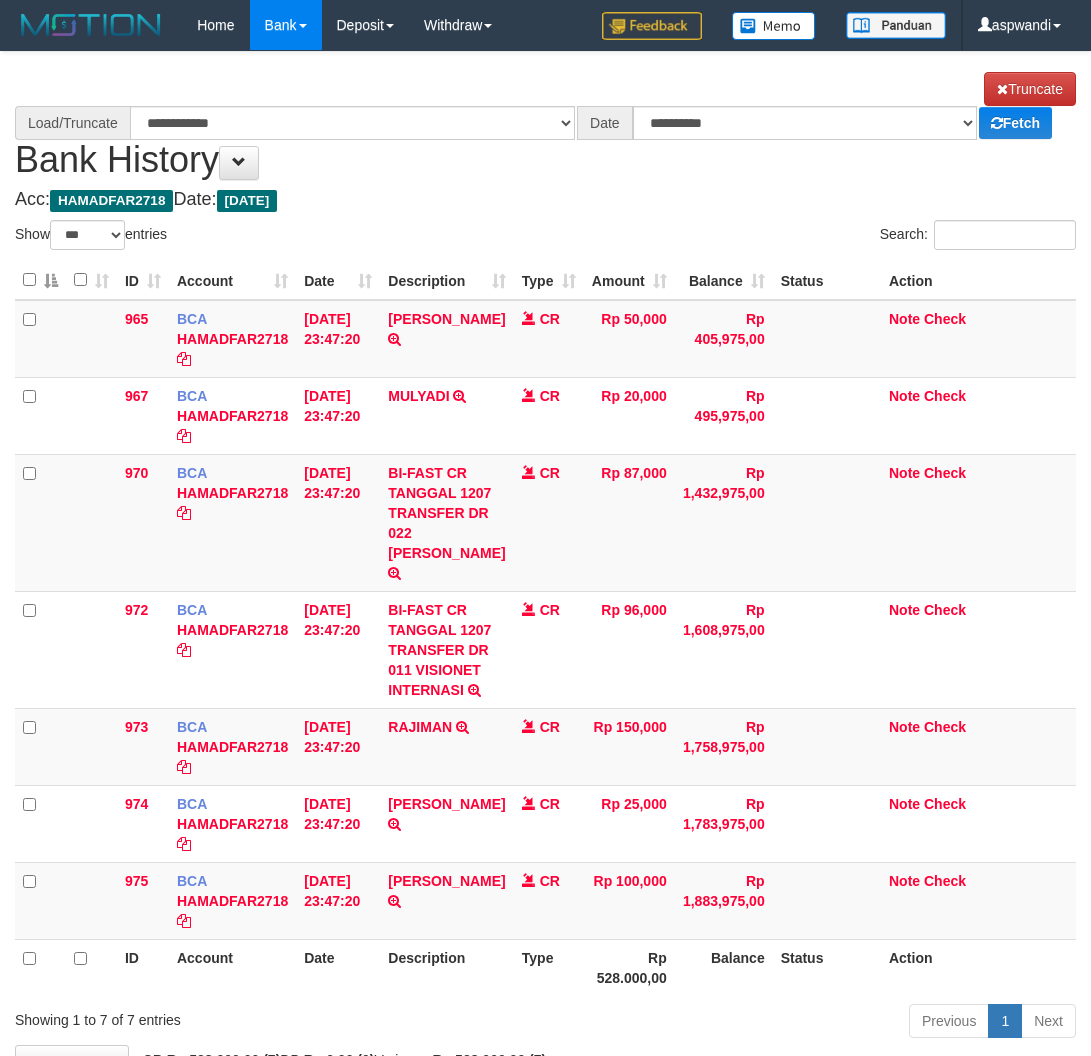 scroll, scrollTop: 0, scrollLeft: 0, axis: both 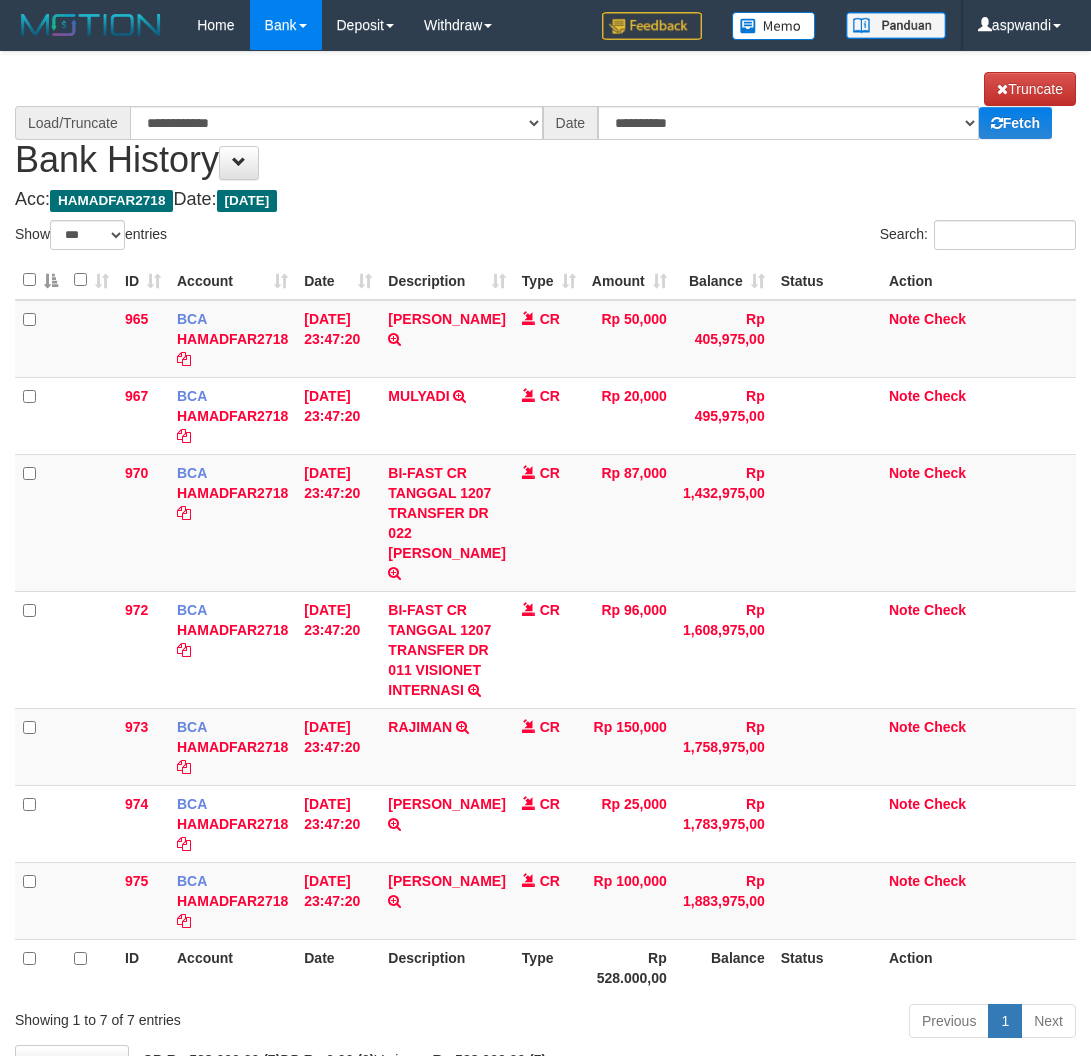 select on "***" 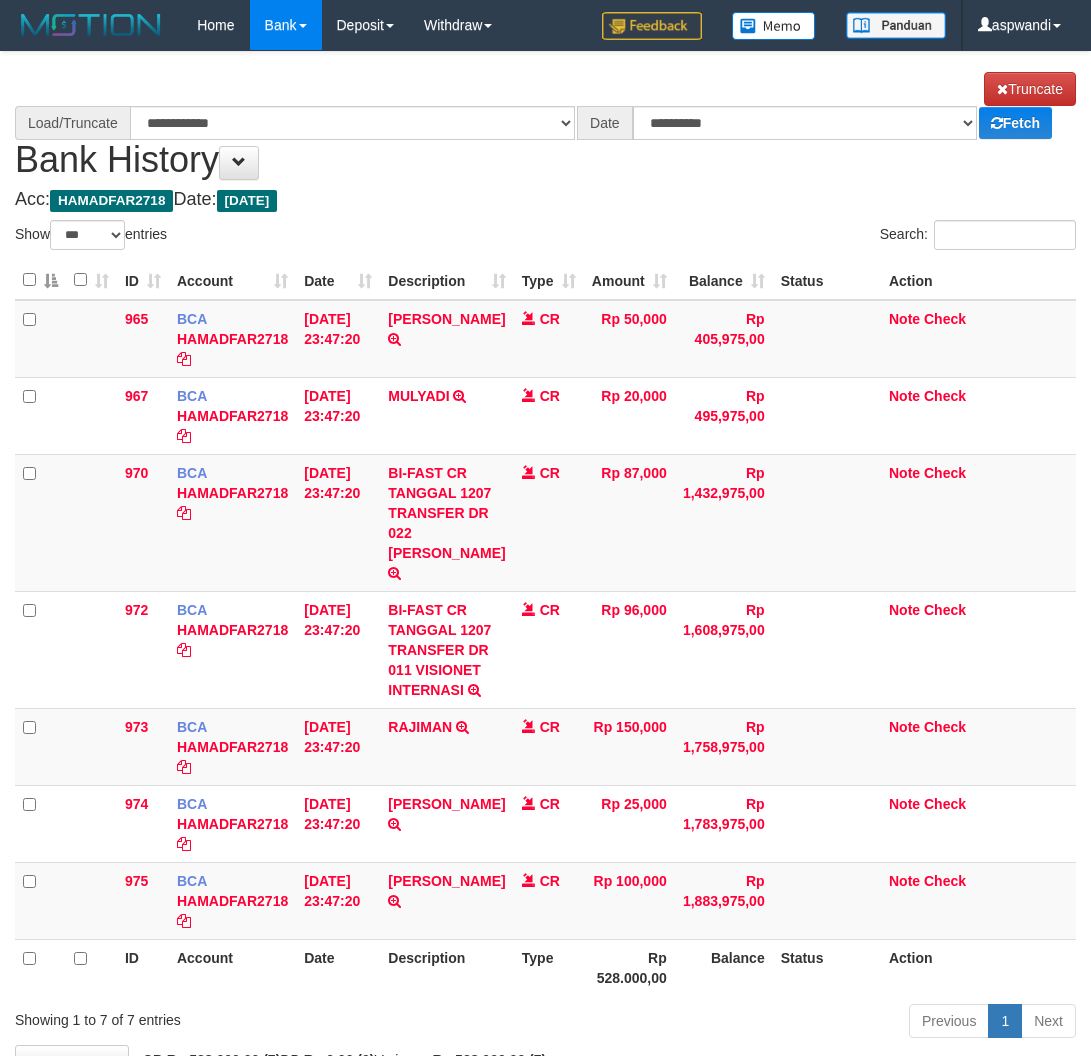scroll, scrollTop: 0, scrollLeft: 0, axis: both 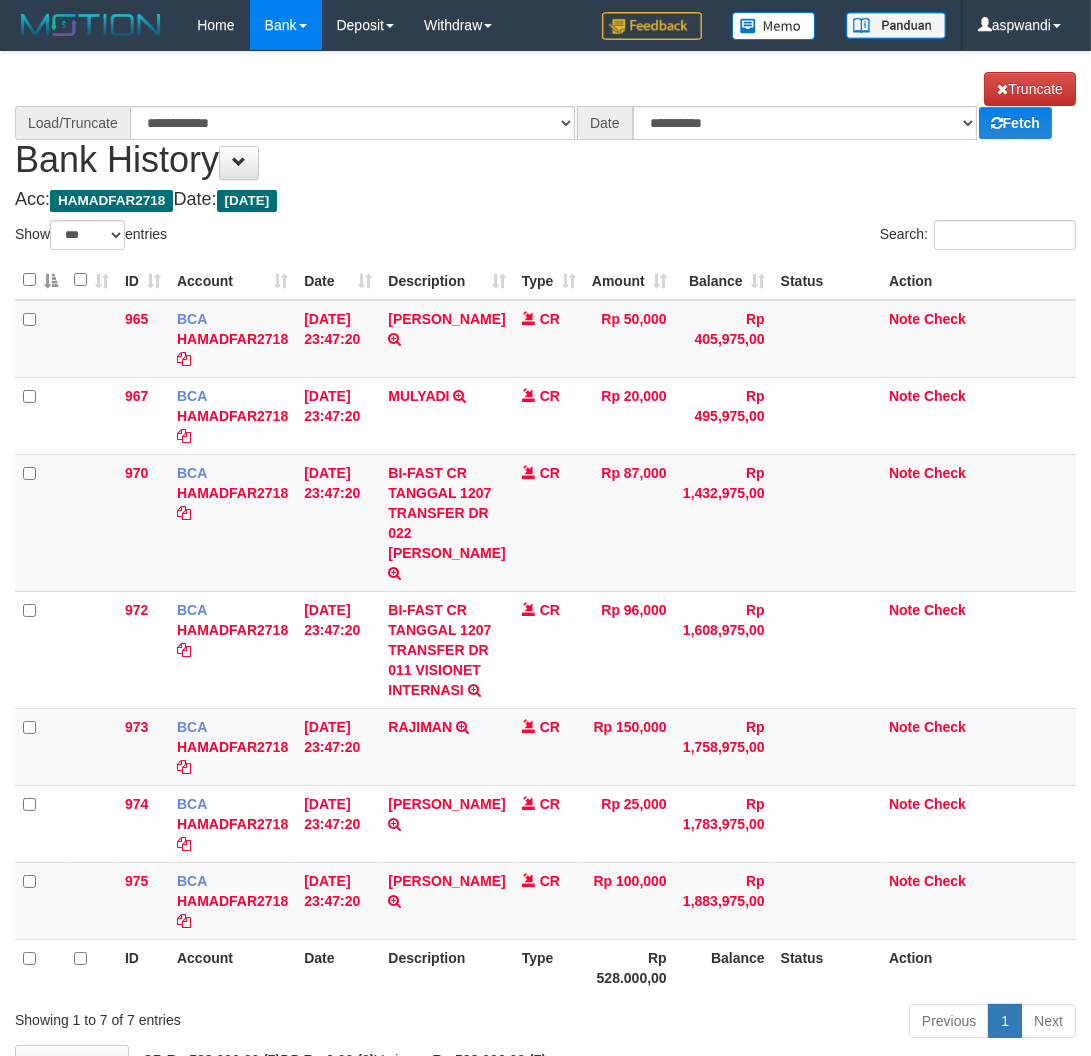 select on "****" 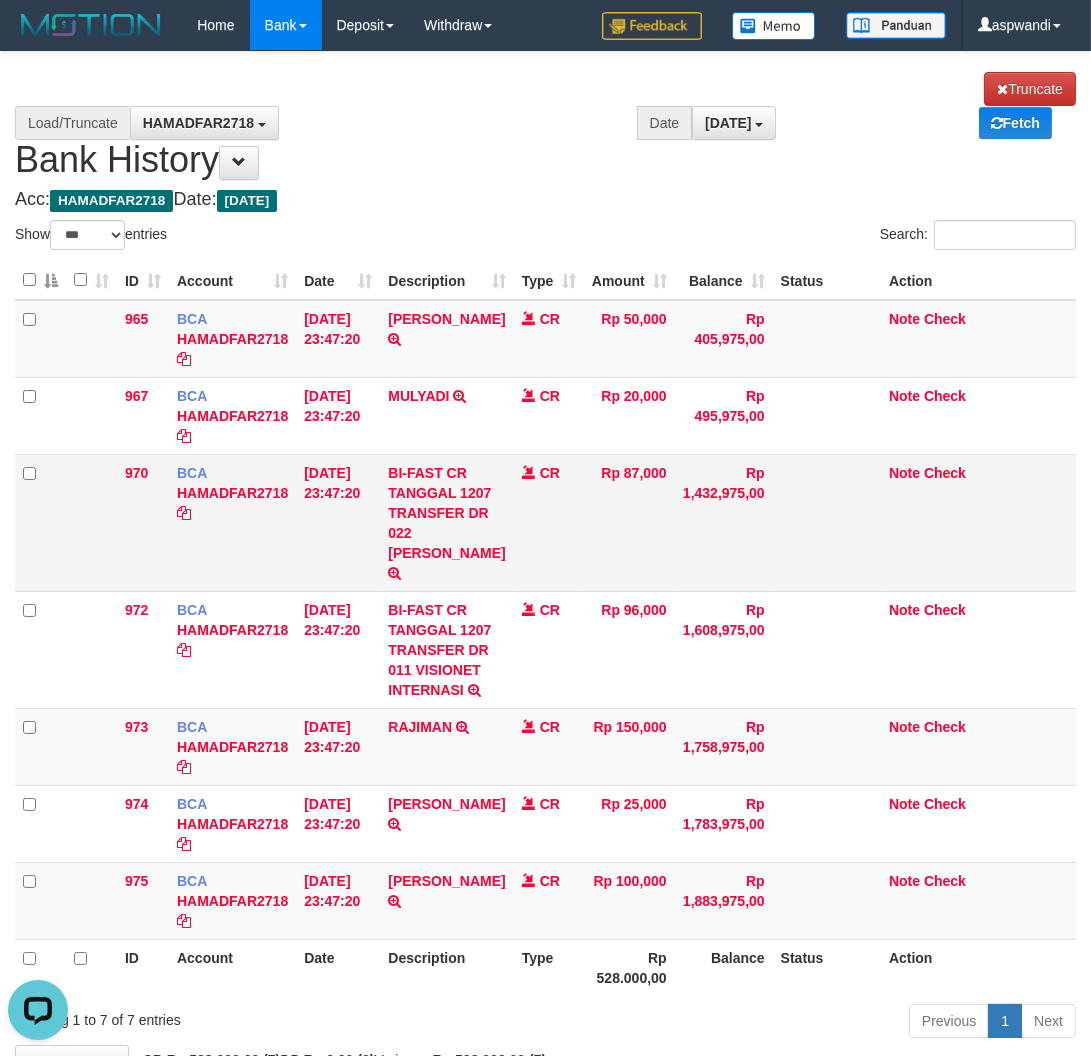scroll, scrollTop: 0, scrollLeft: 0, axis: both 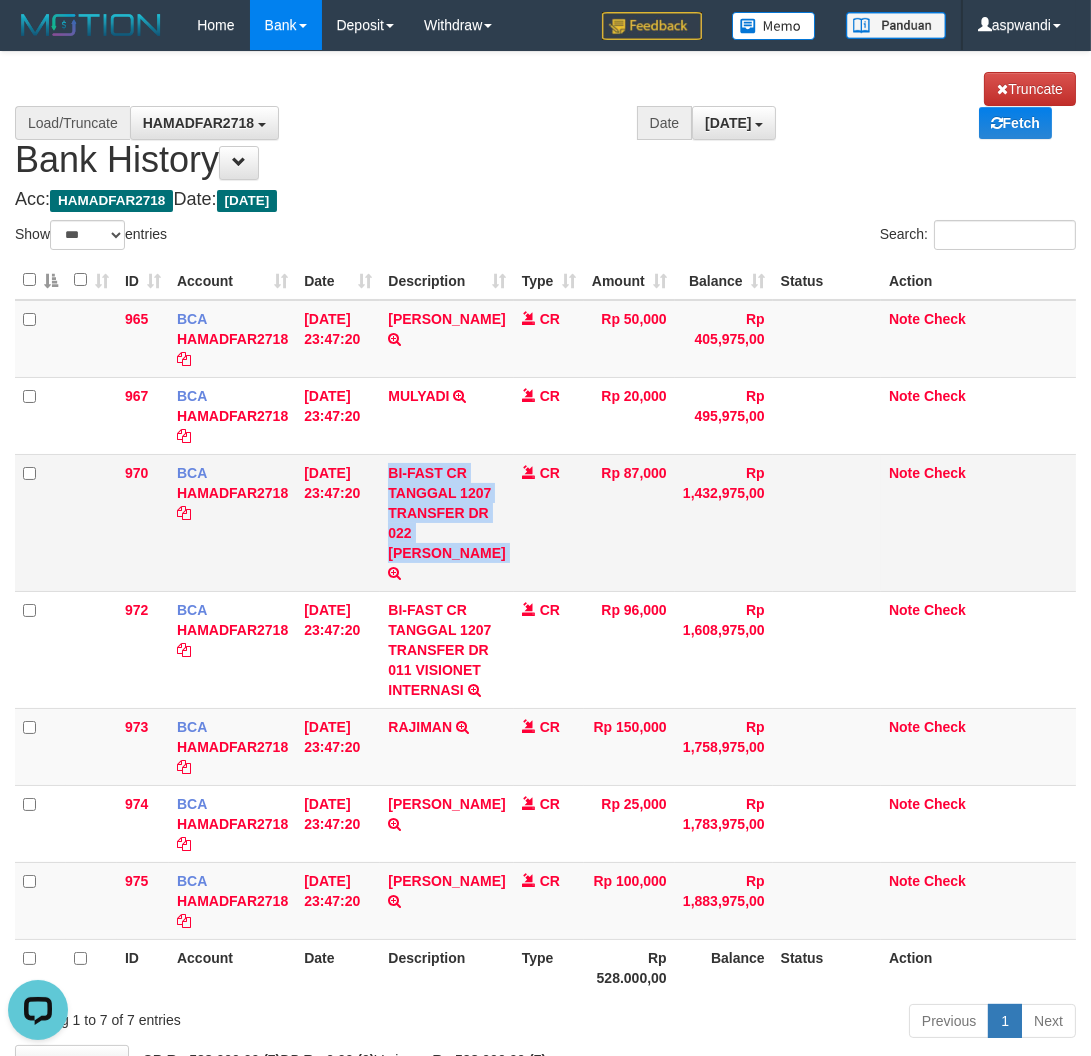 drag, startPoint x: 385, startPoint y: 463, endPoint x: 647, endPoint y: 558, distance: 278.6916 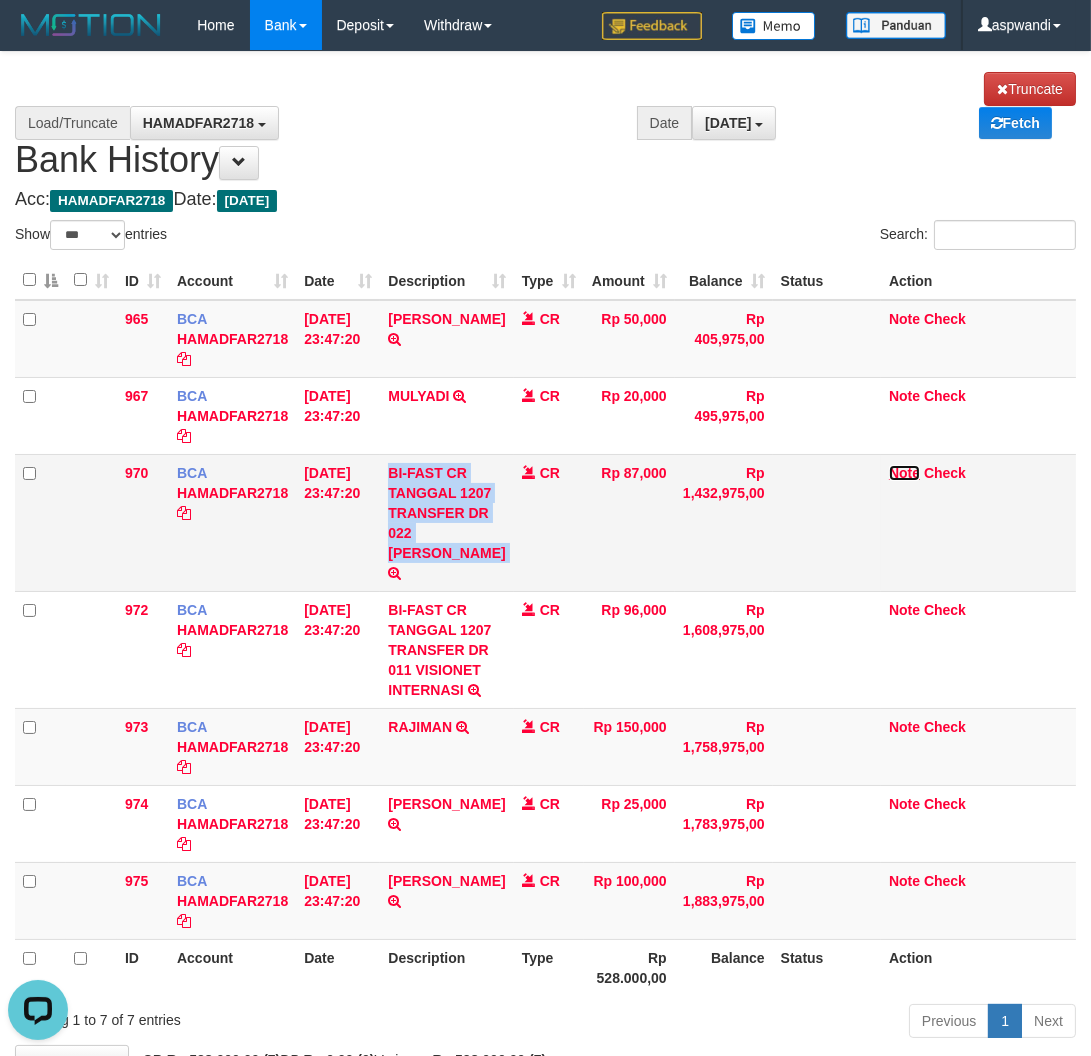 click on "Note" at bounding box center [904, 473] 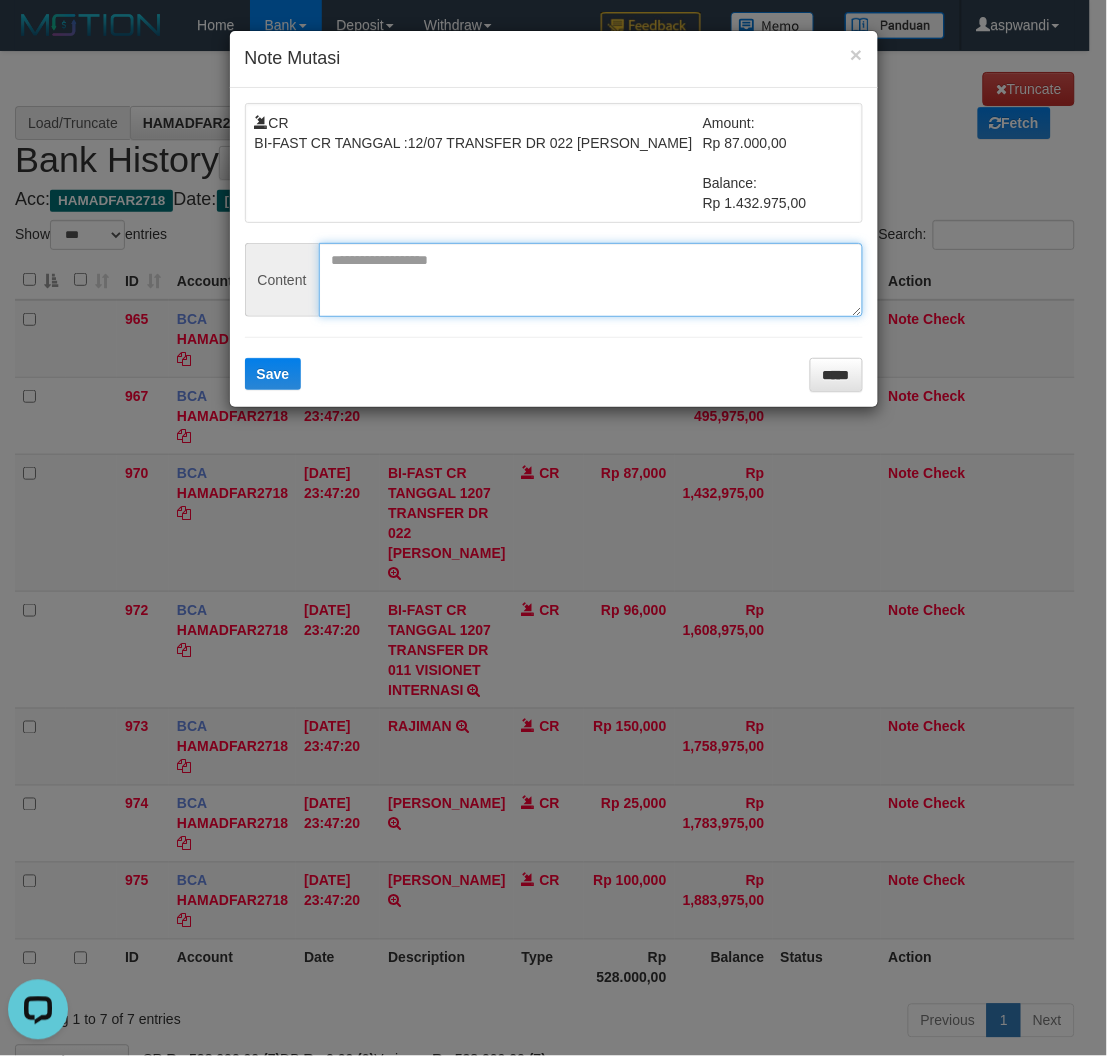 click at bounding box center [591, 280] 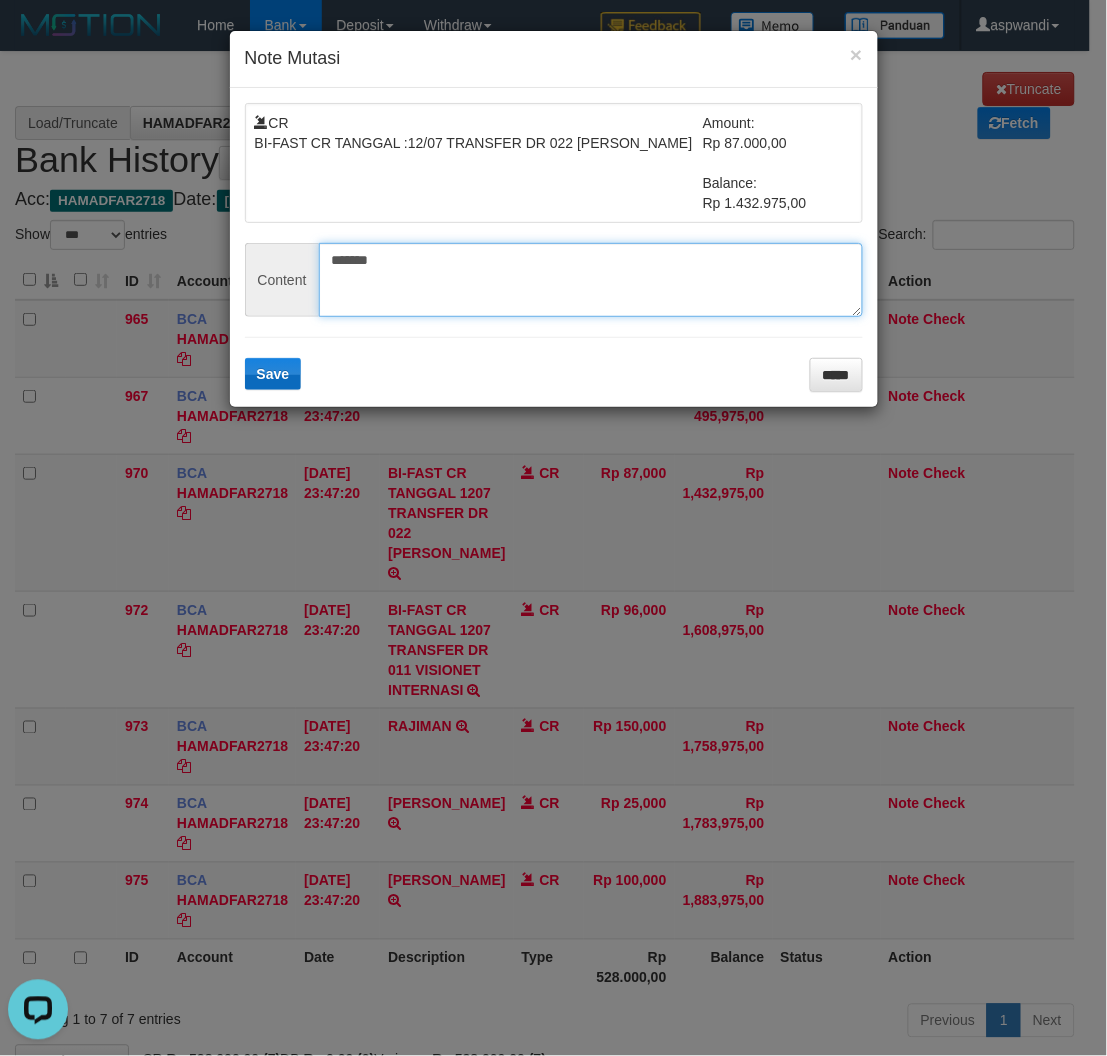 type on "*******" 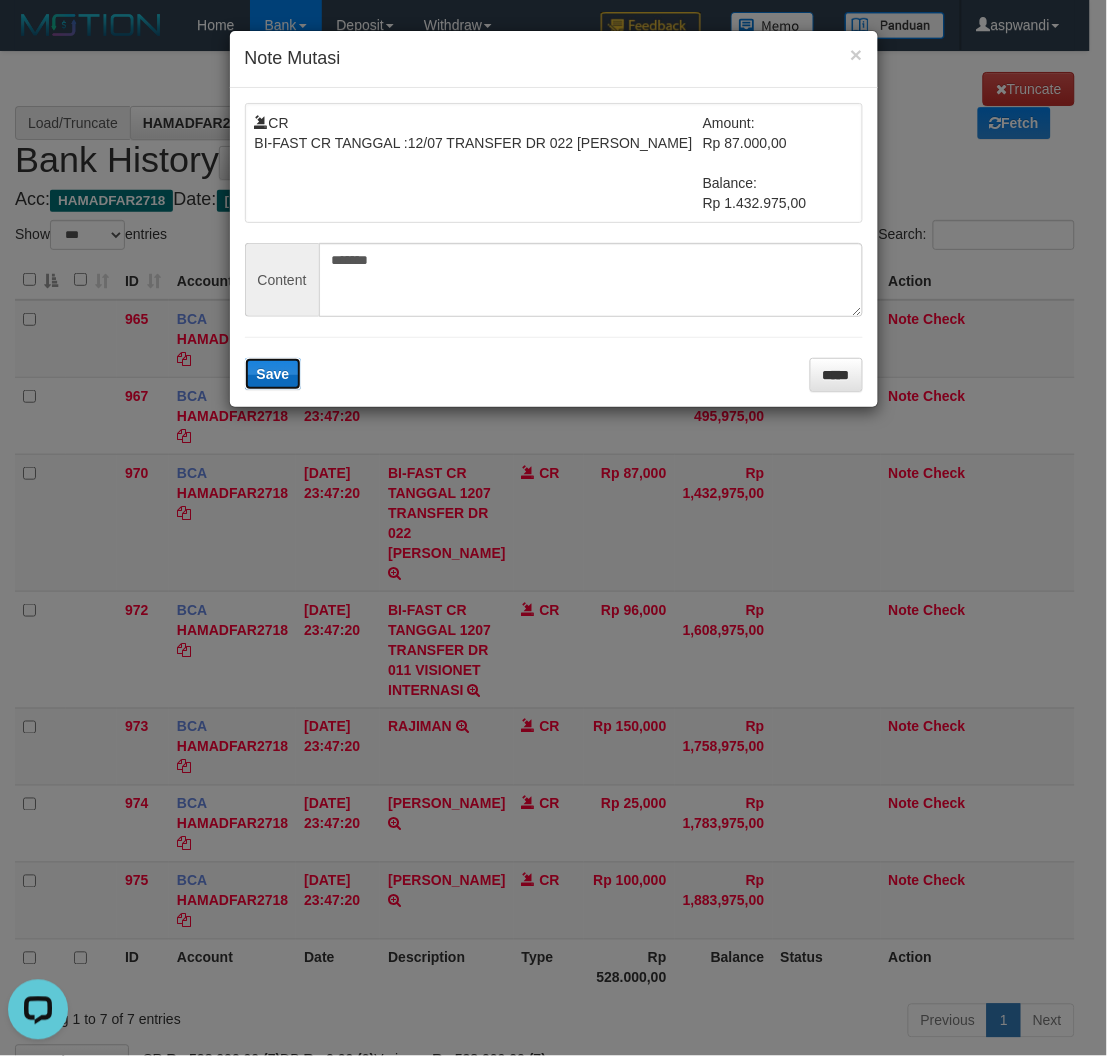 click on "Save" at bounding box center [273, 374] 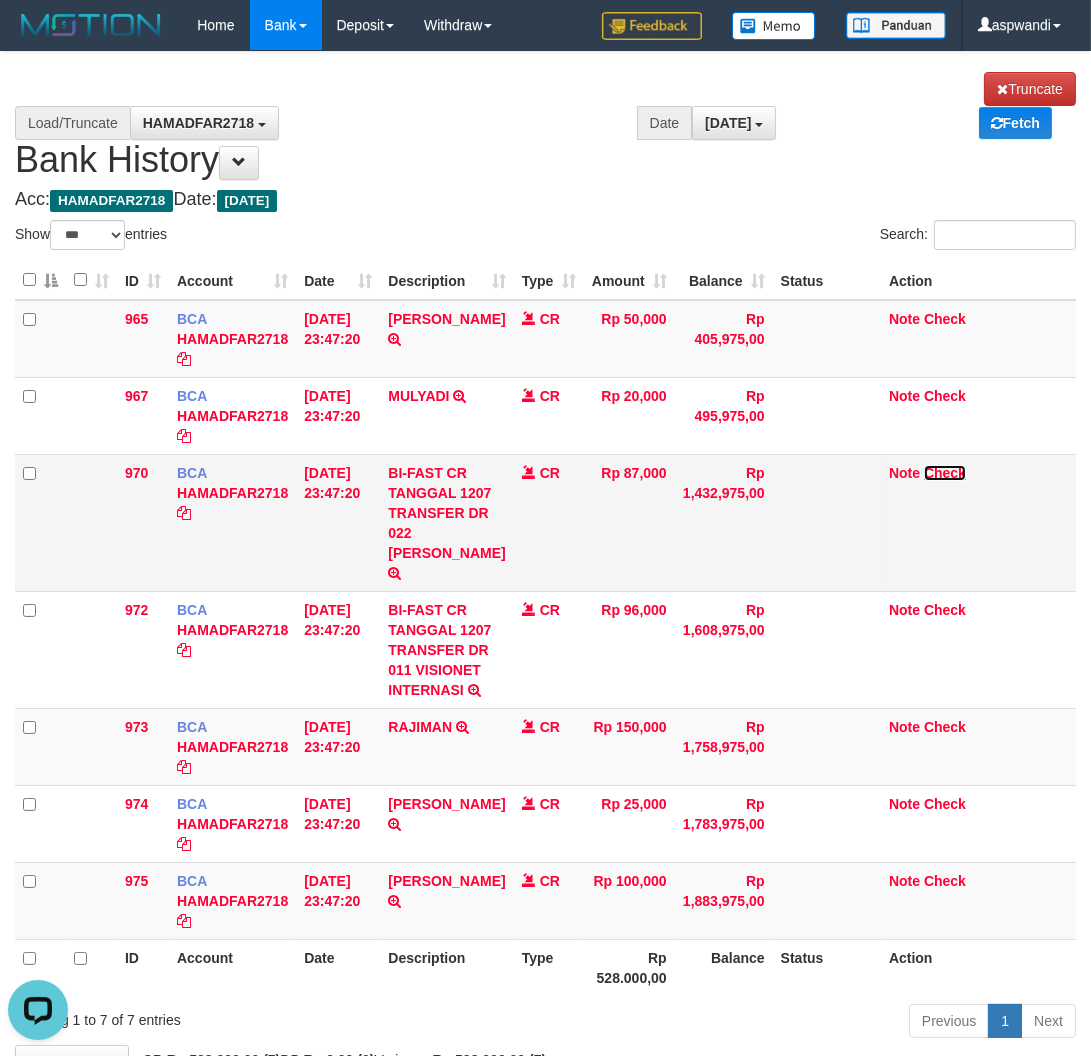 click on "Check" at bounding box center [945, 473] 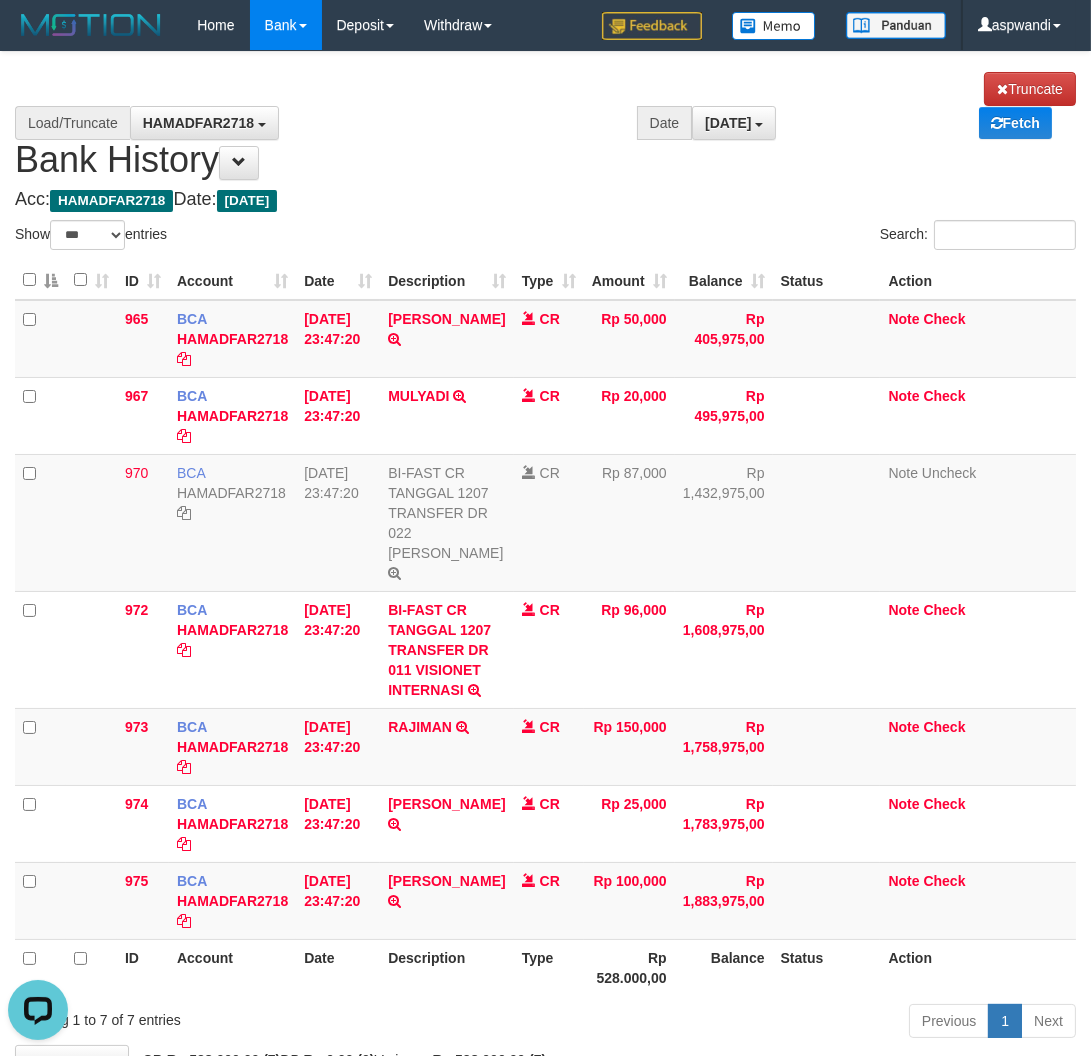 click on "**********" at bounding box center (545, 126) 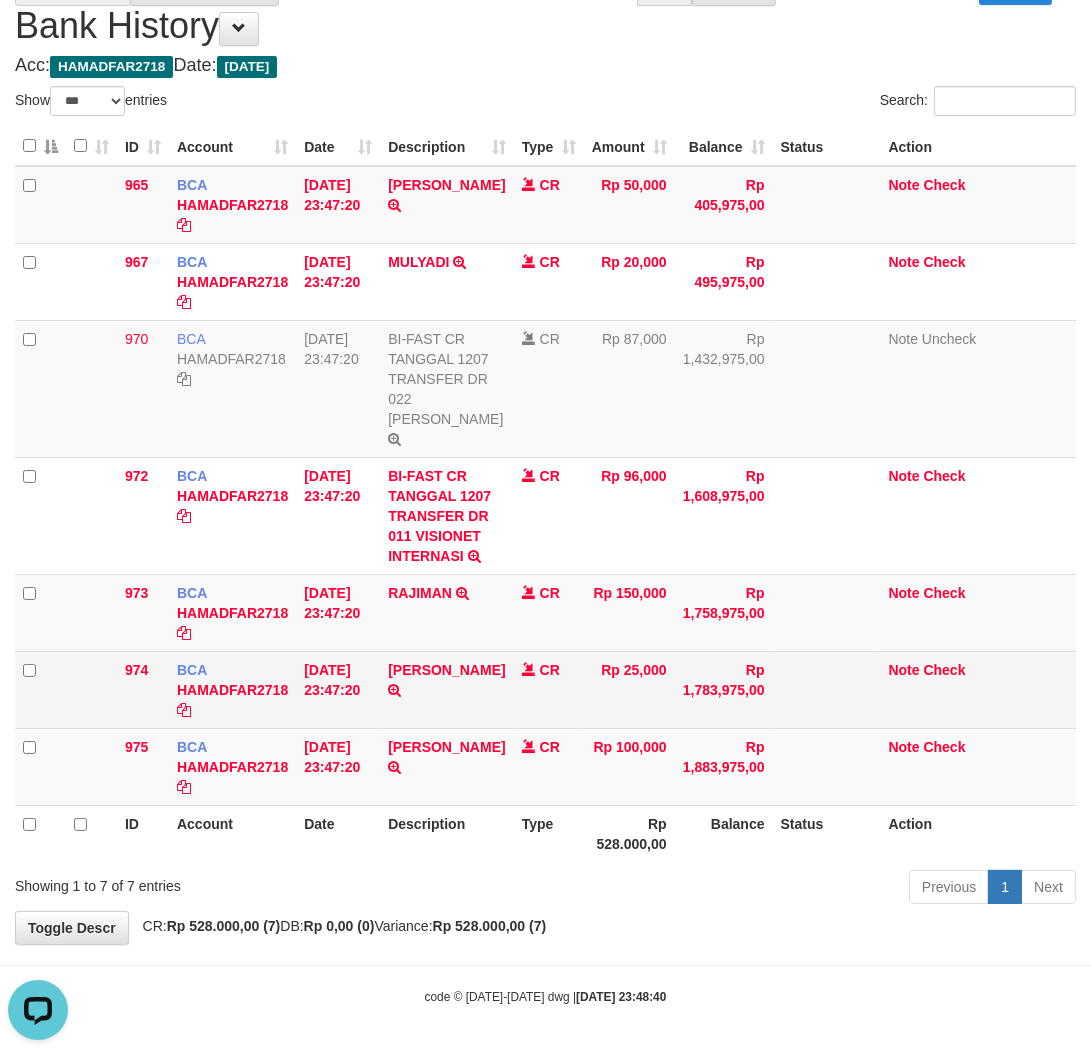 scroll, scrollTop: 196, scrollLeft: 0, axis: vertical 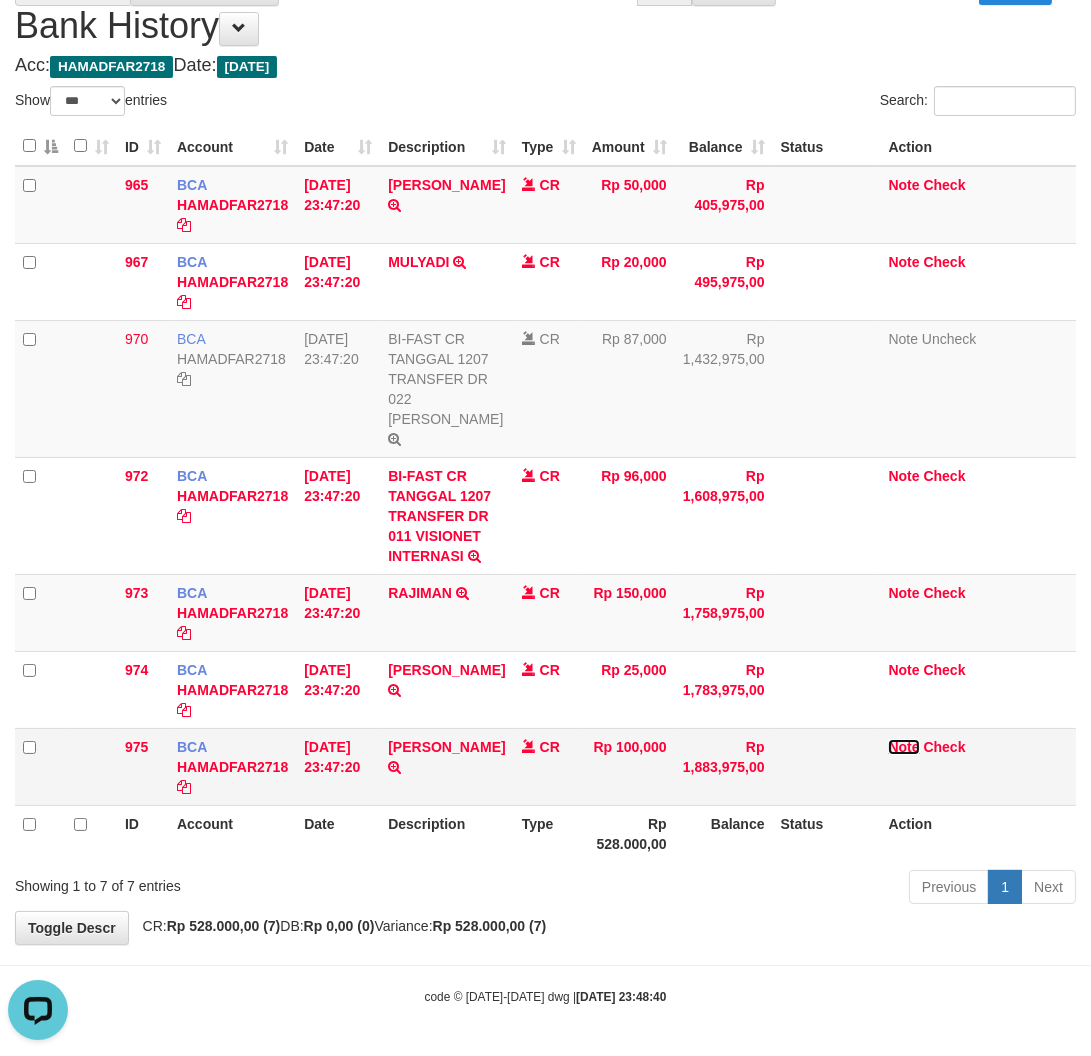 click on "Note" at bounding box center [903, 747] 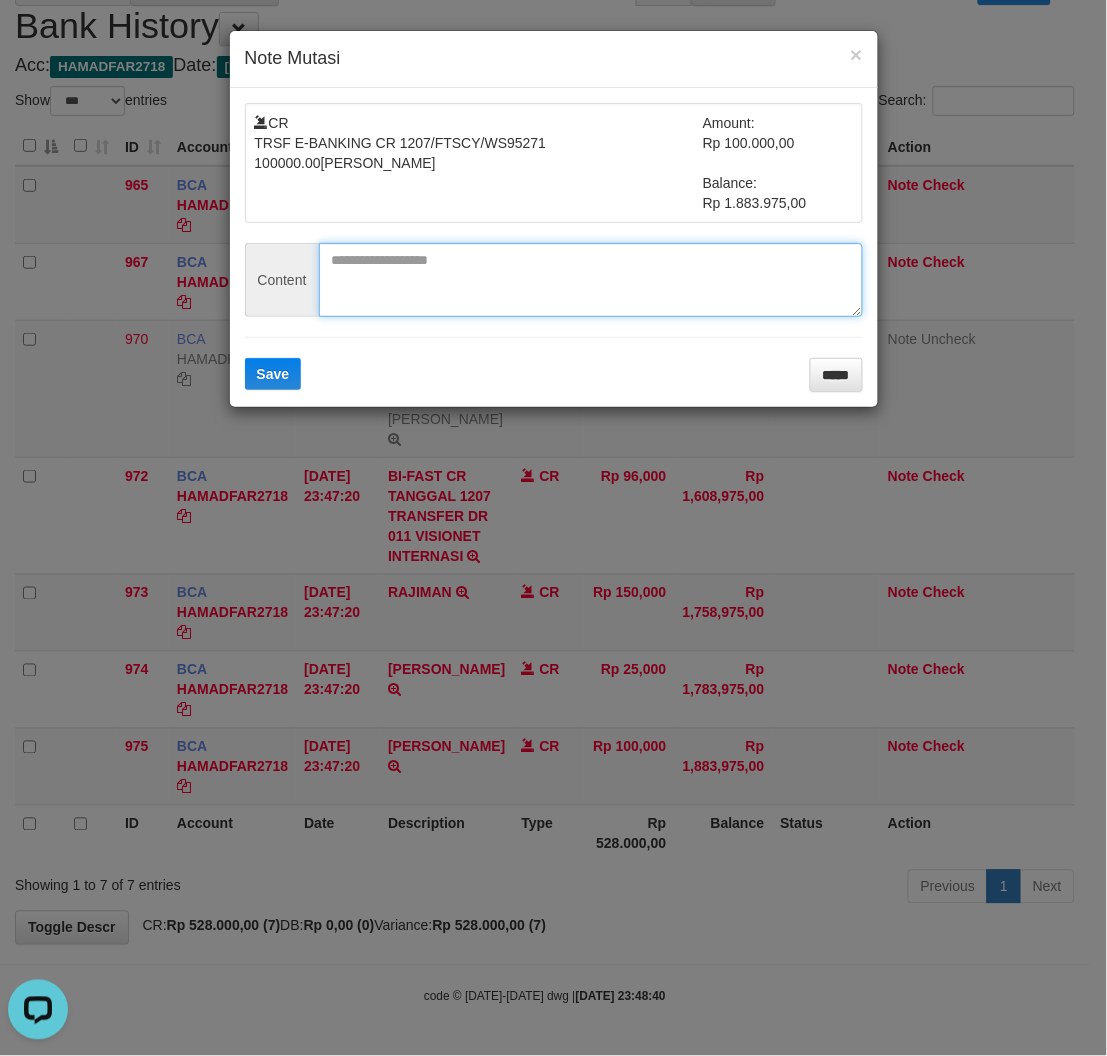 click at bounding box center (591, 280) 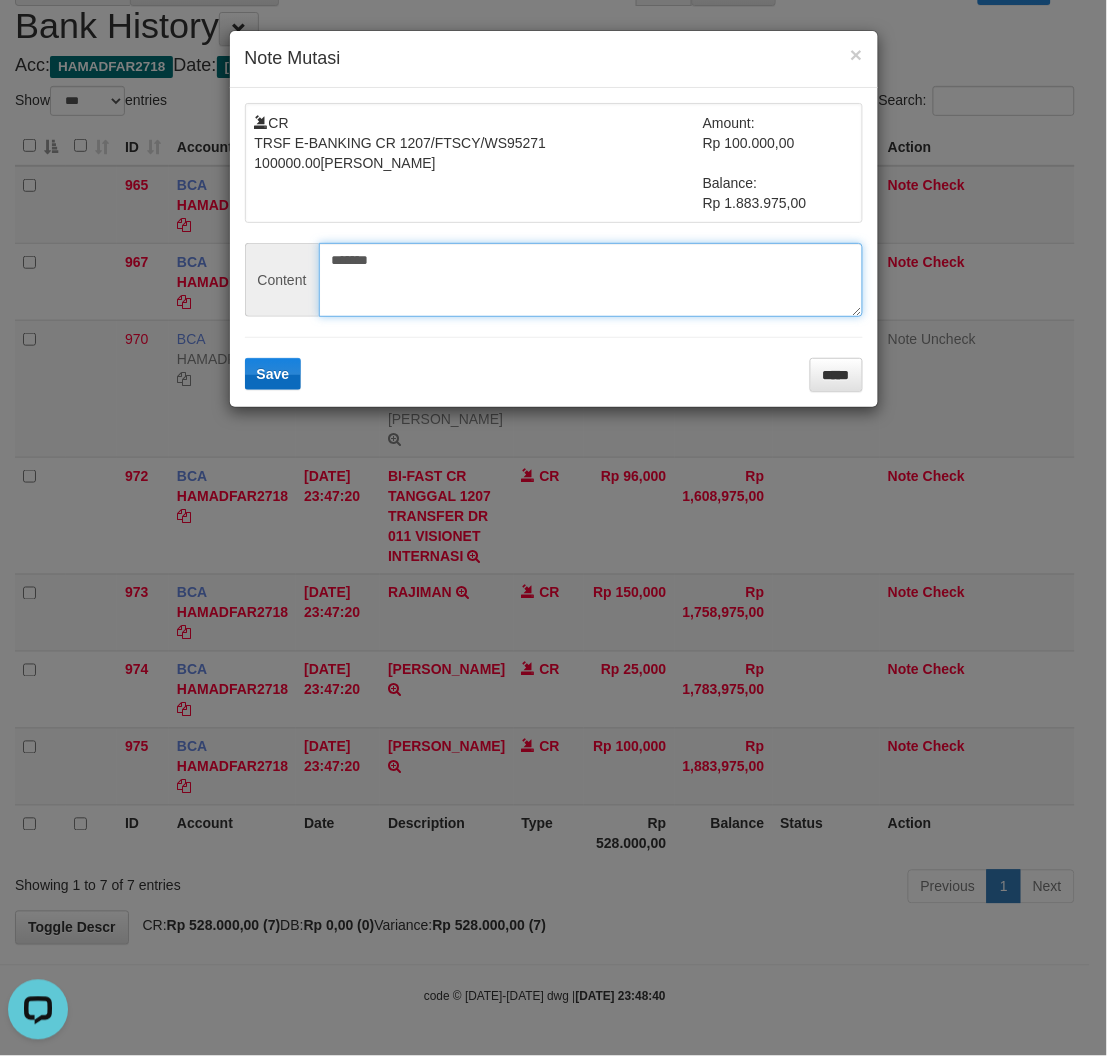 type on "*******" 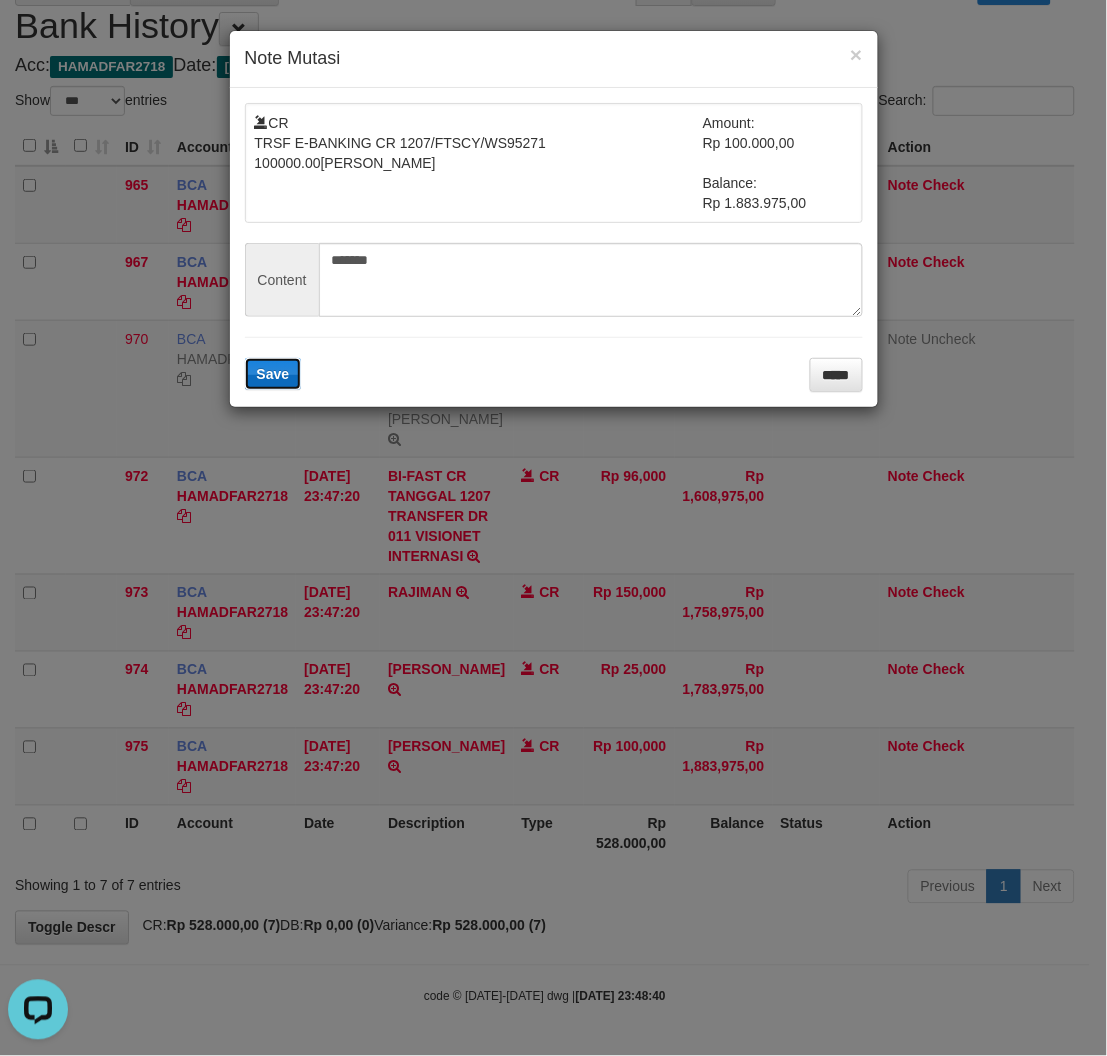 click on "Save" at bounding box center (273, 374) 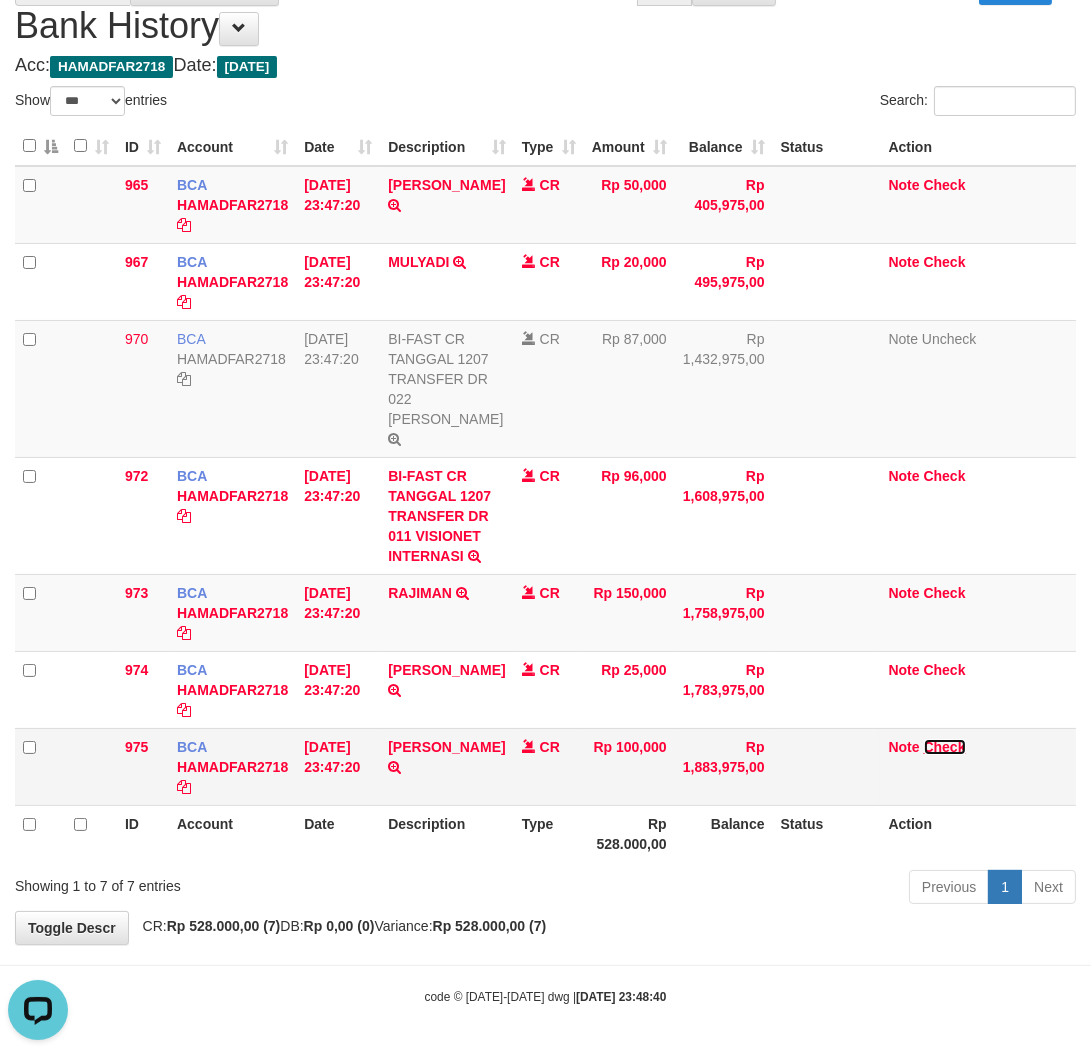 click on "Check" at bounding box center [945, 747] 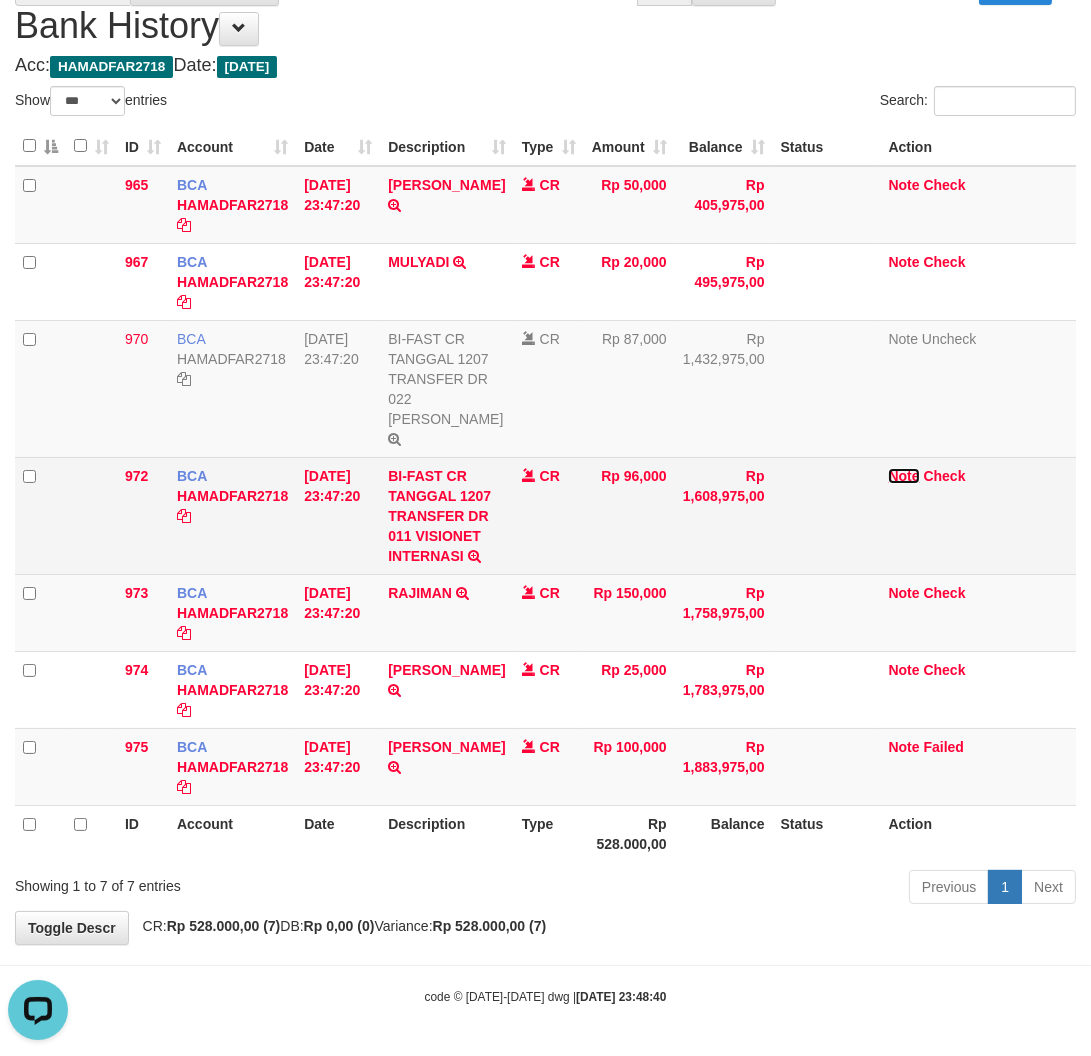 click on "Note" at bounding box center (903, 476) 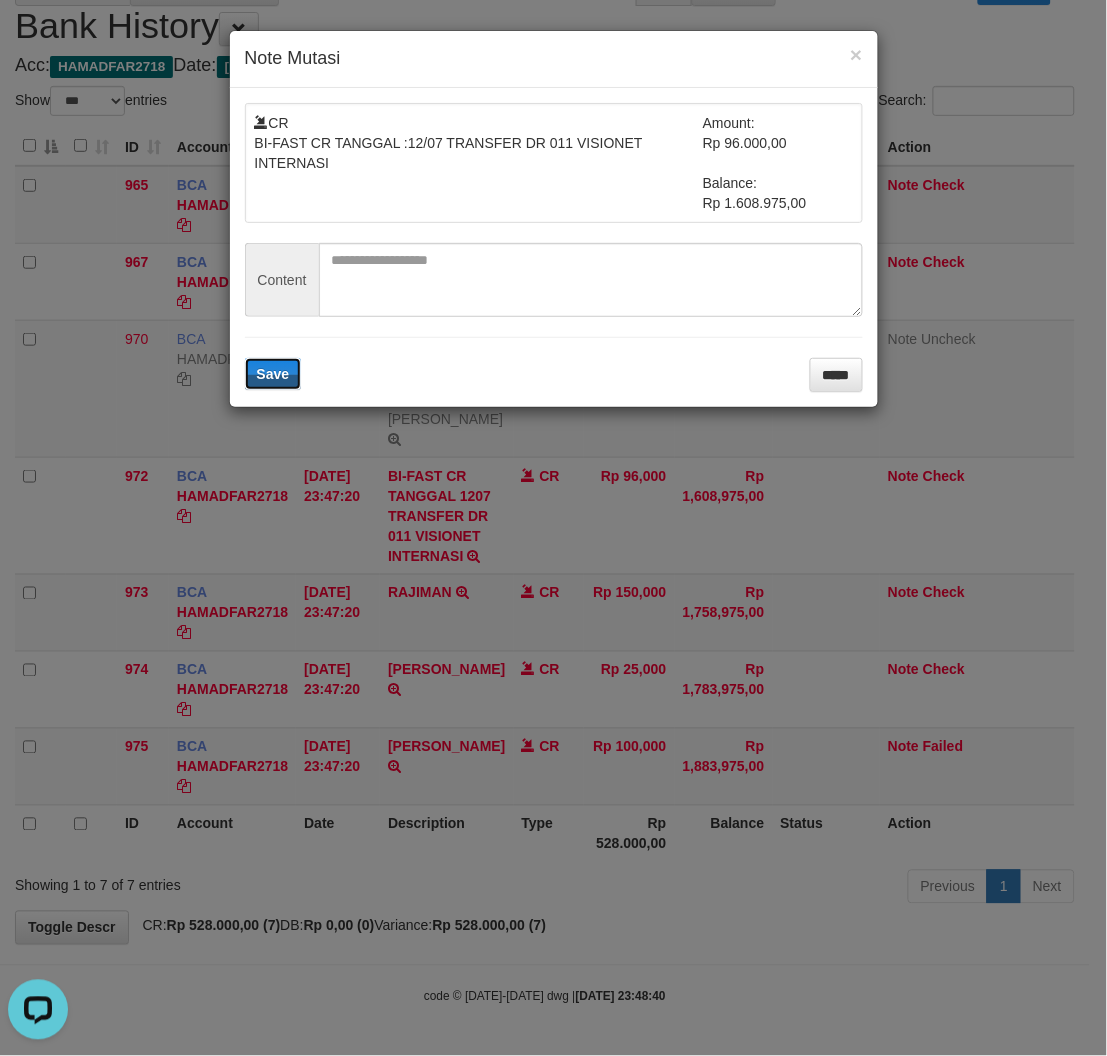 type 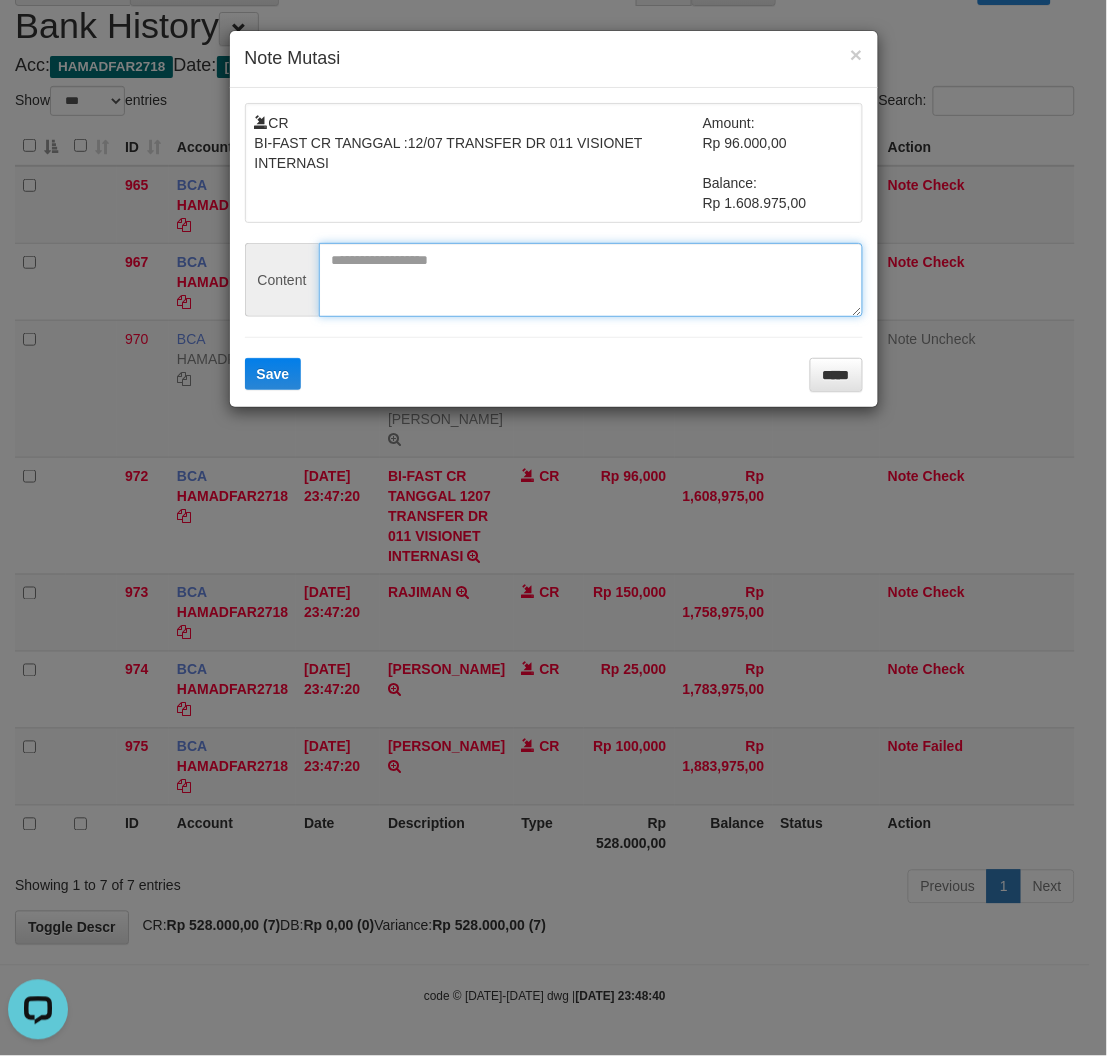 click at bounding box center [591, 280] 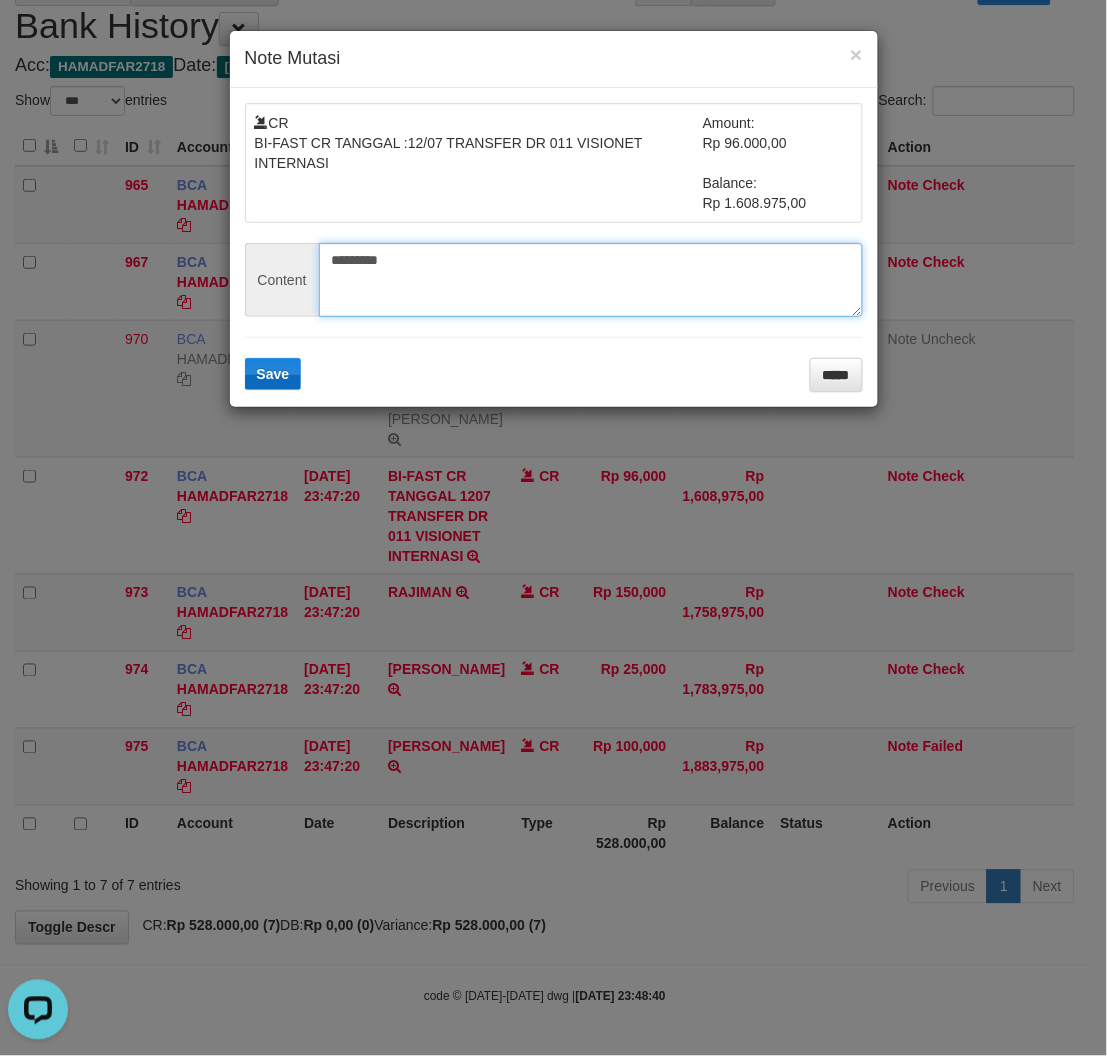 type on "*********" 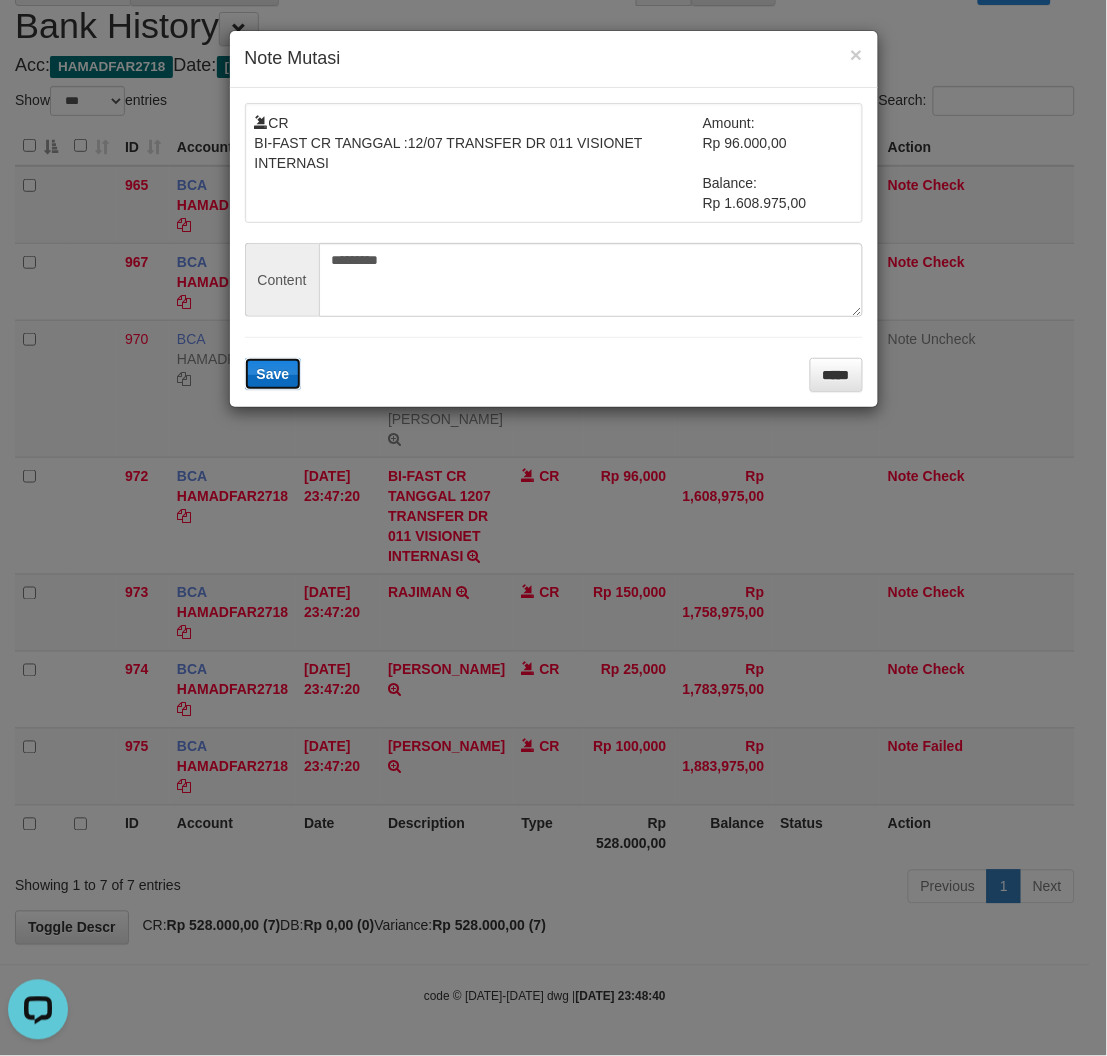 click on "Save" at bounding box center [273, 374] 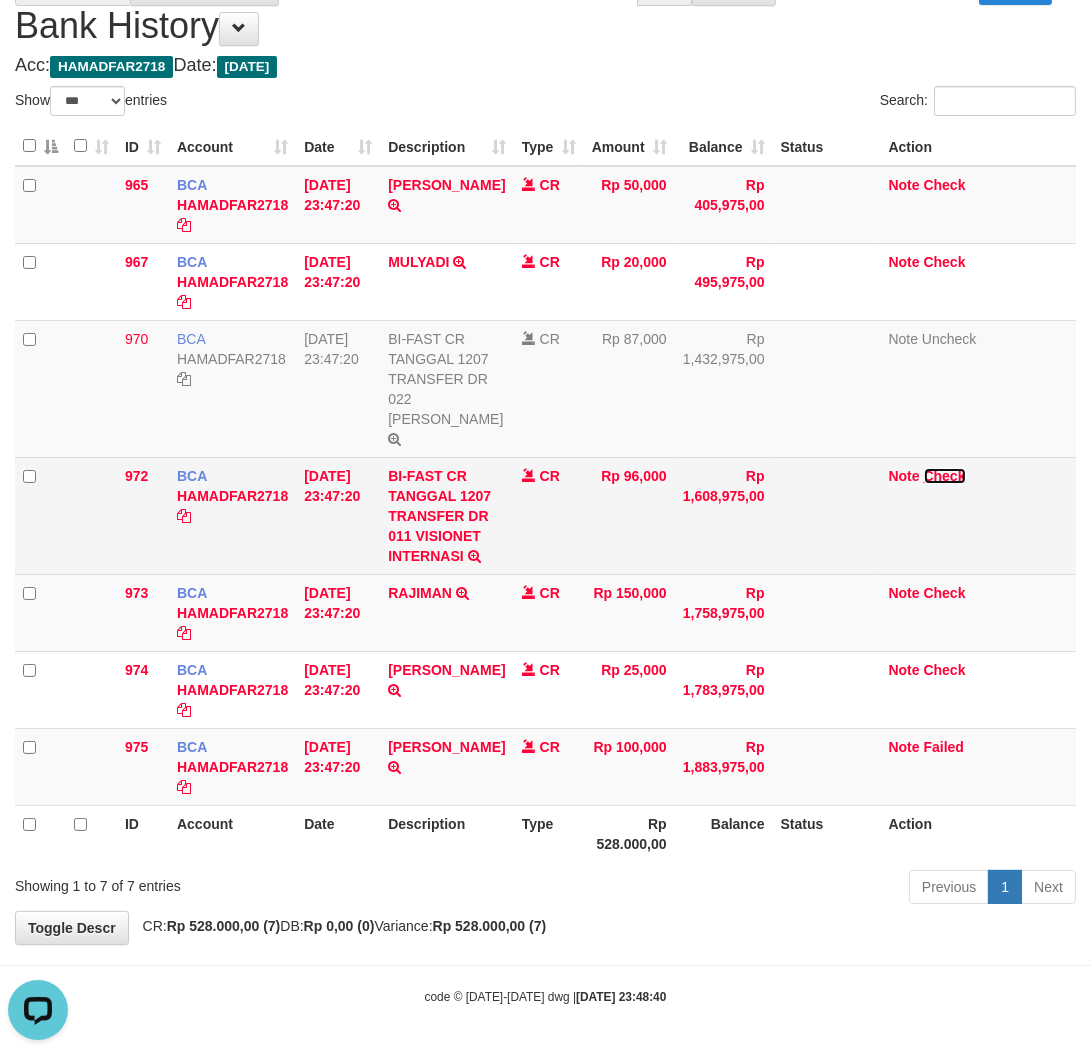click on "Check" at bounding box center (945, 476) 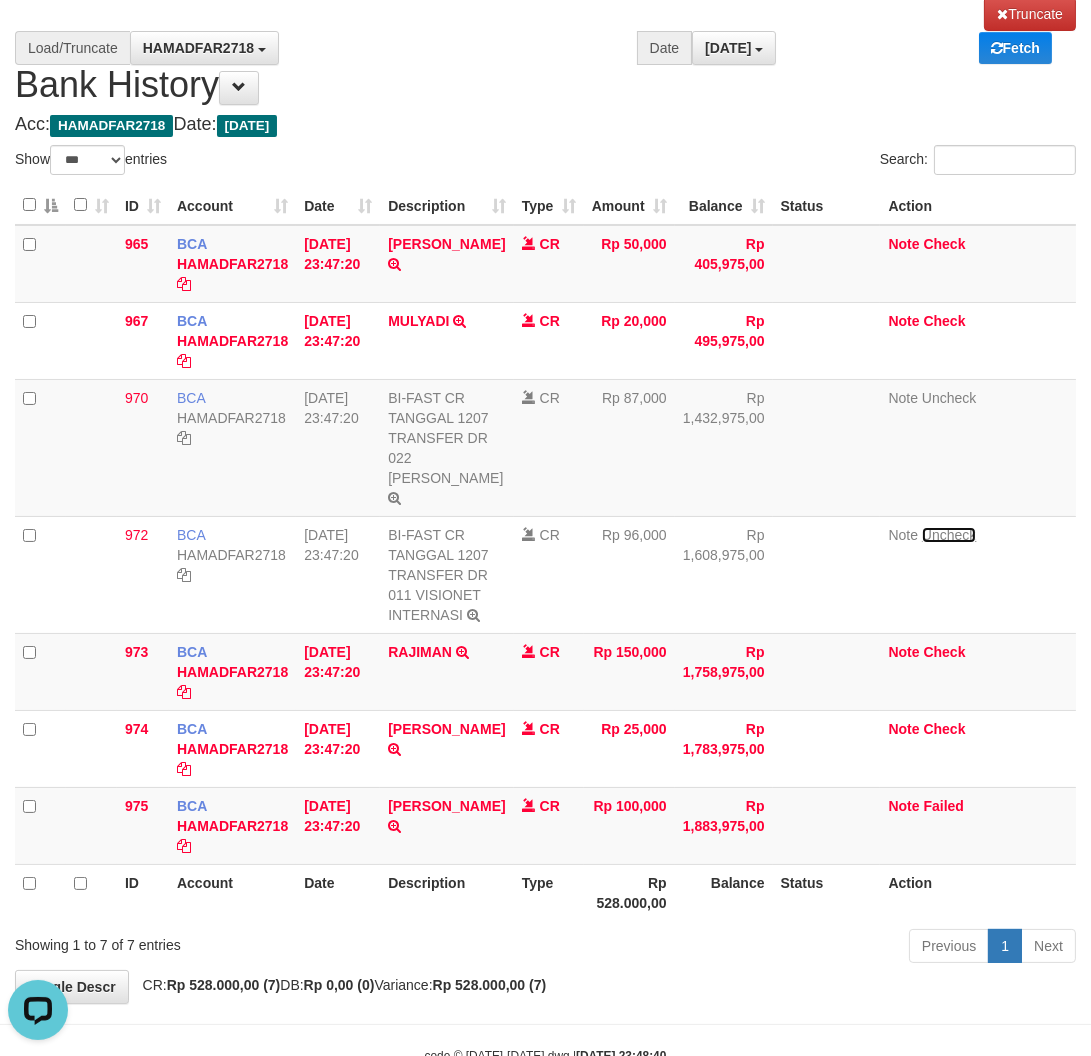 scroll, scrollTop: 0, scrollLeft: 0, axis: both 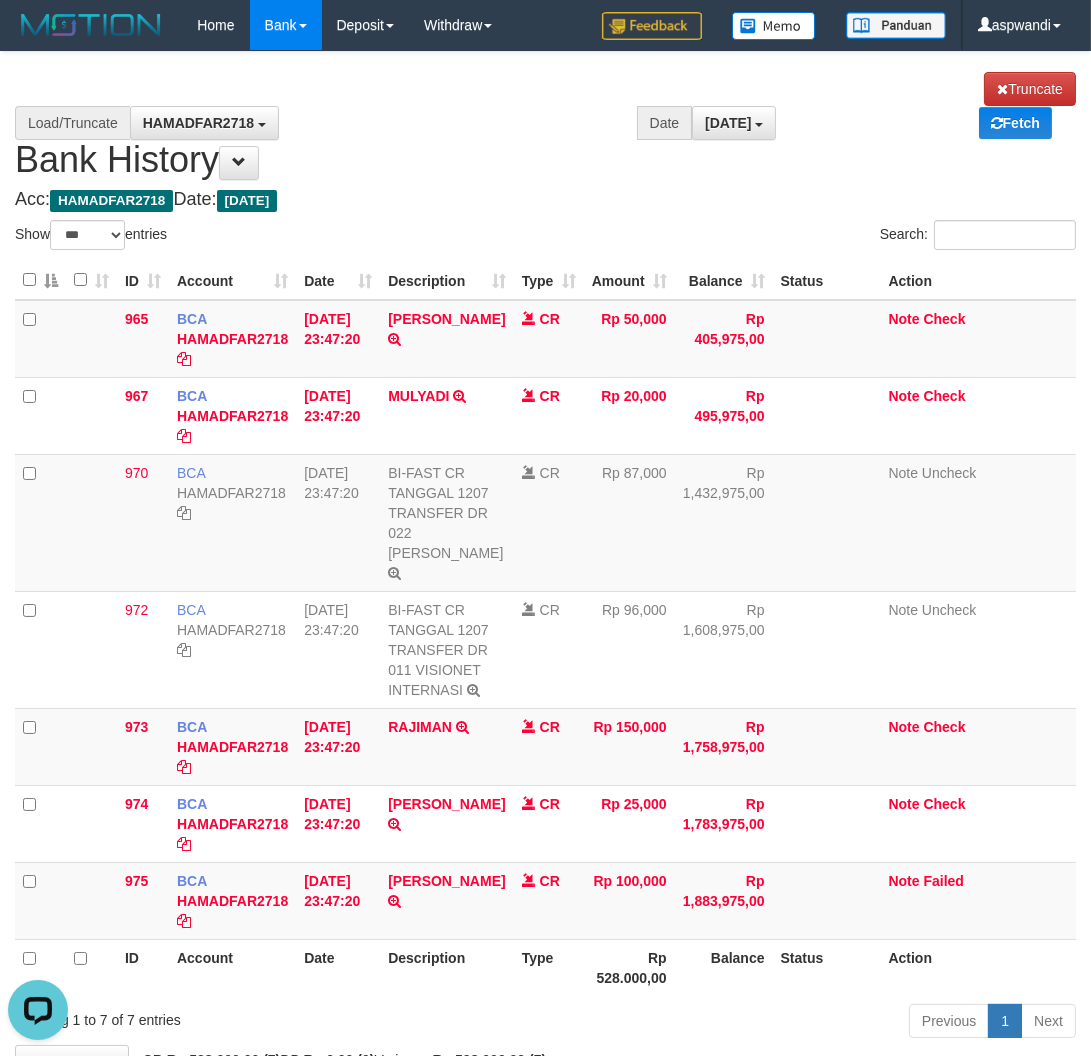 click on "**********" at bounding box center [545, 126] 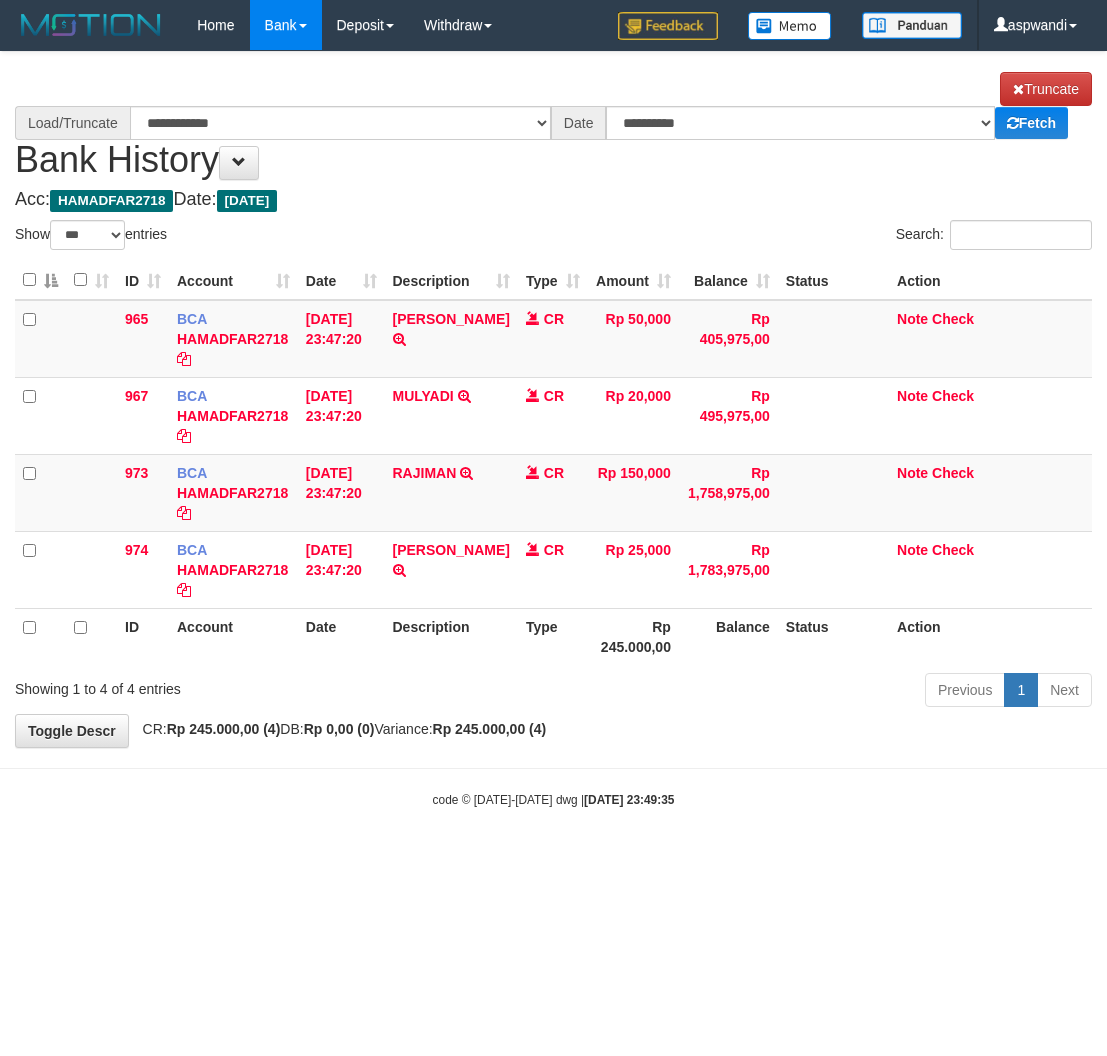 select on "***" 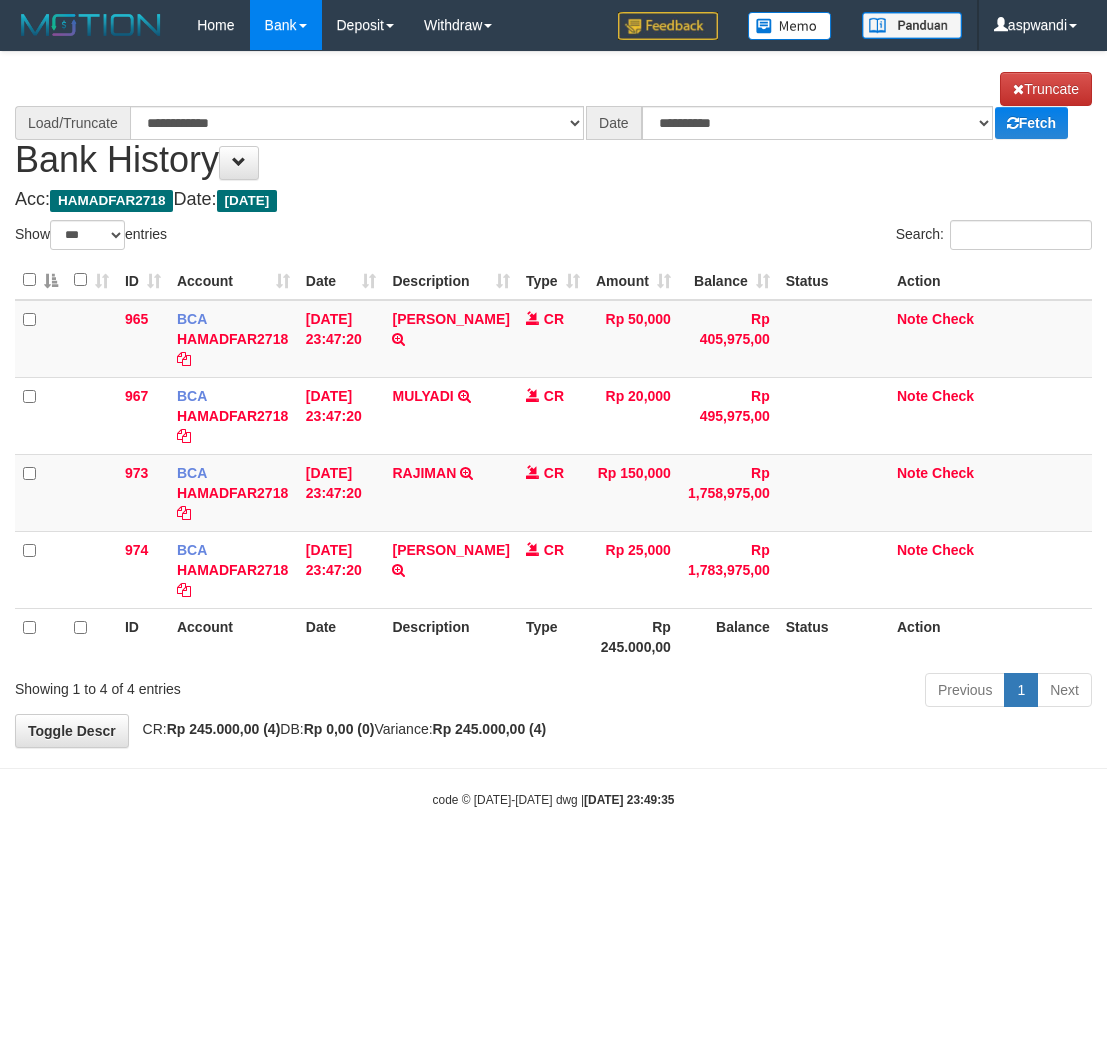 scroll, scrollTop: 0, scrollLeft: 0, axis: both 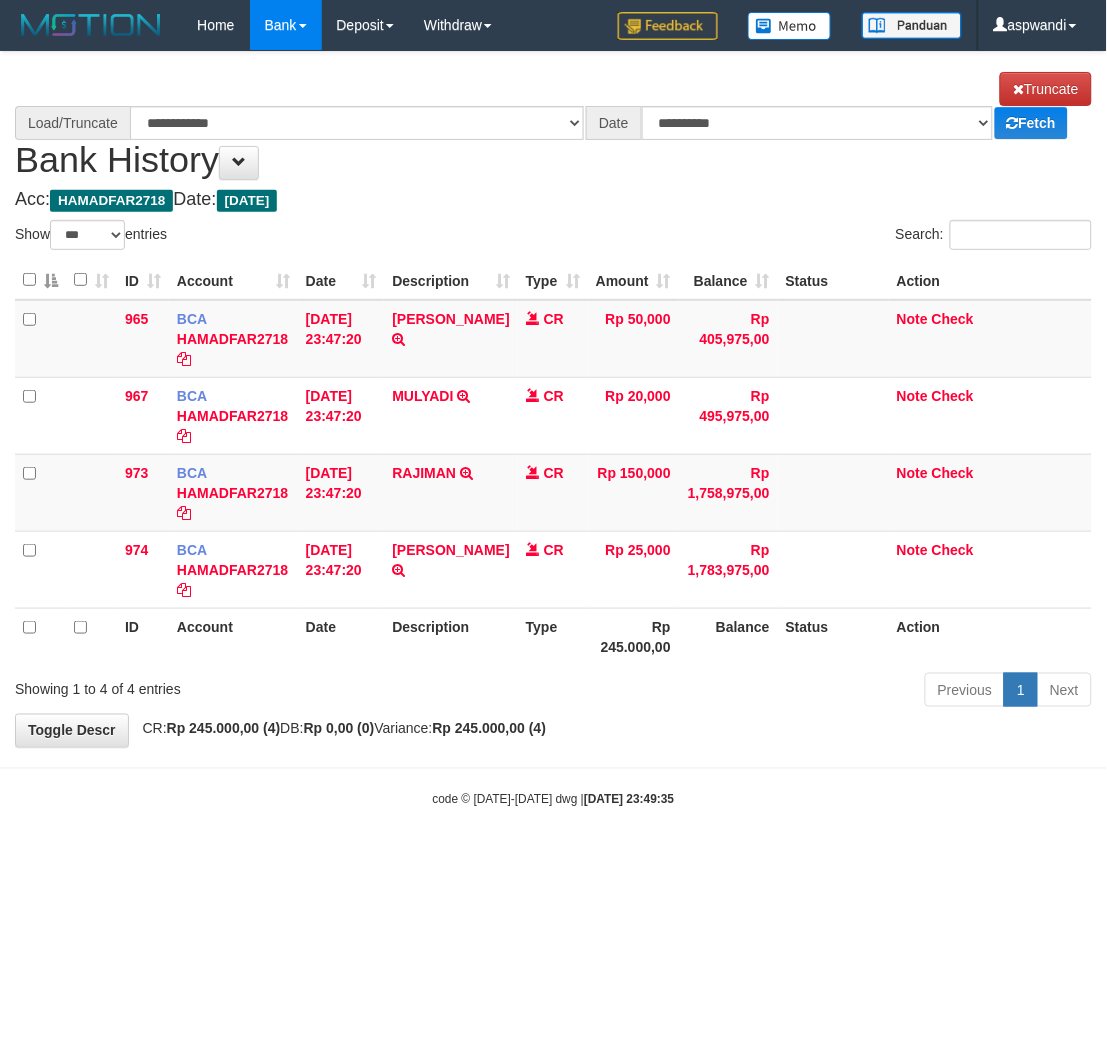 select on "****" 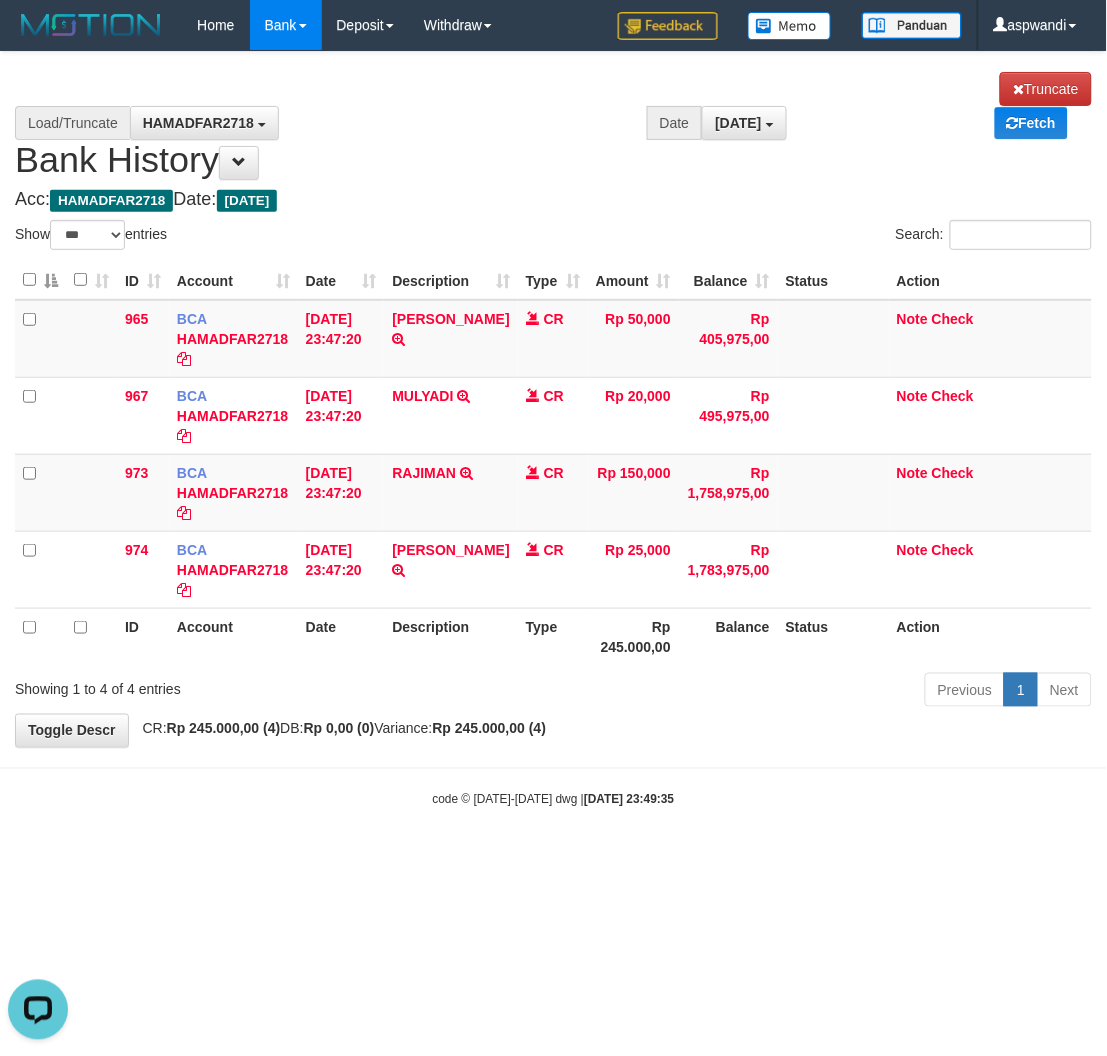 scroll, scrollTop: 0, scrollLeft: 0, axis: both 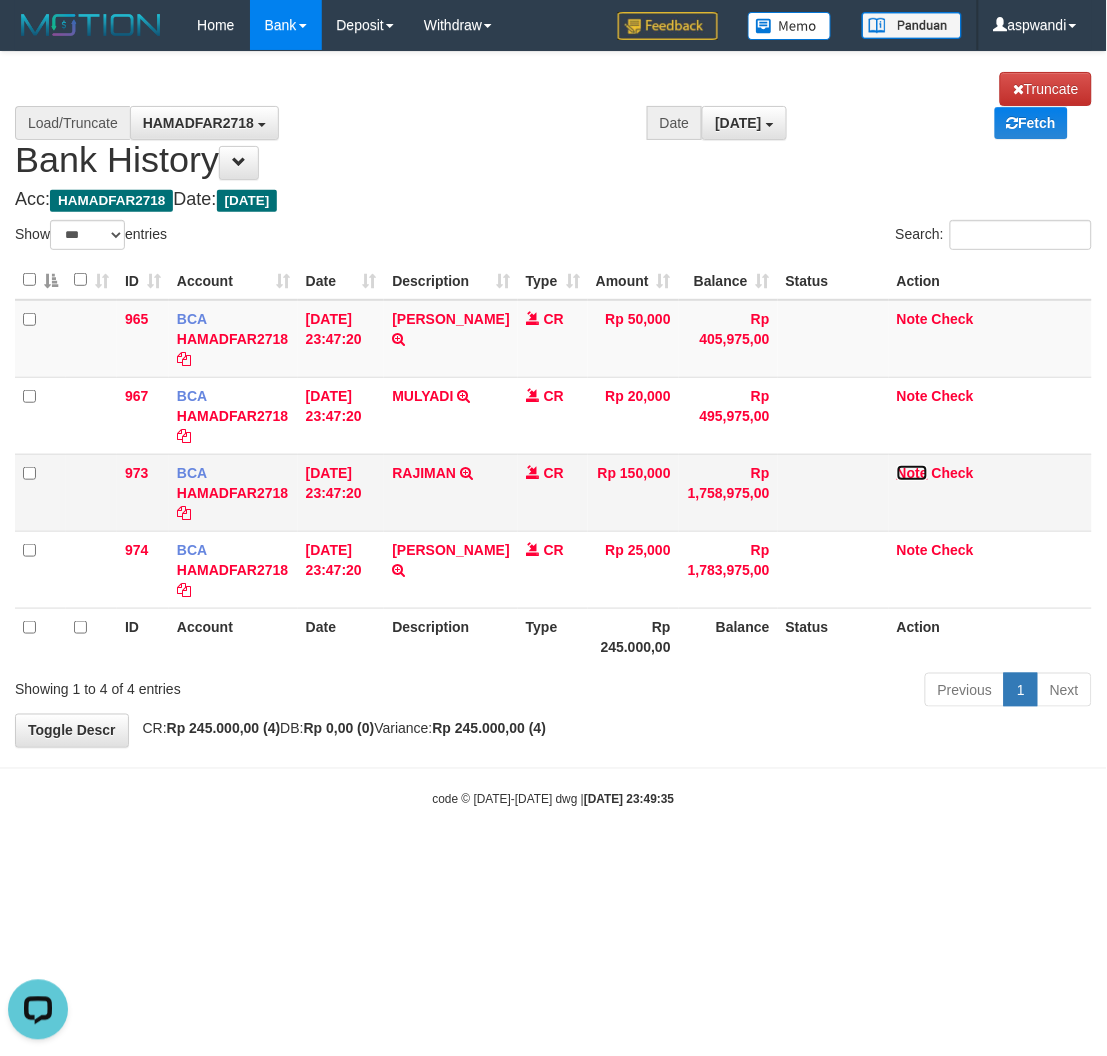 click on "Note" at bounding box center [912, 473] 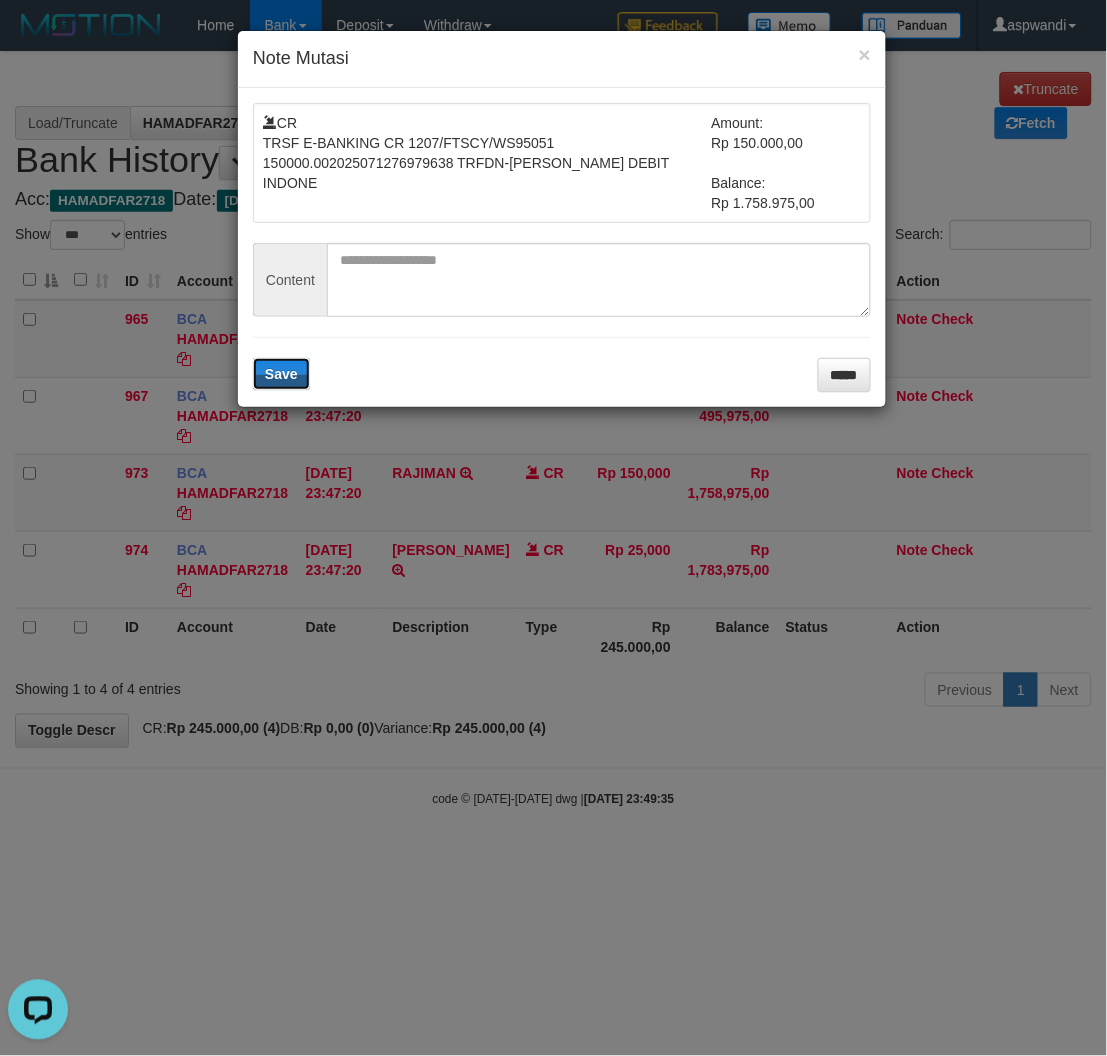 type 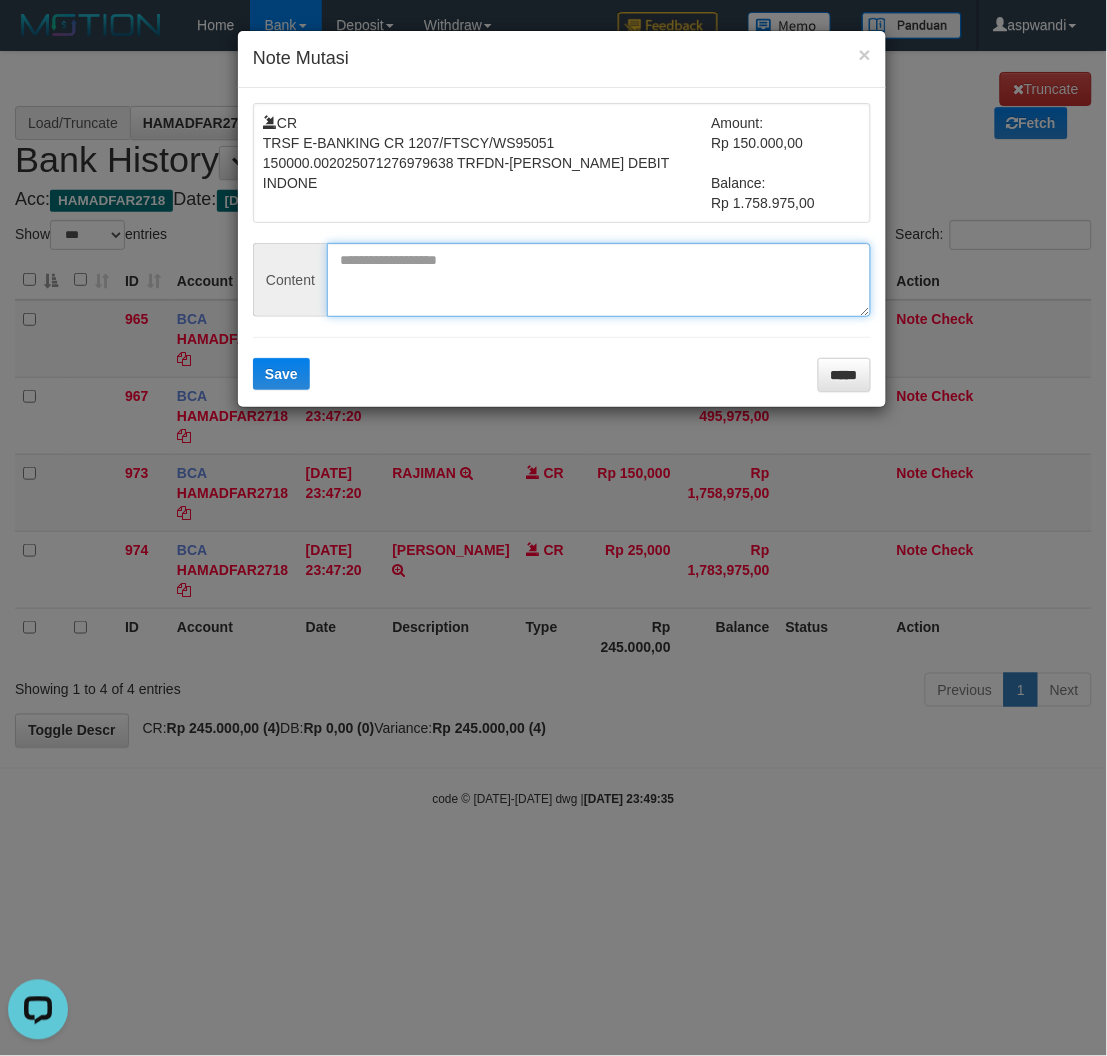 click at bounding box center (599, 280) 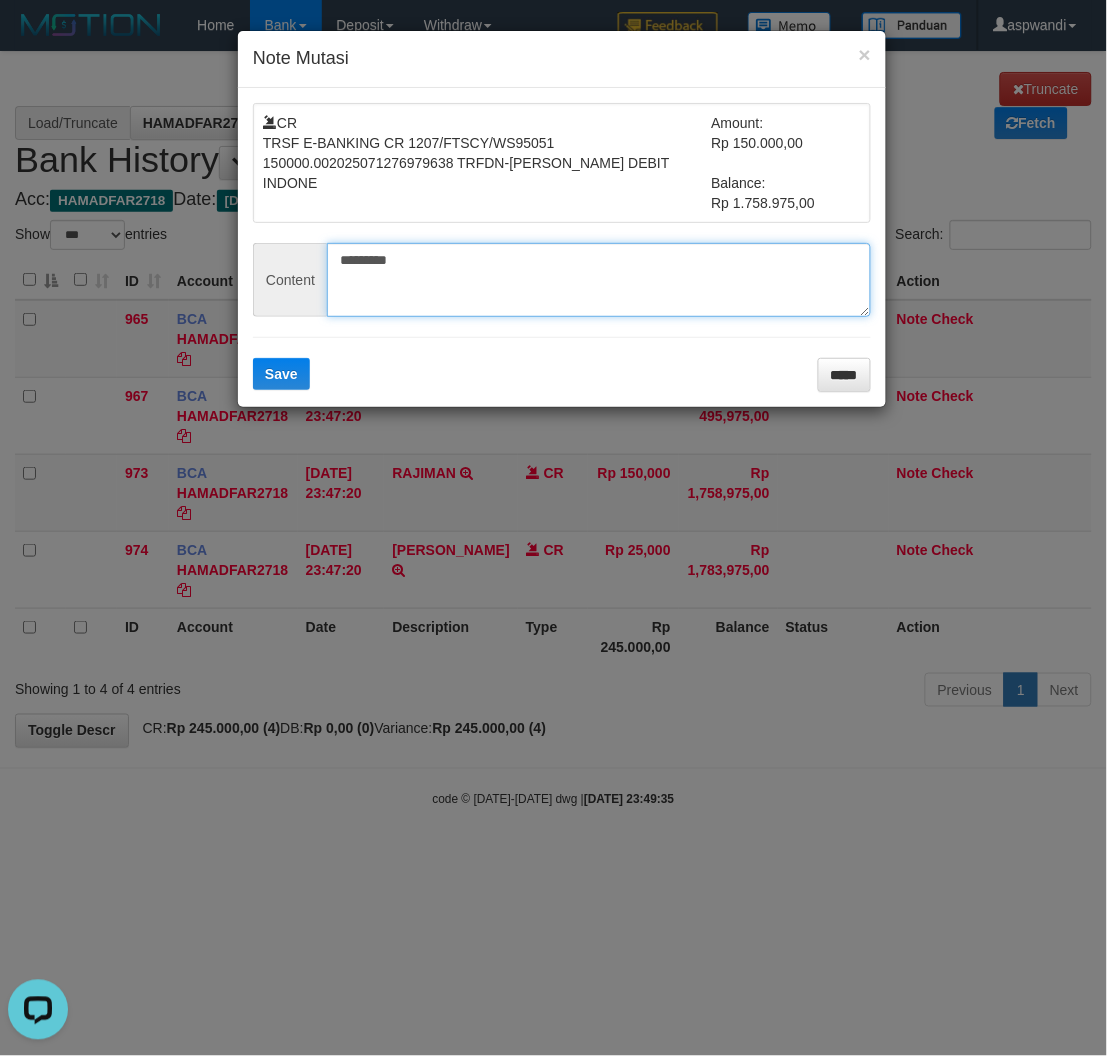 type on "*********" 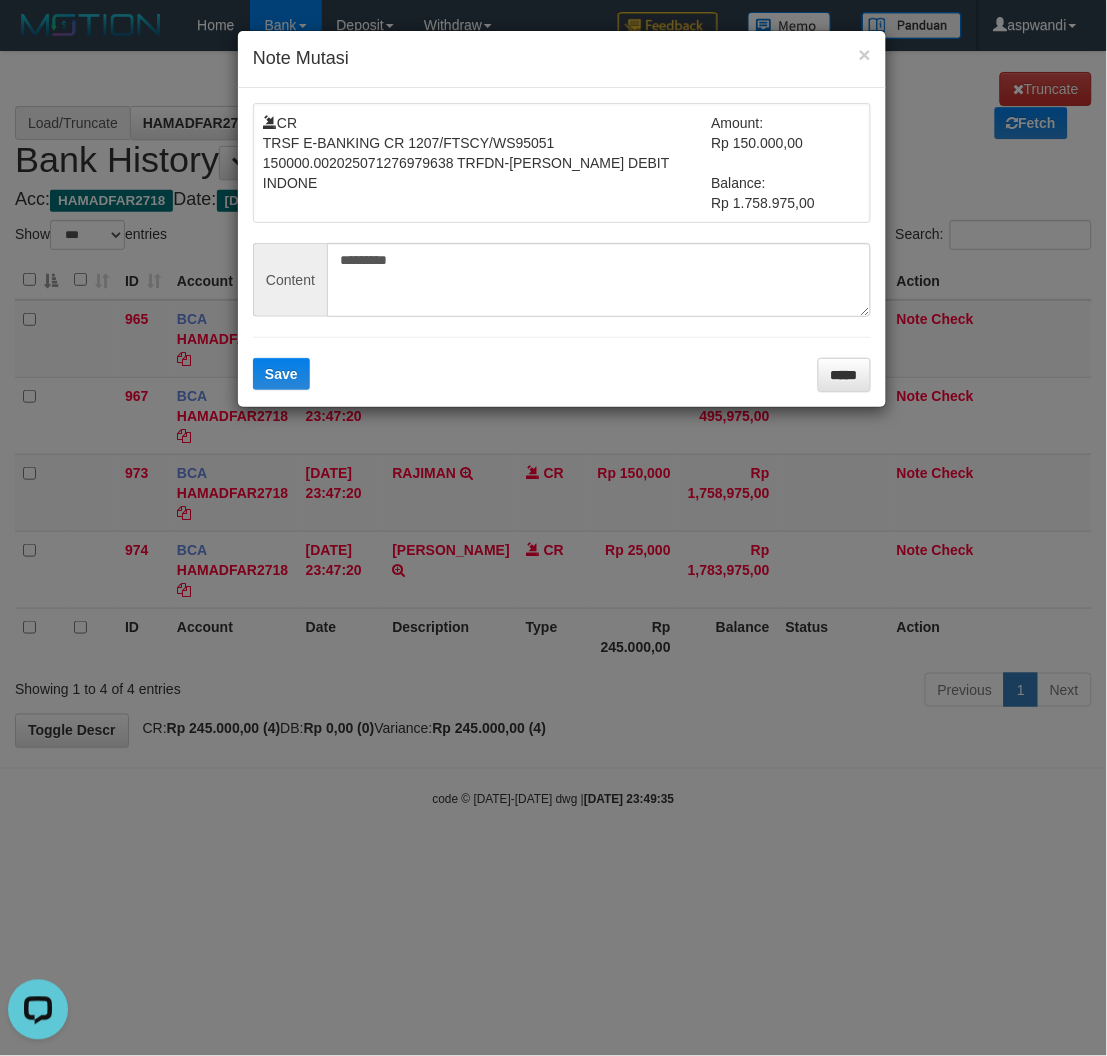 click on "CR
TRSF E-BANKING CR 1207/FTSCY/WS95051
150000.002025071276979638 TRFDN-RAJIMAN ESPAY DEBIT INDONE
Amount:
Rp 150.000,00
Balance:
Rp 1.758.975,00
Content
*********
Save
*****" at bounding box center [562, 247] 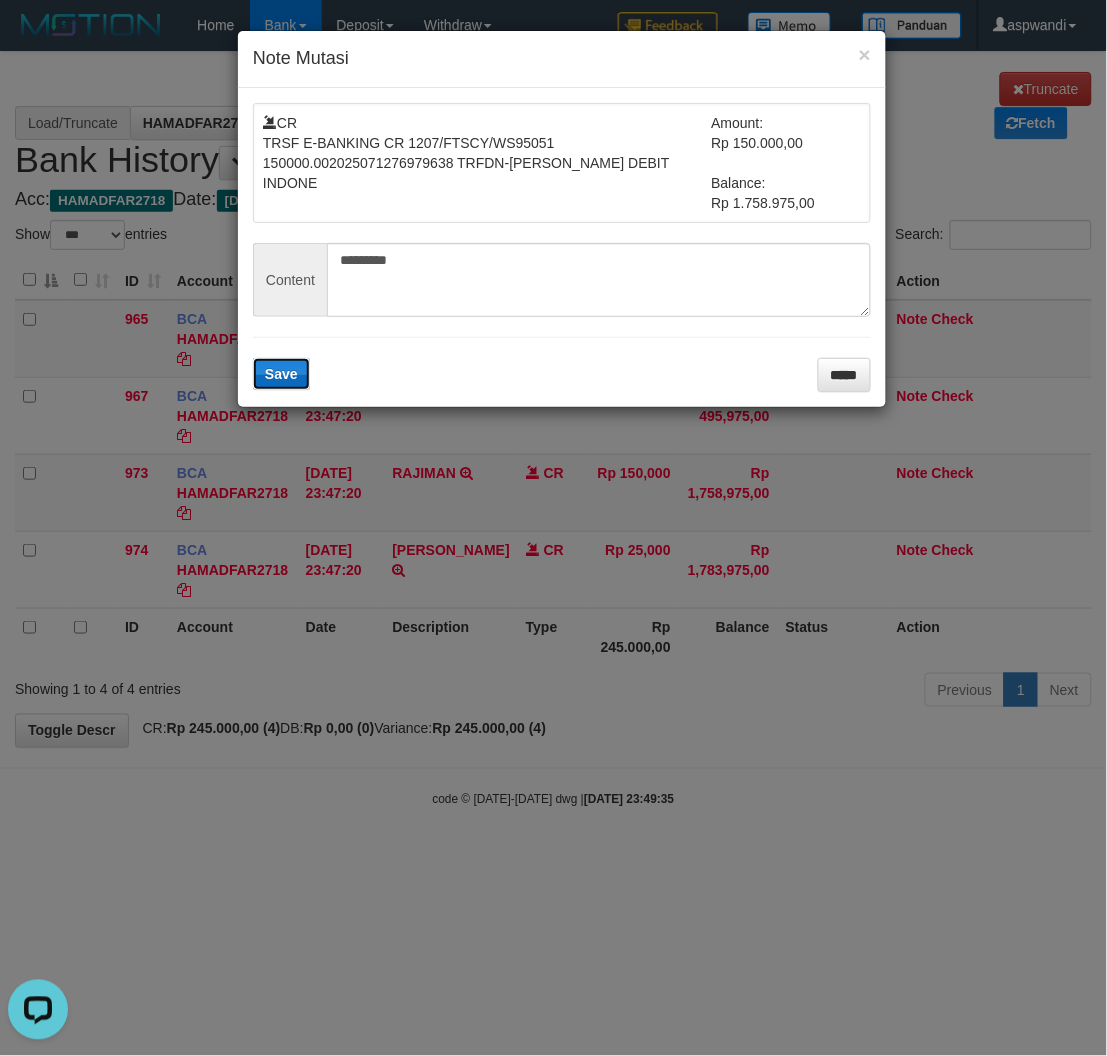 click on "Save" at bounding box center (281, 374) 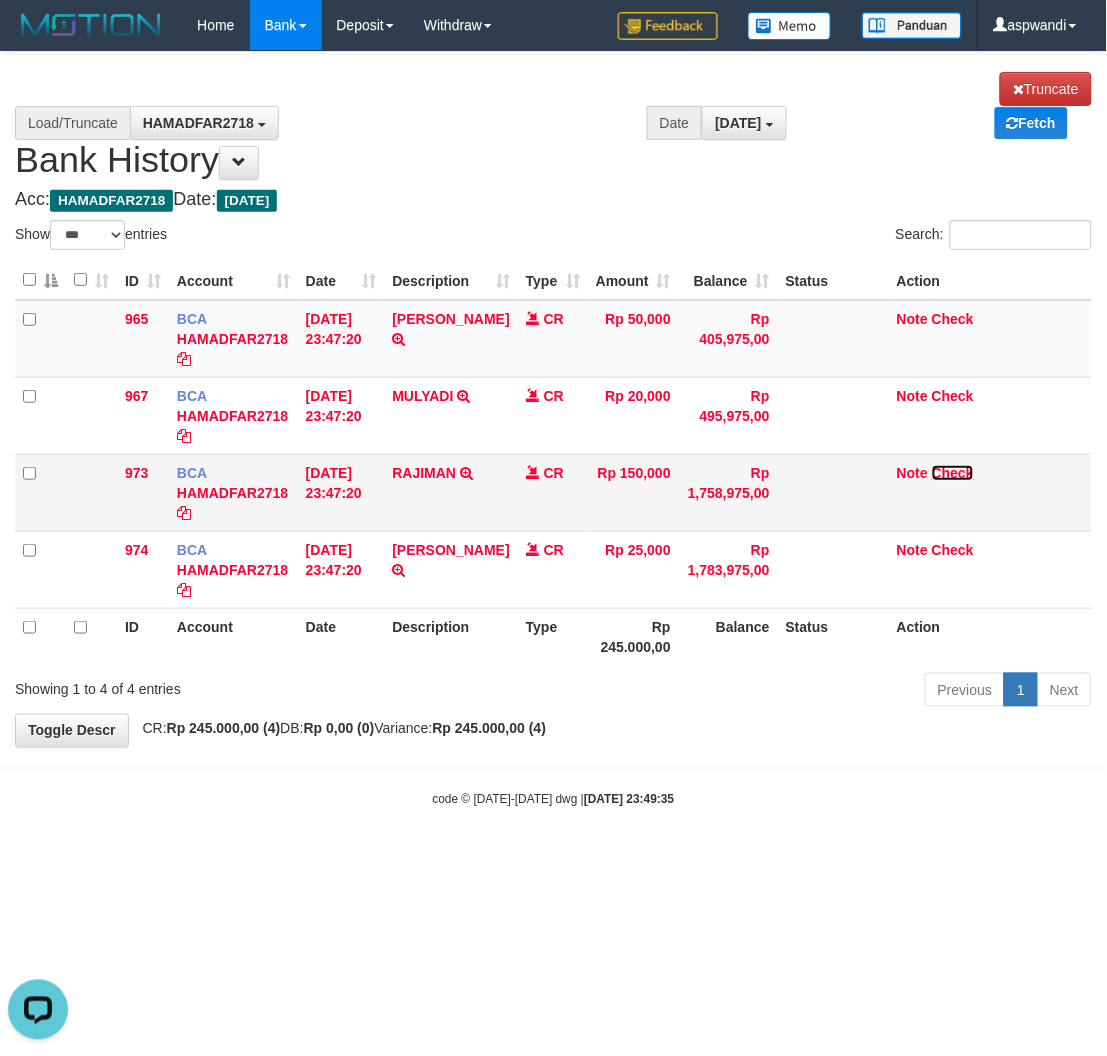 click on "Check" at bounding box center (953, 473) 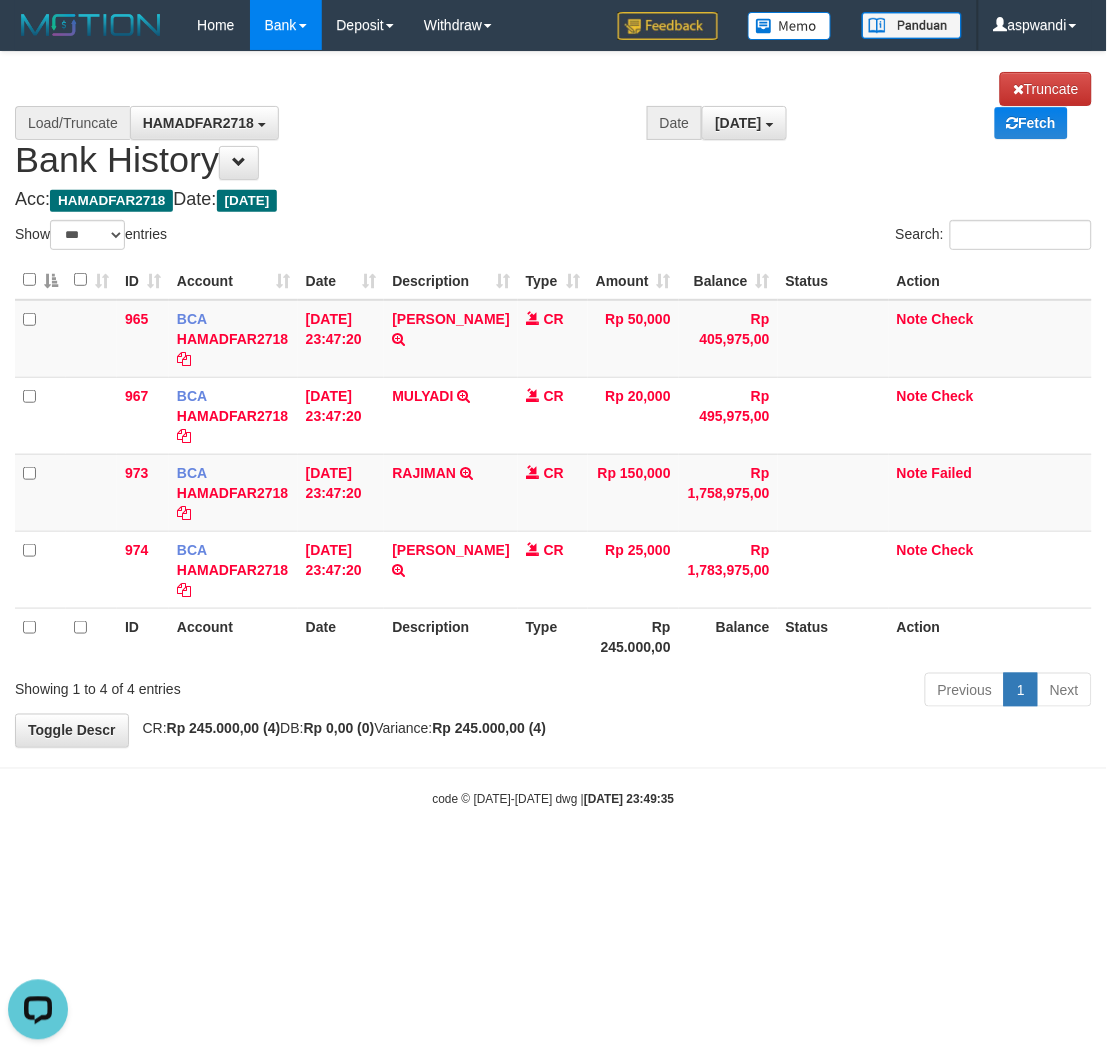 click on "**********" at bounding box center [553, 399] 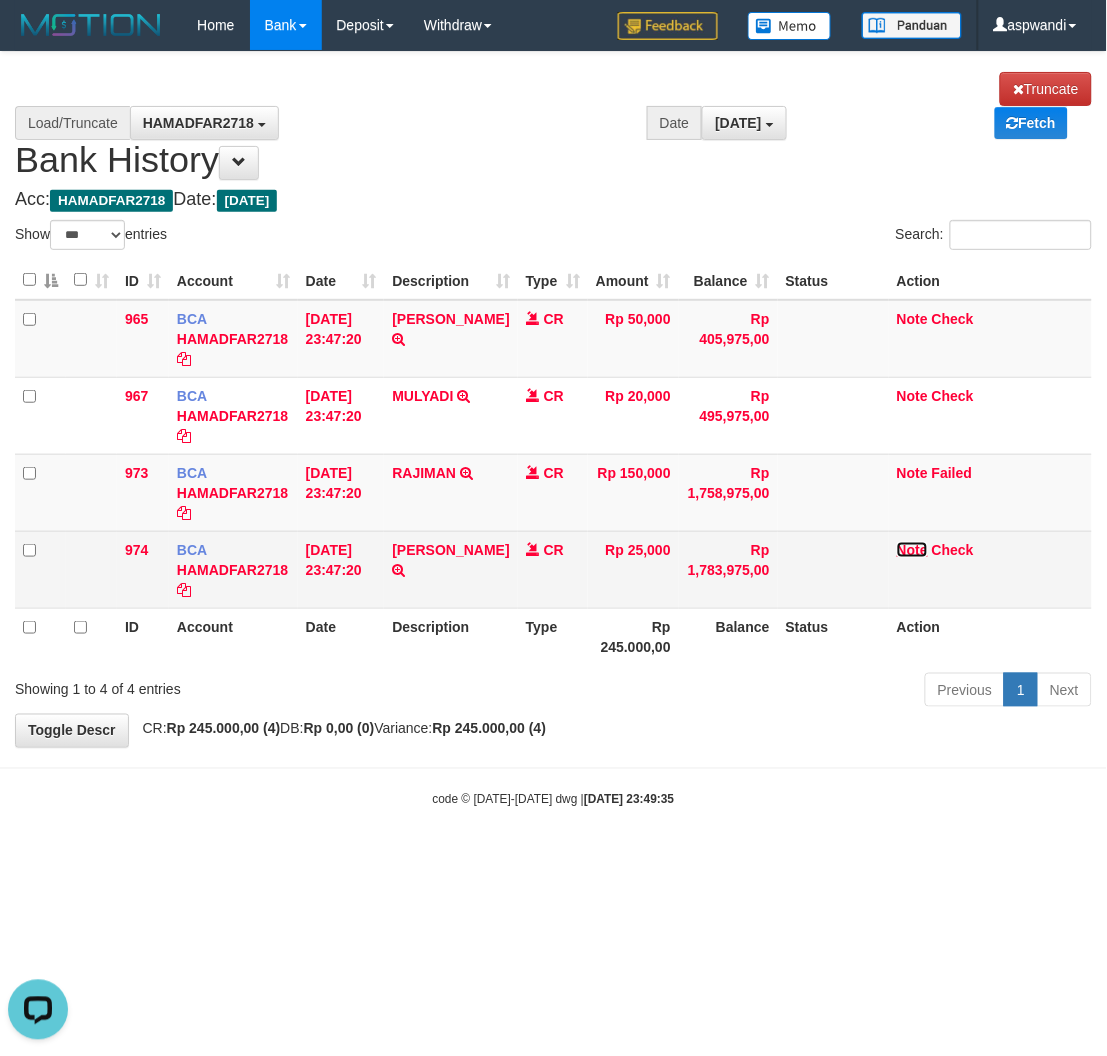 click on "Note" at bounding box center (912, 550) 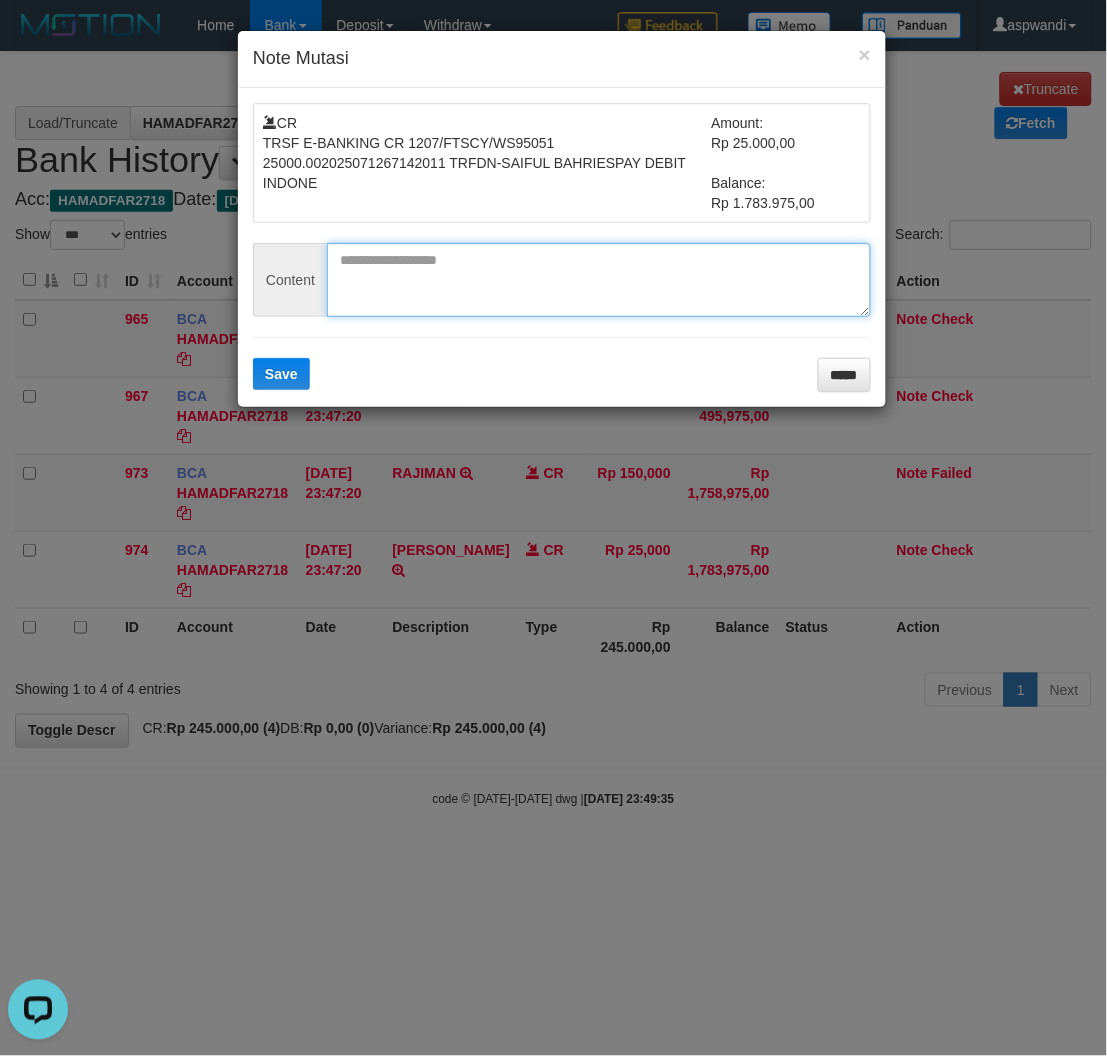 click at bounding box center (599, 280) 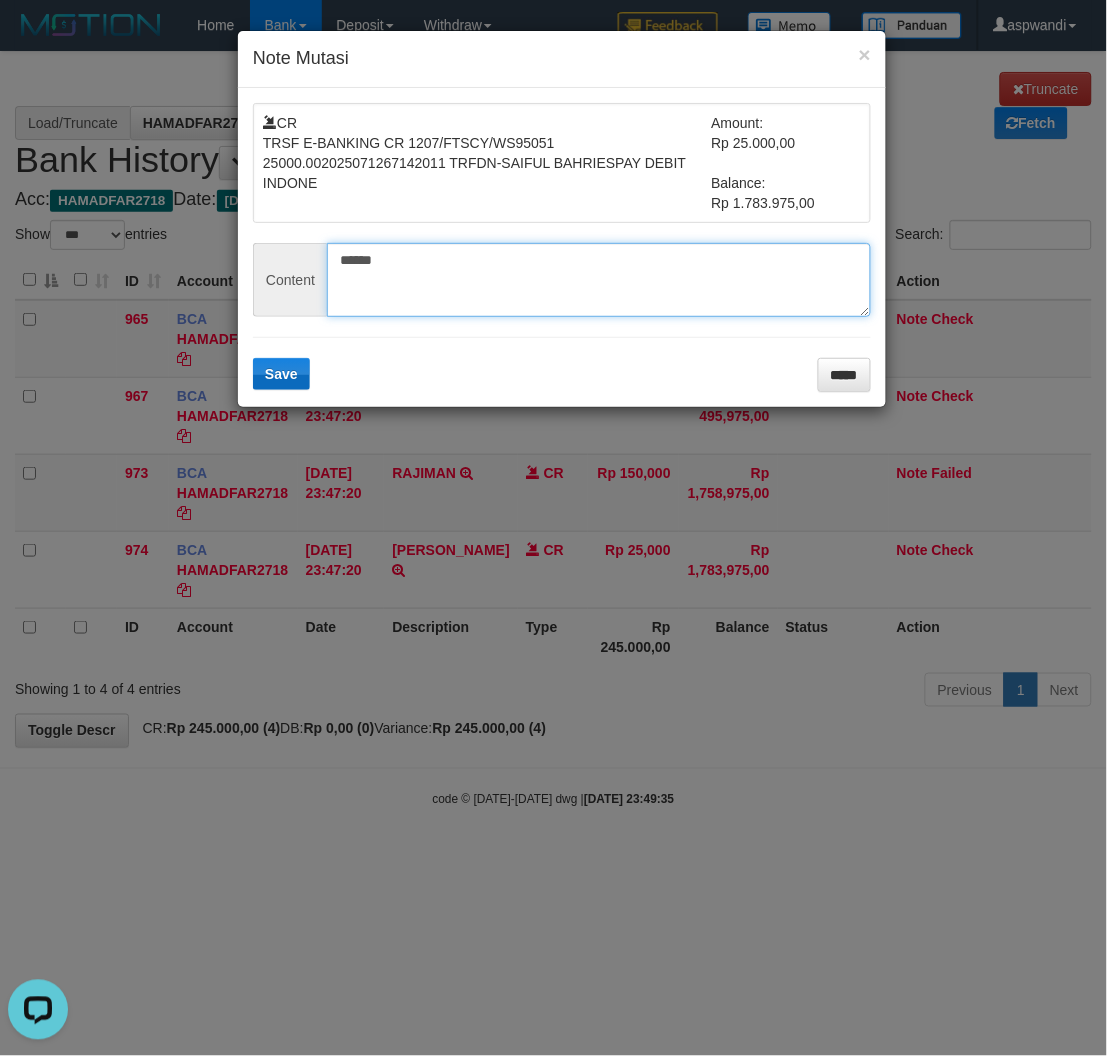 type on "******" 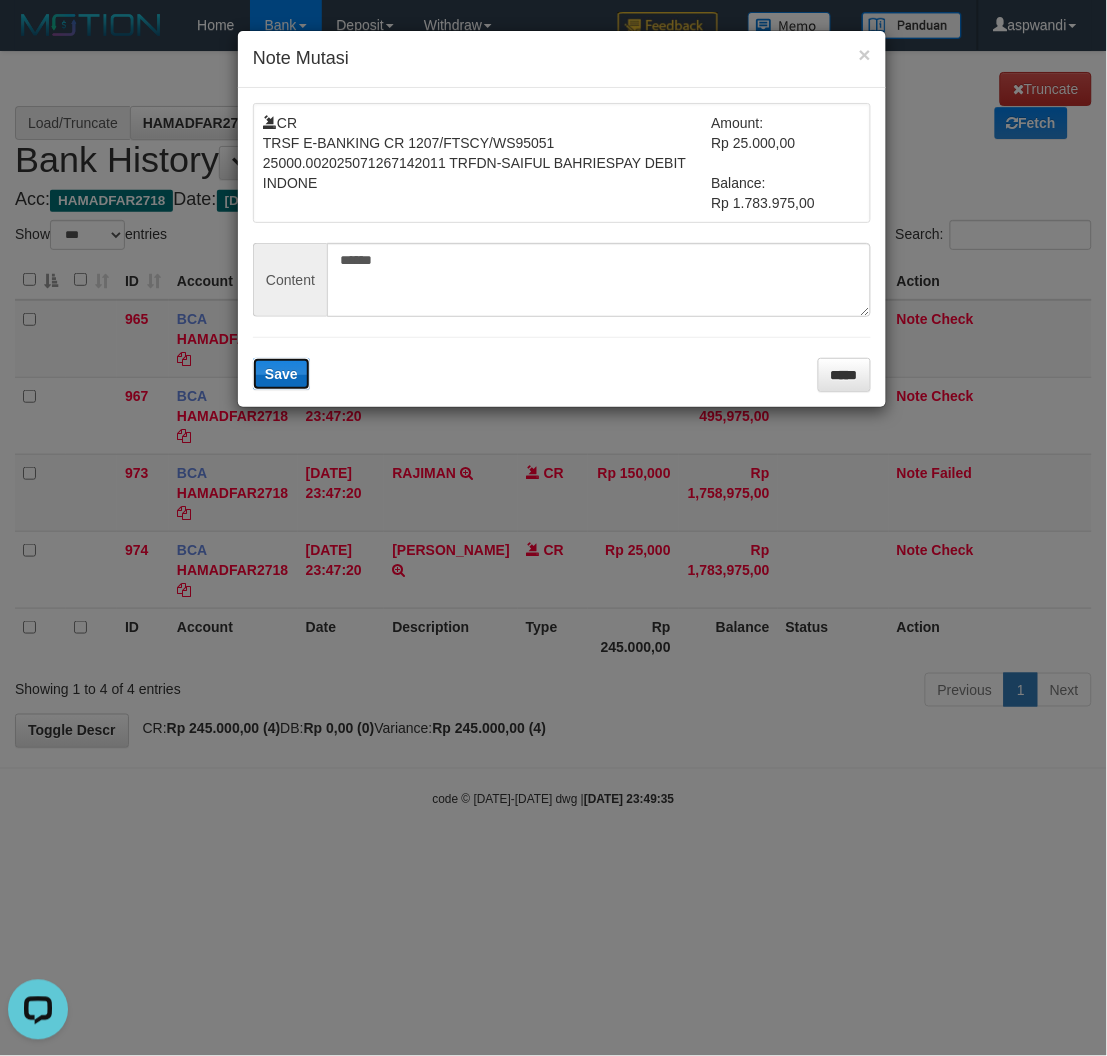 click on "Save" at bounding box center [281, 374] 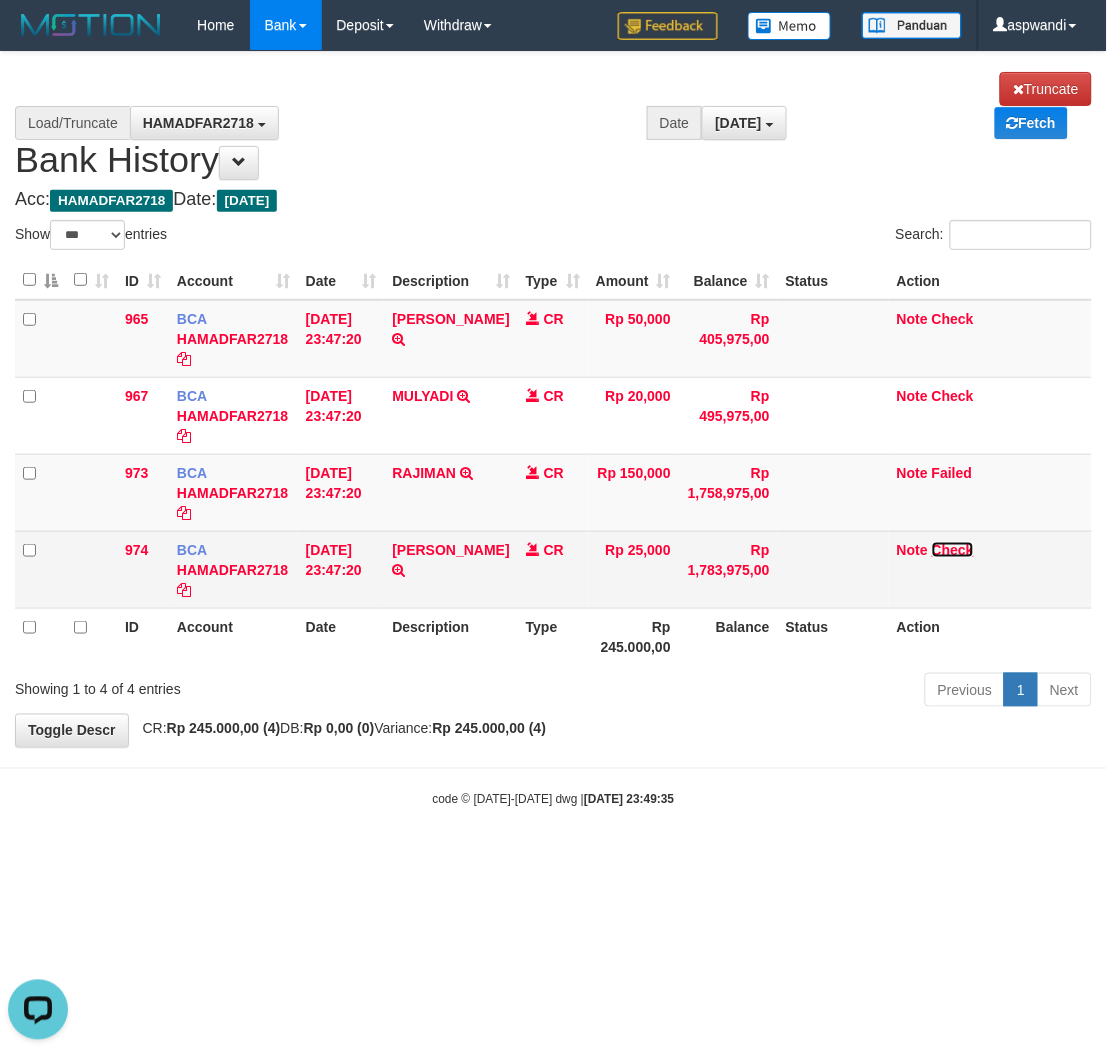 click on "Check" at bounding box center [953, 550] 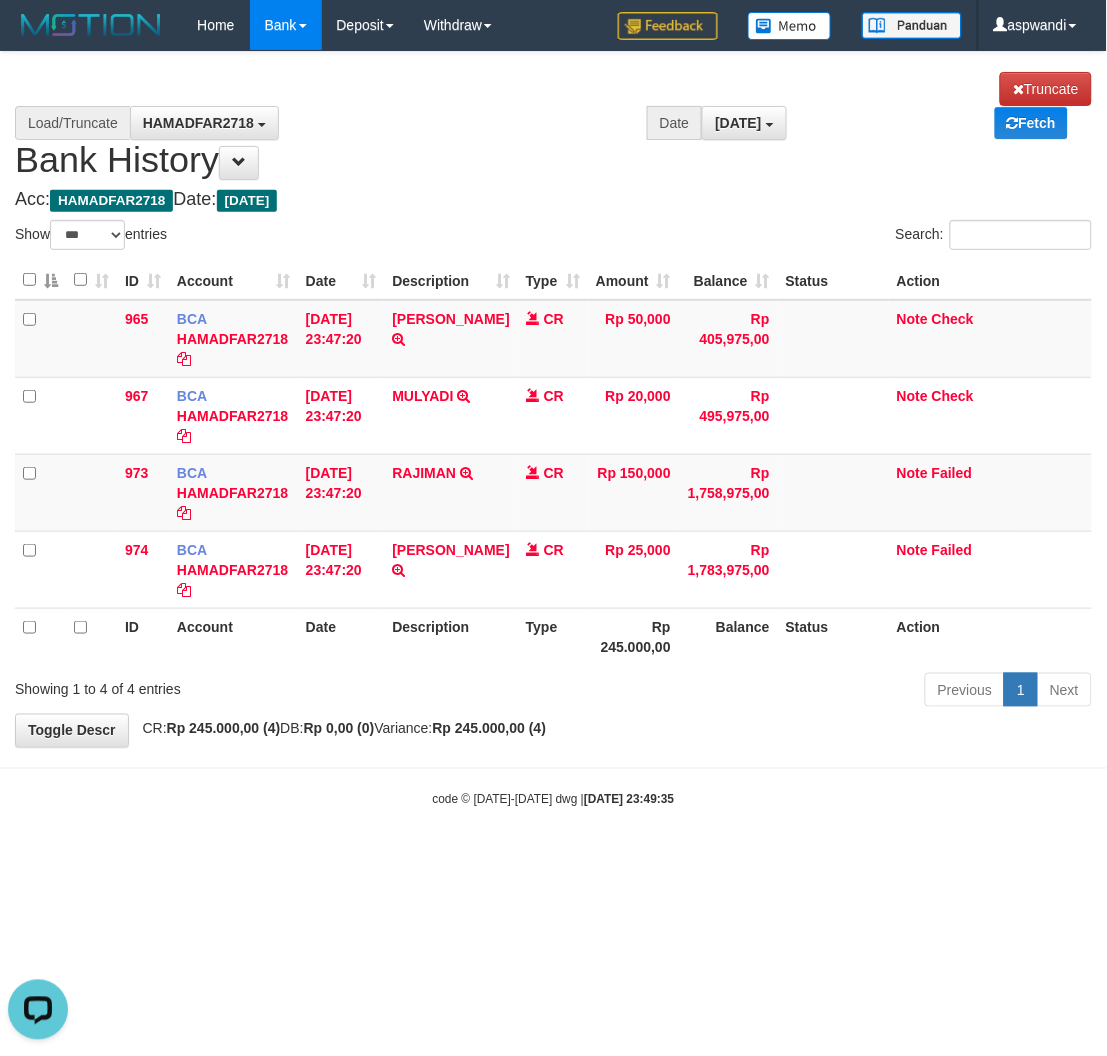 click on "Acc: 											 HAMADFAR2718
Date:  [DATE]" at bounding box center (553, 200) 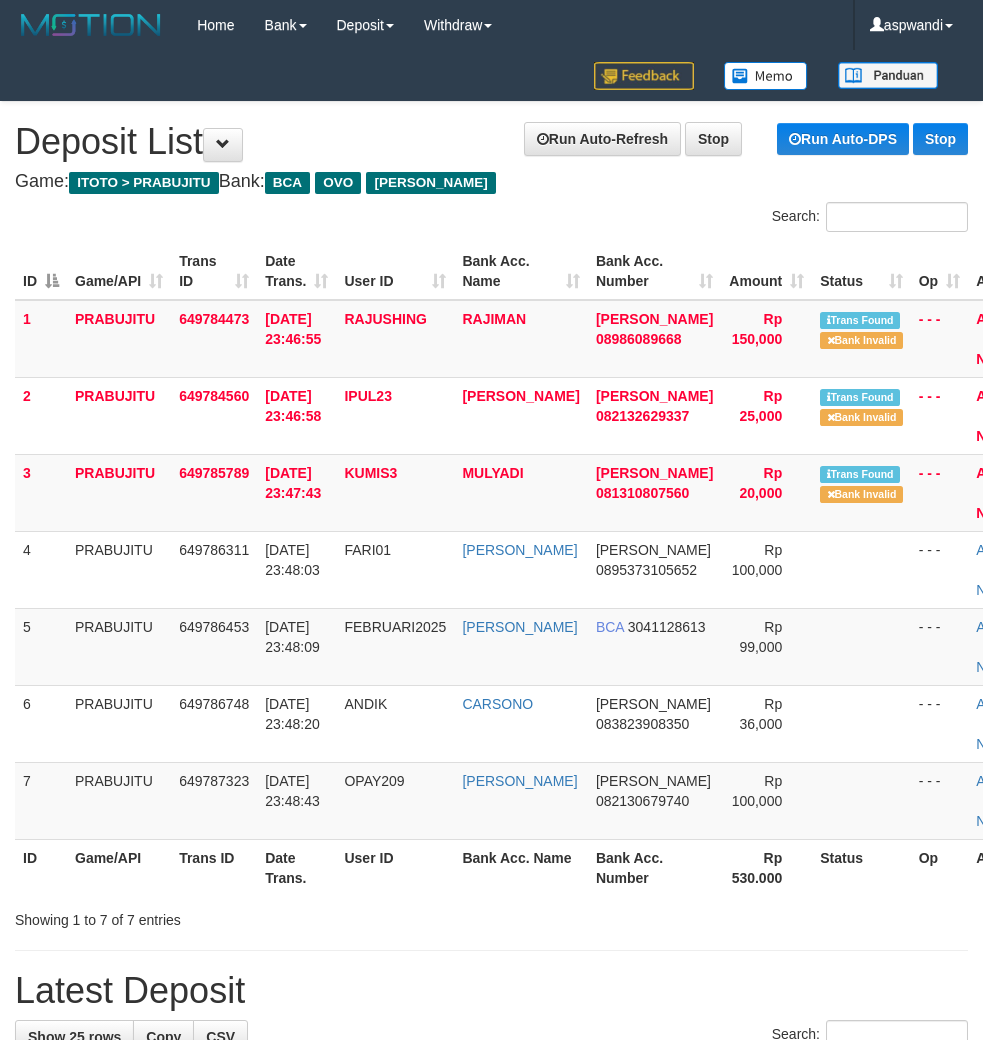 scroll, scrollTop: 40, scrollLeft: 44, axis: both 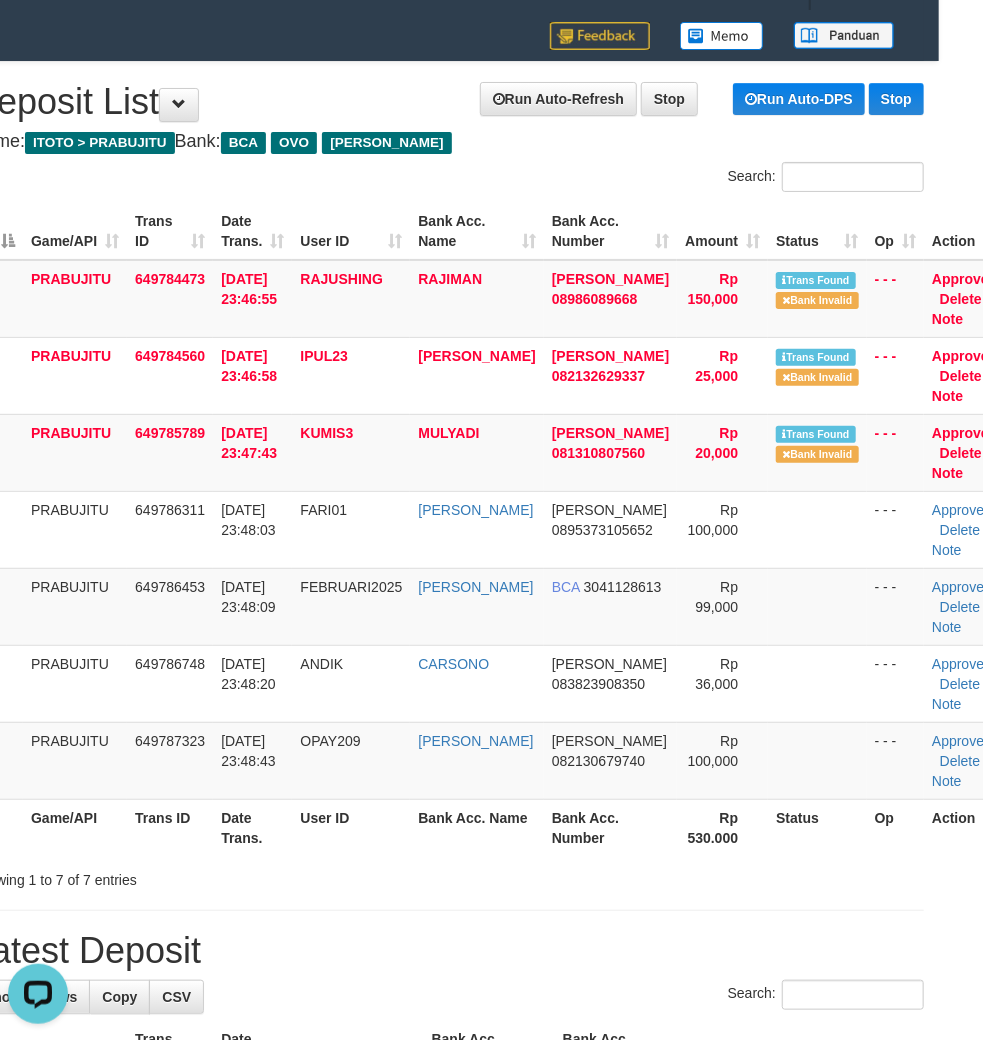 click on "Search:" at bounding box center [694, 179] 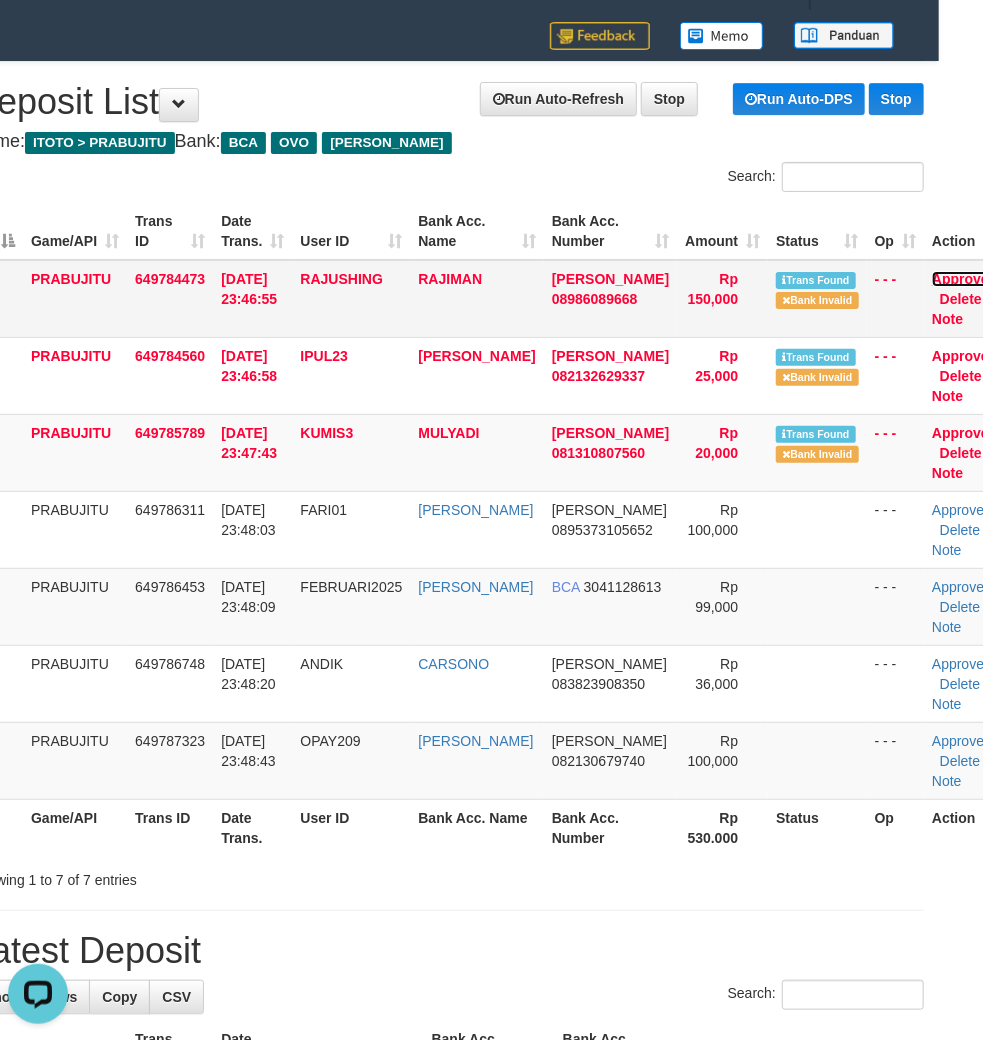 click on "Approve" at bounding box center [960, 279] 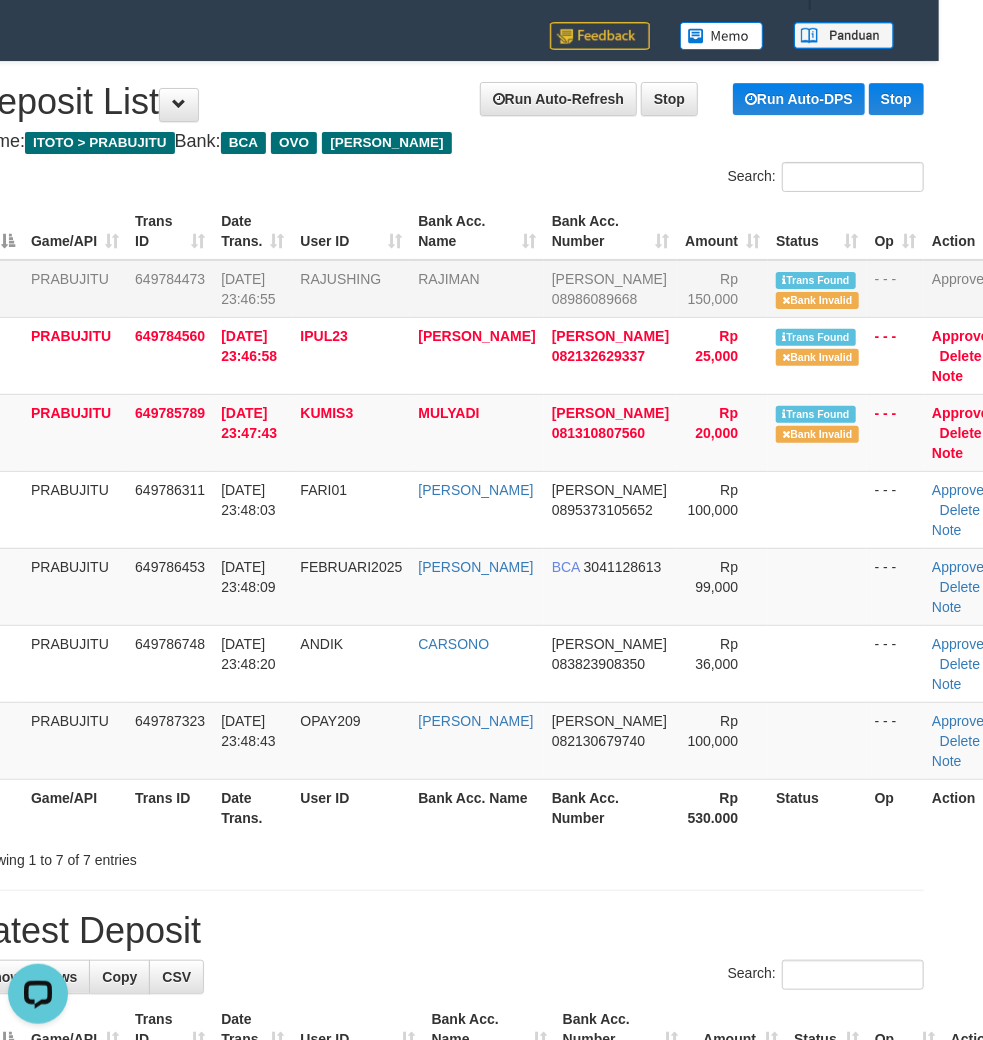 click on "Search:" at bounding box center (694, 179) 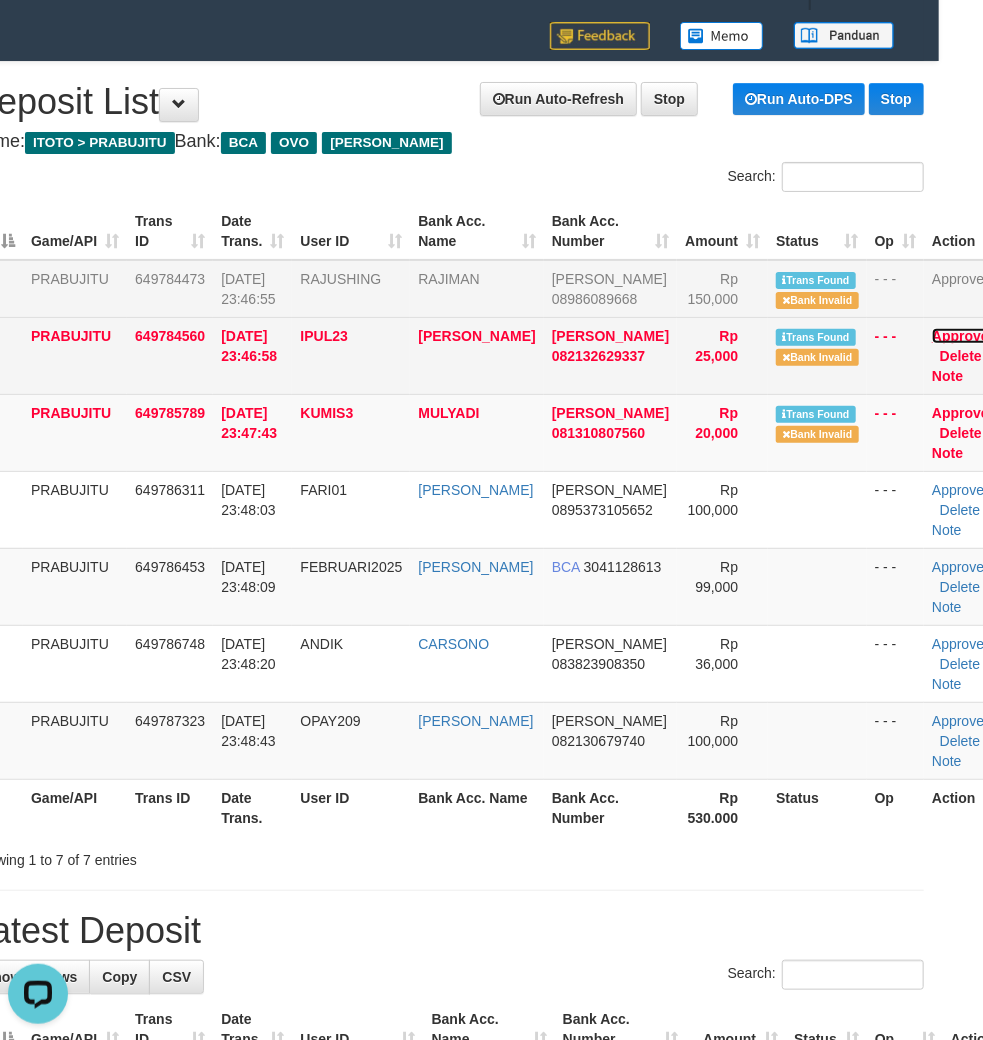 click on "Approve" at bounding box center (960, 336) 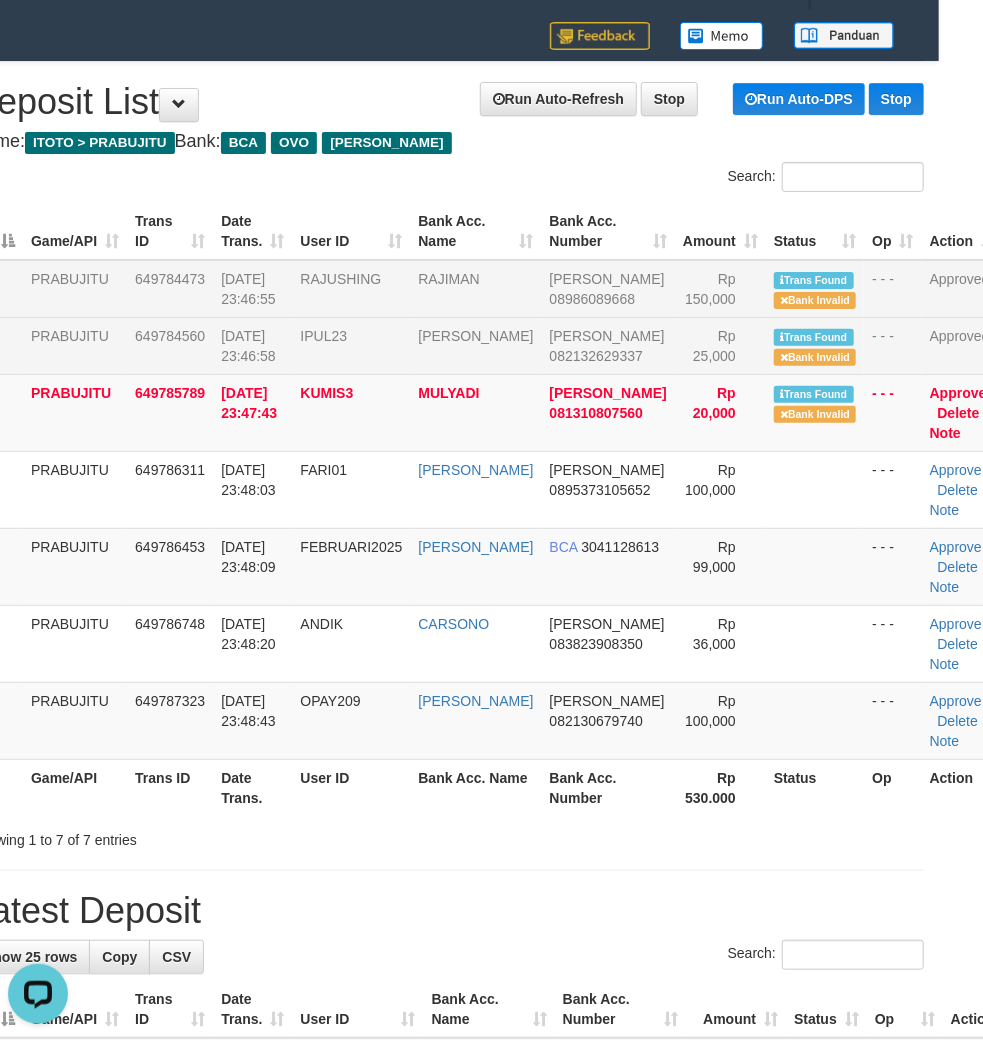 click on "Search:" at bounding box center [694, 179] 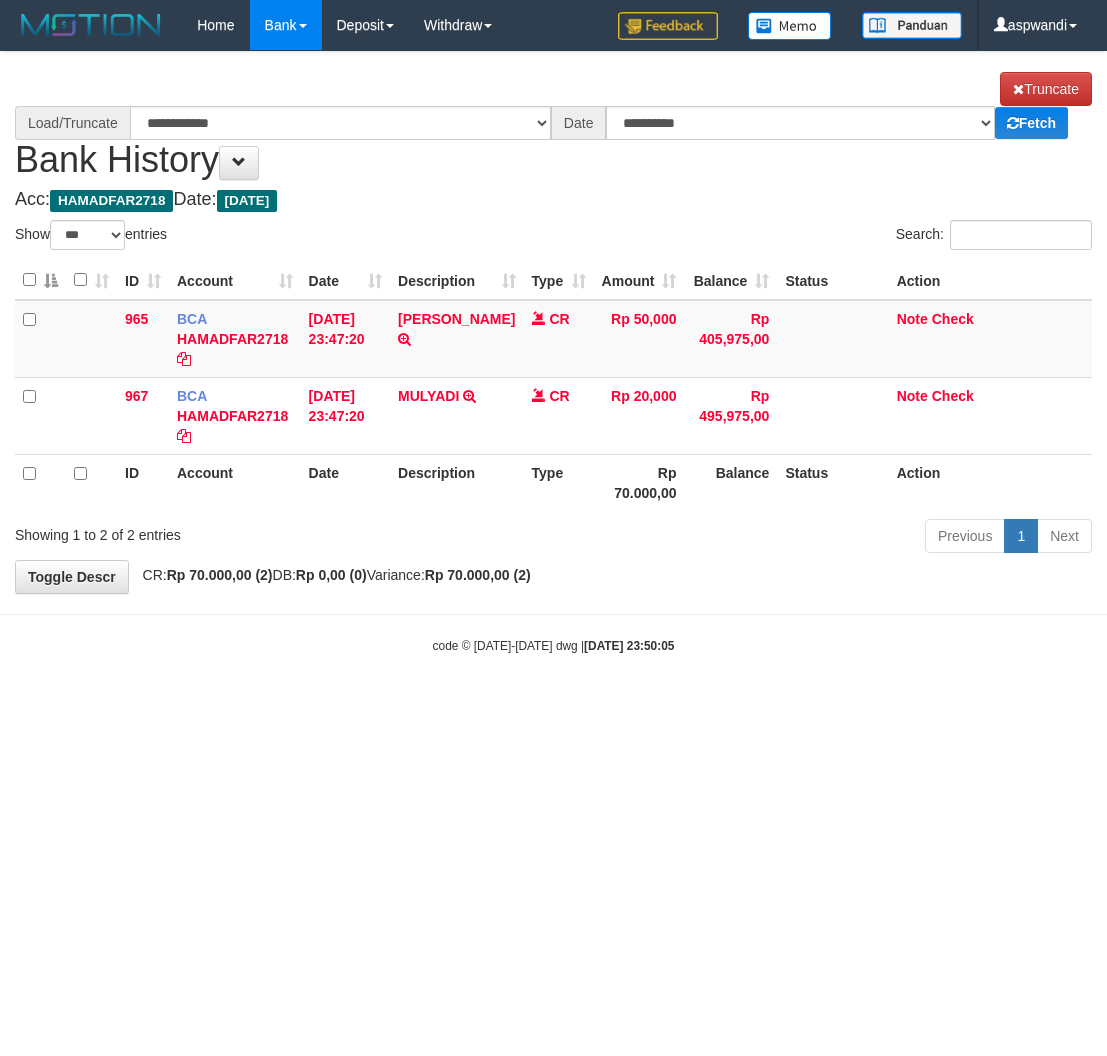 select on "***" 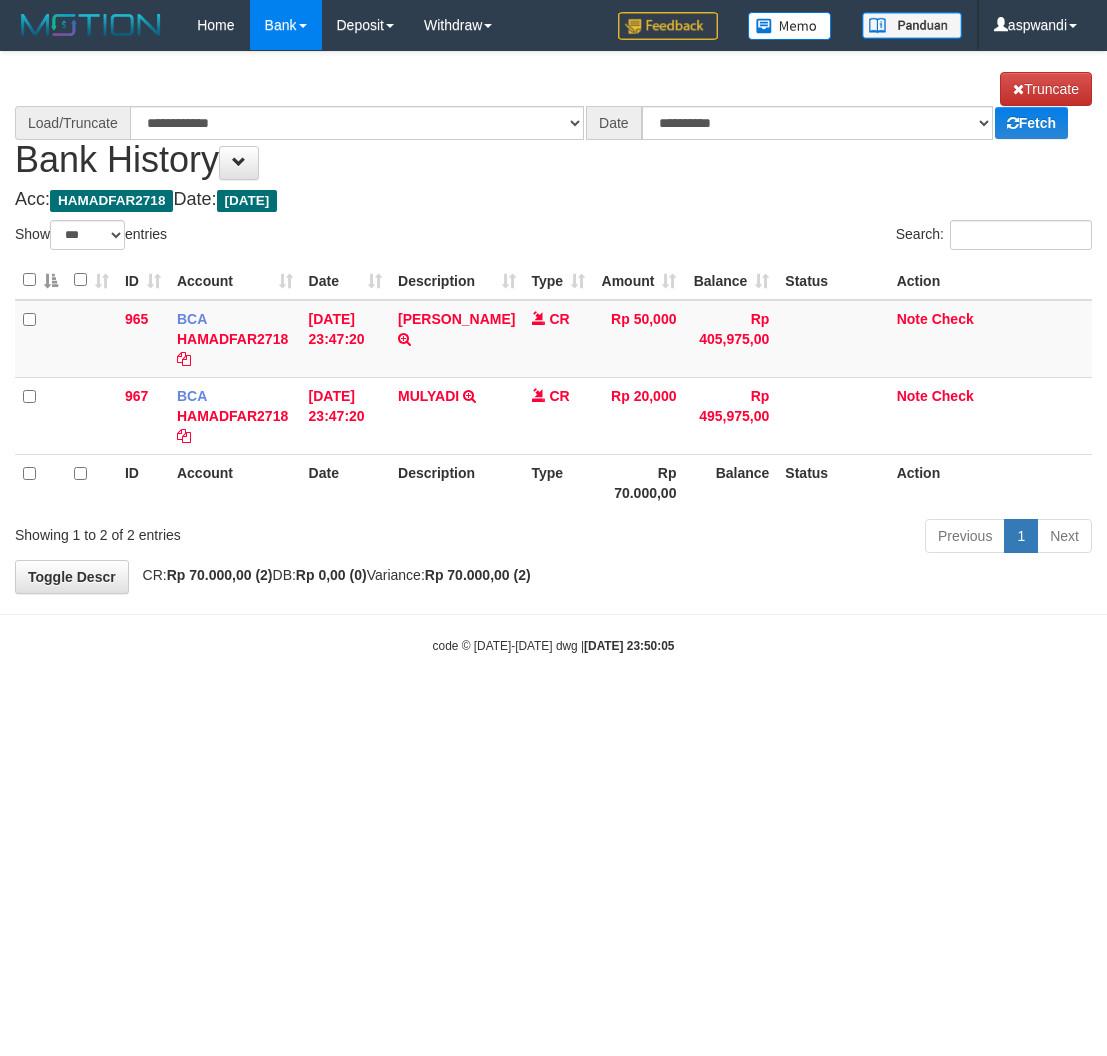 scroll, scrollTop: 0, scrollLeft: 0, axis: both 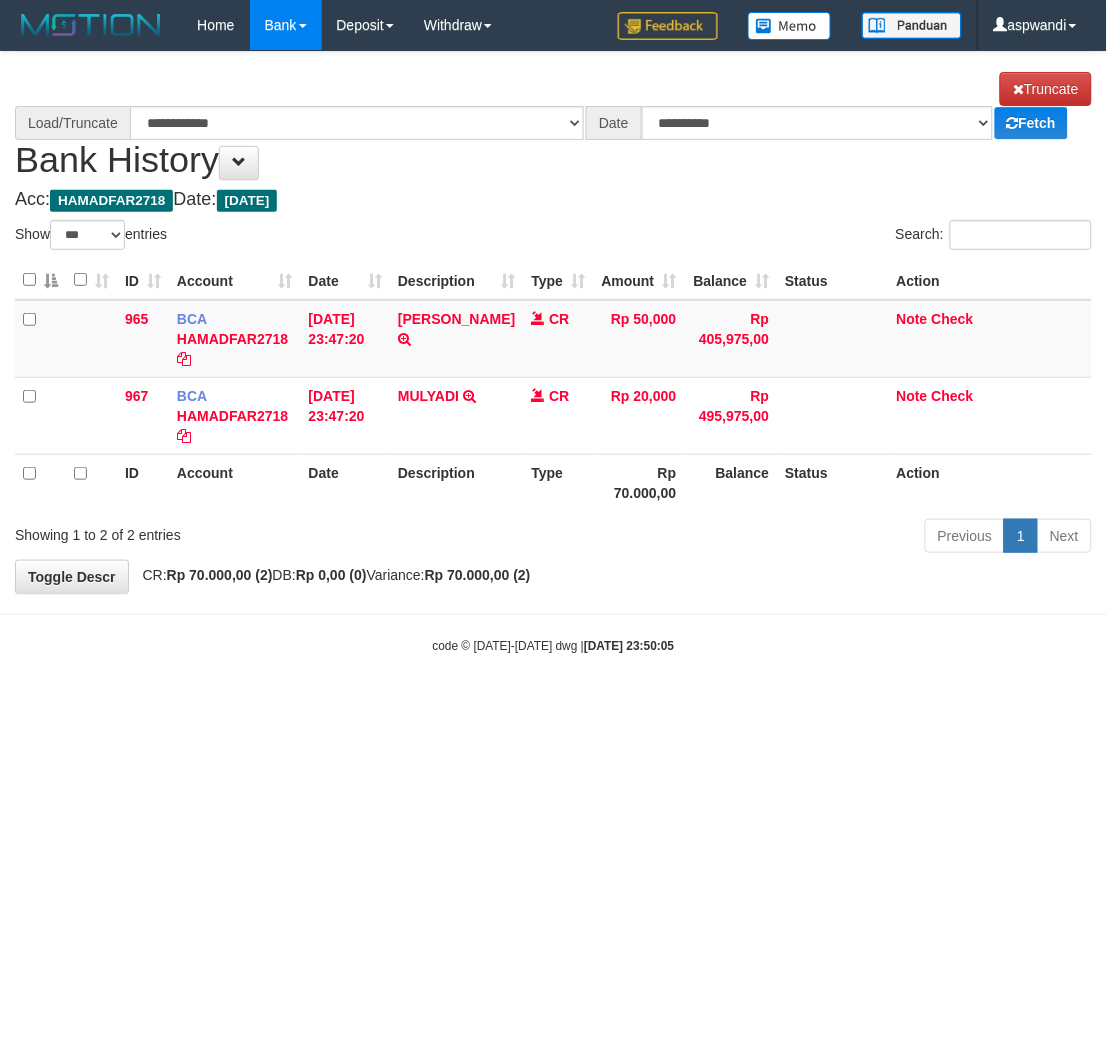 select on "****" 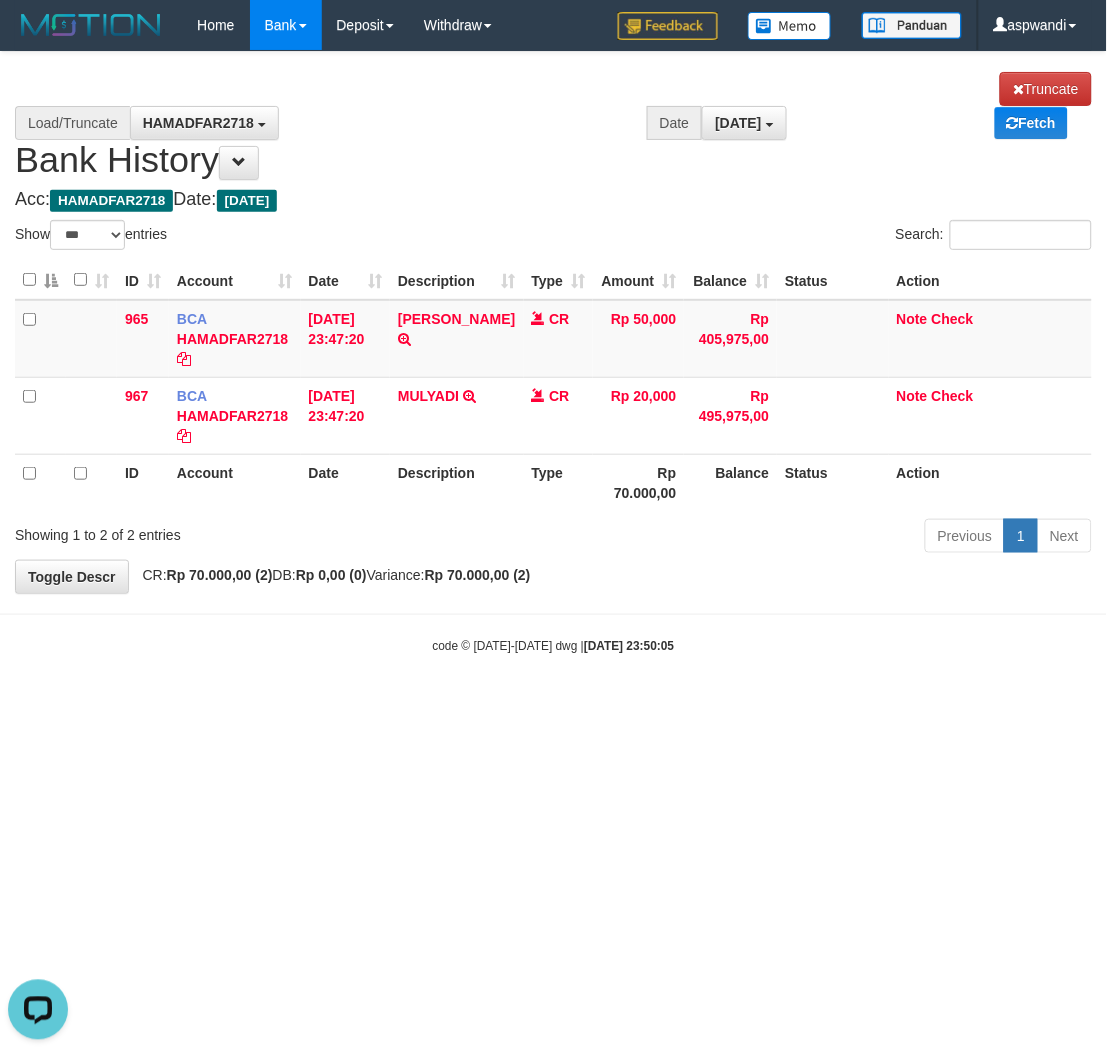 scroll, scrollTop: 0, scrollLeft: 0, axis: both 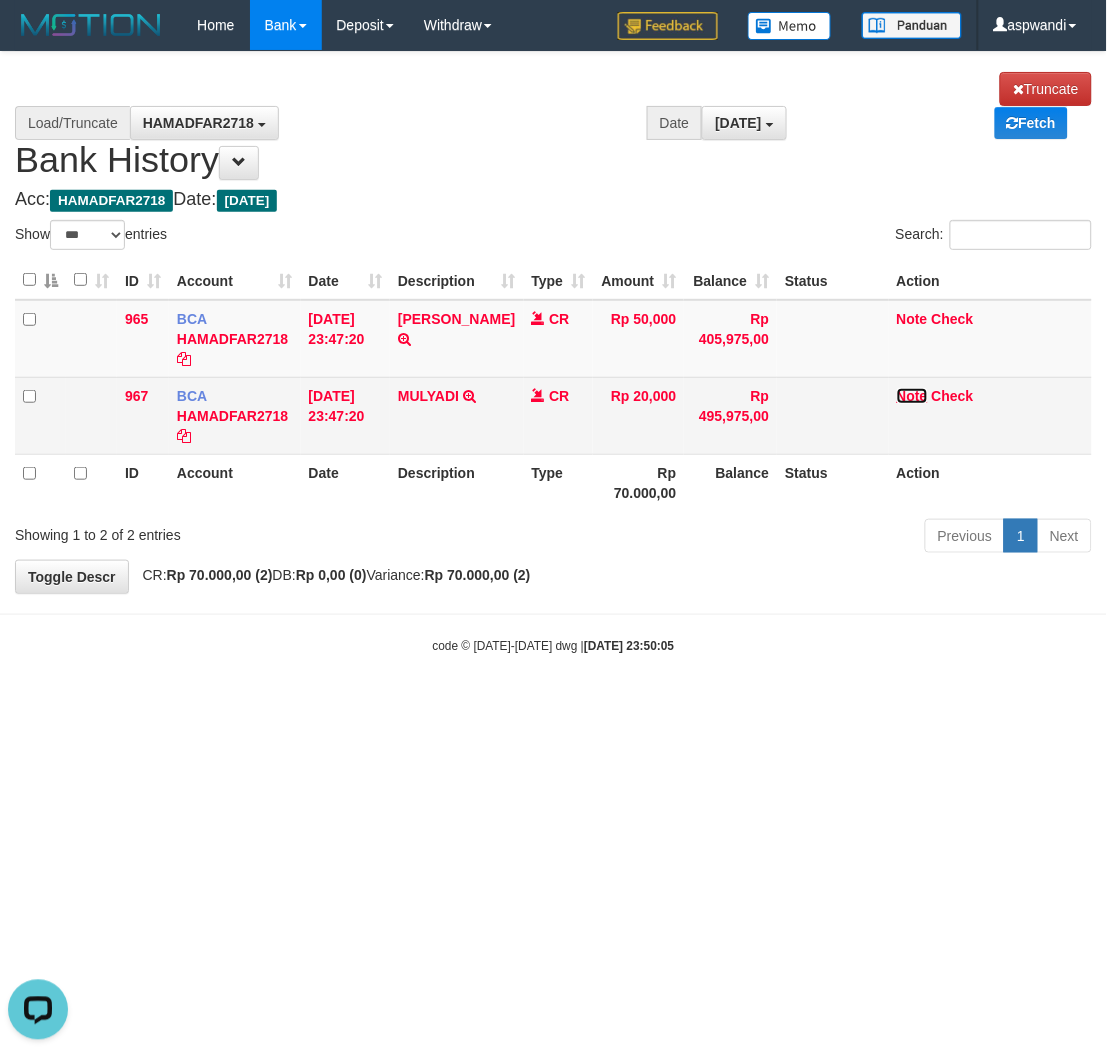 click on "Note" at bounding box center (912, 396) 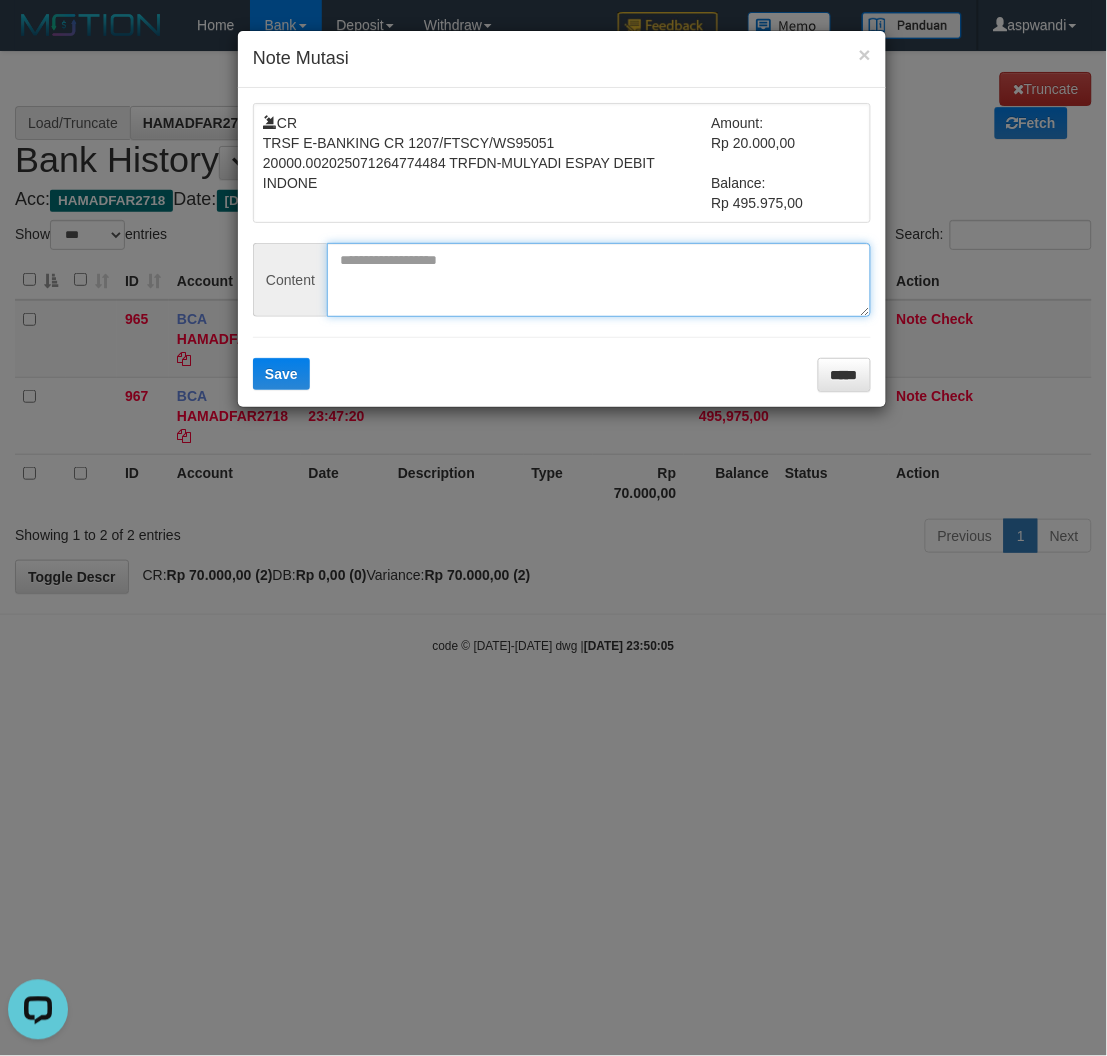 click at bounding box center [599, 280] 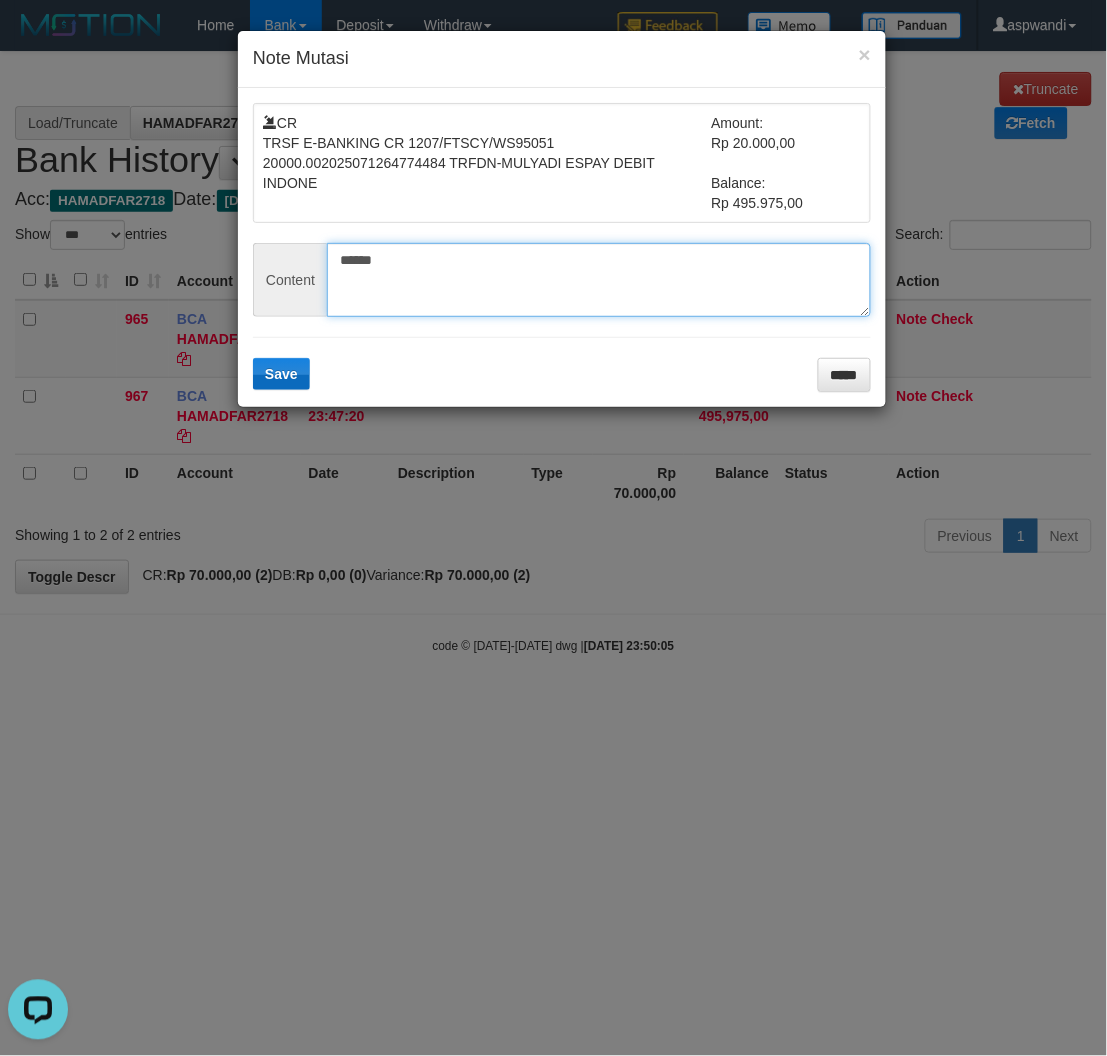 type on "******" 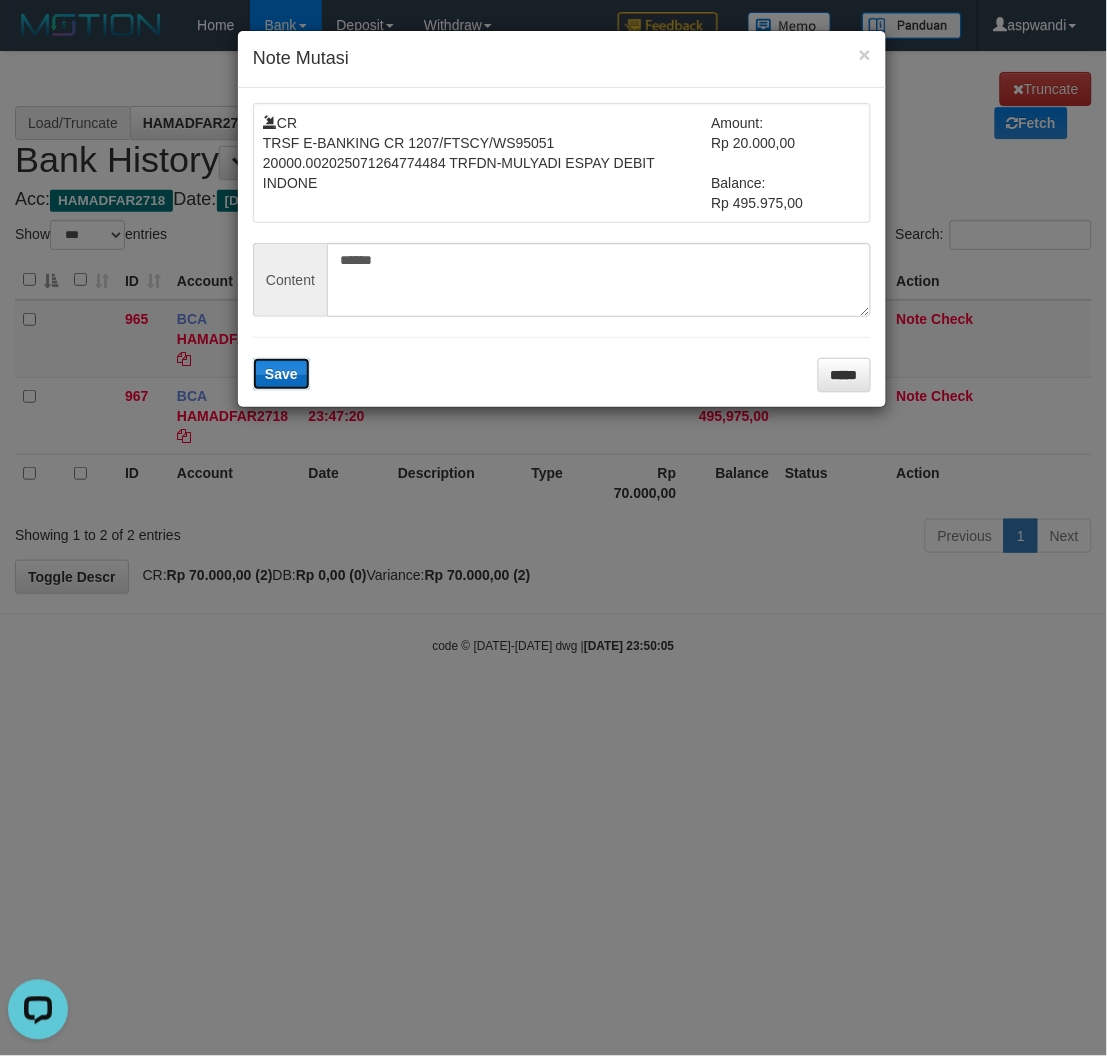 click on "Save" at bounding box center (281, 374) 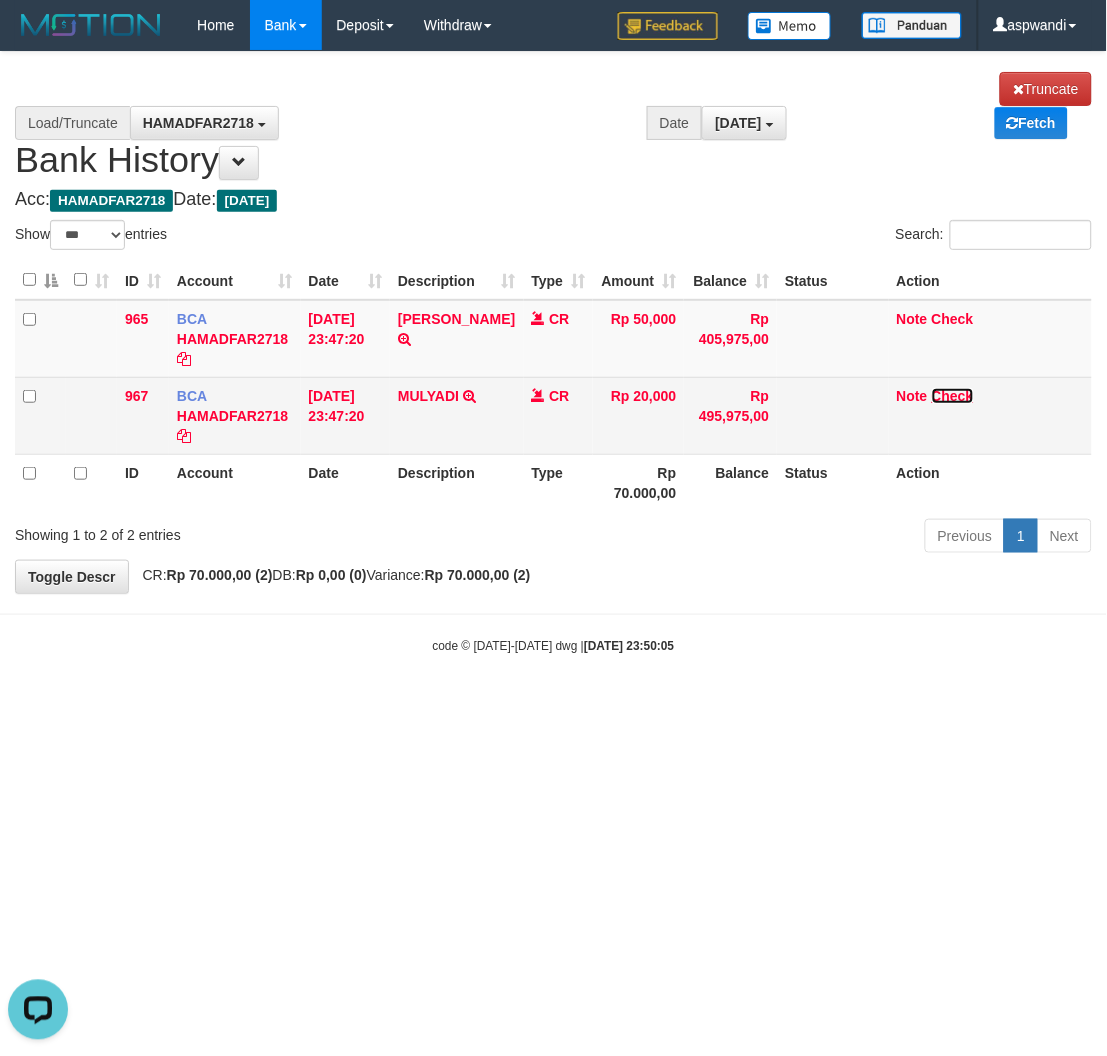 click on "Check" at bounding box center (953, 396) 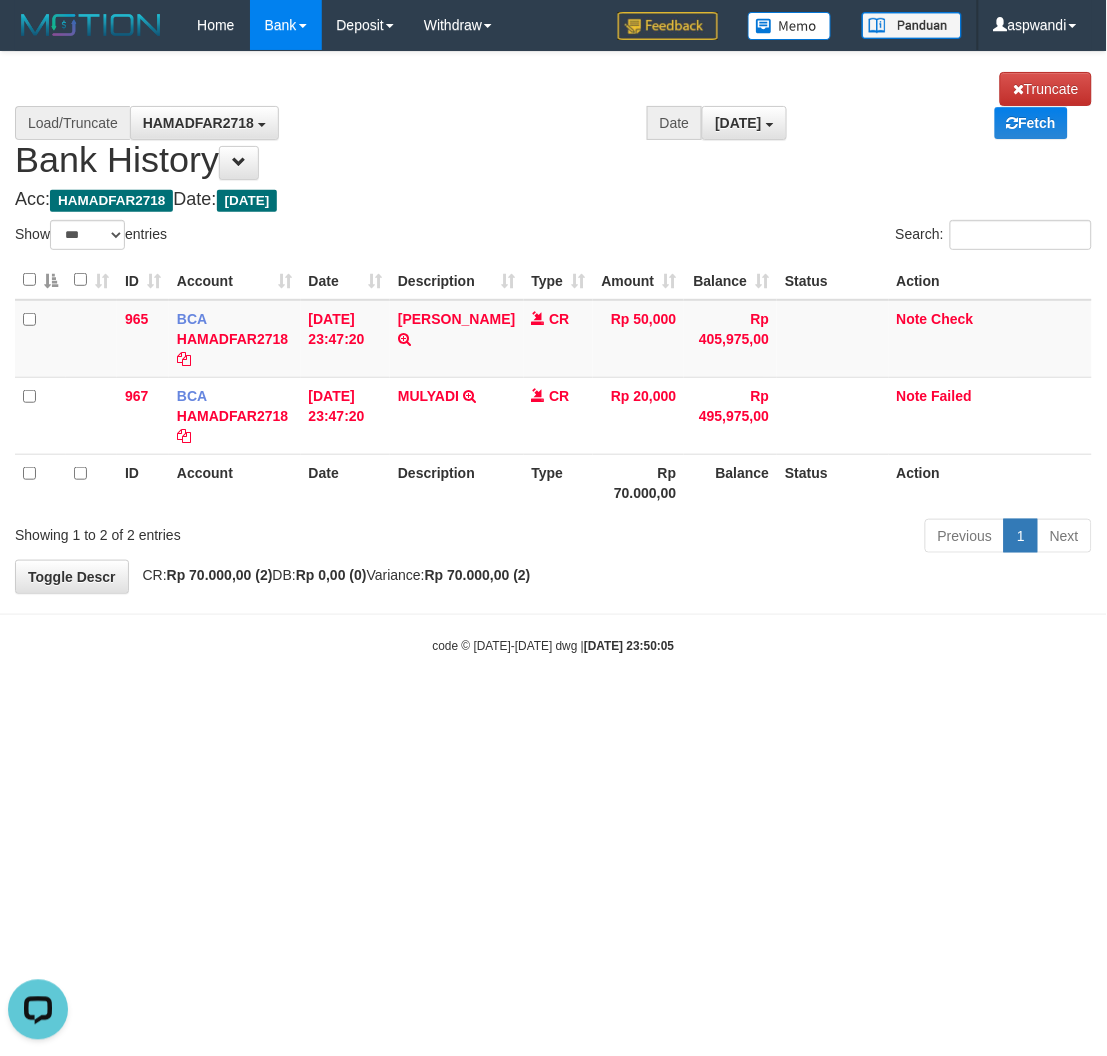 click on "Acc: 											 HAMADFAR2718
Date:  Today" at bounding box center (553, 200) 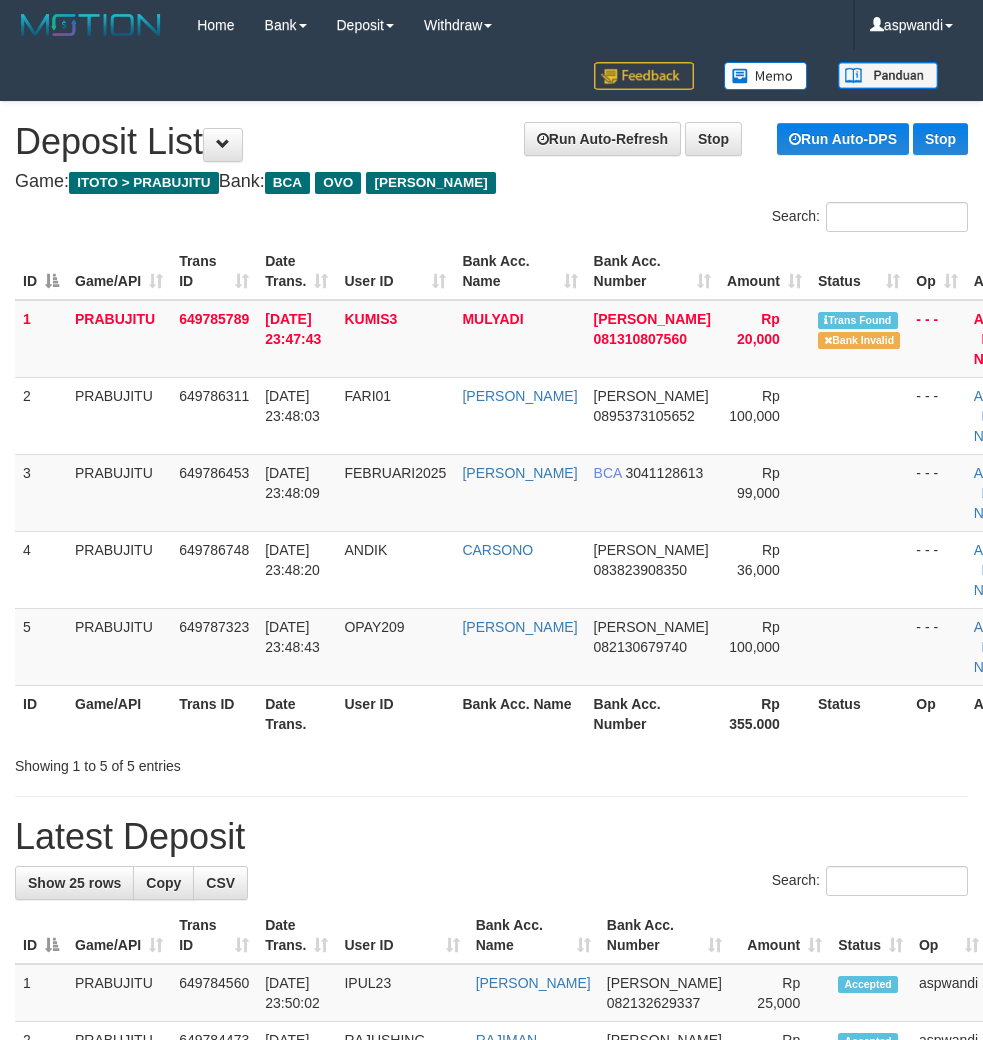 scroll, scrollTop: 40, scrollLeft: 44, axis: both 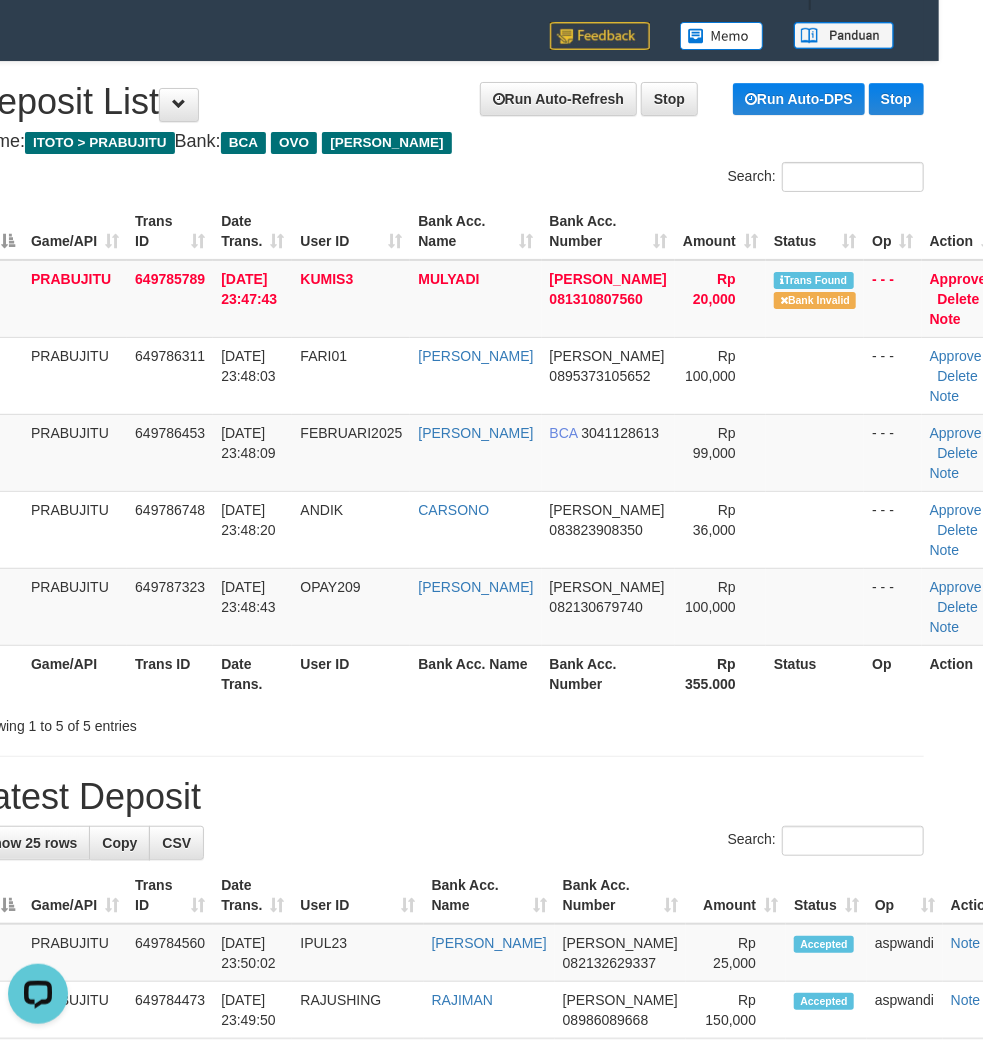 click on "ID Game/API Trans ID Date Trans. User ID Bank Acc. Name Bank Acc. Number Amount Status Op Action
1
PRABUJITU
649785789
[DATE] 23:47:43
KUMIS3
[GEOGRAPHIC_DATA][PERSON_NAME]
081310807560
Rp 20,000
Trans Found
Bank Invalid
- - -
Approve
[GEOGRAPHIC_DATA]
Note
2
PRABUJITU
649786311
[DATE] 23:48:03
FARI01
ID" at bounding box center (447, 452) 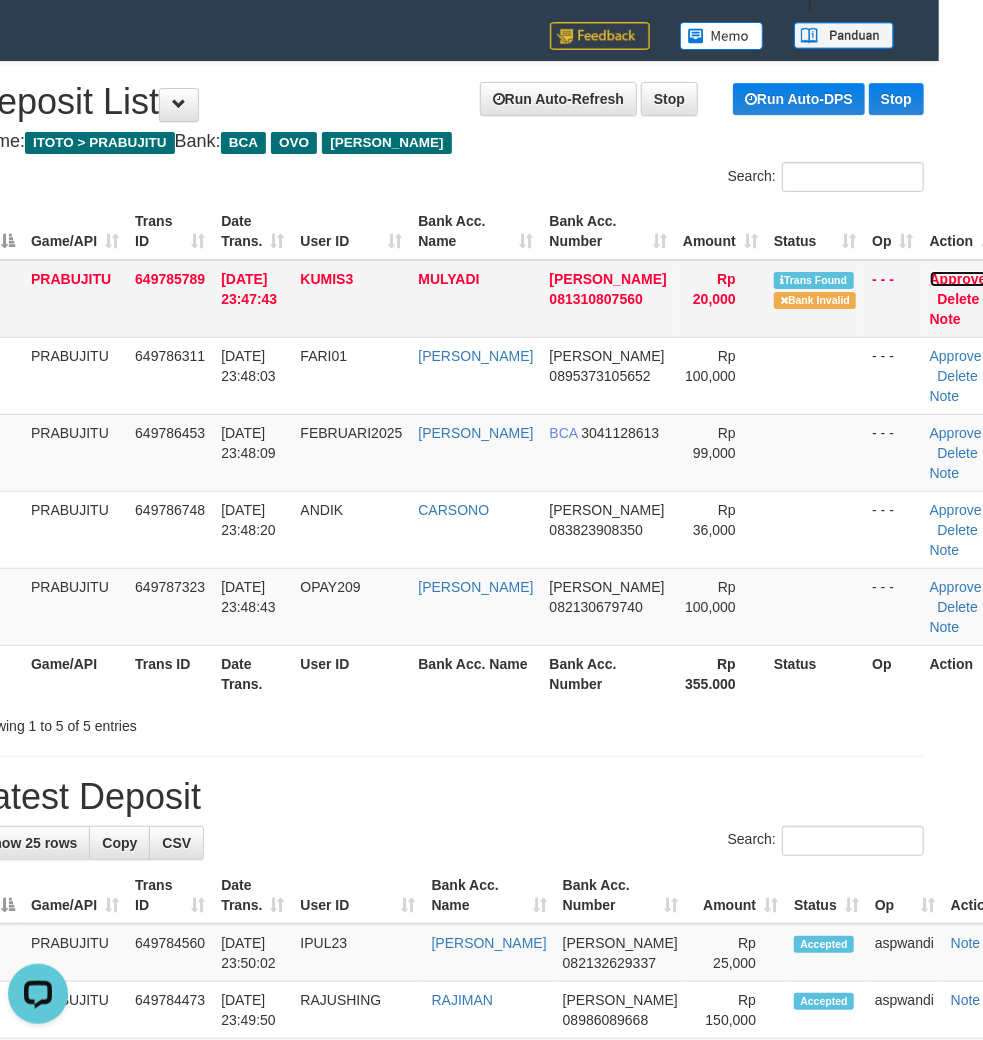 click on "Approve" at bounding box center (958, 279) 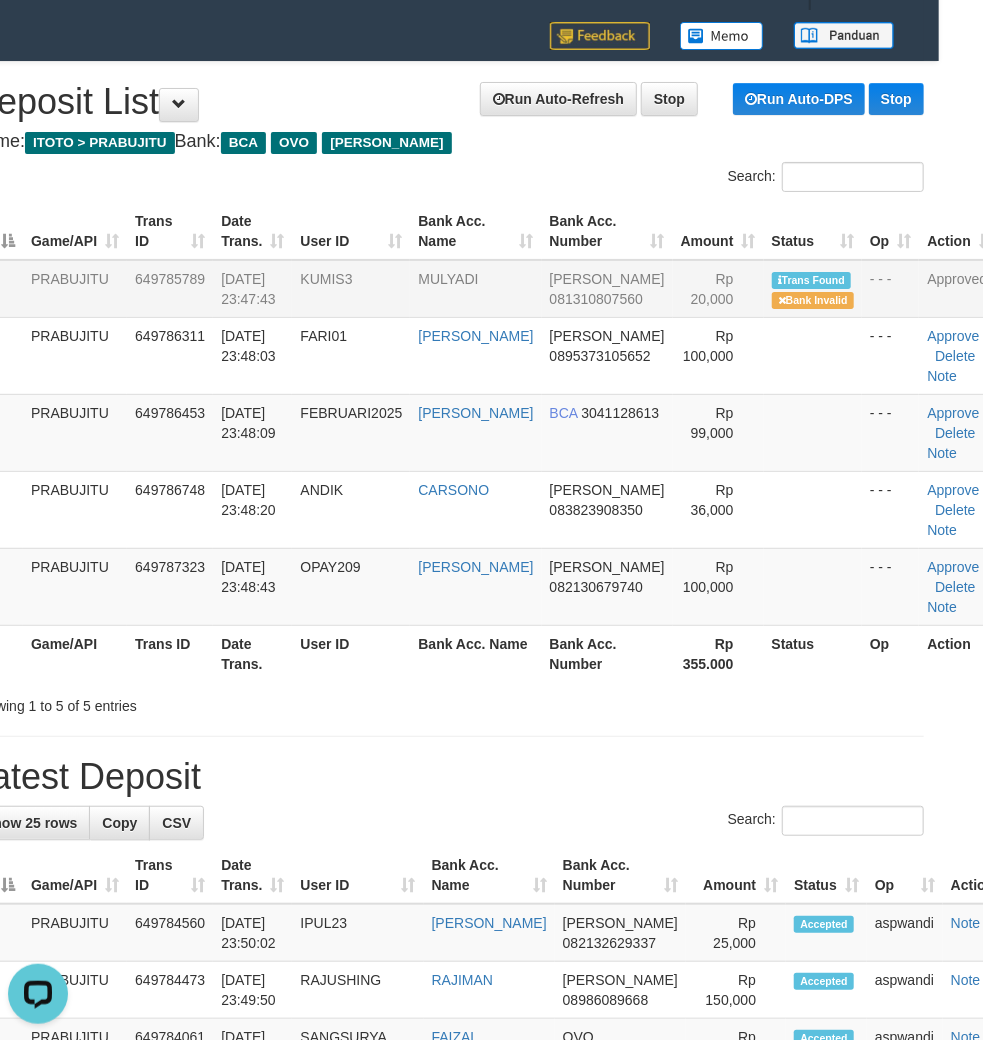 click on "Search:" at bounding box center [694, 179] 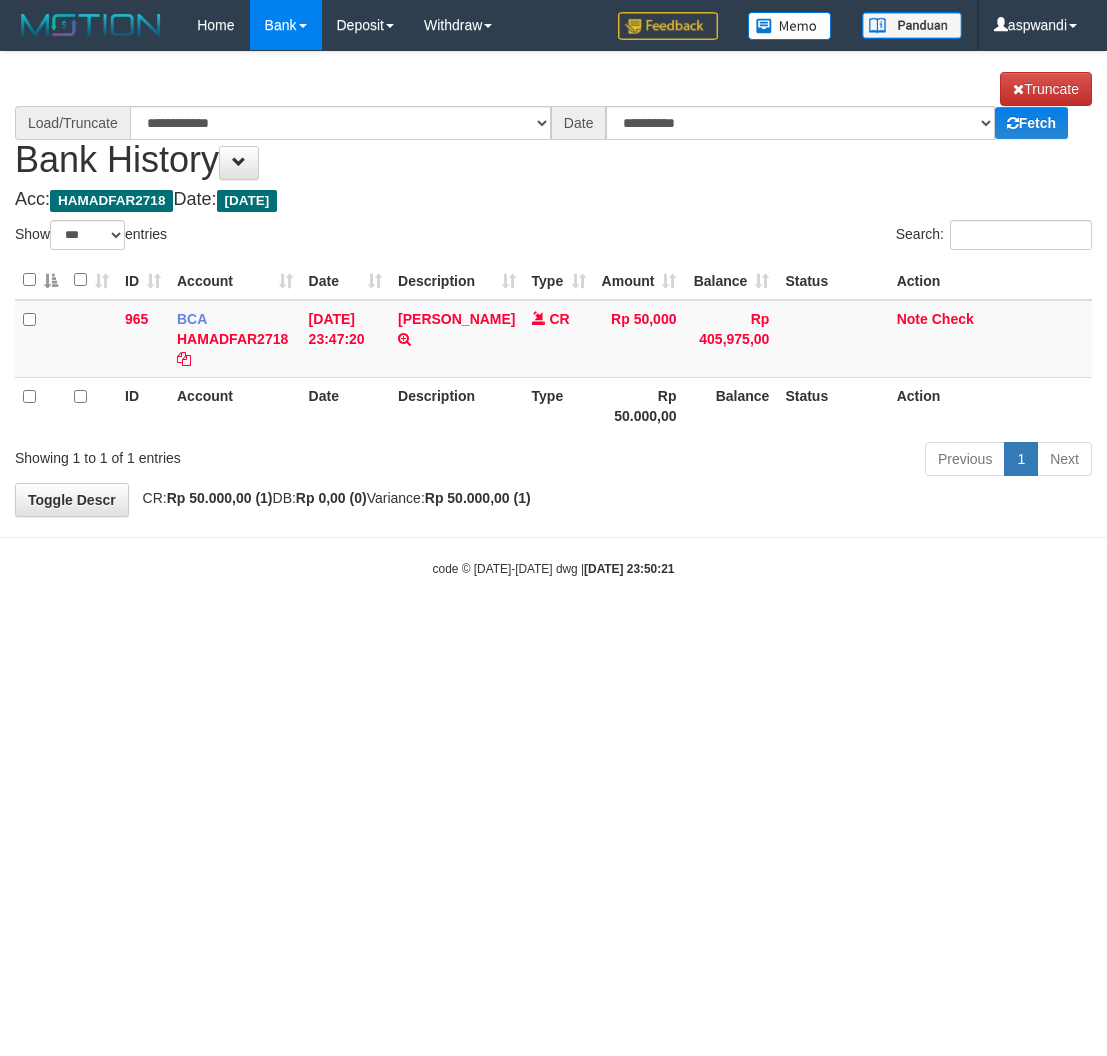 select on "***" 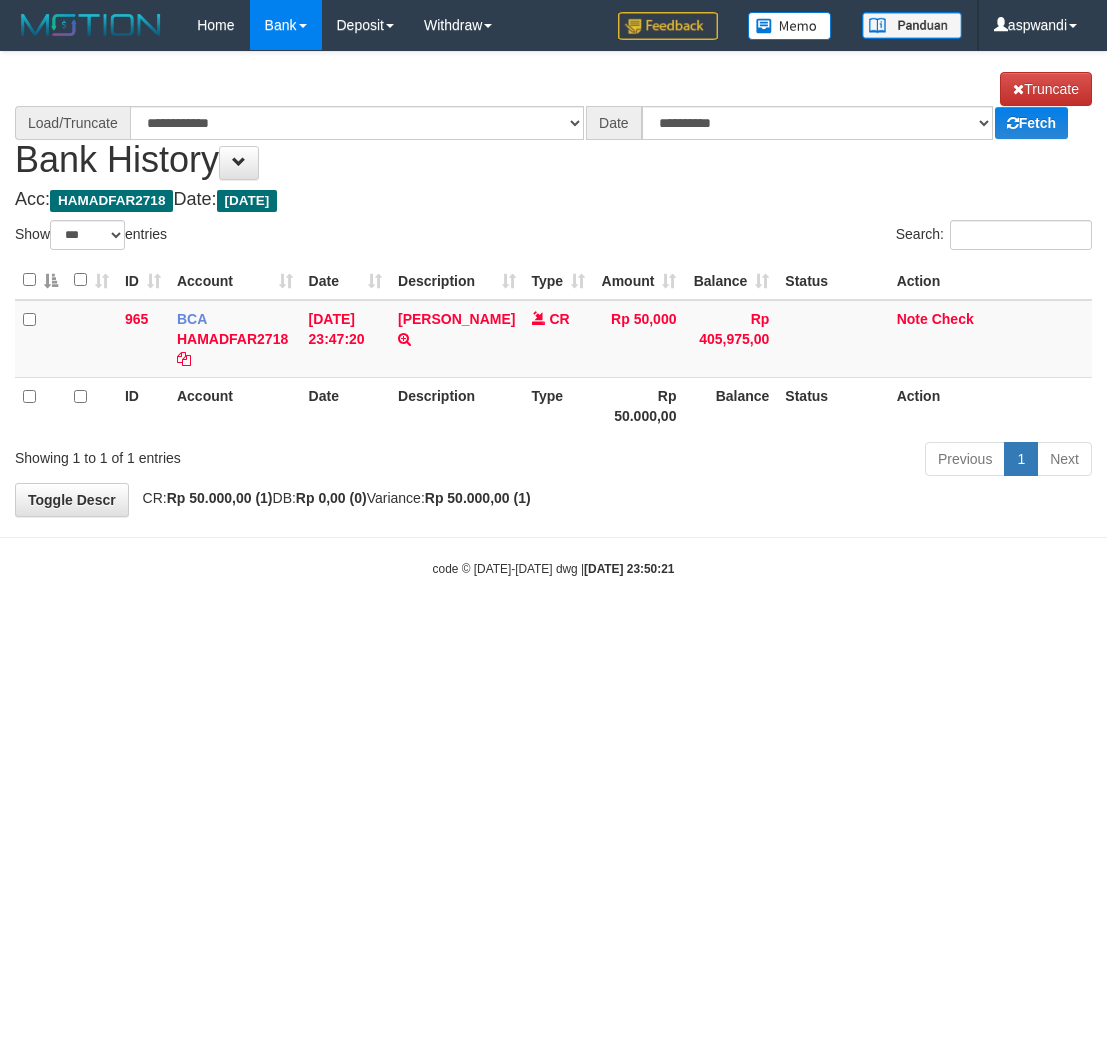 scroll, scrollTop: 0, scrollLeft: 0, axis: both 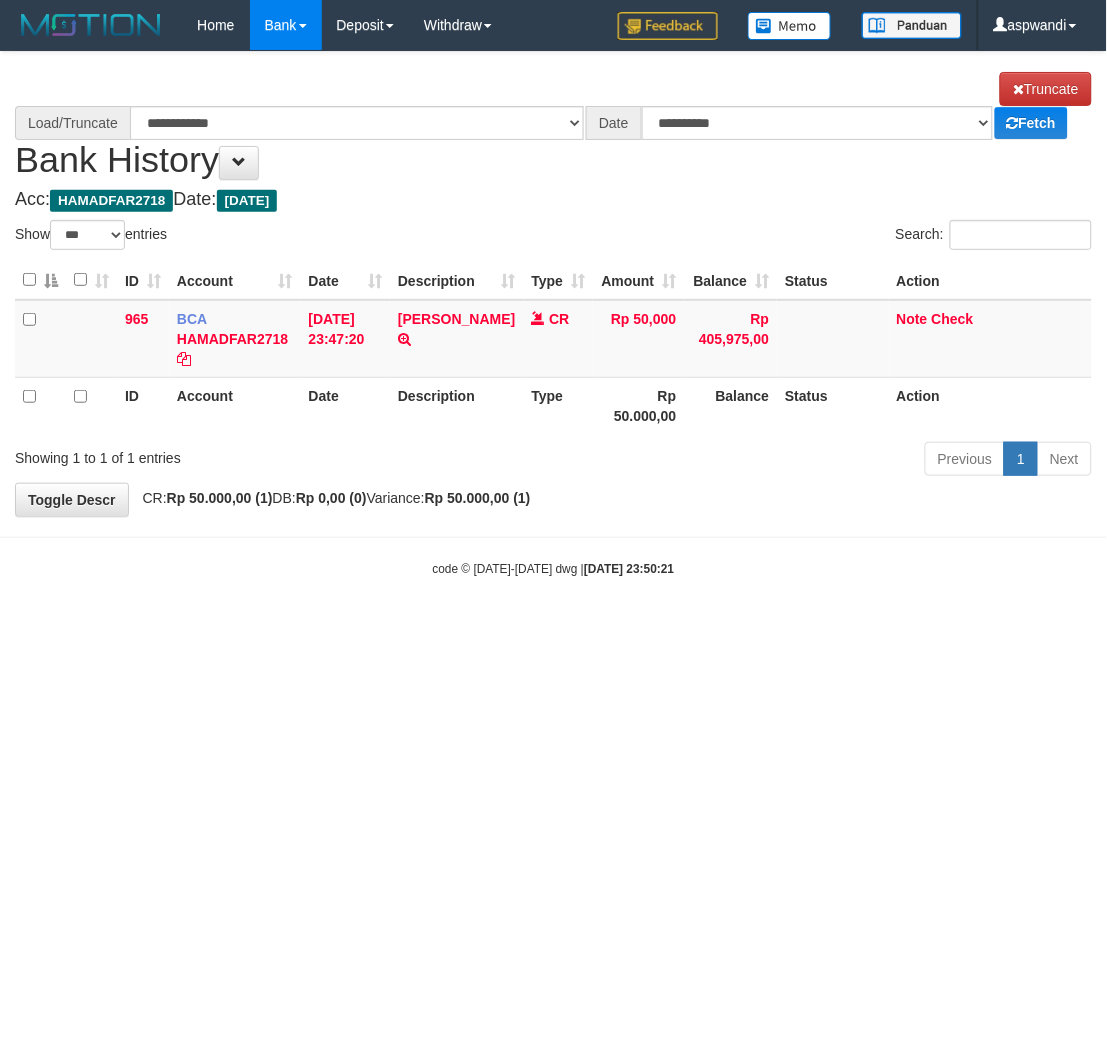 select on "****" 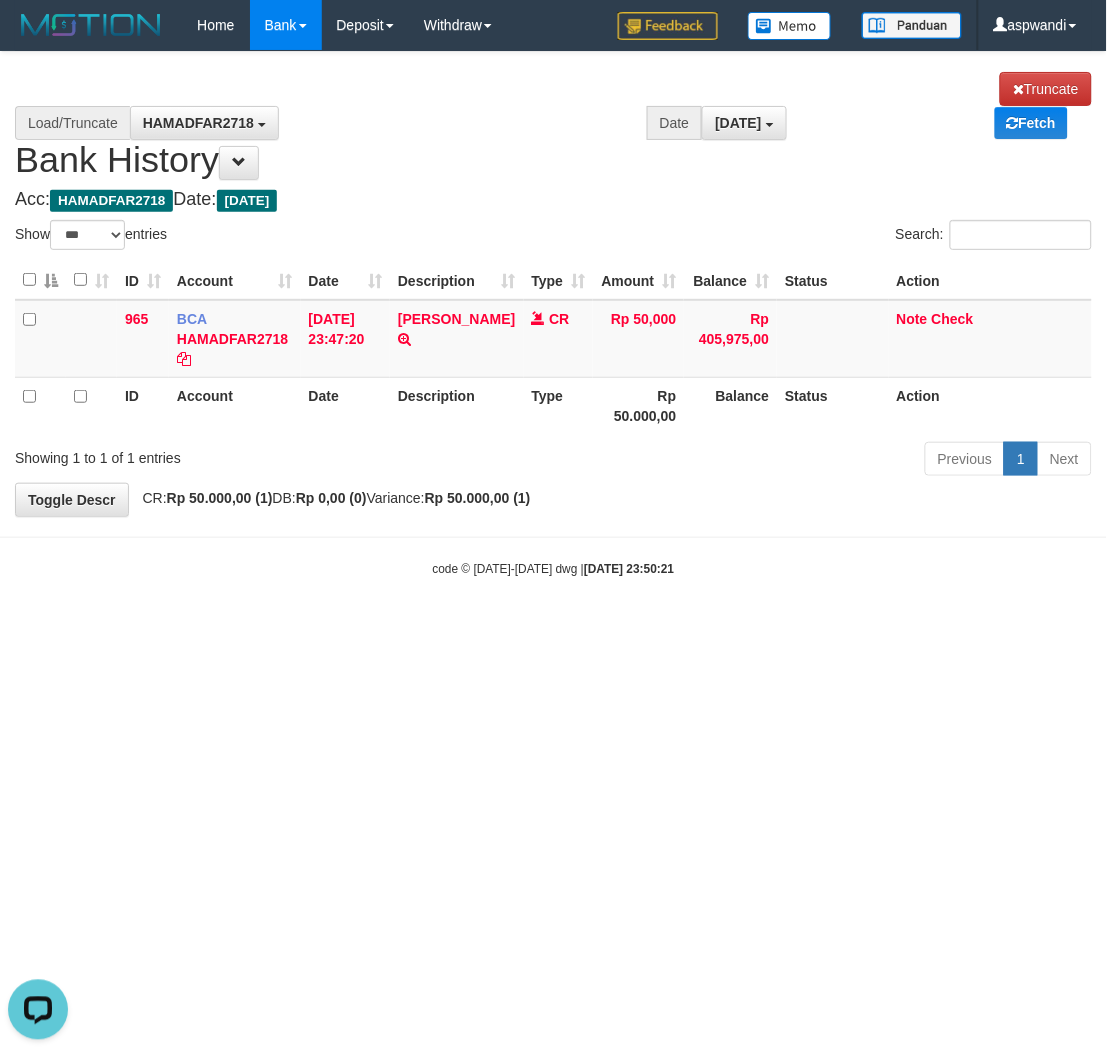 scroll, scrollTop: 0, scrollLeft: 0, axis: both 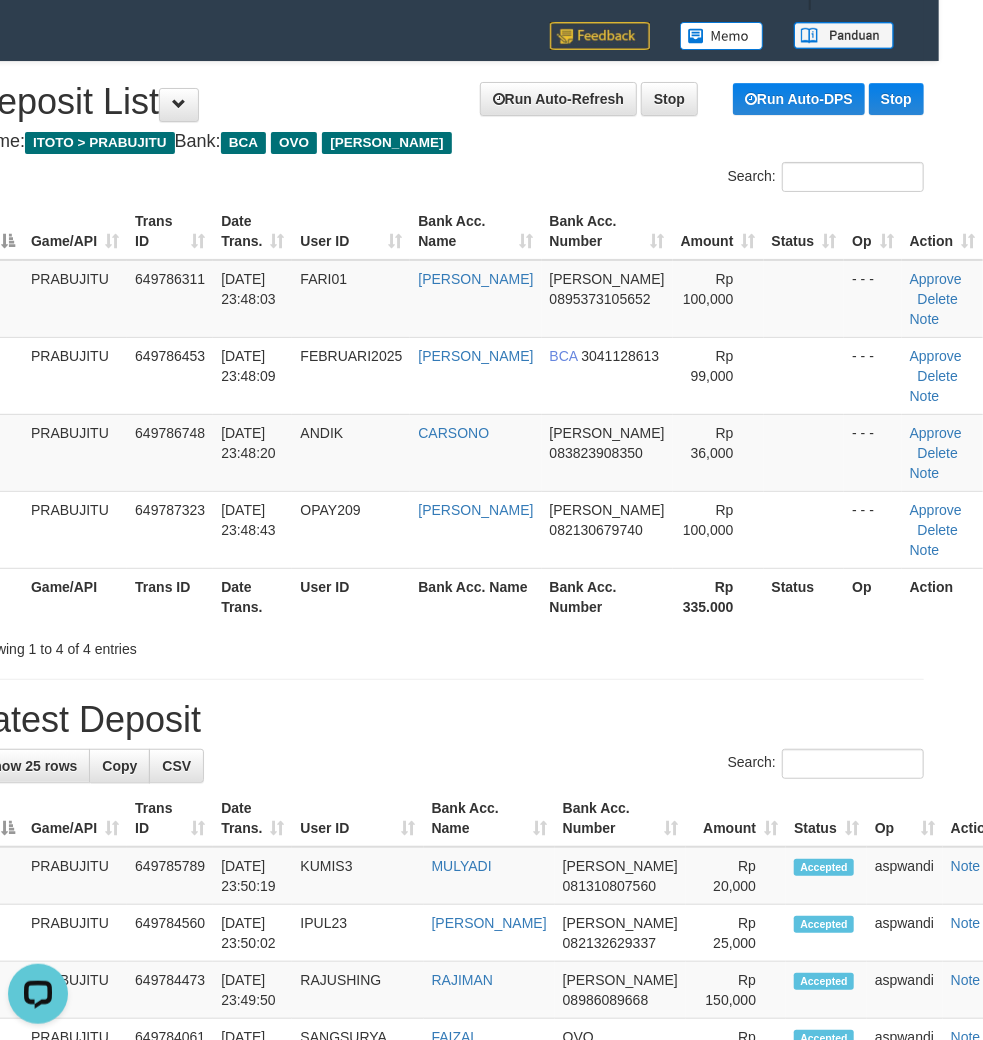 click on "Search:" at bounding box center (694, 179) 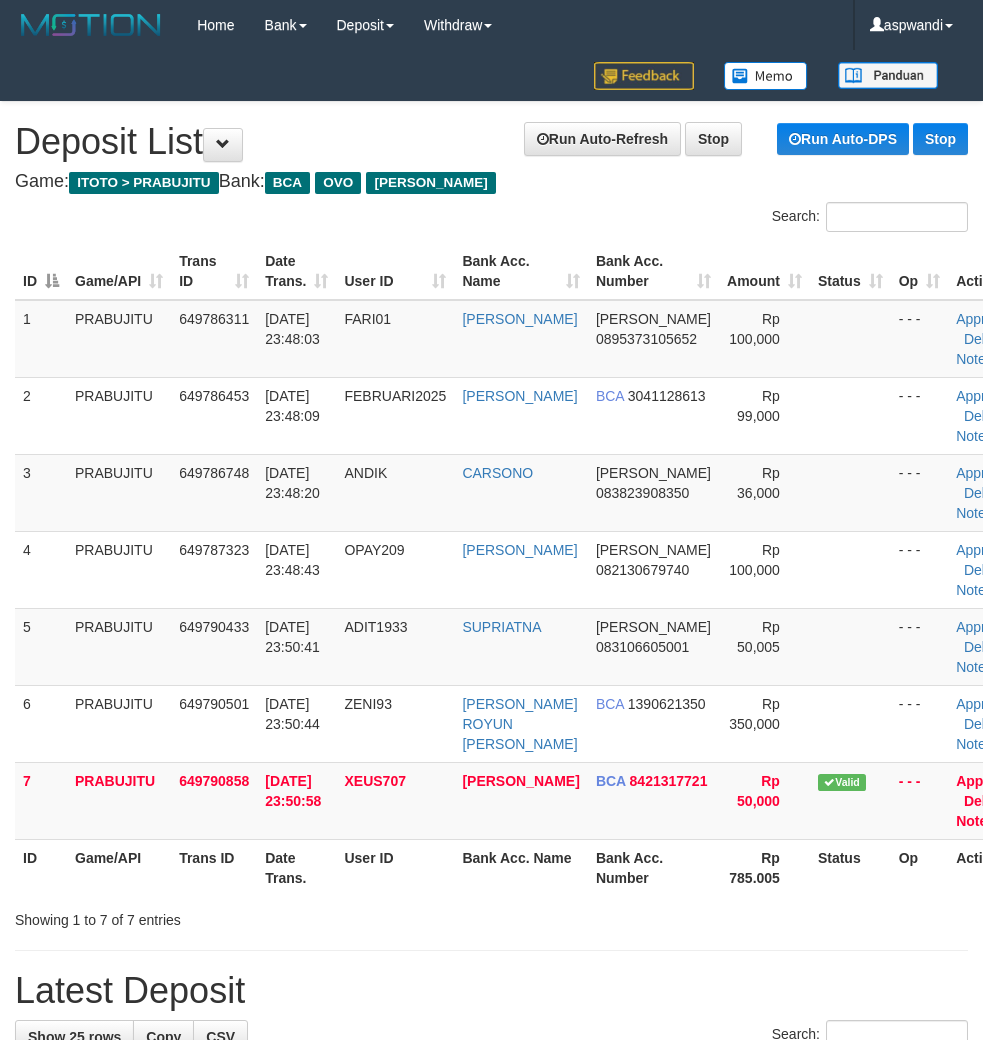 scroll, scrollTop: 40, scrollLeft: 44, axis: both 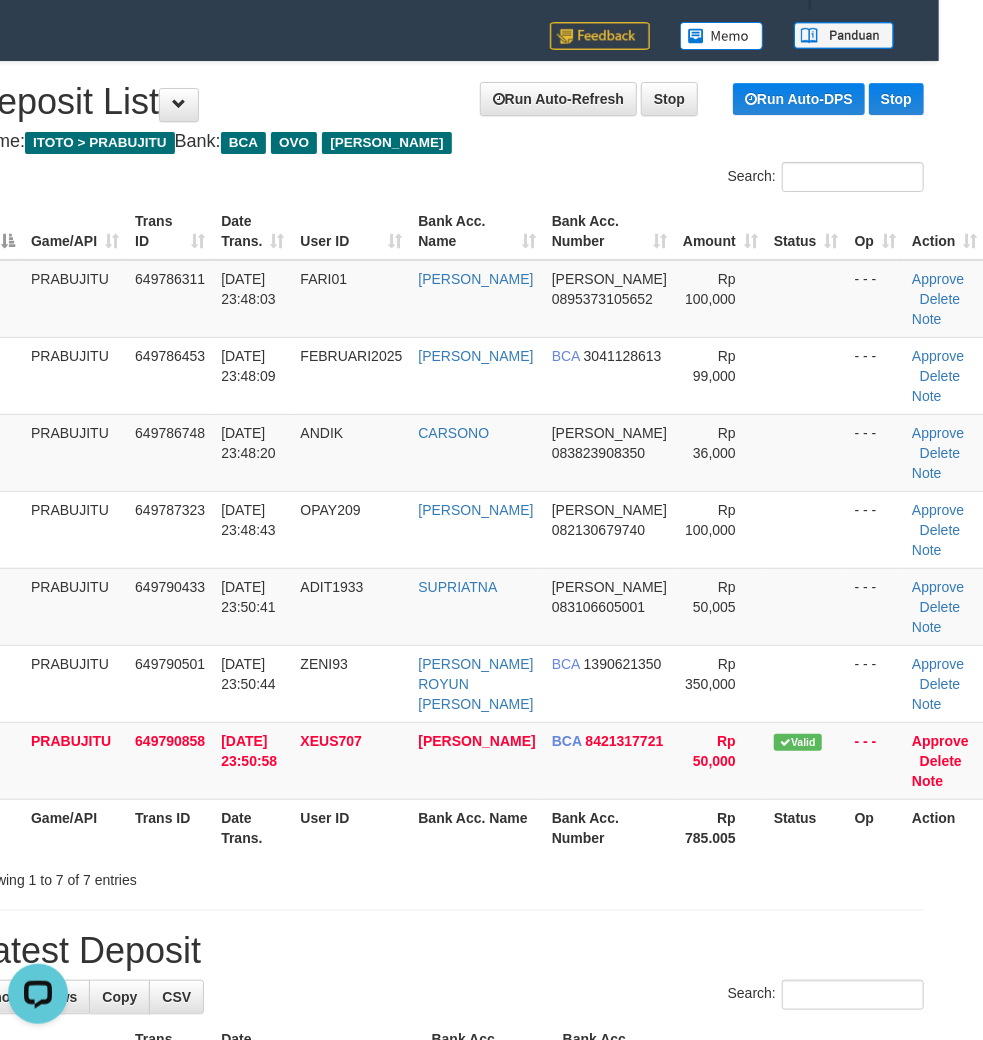click on "Search:" at bounding box center (694, 179) 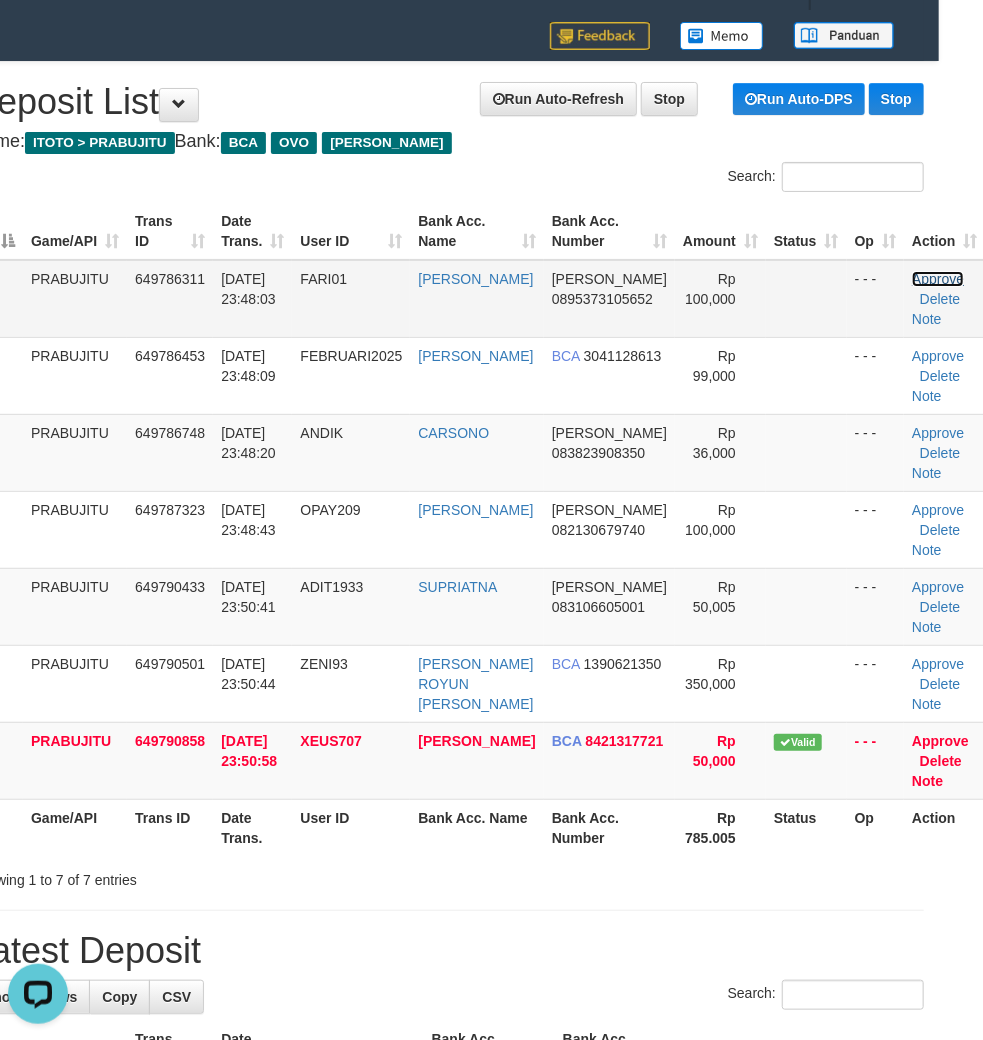 click on "Approve" at bounding box center [938, 279] 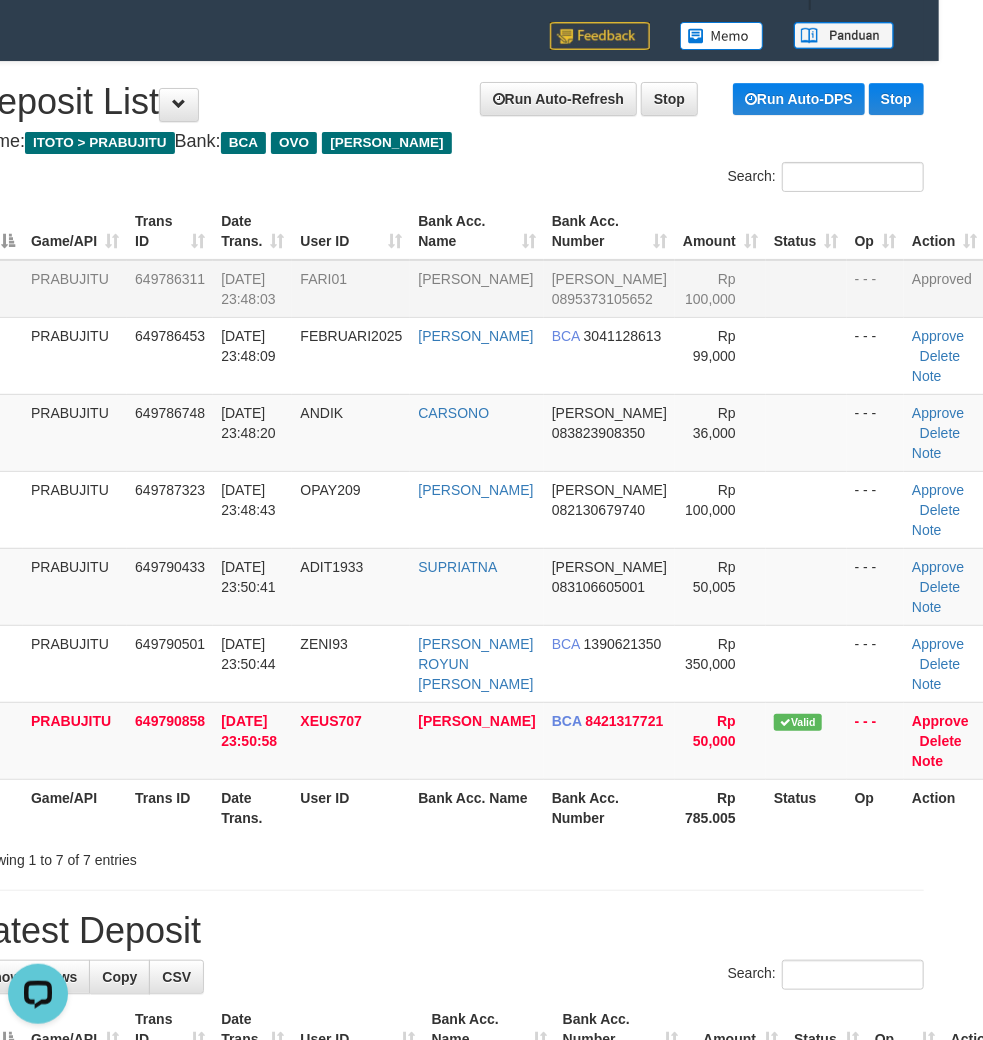 click on "Search:" at bounding box center (694, 179) 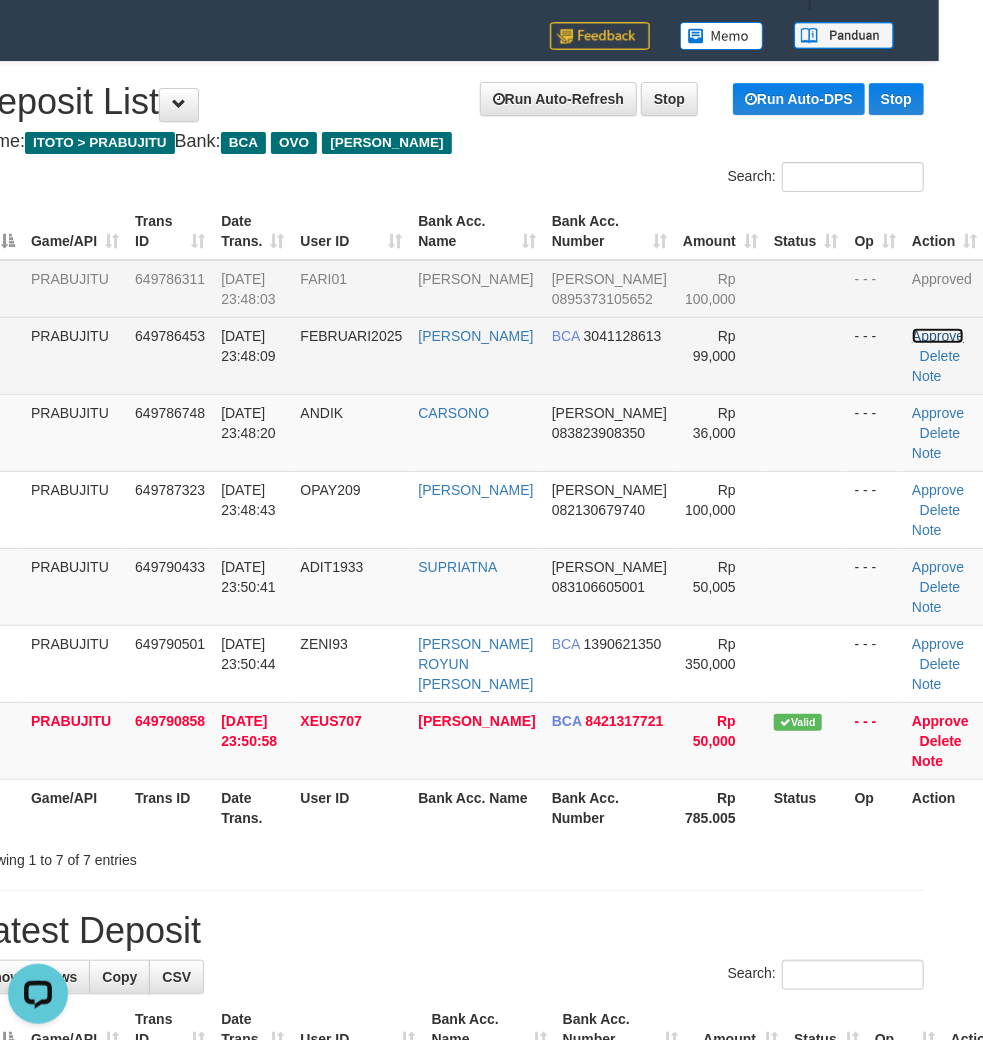 click on "Approve" at bounding box center (938, 336) 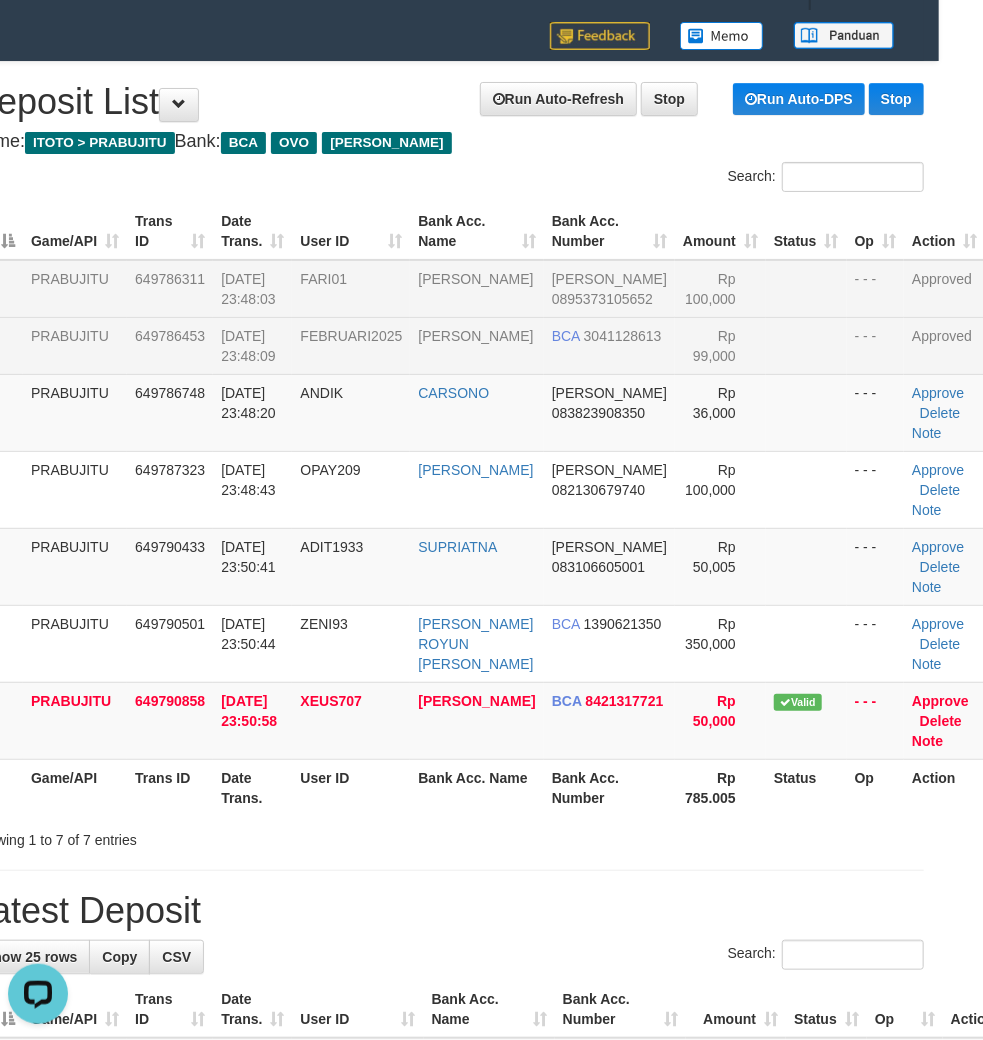 click on "Search:" at bounding box center (694, 179) 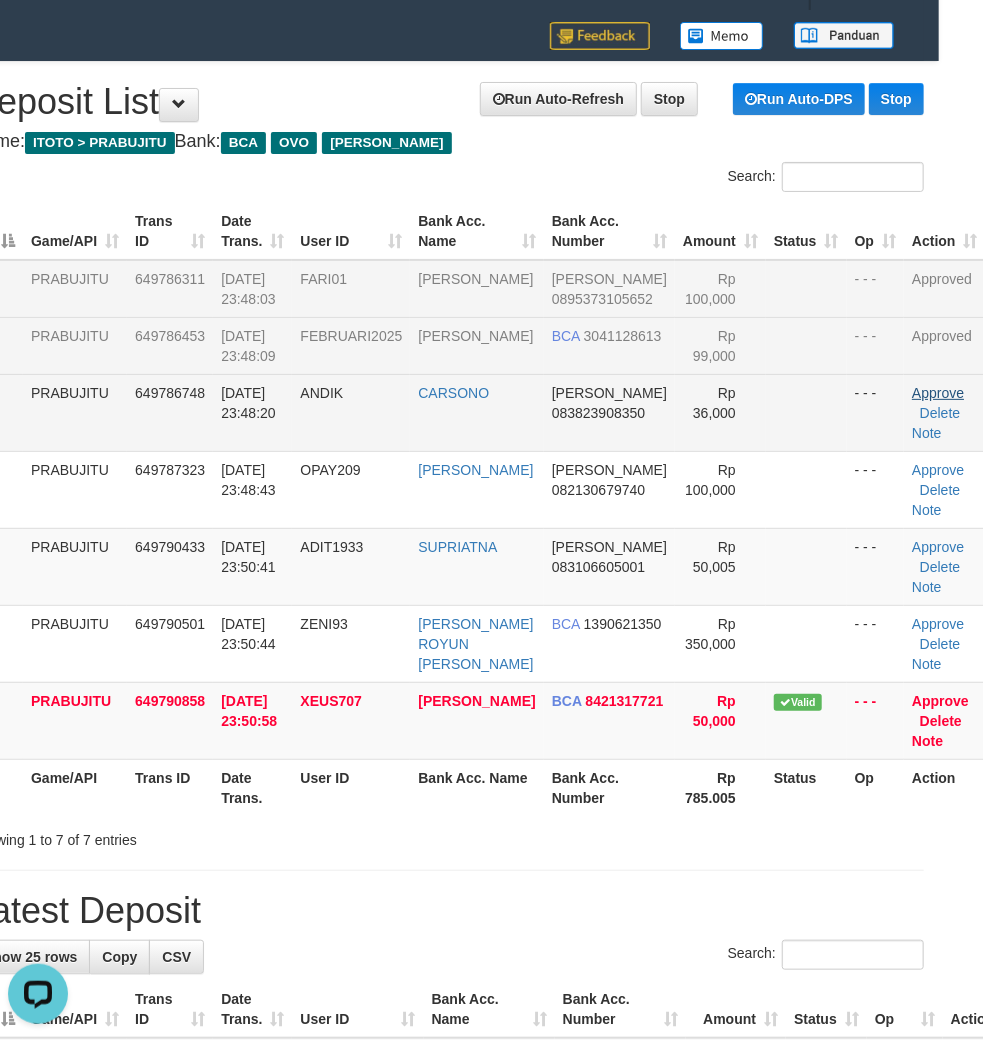 click on "Approve
Delete
Note" at bounding box center [945, 412] 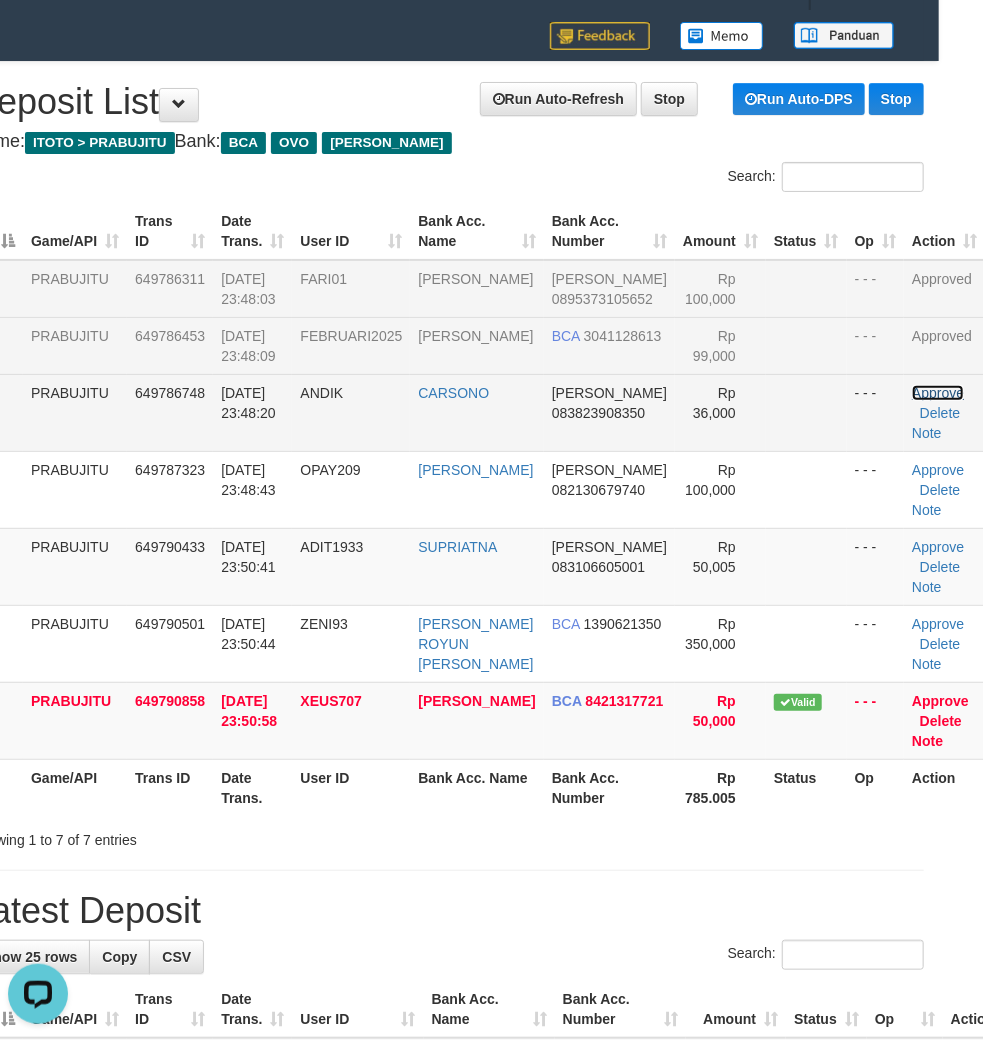 click on "Approve" at bounding box center [938, 393] 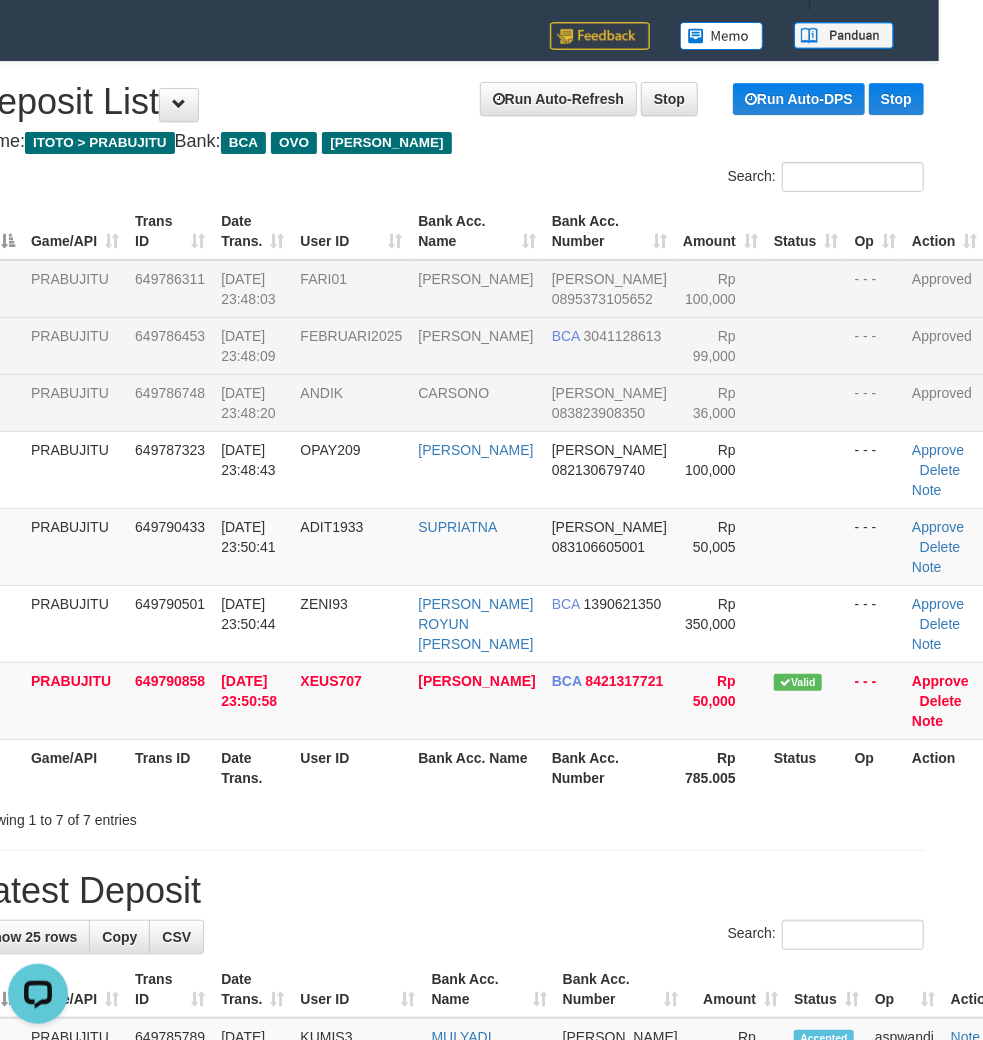click on "Search:" at bounding box center (694, 179) 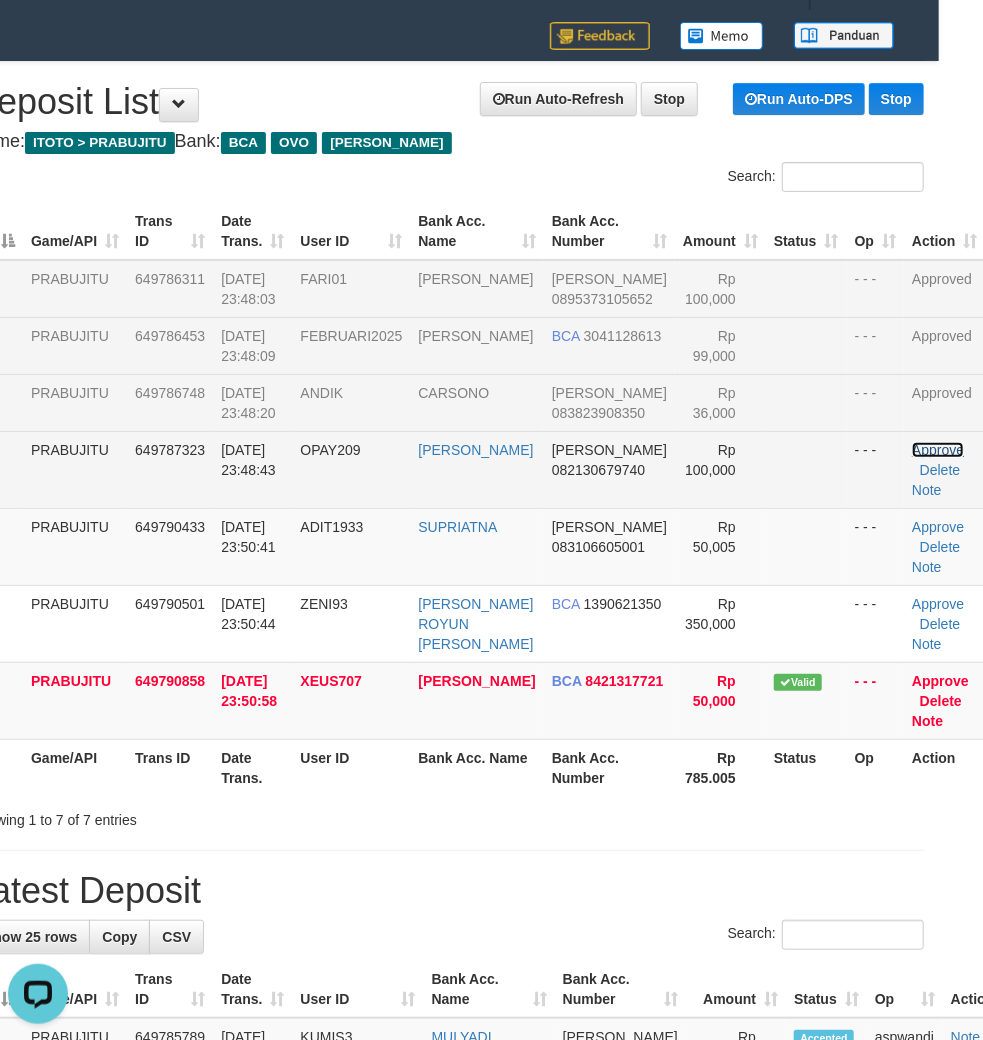 click on "Approve" at bounding box center (938, 450) 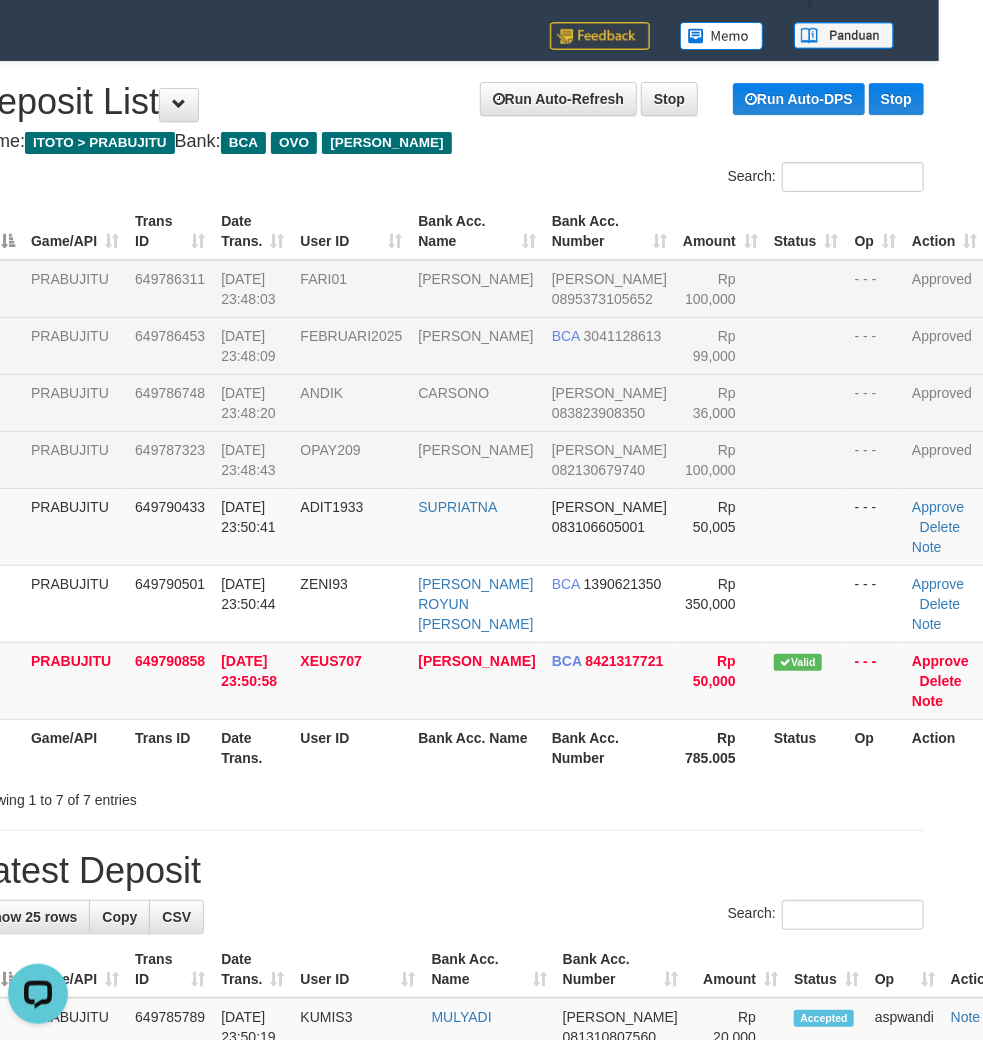 click on "ID Game/API Trans ID Date Trans. User ID Bank Acc. Name Bank Acc. Number Amount Status Op Action
1
PRABUJITU
649786311
12/07/2025 23:48:03
FARI01
MOH FARI RIFAI
DANA
0895373105652
Rp 100,000
- - -
Approved
2
PRABUJITU
649786453
12/07/2025 23:48:09
FEBRUARI2025
IWAN ISWANDI
BCA
3041128613
Rp 99,000
- - -
Approved
3
PRABUJITU" at bounding box center (447, 489) 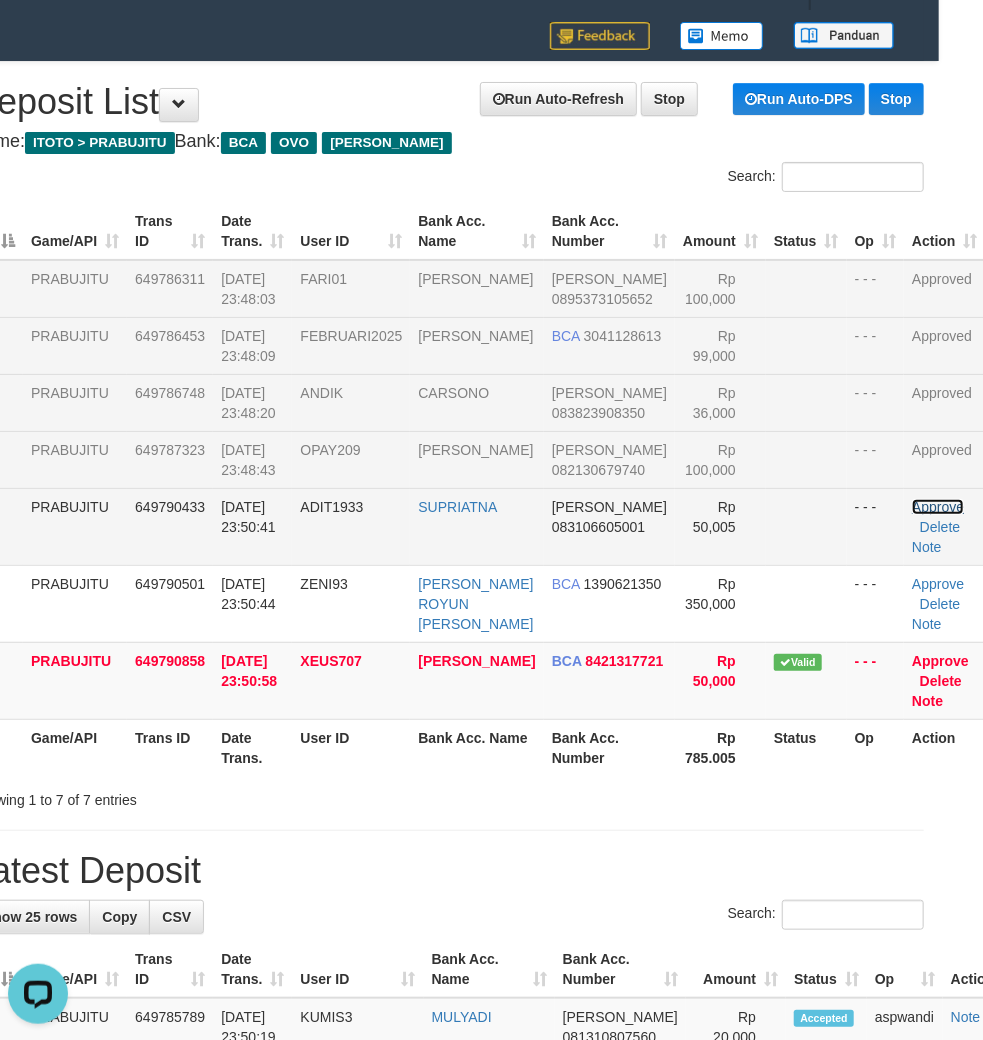 drag, startPoint x: 881, startPoint y: 542, endPoint x: 868, endPoint y: 543, distance: 13.038404 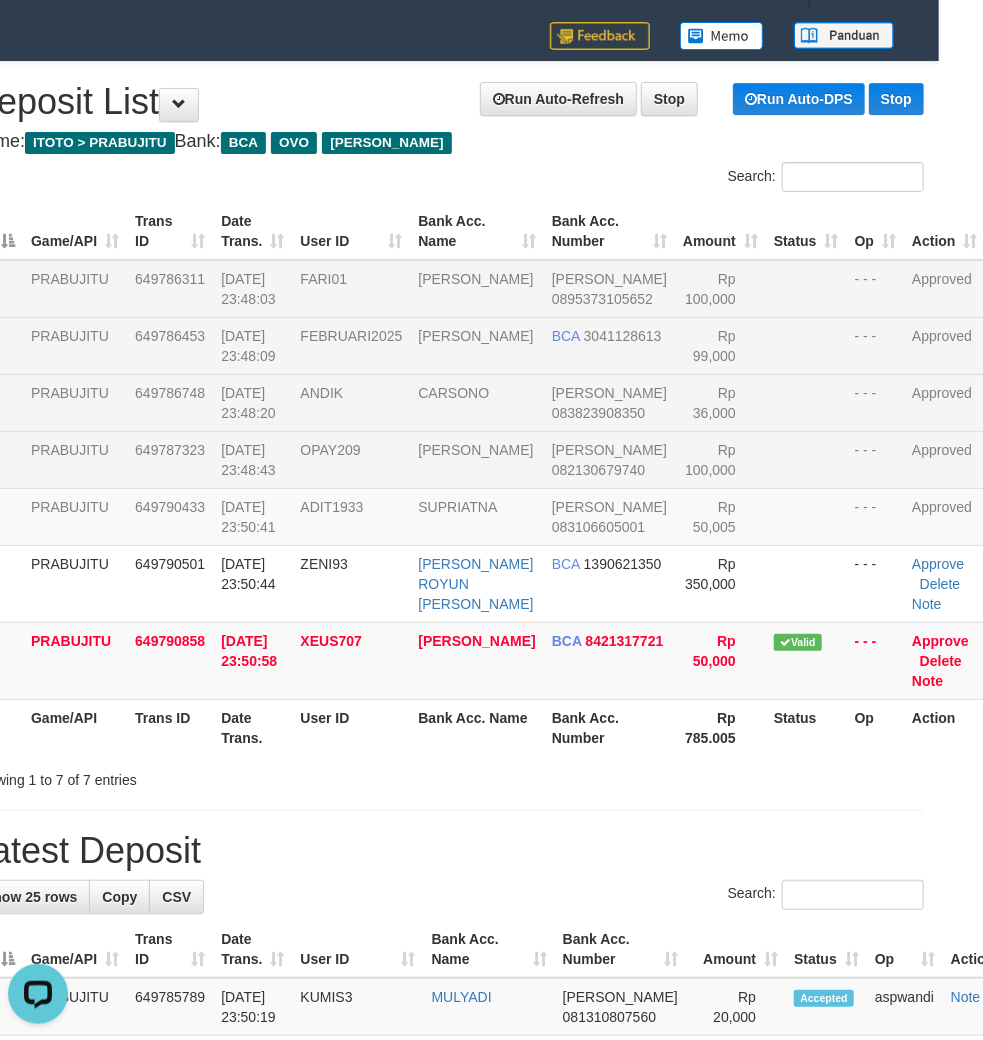 click on "Search:" at bounding box center [694, 179] 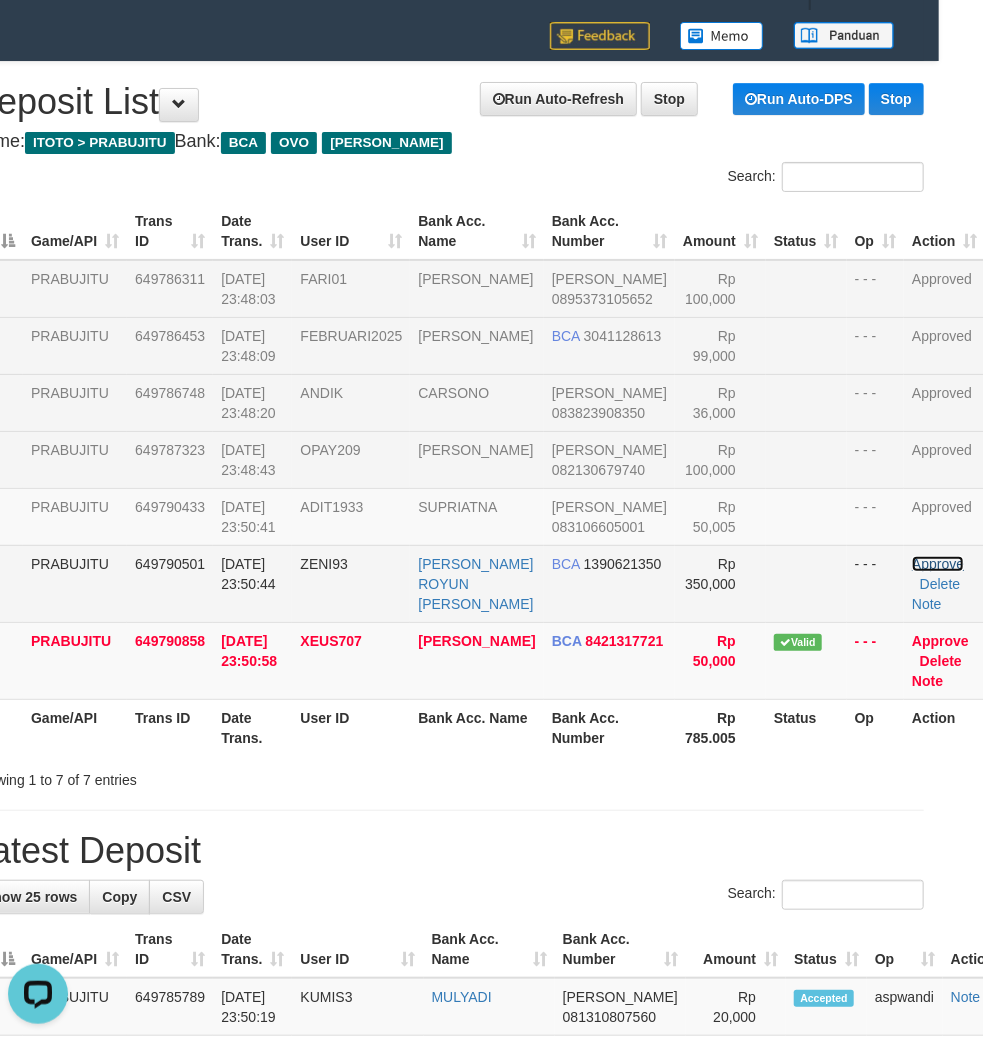 click on "Approve" at bounding box center [938, 564] 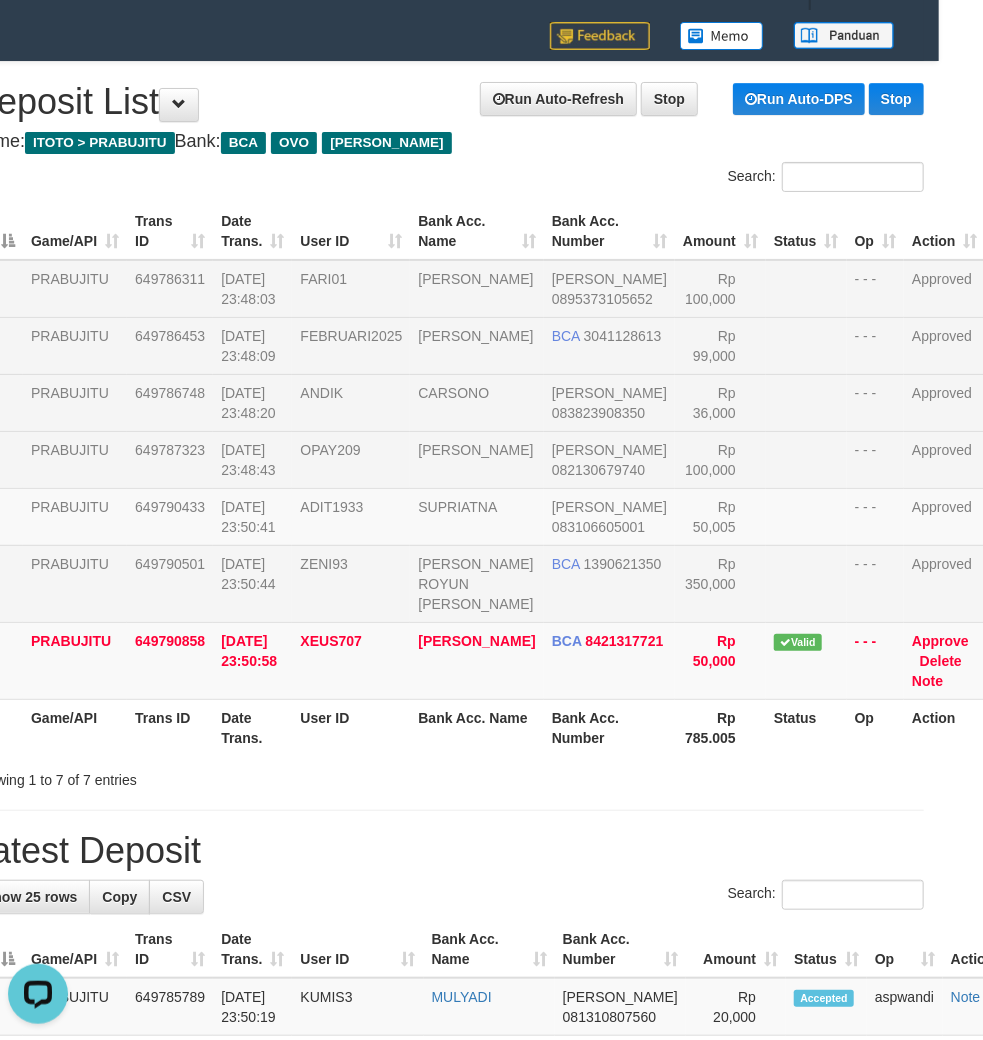 click on "**********" at bounding box center [447, 1299] 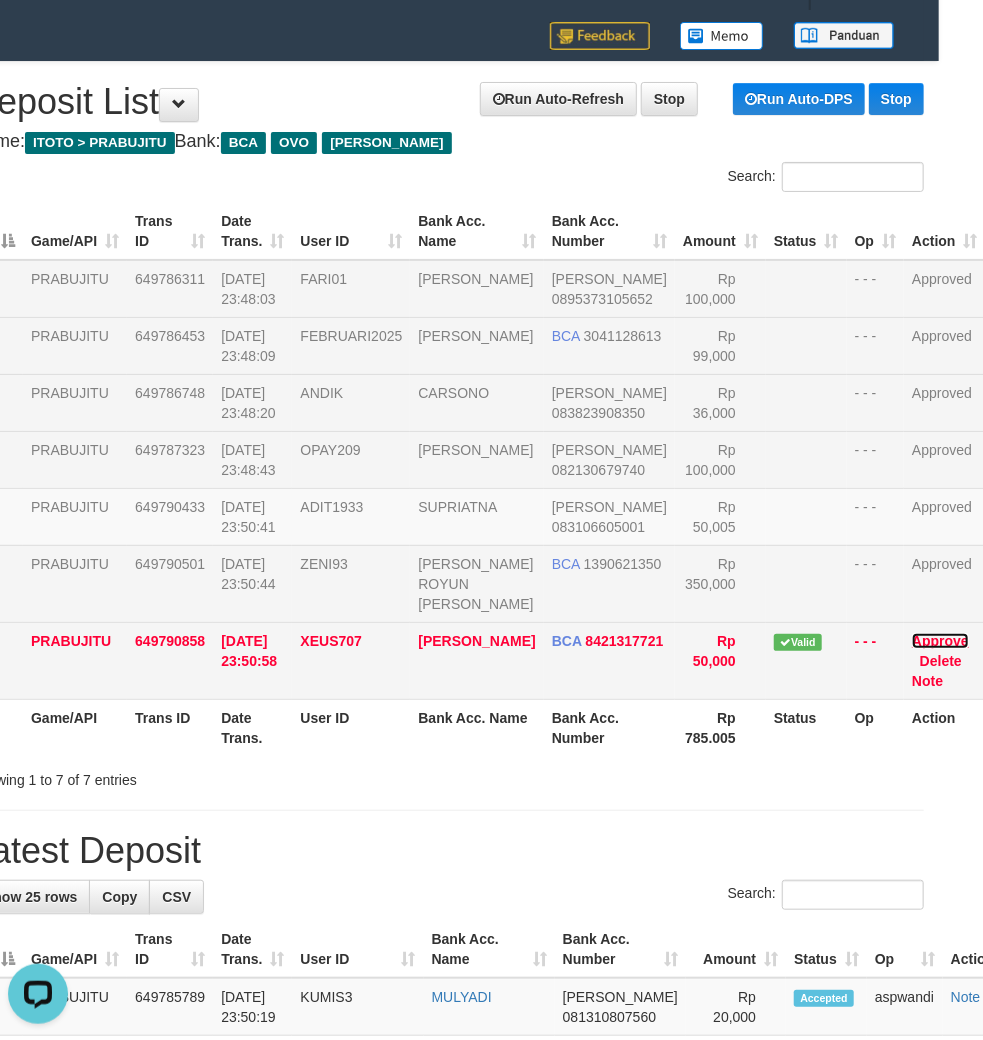 click on "Approve" at bounding box center [940, 641] 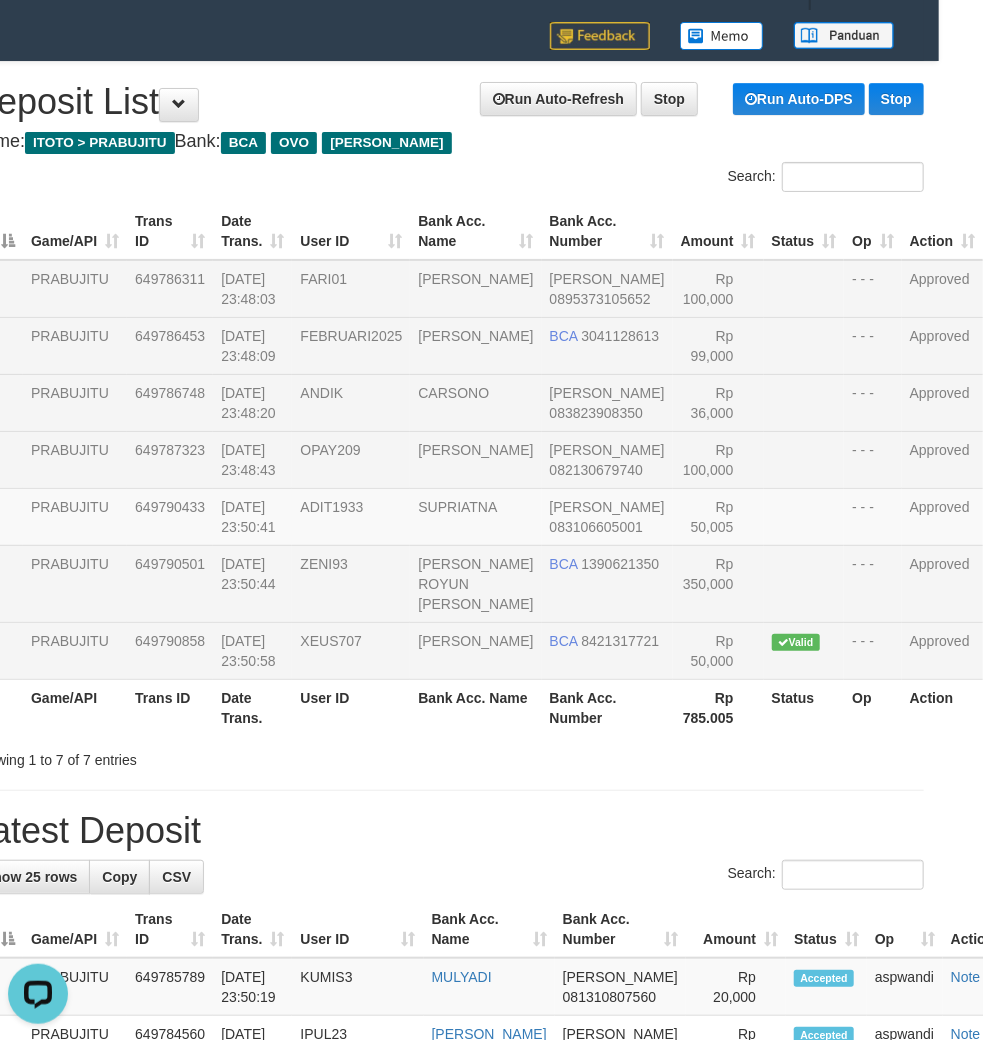 click on "Search:" at bounding box center (694, 179) 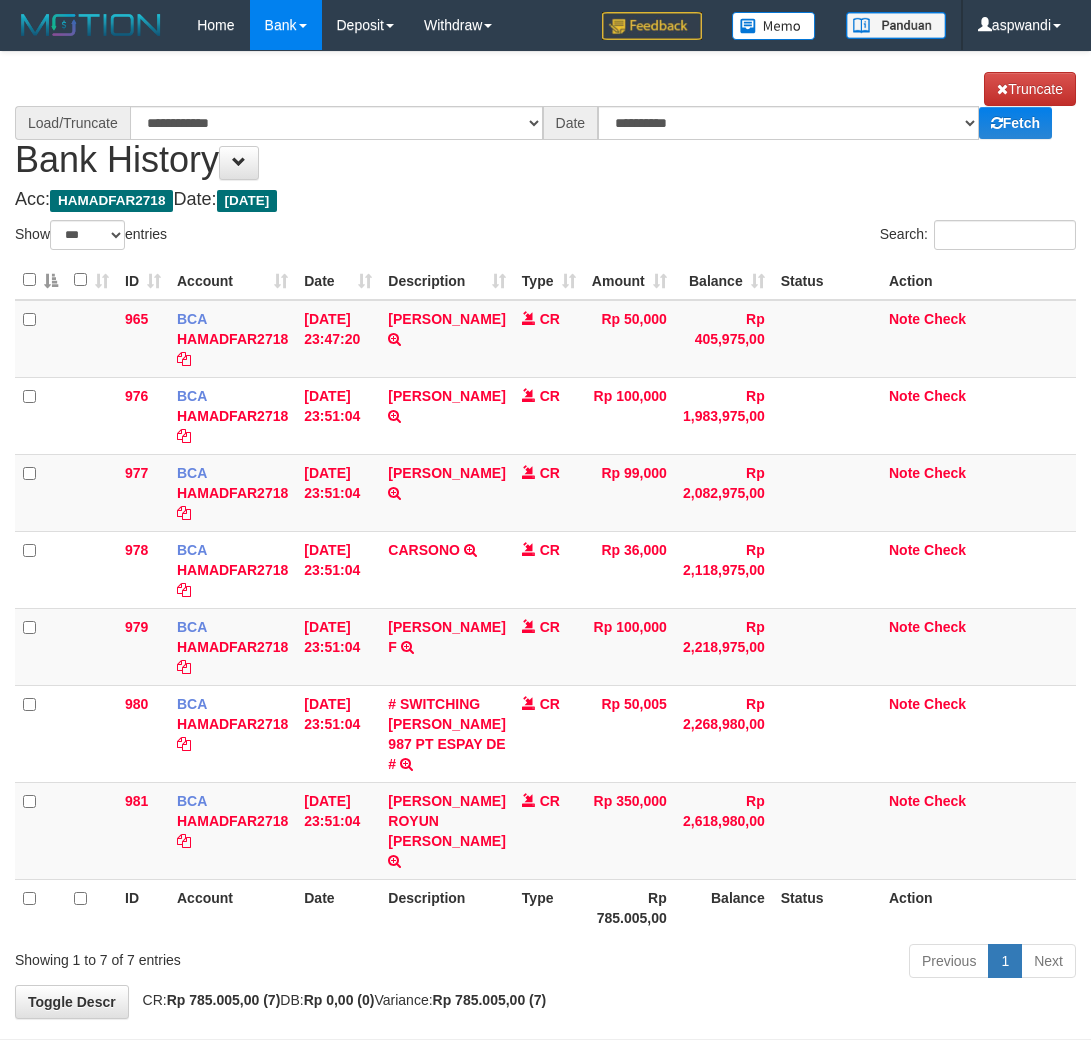 select on "***" 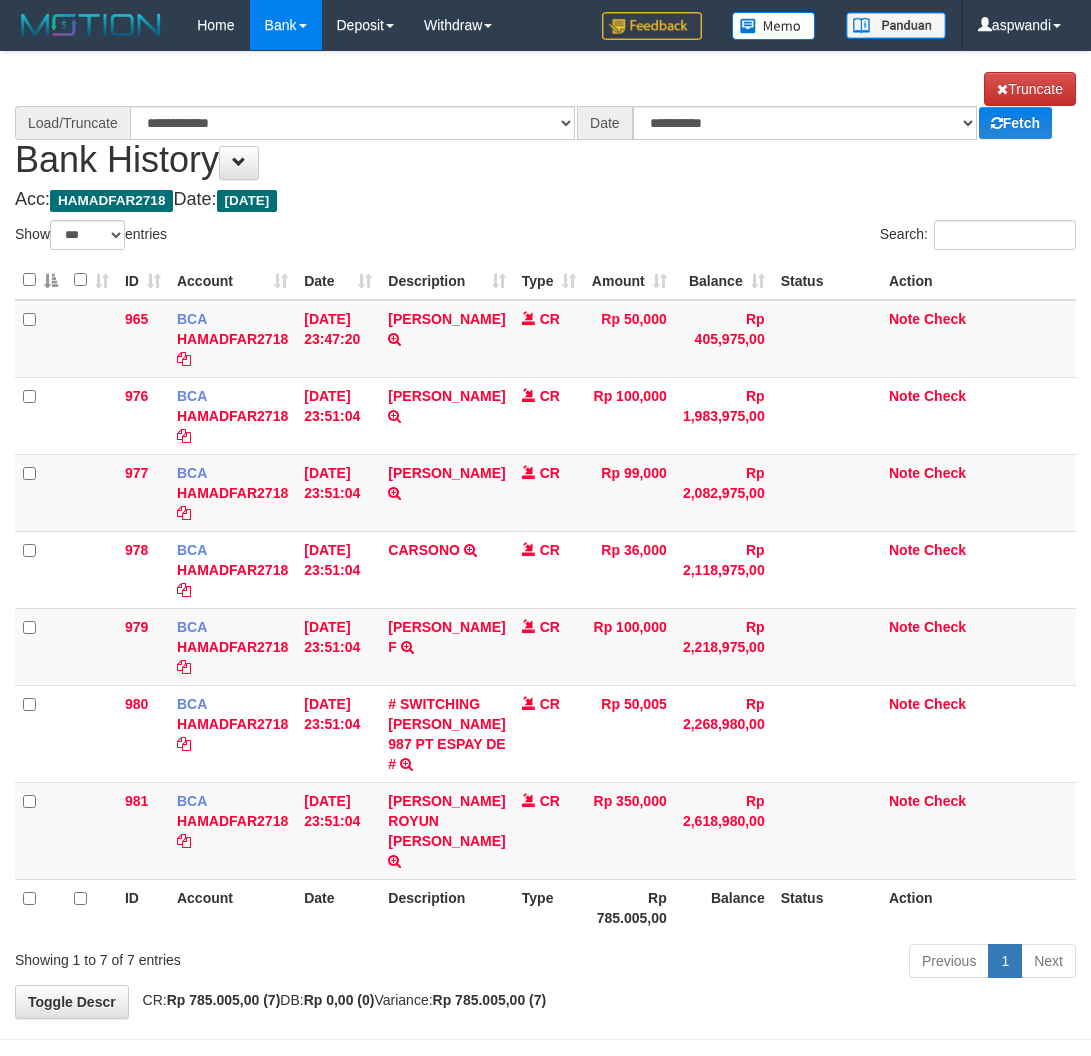 scroll, scrollTop: 0, scrollLeft: 0, axis: both 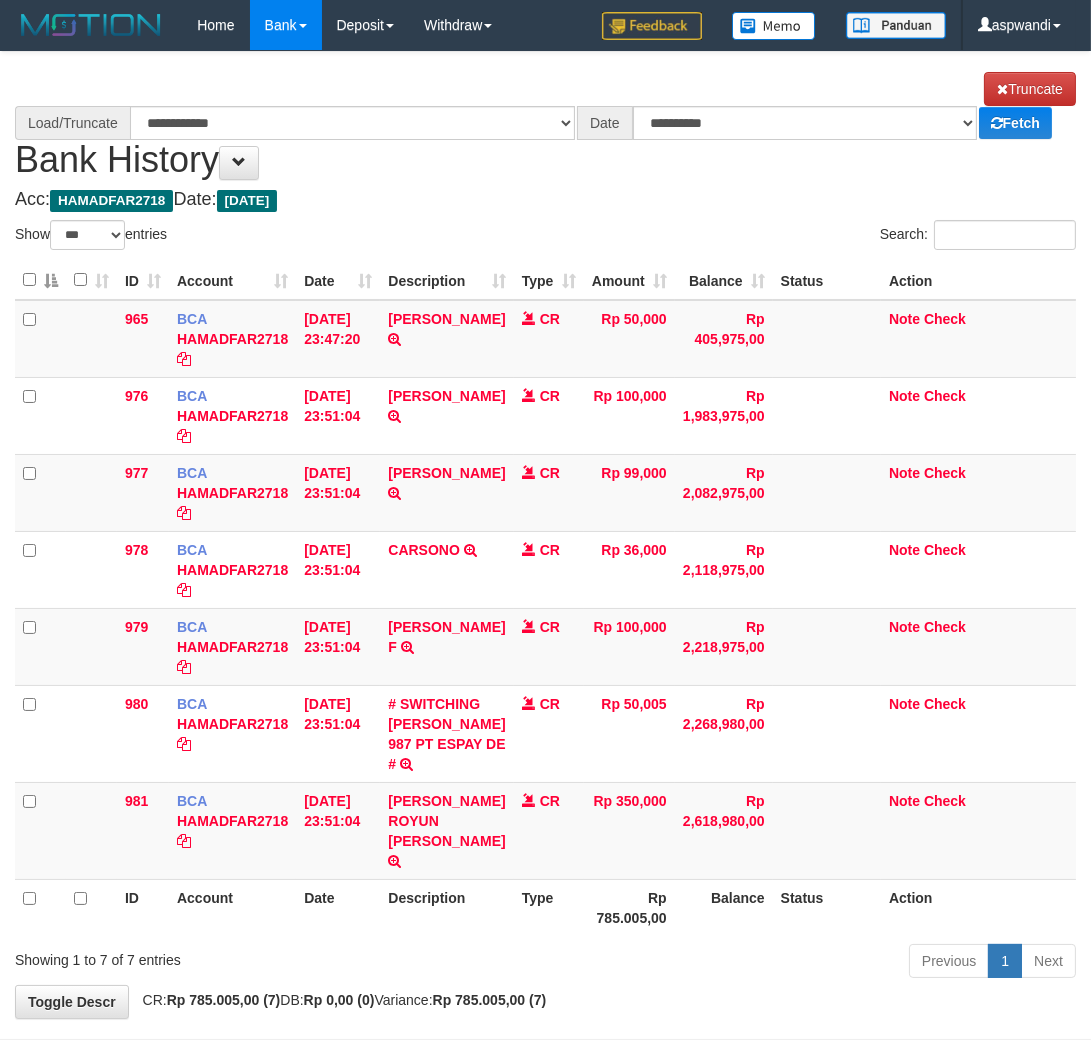 select on "****" 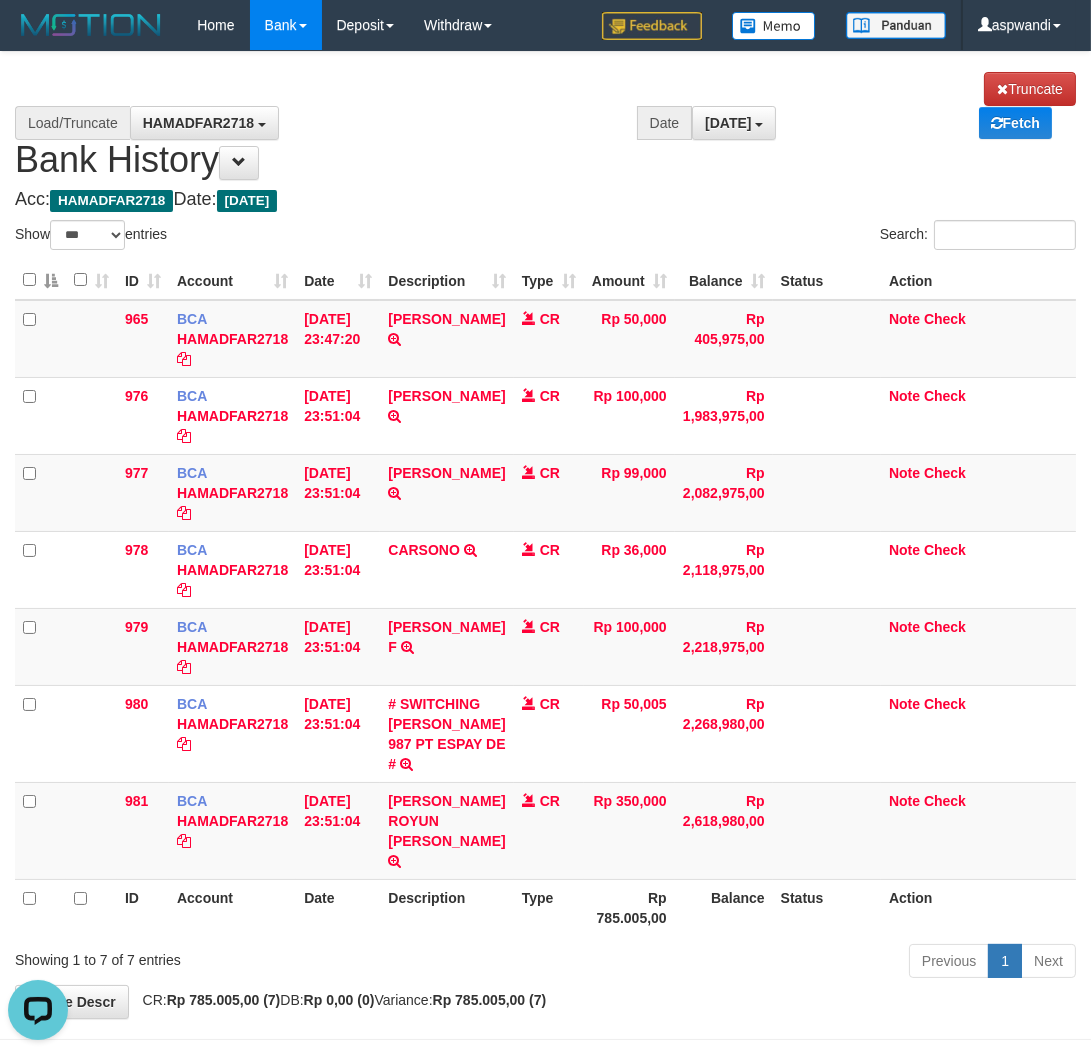 scroll, scrollTop: 0, scrollLeft: 0, axis: both 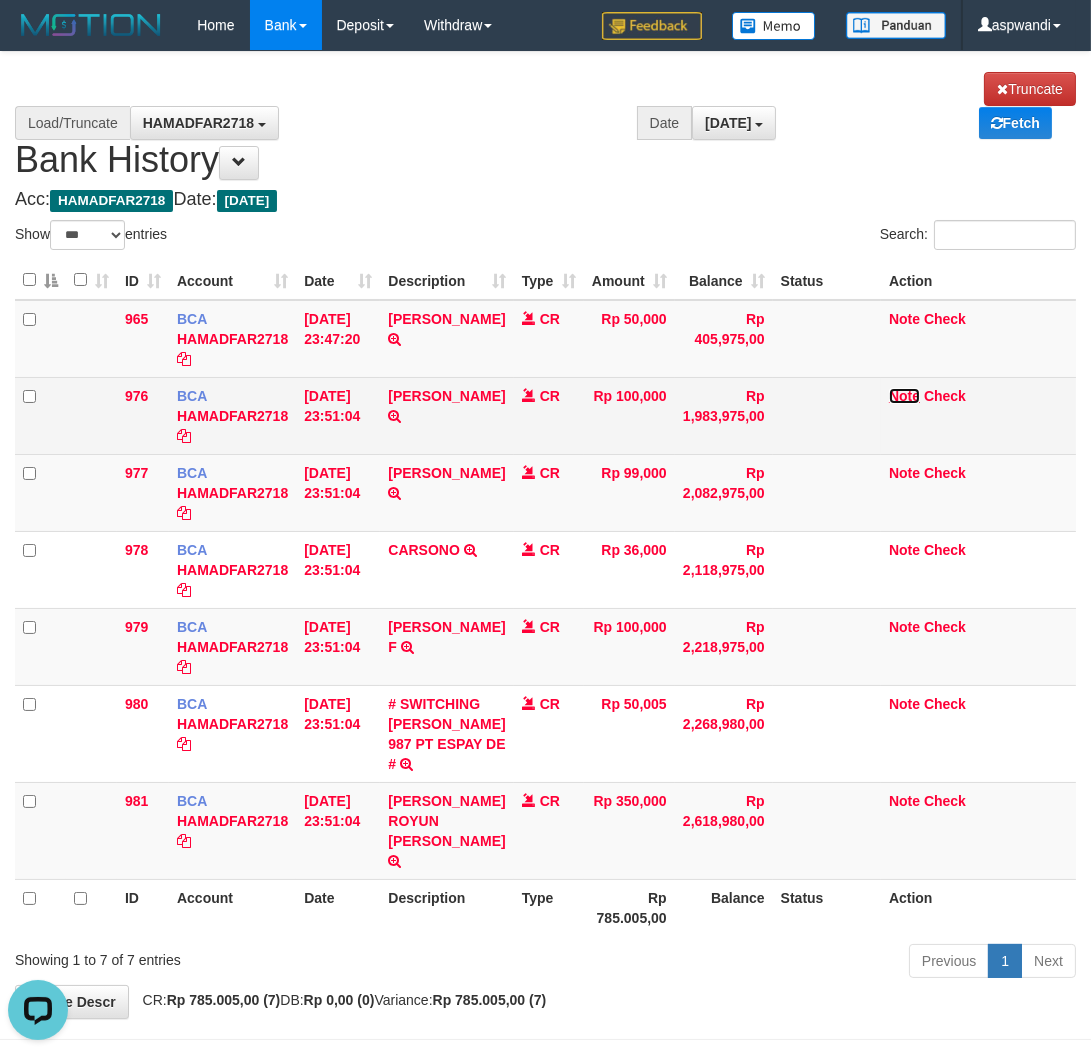 click on "Note" at bounding box center (904, 396) 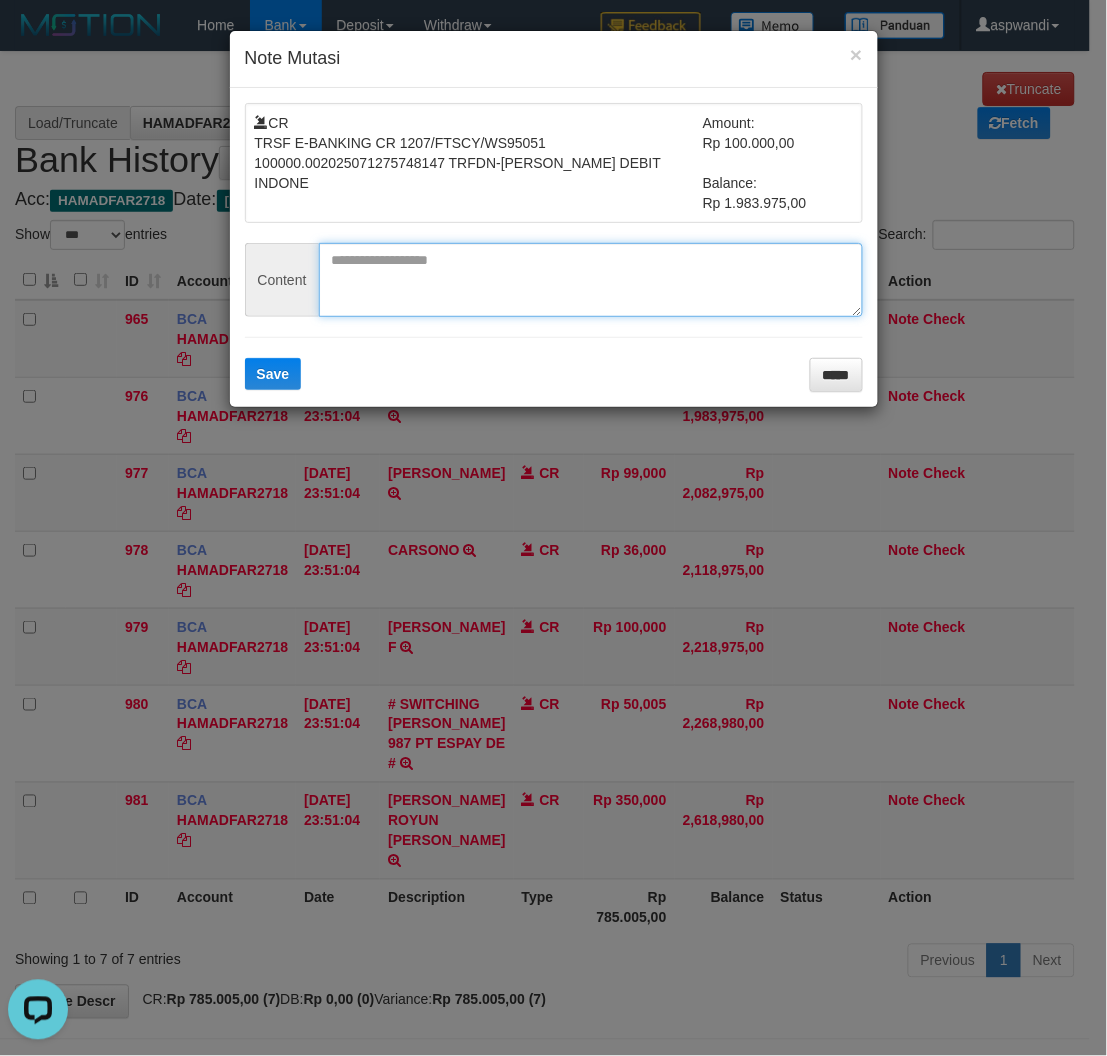 click at bounding box center (591, 280) 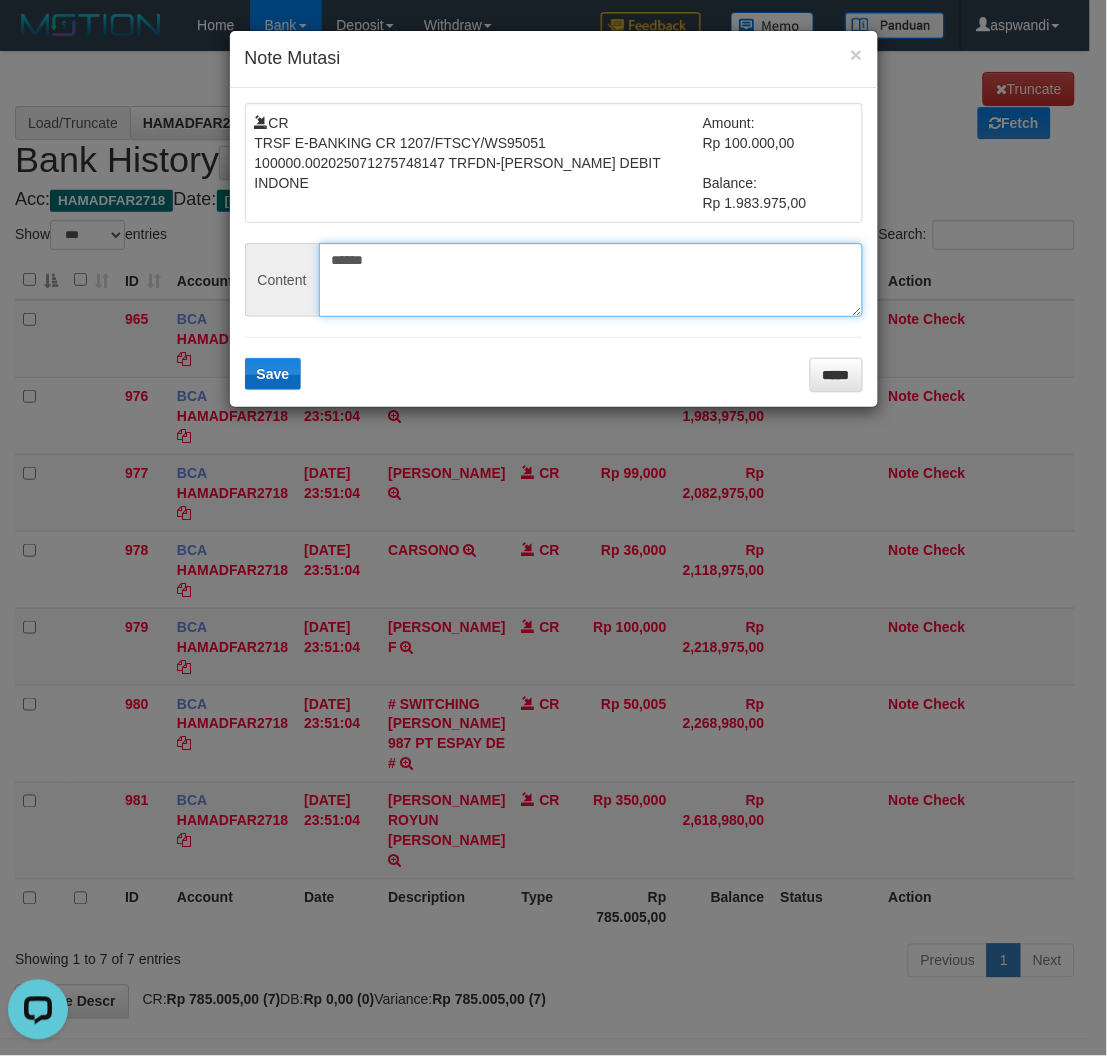 type on "******" 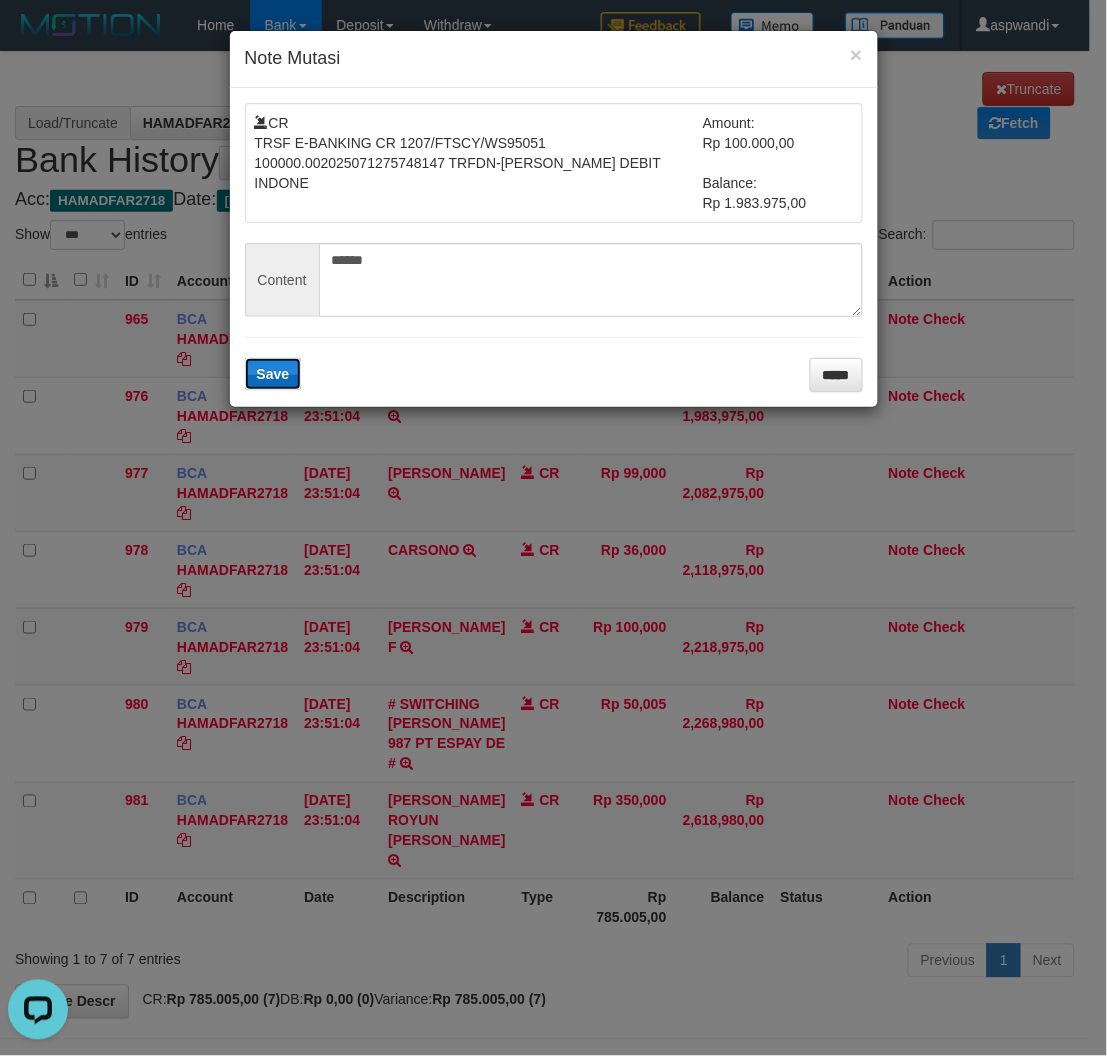 click on "Save" at bounding box center (273, 374) 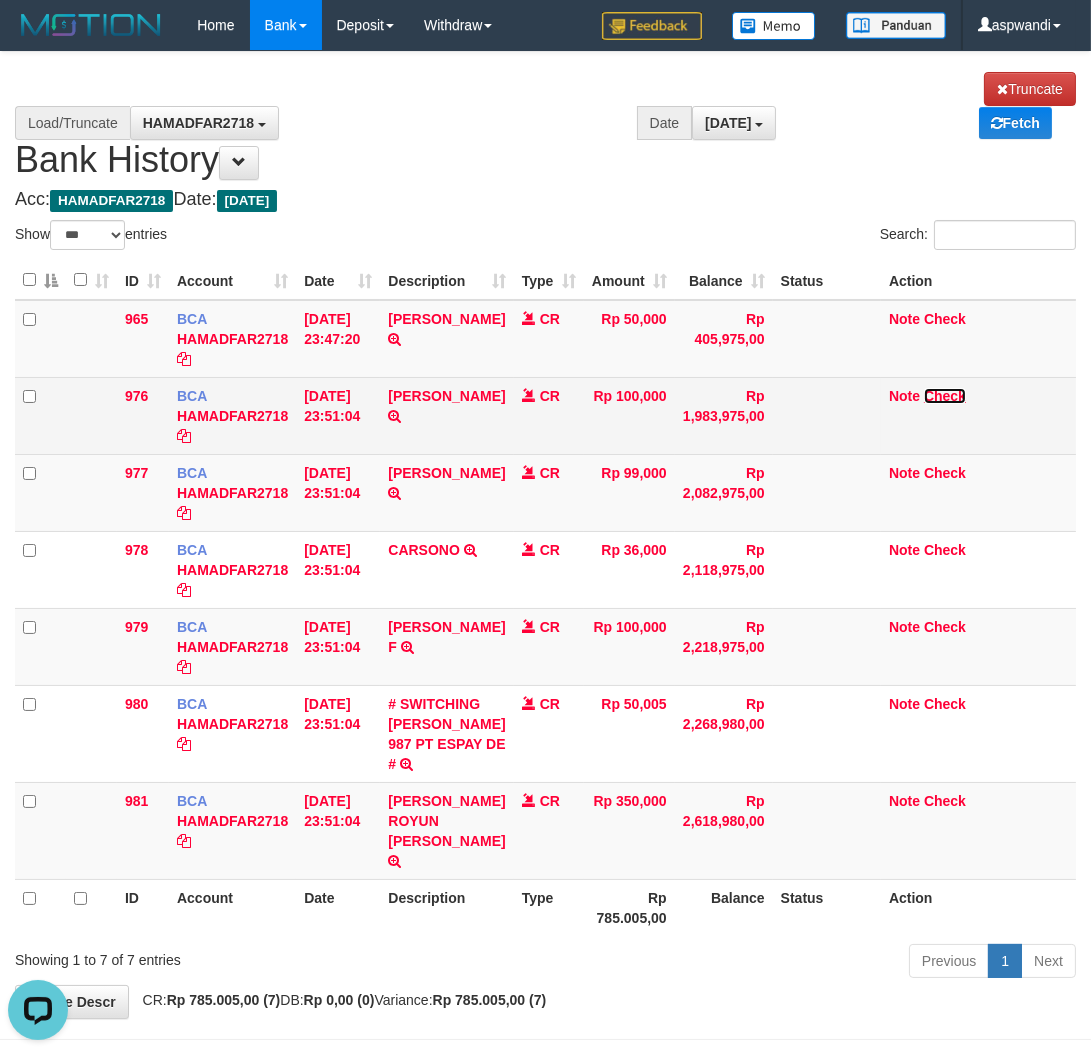click on "Check" at bounding box center (945, 396) 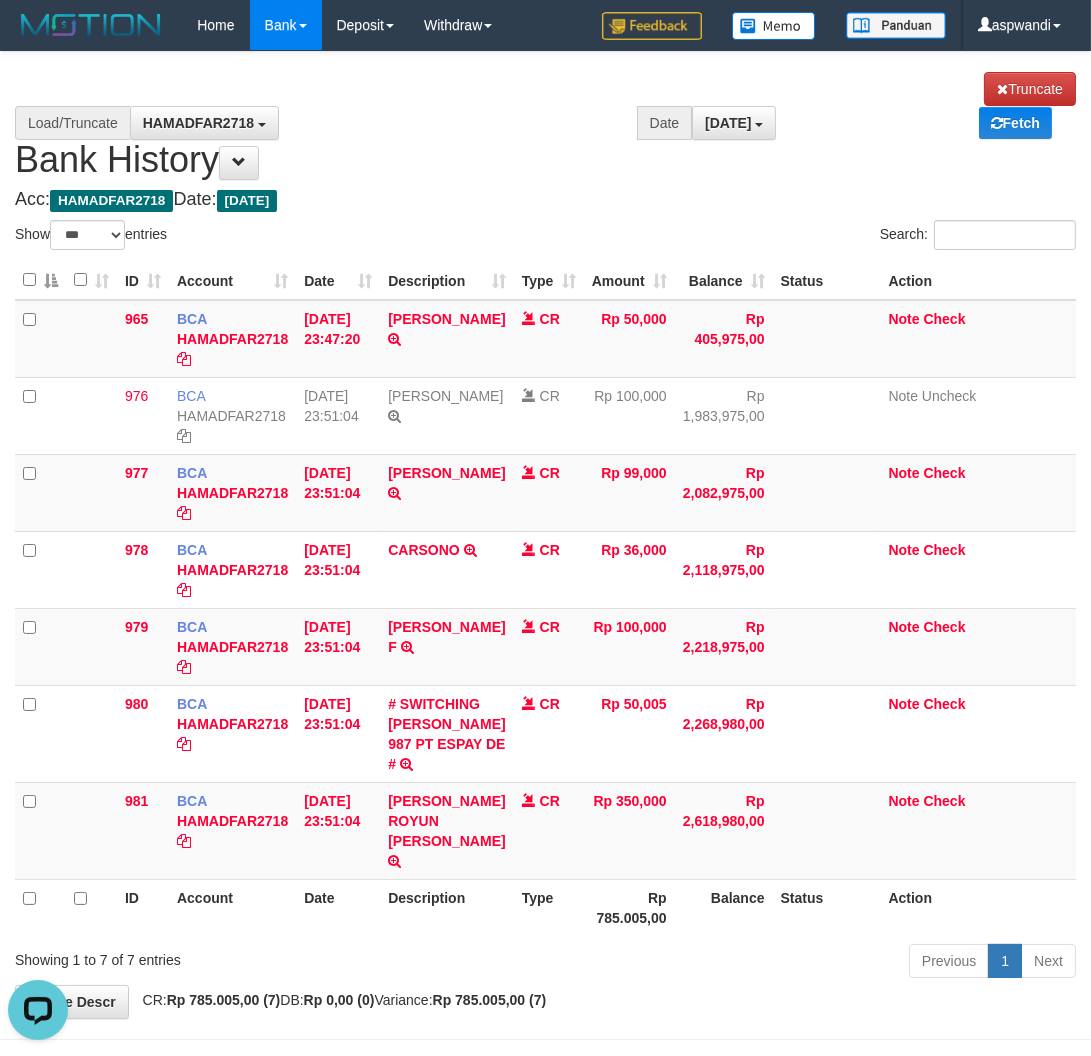click on "**********" at bounding box center (545, 535) 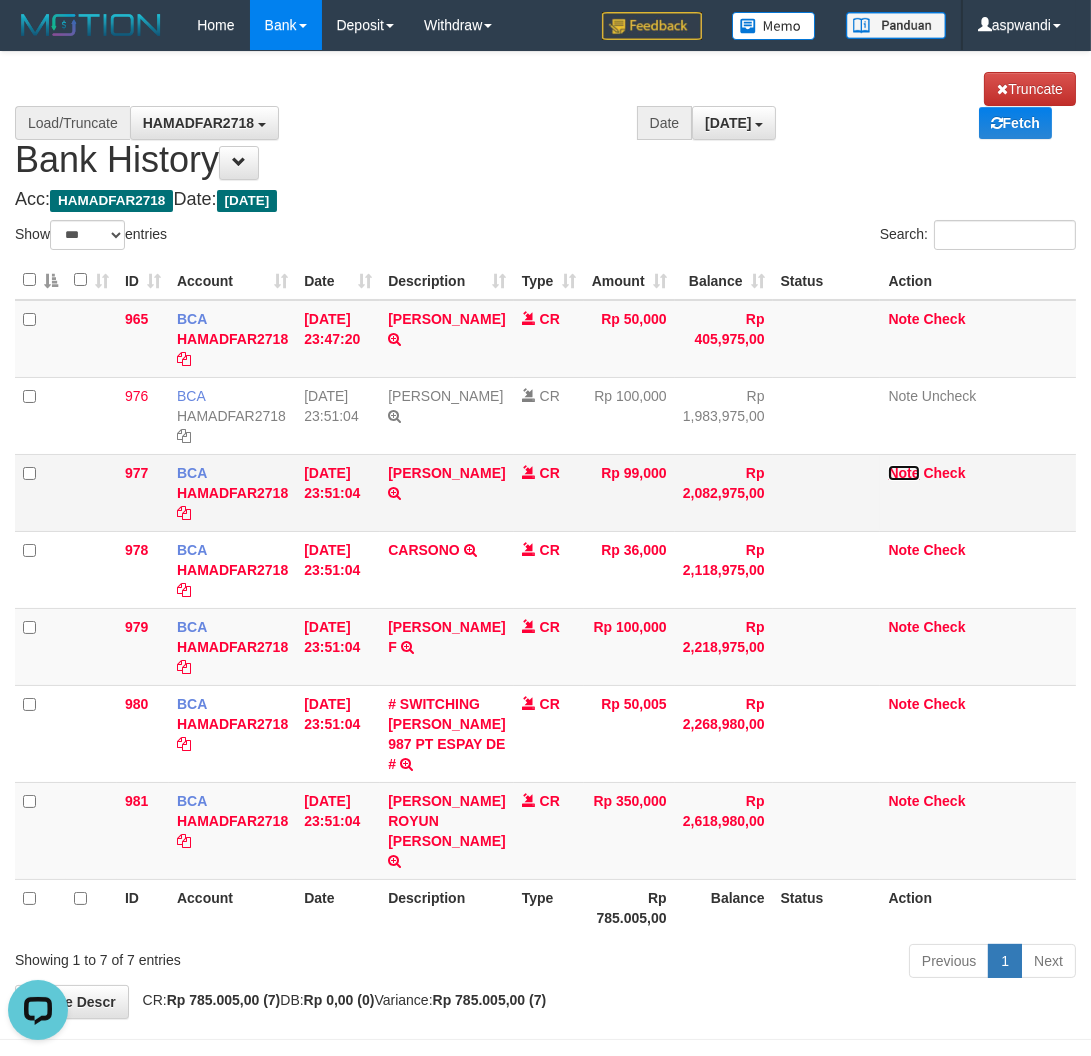 click on "Note" at bounding box center [903, 473] 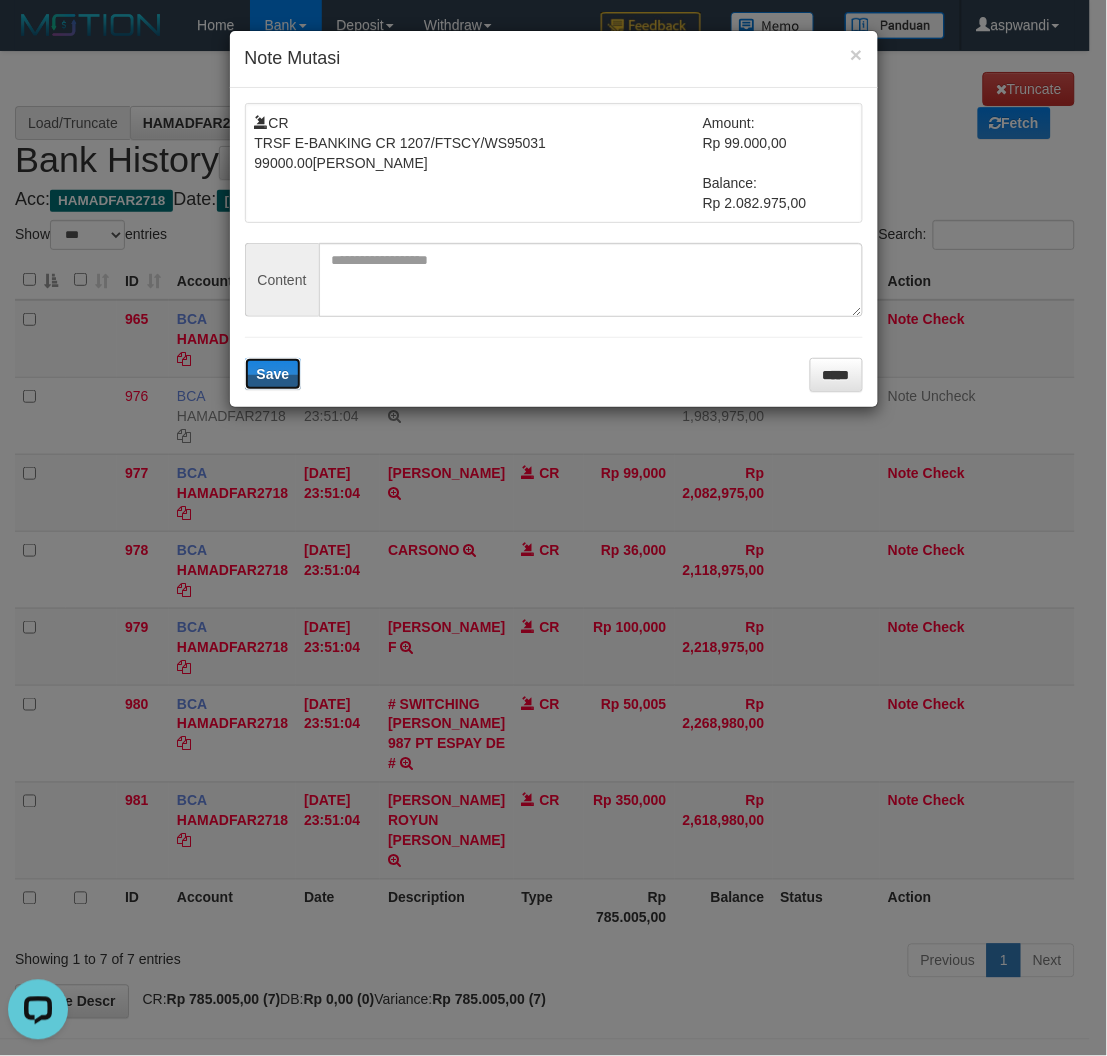 type 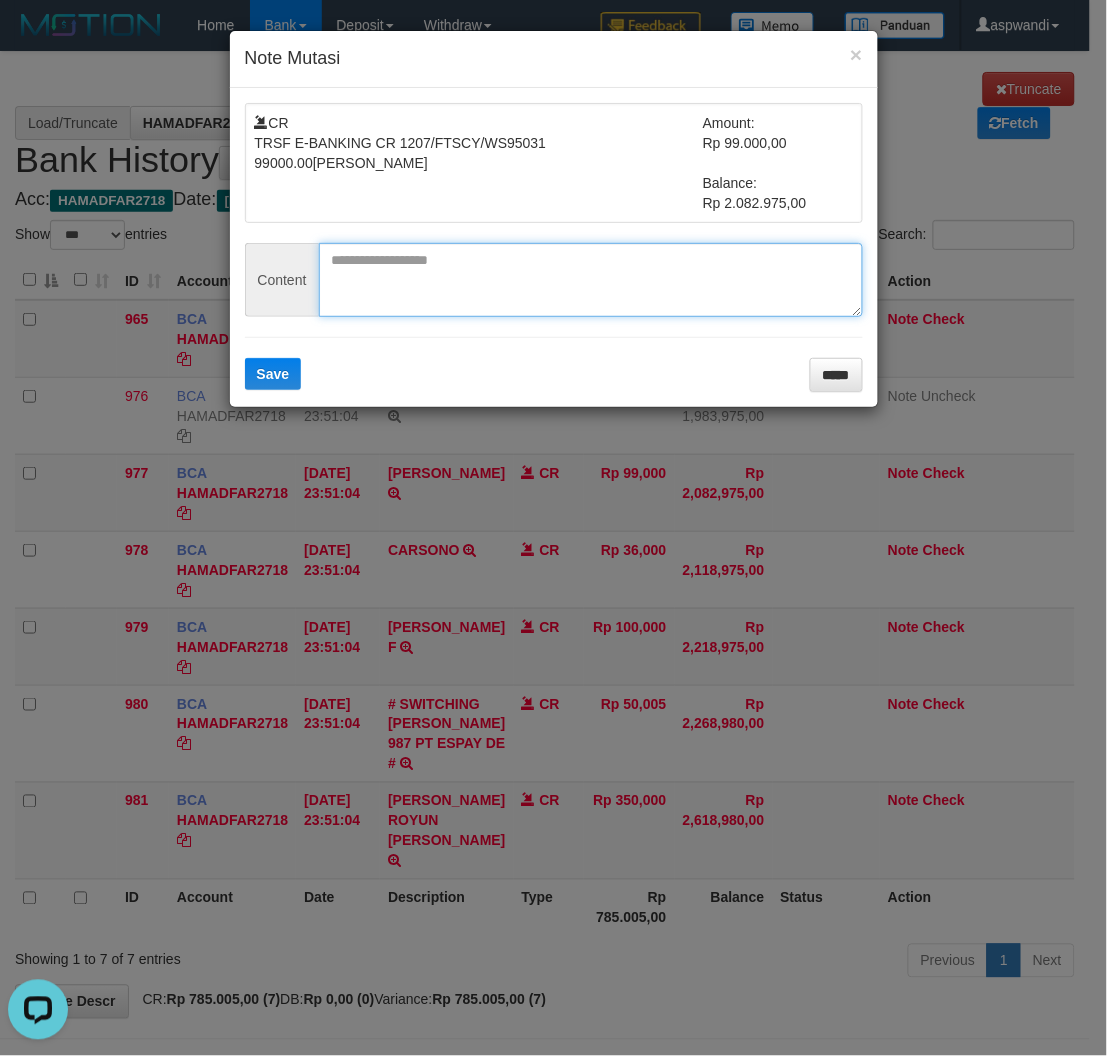 click at bounding box center [591, 280] 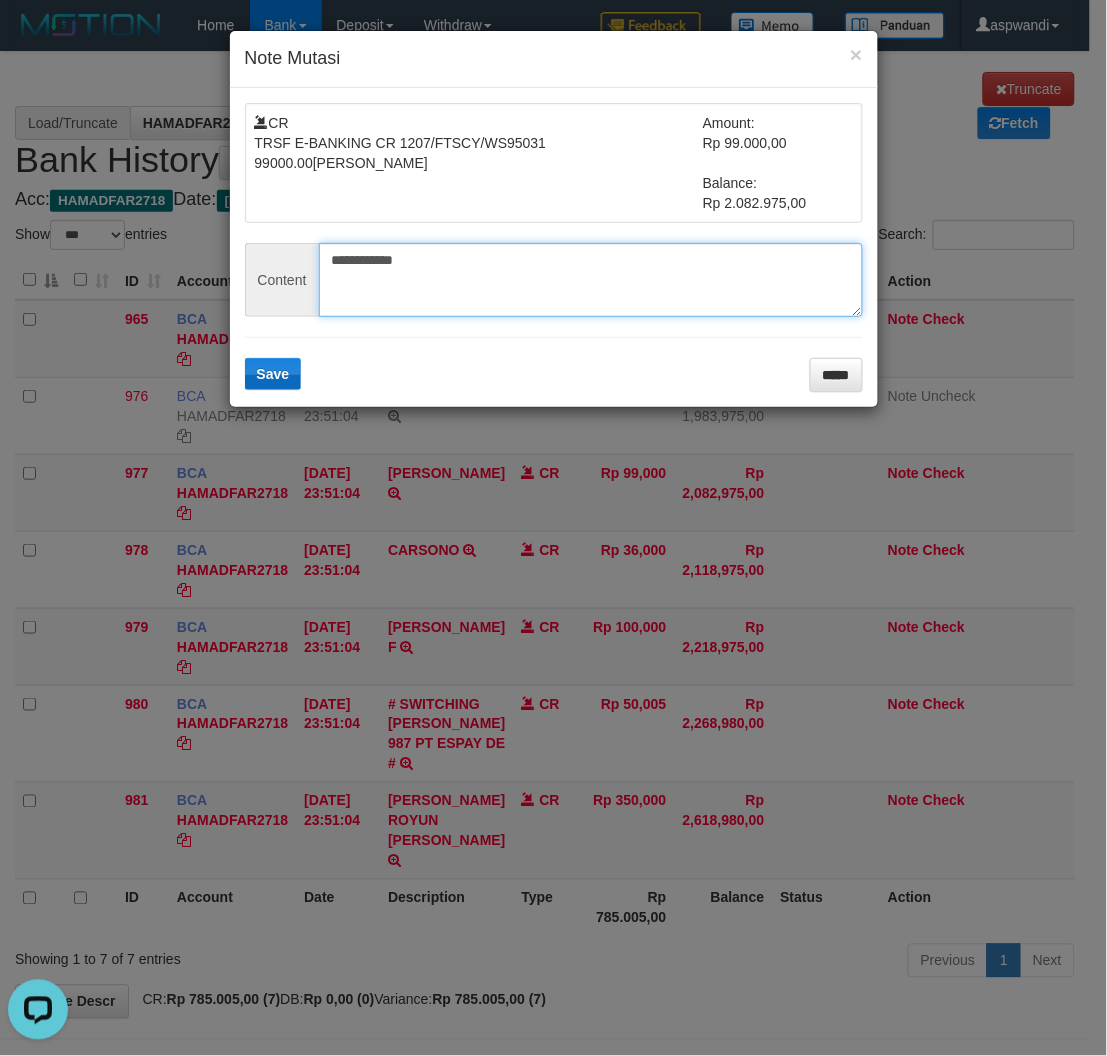 type on "**********" 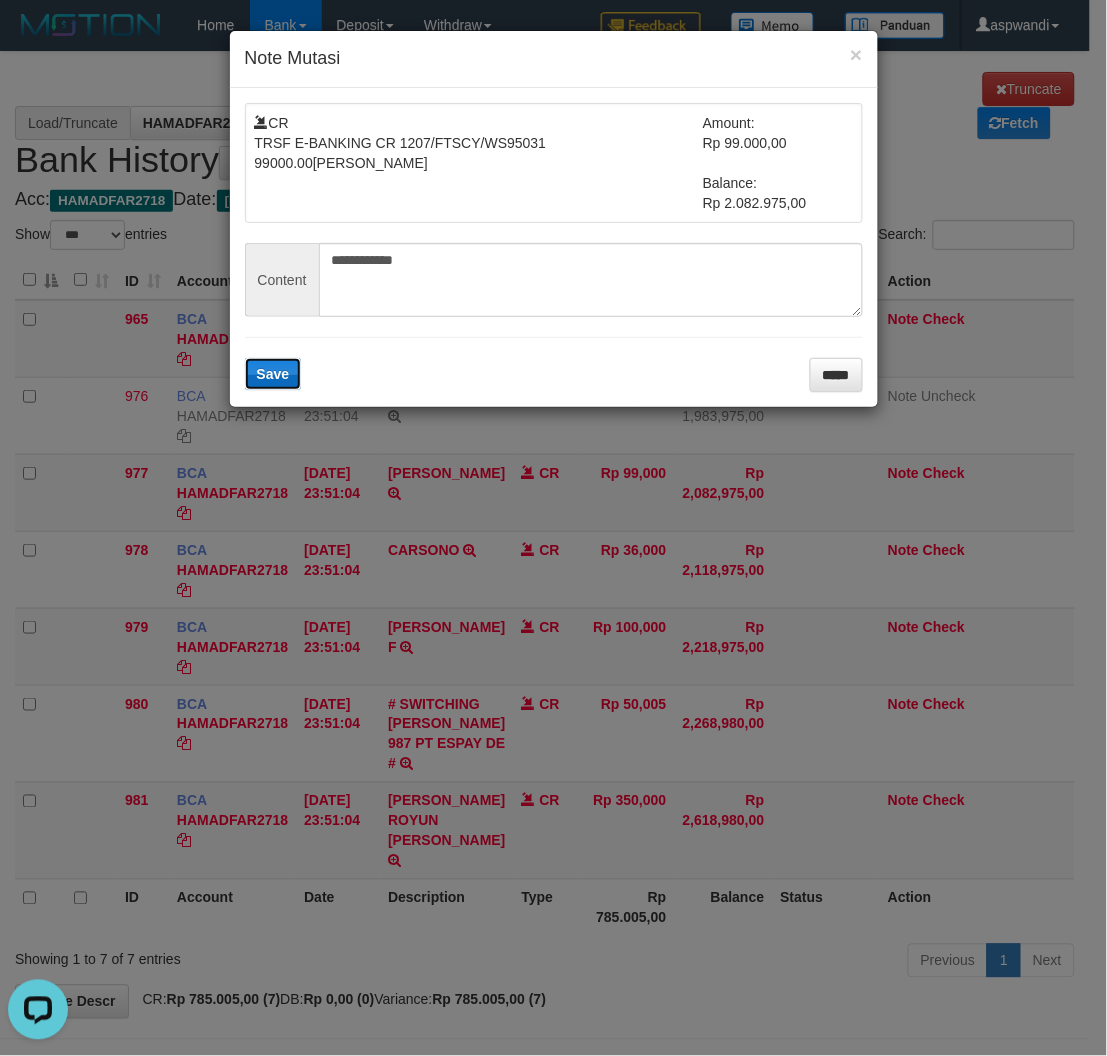 click on "Save" at bounding box center [273, 374] 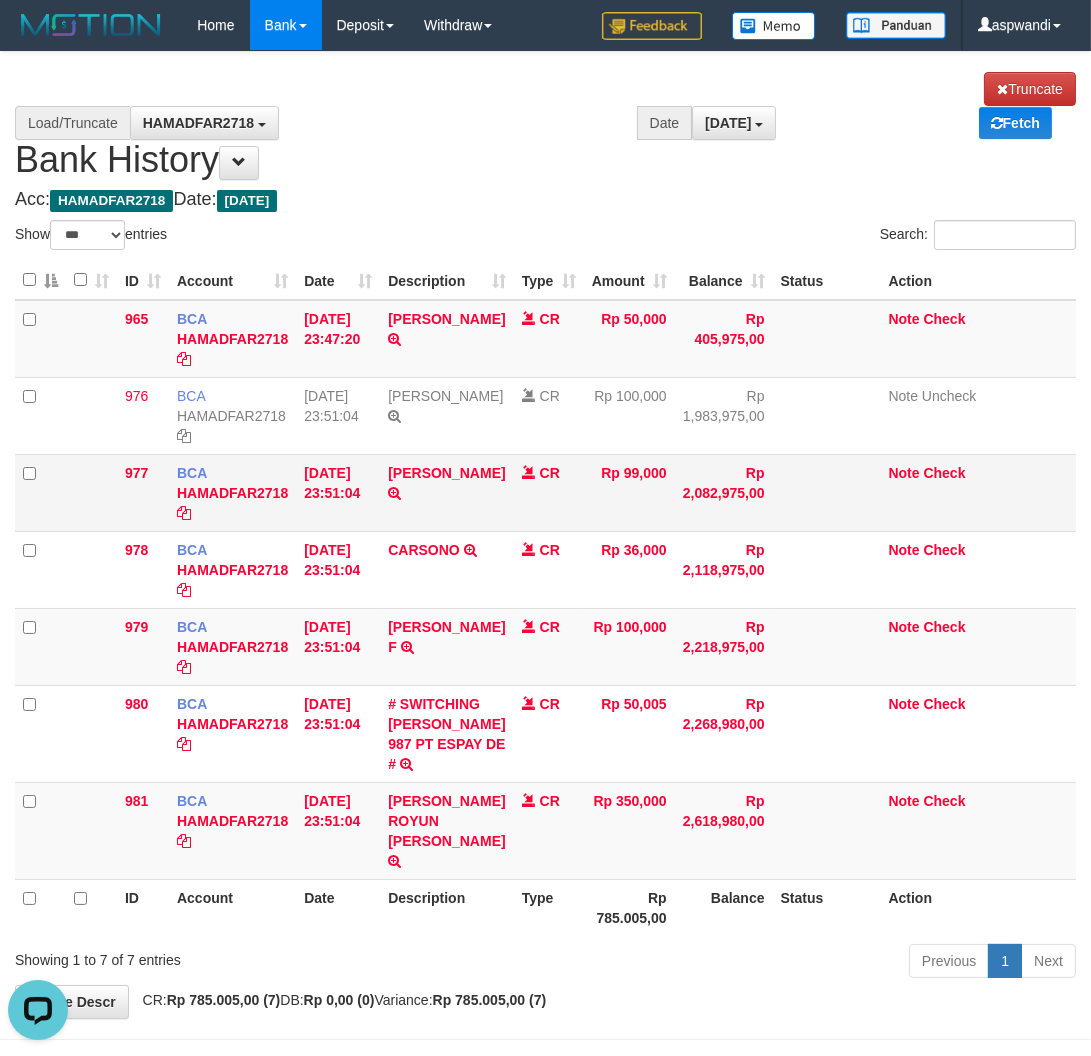 click on "Note
Check" at bounding box center [978, 492] 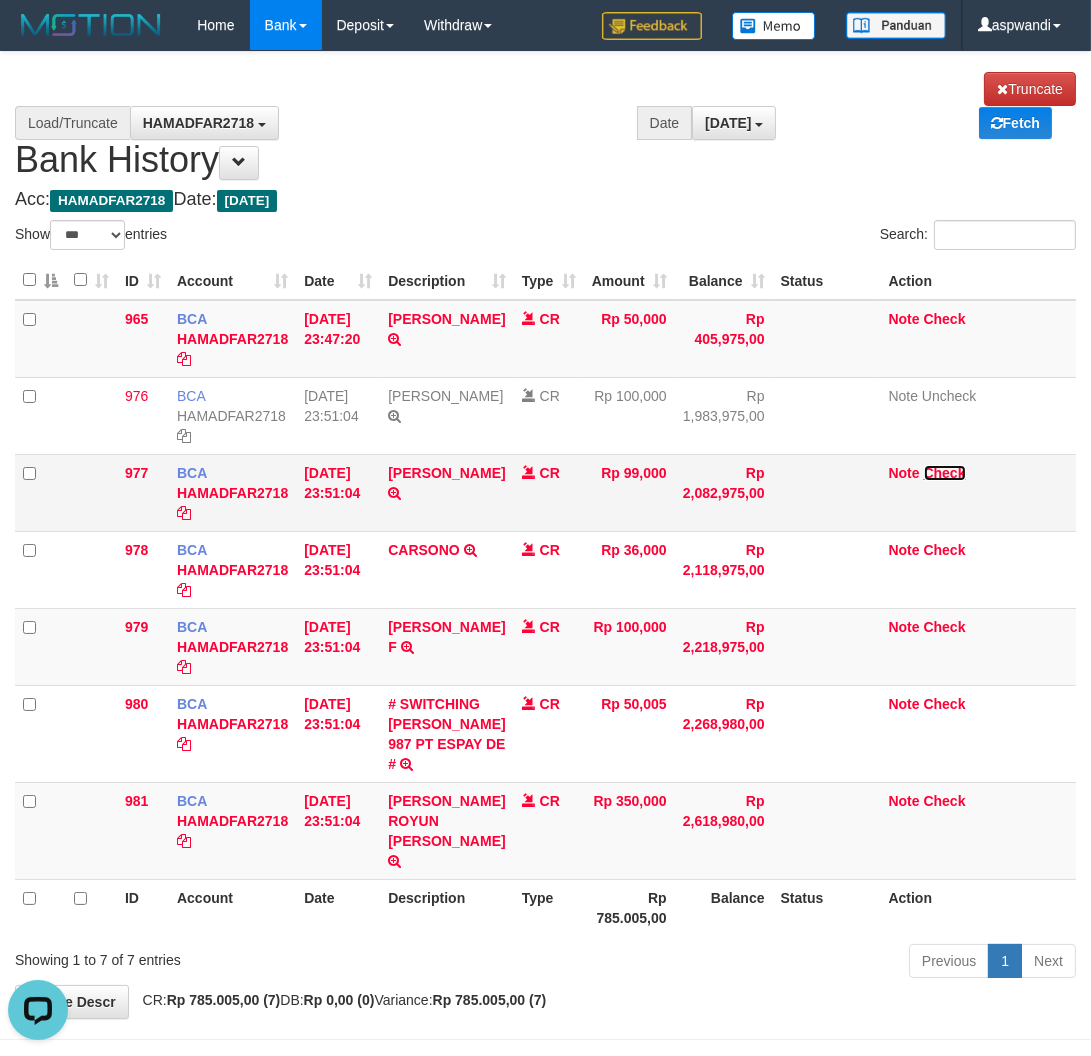 click on "Check" at bounding box center (945, 473) 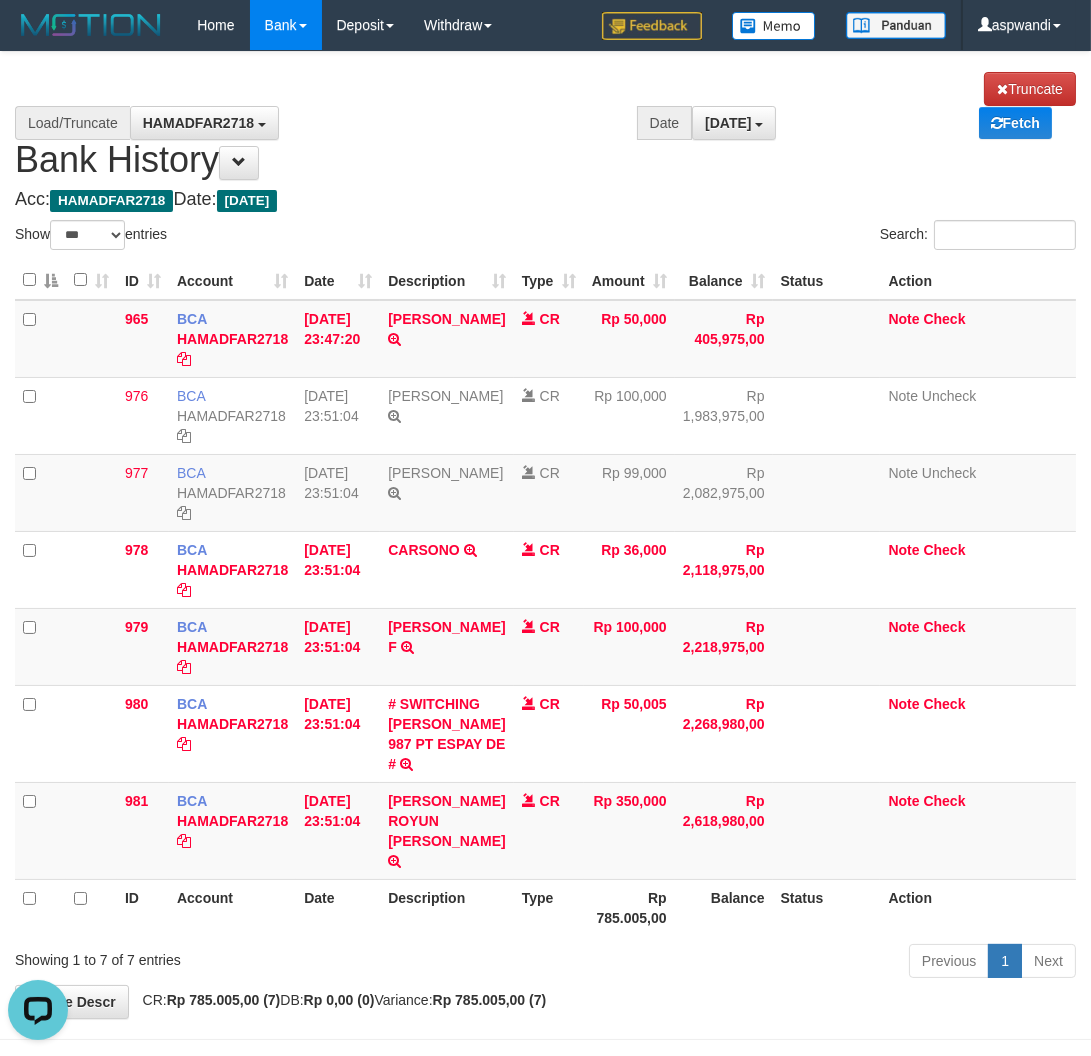 click on "**********" at bounding box center (545, 535) 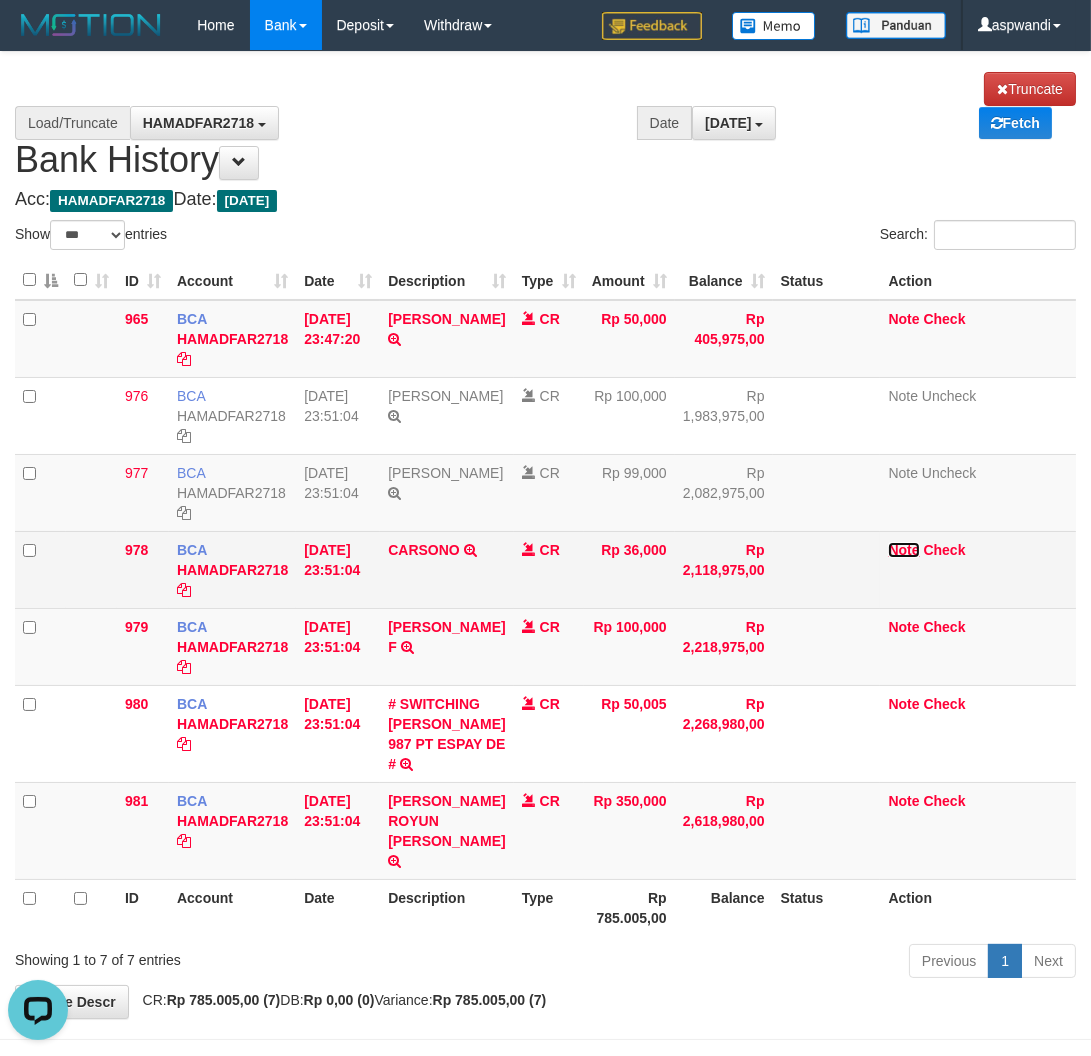 click on "Note" at bounding box center (903, 550) 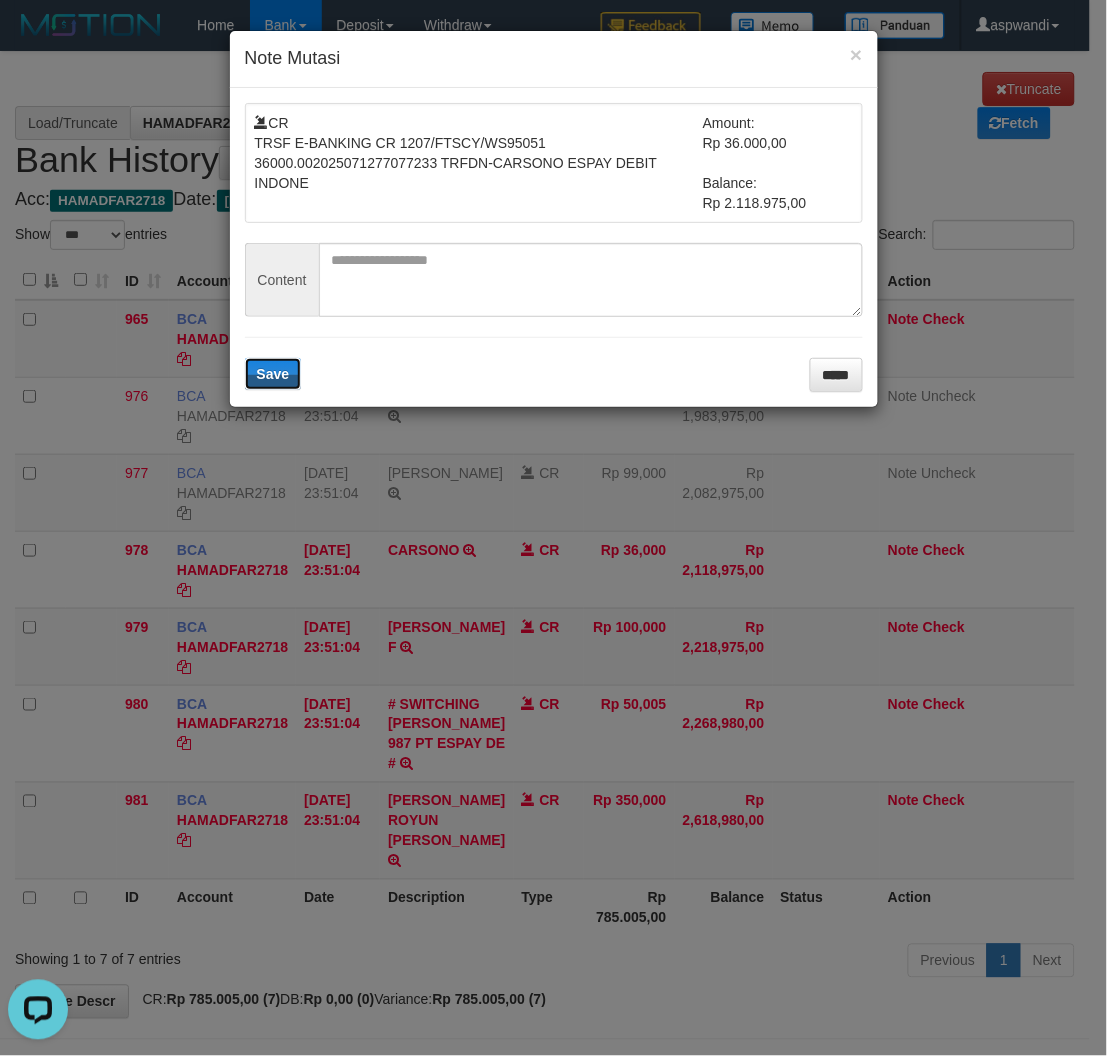 type 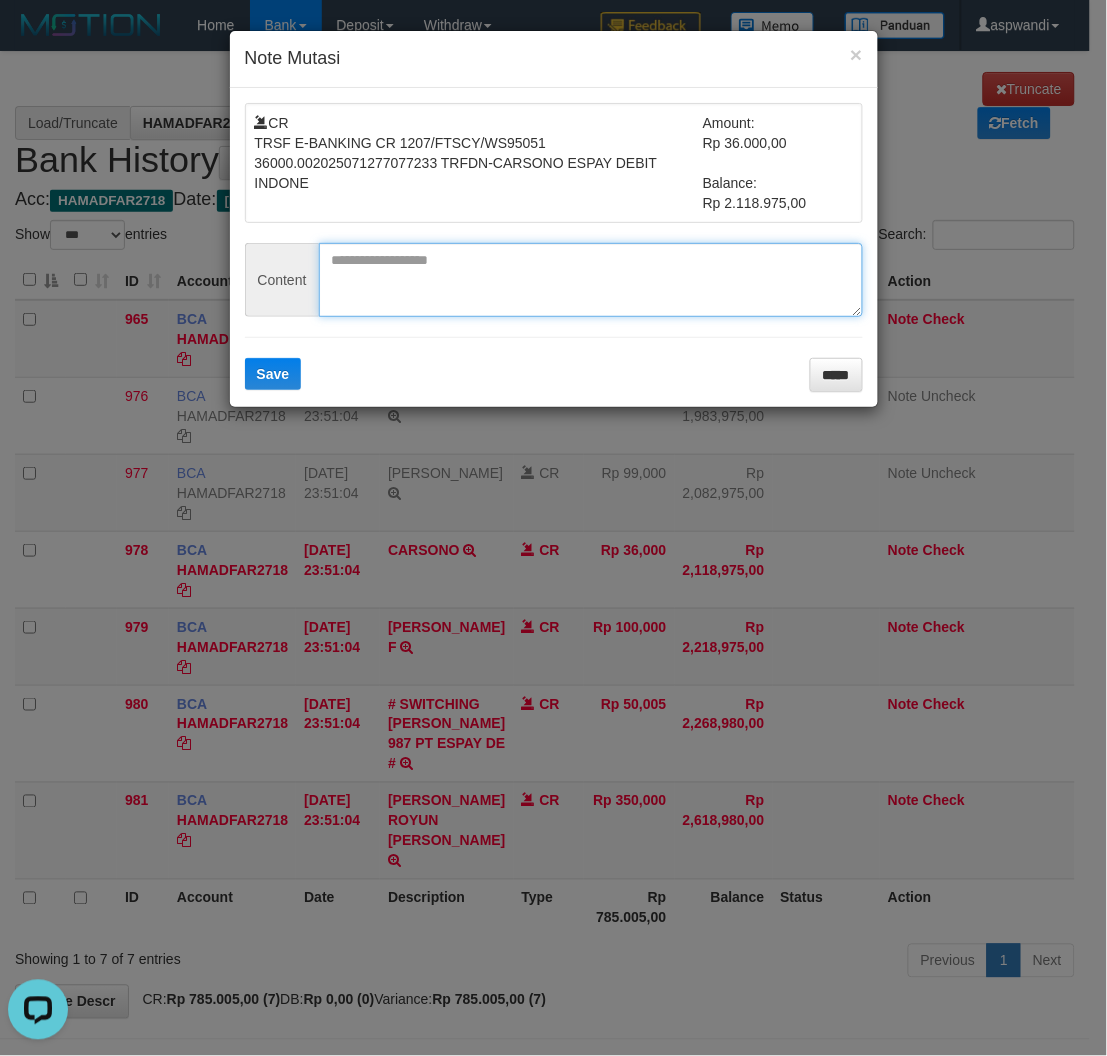click at bounding box center (591, 280) 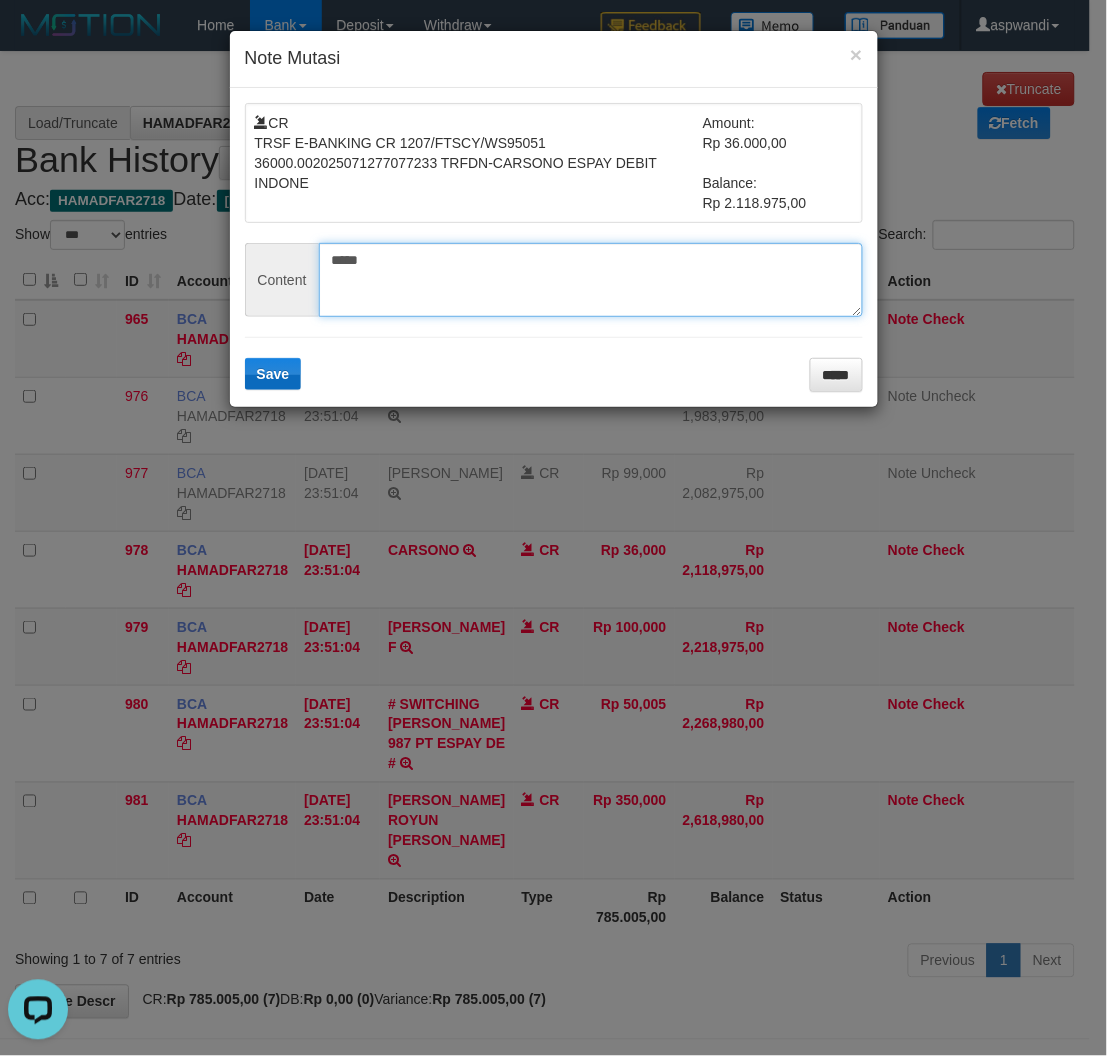 type on "*****" 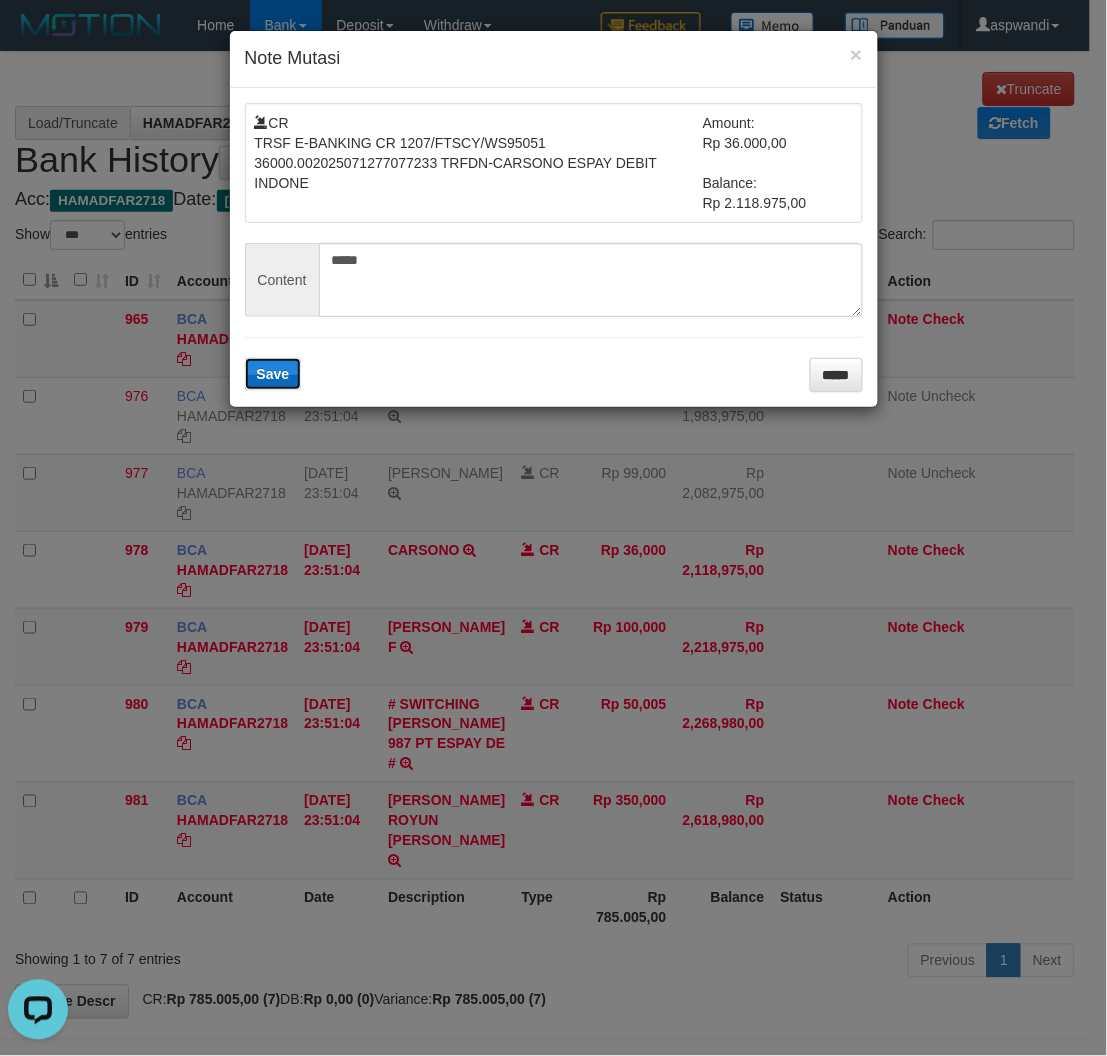 drag, startPoint x: 286, startPoint y: 372, endPoint x: 597, endPoint y: 403, distance: 312.5412 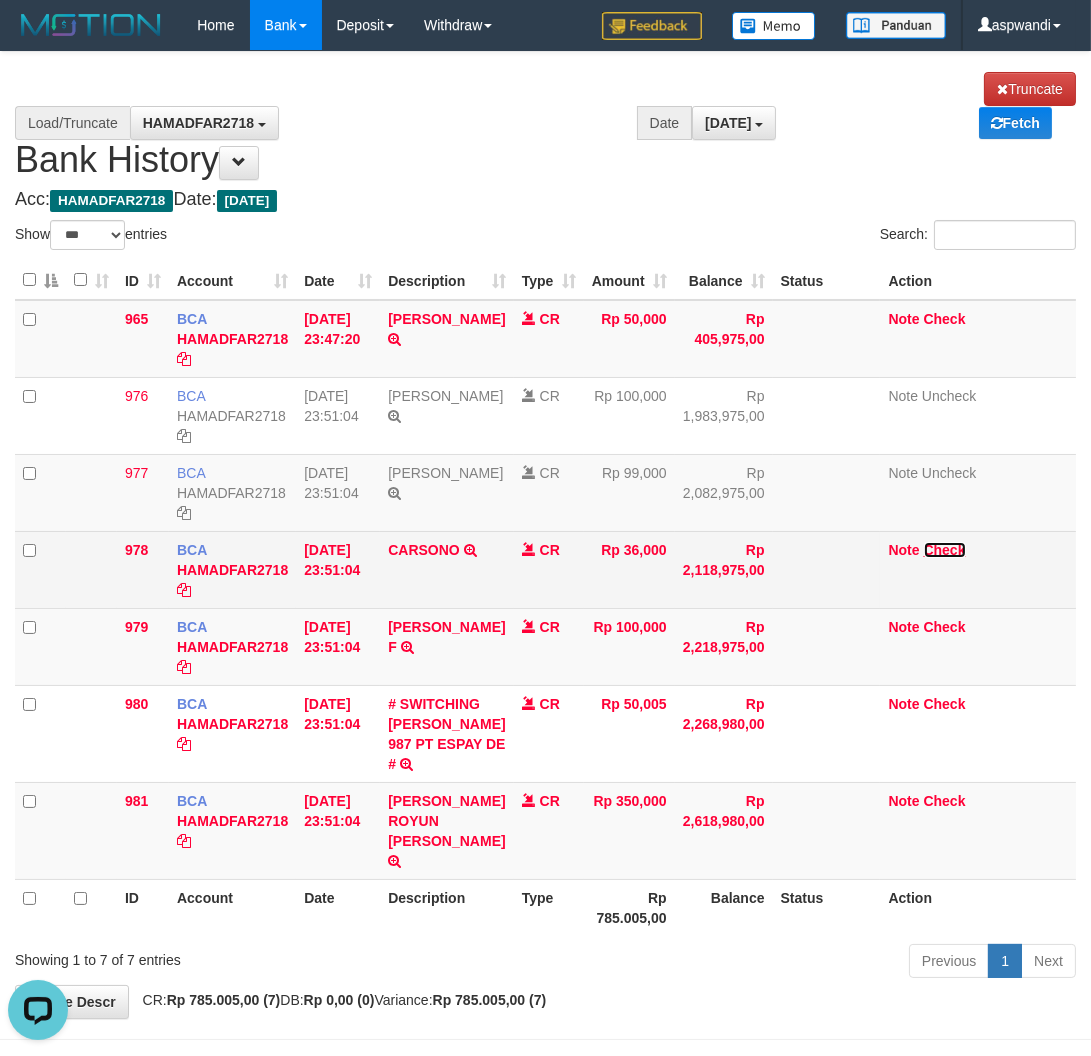 click on "Check" at bounding box center (945, 550) 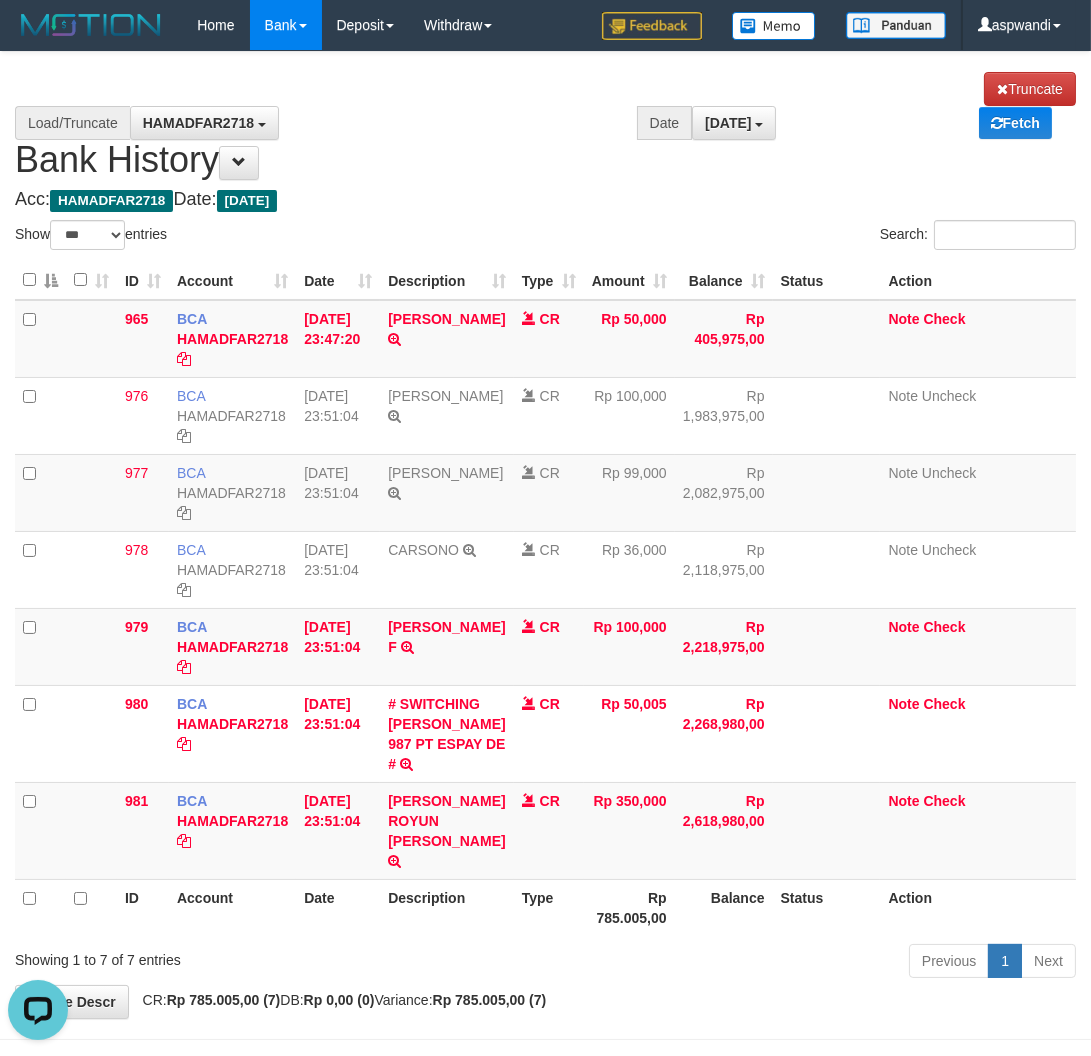 click on "**********" at bounding box center [545, 535] 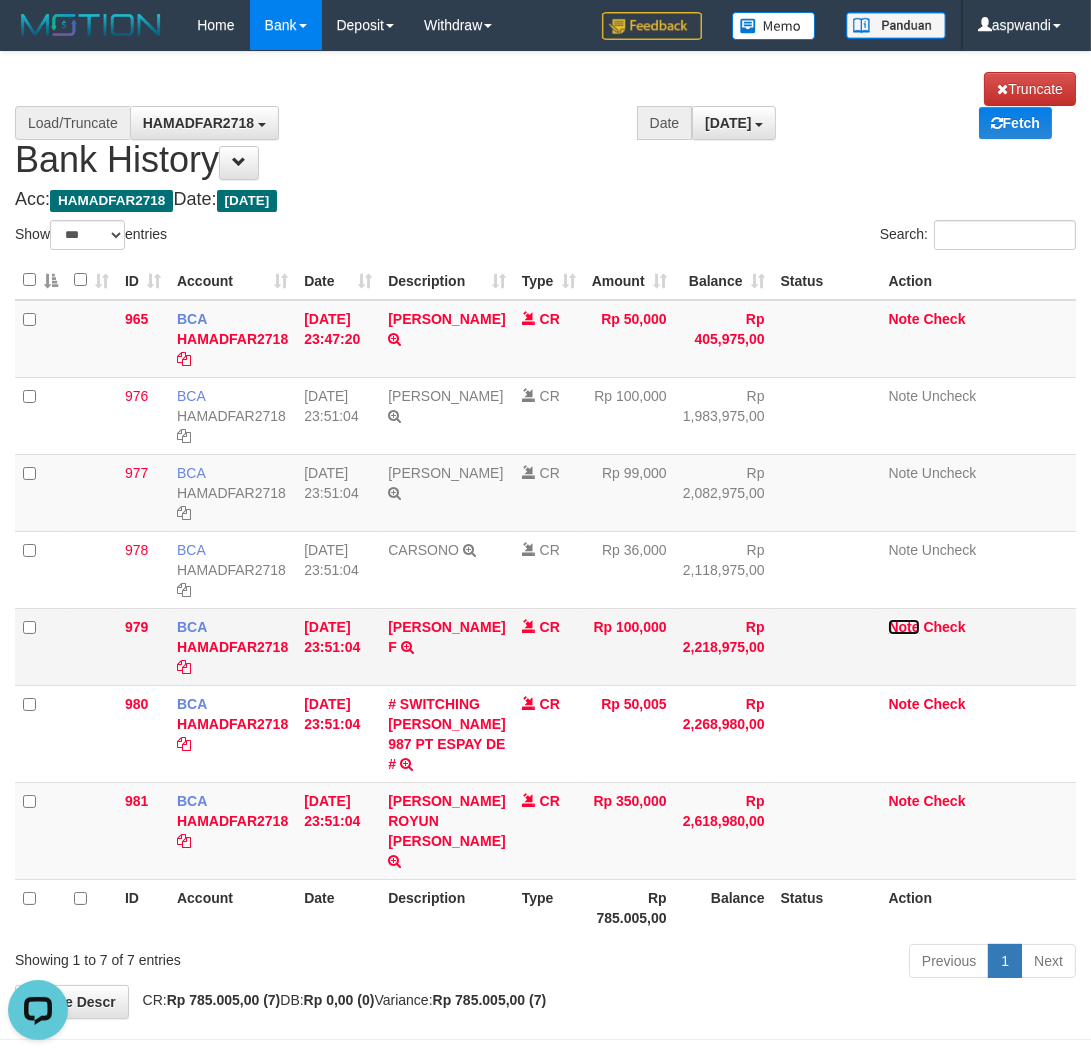 click on "Note" at bounding box center [903, 627] 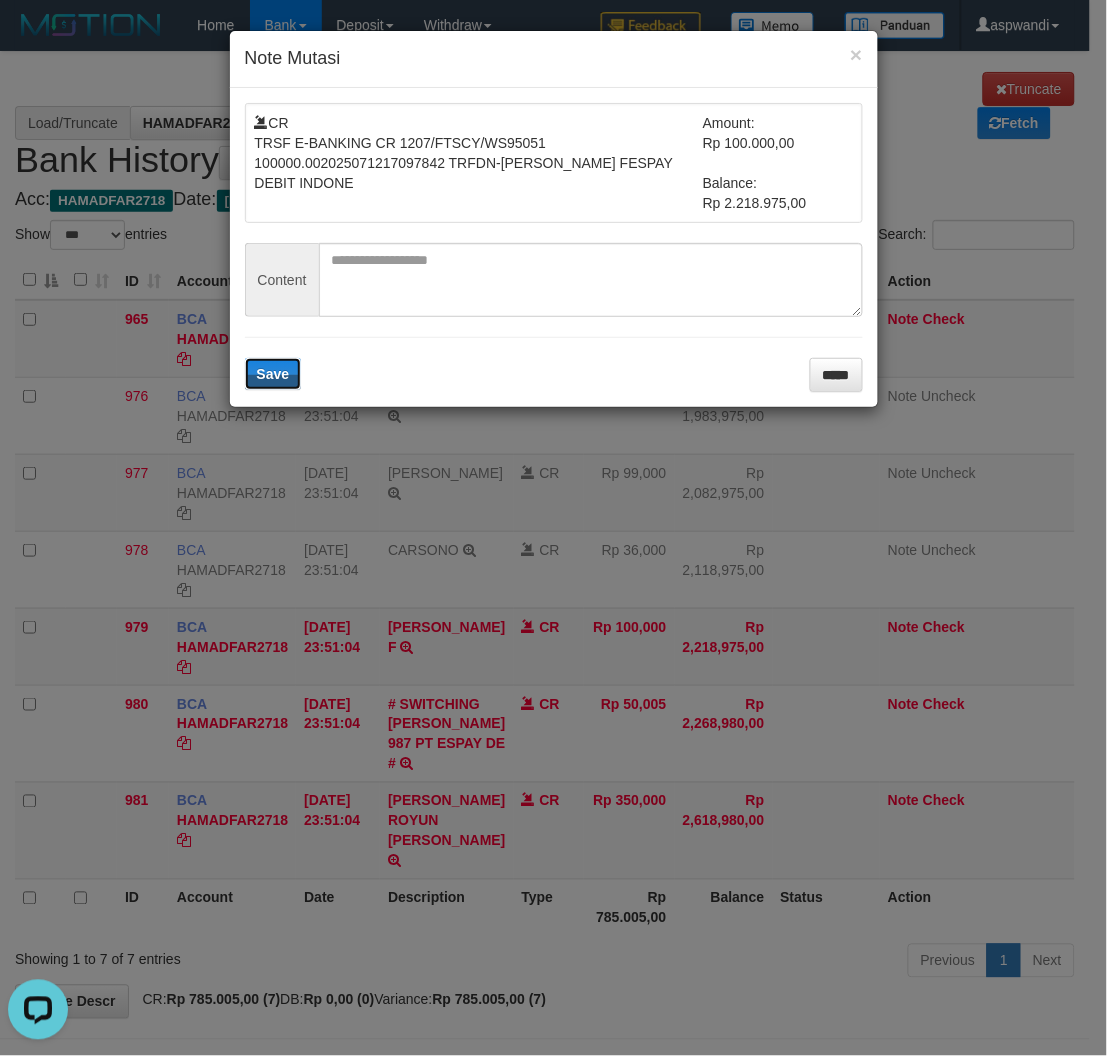 type 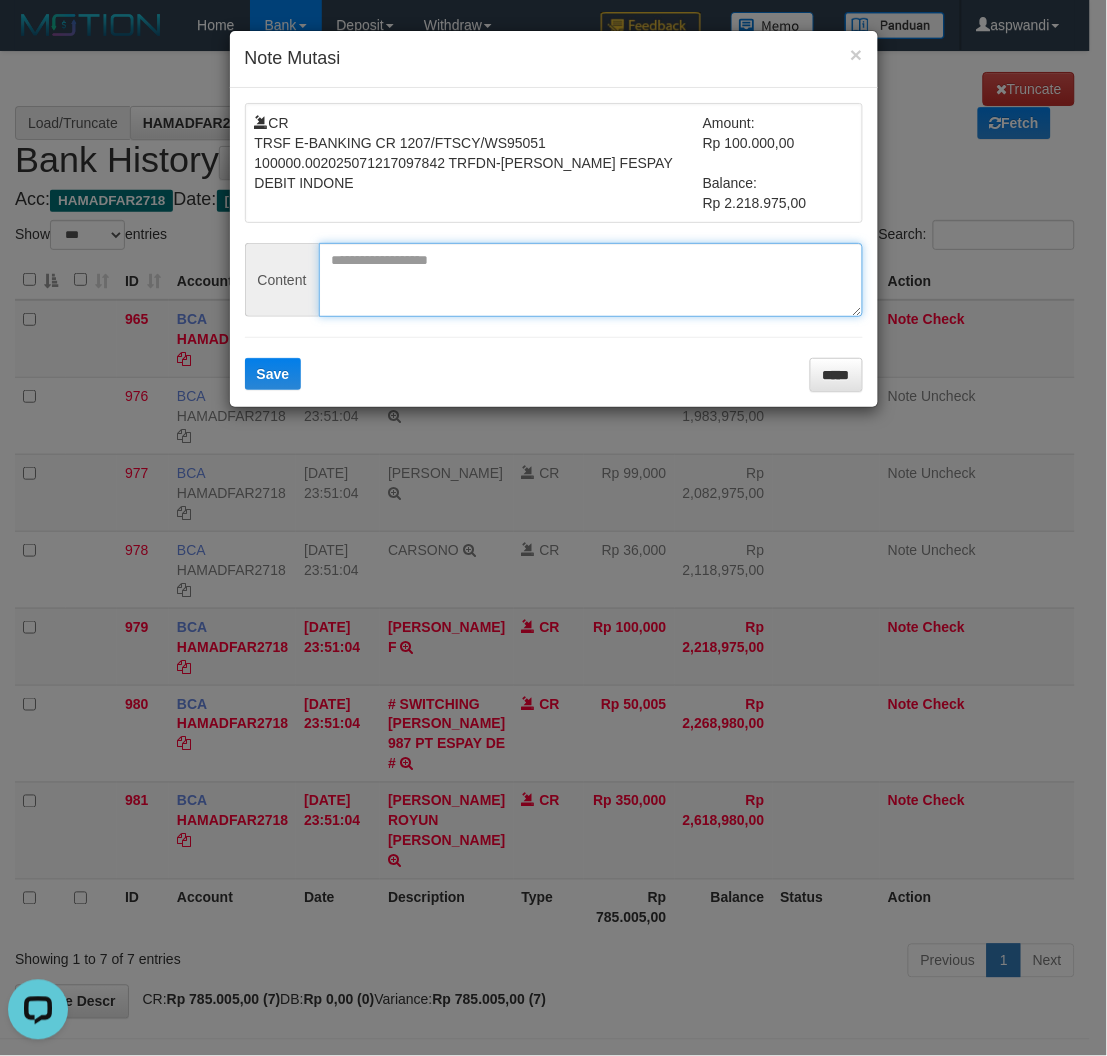 click at bounding box center (591, 280) 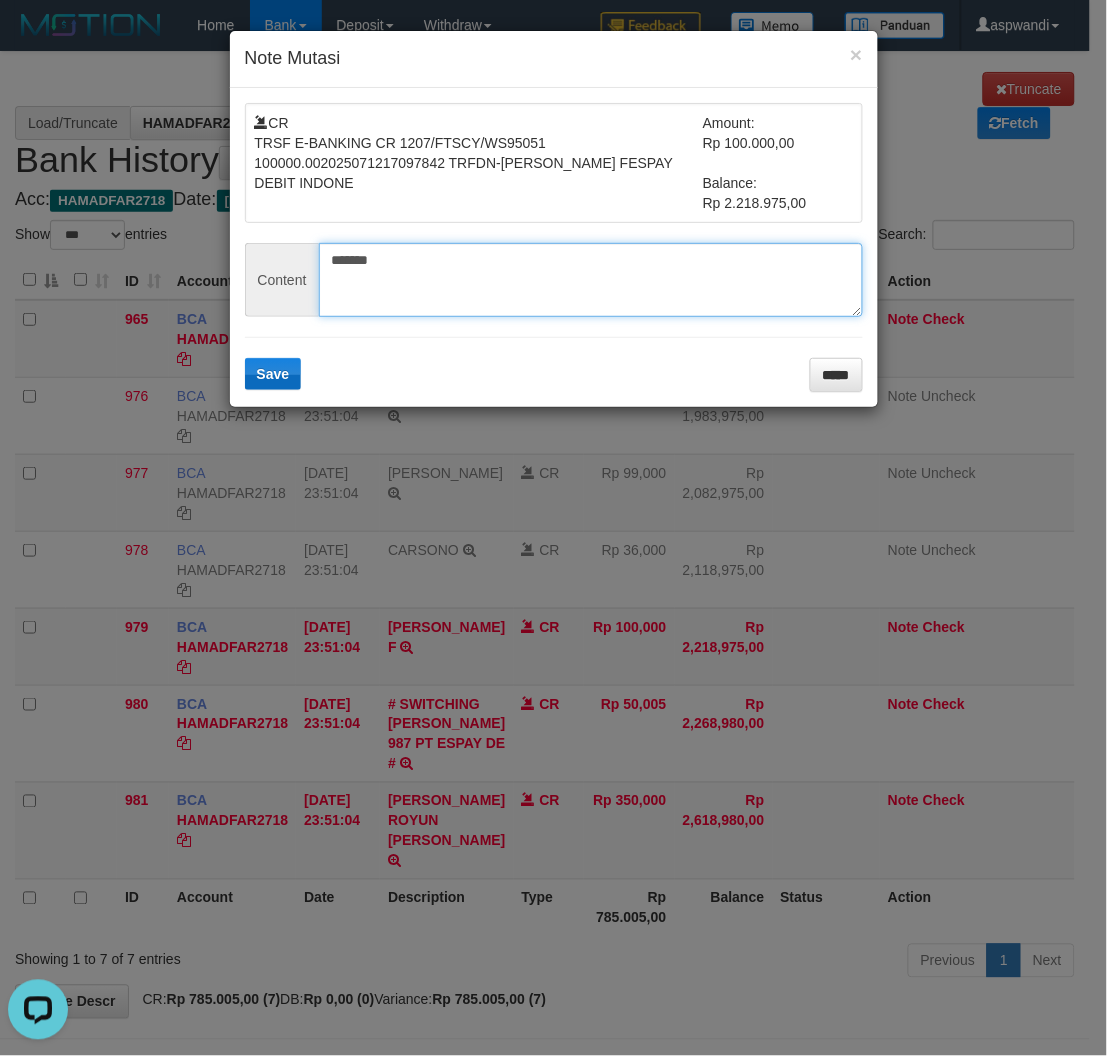 type on "*******" 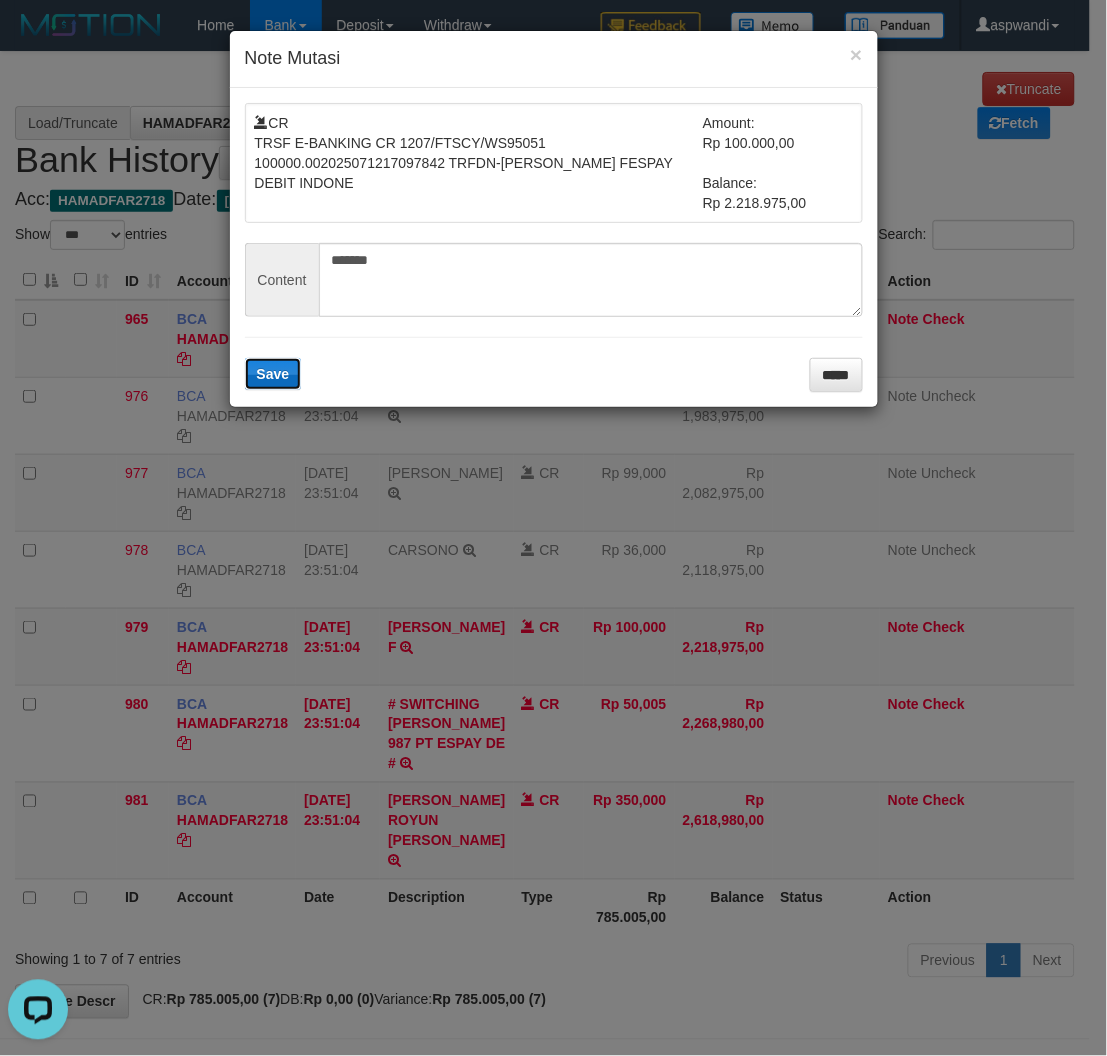 click on "Save" at bounding box center (273, 374) 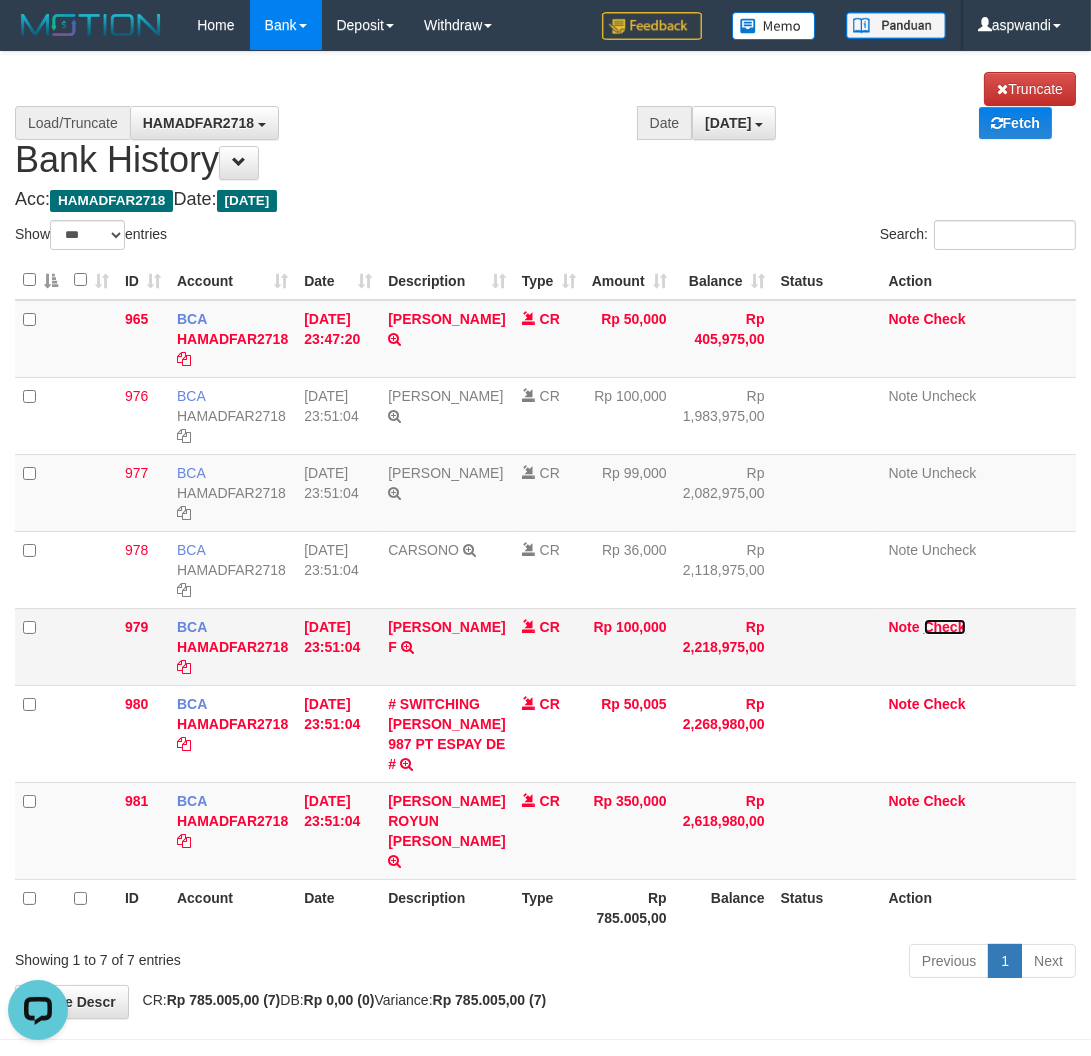 click on "Check" at bounding box center [945, 627] 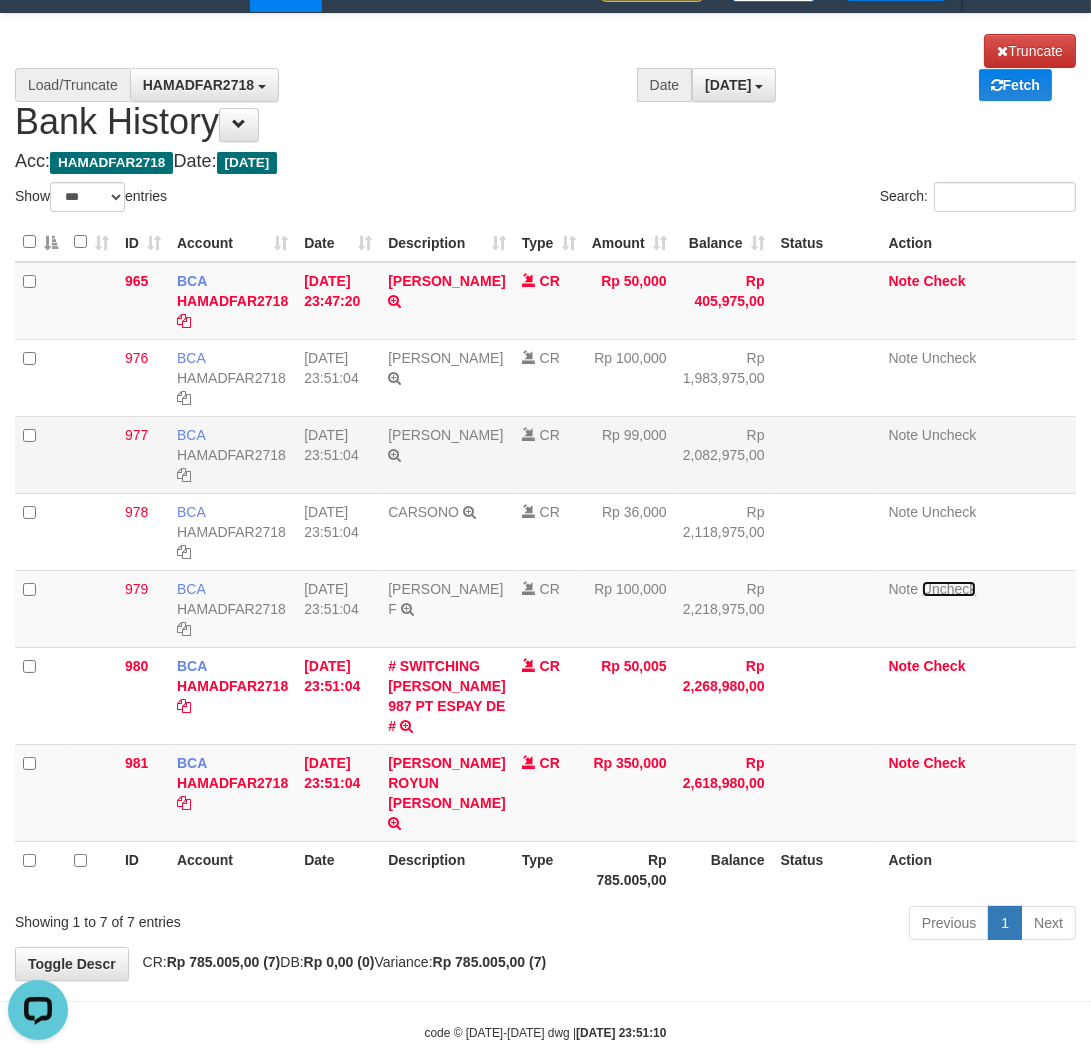 scroll, scrollTop: 76, scrollLeft: 0, axis: vertical 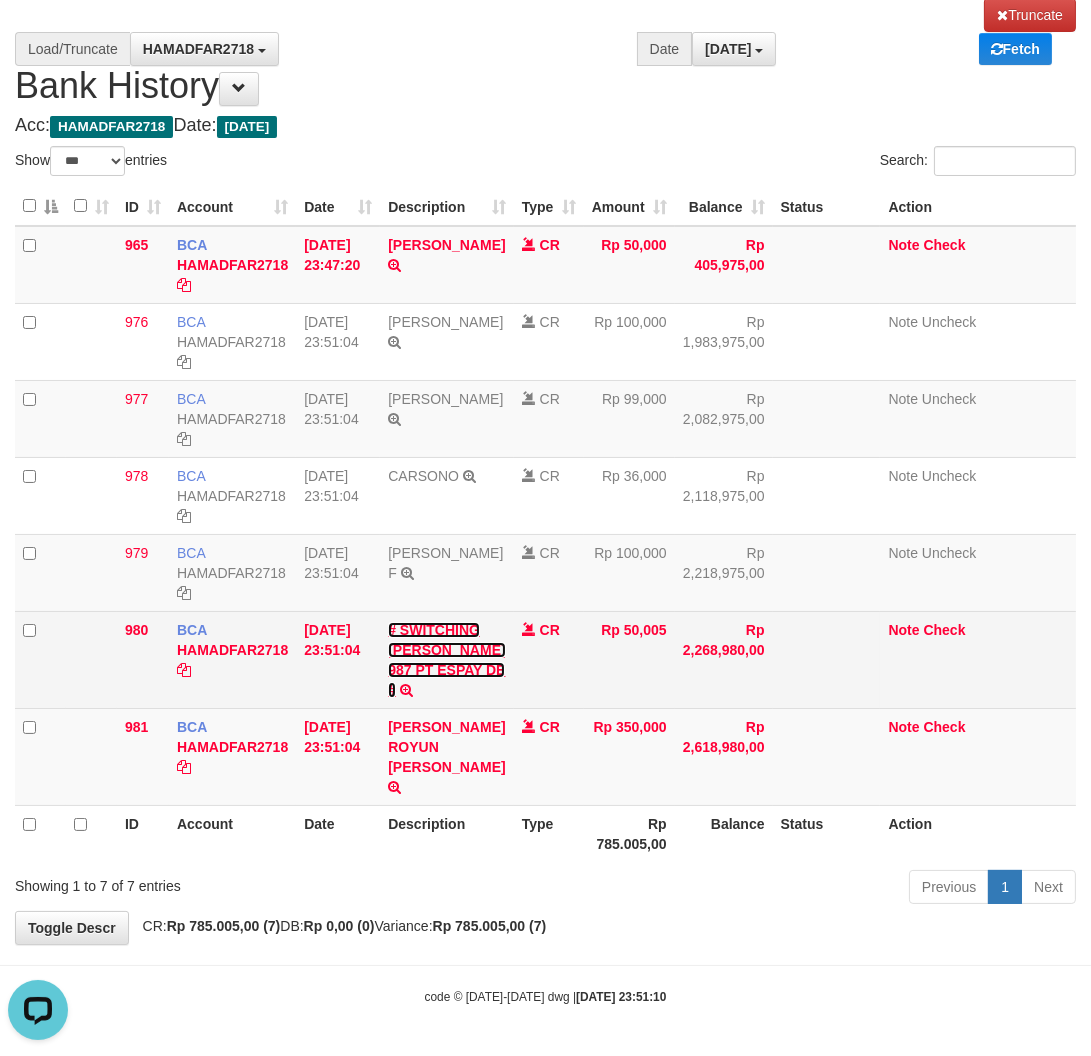 click on "# SWITCHING CR DANA-SUPRIATNA 987 PT ESPAY DE #" at bounding box center [446, 660] 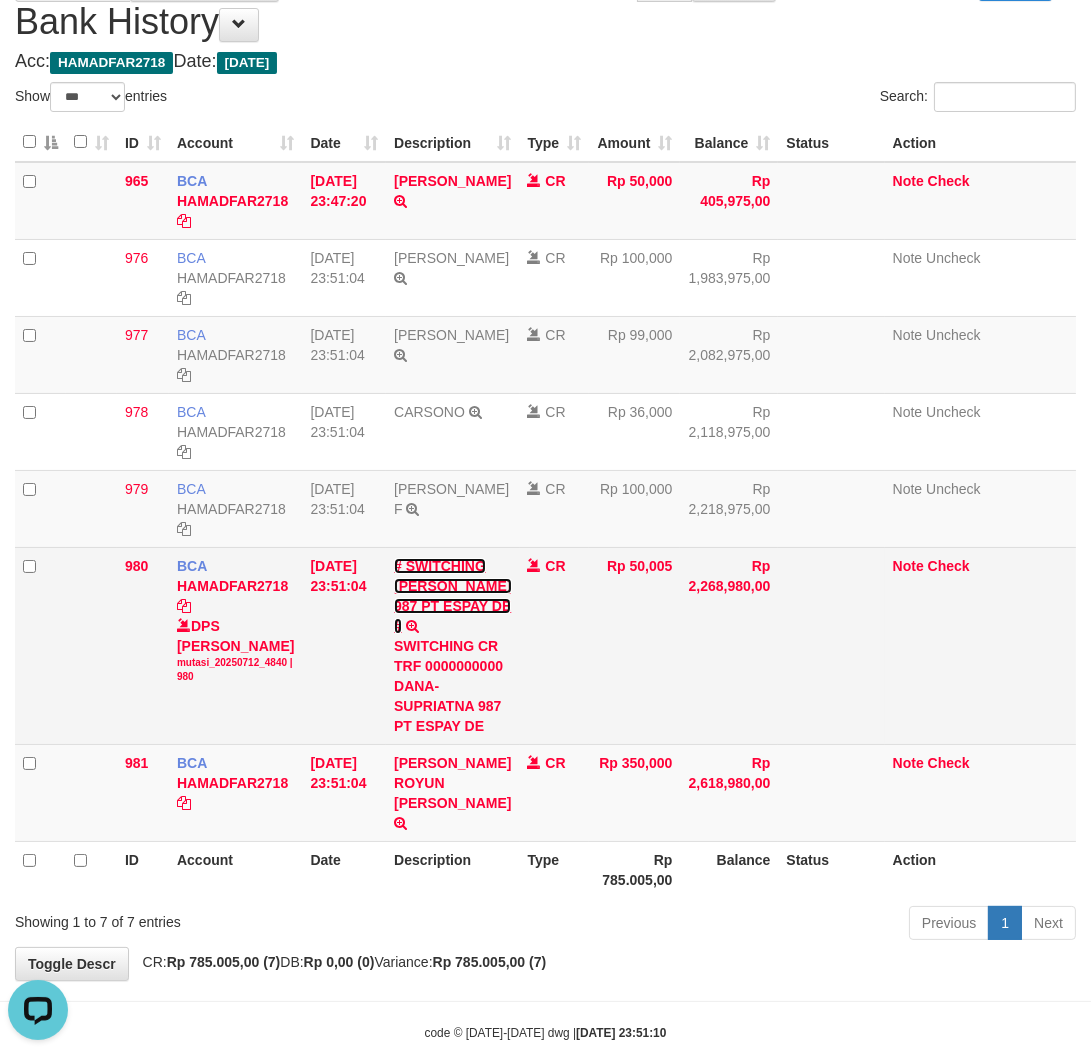 scroll, scrollTop: 187, scrollLeft: 0, axis: vertical 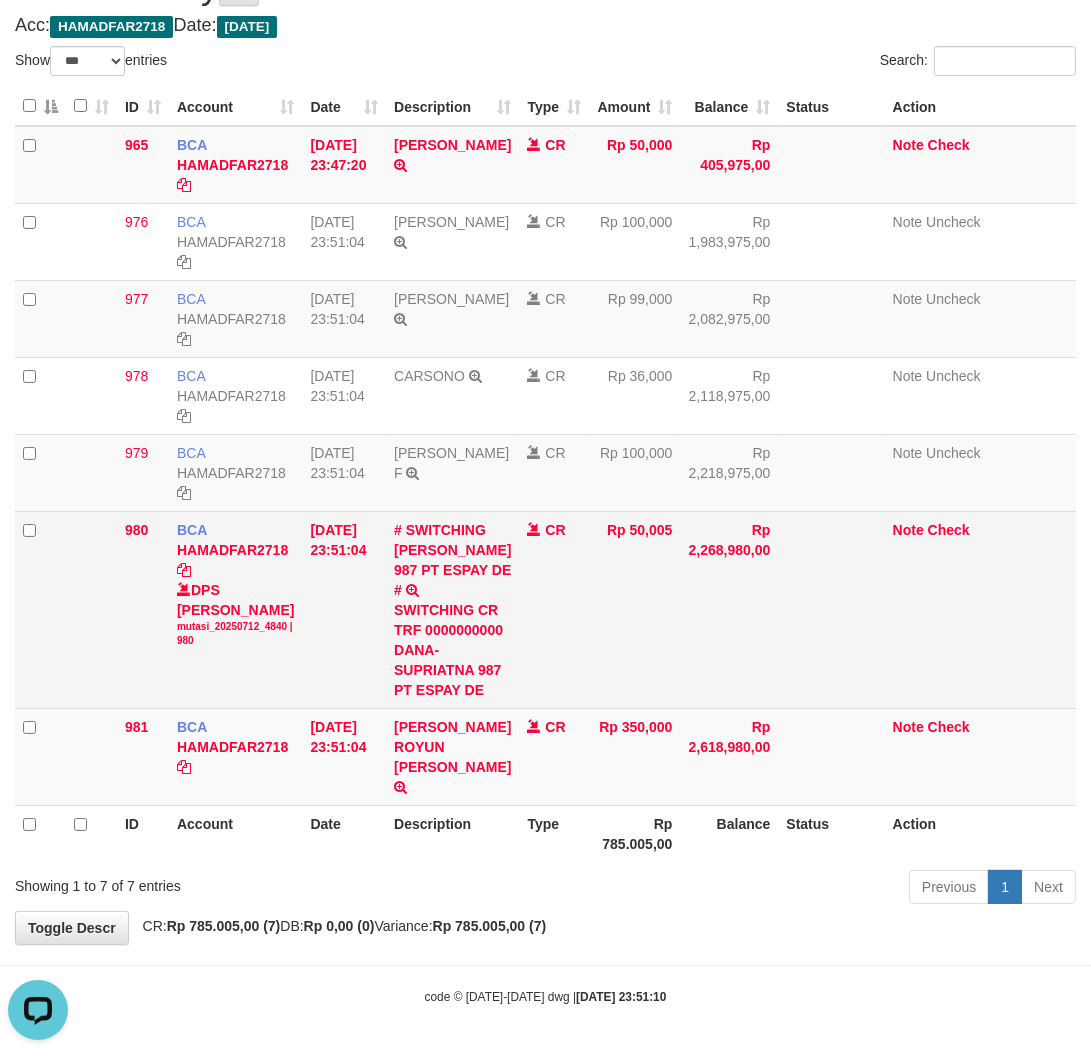 click on "Rp 50,005" at bounding box center [634, 609] 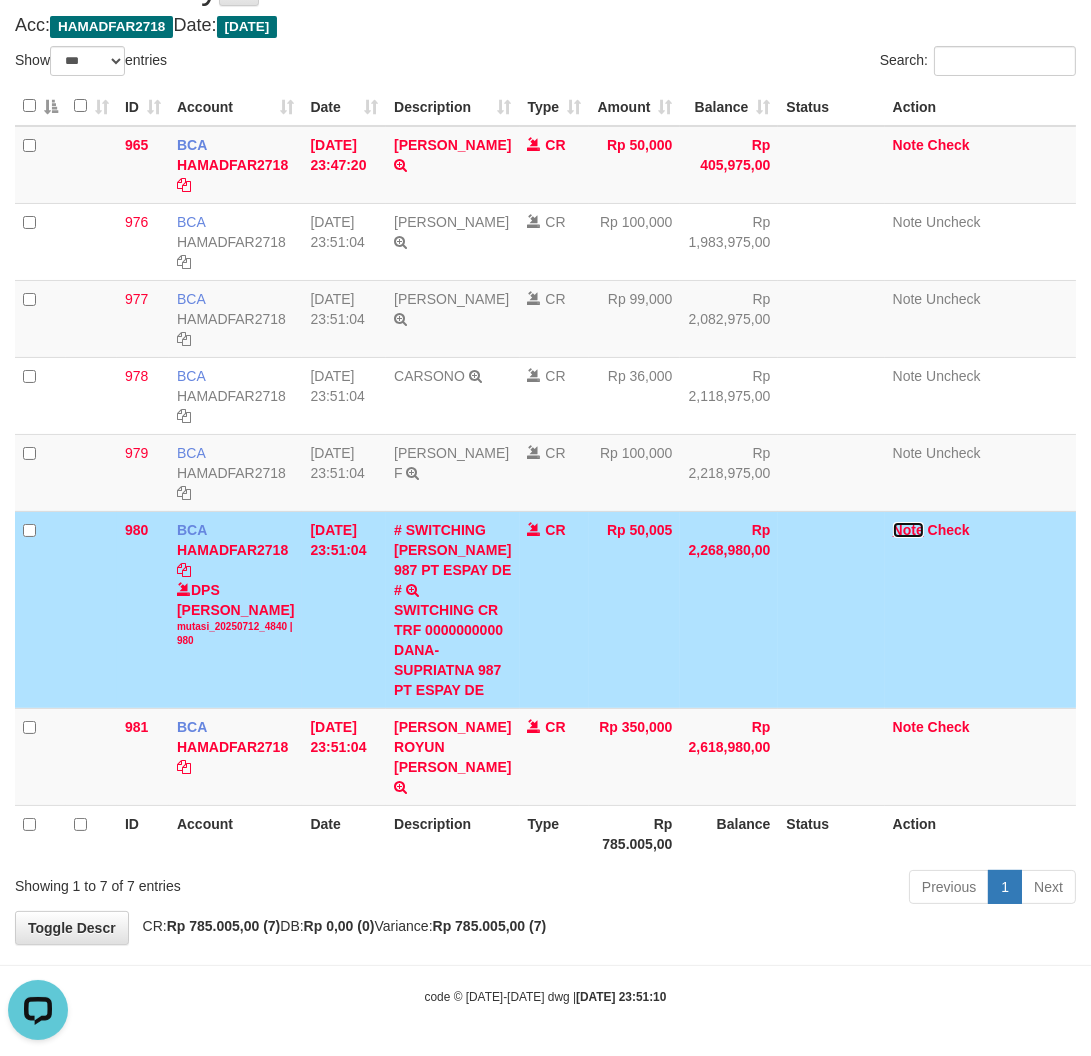 click on "Note" at bounding box center [908, 530] 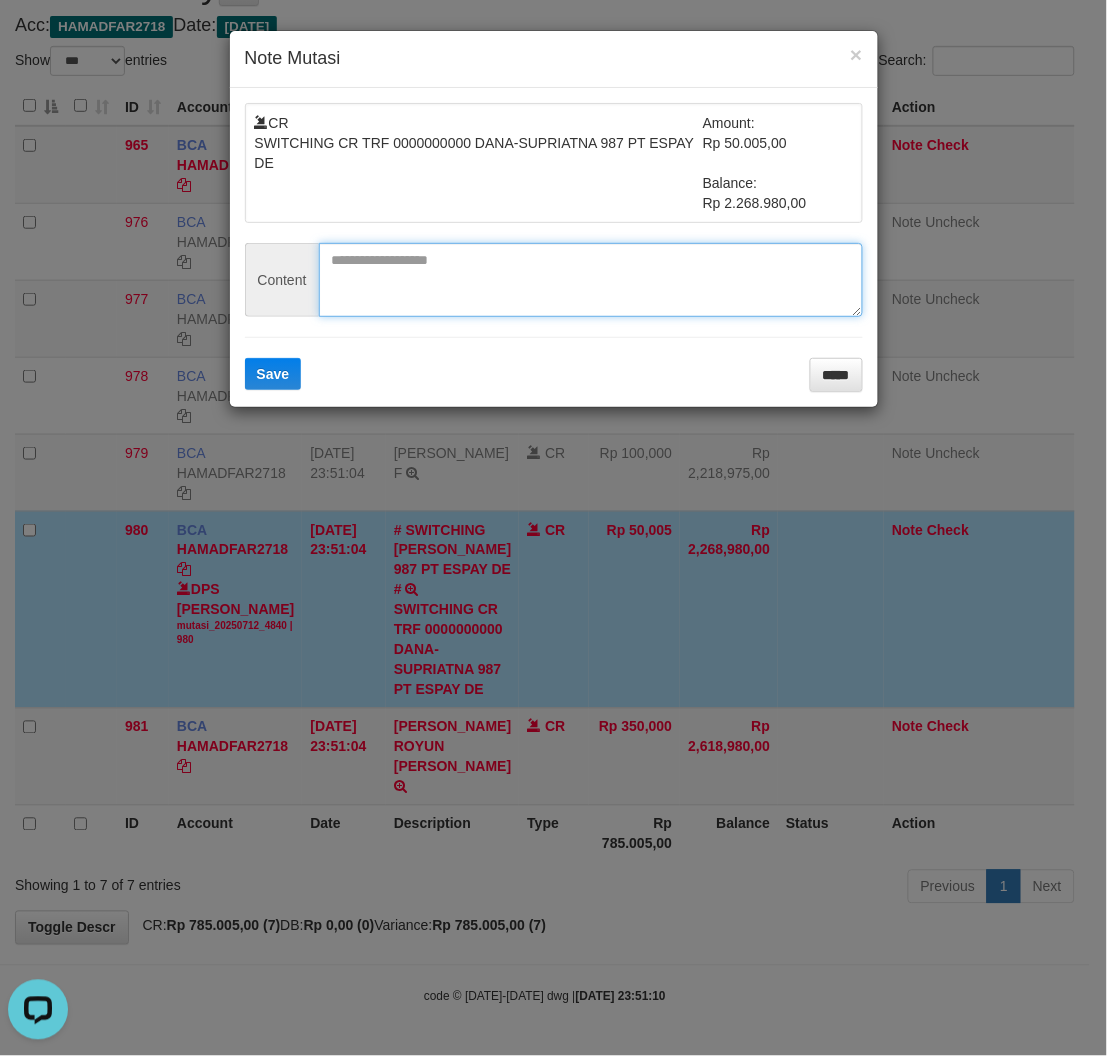 click at bounding box center (591, 280) 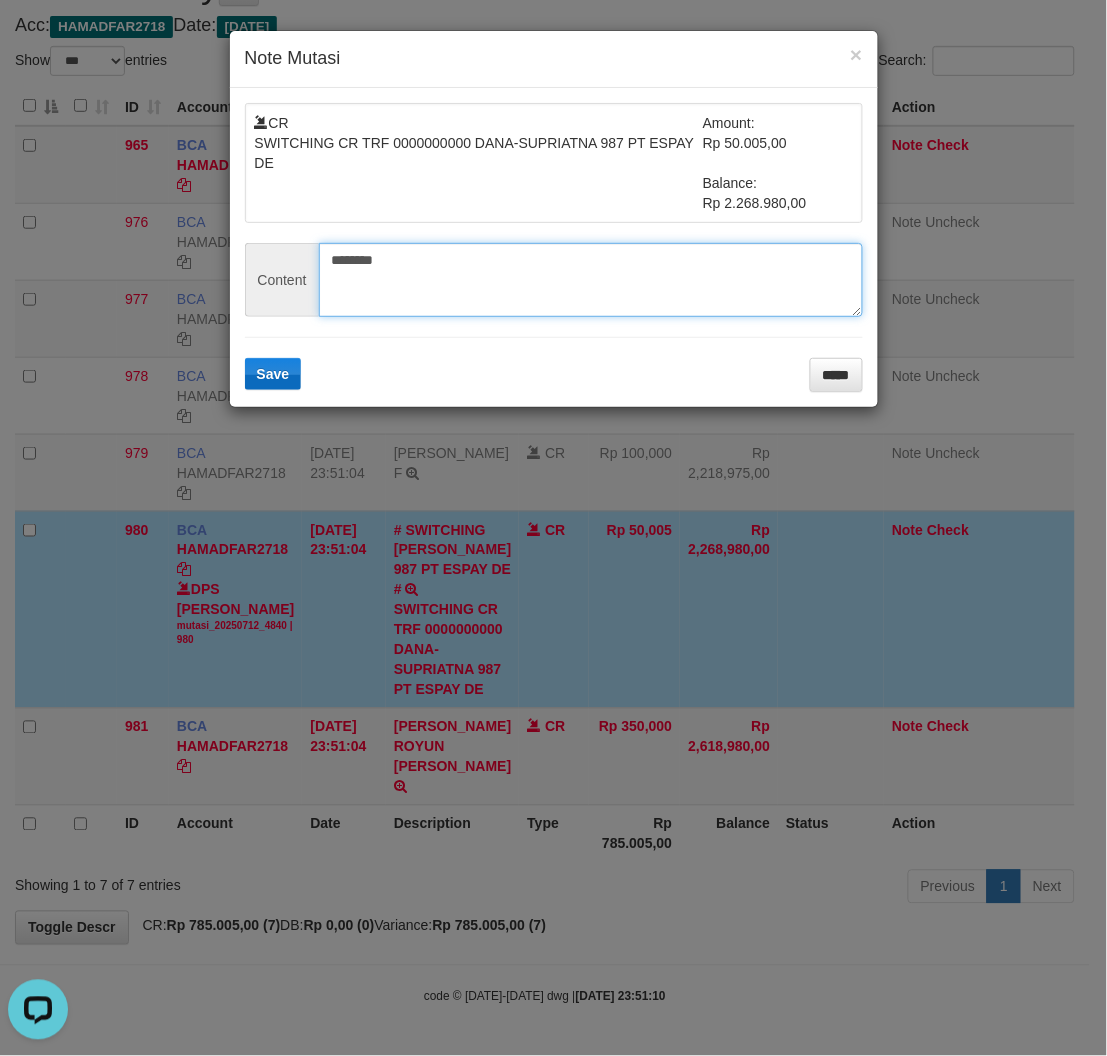 type on "********" 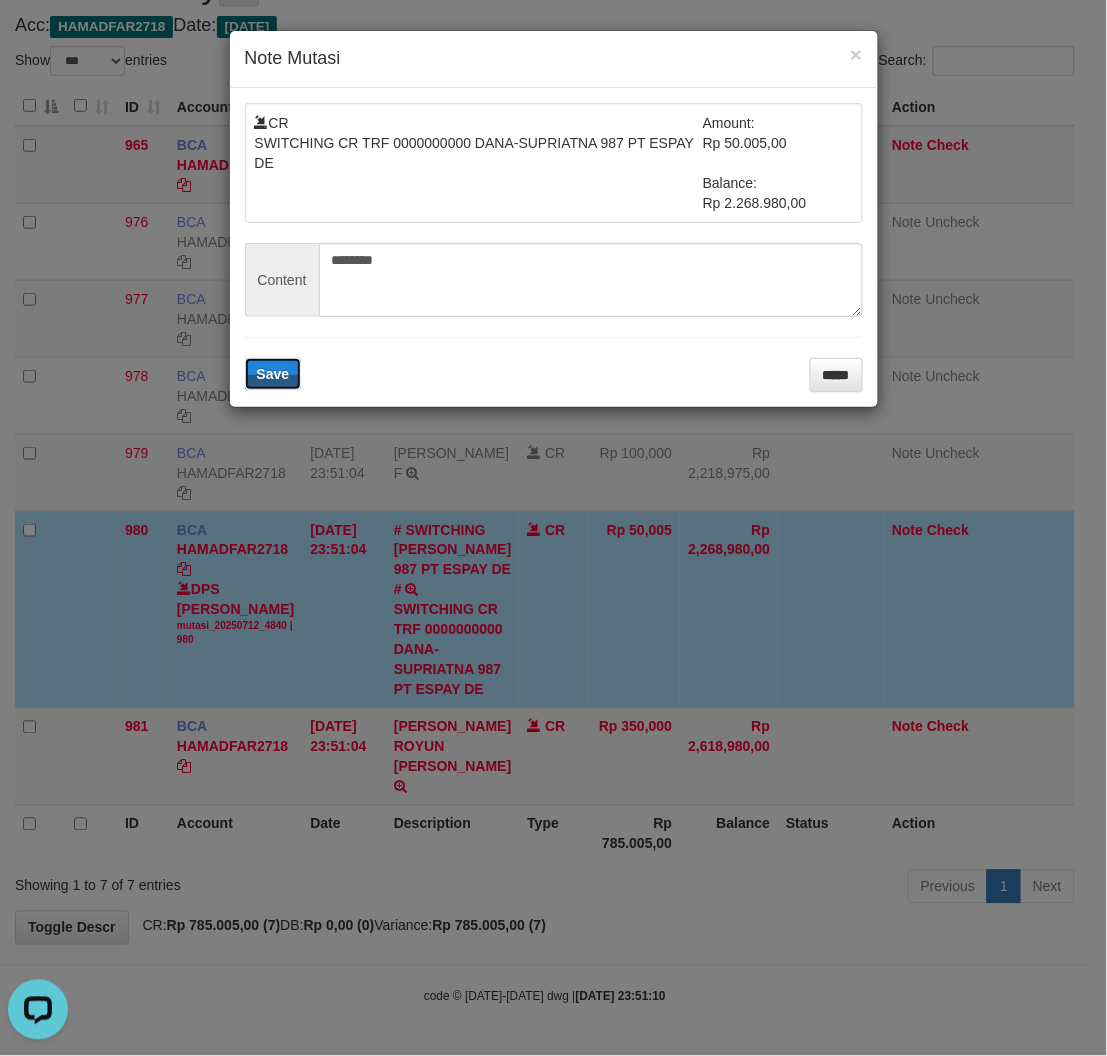 drag, startPoint x: 280, startPoint y: 372, endPoint x: 465, endPoint y: 453, distance: 201.95544 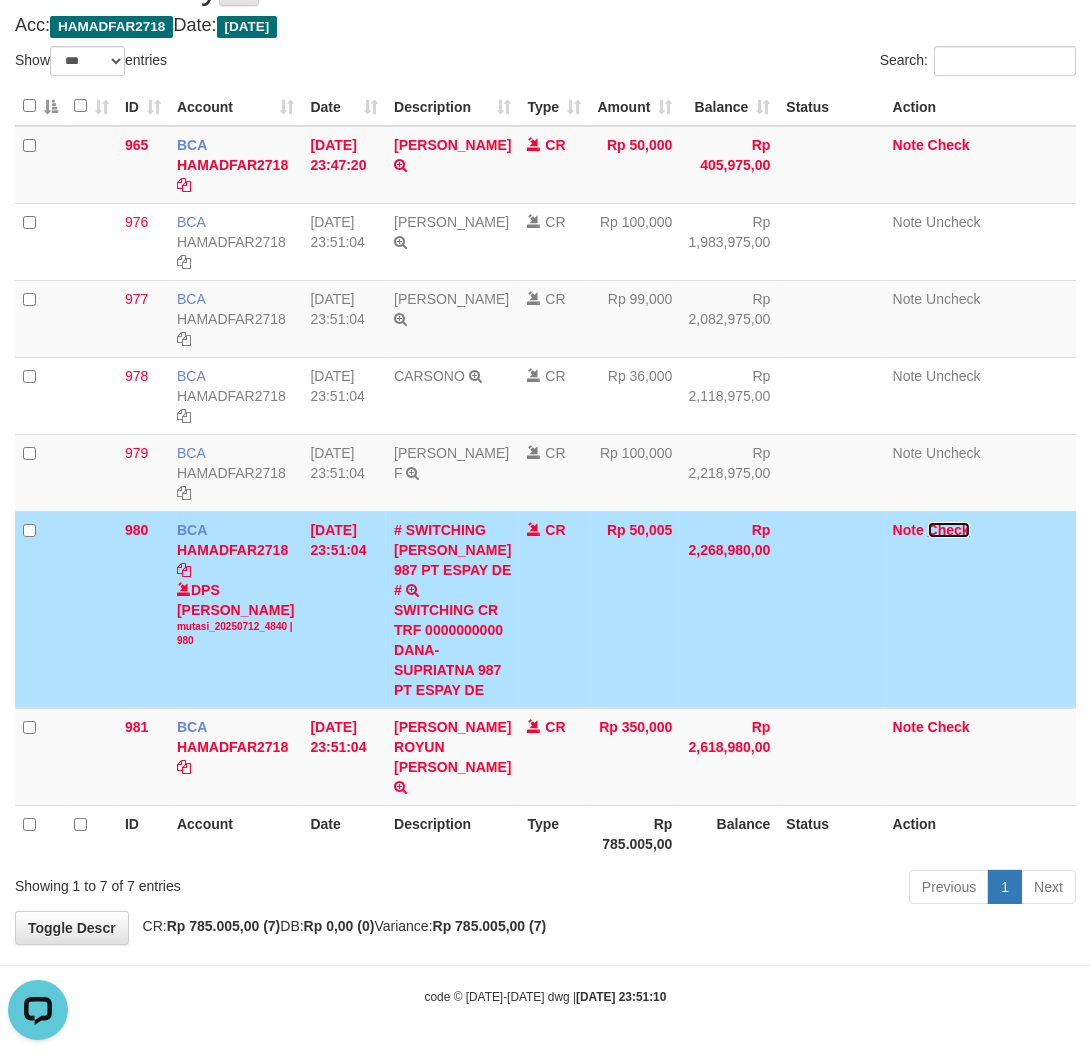 drag, startPoint x: 925, startPoint y: 514, endPoint x: 915, endPoint y: 516, distance: 10.198039 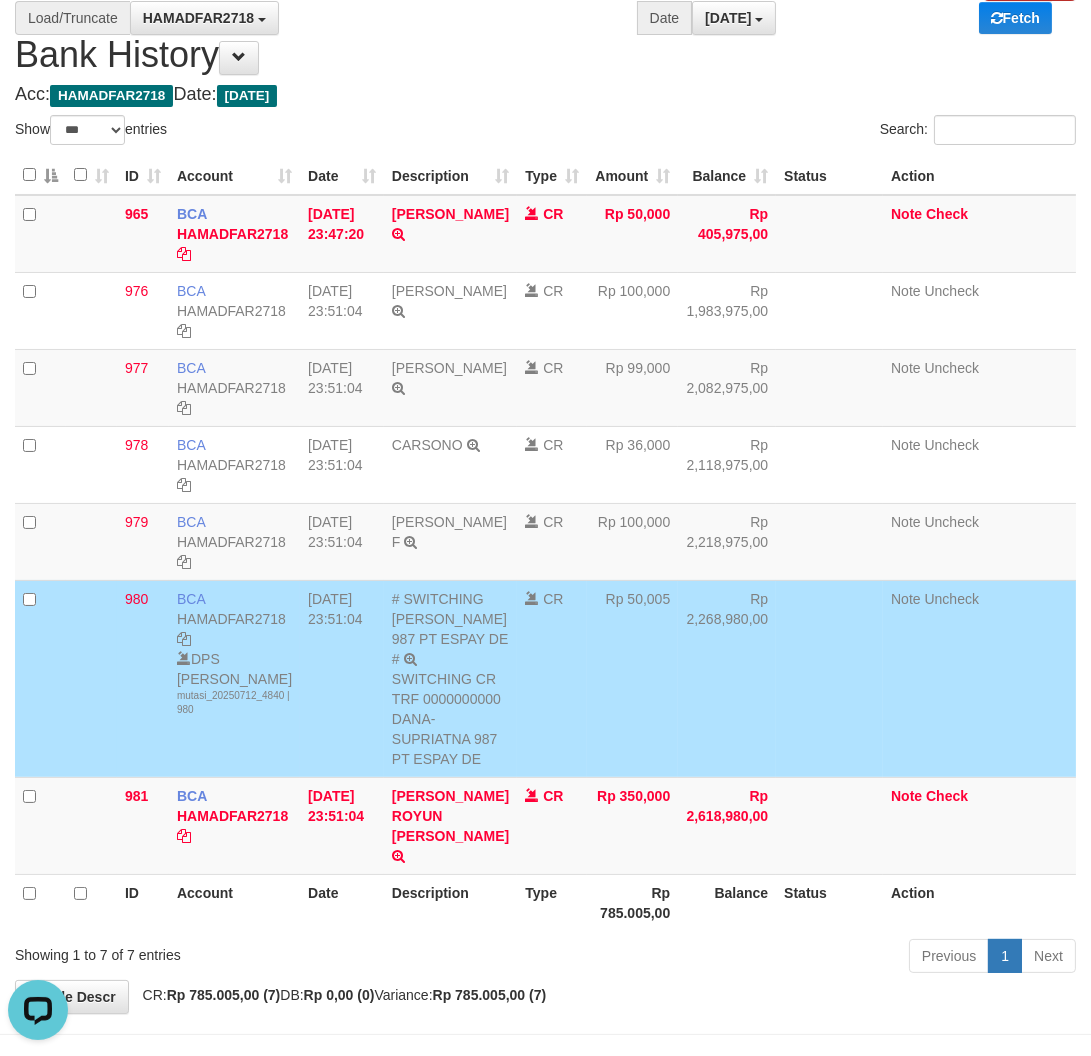 scroll, scrollTop: 0, scrollLeft: 0, axis: both 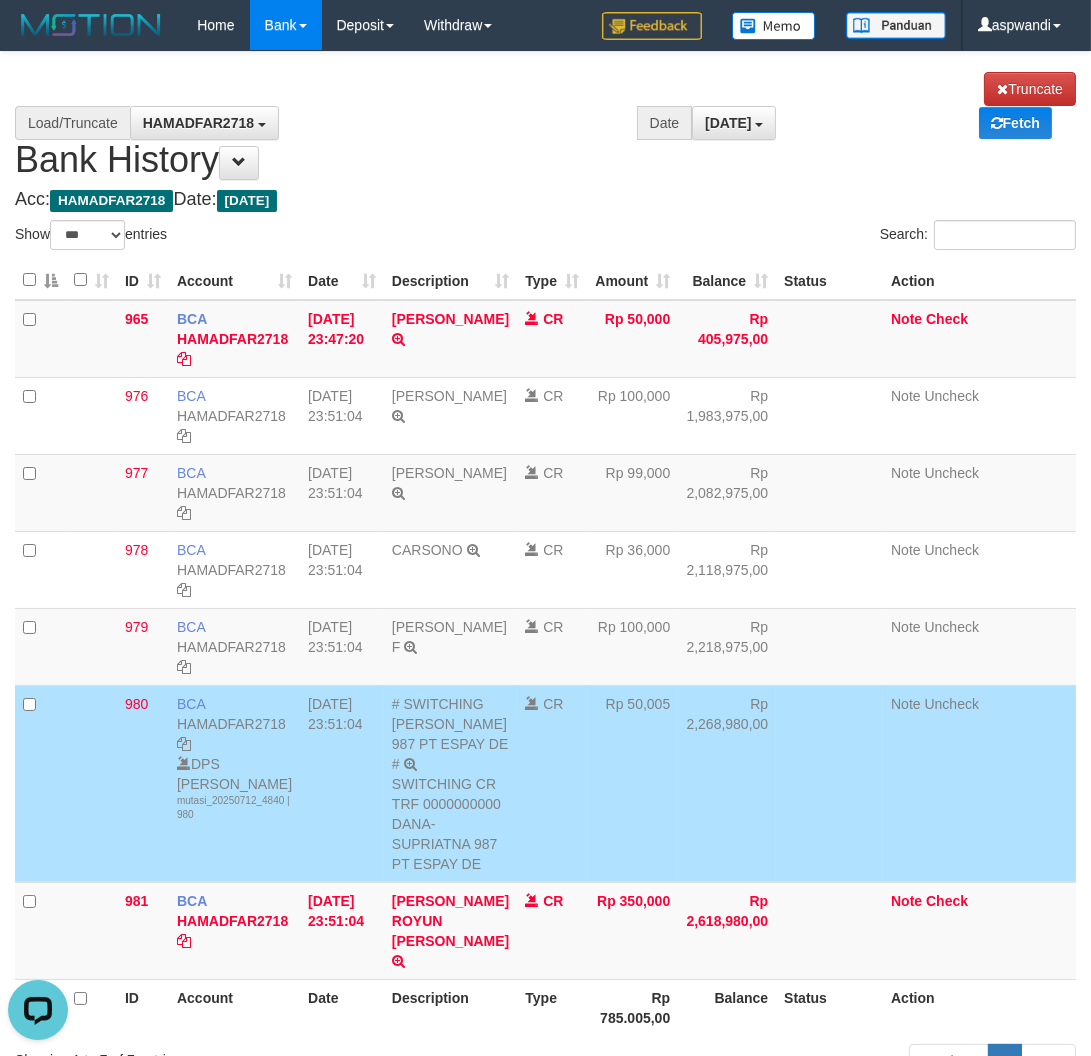 click on "**********" at bounding box center (545, 585) 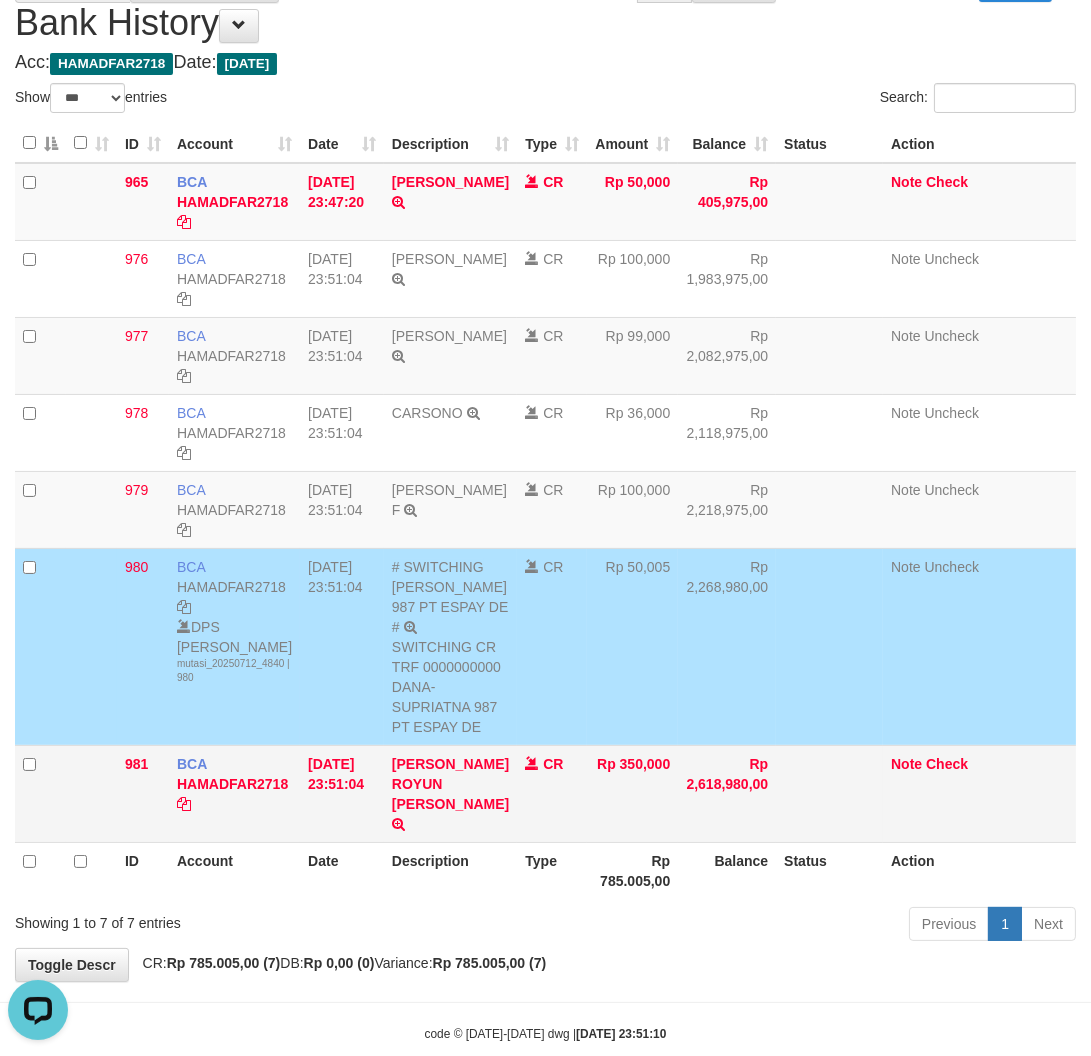 scroll, scrollTop: 216, scrollLeft: 0, axis: vertical 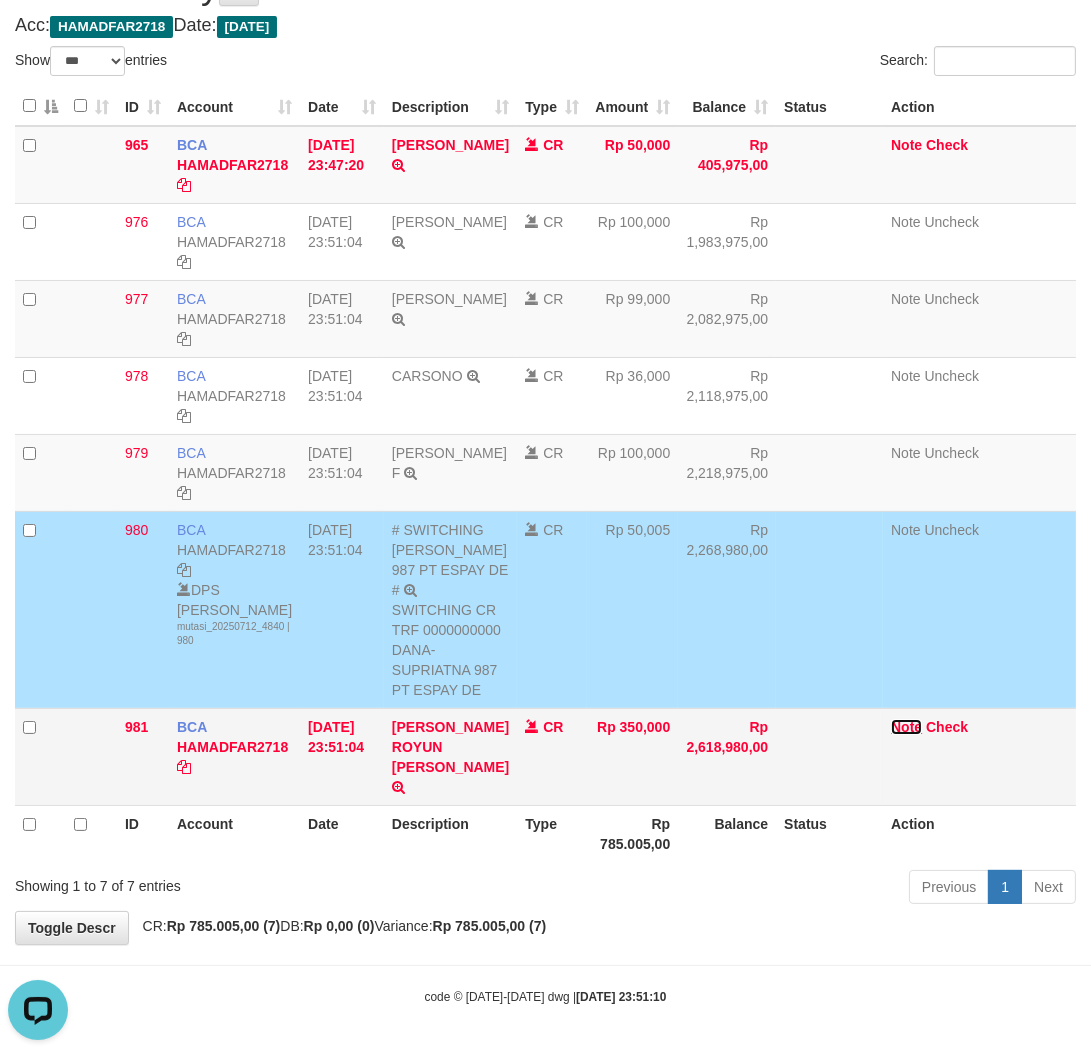 click on "Note" at bounding box center [906, 727] 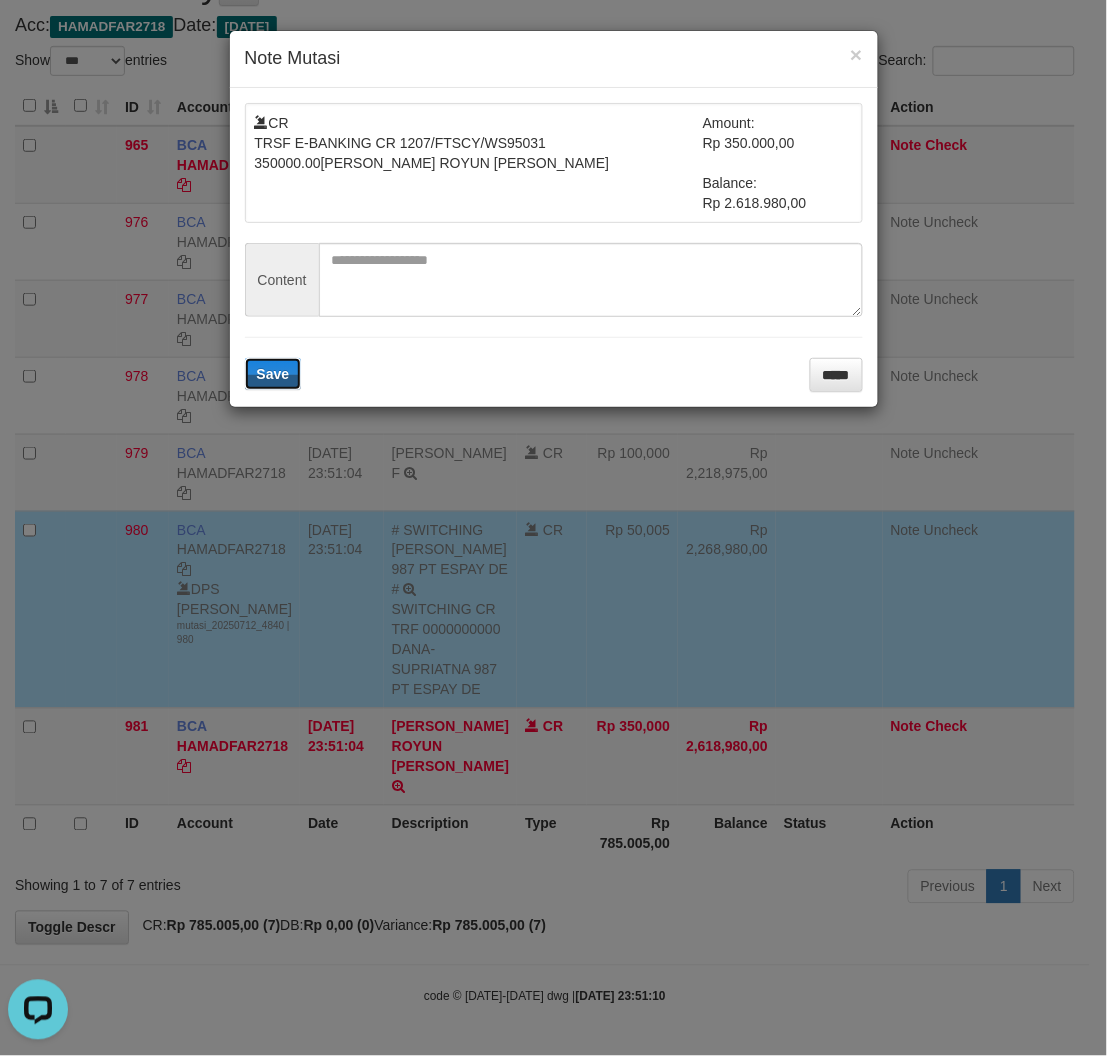 type 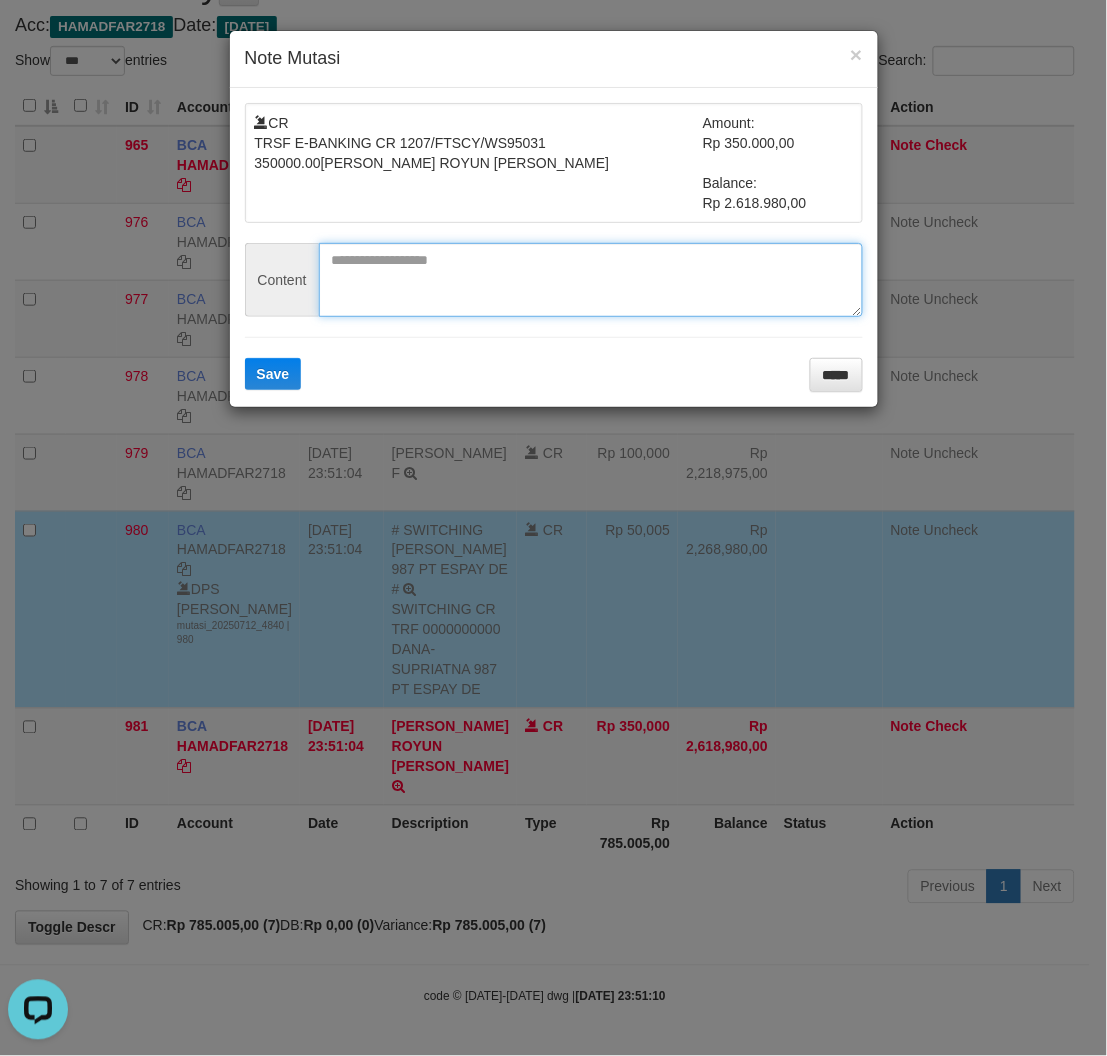 click at bounding box center [591, 280] 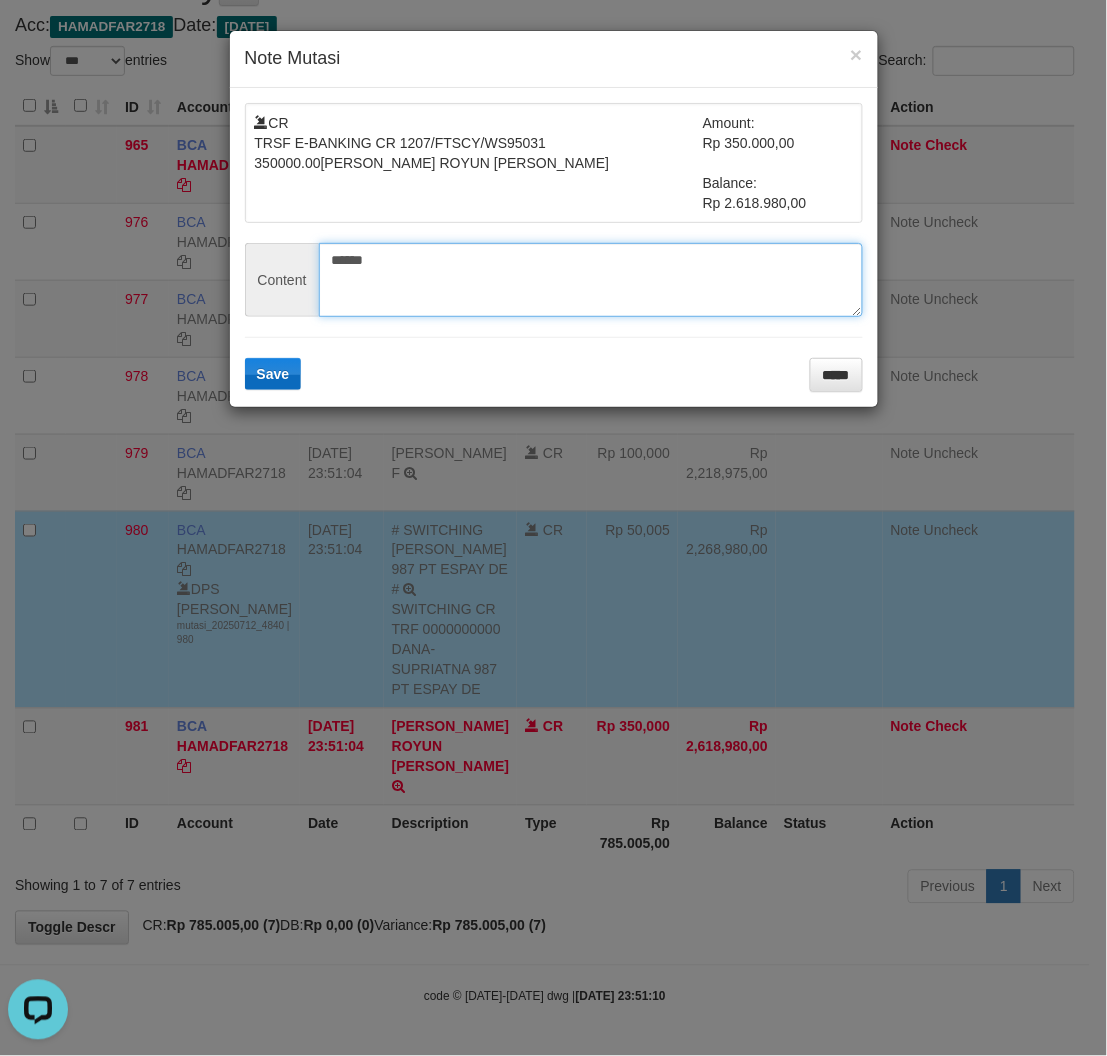 type on "******" 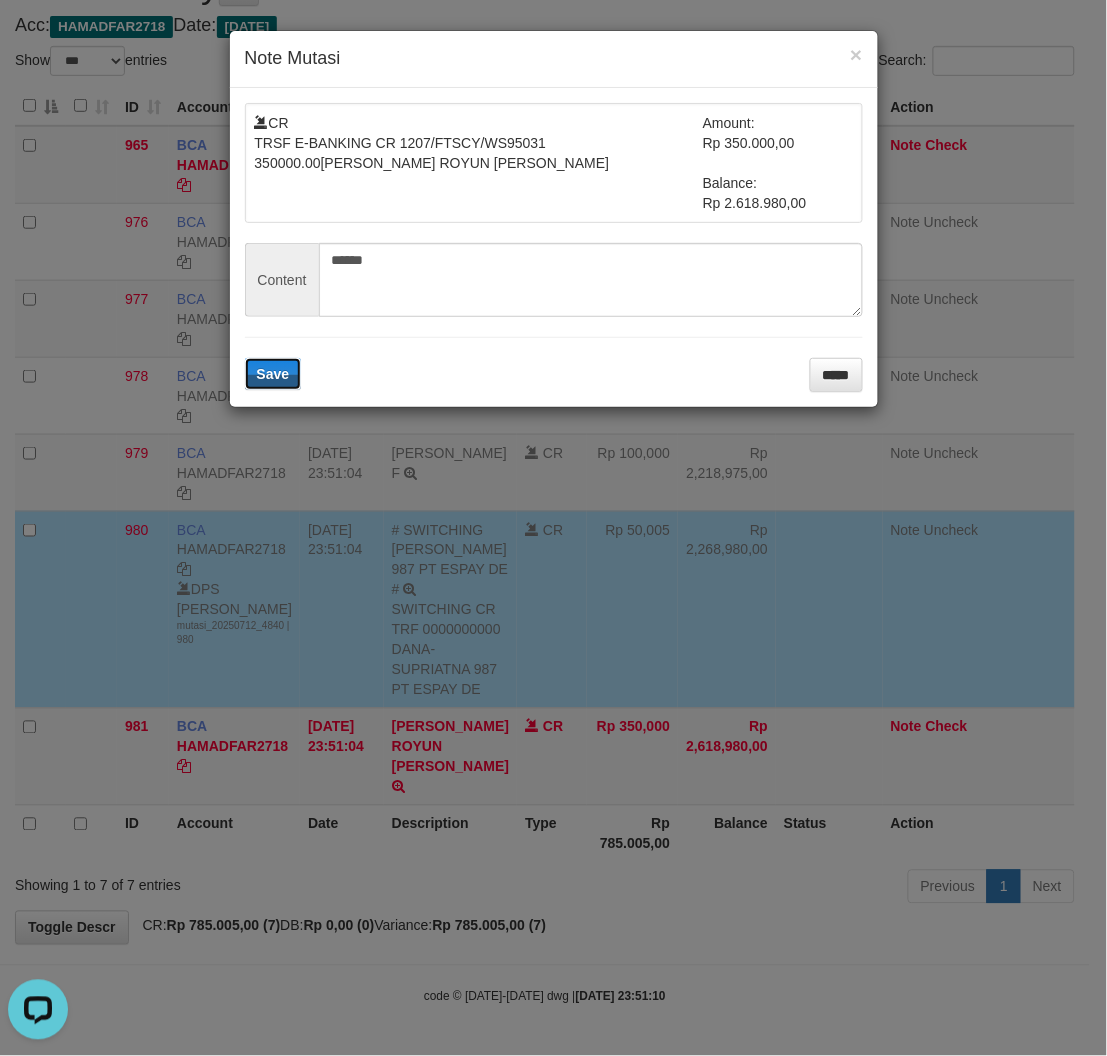 drag, startPoint x: 285, startPoint y: 363, endPoint x: 507, endPoint y: 450, distance: 238.43867 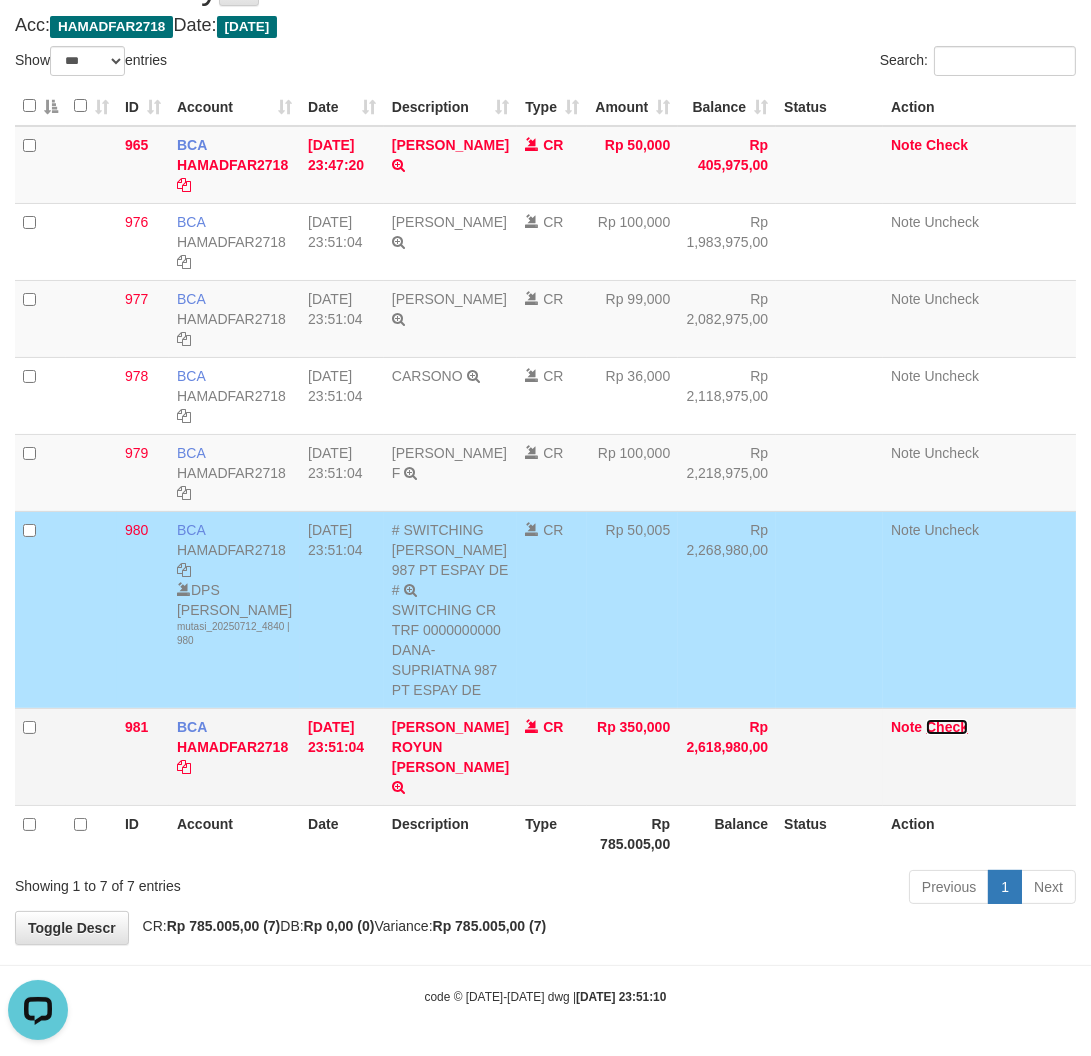 click on "Check" at bounding box center [947, 727] 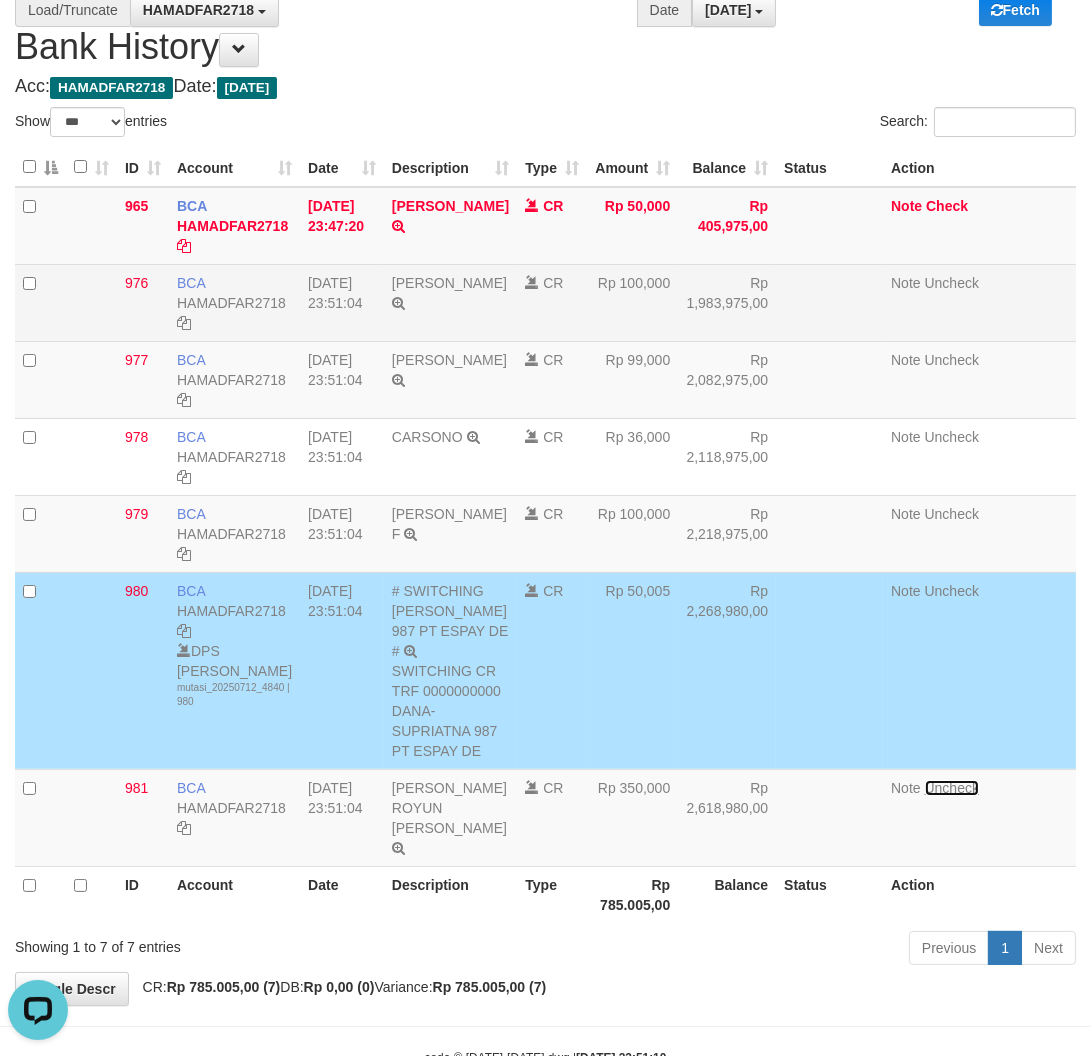 scroll, scrollTop: 0, scrollLeft: 0, axis: both 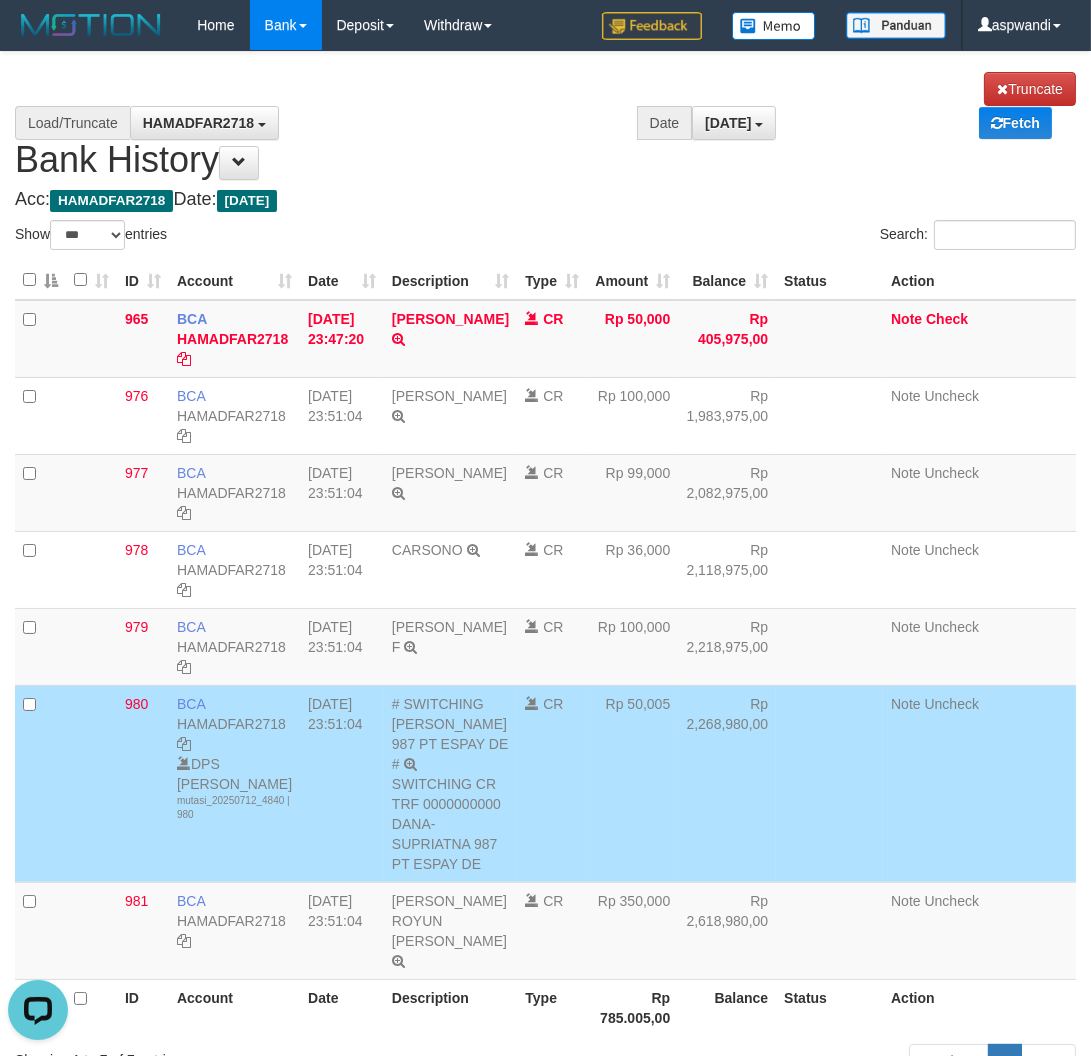 click on "Acc: 											 HAMADFAR2718
Date:  Today" at bounding box center (545, 200) 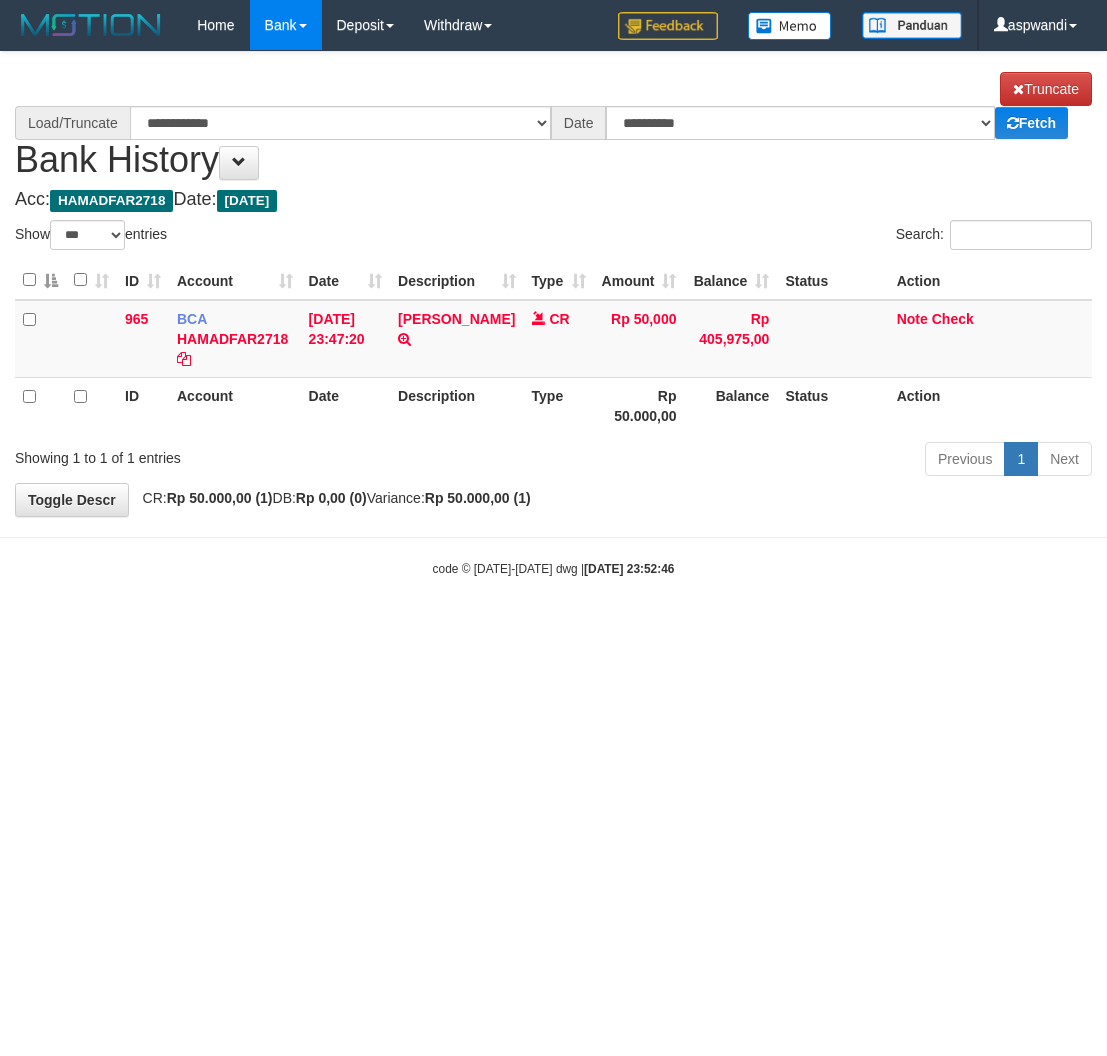 select on "***" 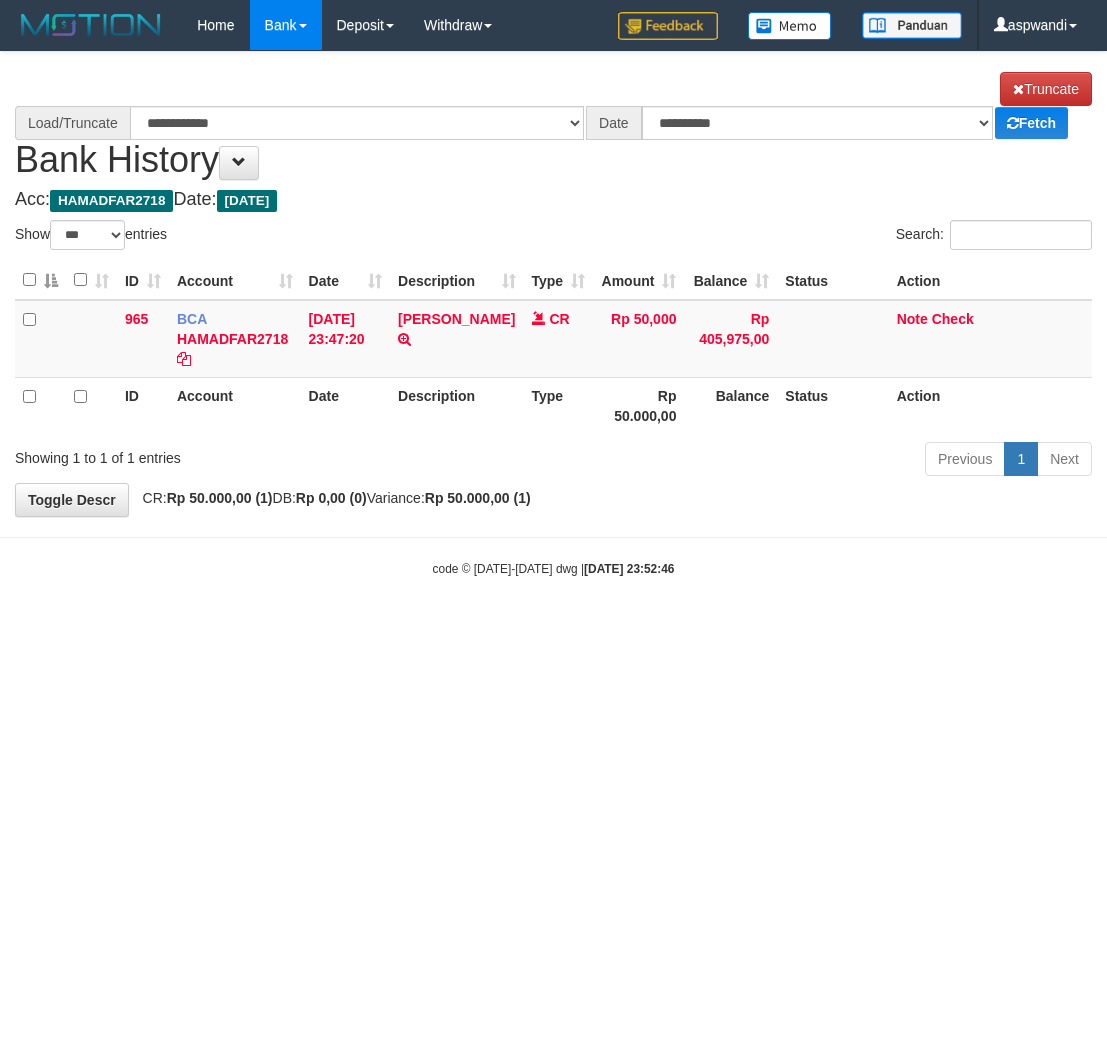 scroll, scrollTop: 0, scrollLeft: 0, axis: both 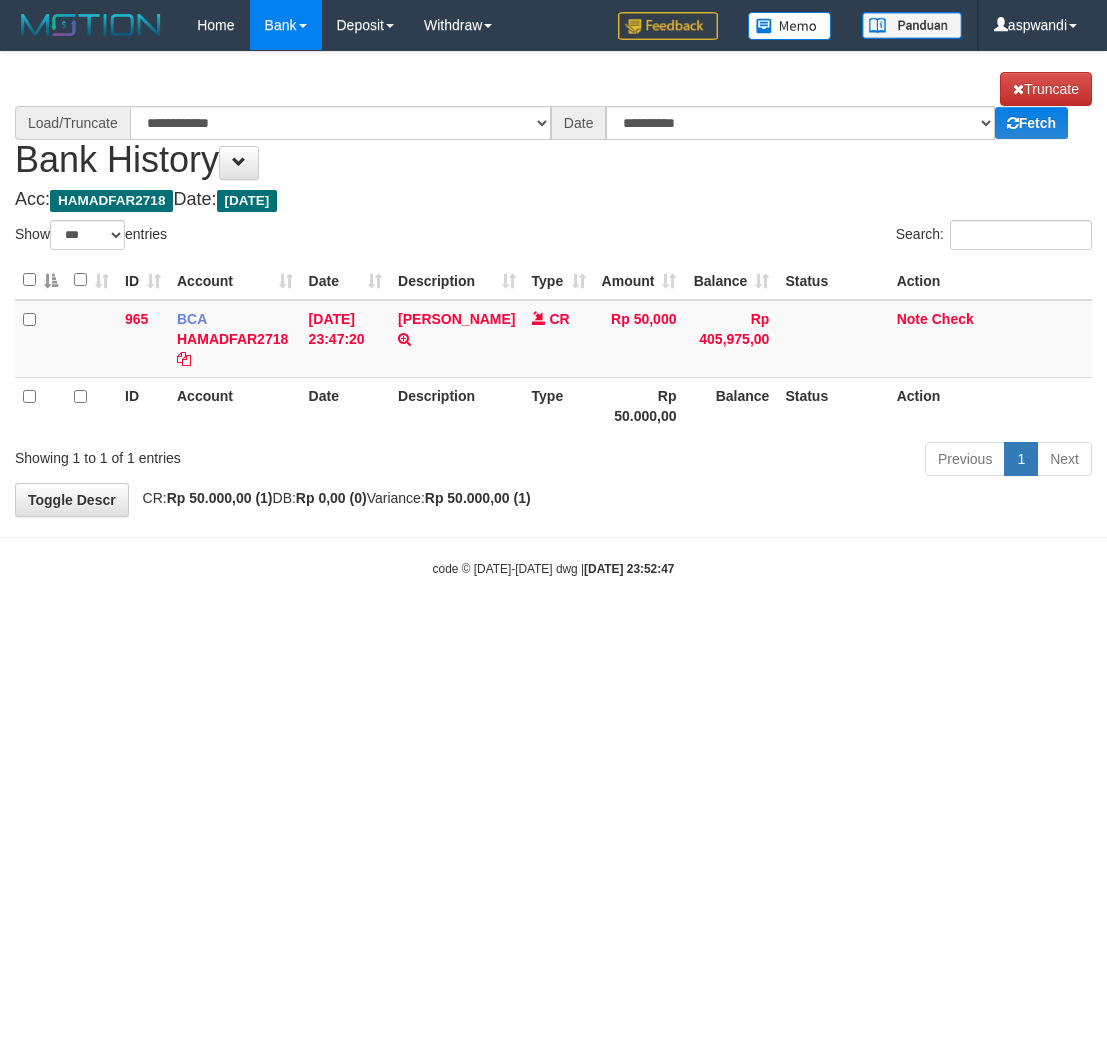 select on "***" 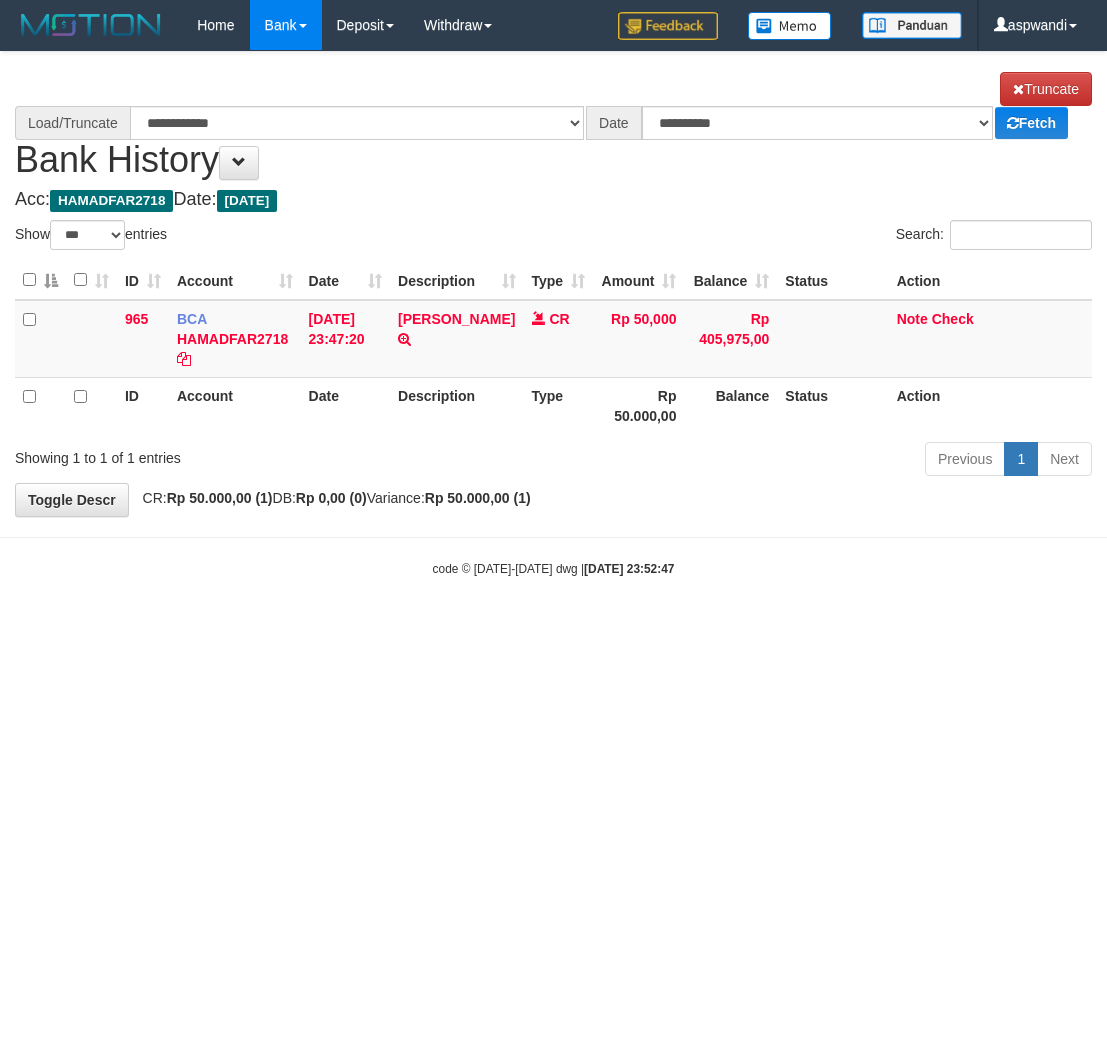 scroll, scrollTop: 0, scrollLeft: 0, axis: both 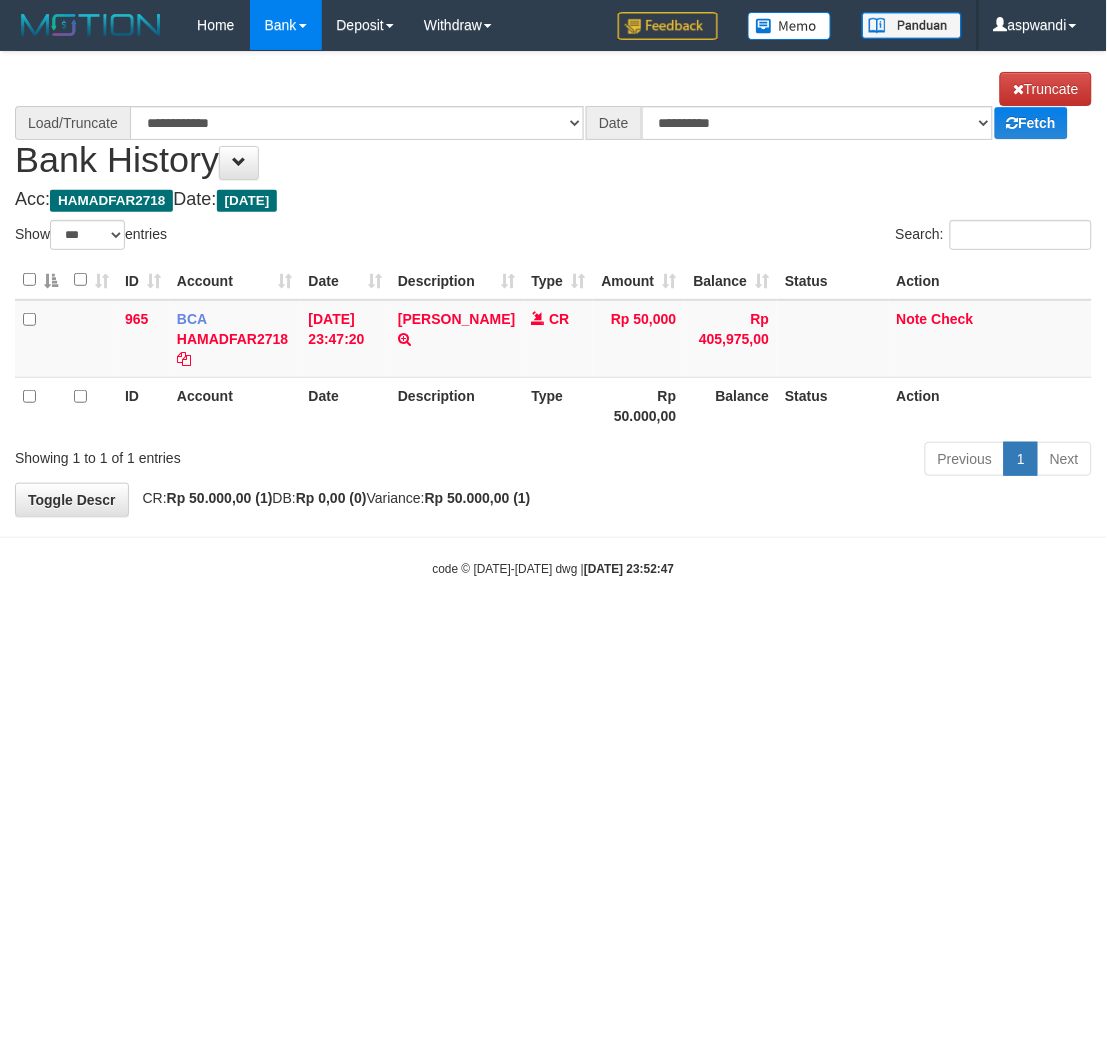 select on "****" 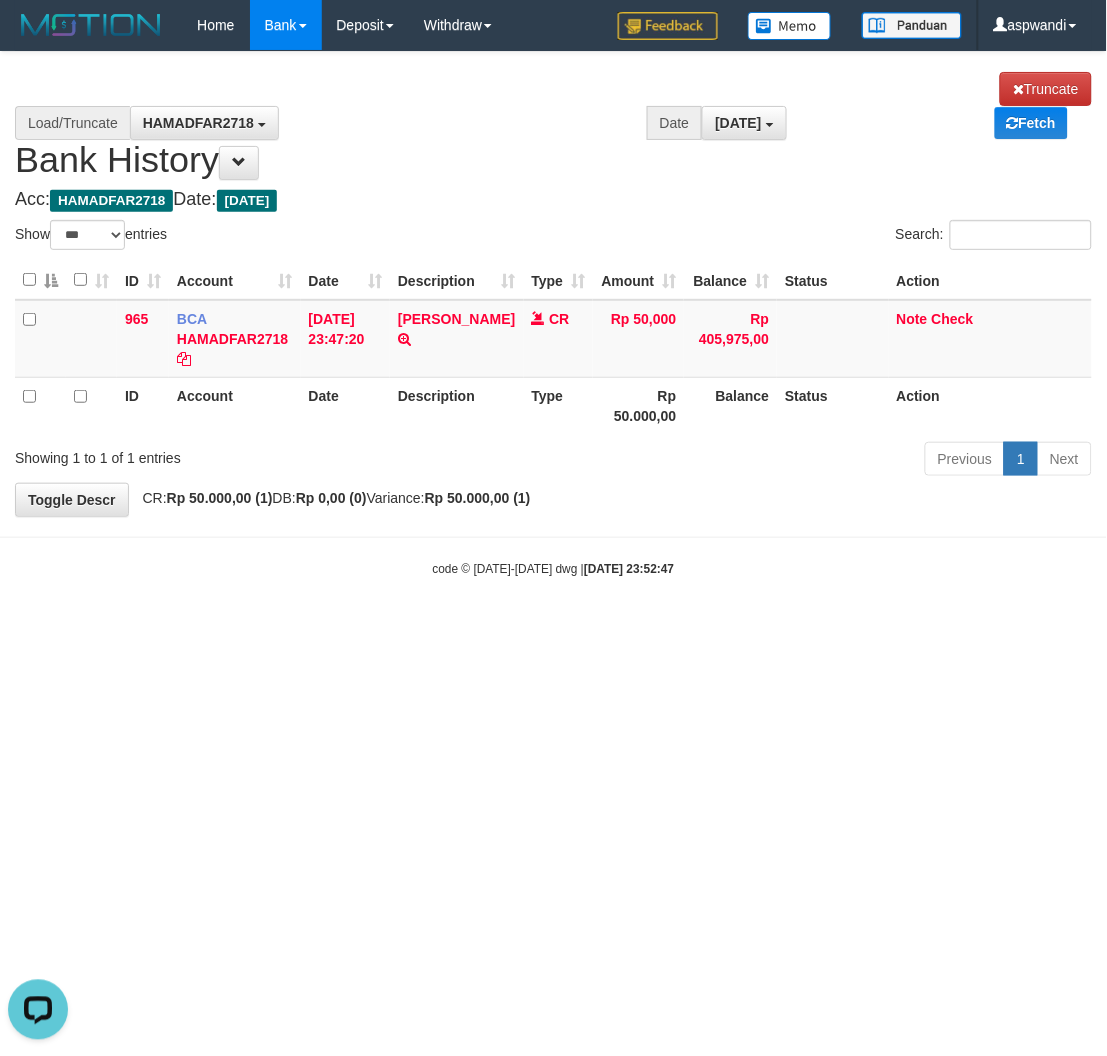 scroll, scrollTop: 0, scrollLeft: 0, axis: both 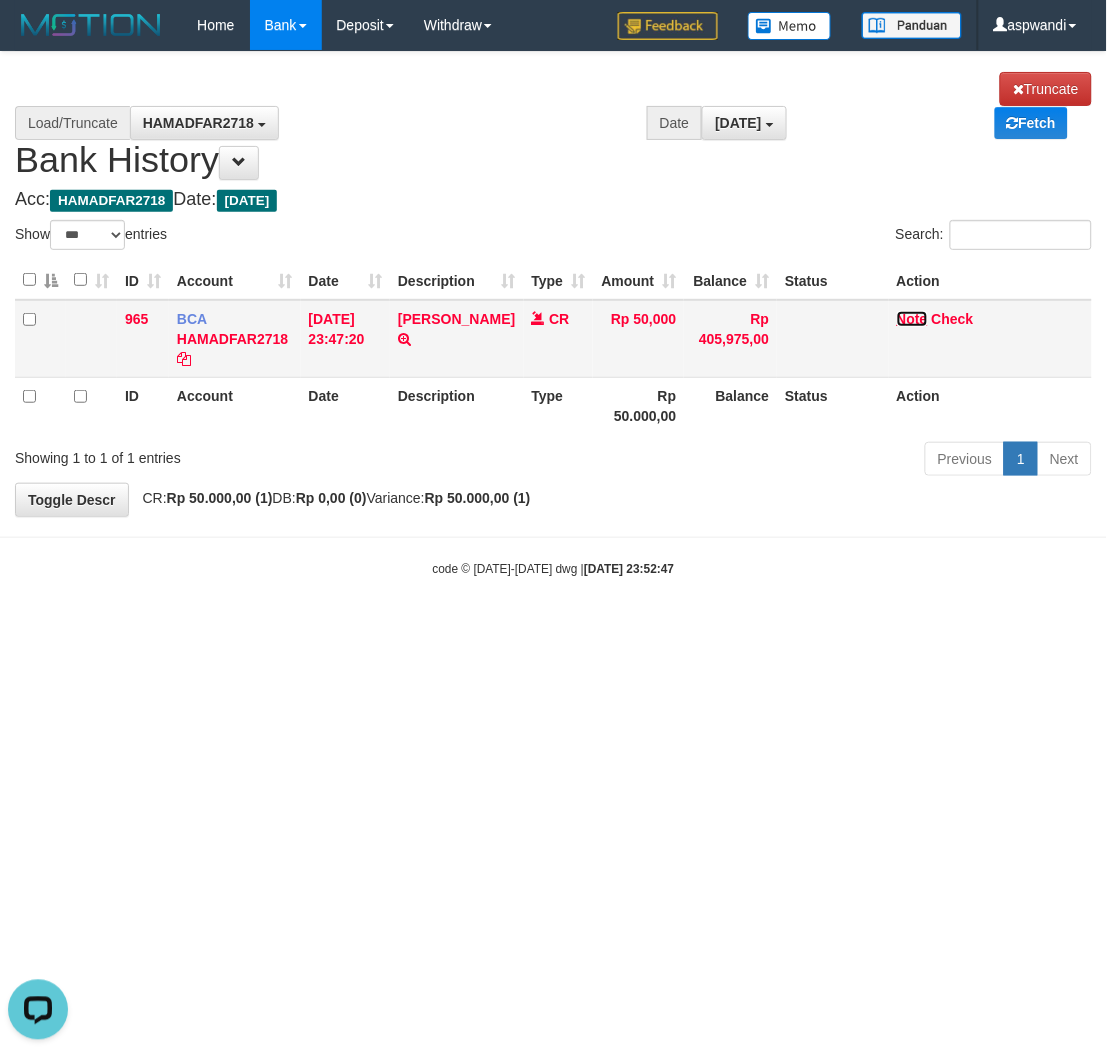 click on "Note" at bounding box center [912, 319] 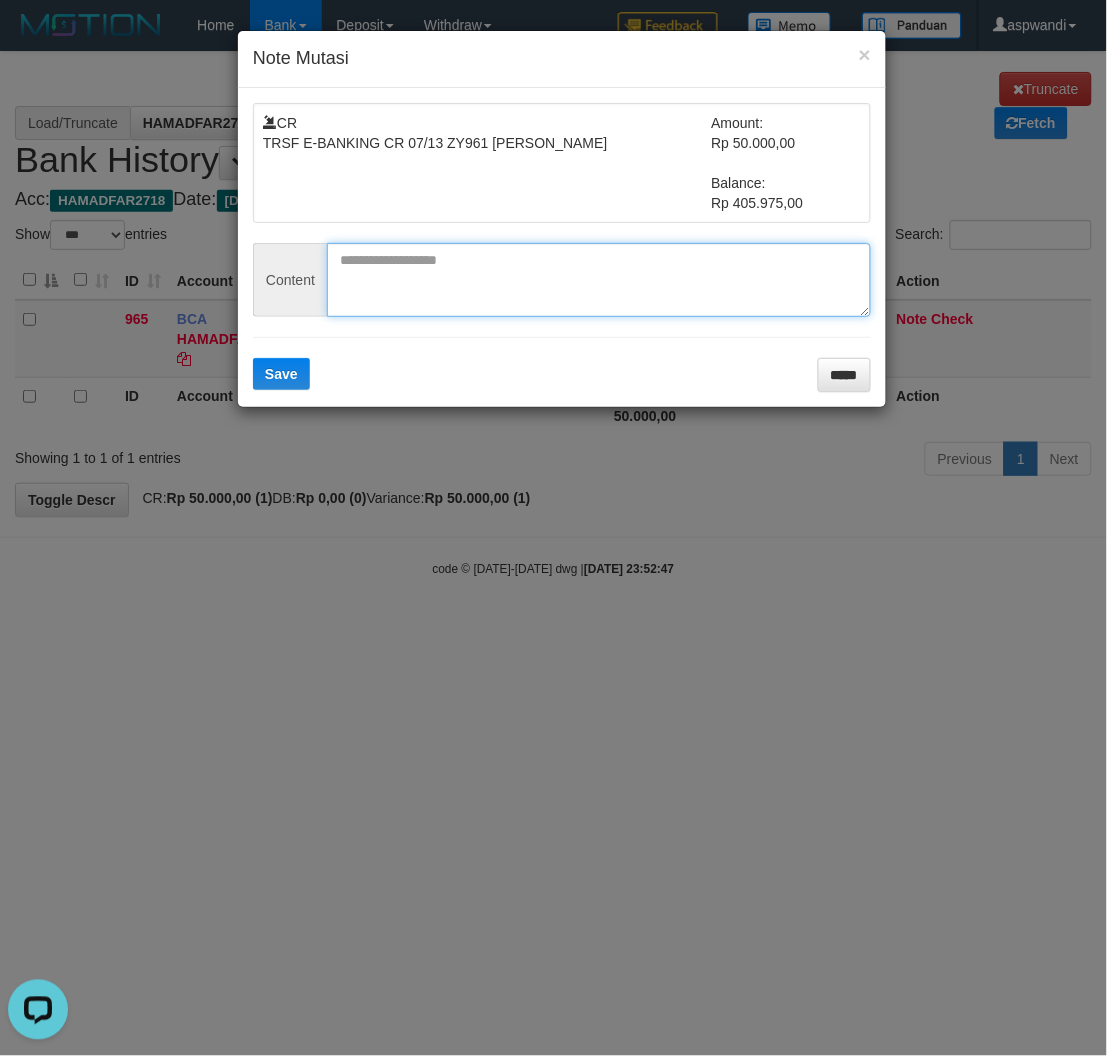 click at bounding box center [599, 280] 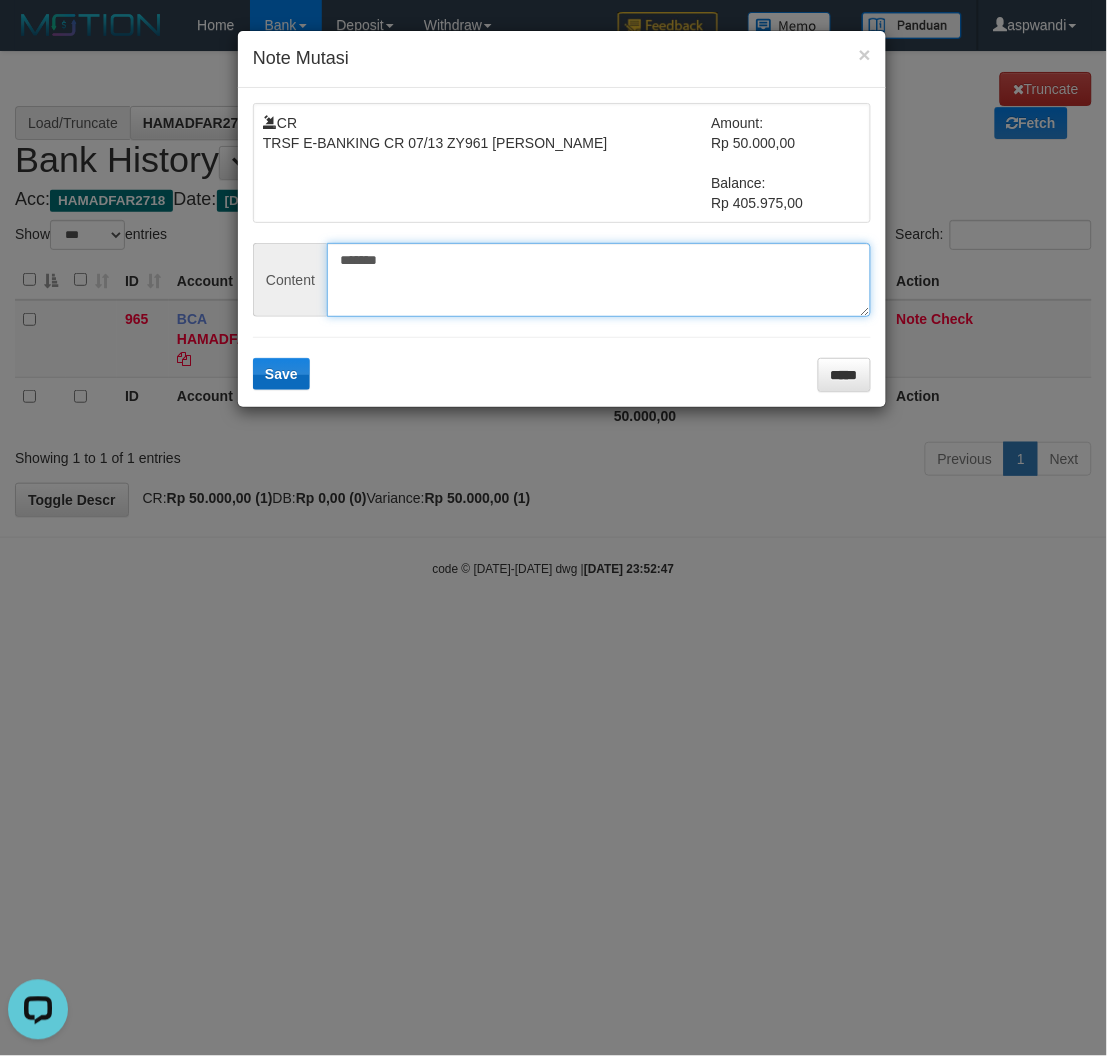 type on "*******" 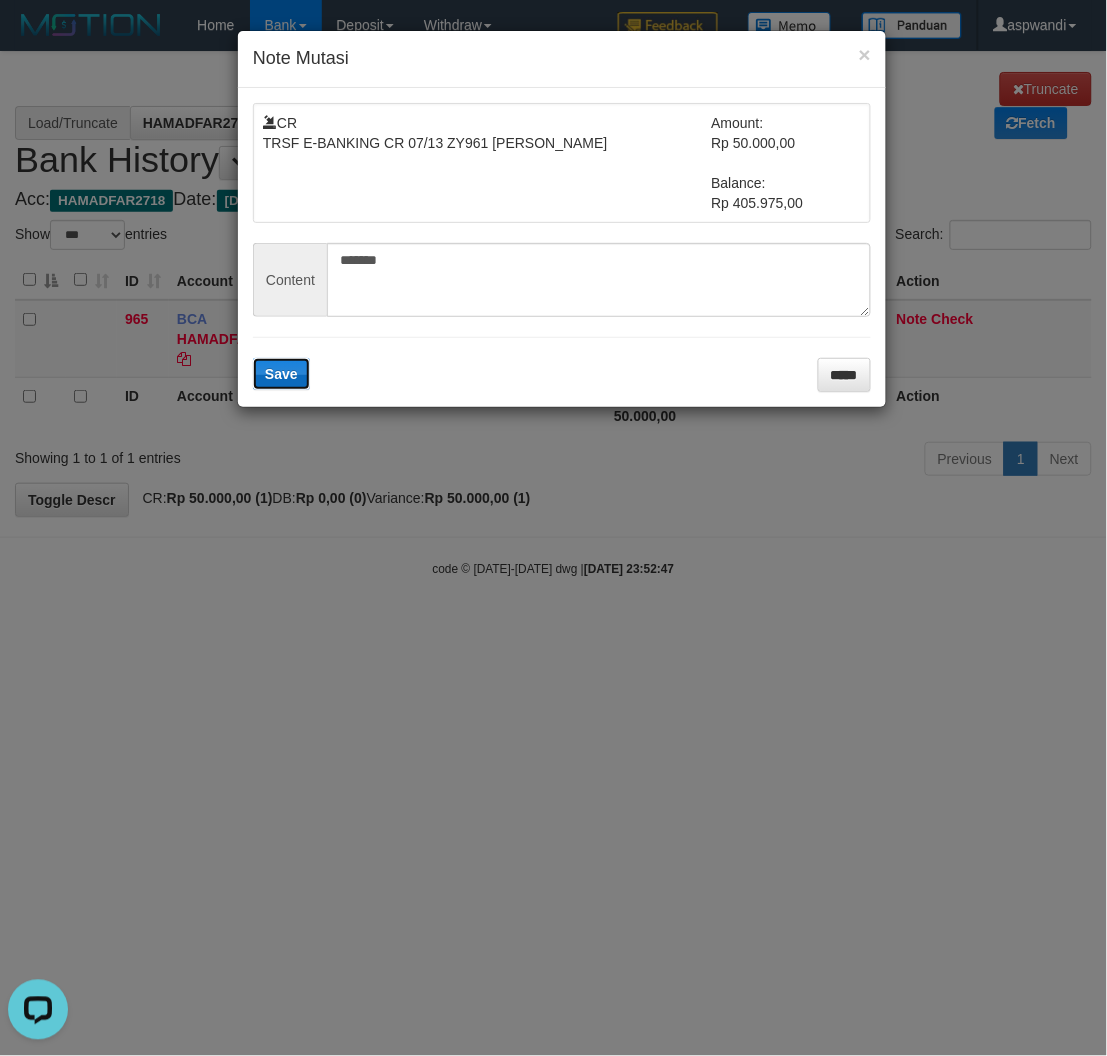 click on "Save" at bounding box center [281, 374] 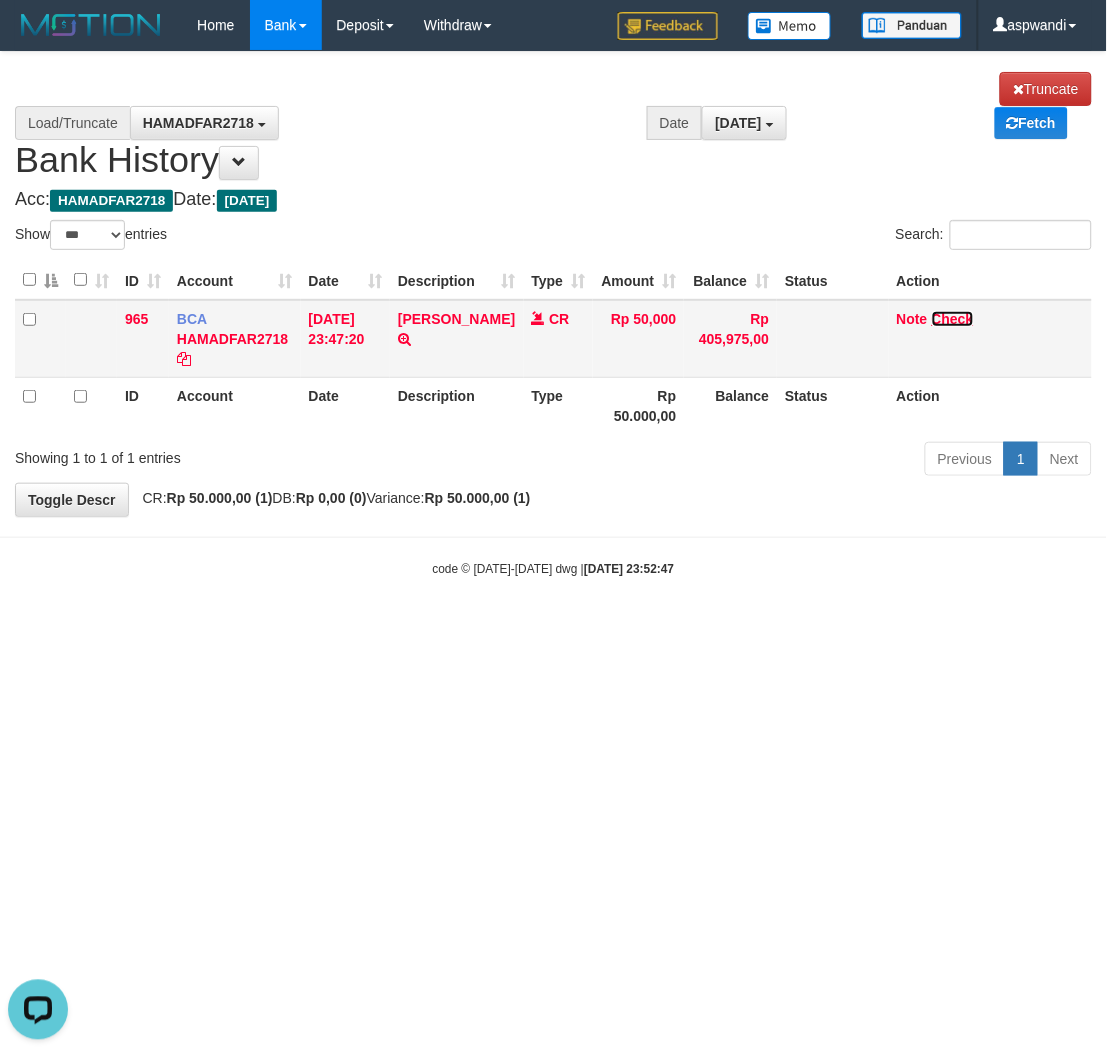 click on "Check" at bounding box center (953, 319) 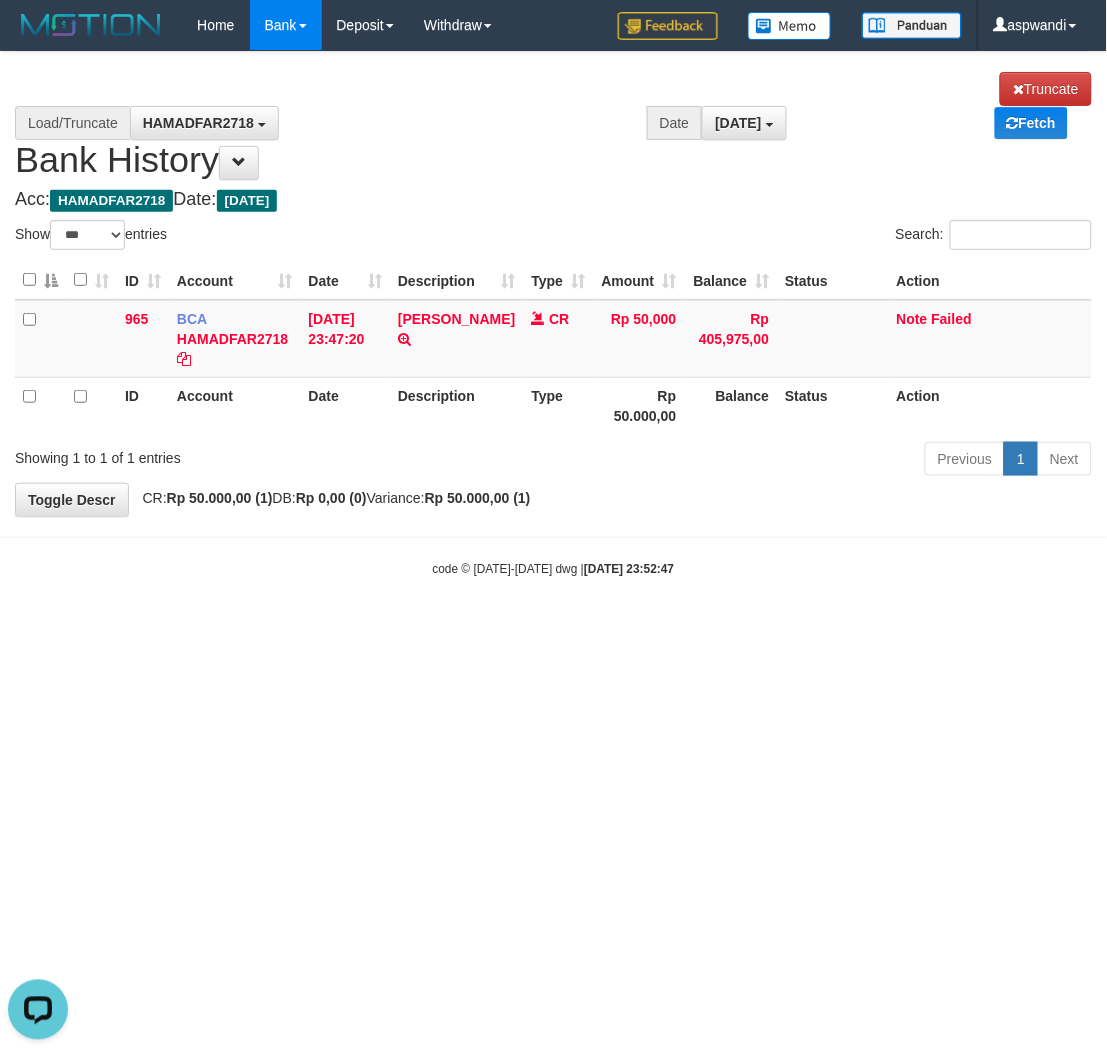 click on "Show  ** ** ** ***  entries" at bounding box center [277, 237] 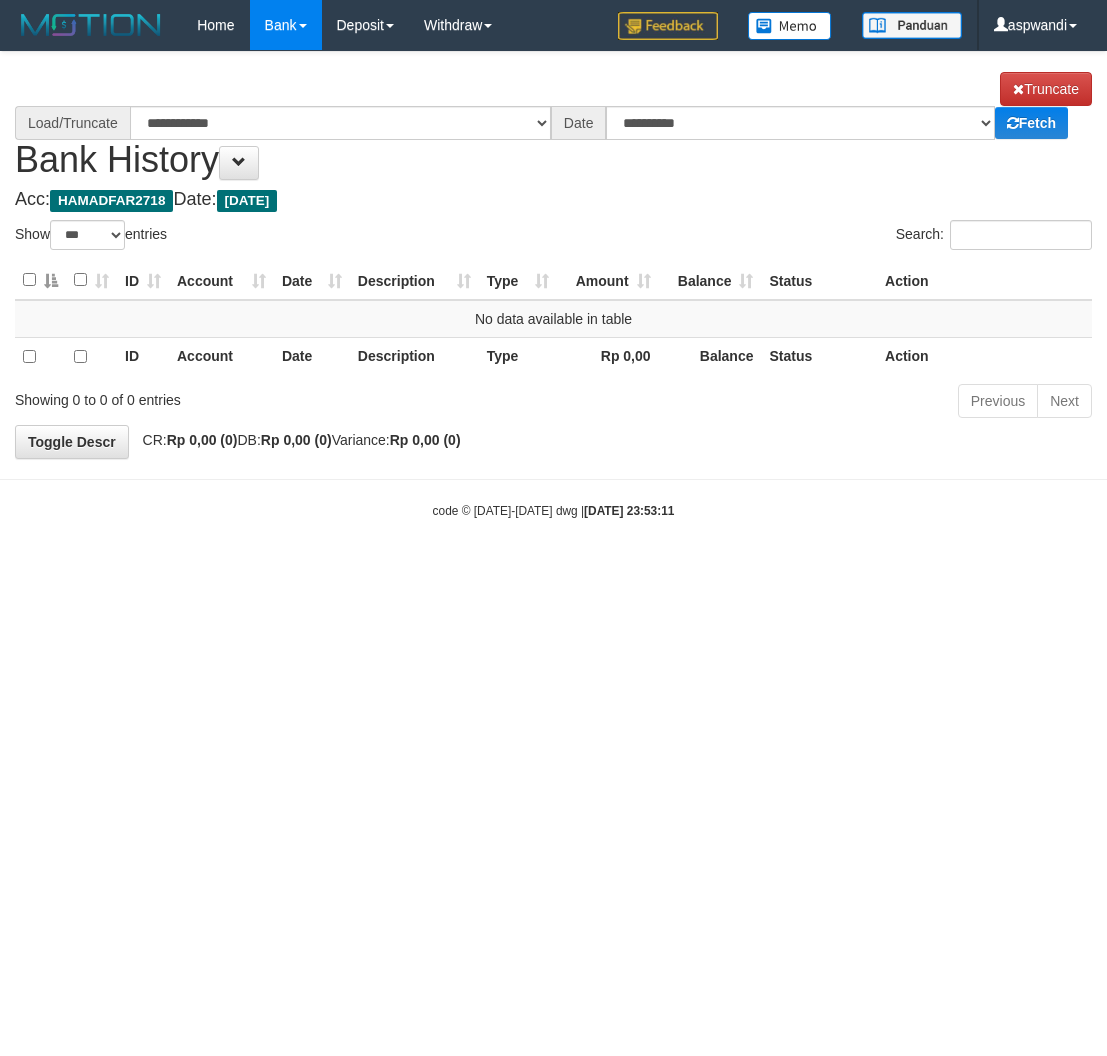 select on "***" 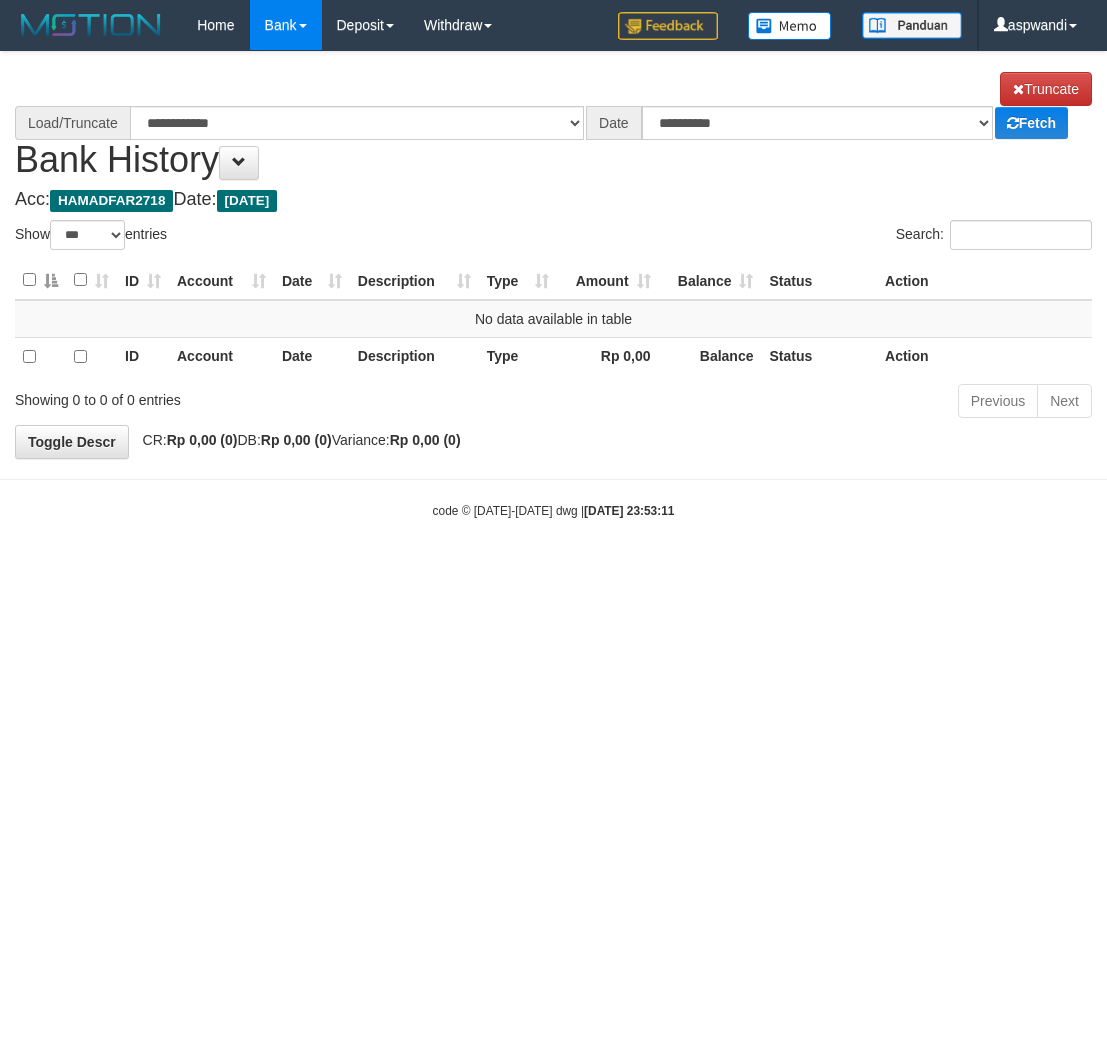 scroll, scrollTop: 0, scrollLeft: 0, axis: both 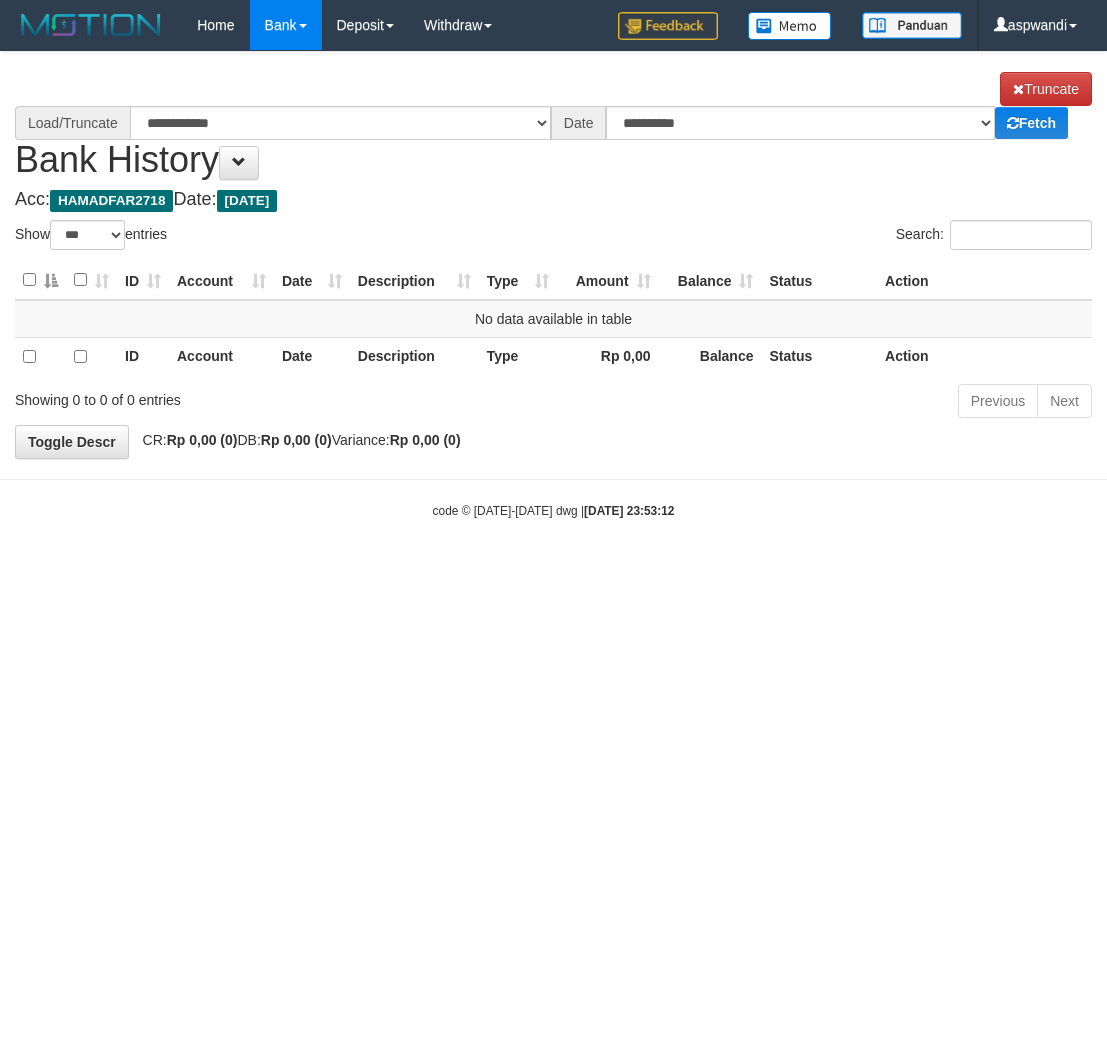 select on "***" 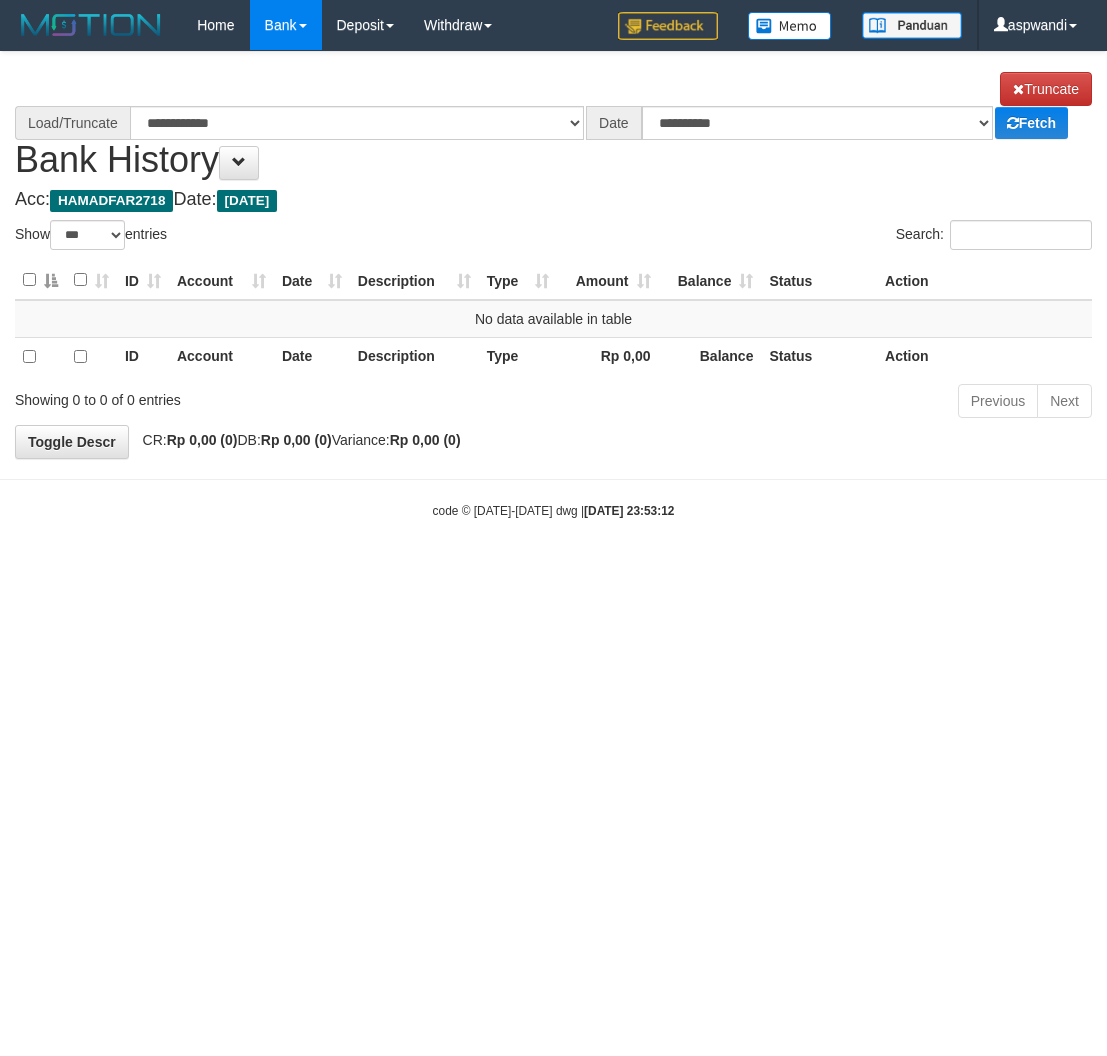 scroll, scrollTop: 0, scrollLeft: 0, axis: both 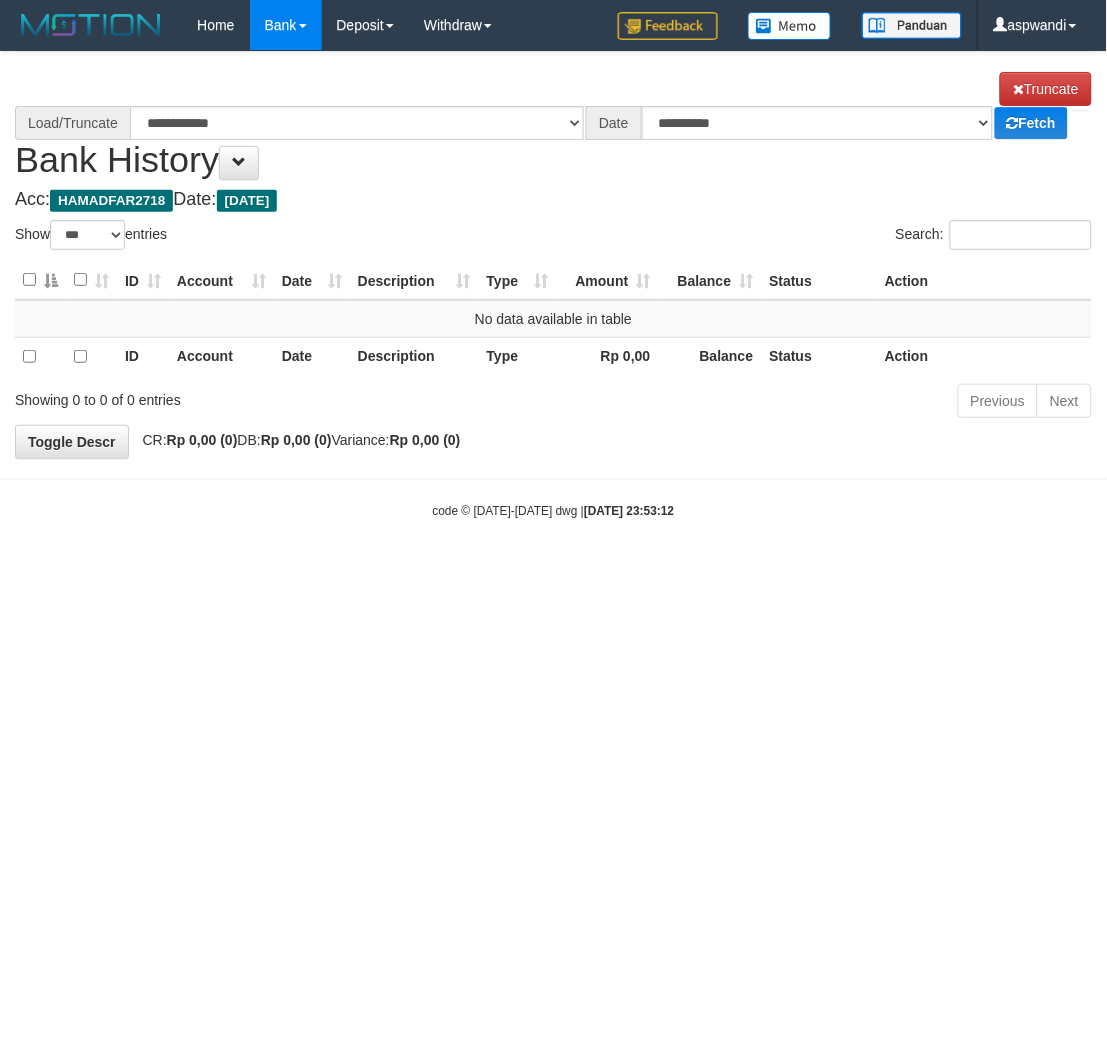 select on "****" 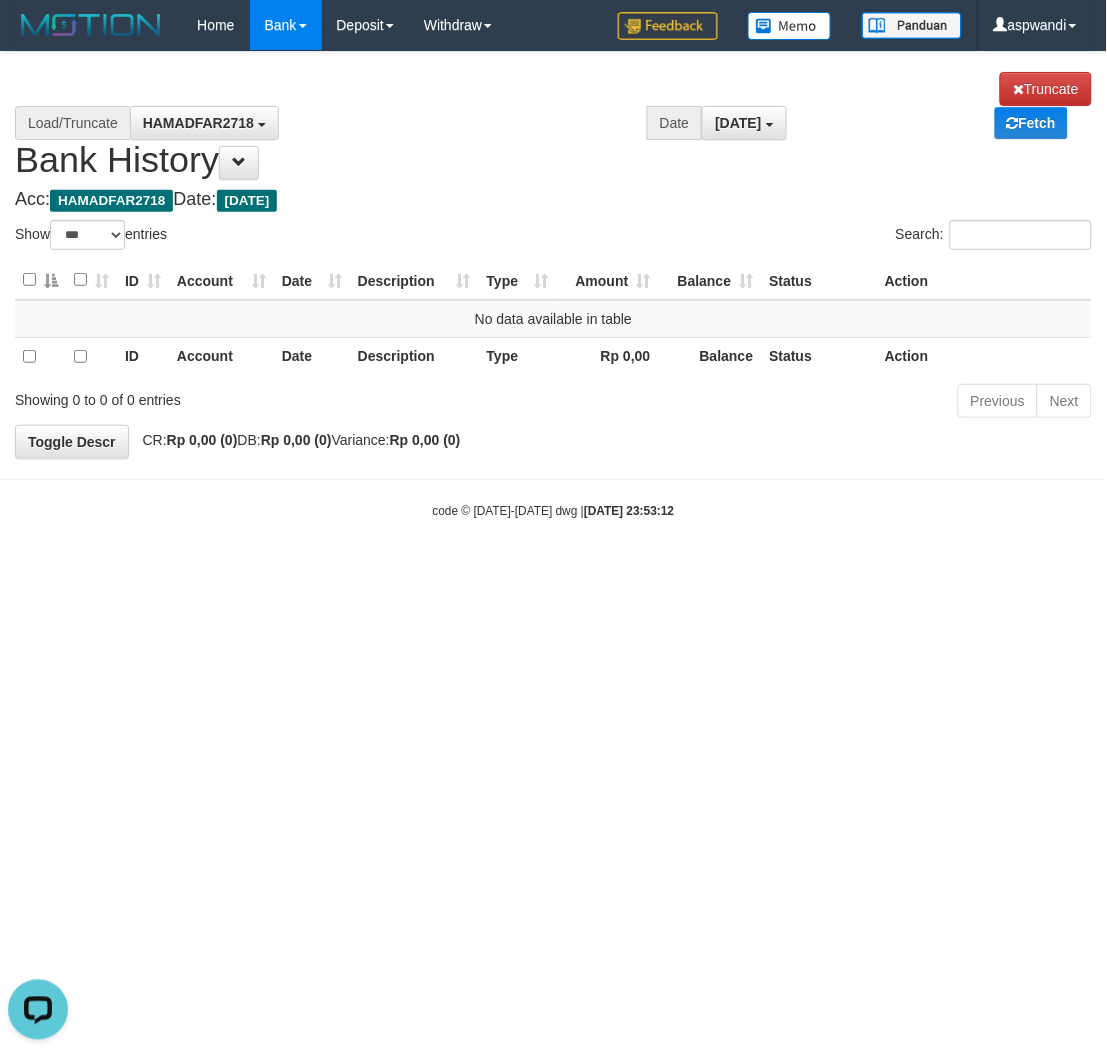 scroll, scrollTop: 0, scrollLeft: 0, axis: both 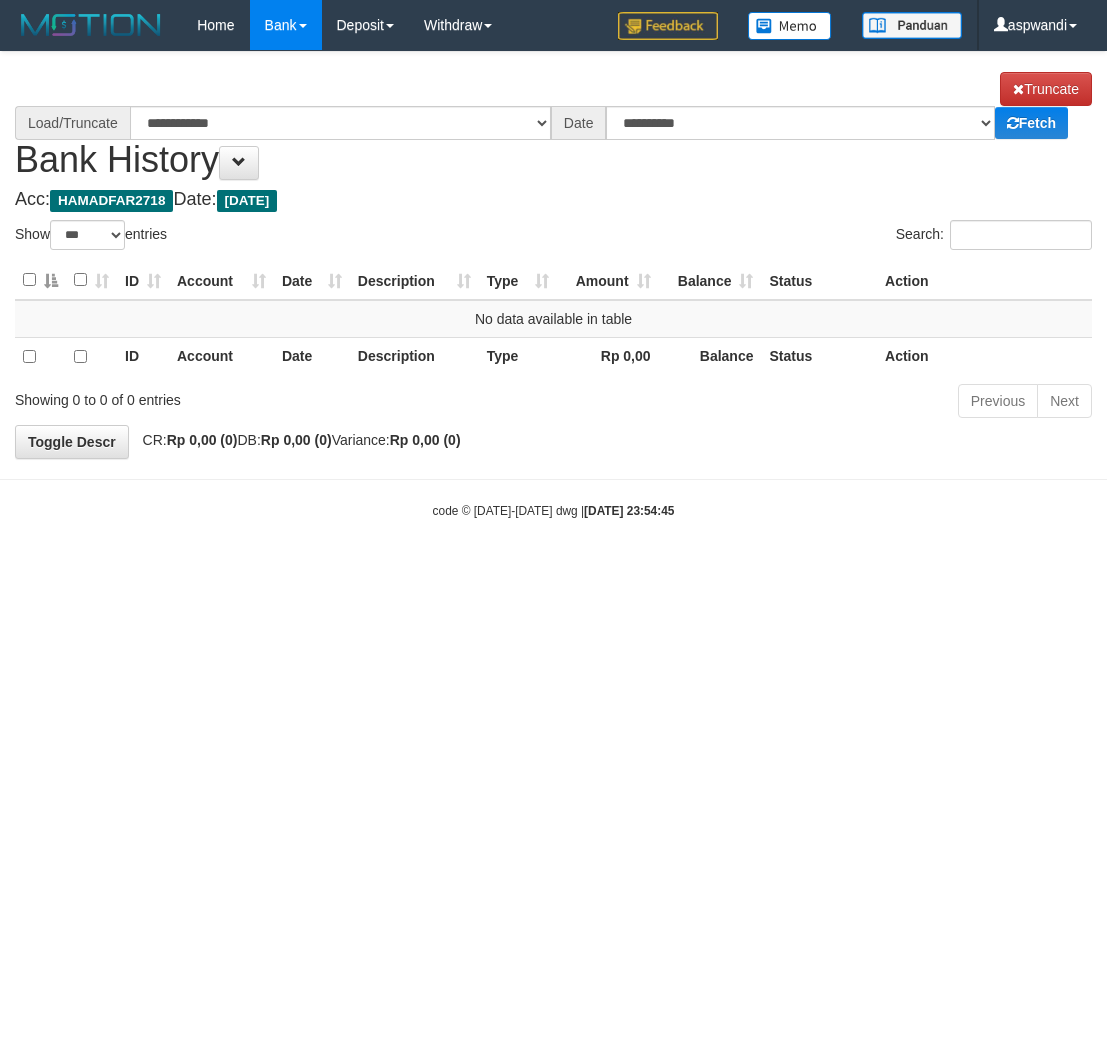 select on "***" 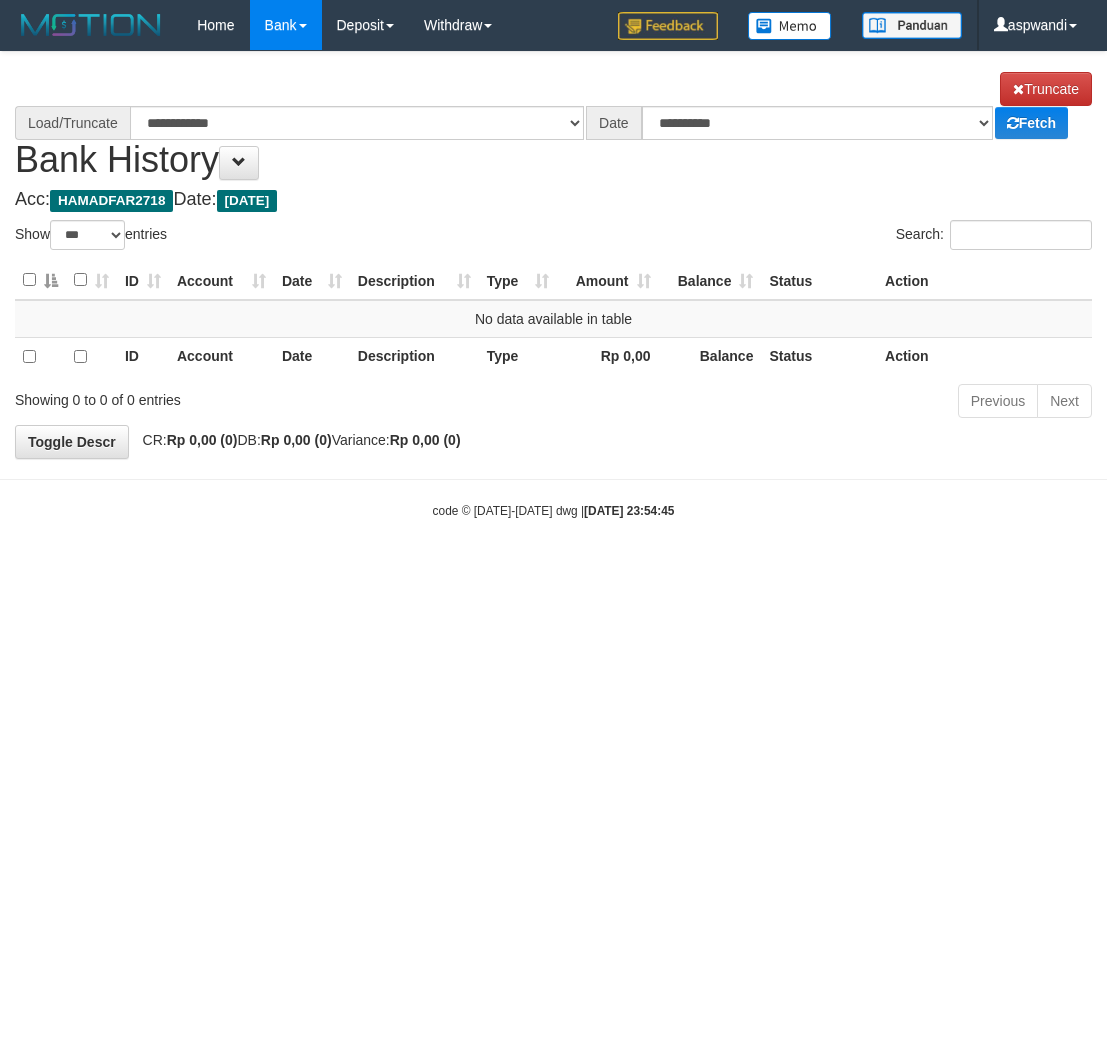 scroll, scrollTop: 0, scrollLeft: 0, axis: both 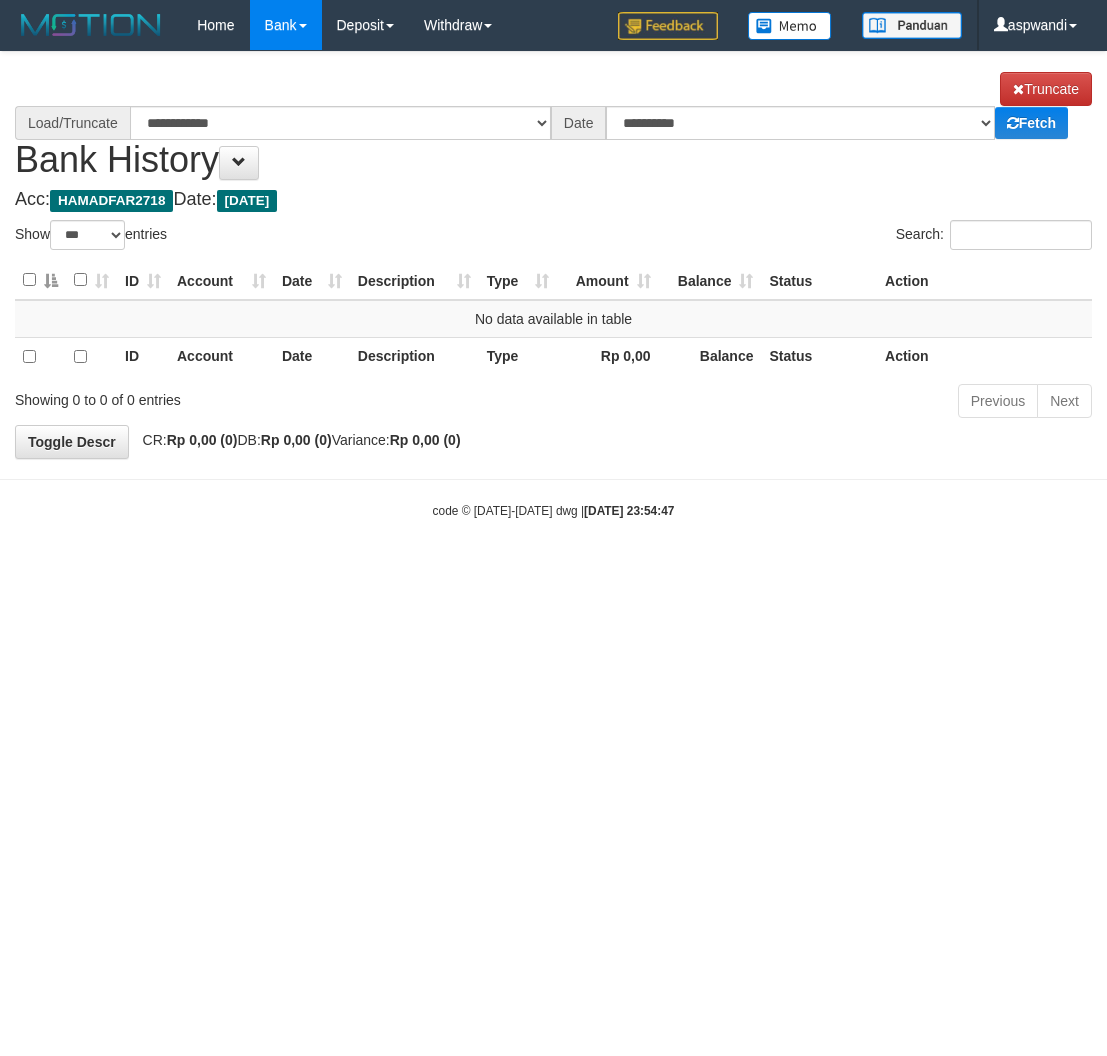select on "***" 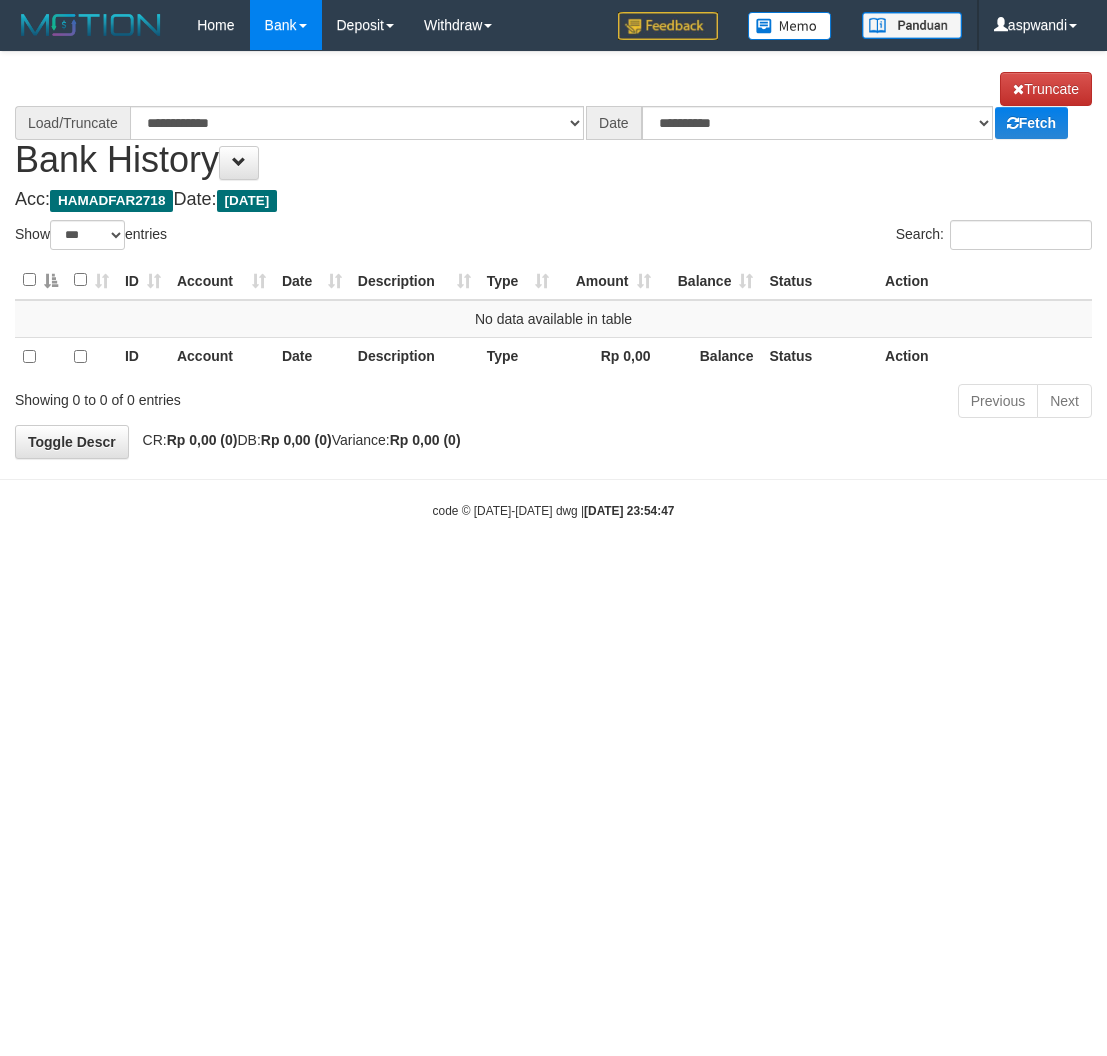 scroll, scrollTop: 0, scrollLeft: 0, axis: both 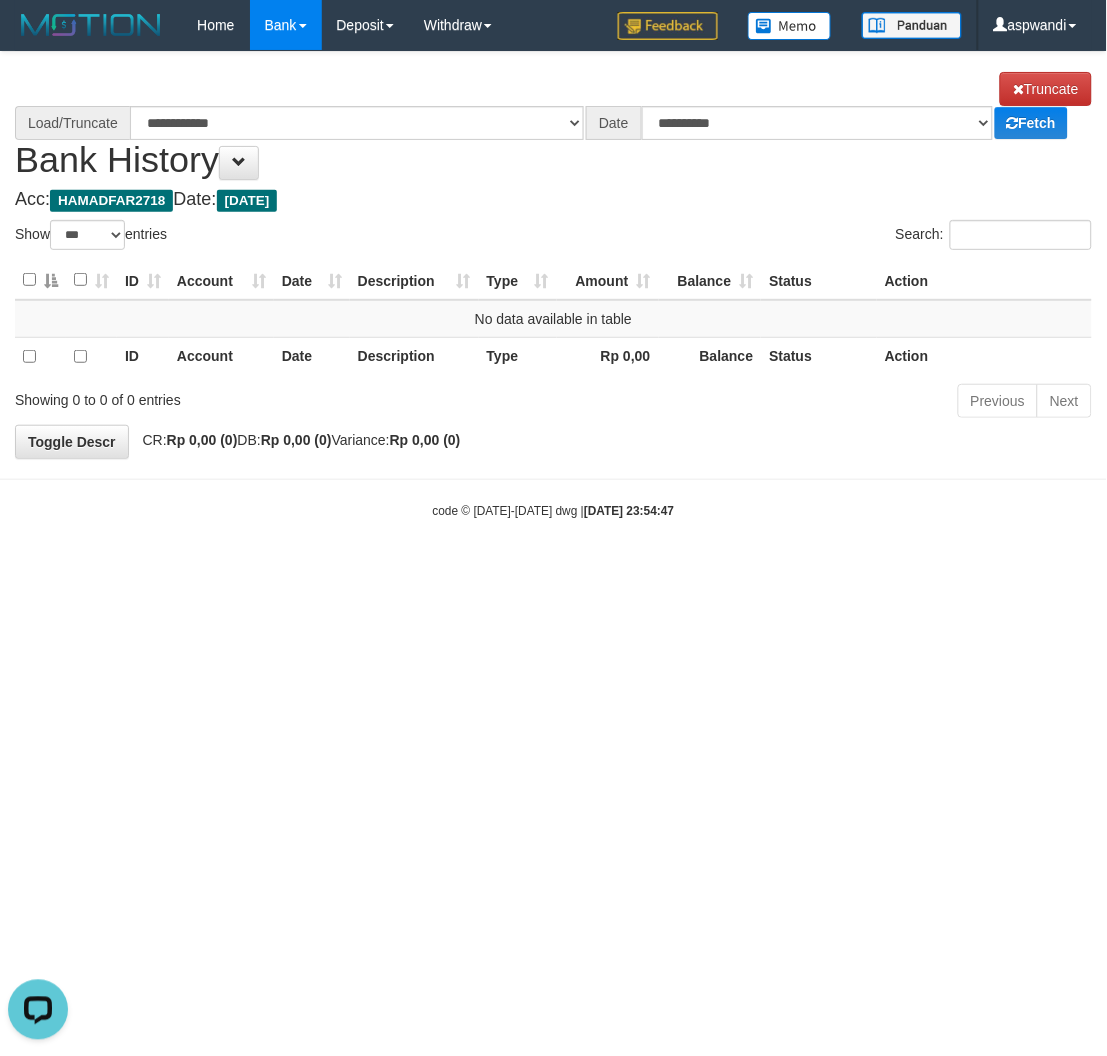 select on "****" 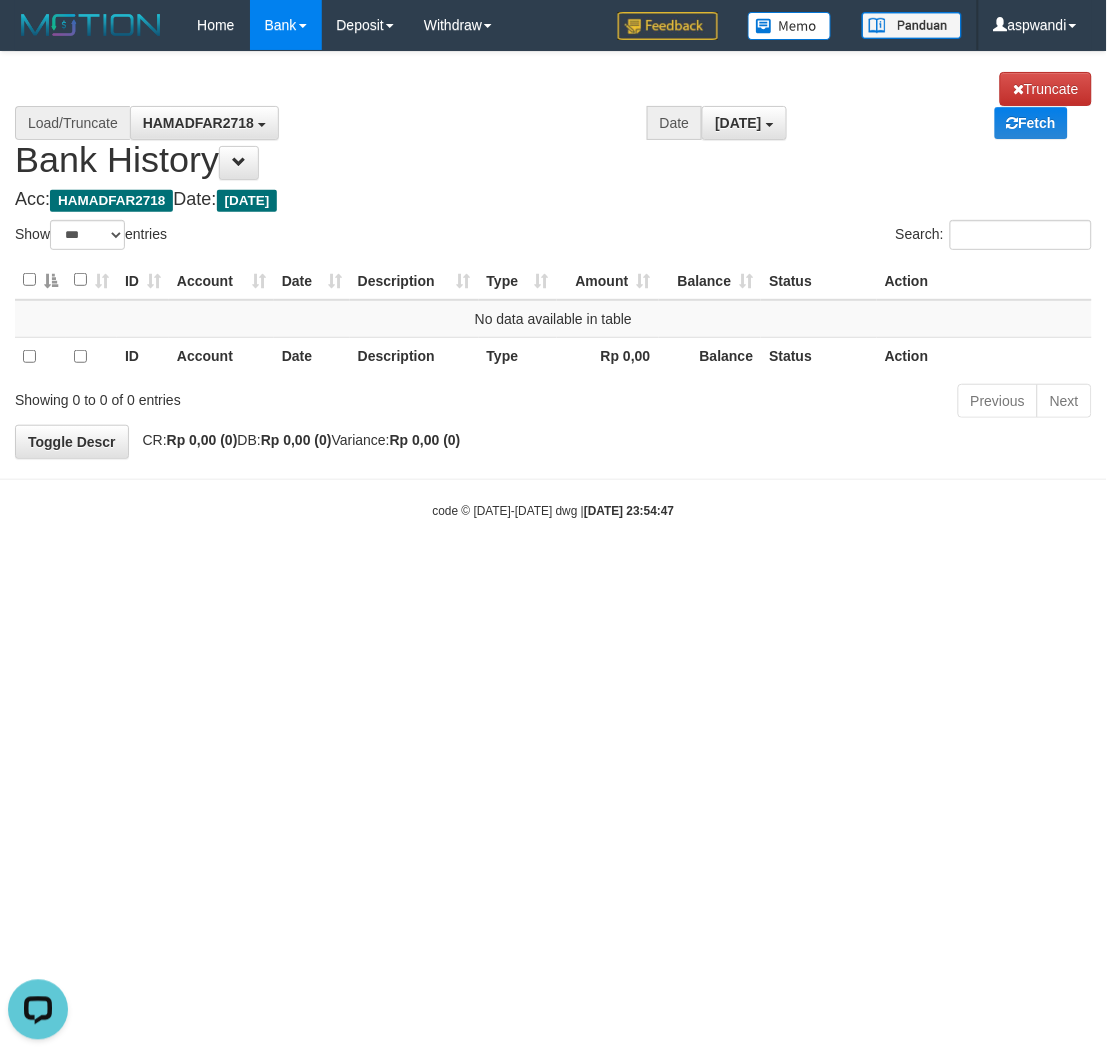 click on "Show  ** ** ** ***  entries" at bounding box center [277, 237] 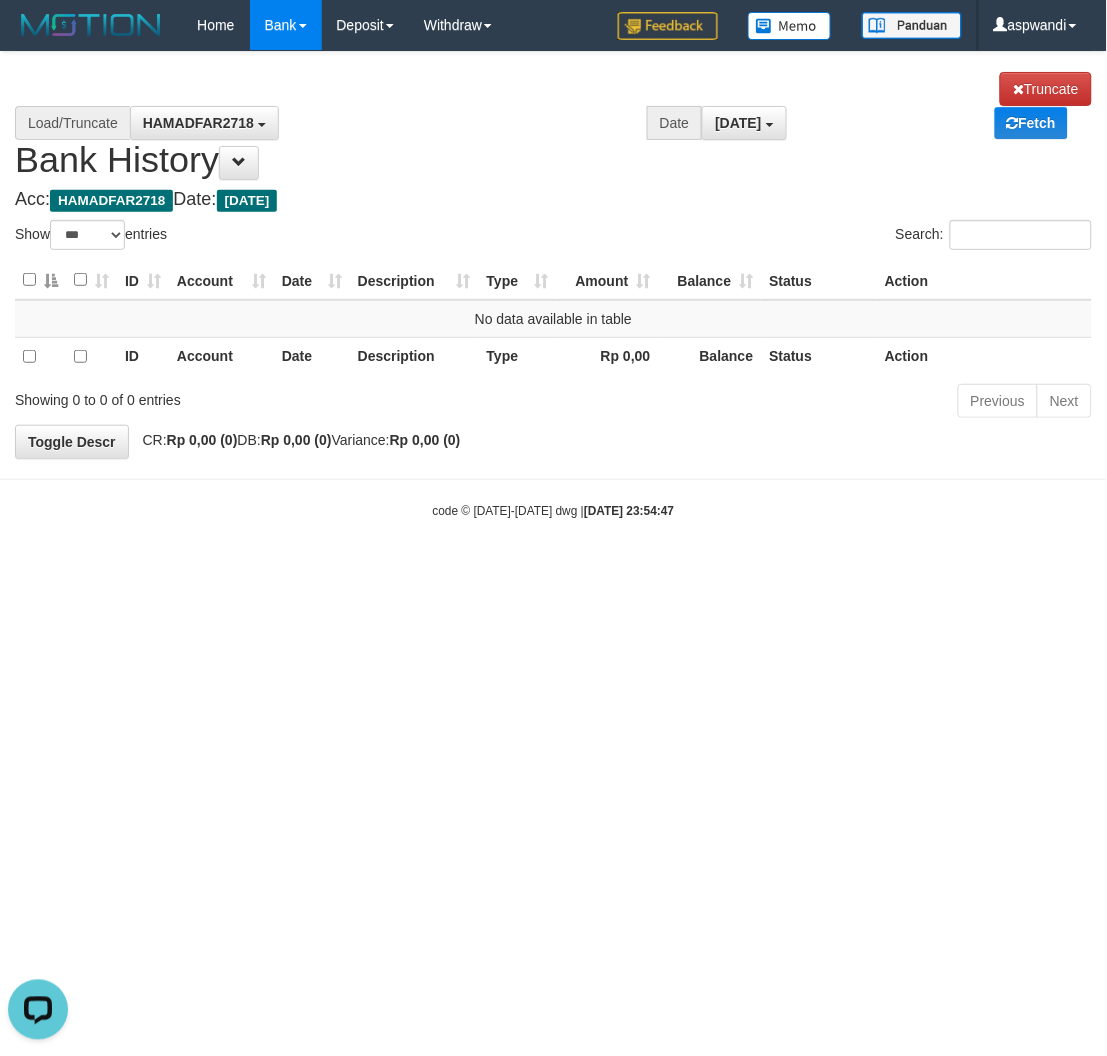 click on "**********" at bounding box center [553, 255] 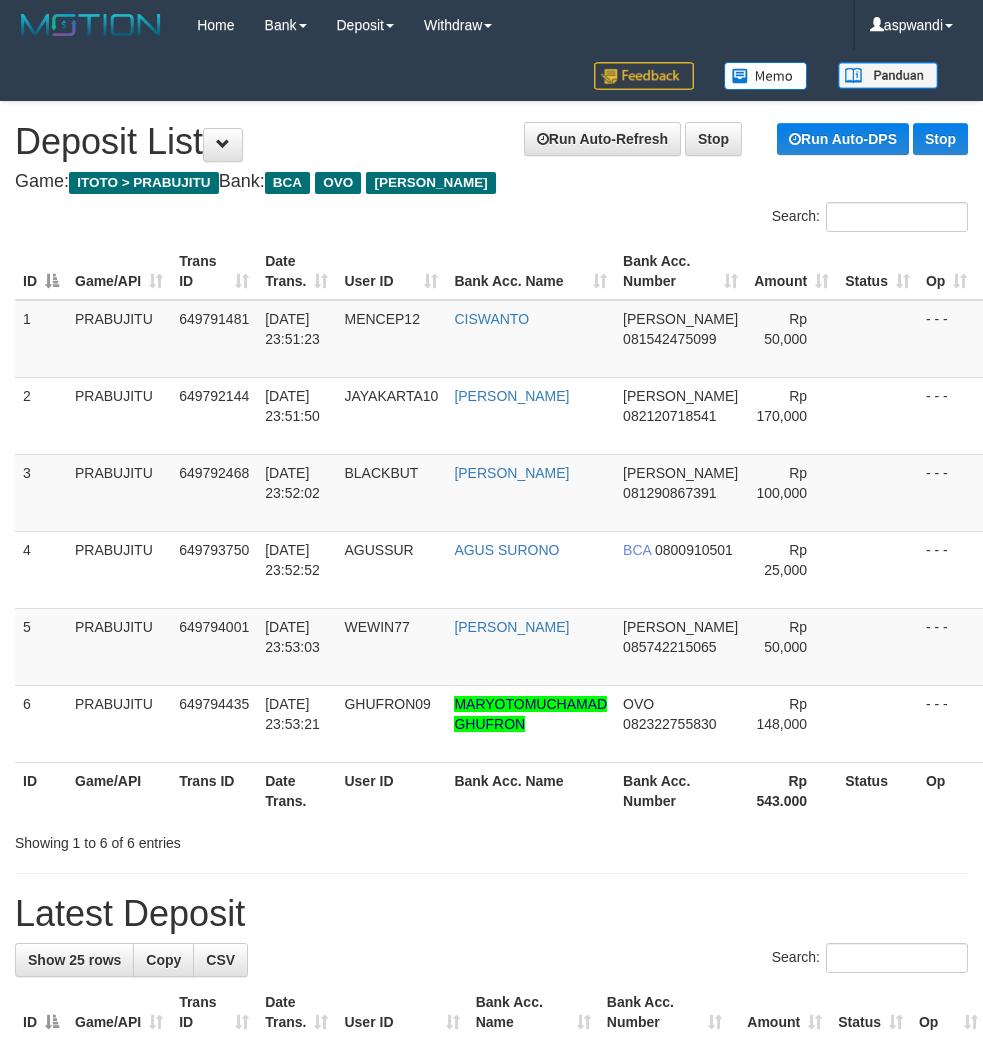 scroll, scrollTop: 40, scrollLeft: 44, axis: both 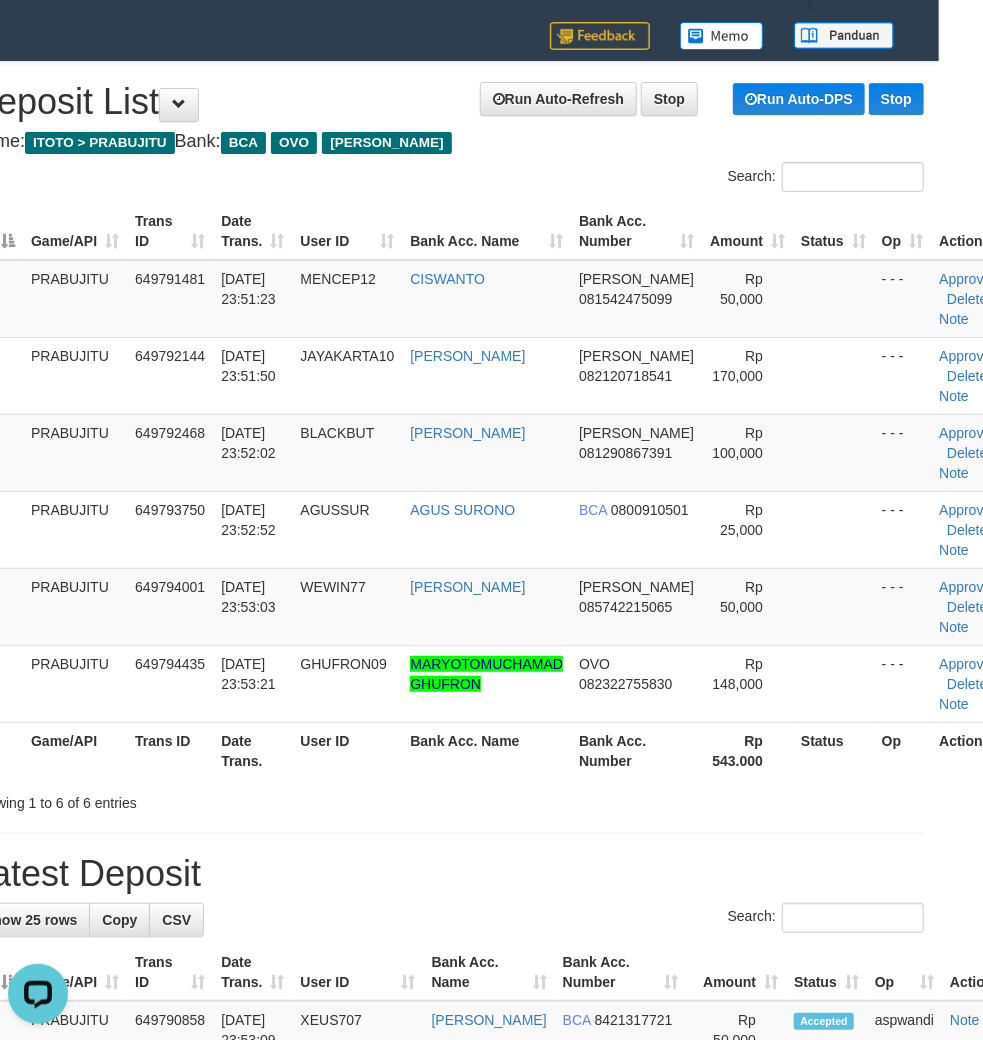 click on "Search:" at bounding box center [694, 179] 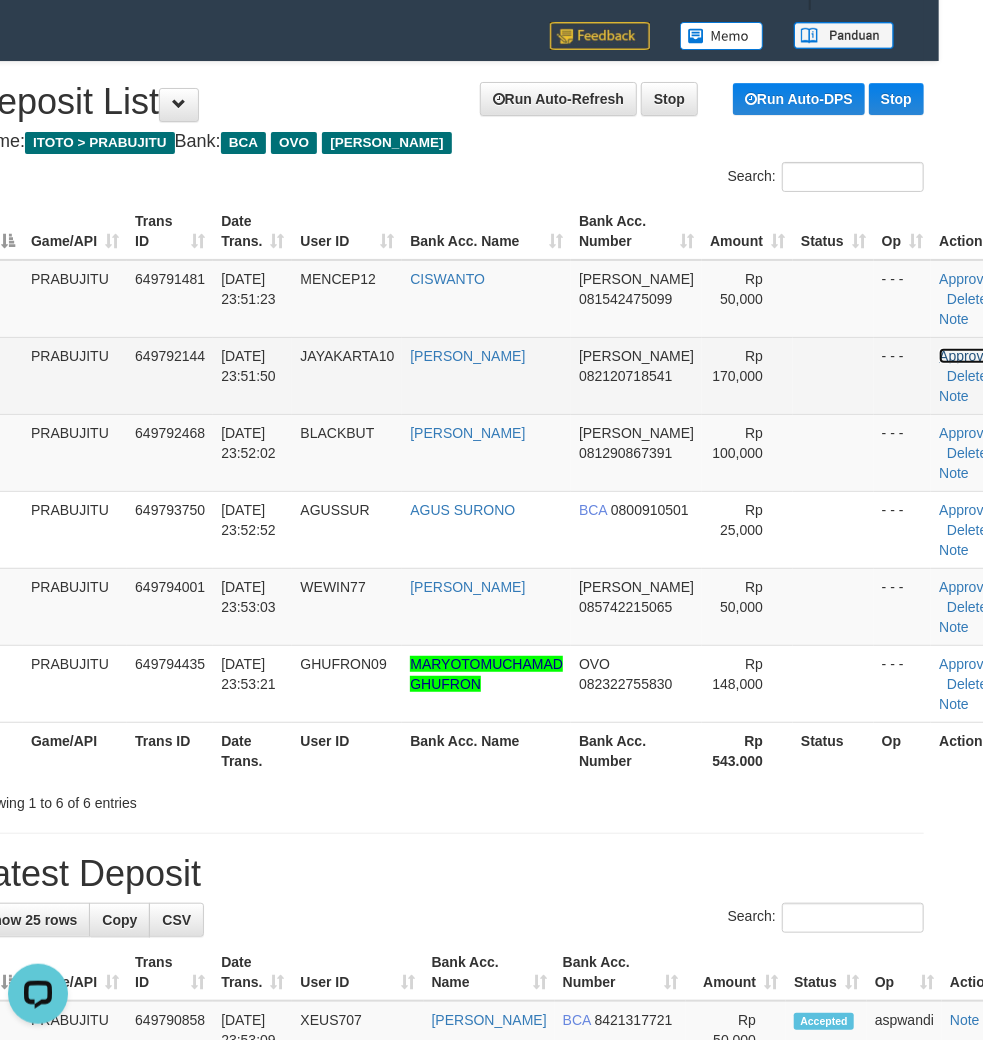 drag, startPoint x: 948, startPoint y: 353, endPoint x: 937, endPoint y: 363, distance: 14.866069 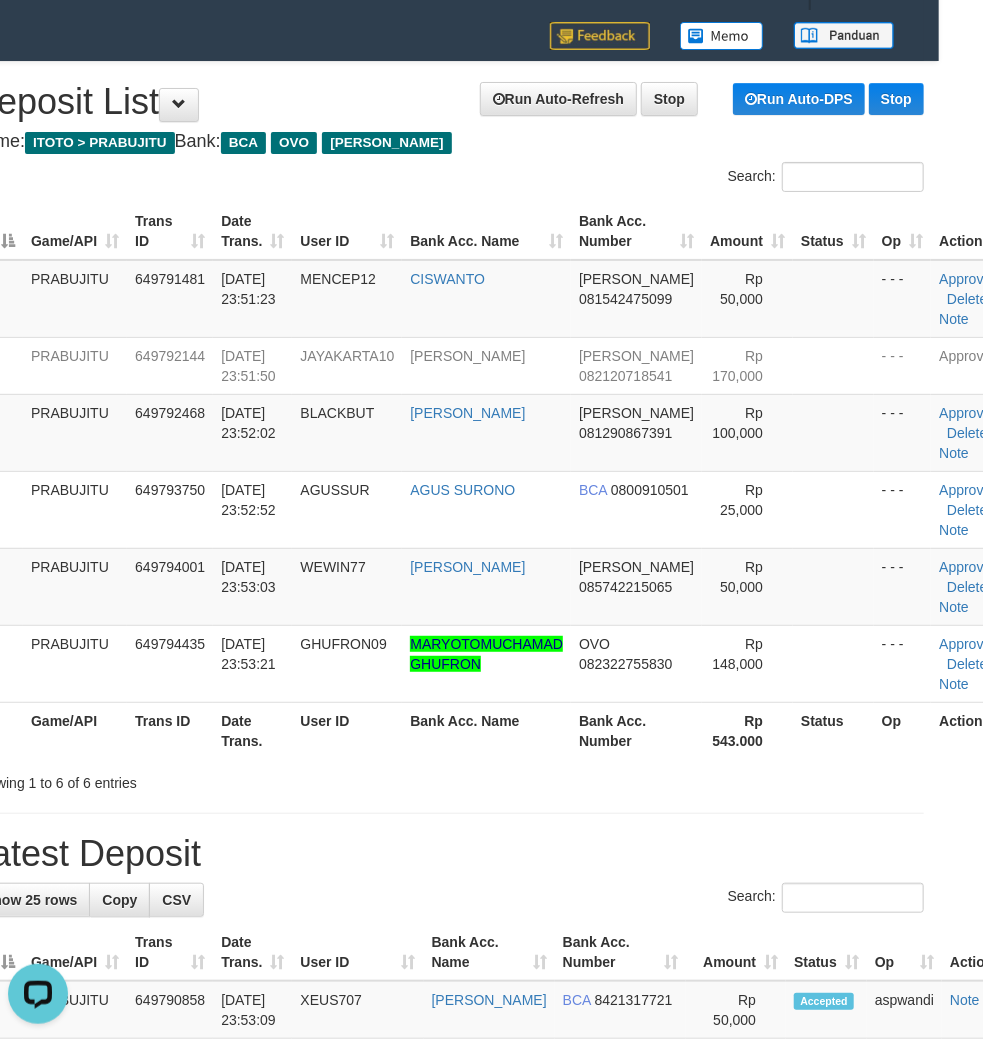 click on "Search:" at bounding box center (694, 179) 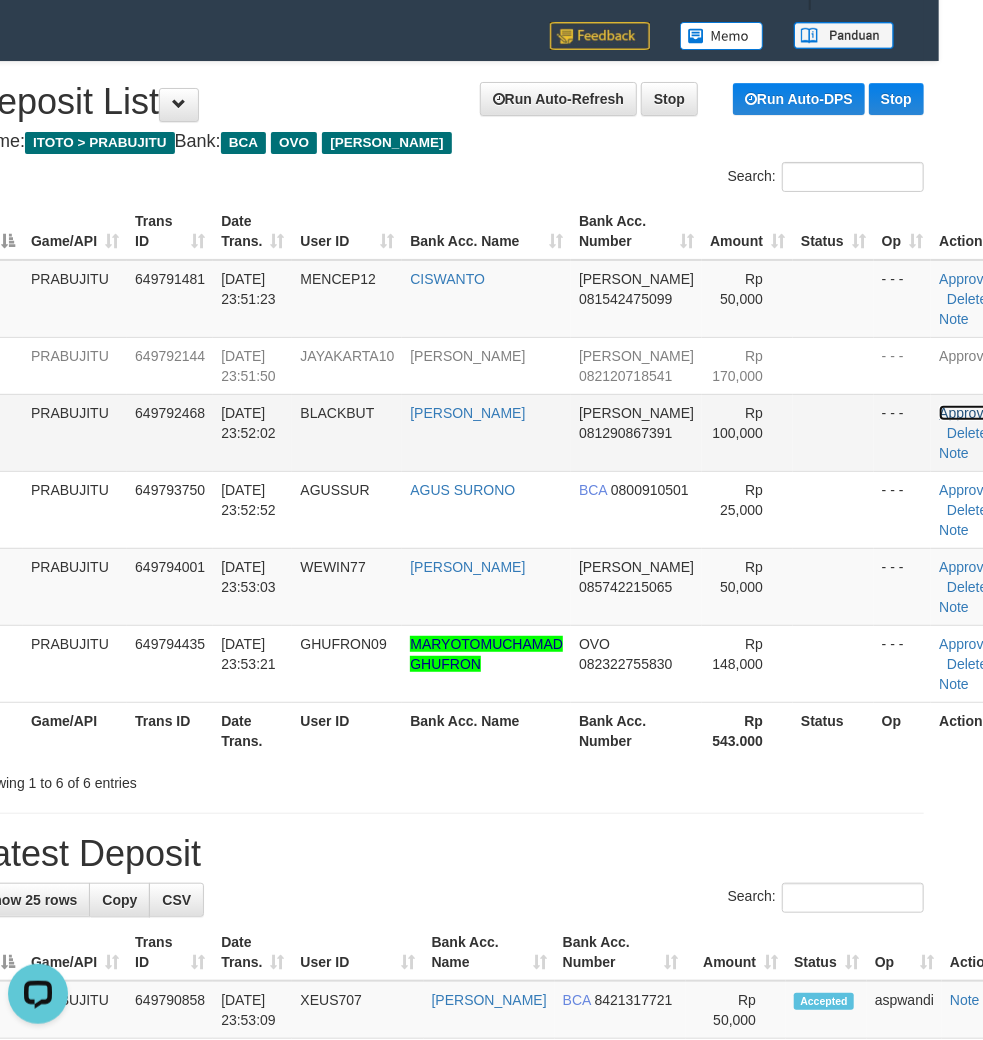 drag, startPoint x: 937, startPoint y: 408, endPoint x: 917, endPoint y: 422, distance: 24.41311 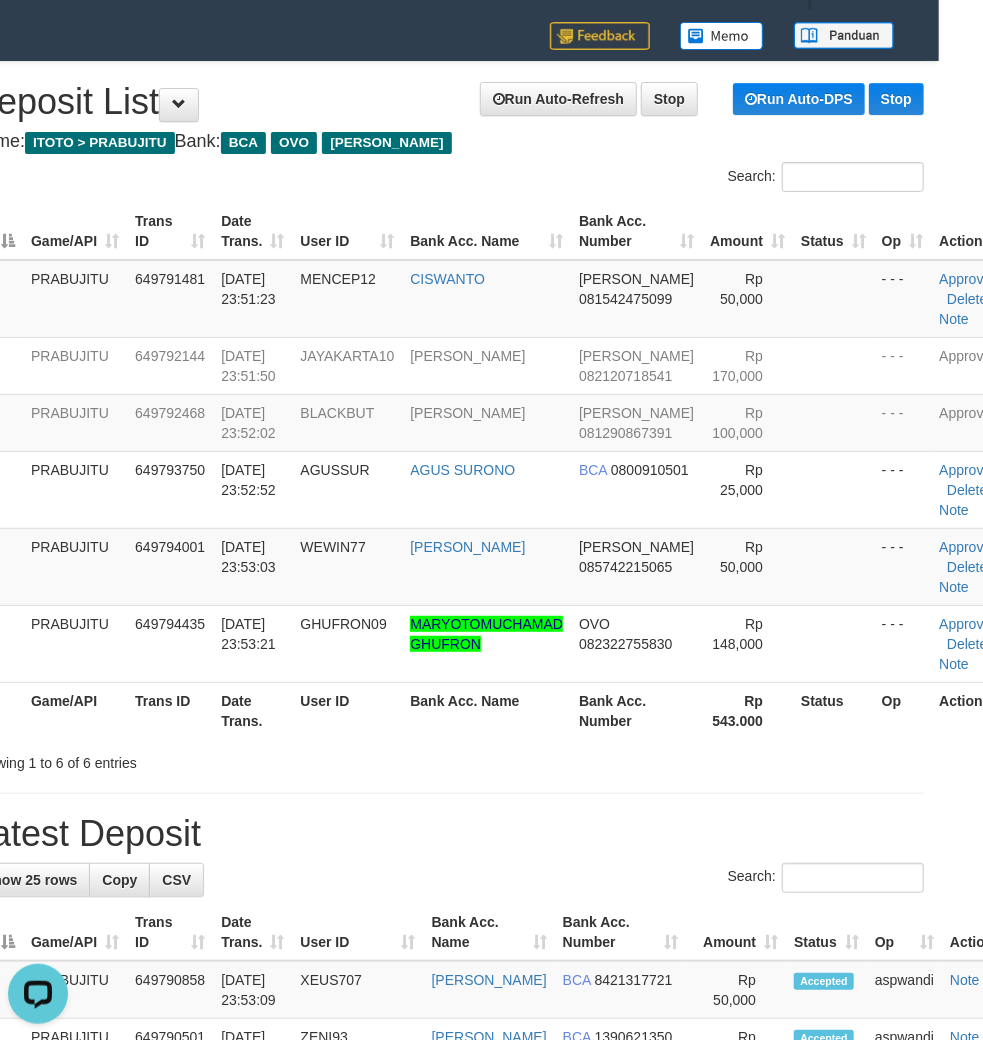click on "ID Game/API Trans ID Date Trans. User ID Bank Acc. Name Bank Acc. Number Amount Status Op Action
1
PRABUJITU
649791481
12/07/2025 23:51:23
MENCEP12
CISWANTO
DANA
081542475099
Rp 50,000
- - -
Approve
Delete
Note
2
PRABUJITU
649792144
12/07/2025 23:51:50
JAYAKARTA10
AJAT MULYANA
DANA
082120718541
Rp 170,000" at bounding box center (447, 471) 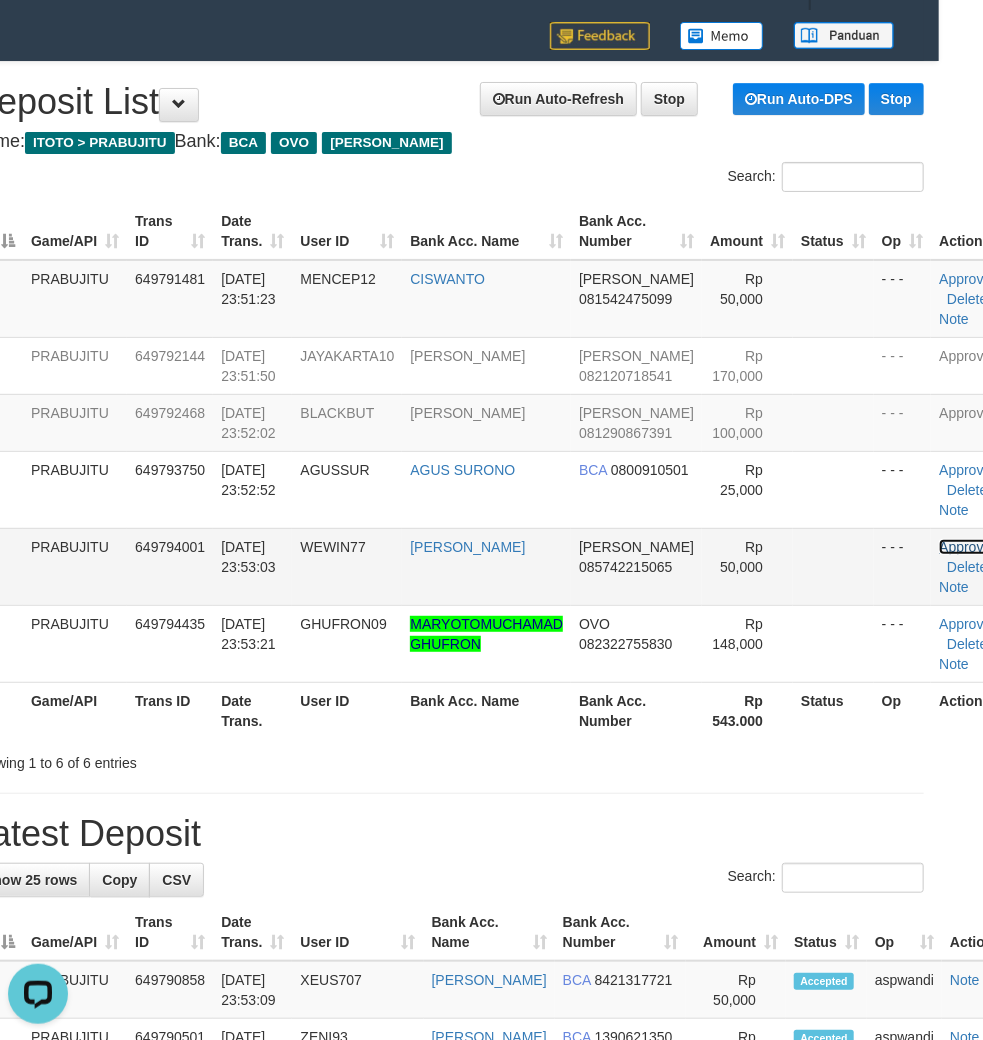 click on "Approve" at bounding box center [965, 547] 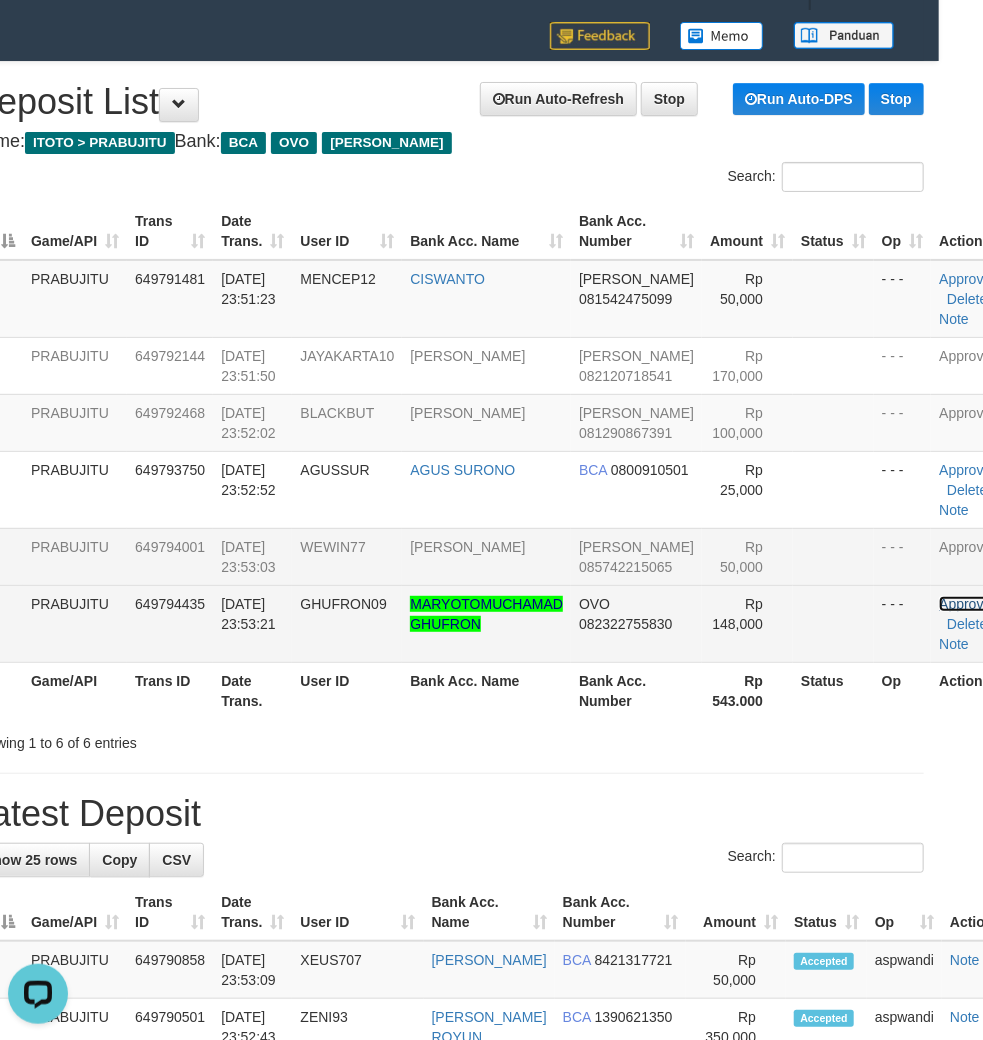 click on "Approve" at bounding box center (965, 604) 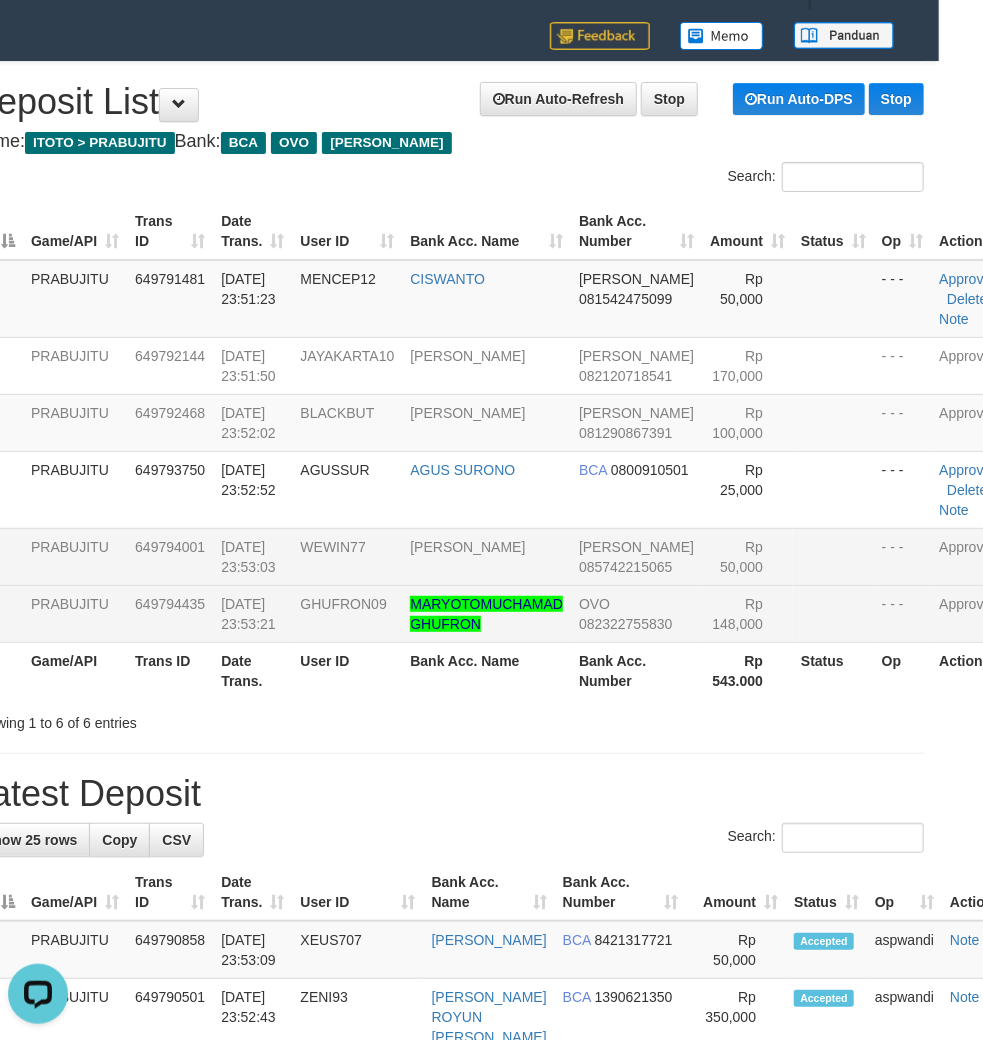 click on "Showing 1 to 6 of 6 entries" at bounding box center (447, 719) 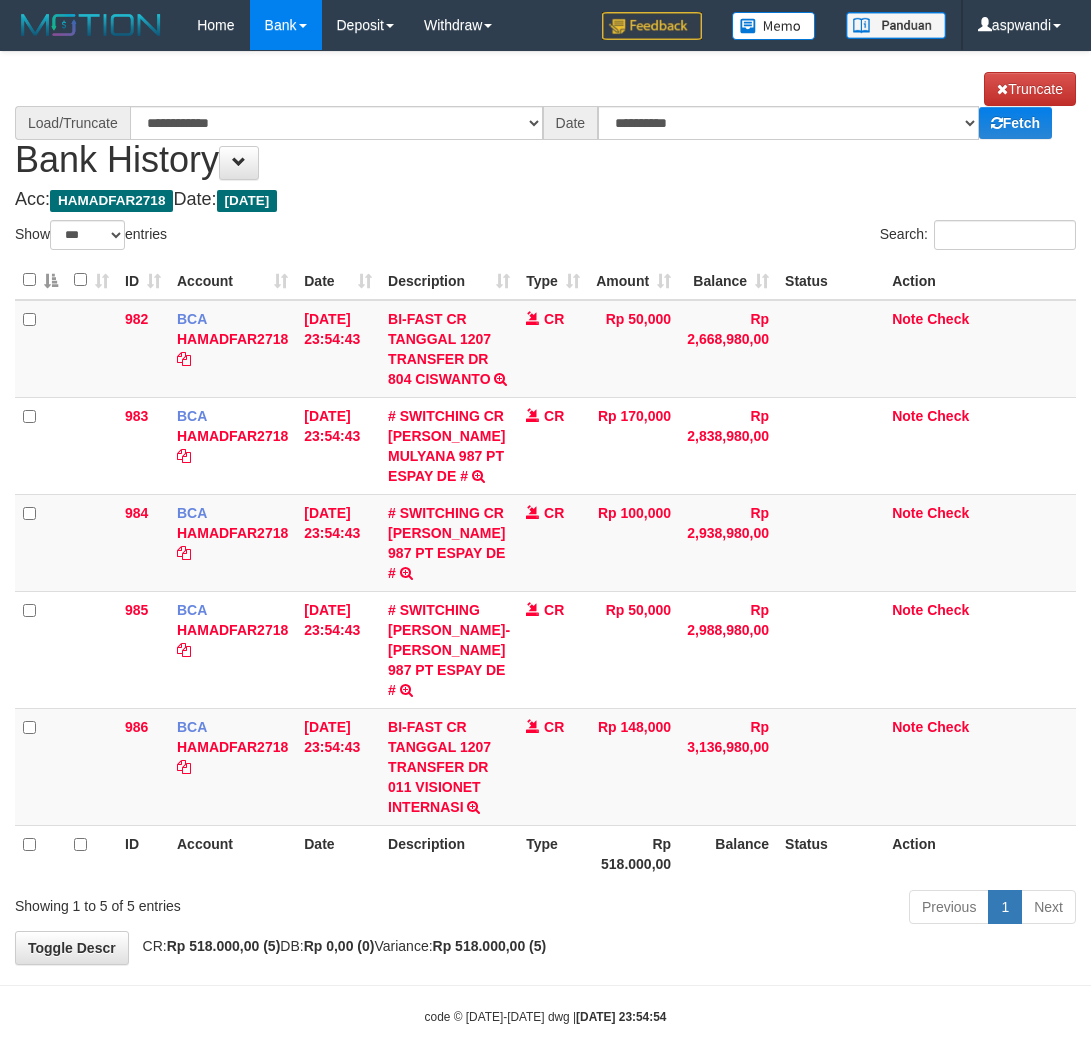 select on "***" 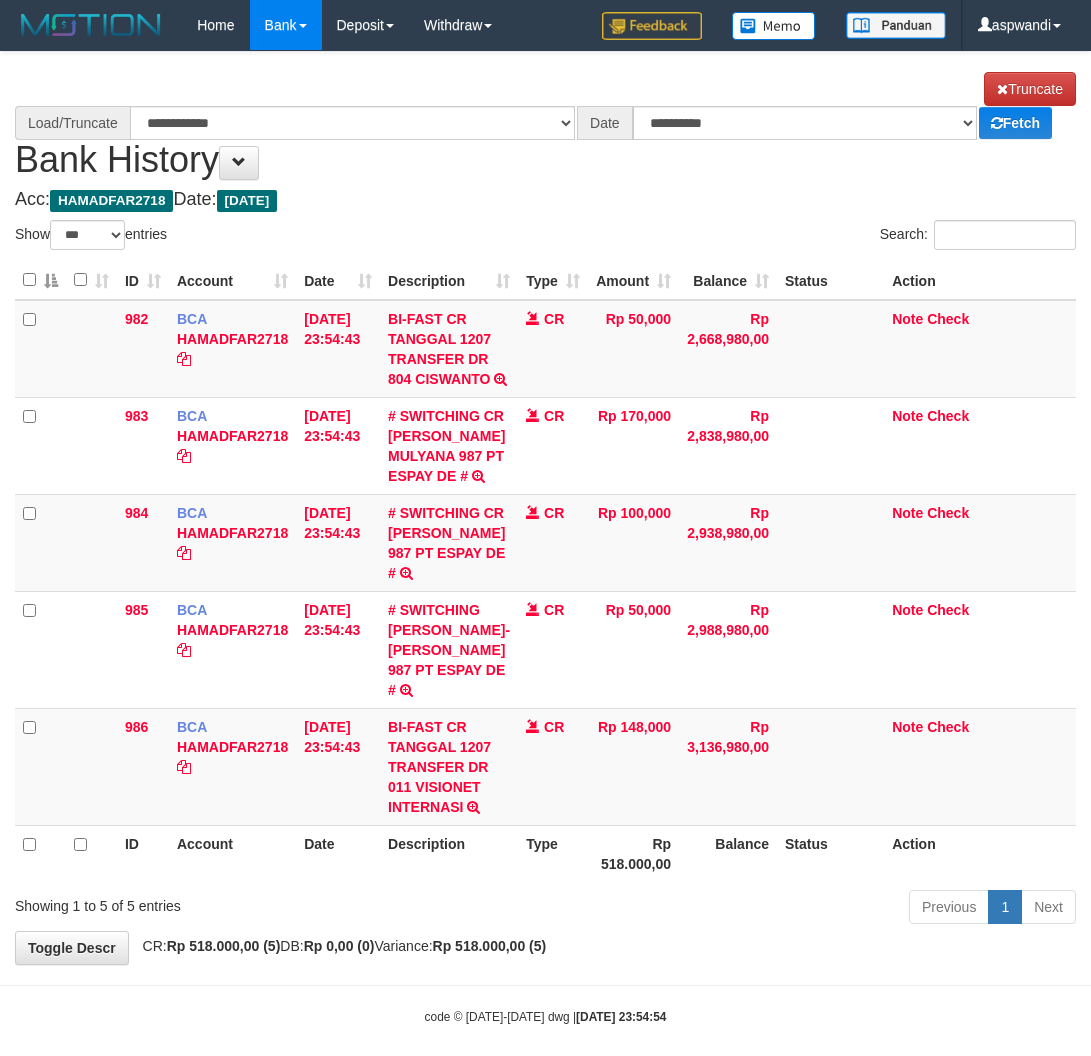 scroll, scrollTop: 0, scrollLeft: 0, axis: both 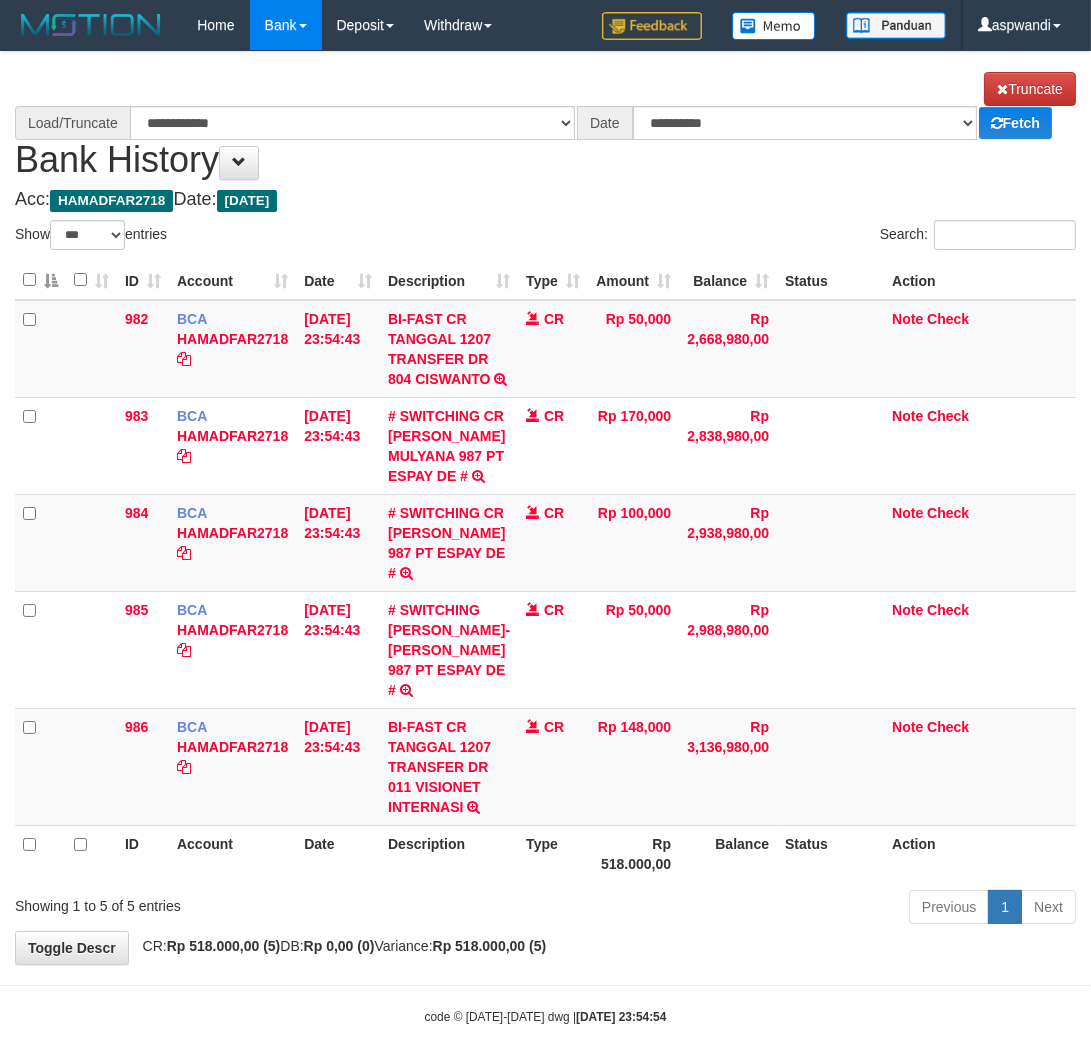 click on "**********" at bounding box center (545, 508) 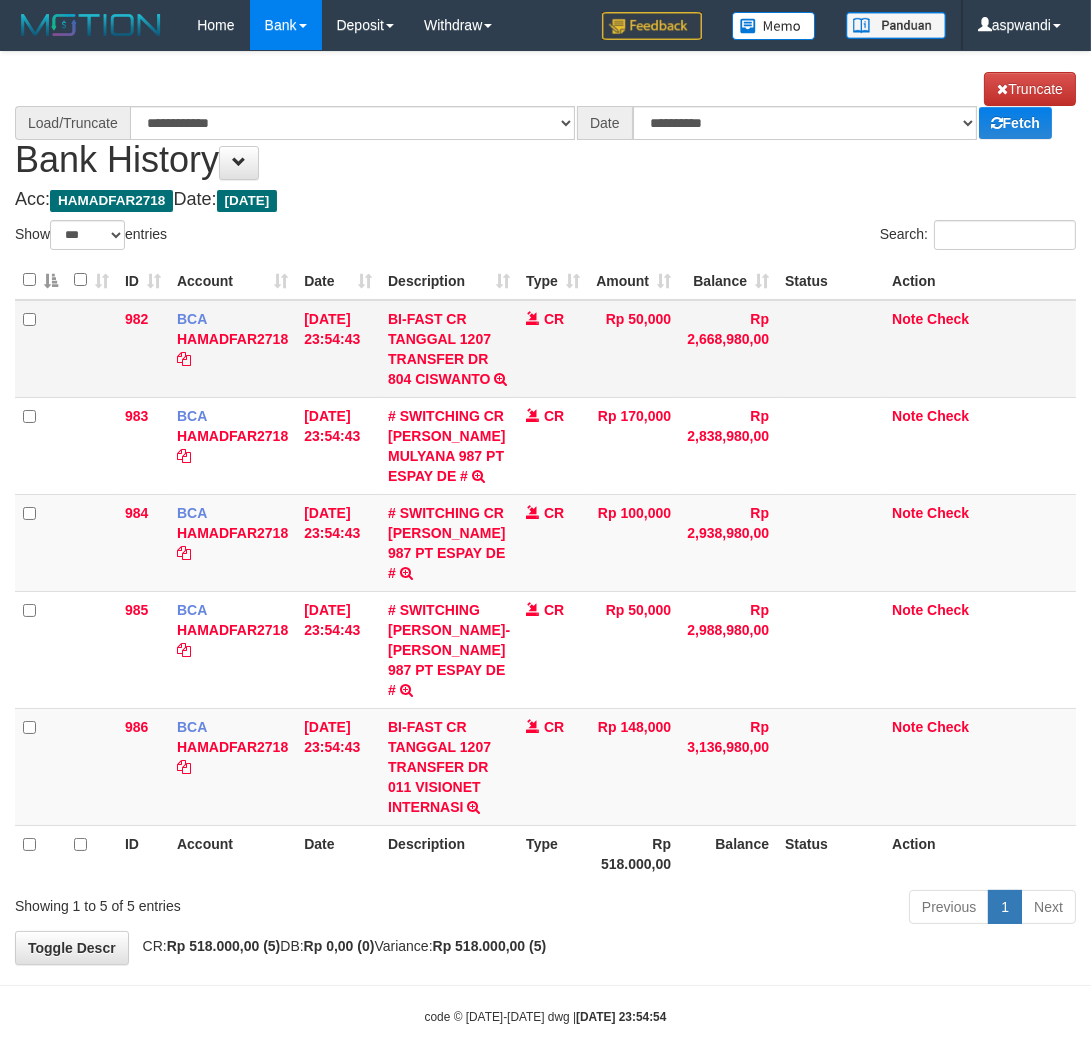 select on "****" 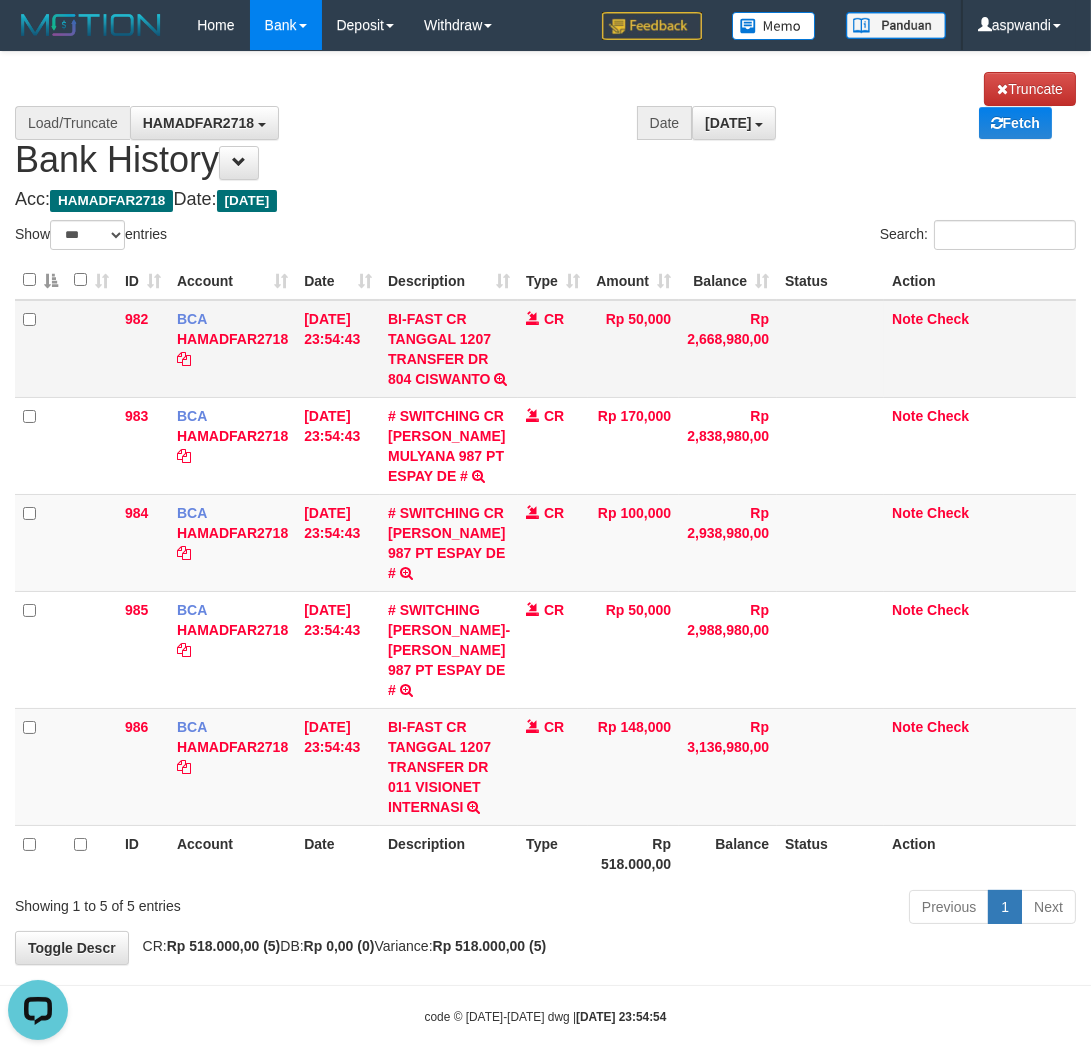 scroll, scrollTop: 0, scrollLeft: 0, axis: both 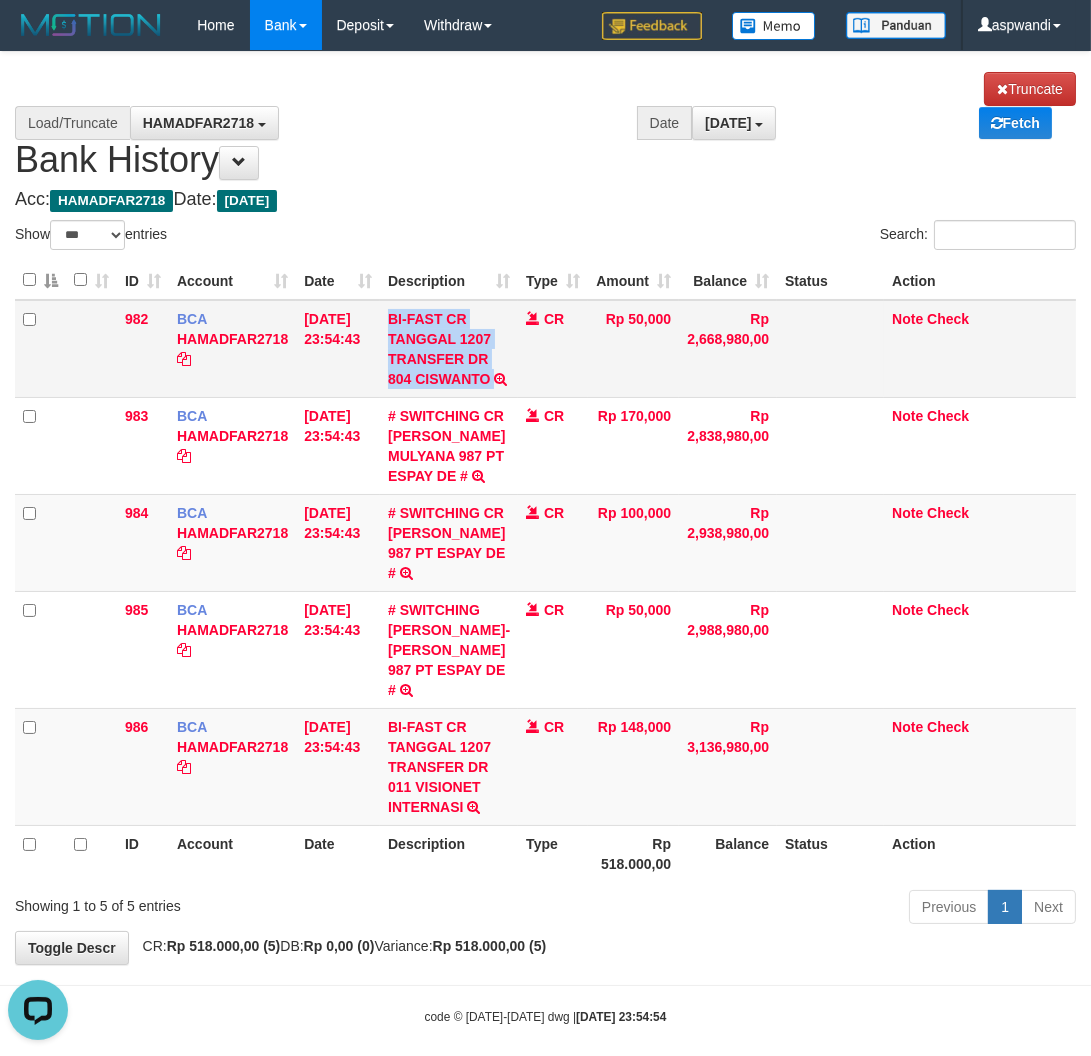 drag, startPoint x: 386, startPoint y: 310, endPoint x: 504, endPoint y: 411, distance: 155.32225 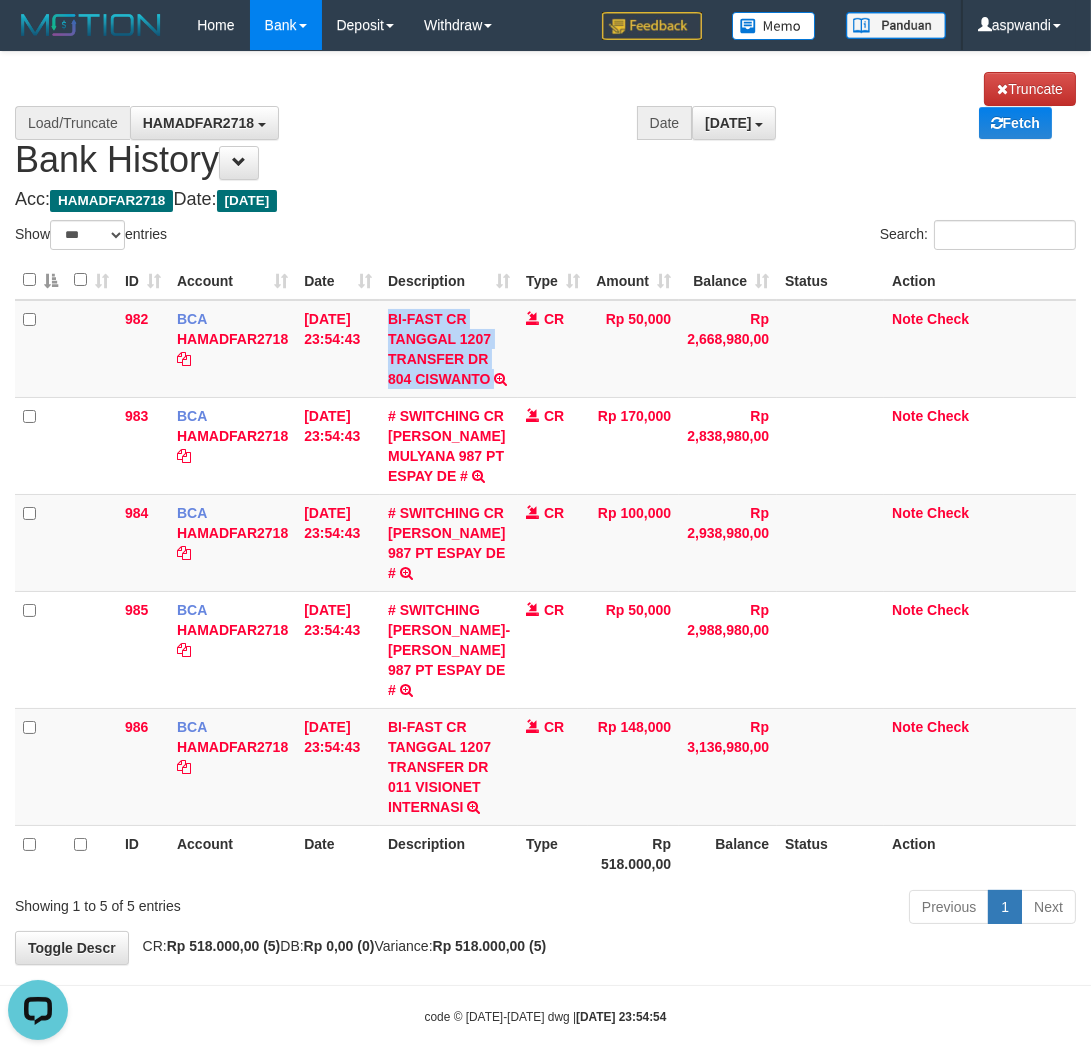 copy on "BI-FAST CR TANGGAL 1207 TRANSFER DR 804 CISWANTO" 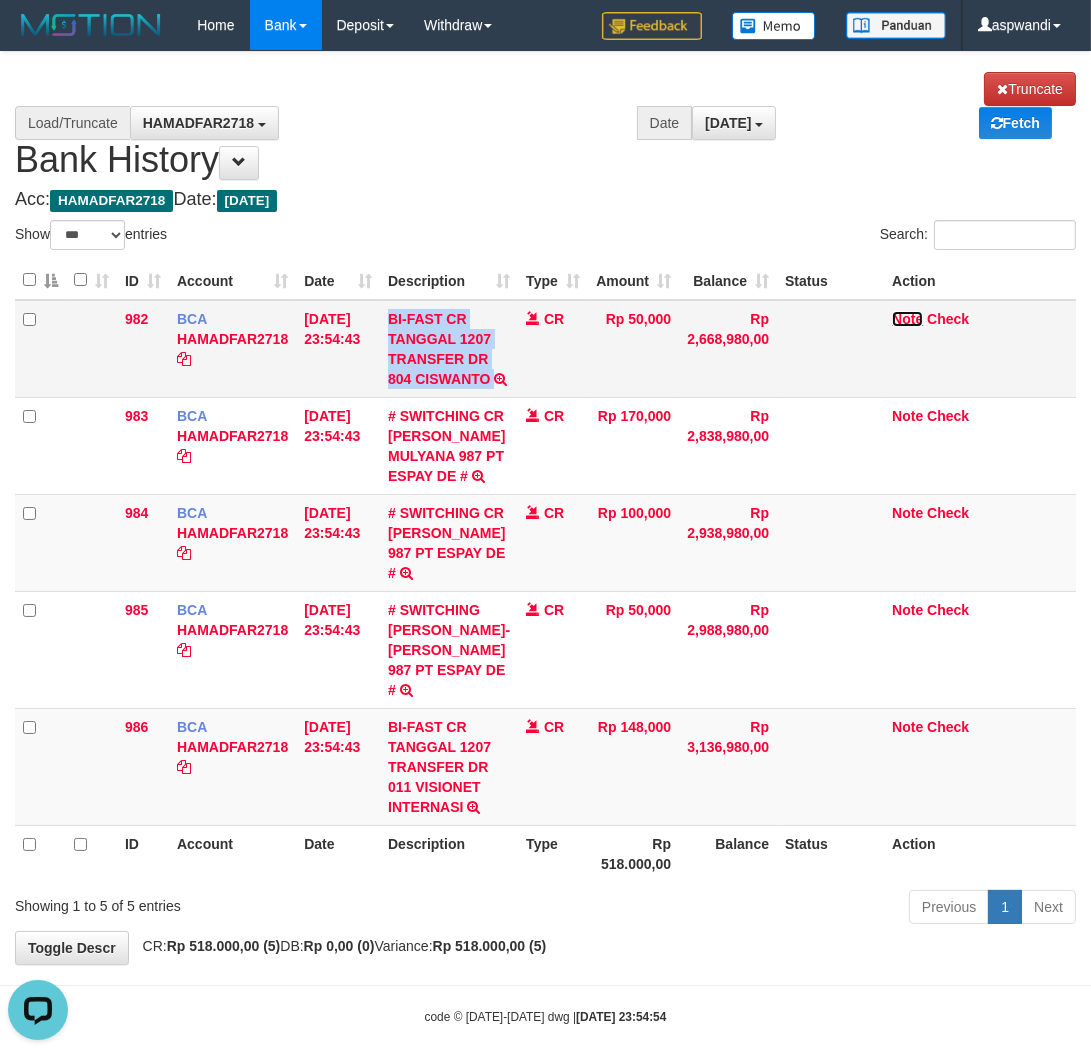 click on "Note" at bounding box center [907, 319] 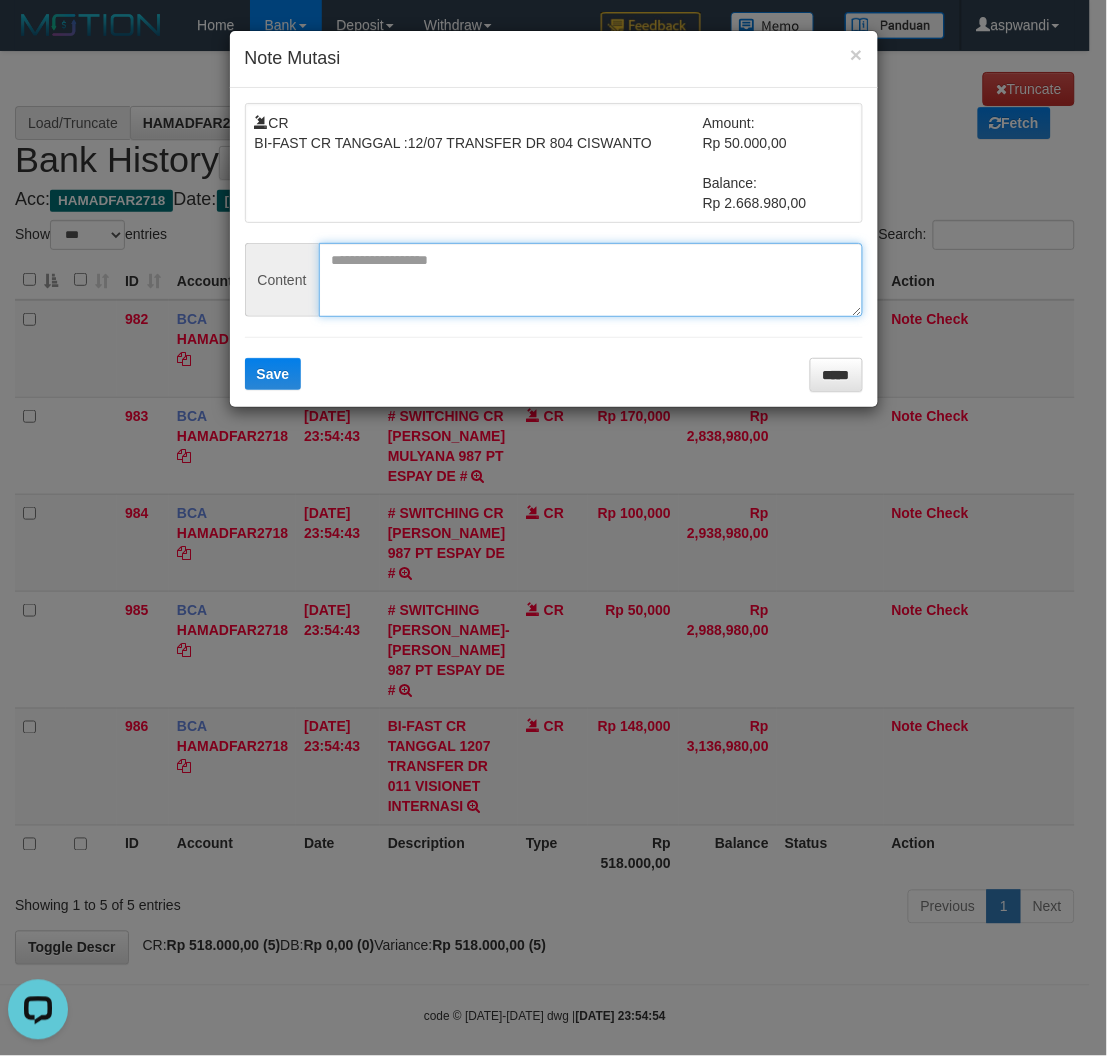 click at bounding box center [591, 280] 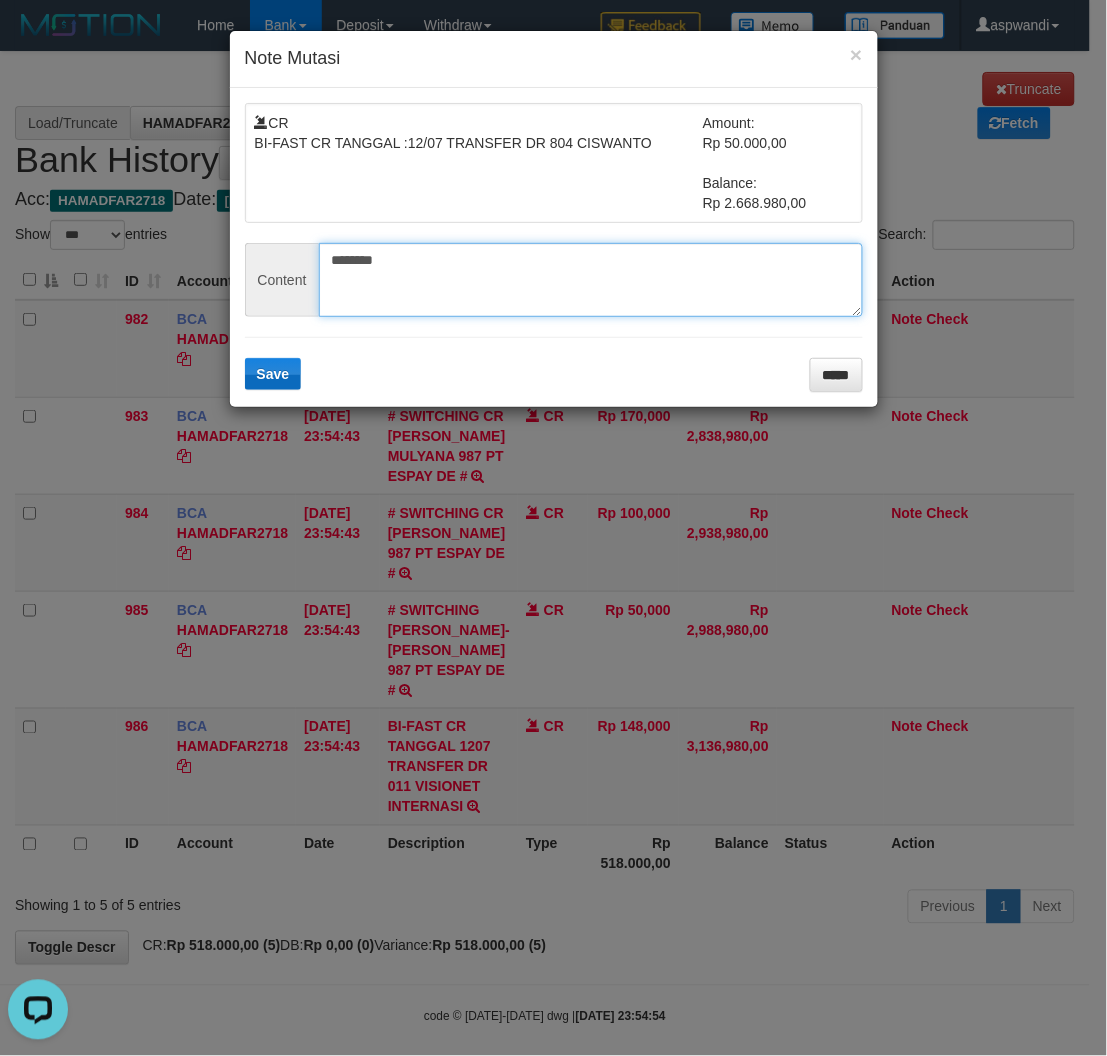 type on "********" 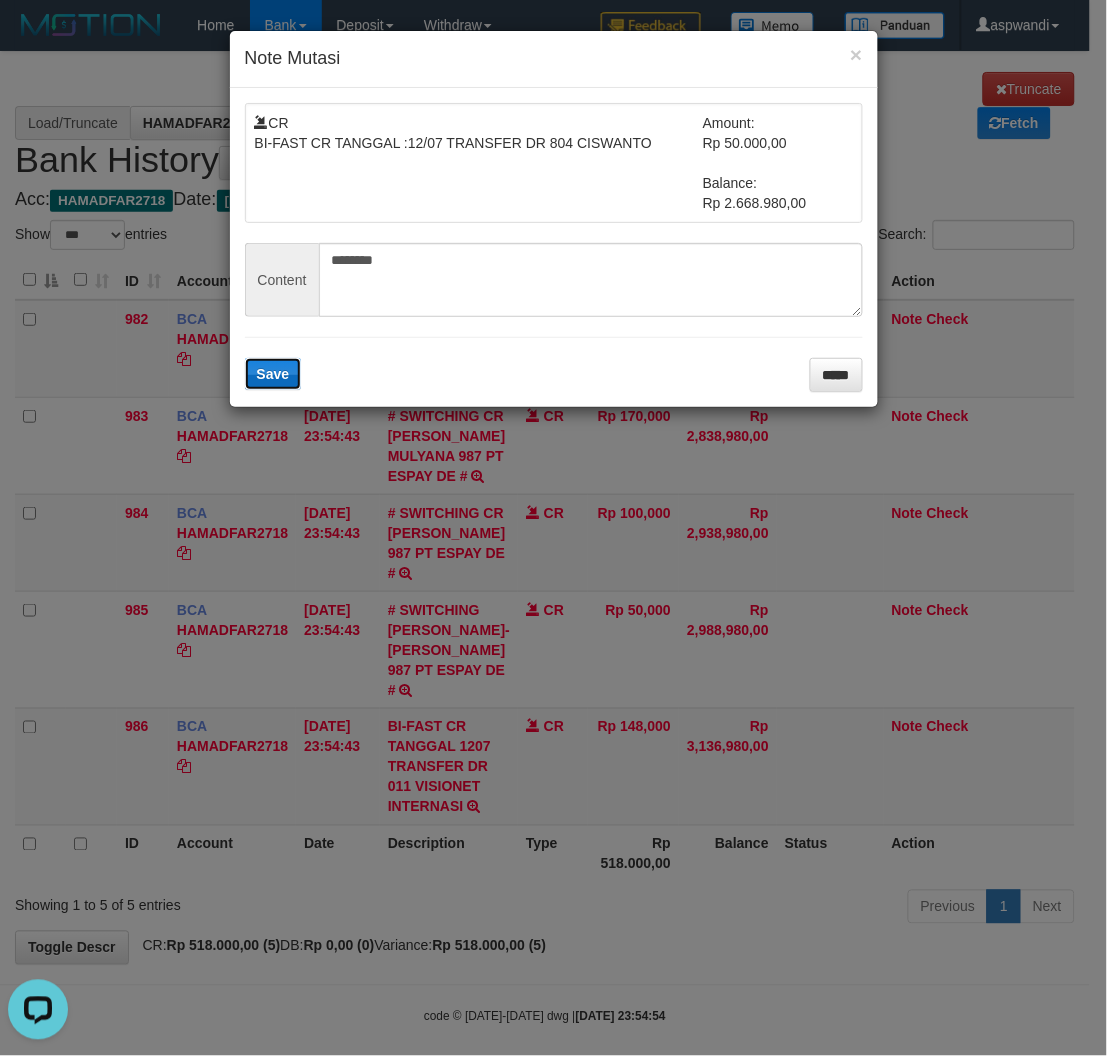 click on "Save" at bounding box center (273, 374) 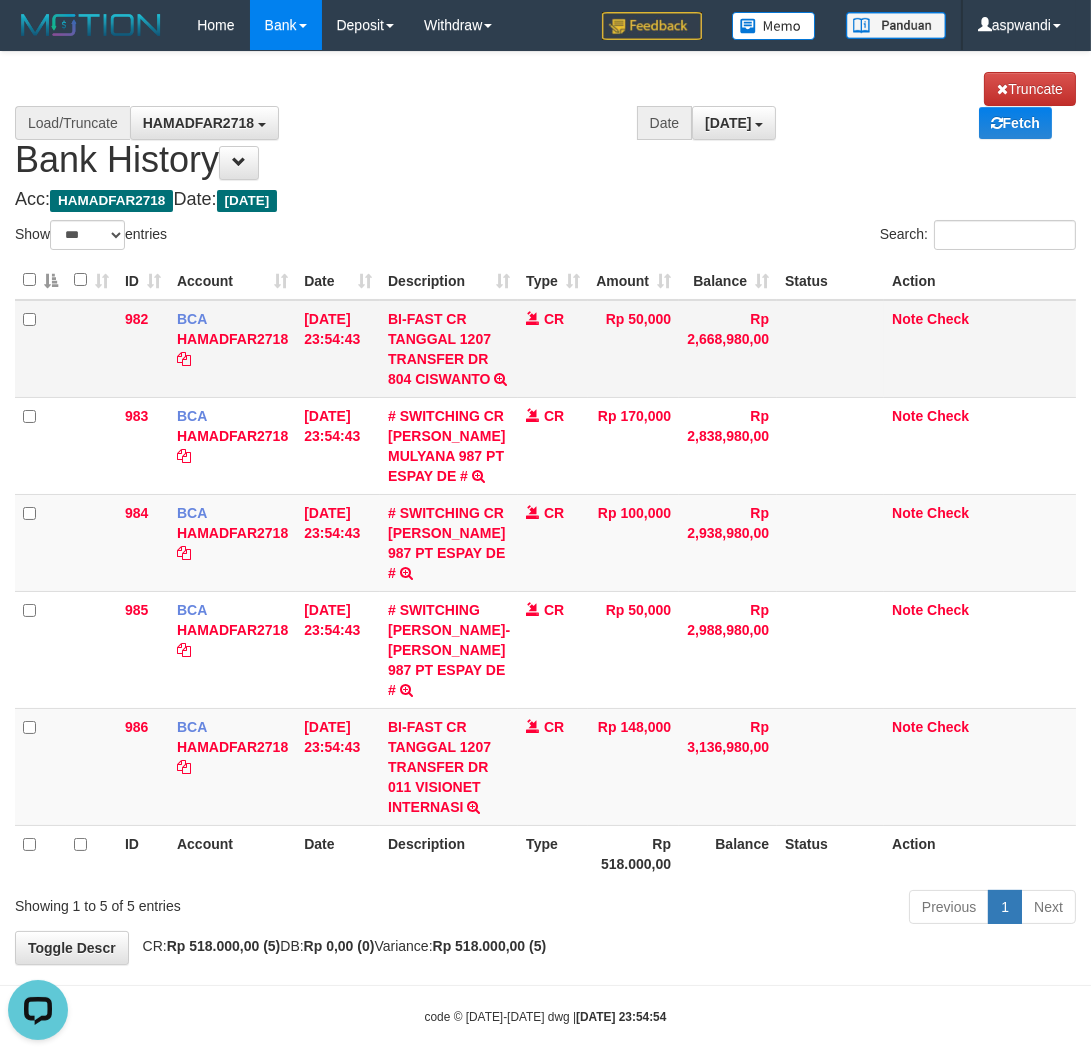 click on "Note
Check" at bounding box center (980, 349) 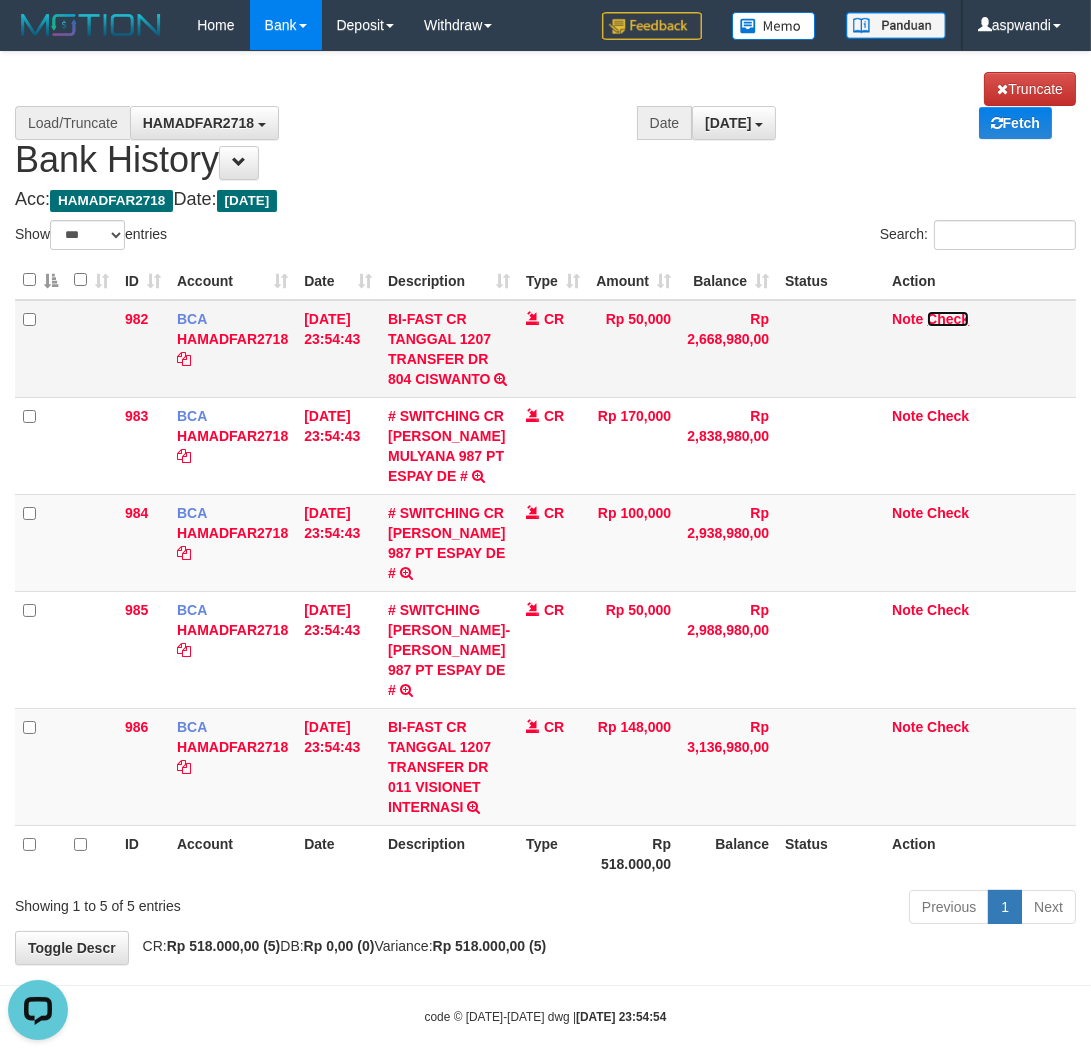 click on "Check" at bounding box center [948, 319] 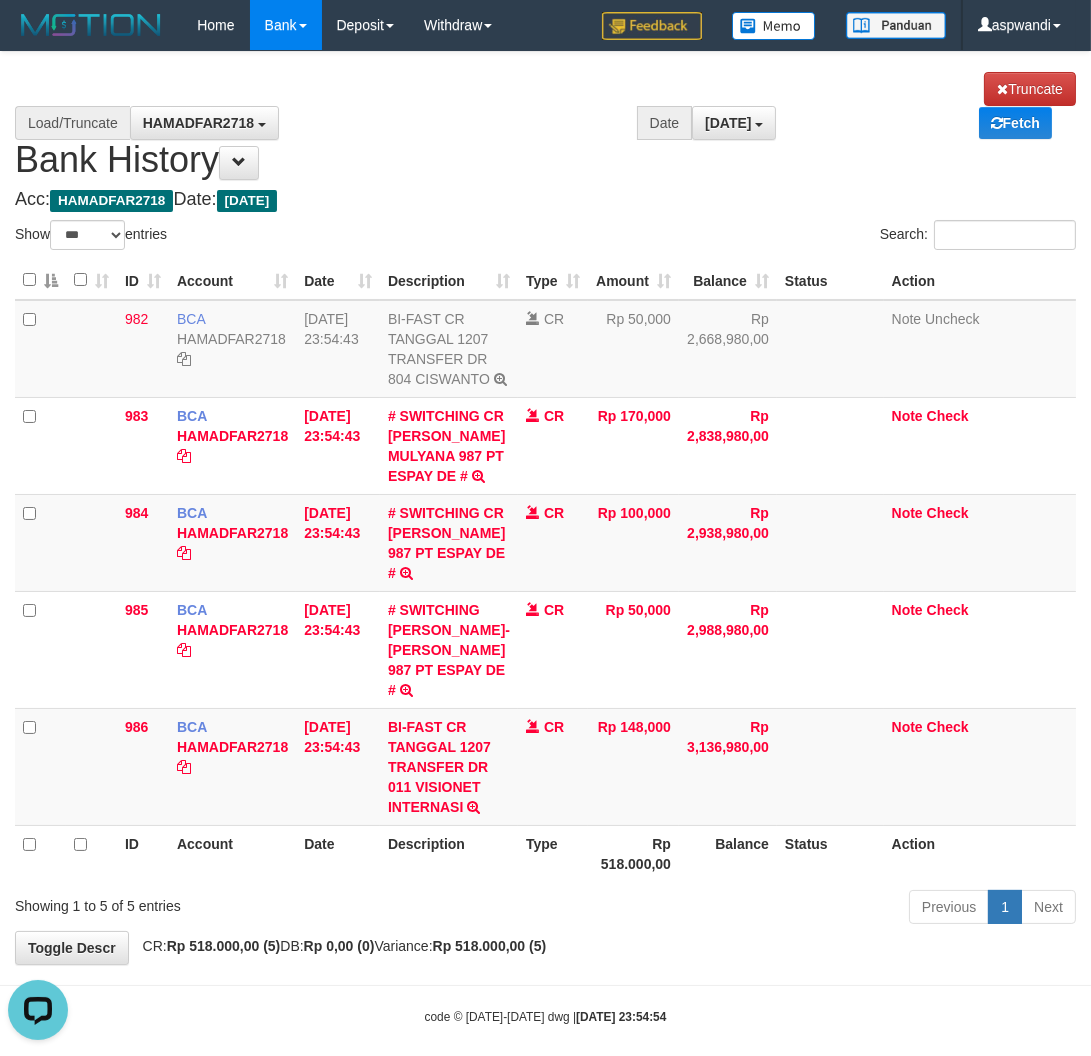 click on "Show  ** ** ** ***  entries" at bounding box center [273, 237] 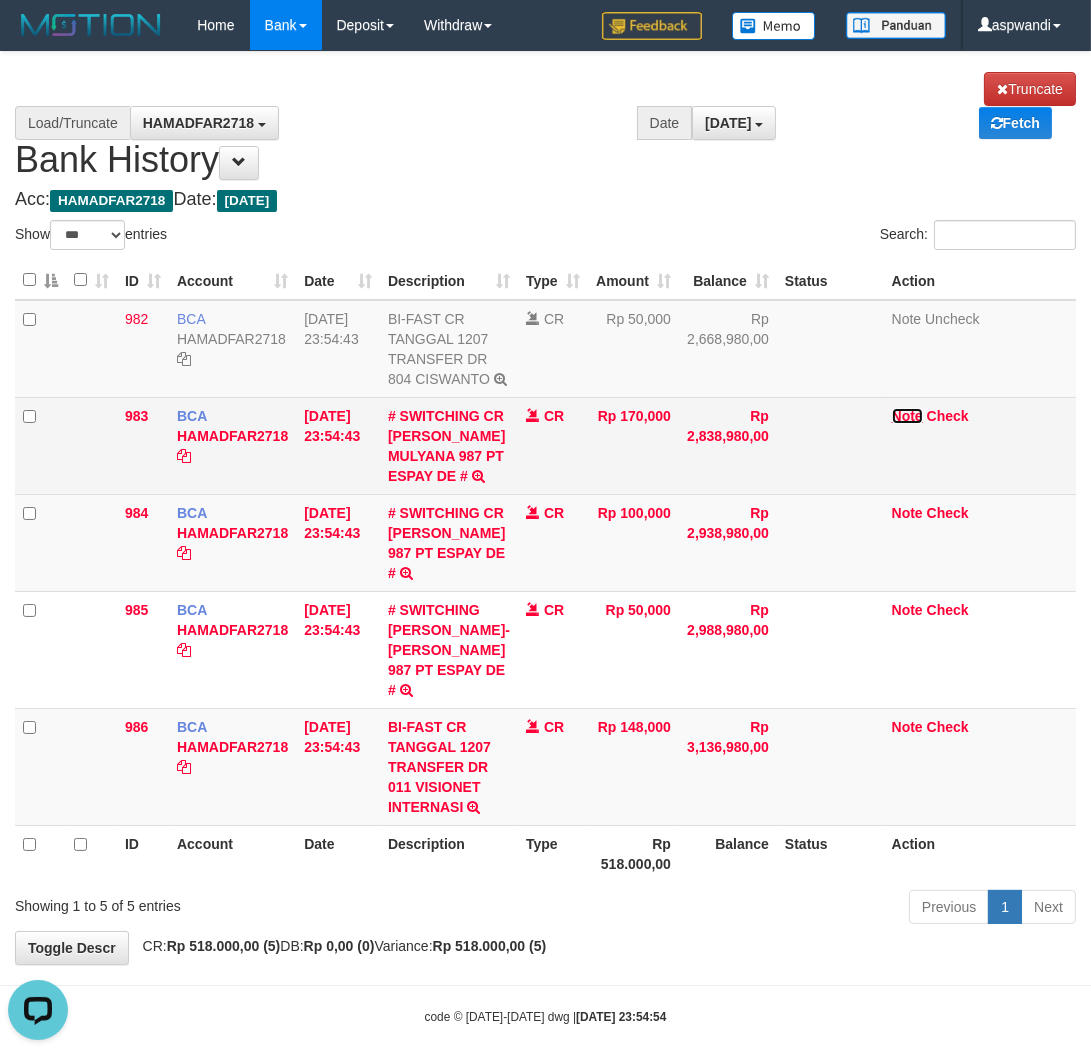 click on "Note" at bounding box center [907, 416] 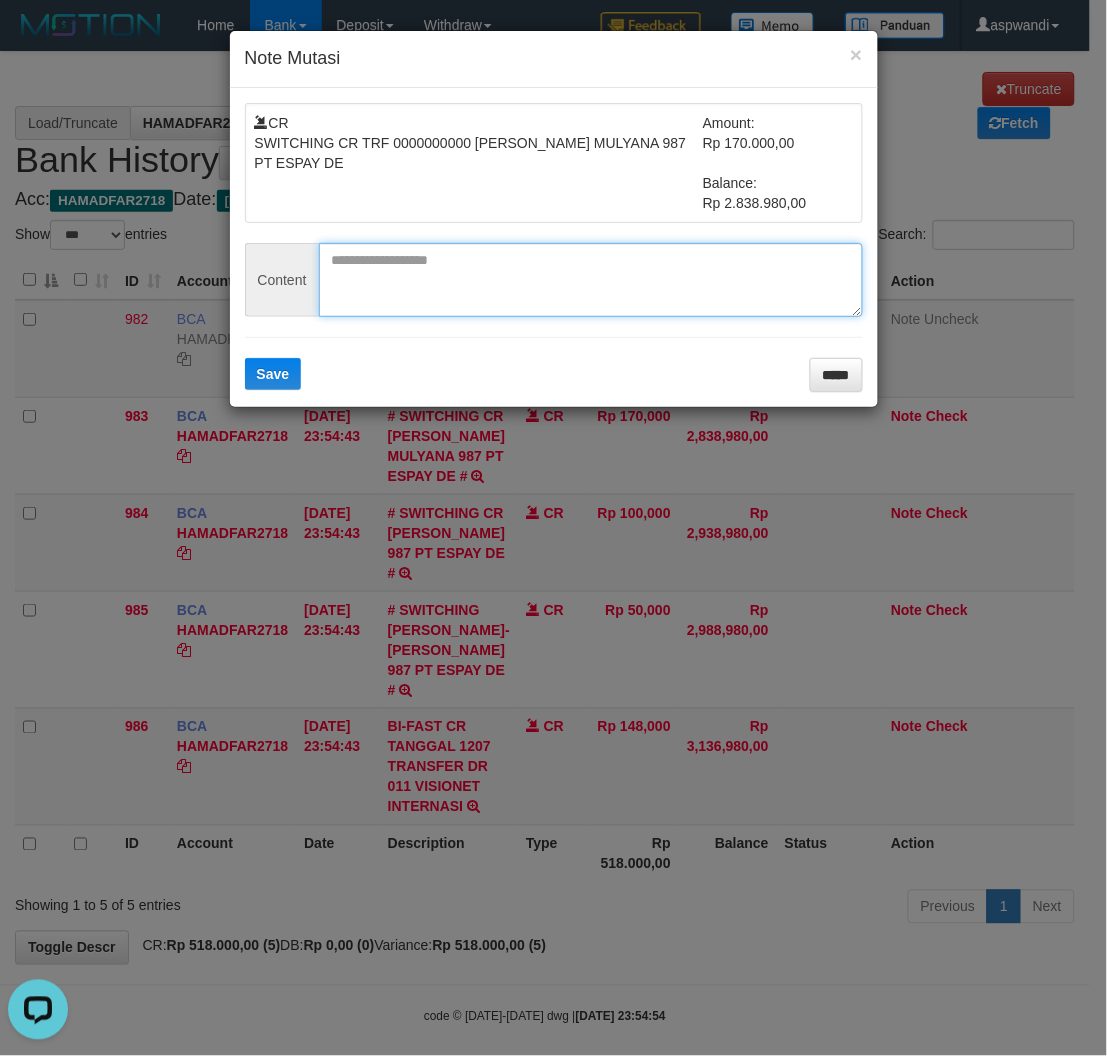 click at bounding box center [591, 280] 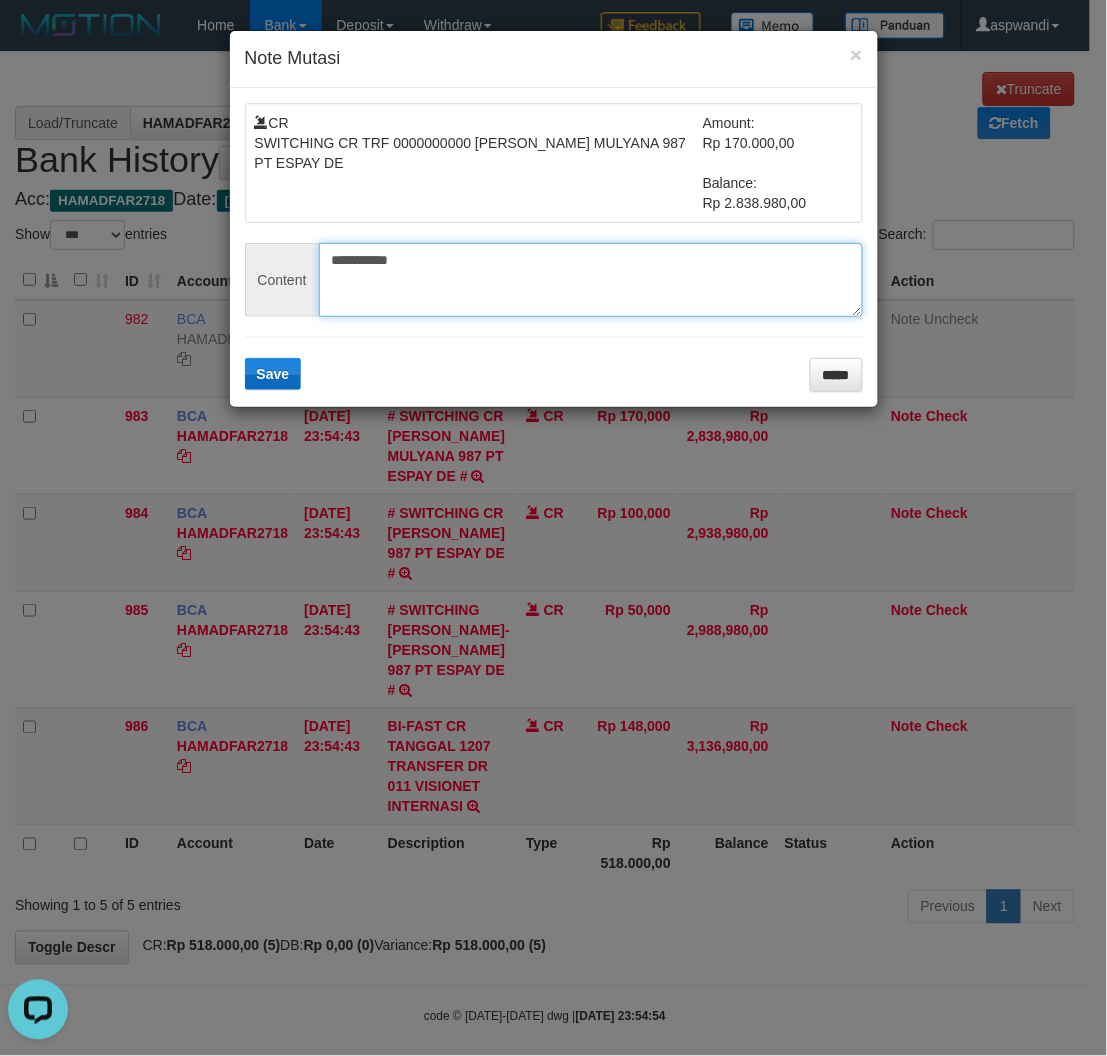 type on "**********" 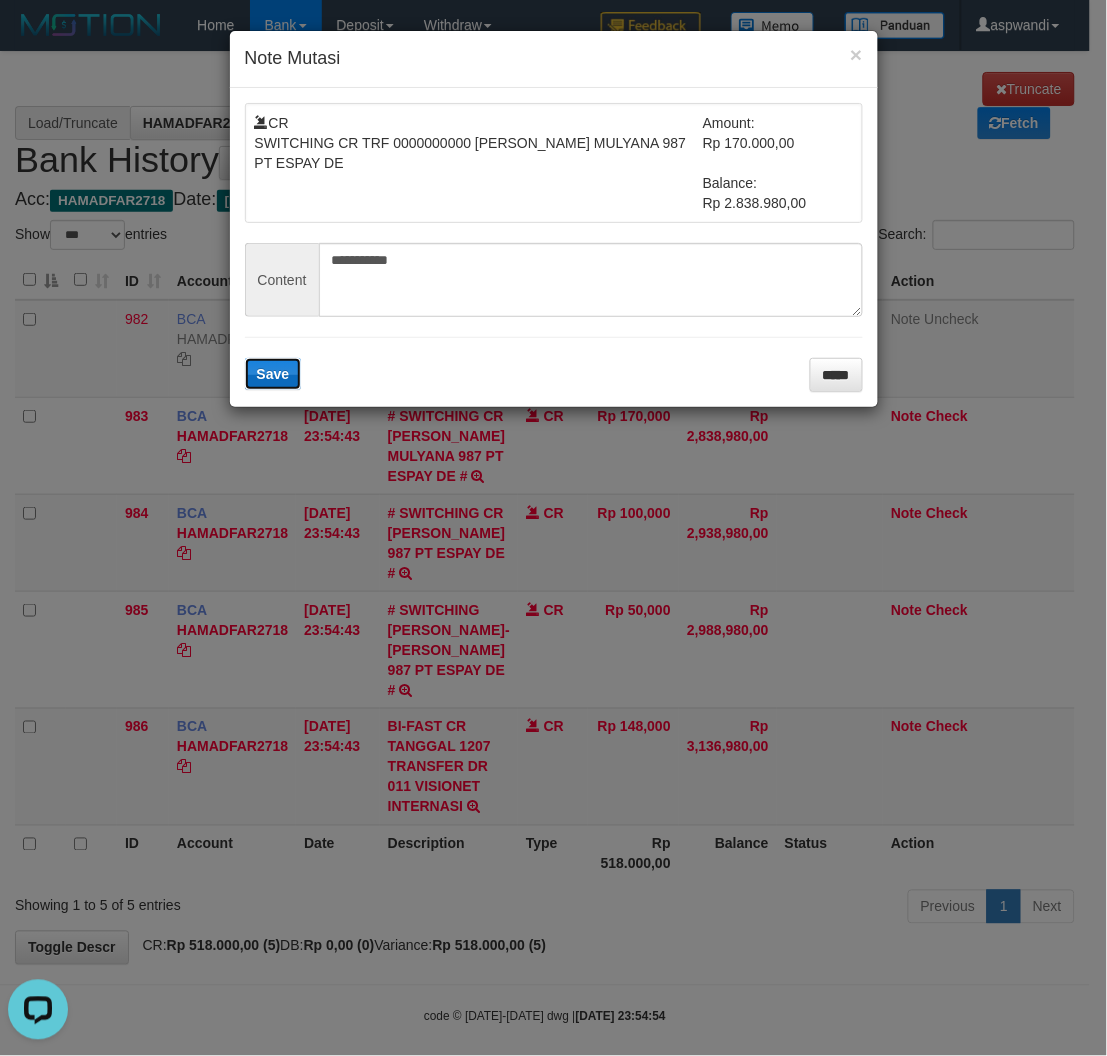 click on "Save" at bounding box center [273, 374] 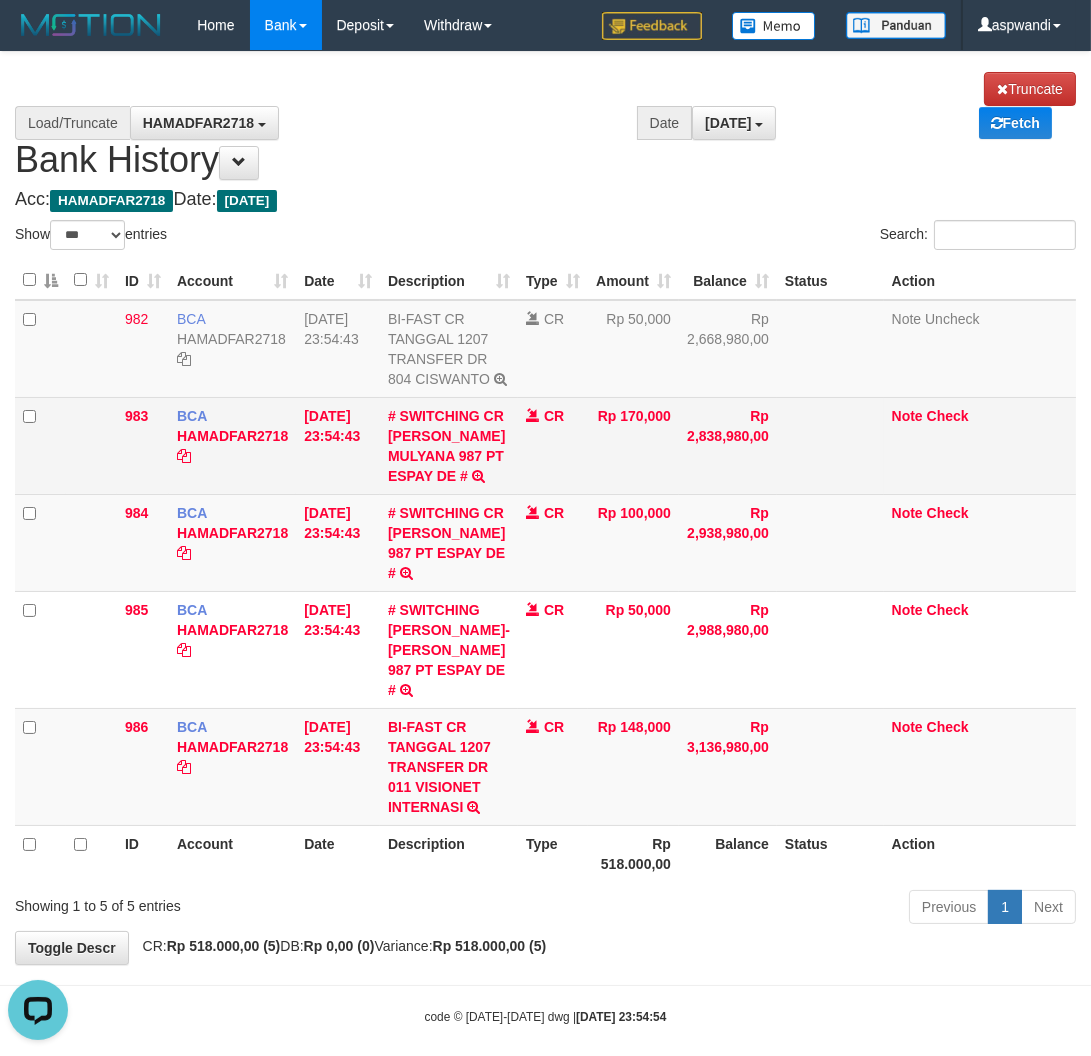 click on "Note
Check" at bounding box center (980, 445) 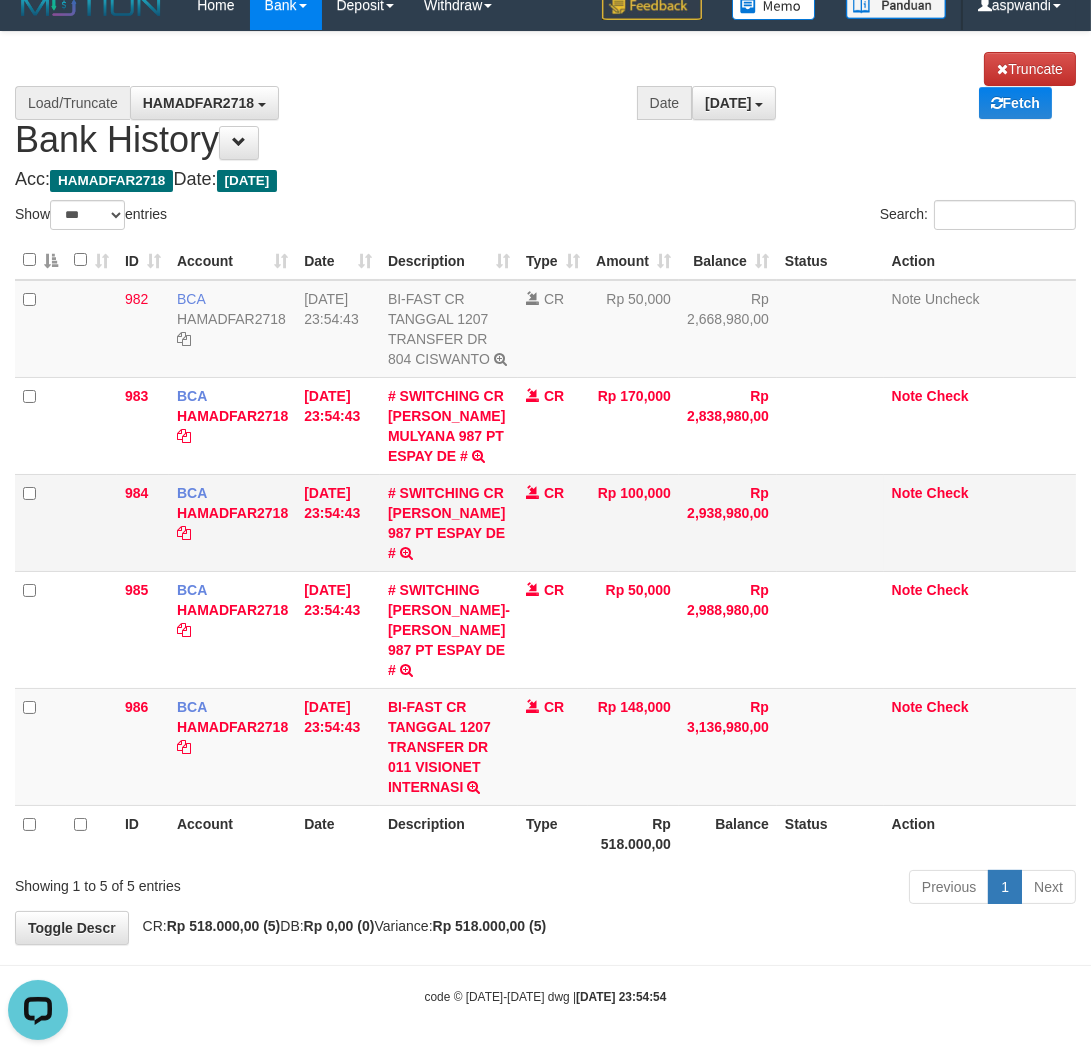 scroll, scrollTop: 182, scrollLeft: 0, axis: vertical 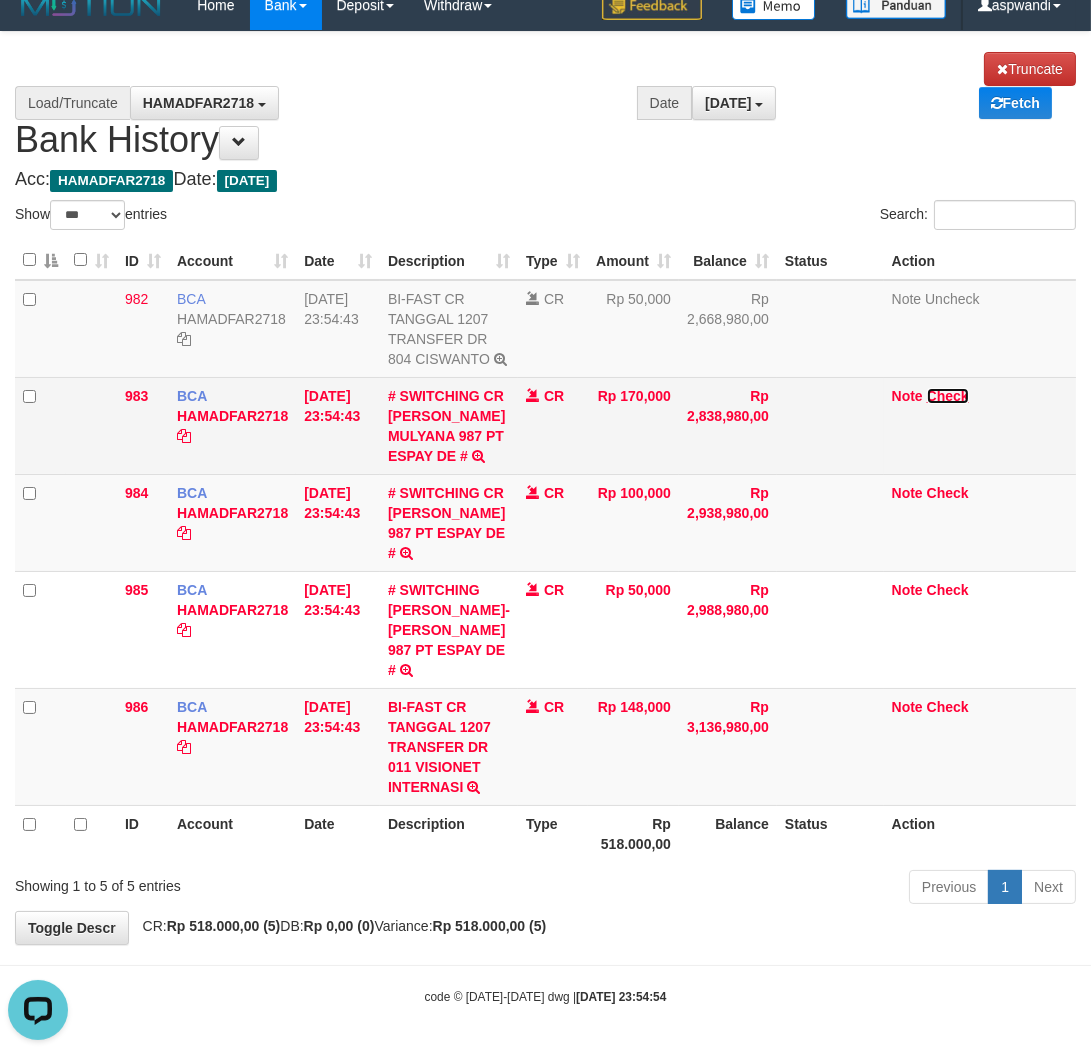 click on "Check" at bounding box center [948, 396] 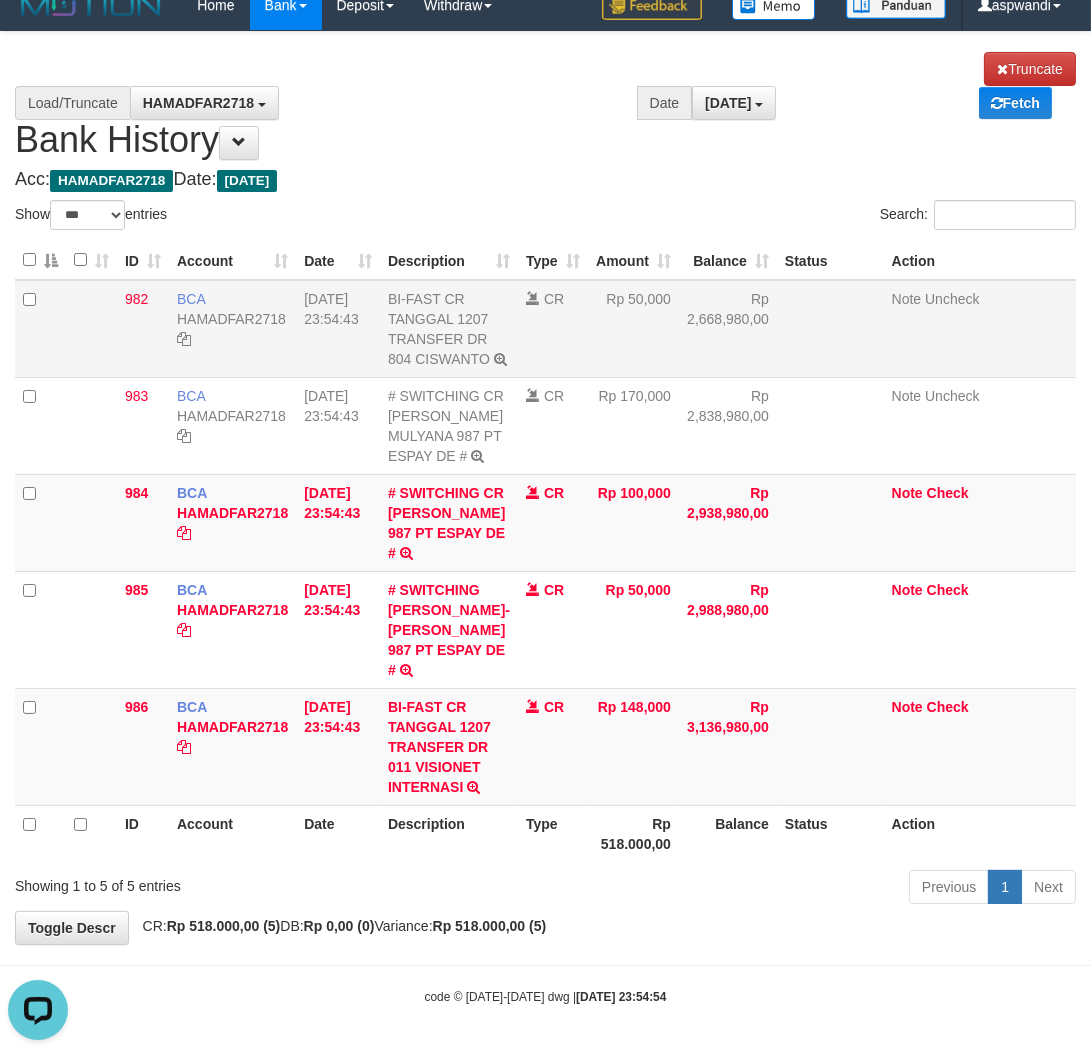 scroll, scrollTop: 0, scrollLeft: 0, axis: both 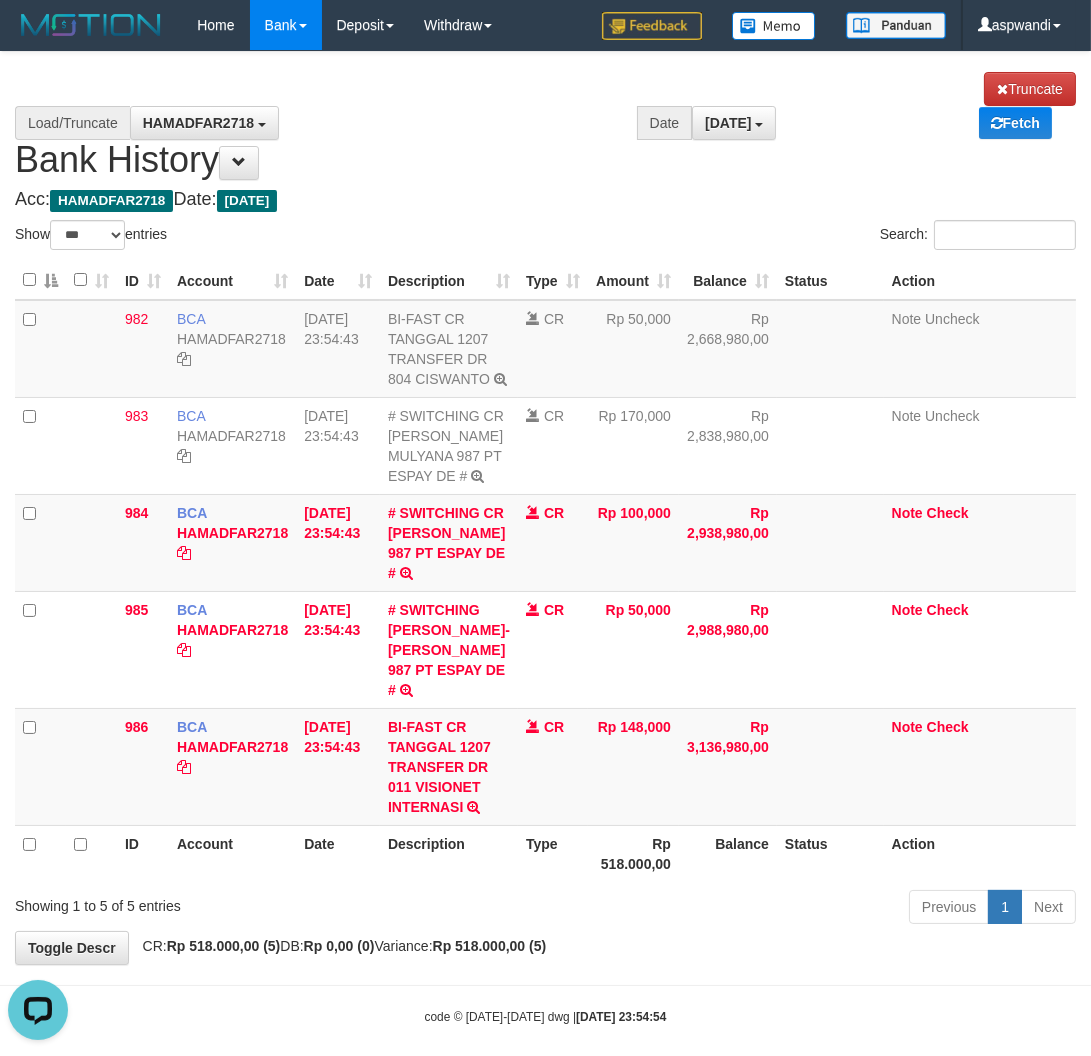 click on "**********" at bounding box center (545, 508) 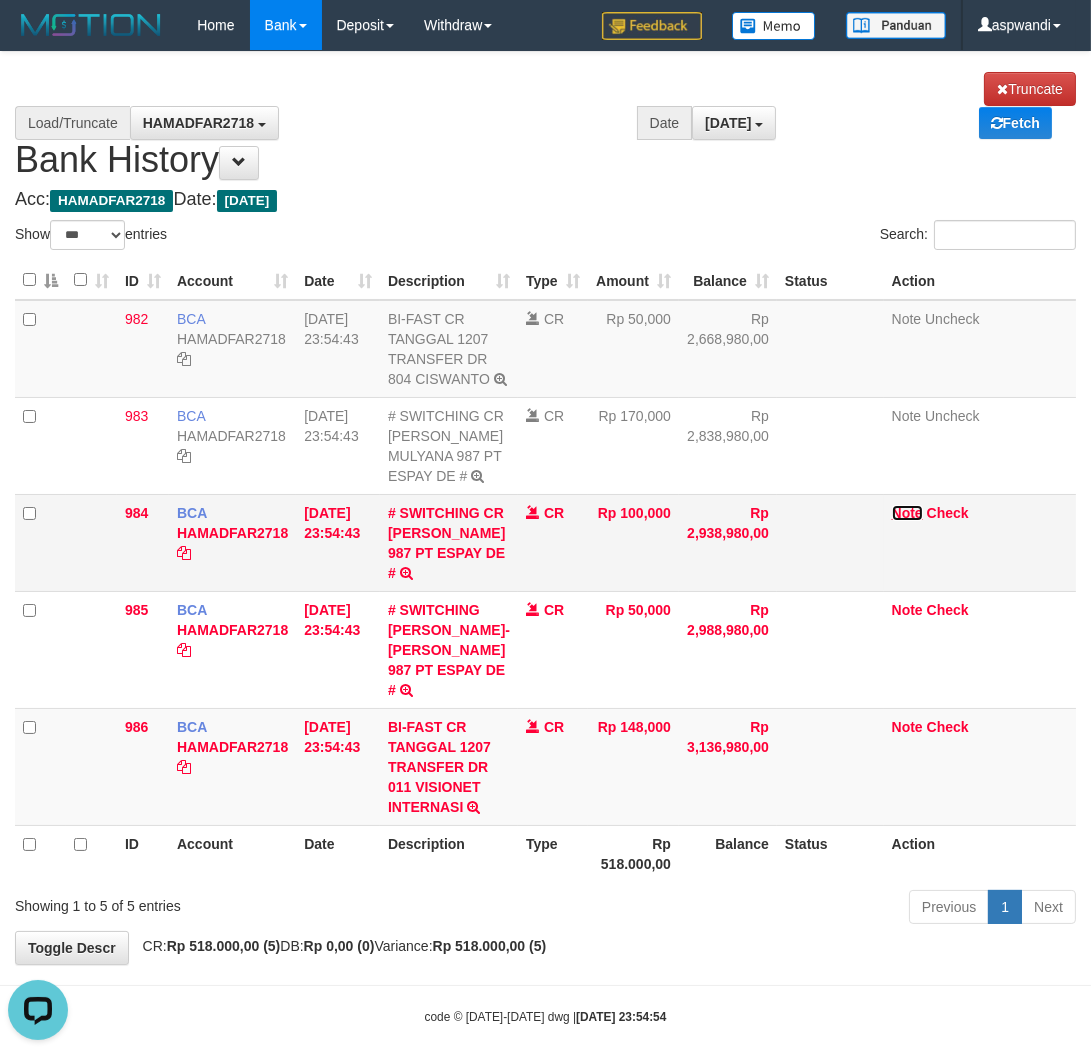 click on "Note" at bounding box center (907, 513) 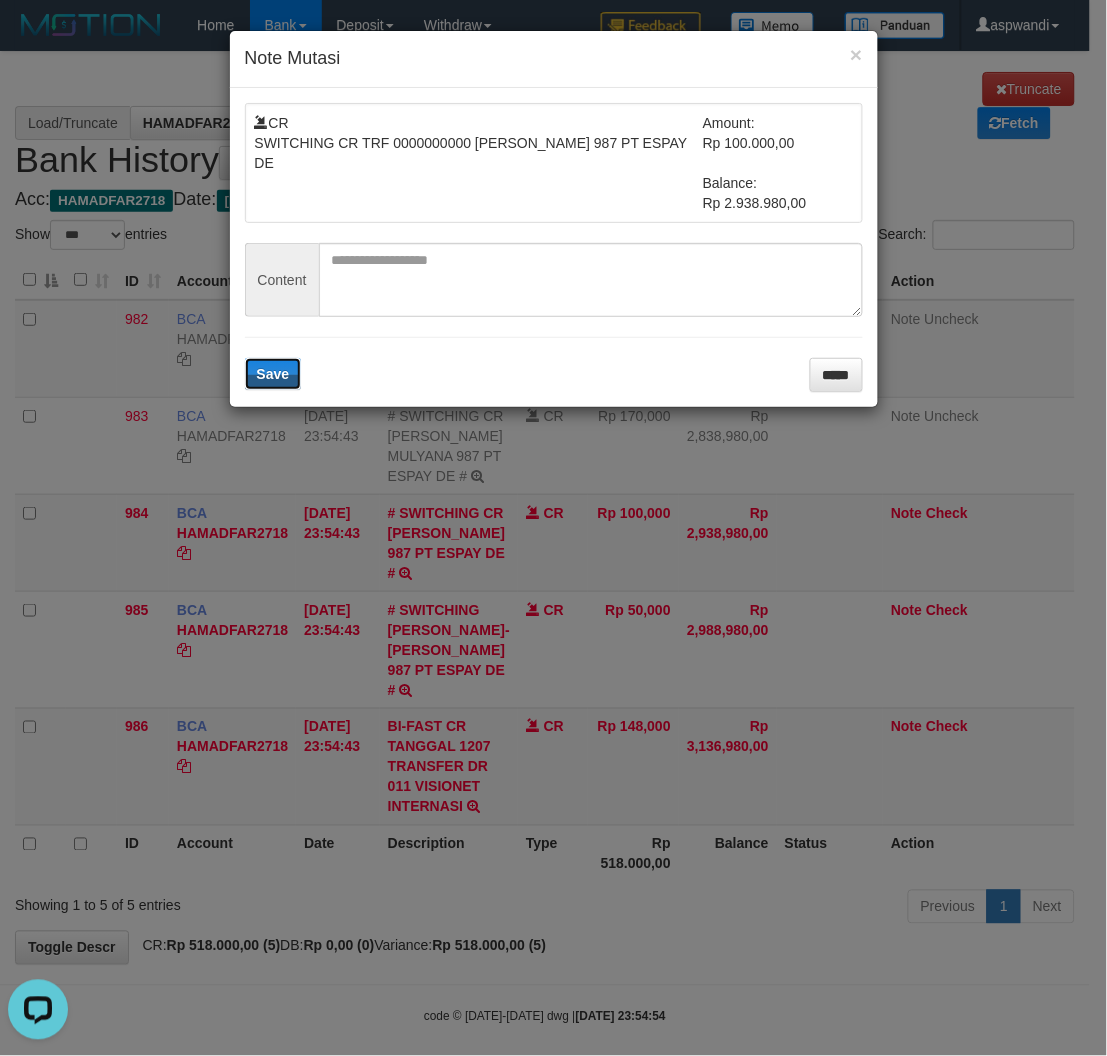 type 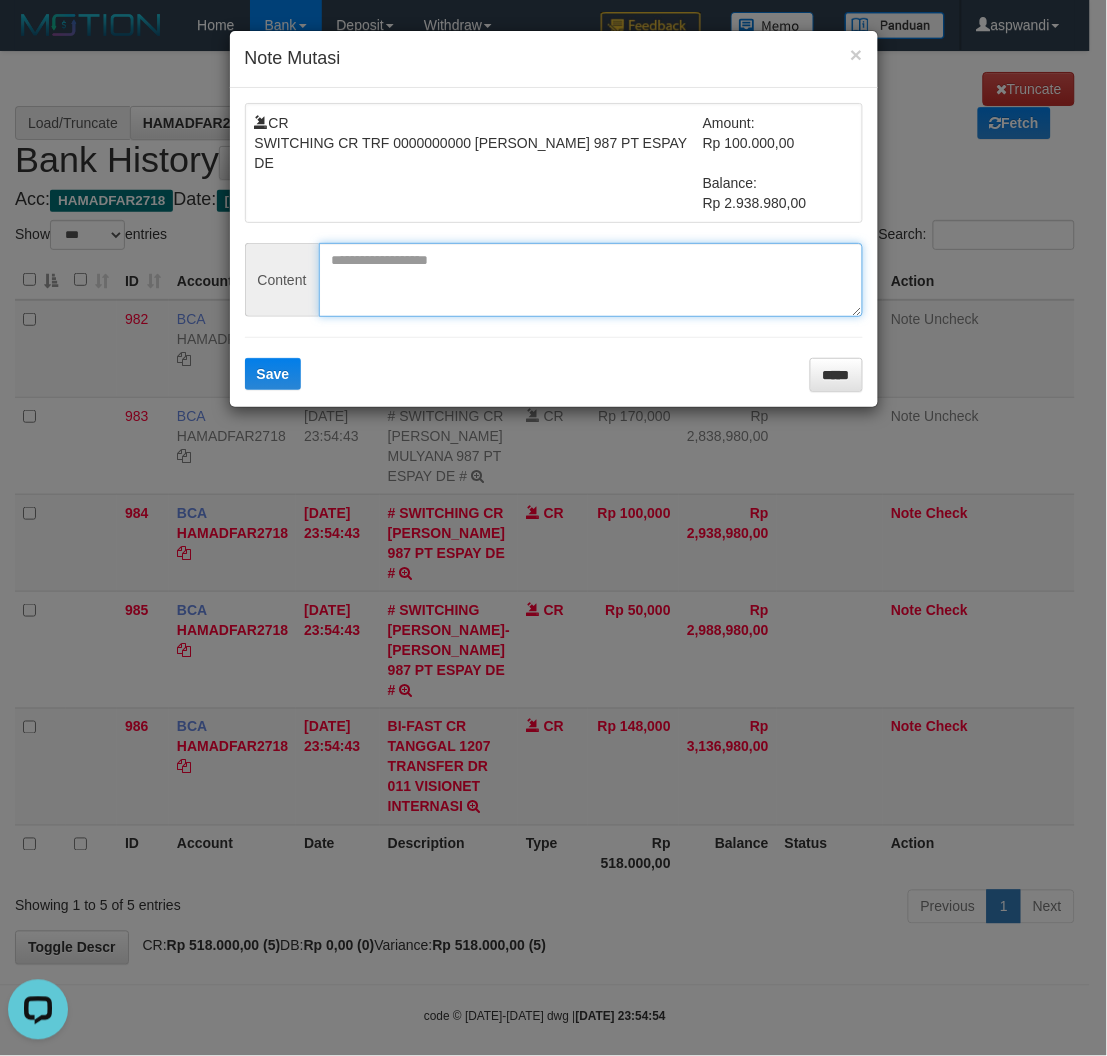 click at bounding box center (591, 280) 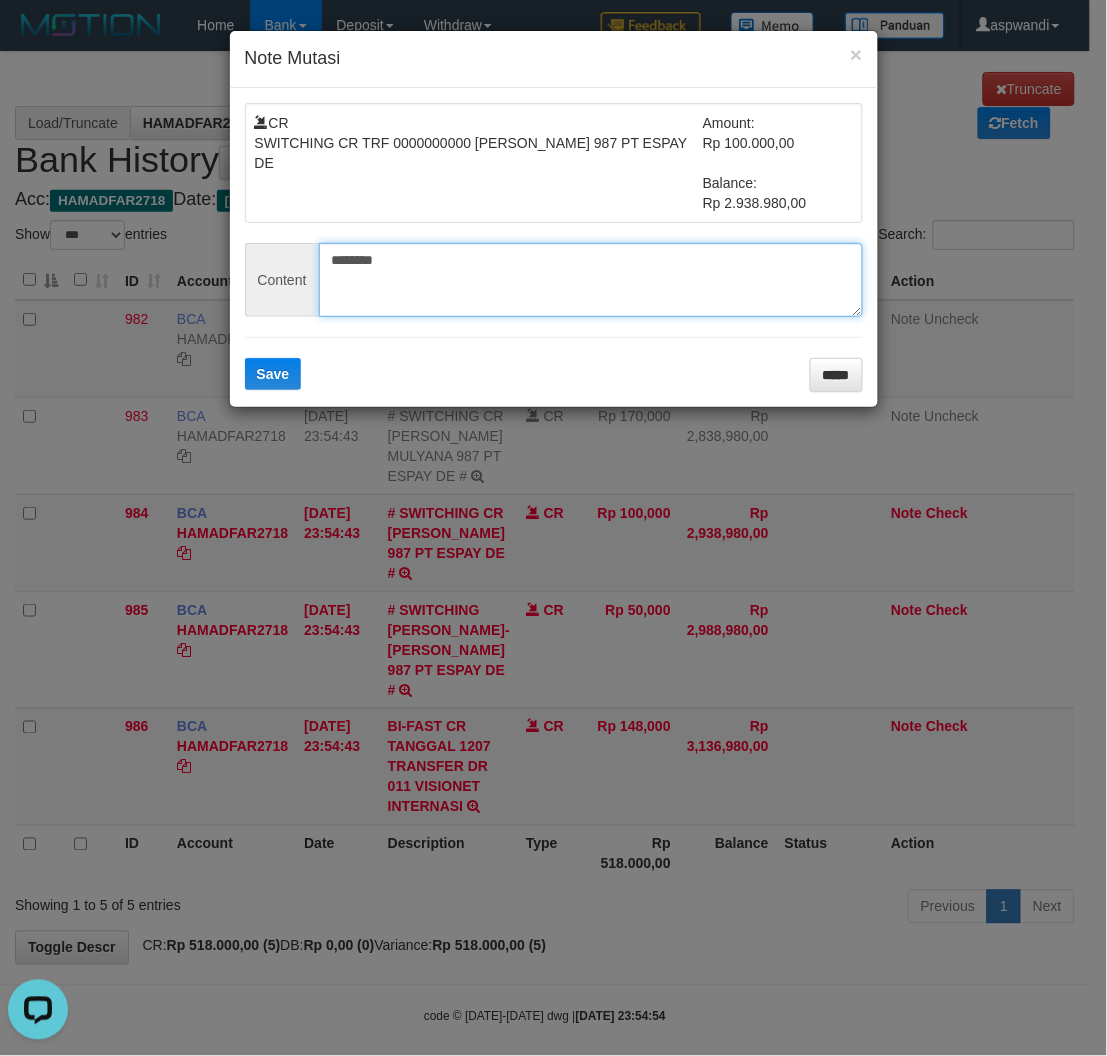 type on "********" 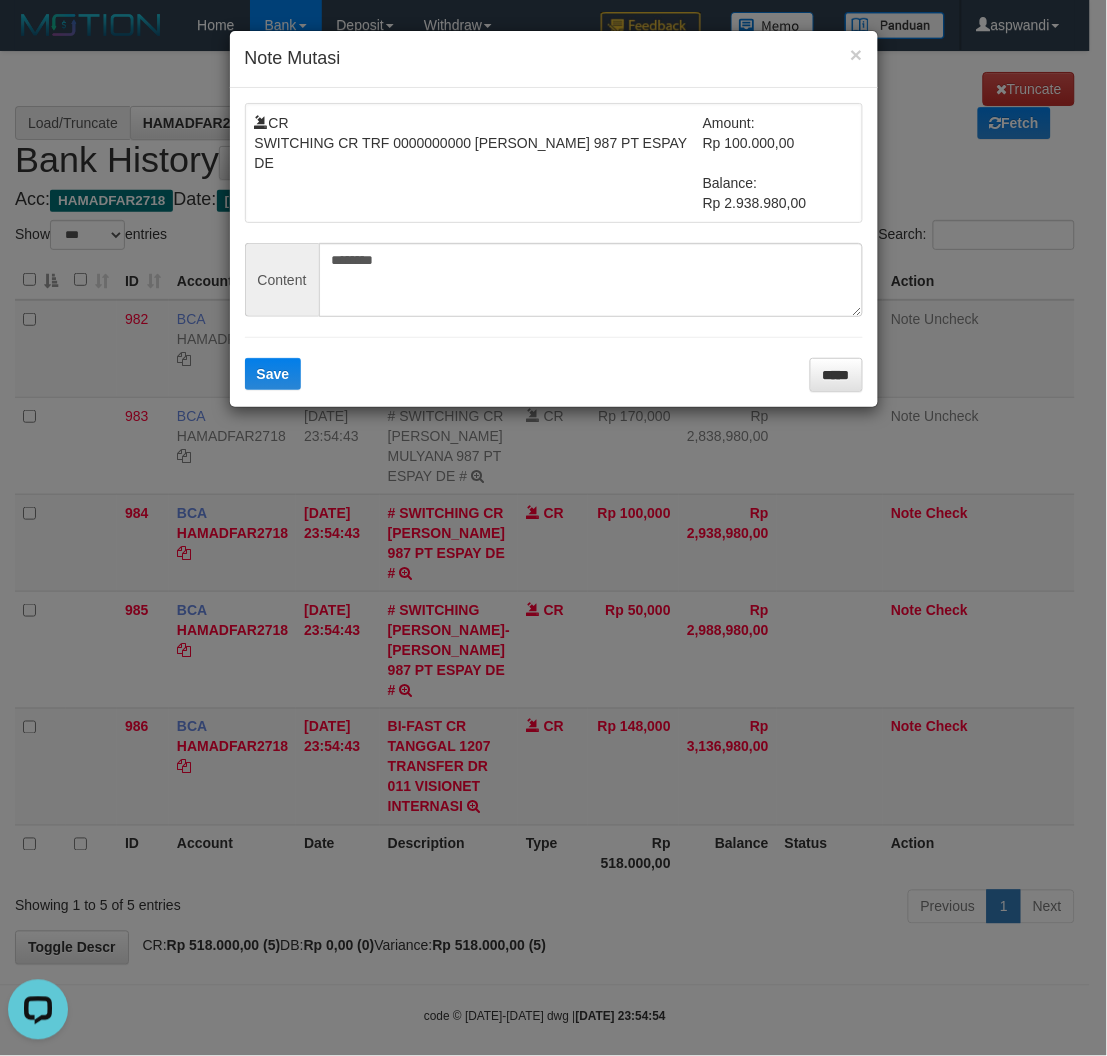 drag, startPoint x: 256, startPoint y: 397, endPoint x: 273, endPoint y: 394, distance: 17.262676 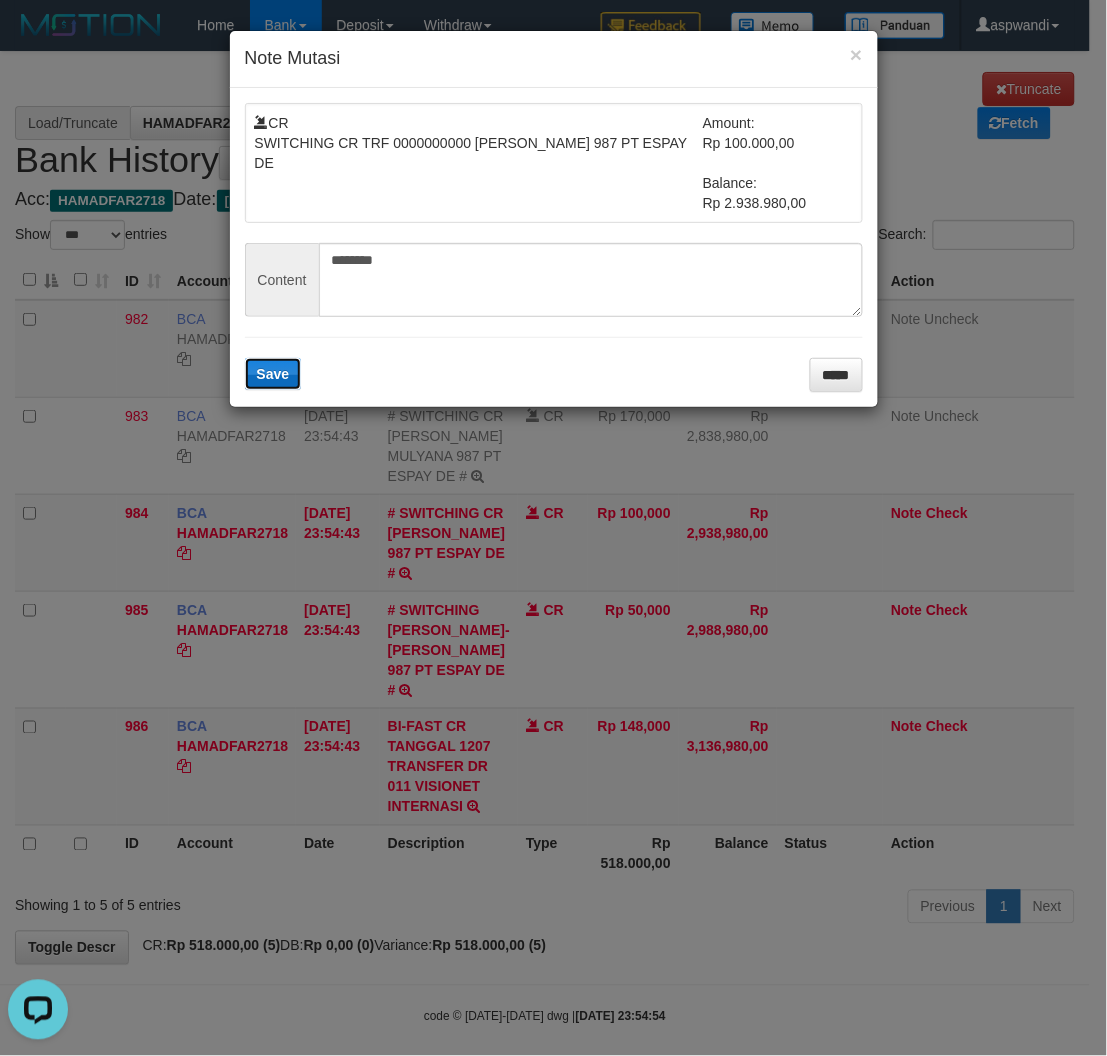 click on "Save" at bounding box center (273, 374) 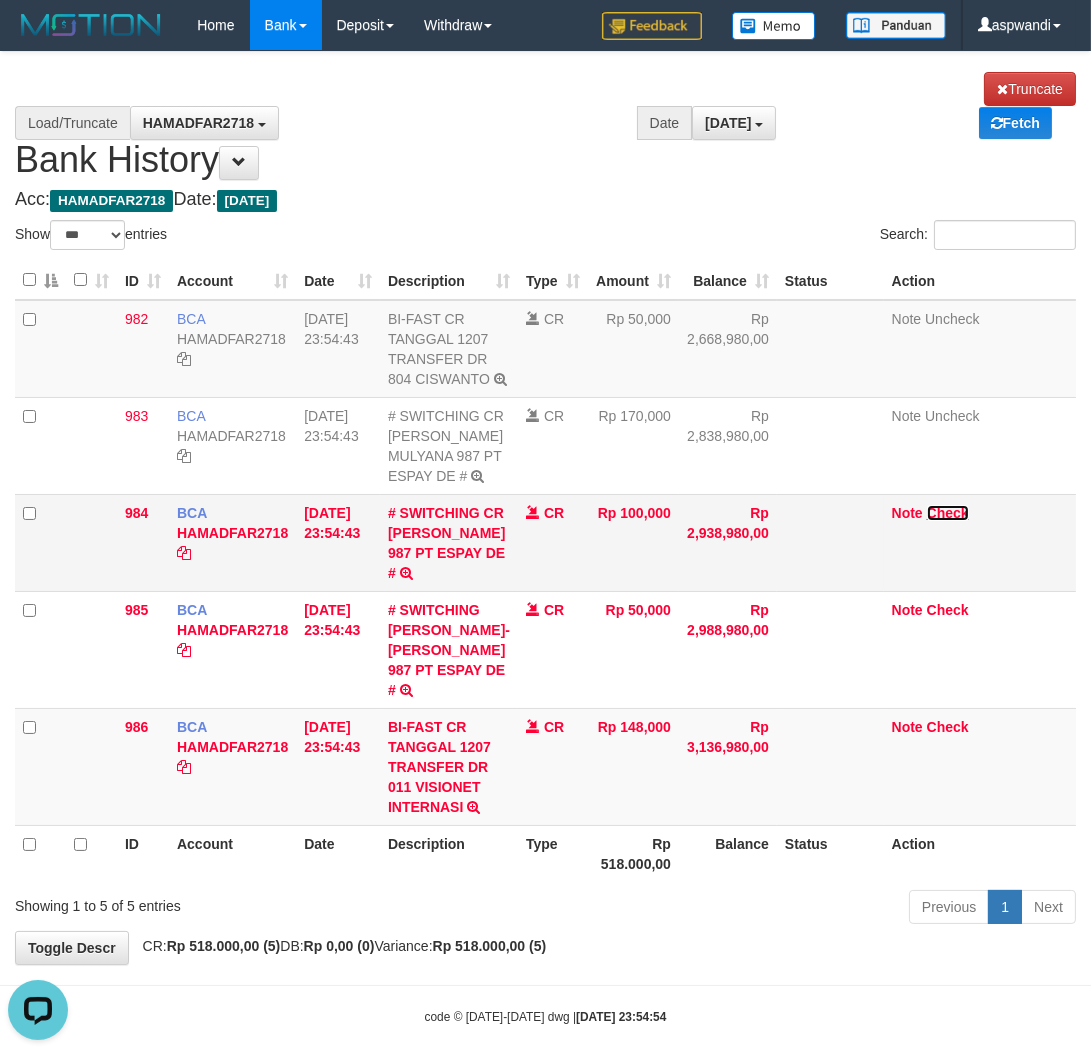 click on "Check" at bounding box center [948, 513] 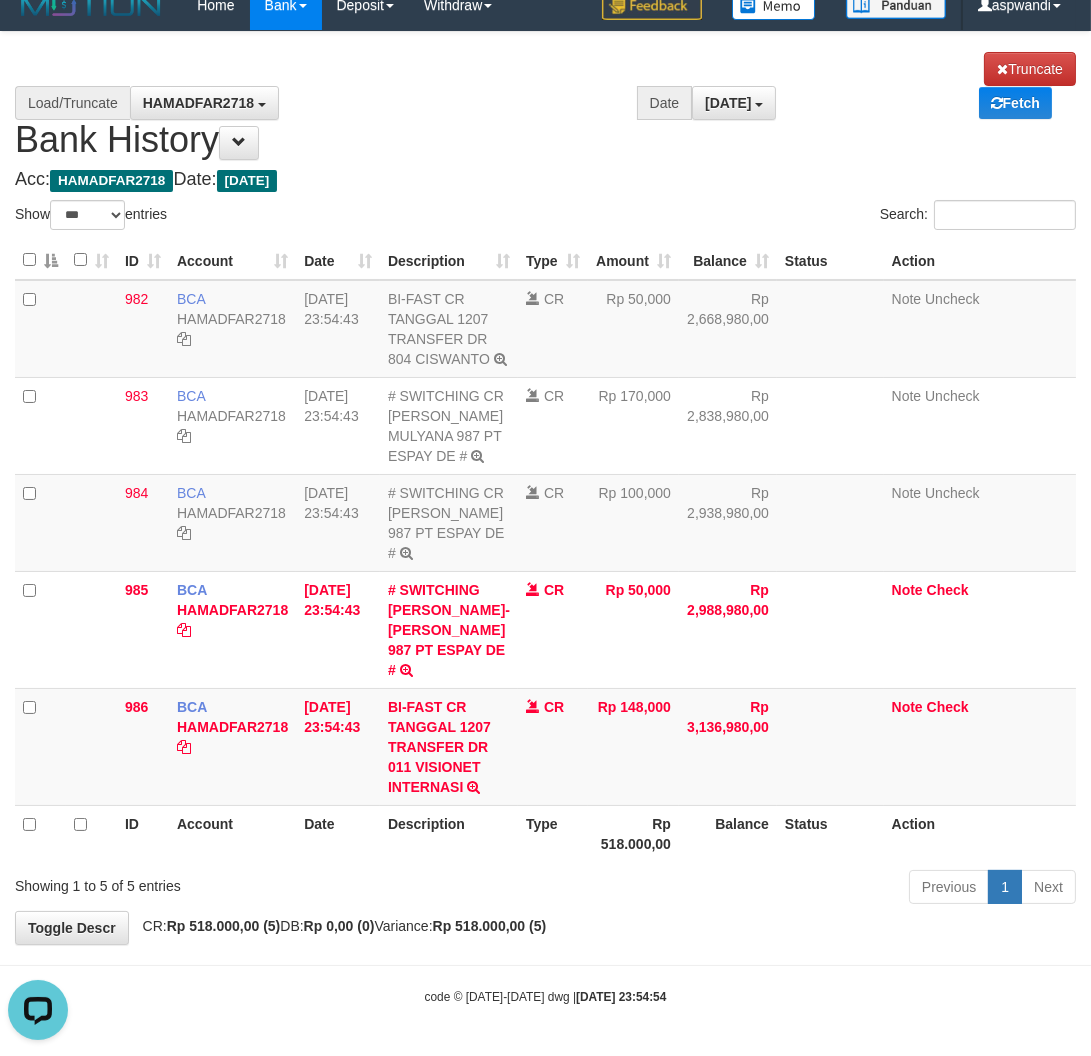 scroll, scrollTop: 0, scrollLeft: 0, axis: both 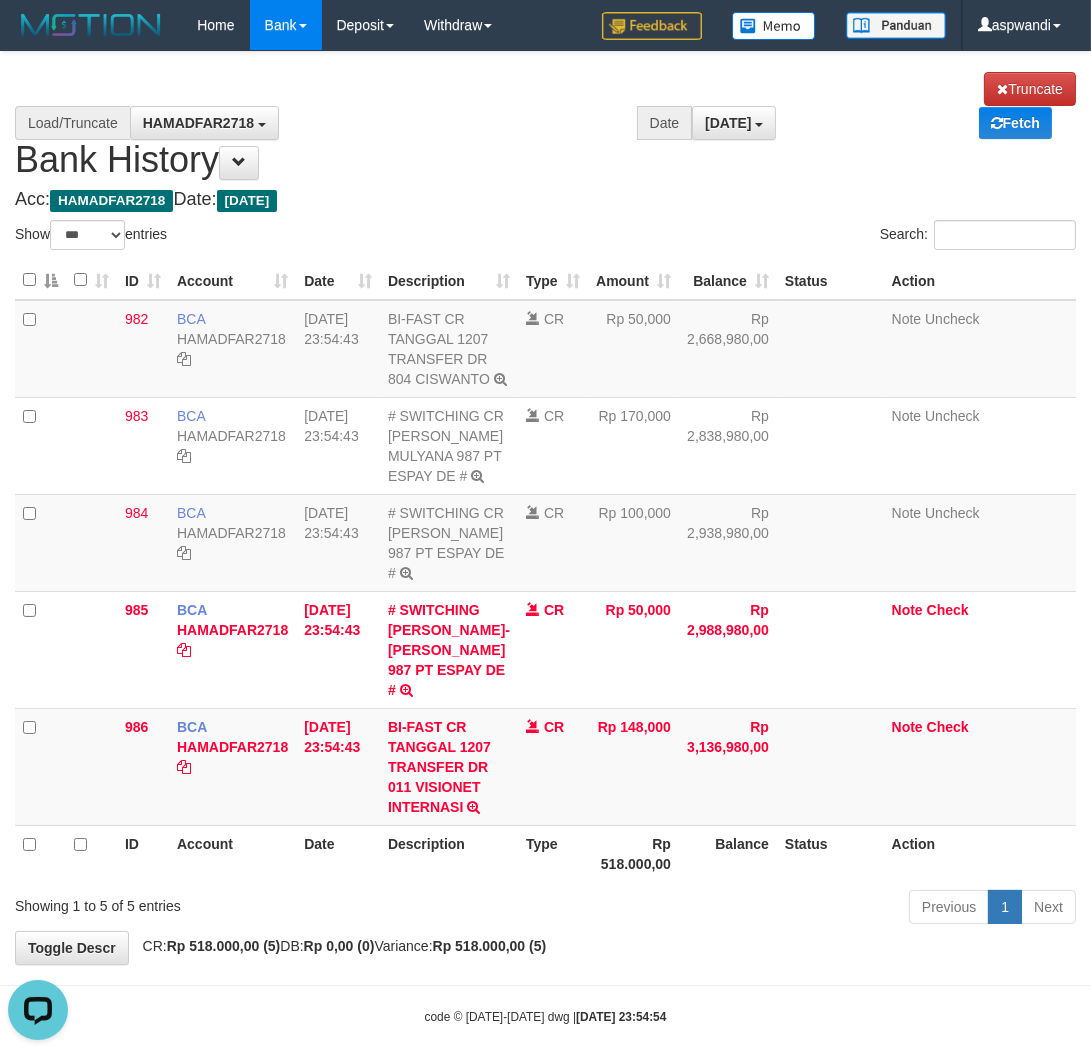 click on "**********" at bounding box center (545, 126) 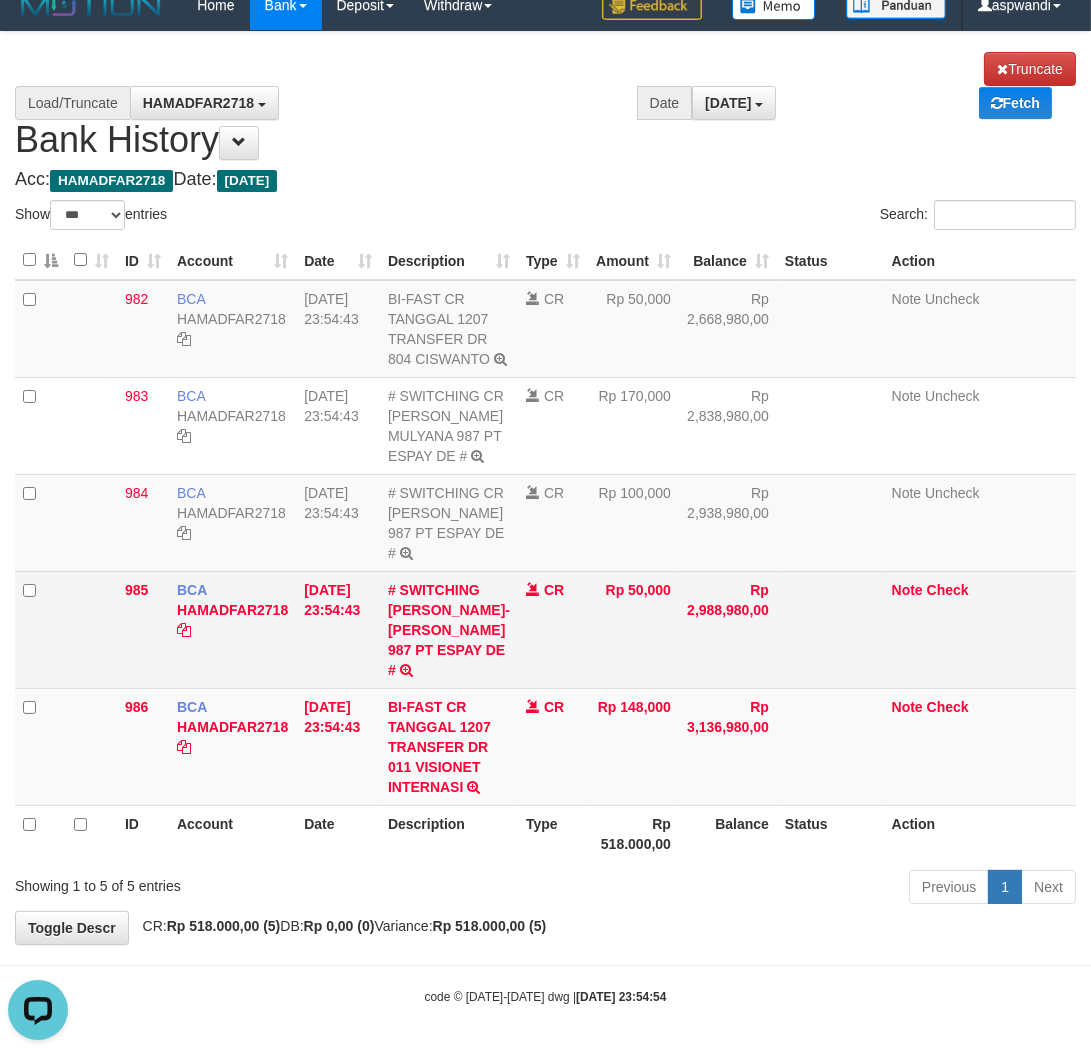 scroll, scrollTop: 162, scrollLeft: 0, axis: vertical 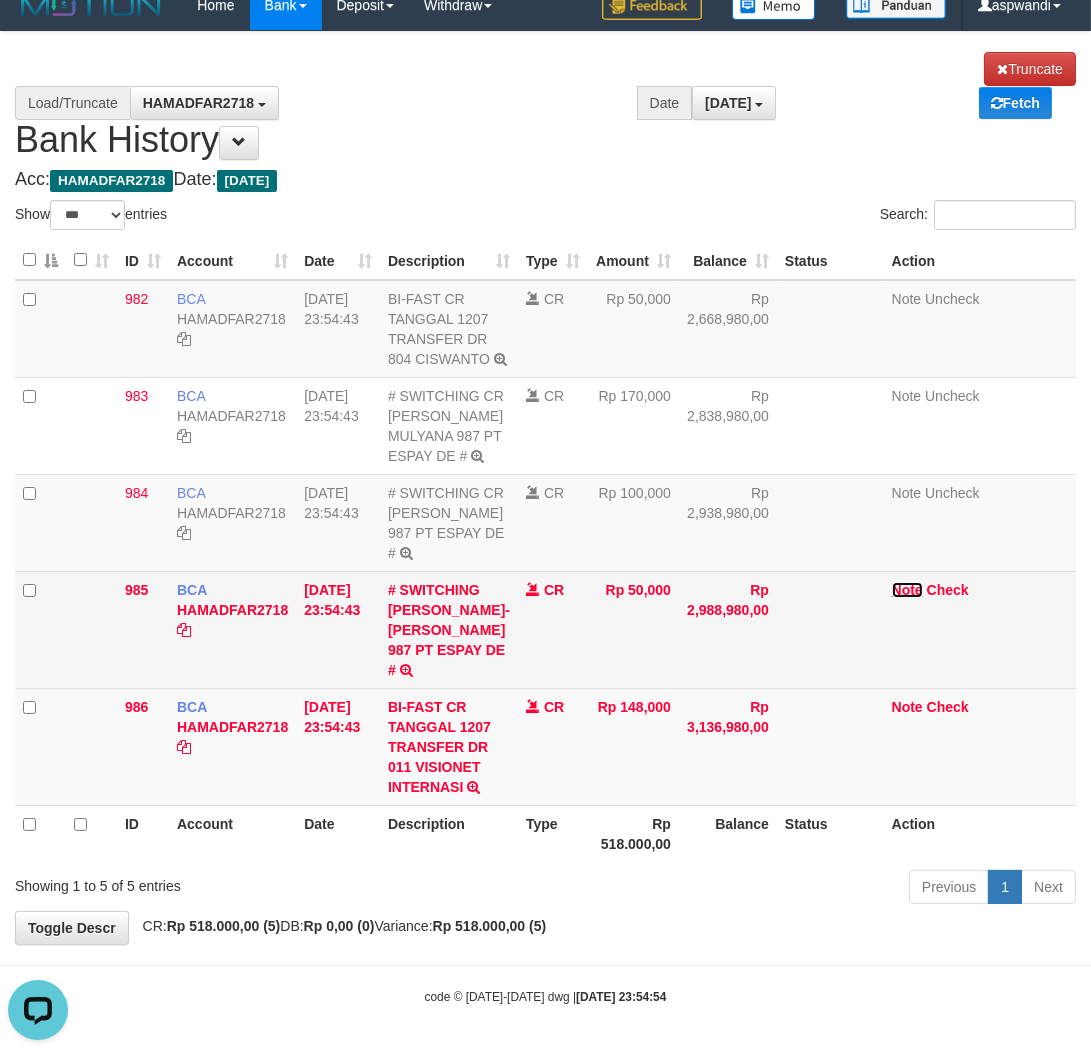 click on "Note" at bounding box center [907, 590] 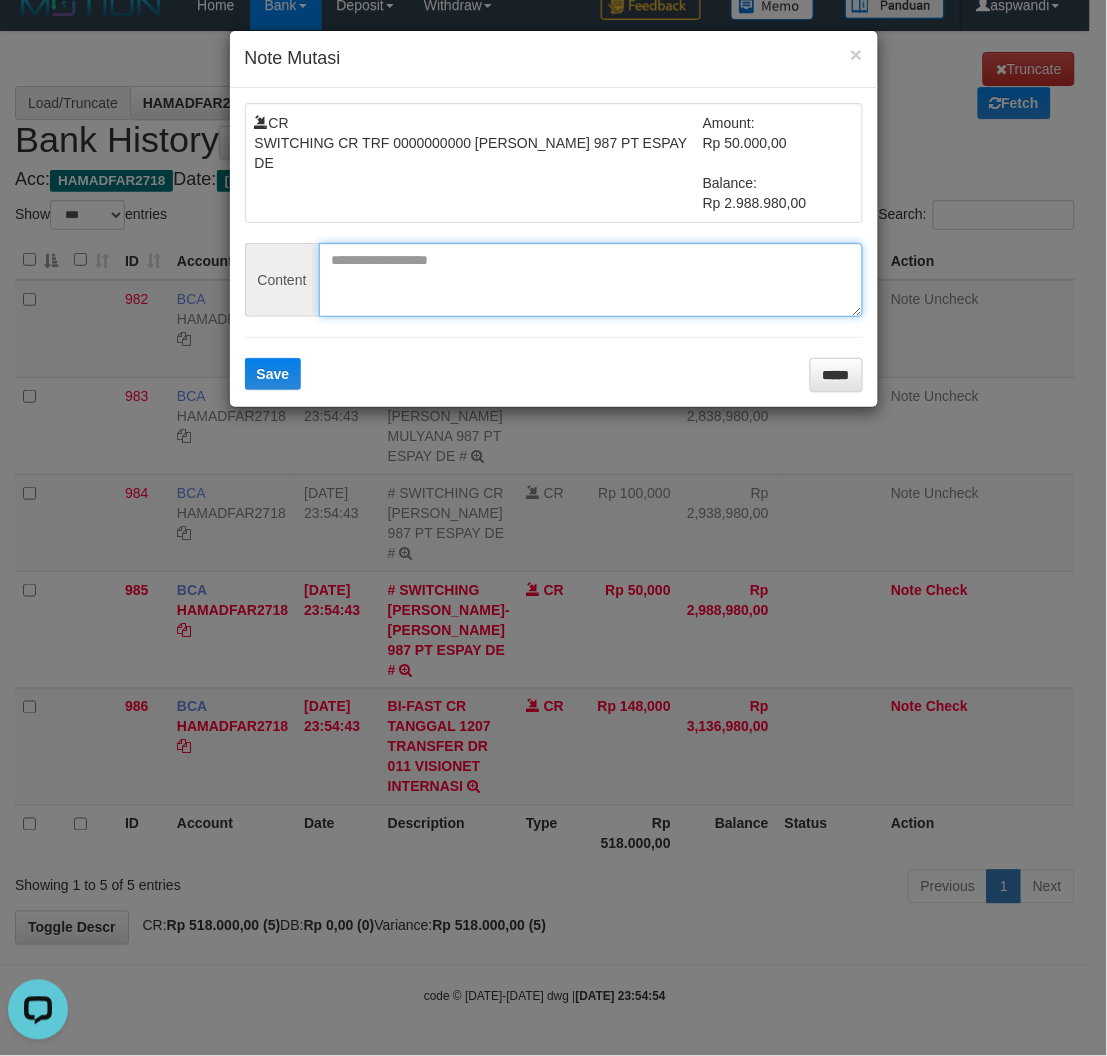 click at bounding box center [591, 280] 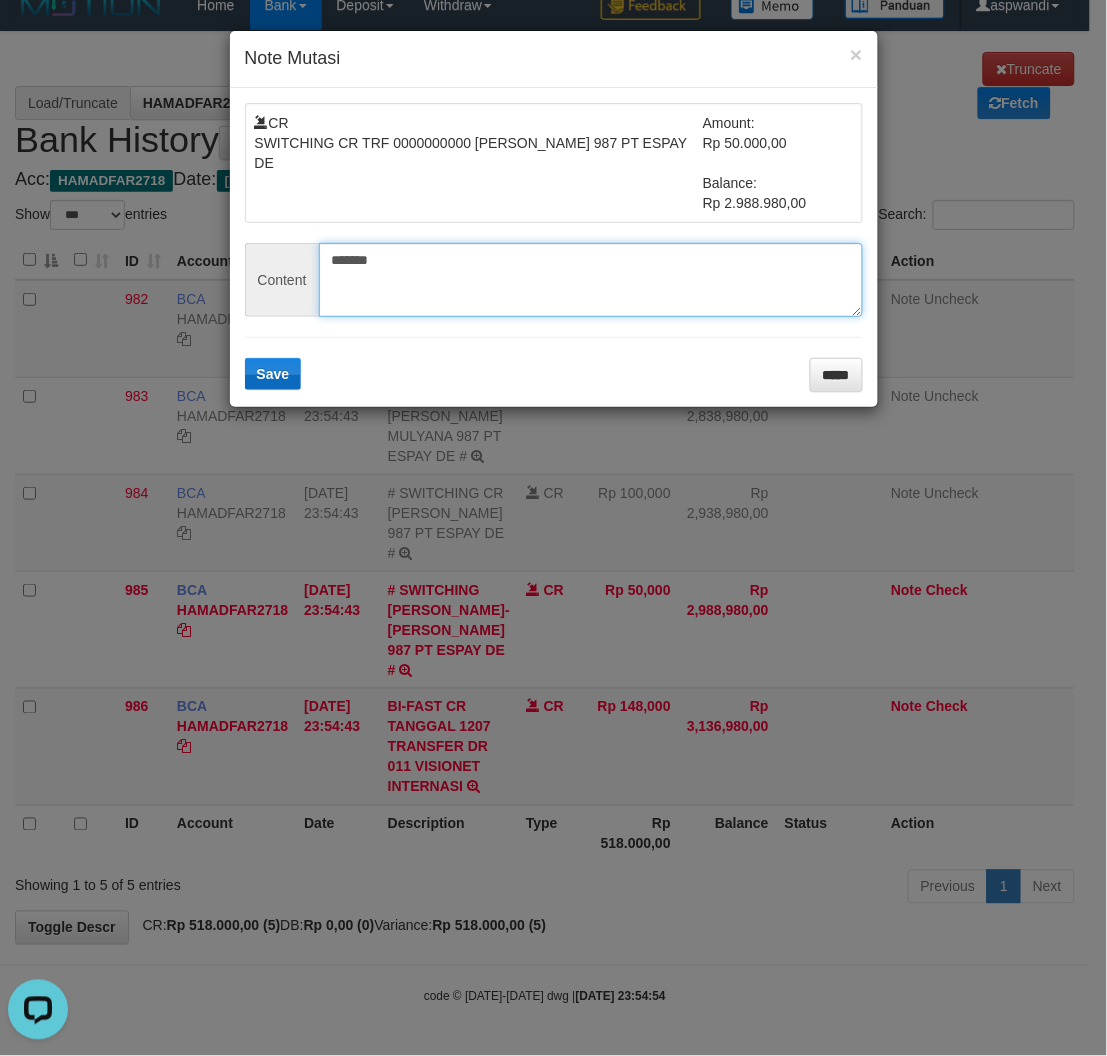 type on "*******" 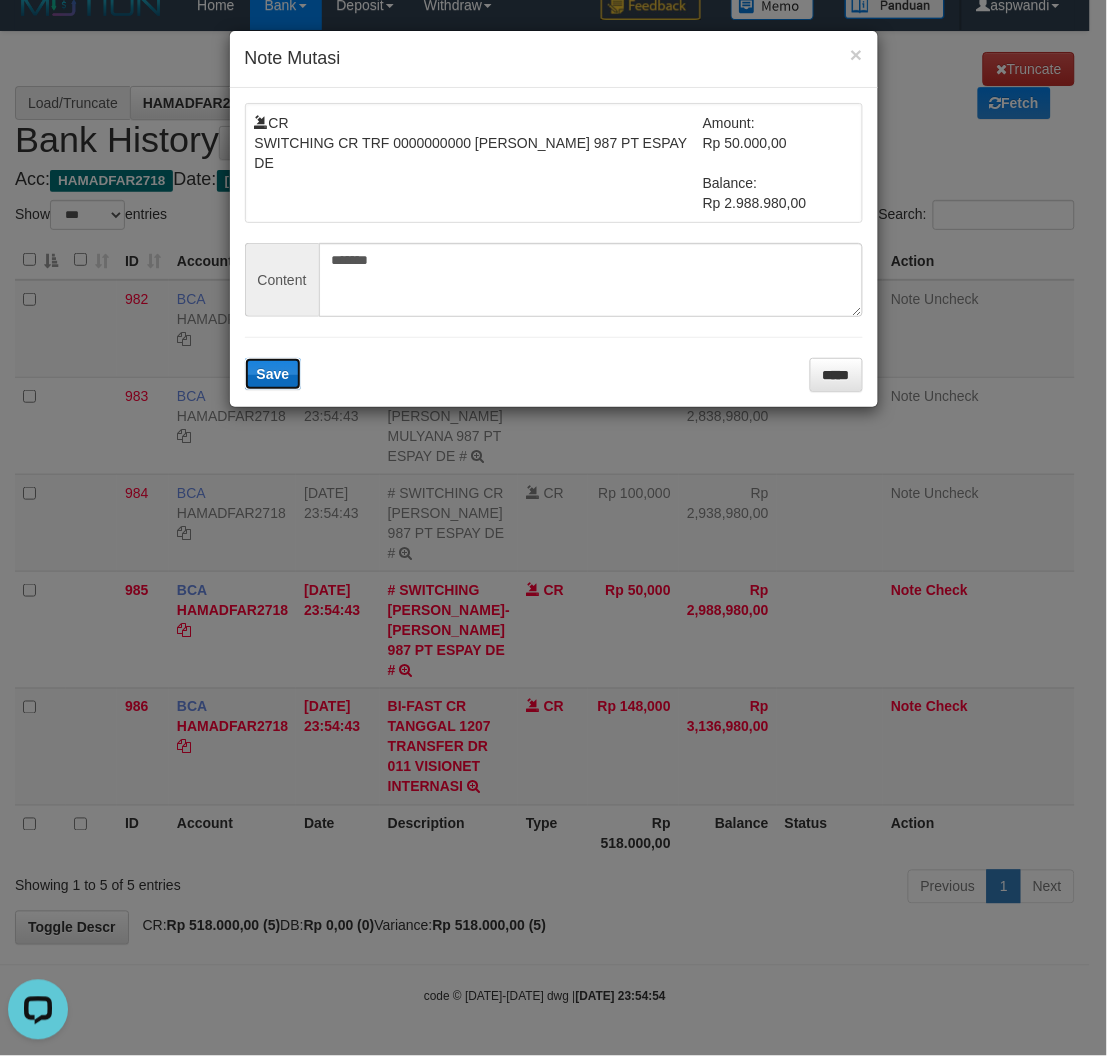 click on "Save" at bounding box center [273, 374] 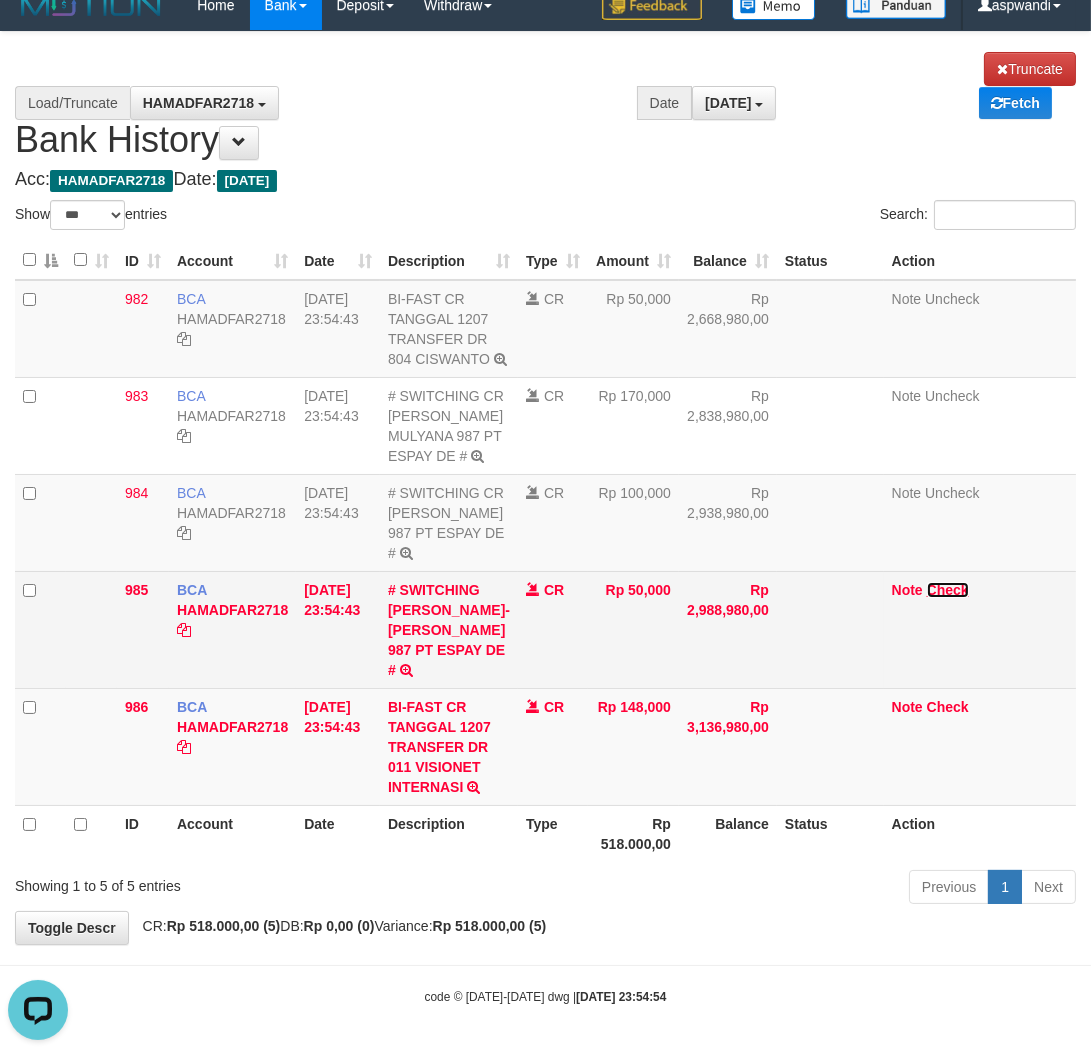 click on "Check" at bounding box center (948, 590) 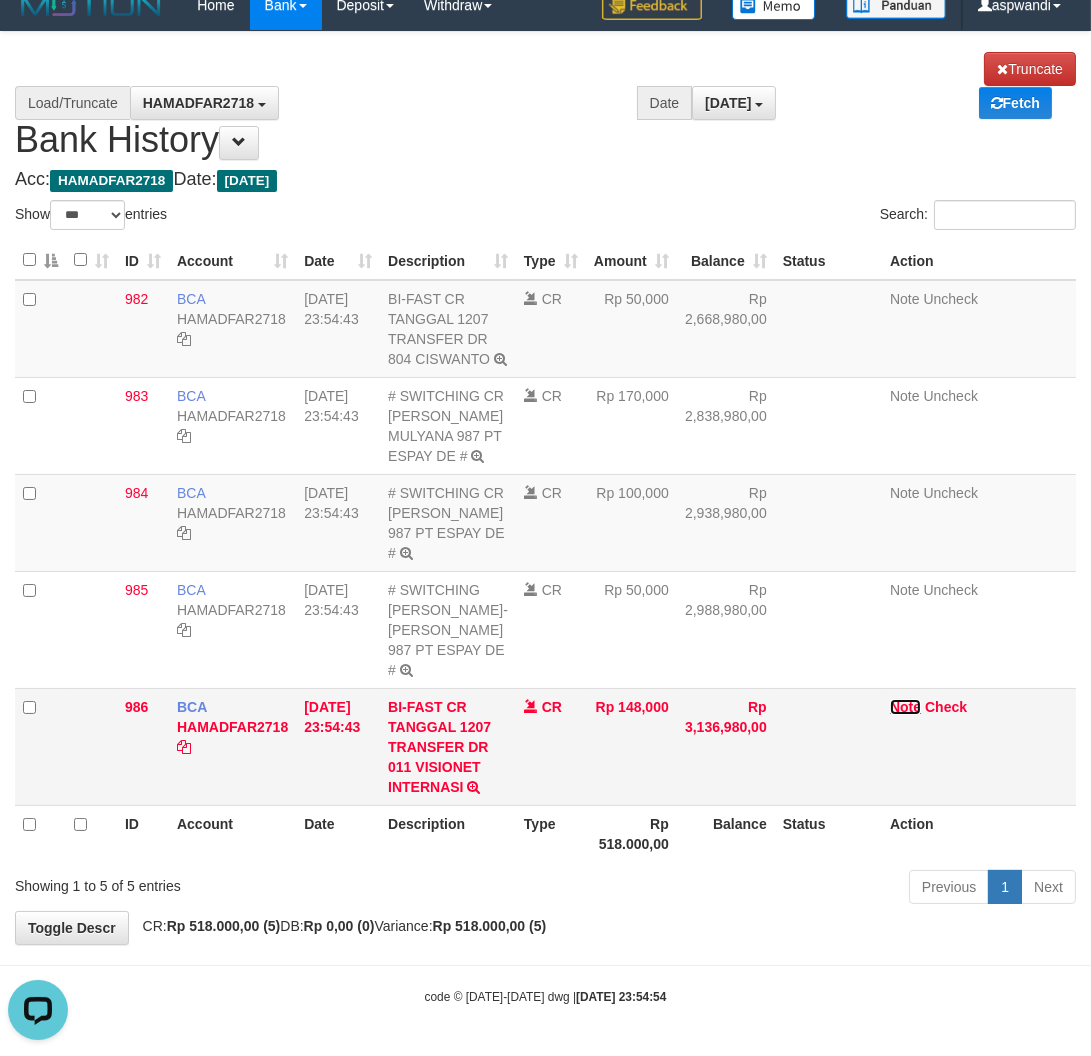 click on "Note" at bounding box center [905, 707] 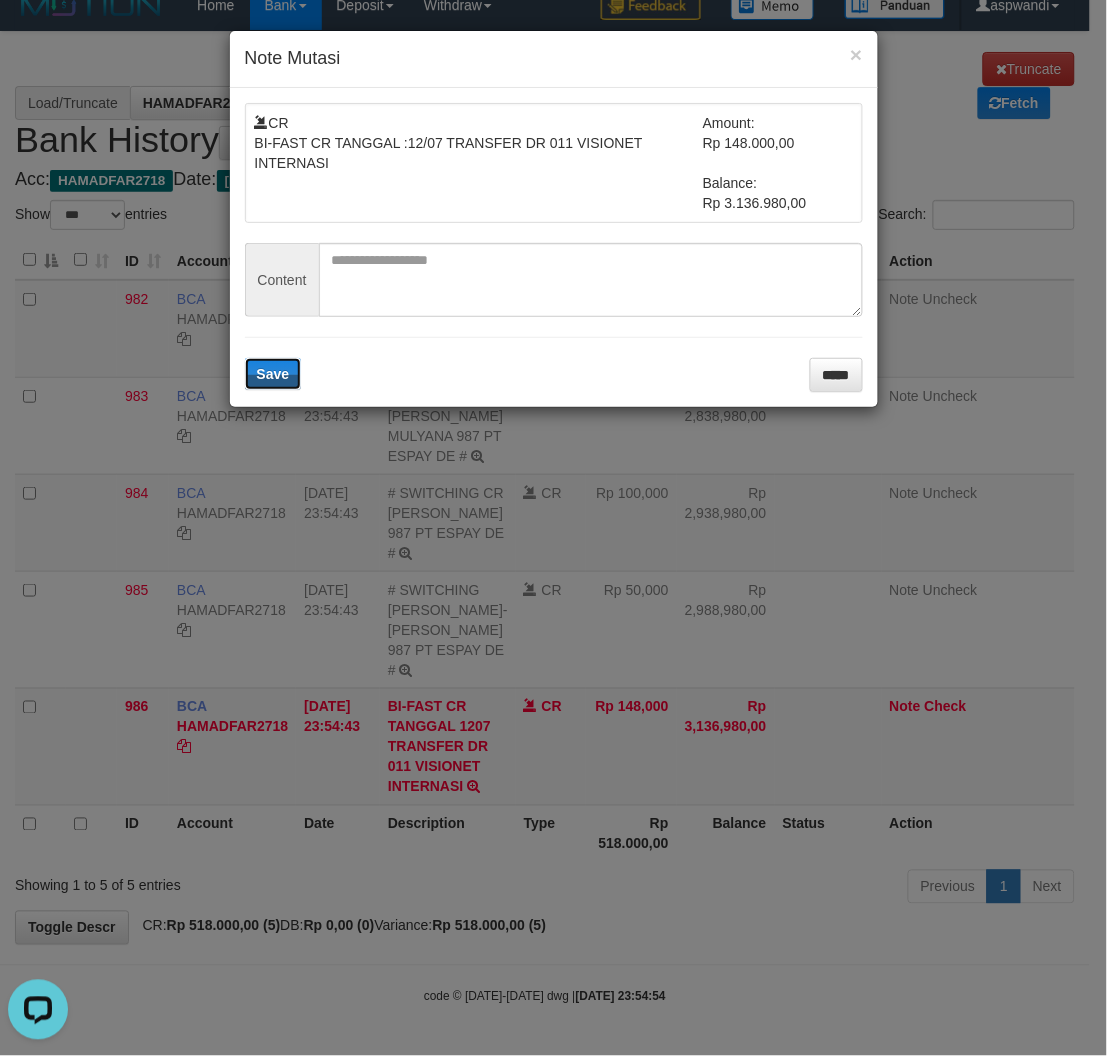 type 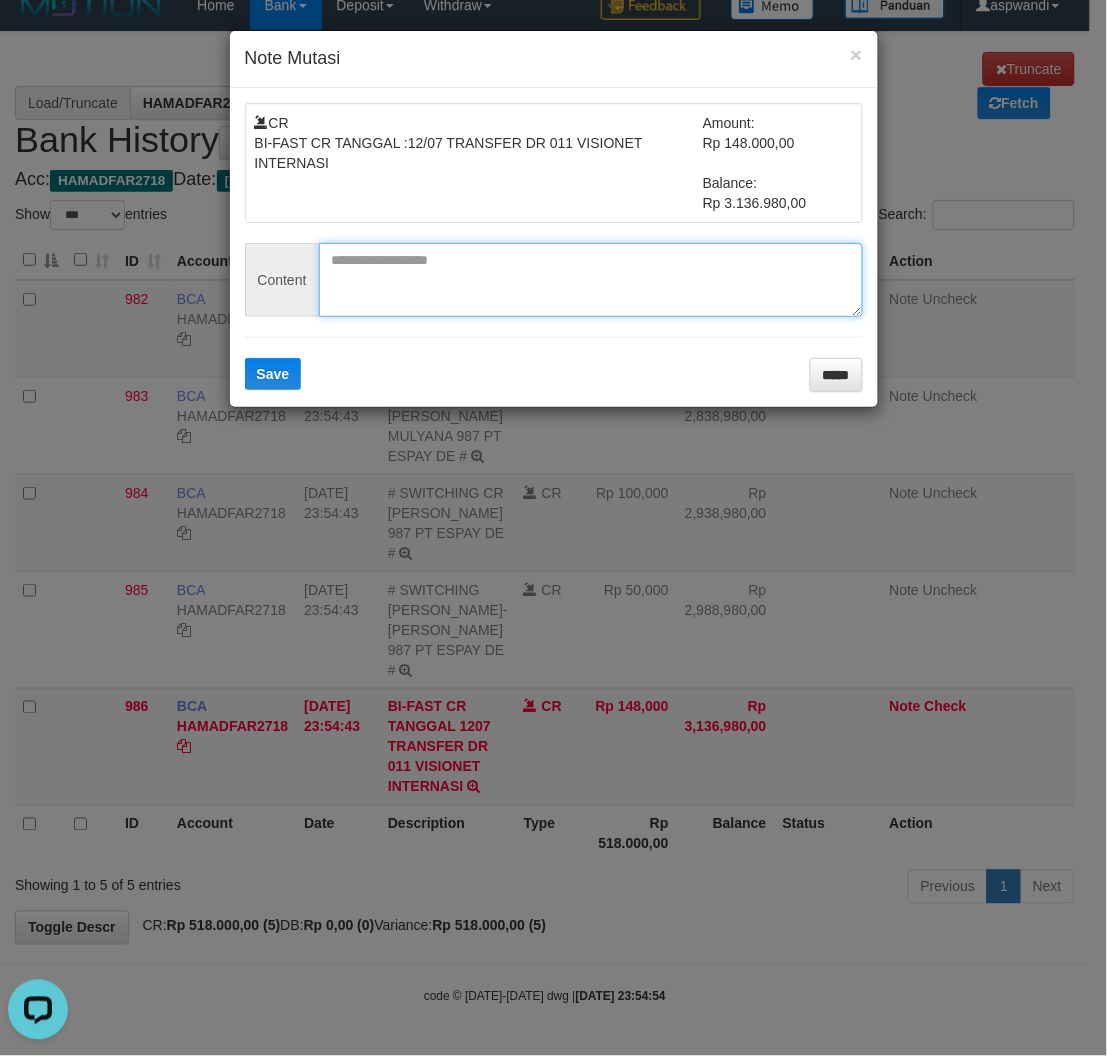 click at bounding box center [591, 280] 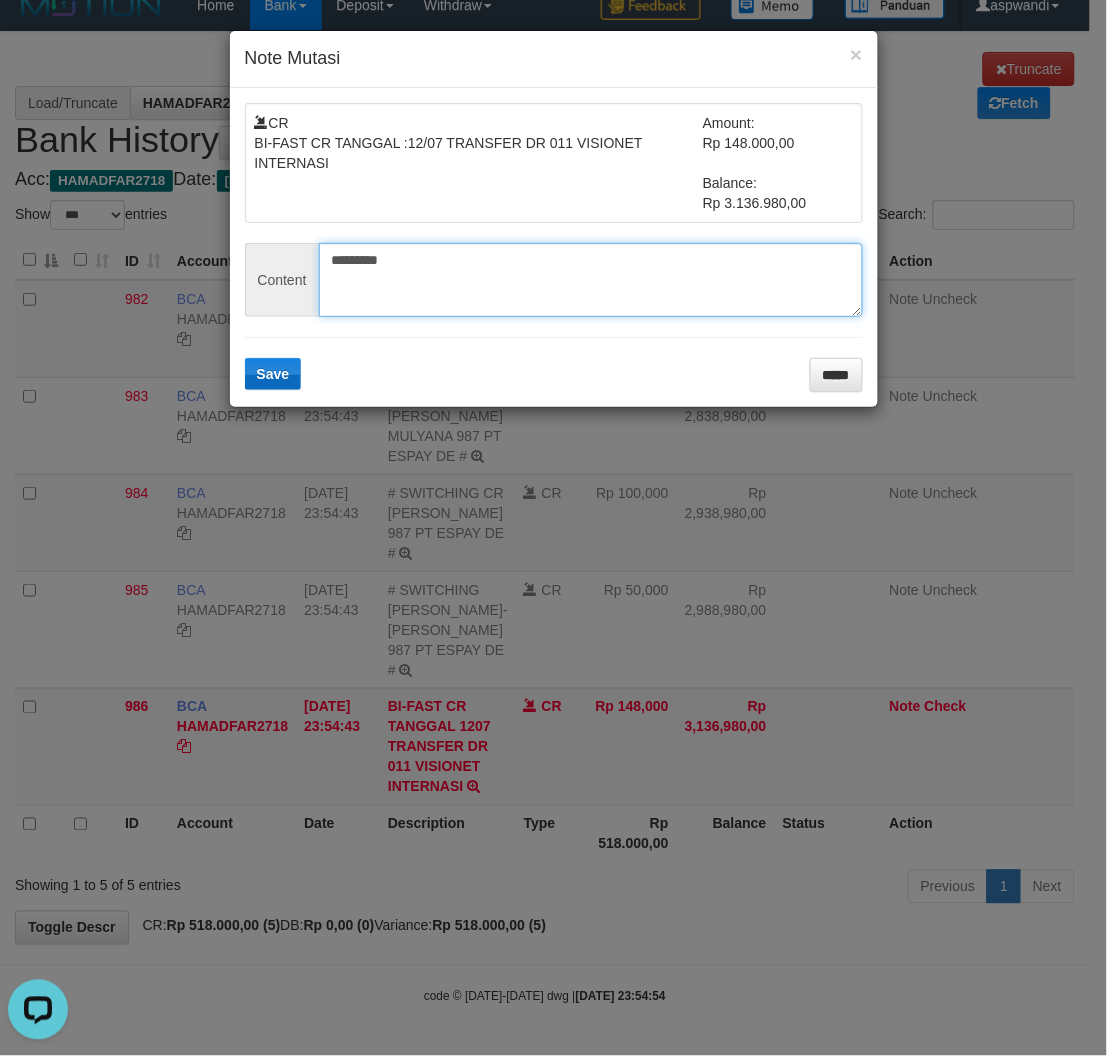 type on "*********" 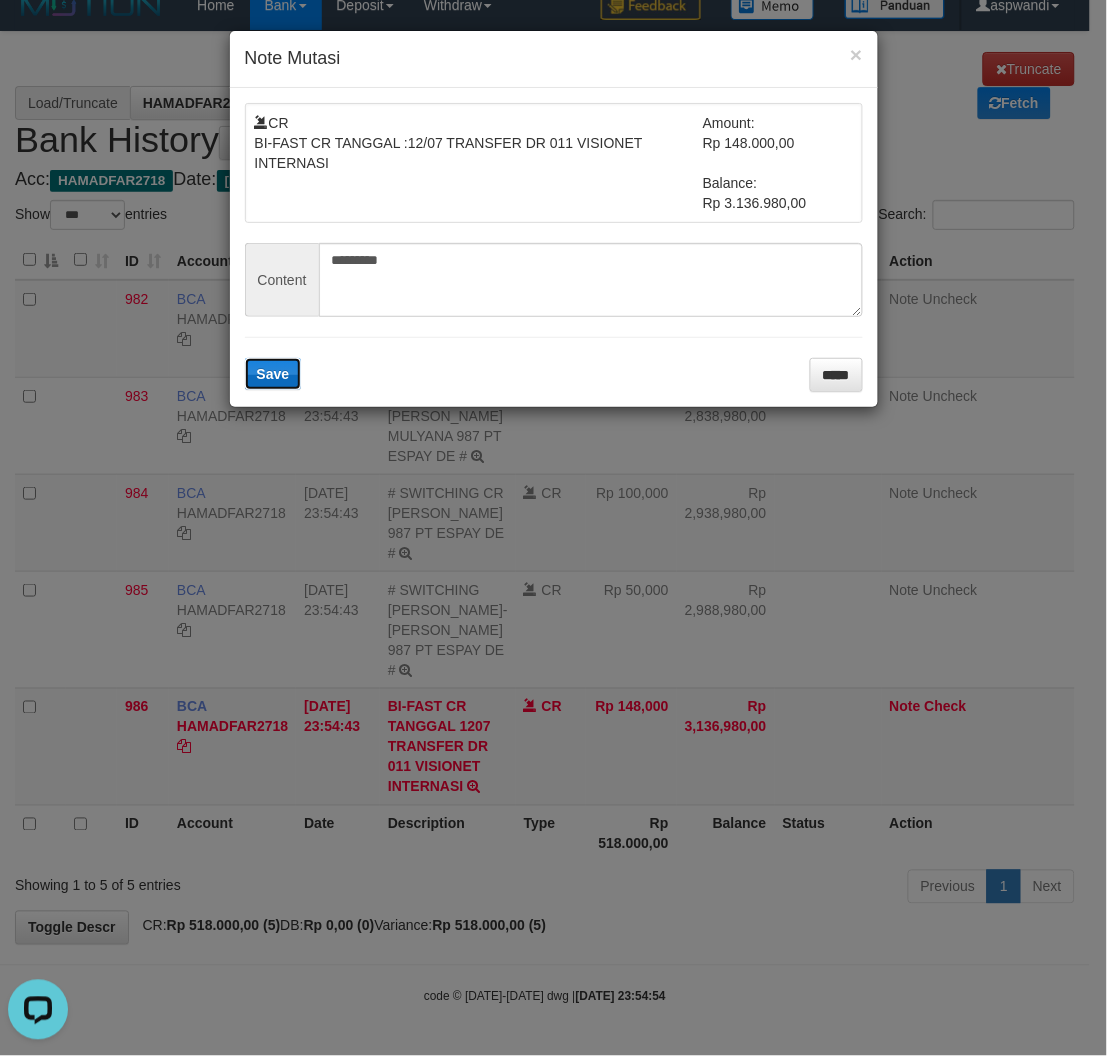click on "Save" at bounding box center [273, 374] 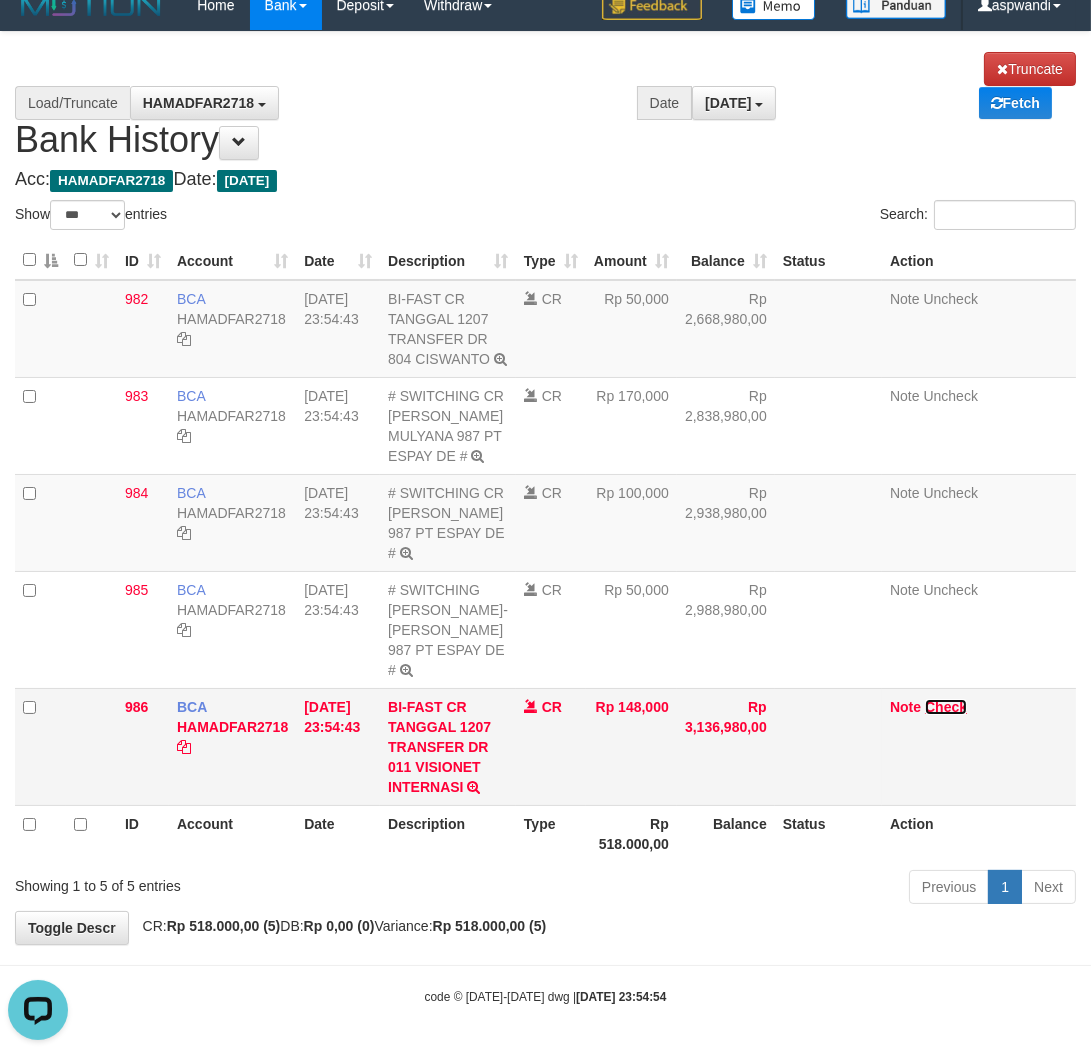 click on "Check" at bounding box center [946, 707] 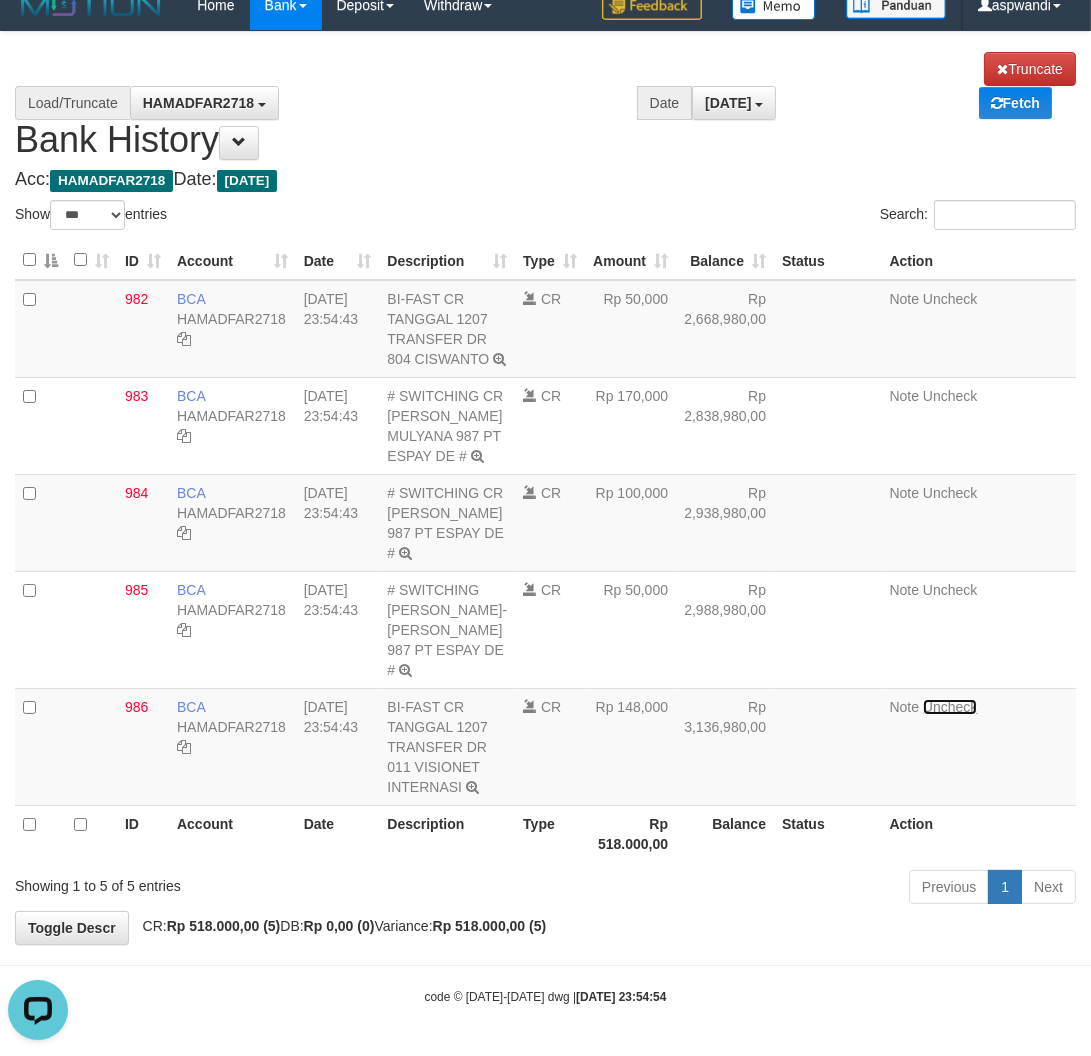 scroll, scrollTop: 0, scrollLeft: 0, axis: both 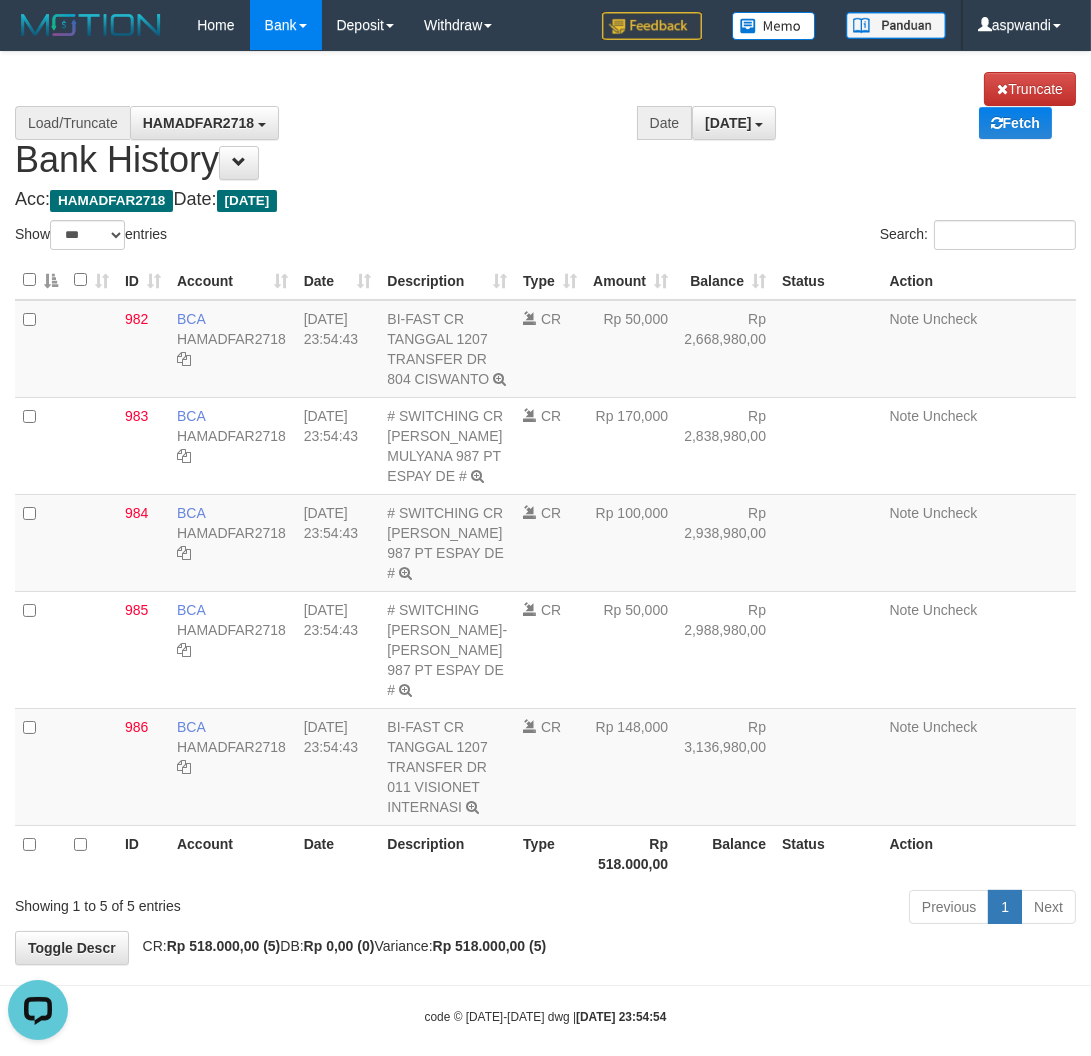 click on "Acc: 											 HAMADFAR2718
Date:  Today" at bounding box center [545, 200] 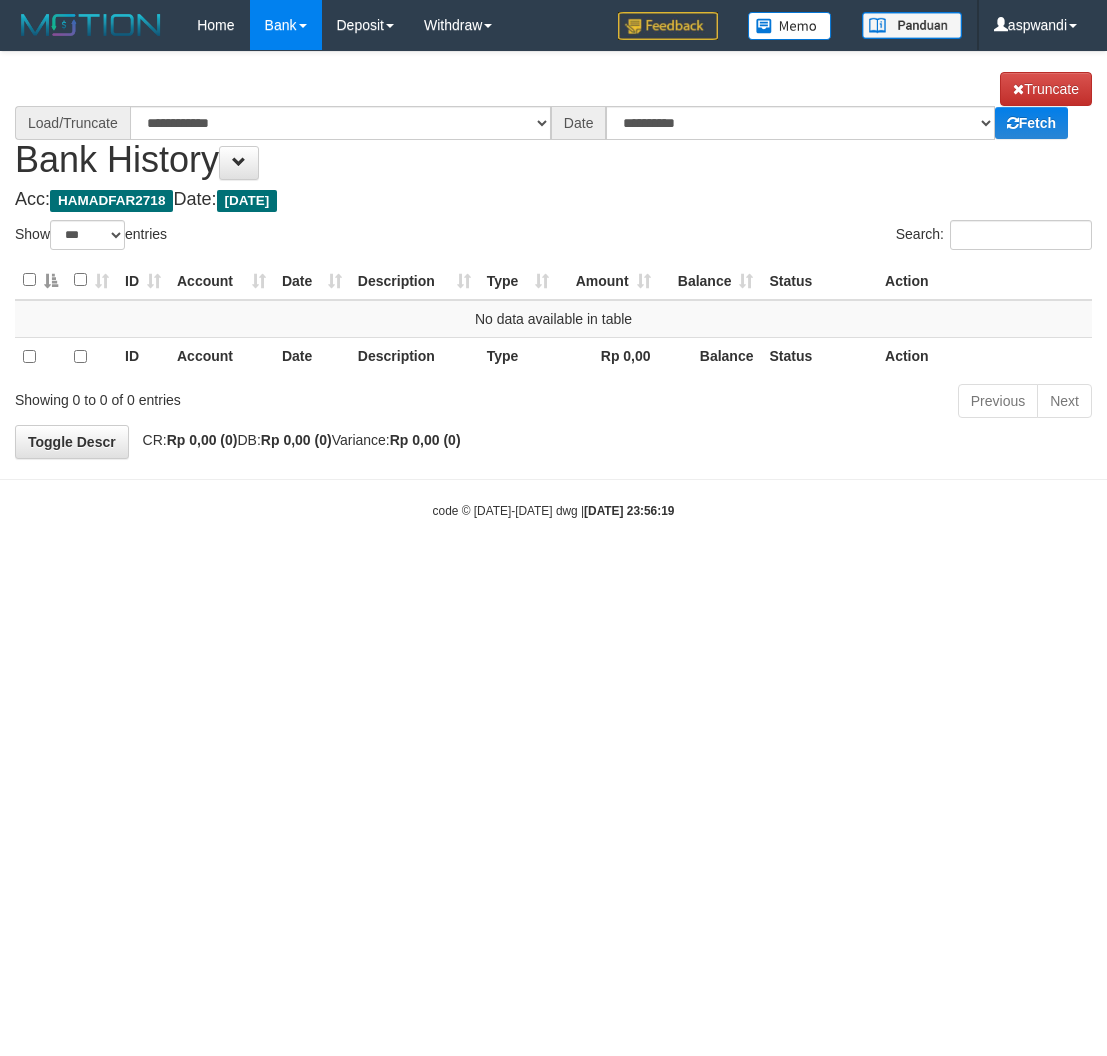 select on "***" 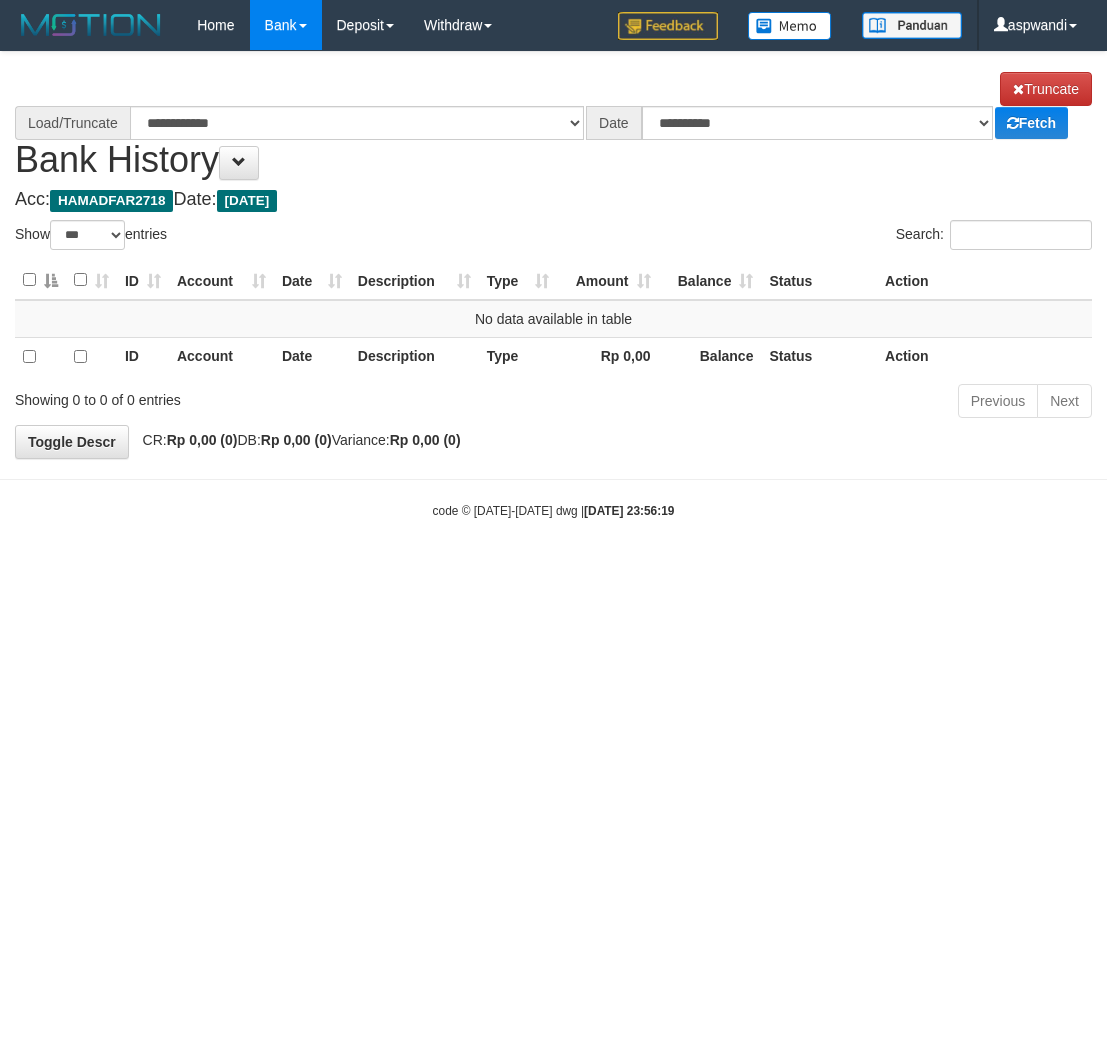scroll, scrollTop: 0, scrollLeft: 0, axis: both 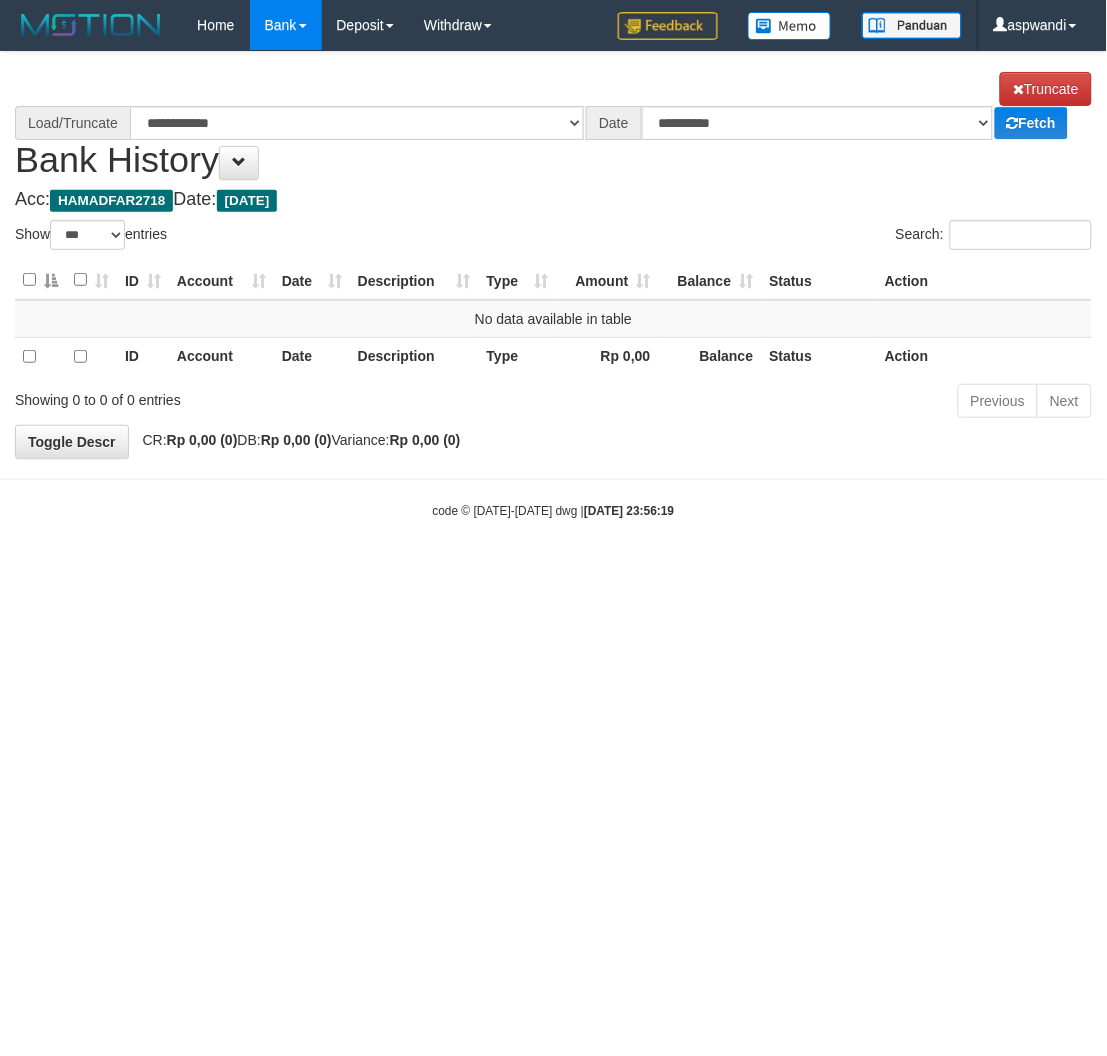 select on "****" 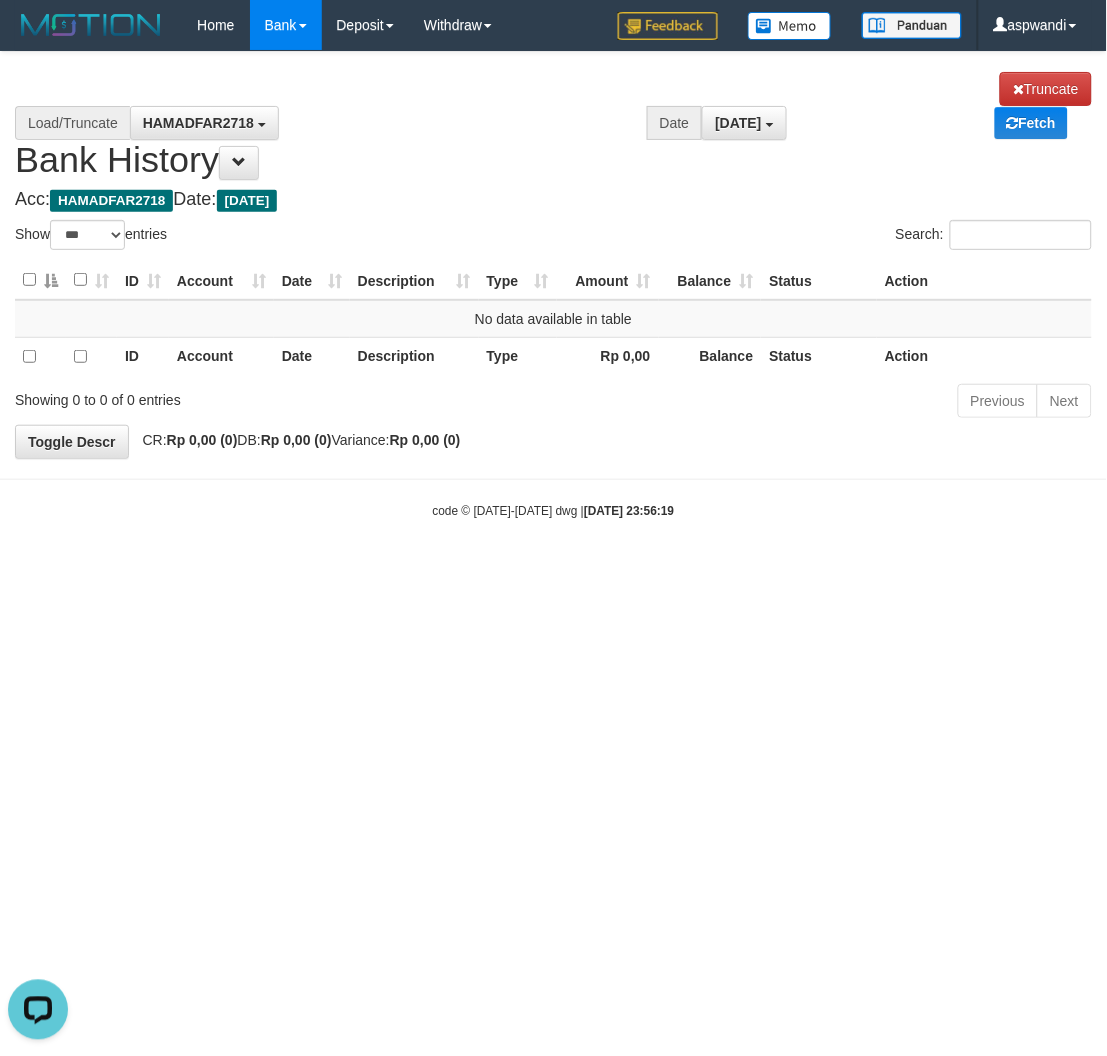 scroll, scrollTop: 0, scrollLeft: 0, axis: both 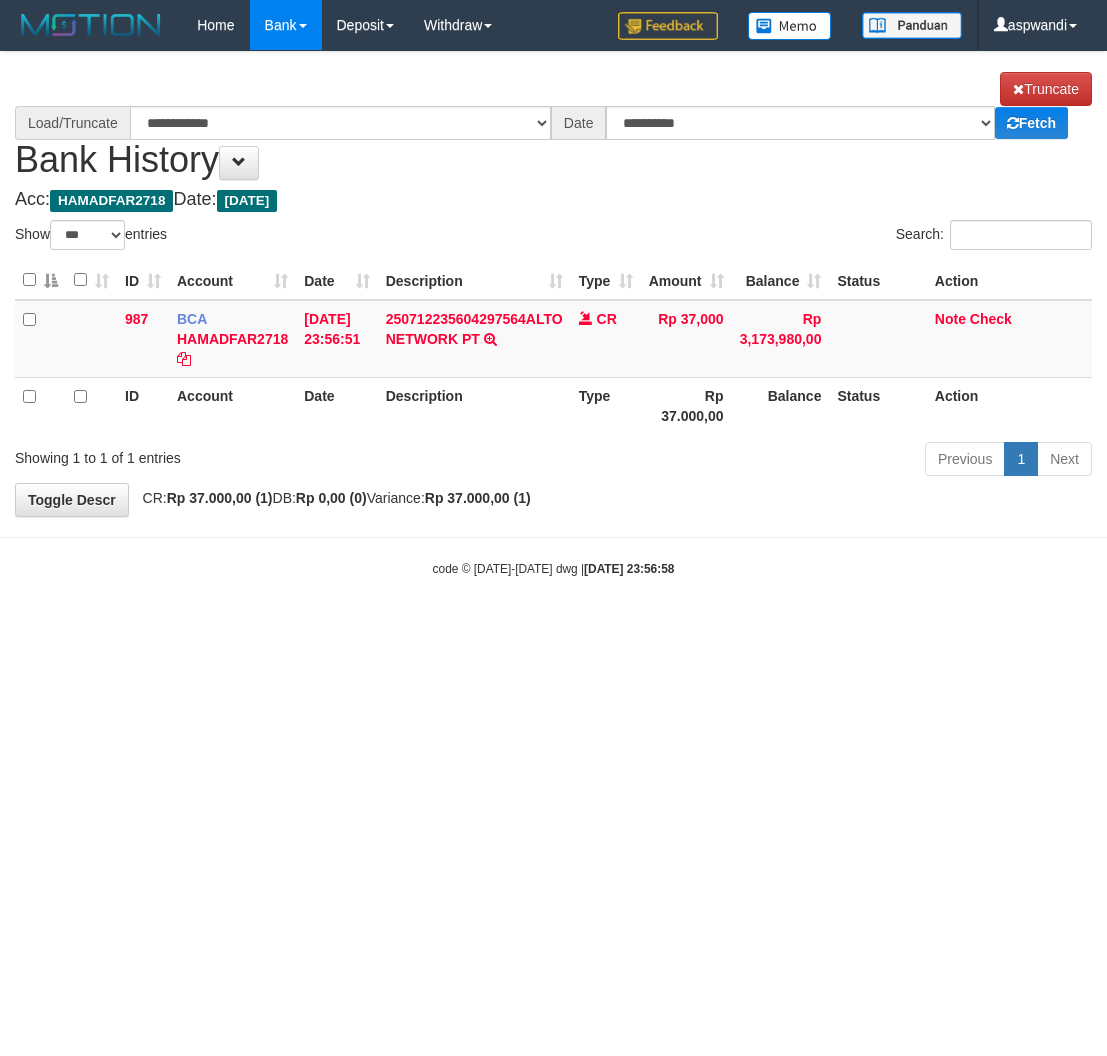 select on "***" 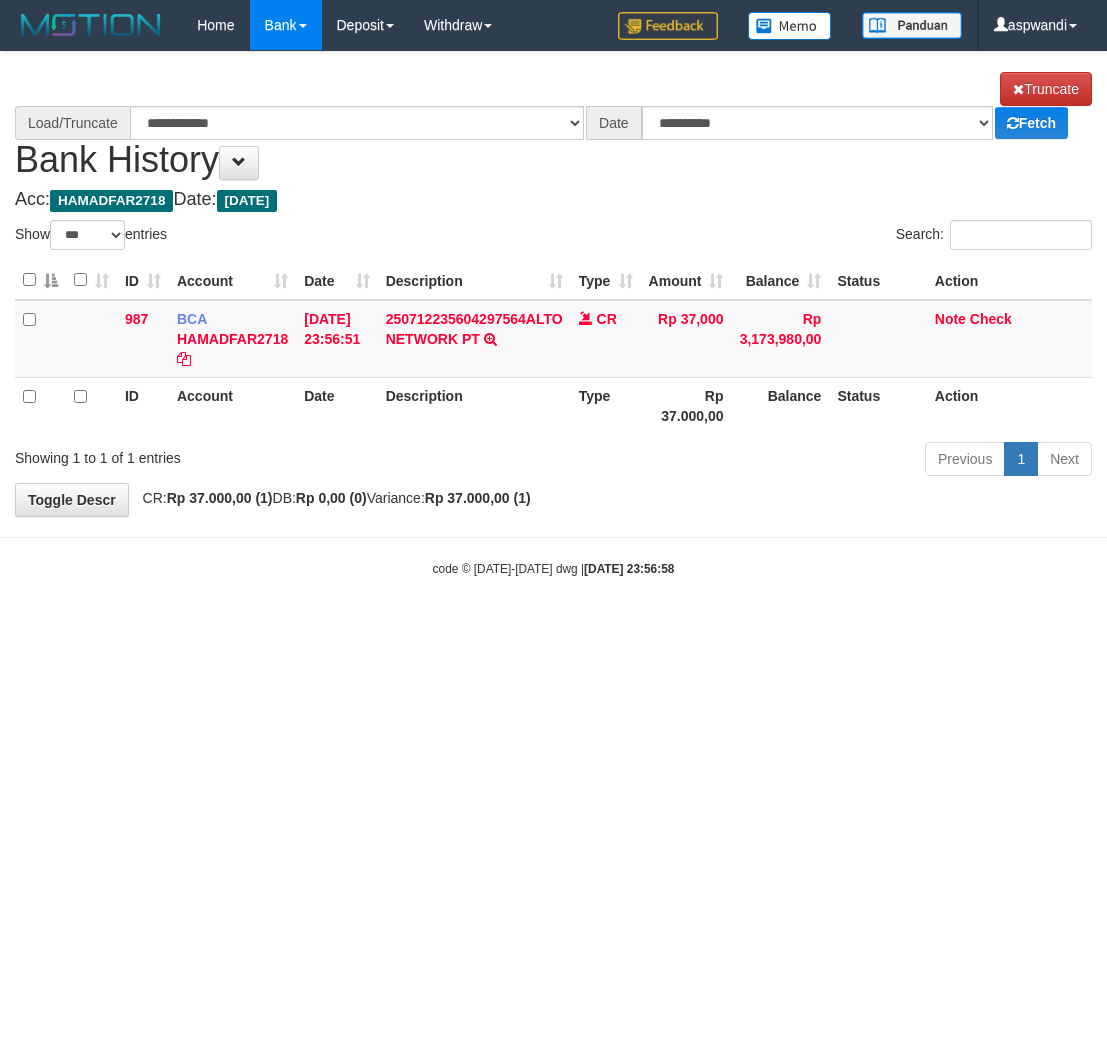 scroll, scrollTop: 0, scrollLeft: 0, axis: both 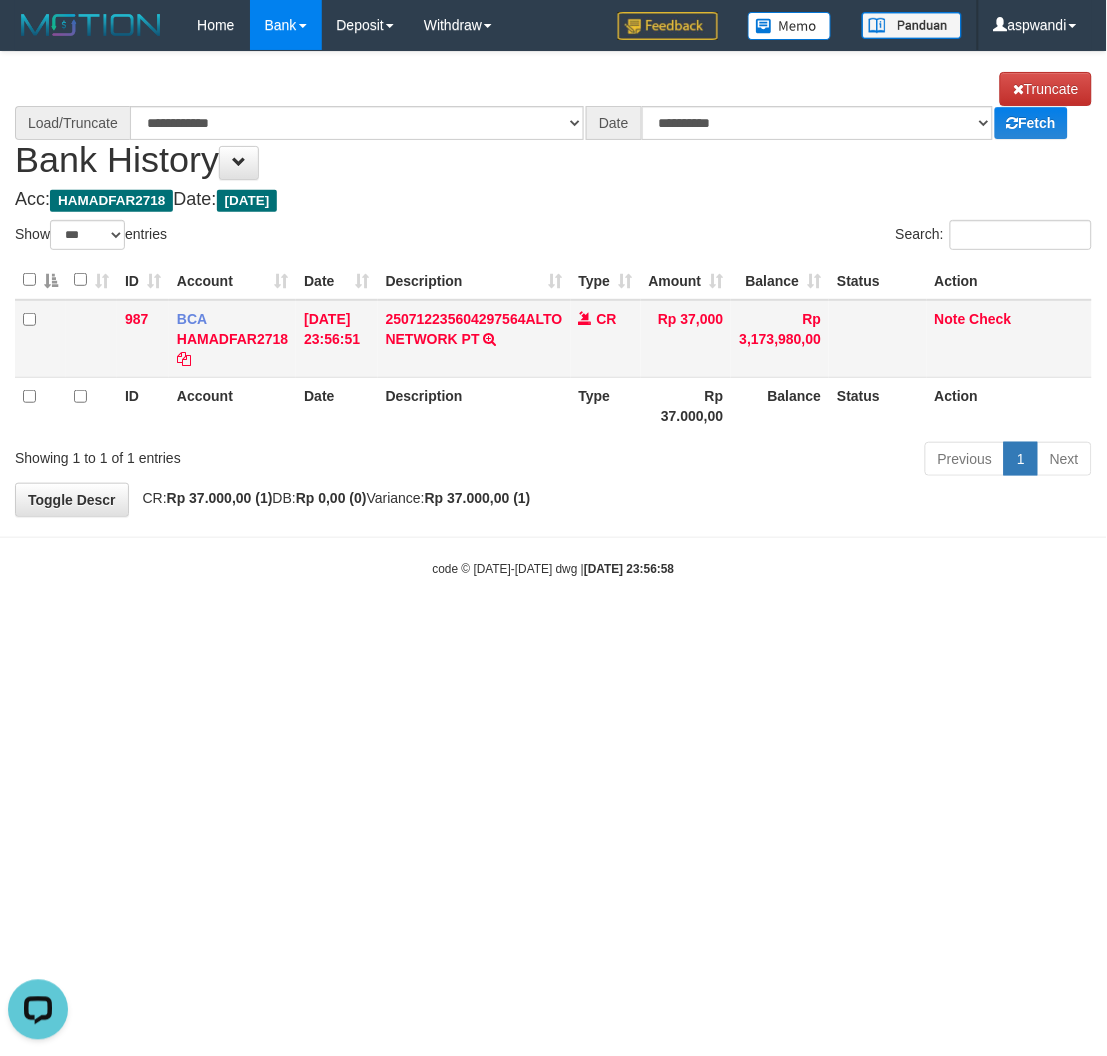 select on "****" 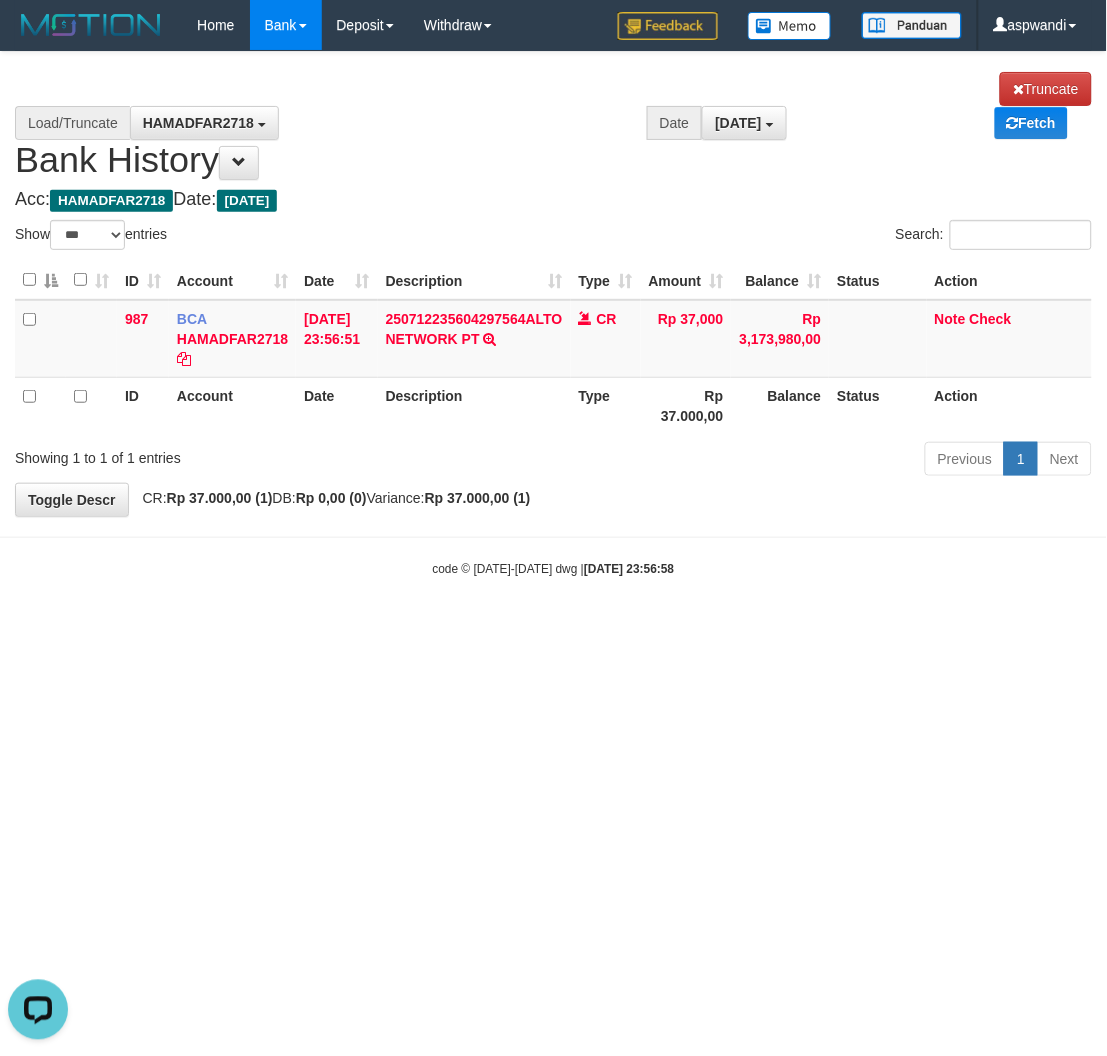 click on "Toggle navigation
Home
Bank
Account List
Load
By Website
Group
[ITOTO]													PRABUJITU
By Load Group (DPS)
Group asp-1
Mutasi Bank
Search
Sync
Note Mutasi
Deposit
DPS Fetch -" at bounding box center (553, 314) 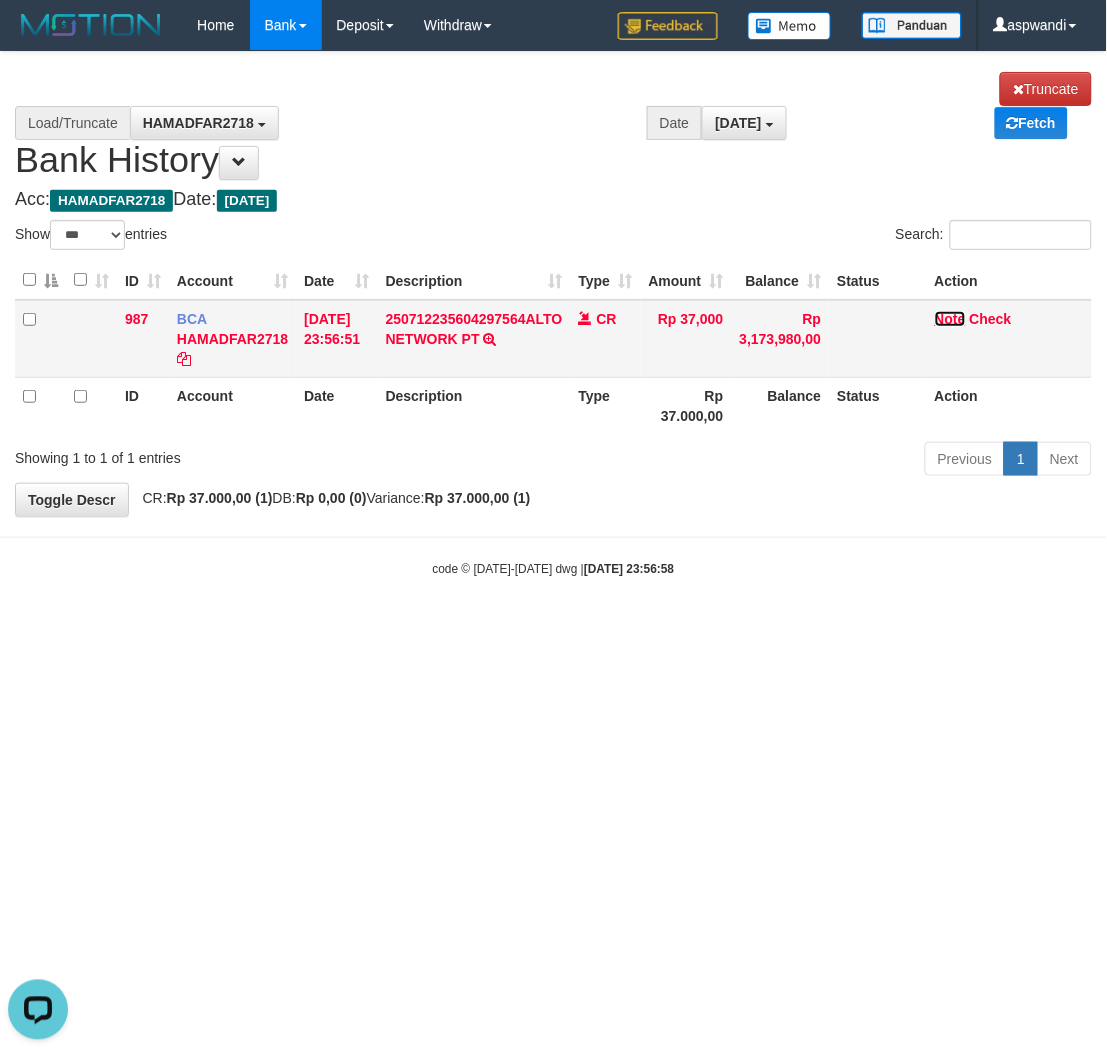 click on "Note" at bounding box center (950, 319) 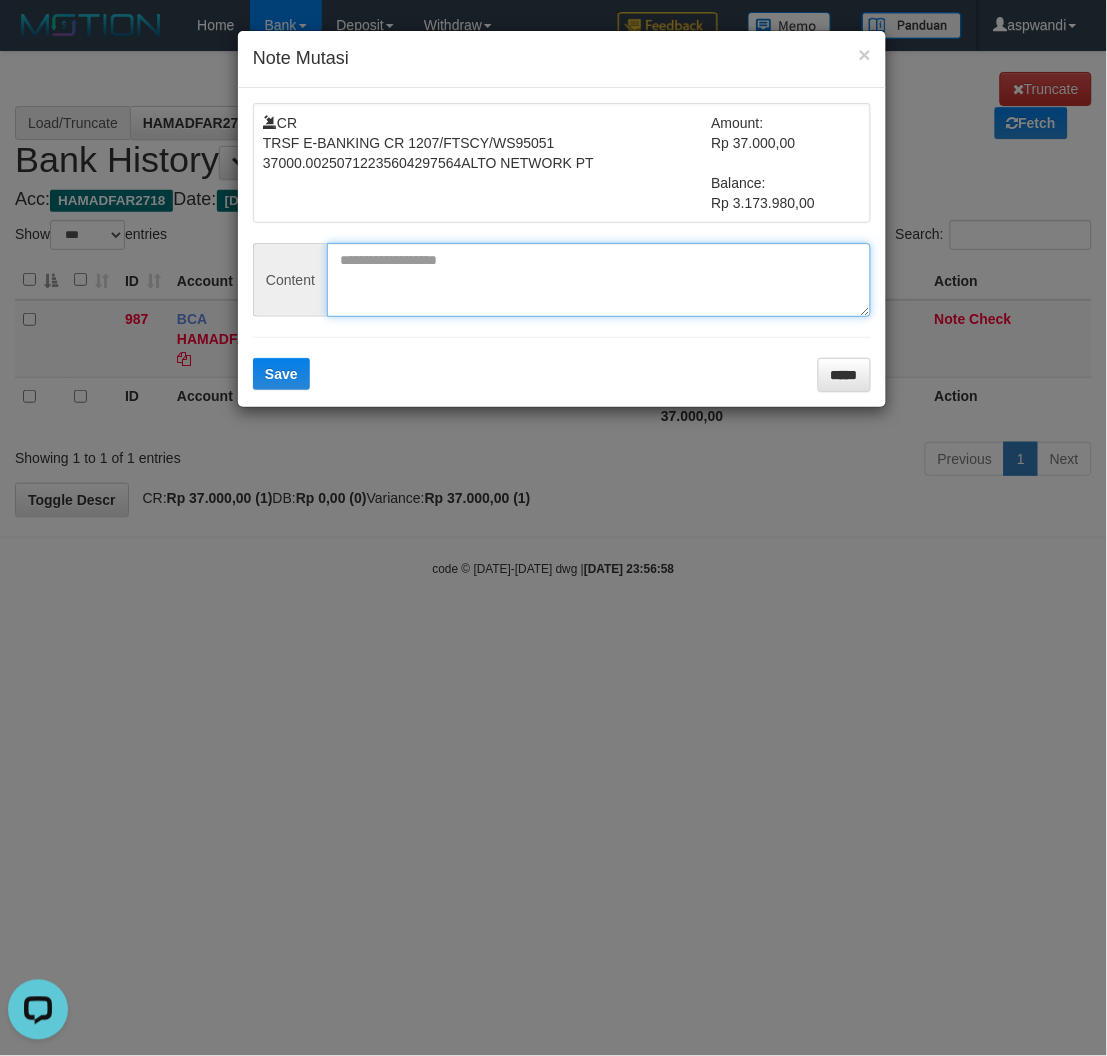 click at bounding box center (599, 280) 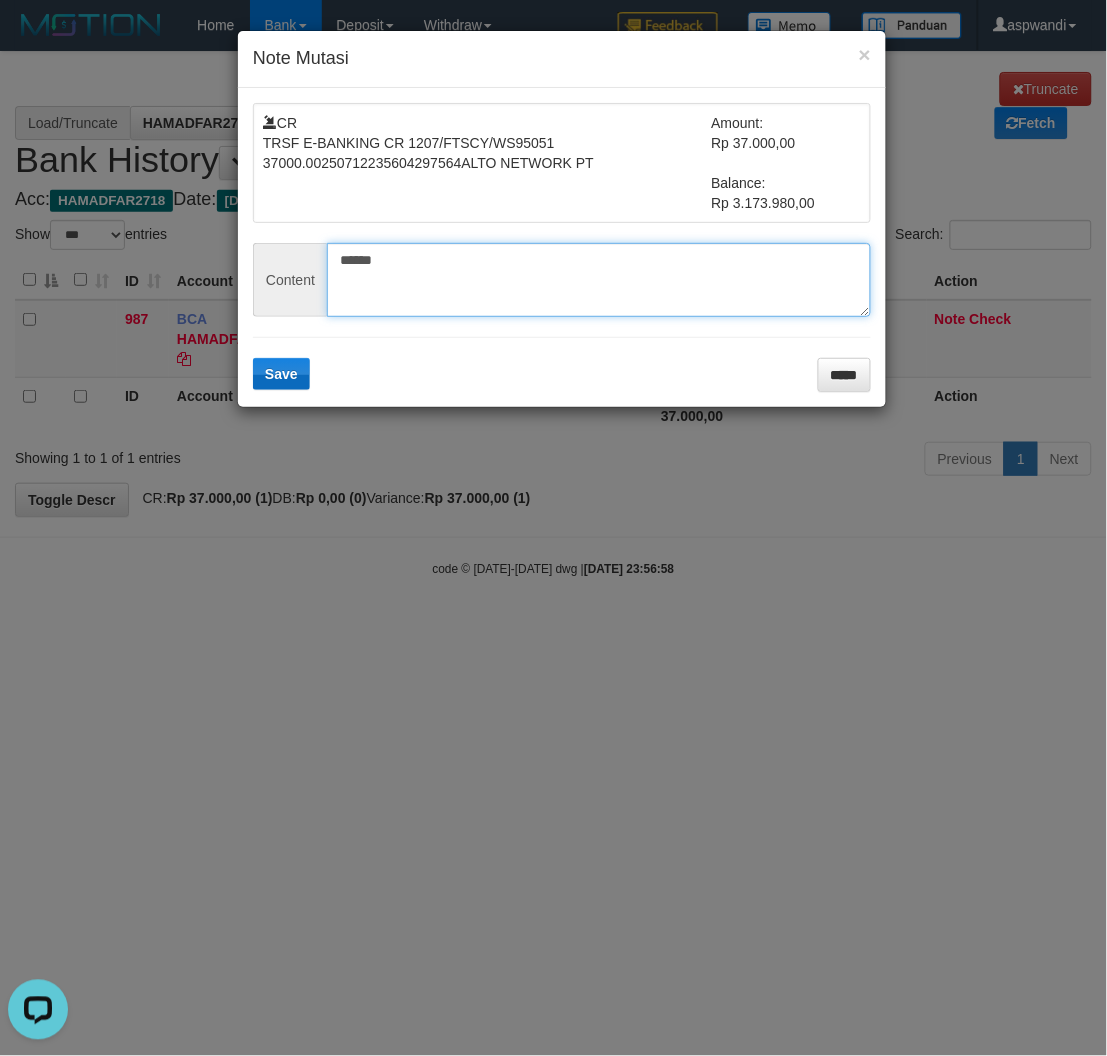 type on "******" 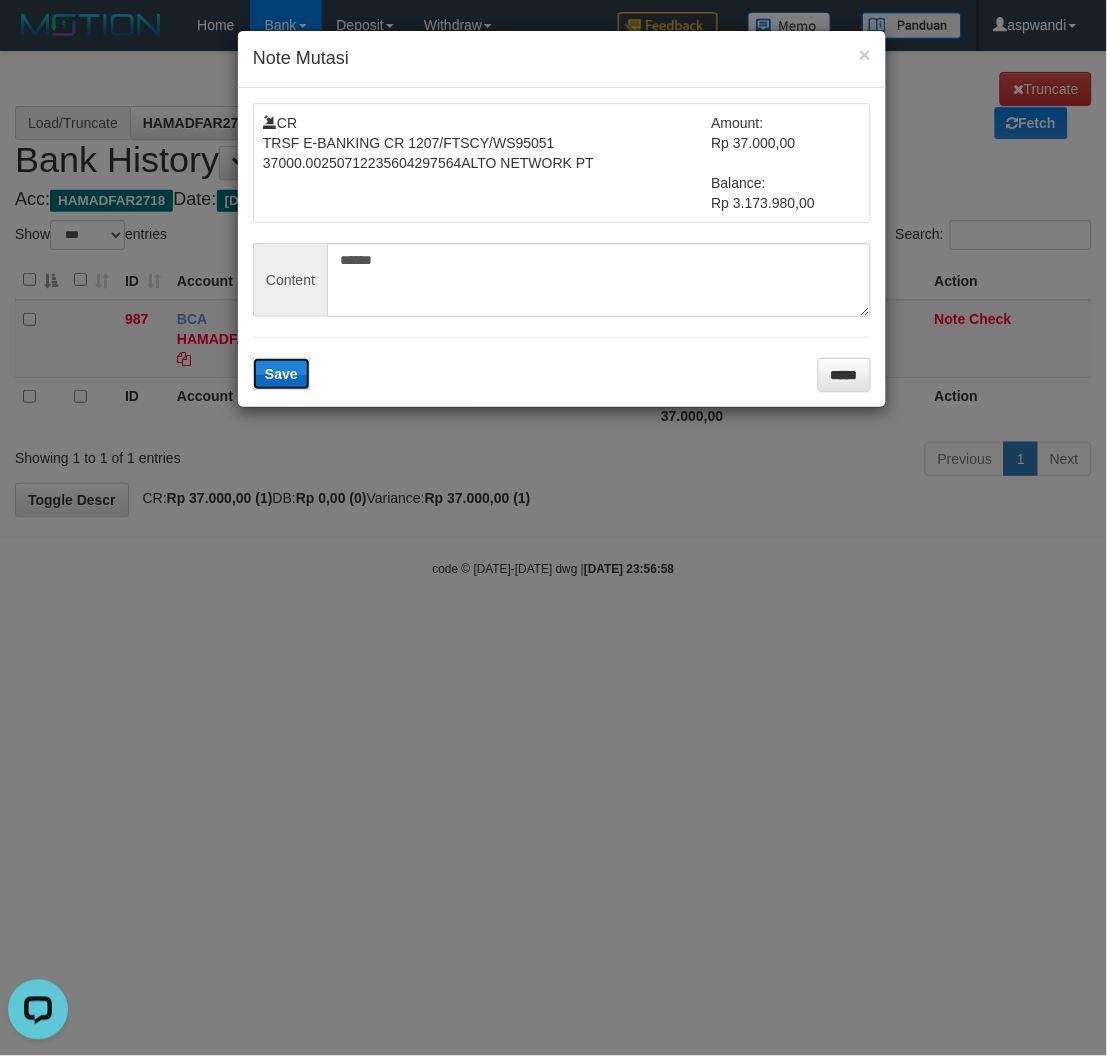 drag, startPoint x: 294, startPoint y: 371, endPoint x: 550, endPoint y: 483, distance: 279.42798 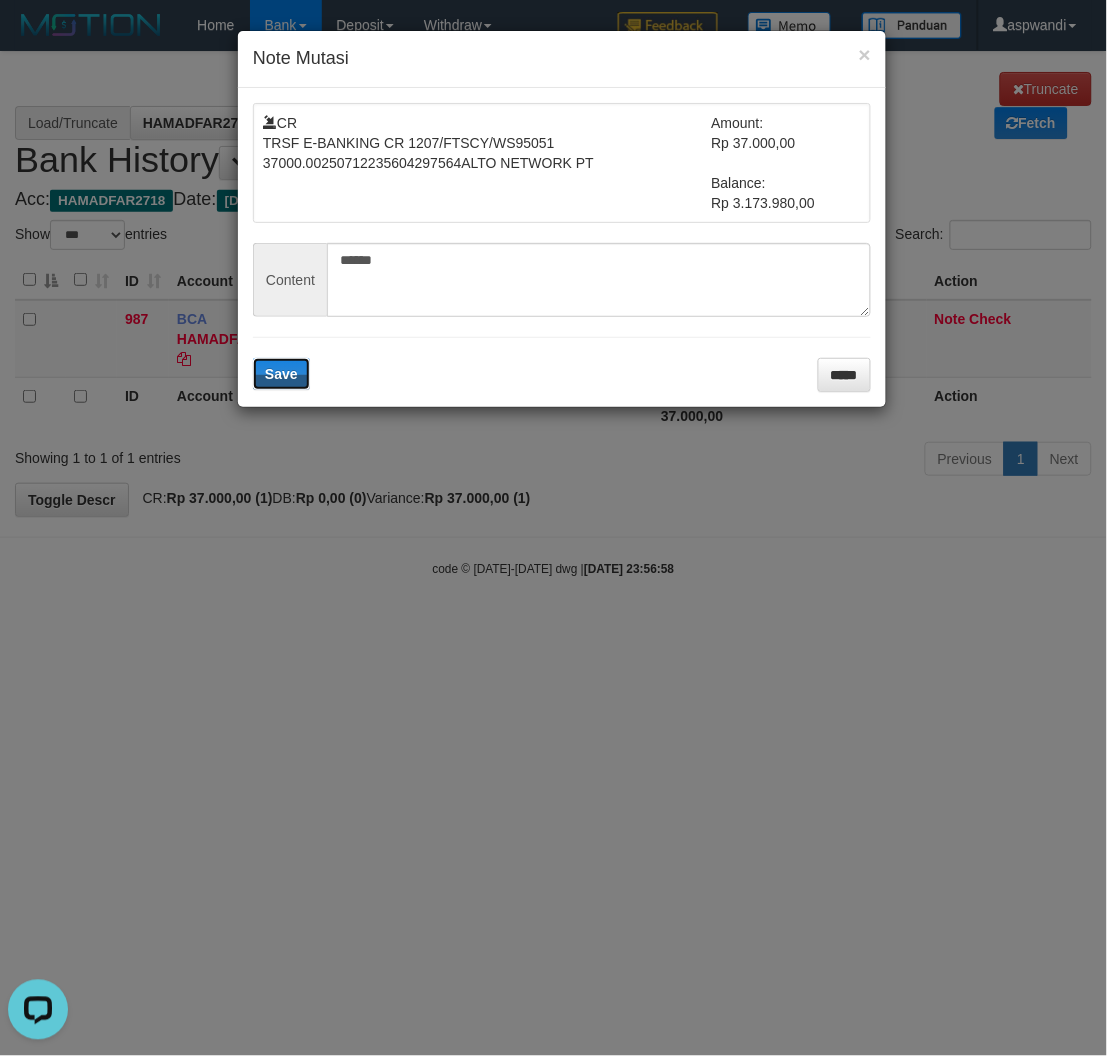 click on "Save" at bounding box center [281, 374] 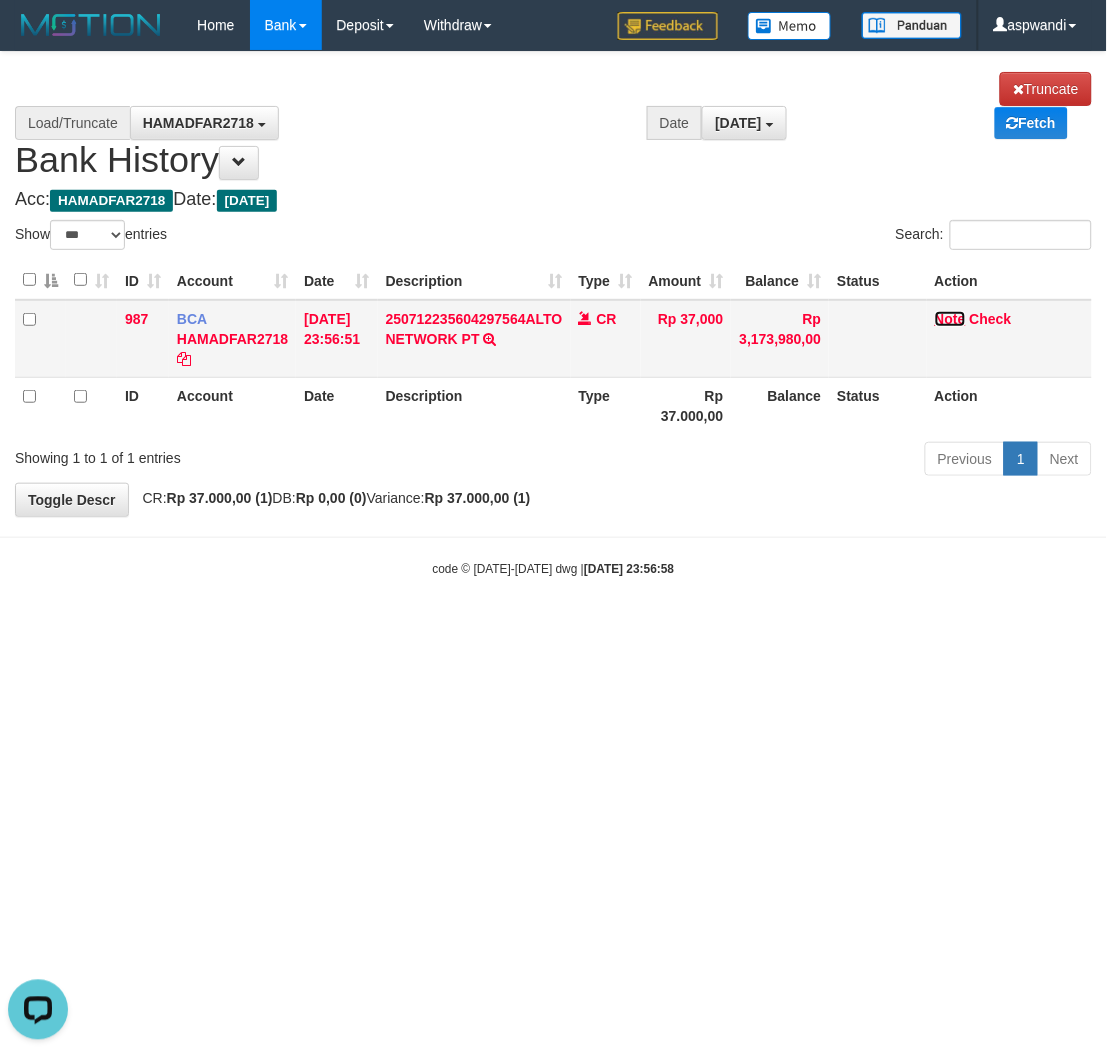 click on "Note" at bounding box center (950, 319) 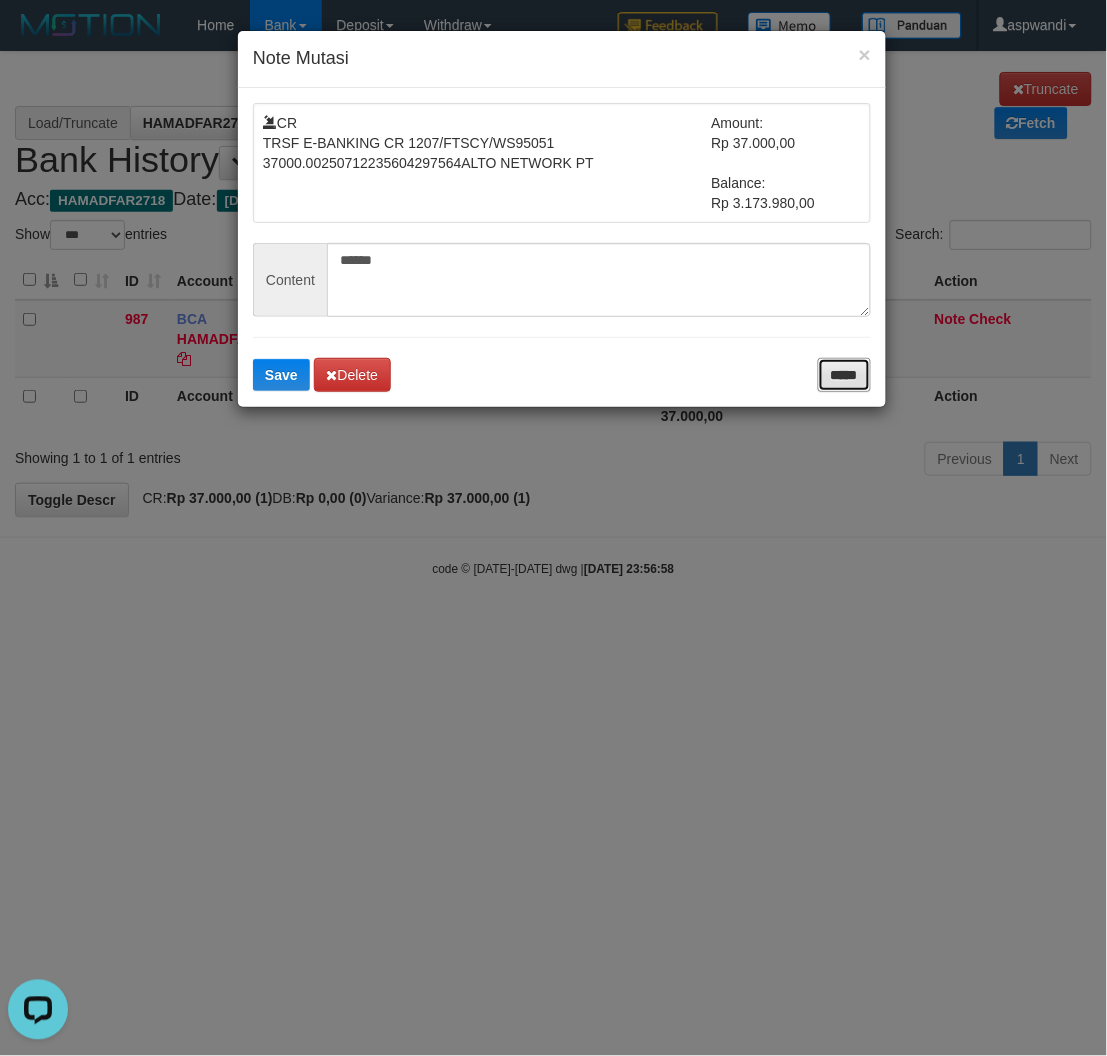 click on "*****" at bounding box center (844, 375) 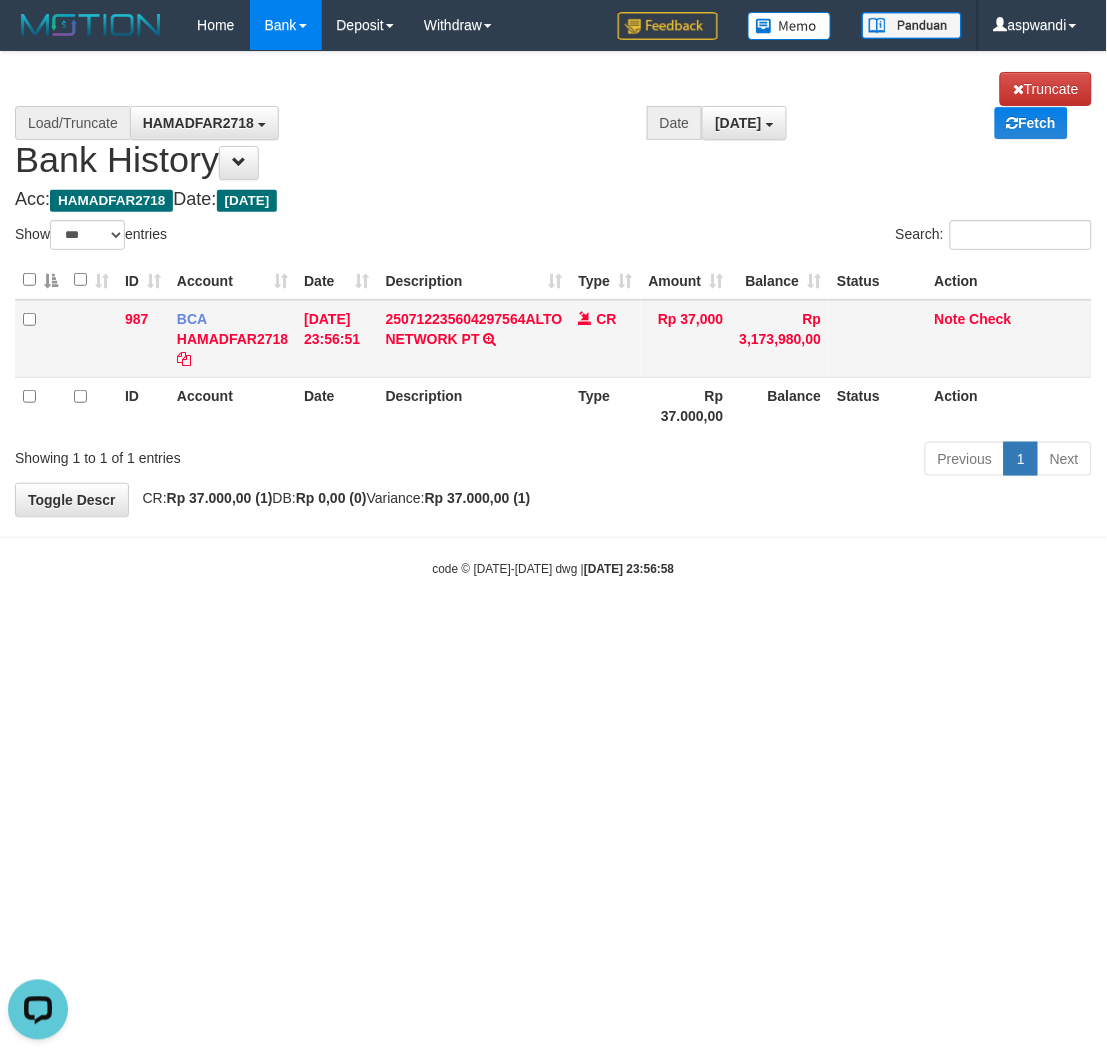 click on "Note
Check" at bounding box center (1009, 339) 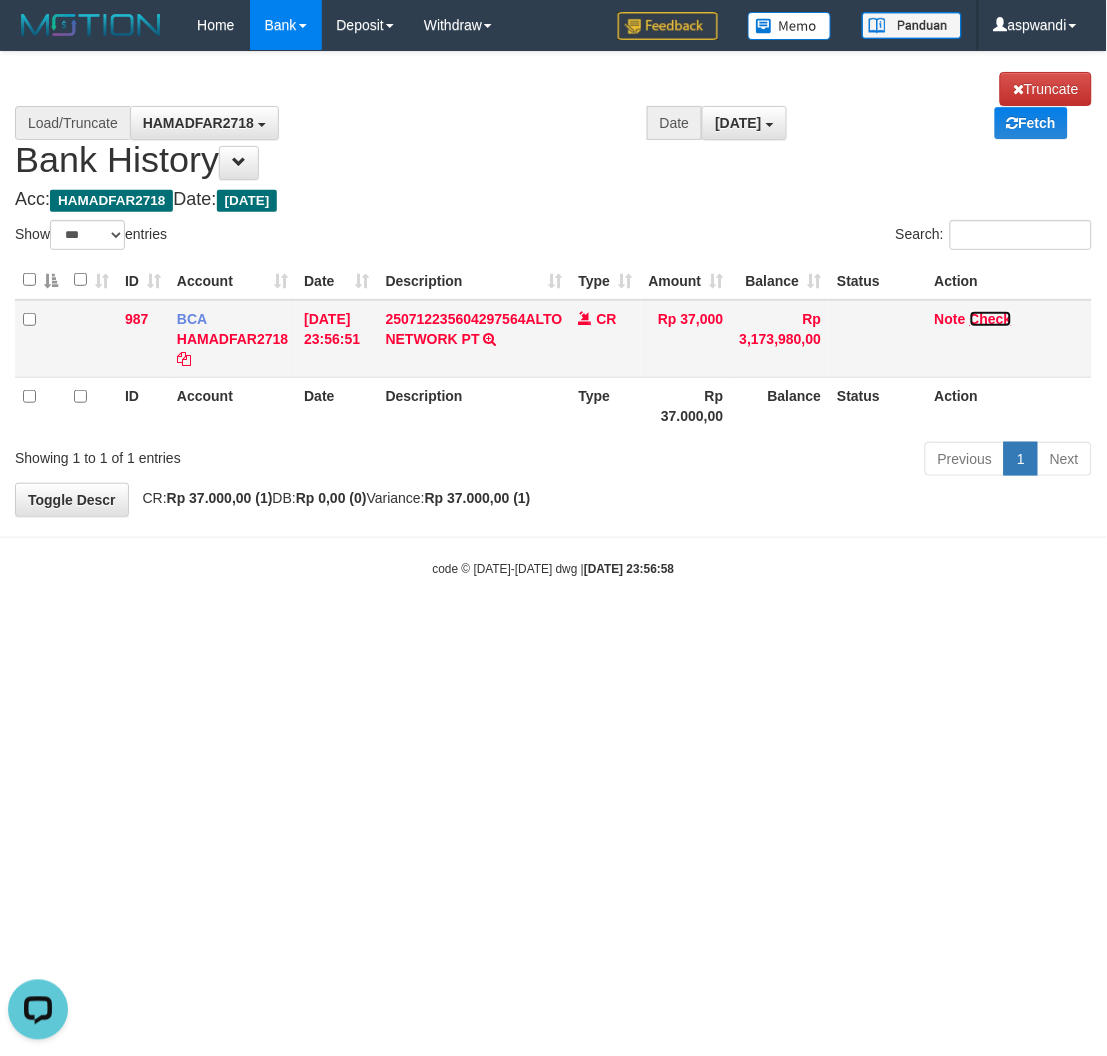 click on "Check" at bounding box center [991, 319] 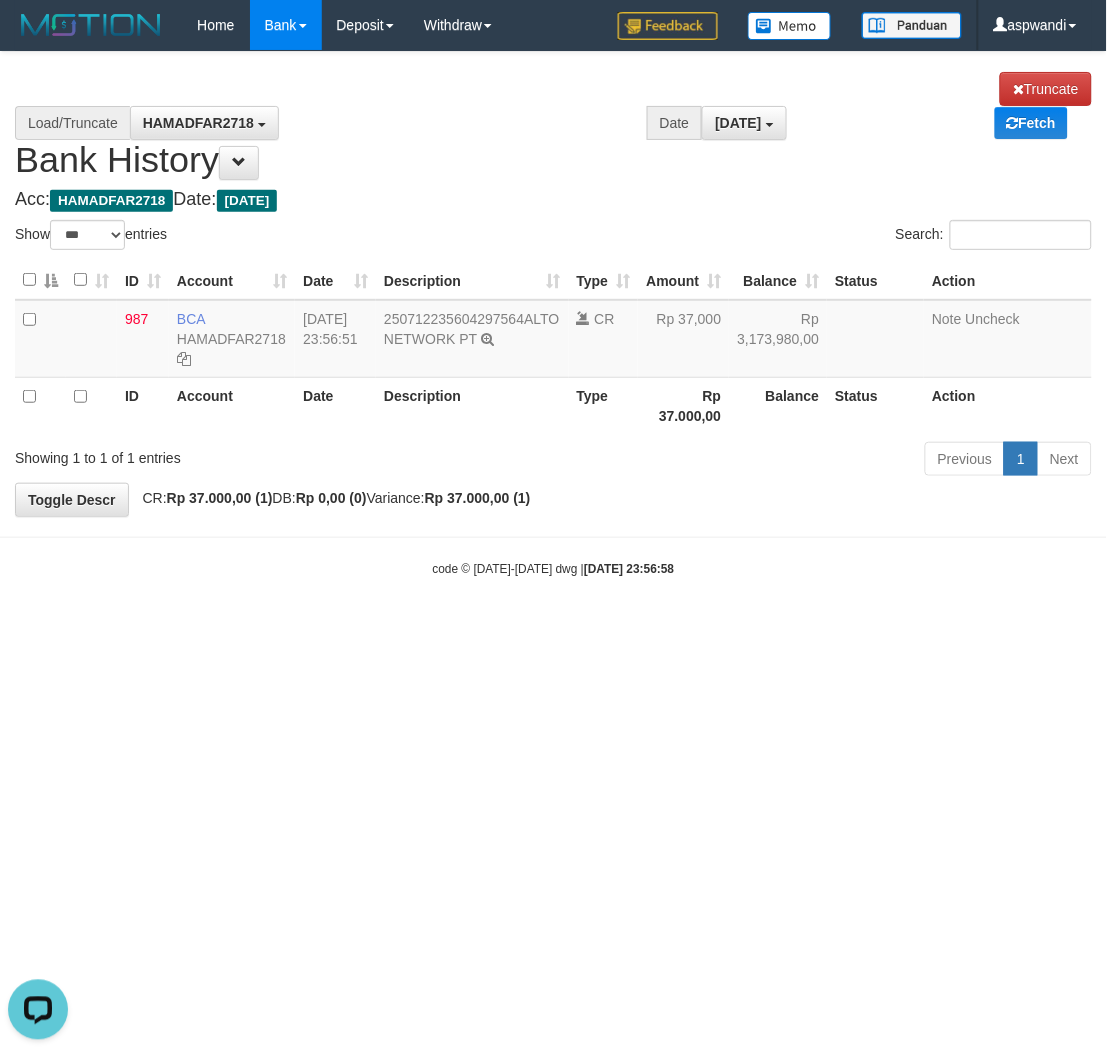 click on "Show  ** ** ** ***  entries" at bounding box center (277, 237) 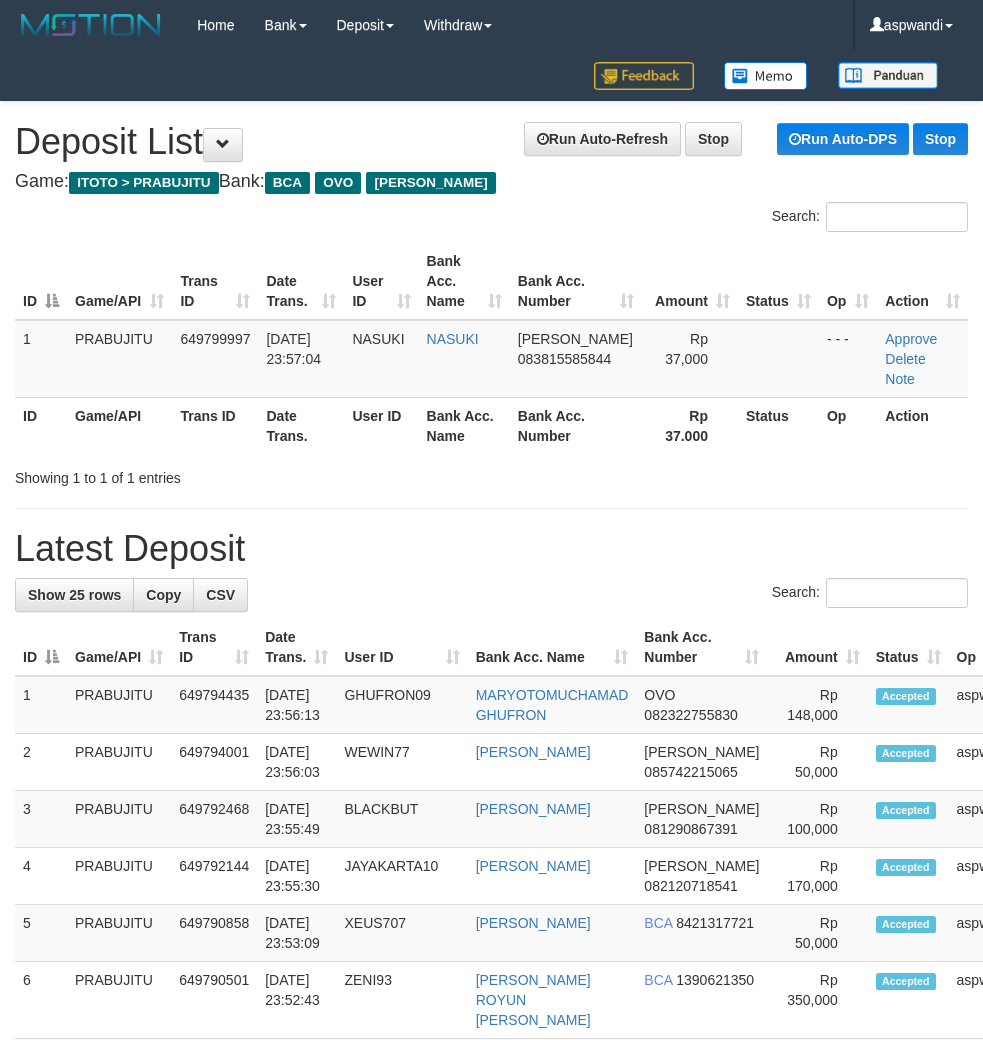 scroll, scrollTop: 40, scrollLeft: 44, axis: both 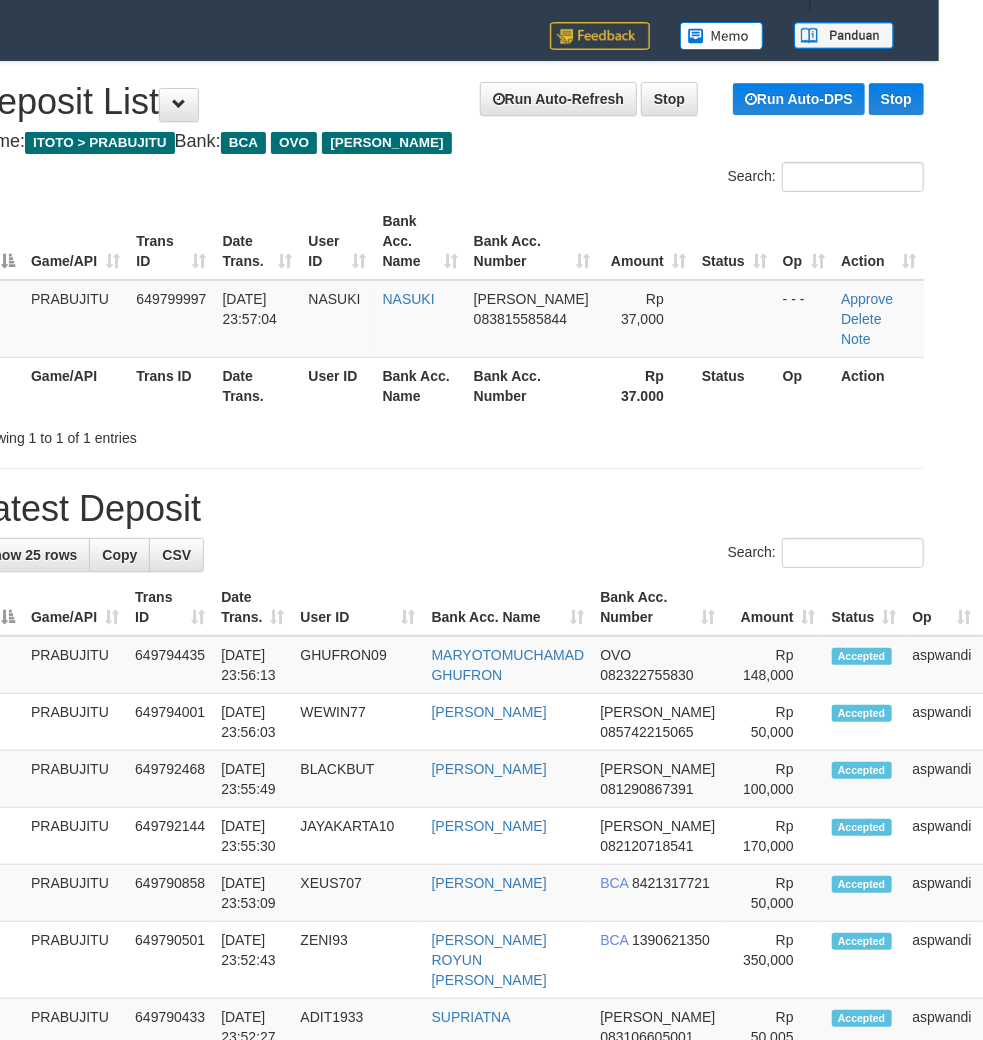 click on "Latest Deposit" at bounding box center [447, 509] 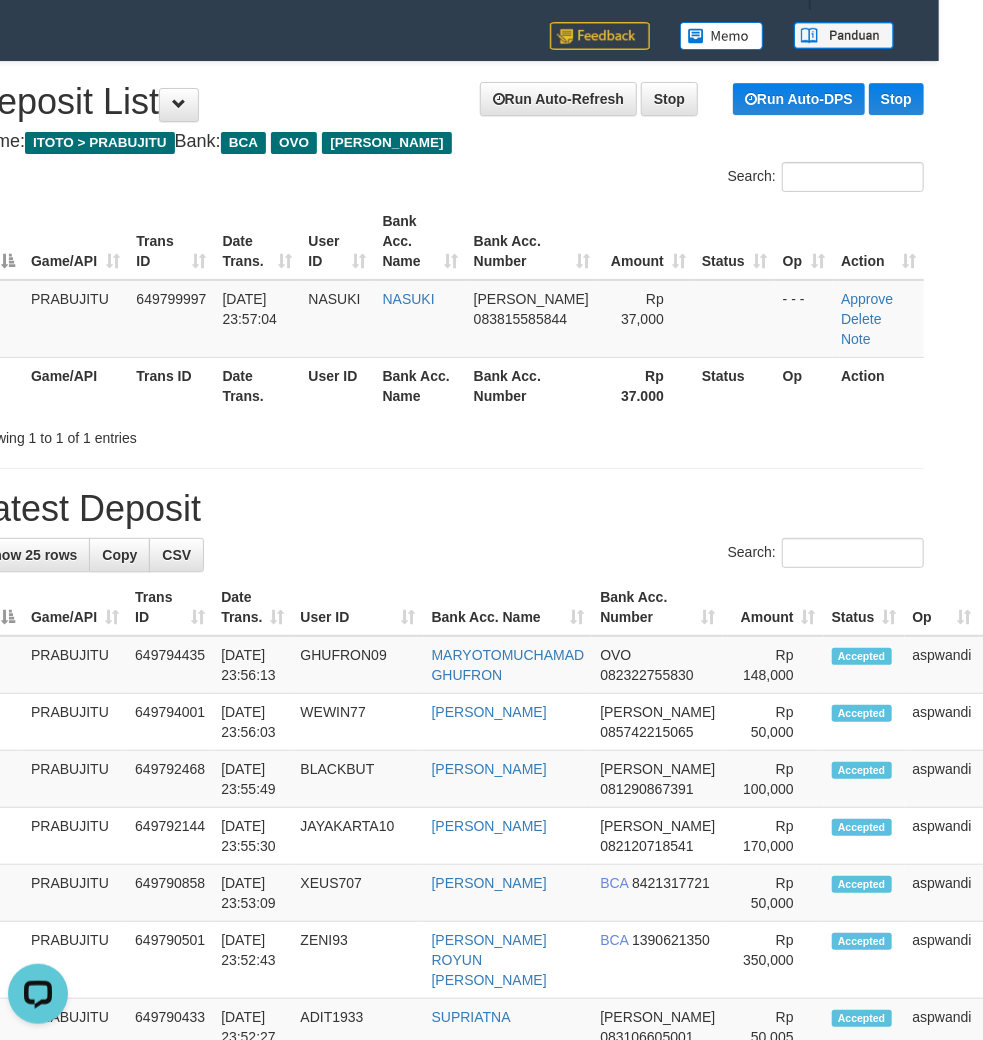 scroll, scrollTop: 0, scrollLeft: 0, axis: both 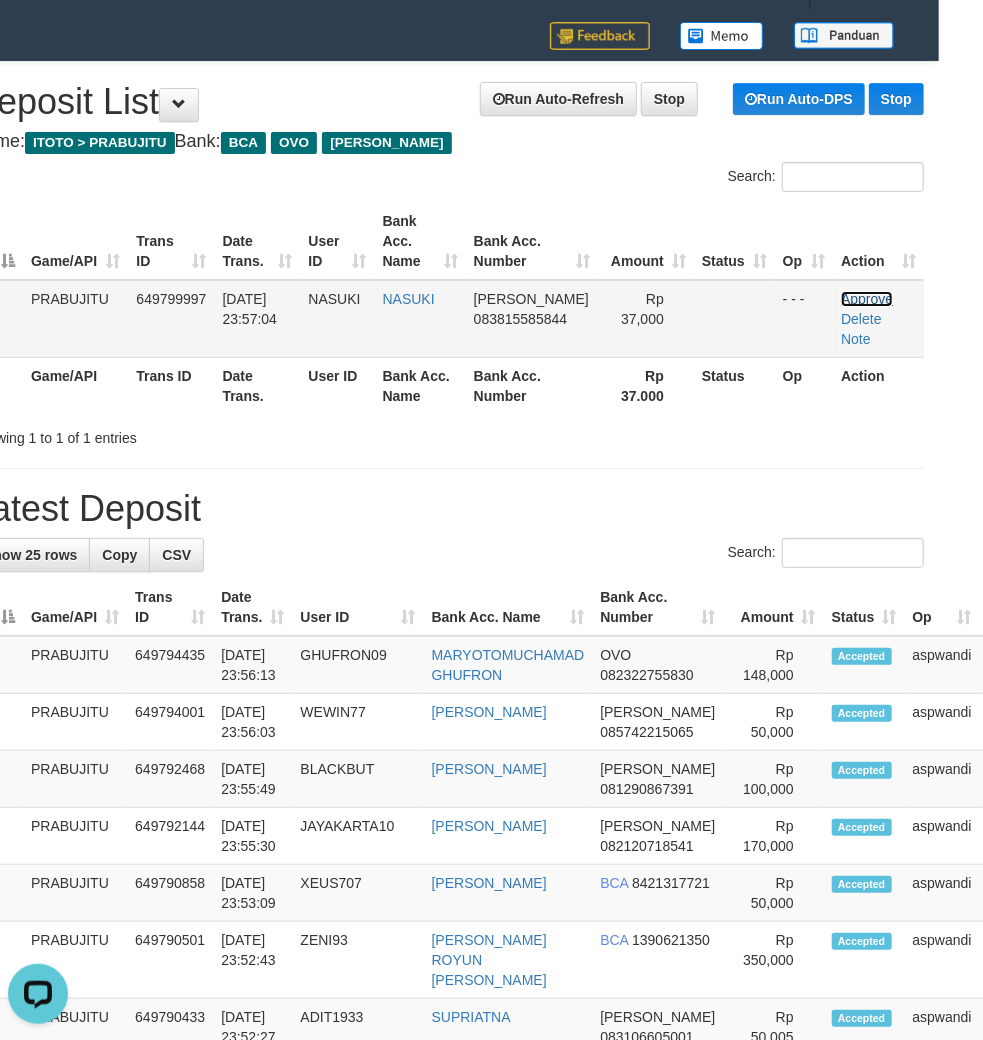 click on "Approve" at bounding box center (867, 299) 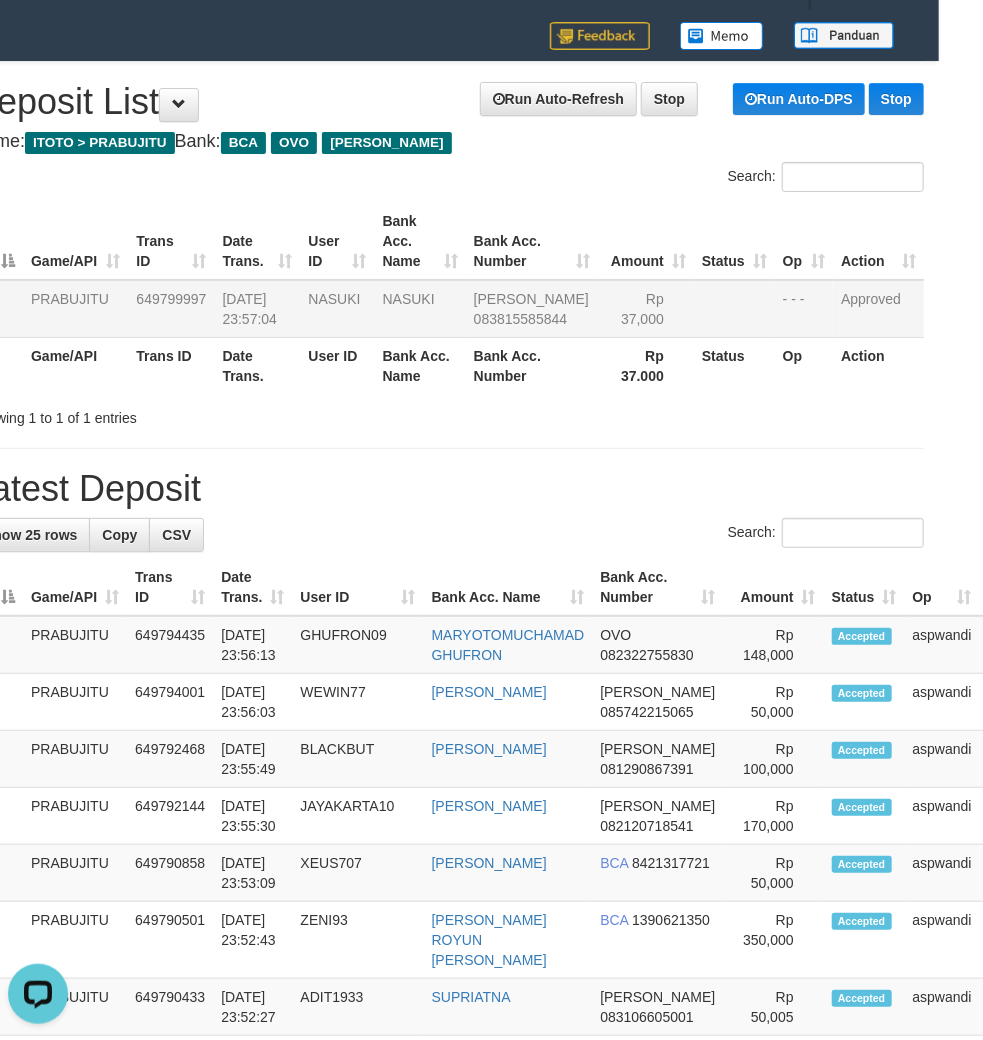click on "Latest Deposit" at bounding box center [447, 489] 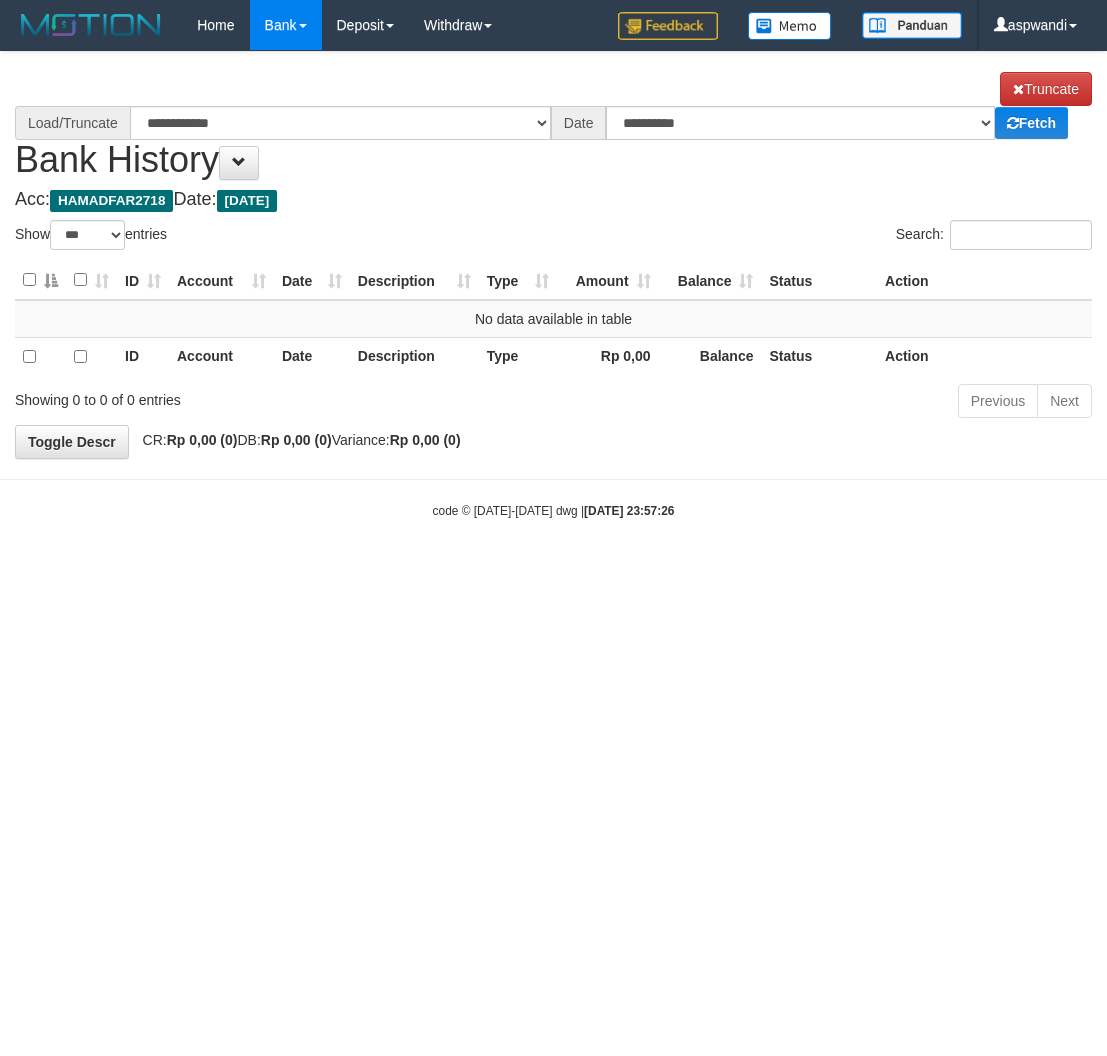select on "***" 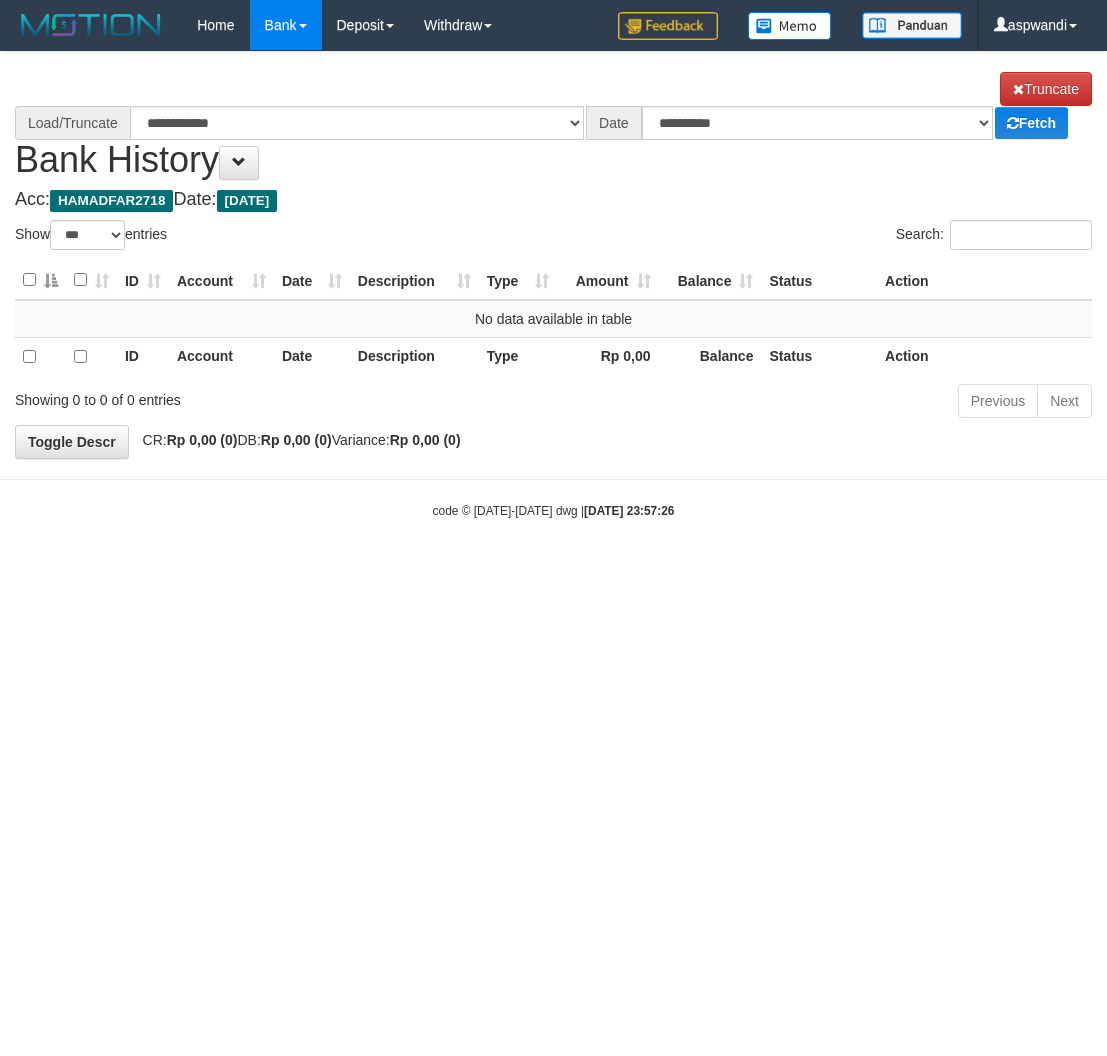 scroll, scrollTop: 0, scrollLeft: 0, axis: both 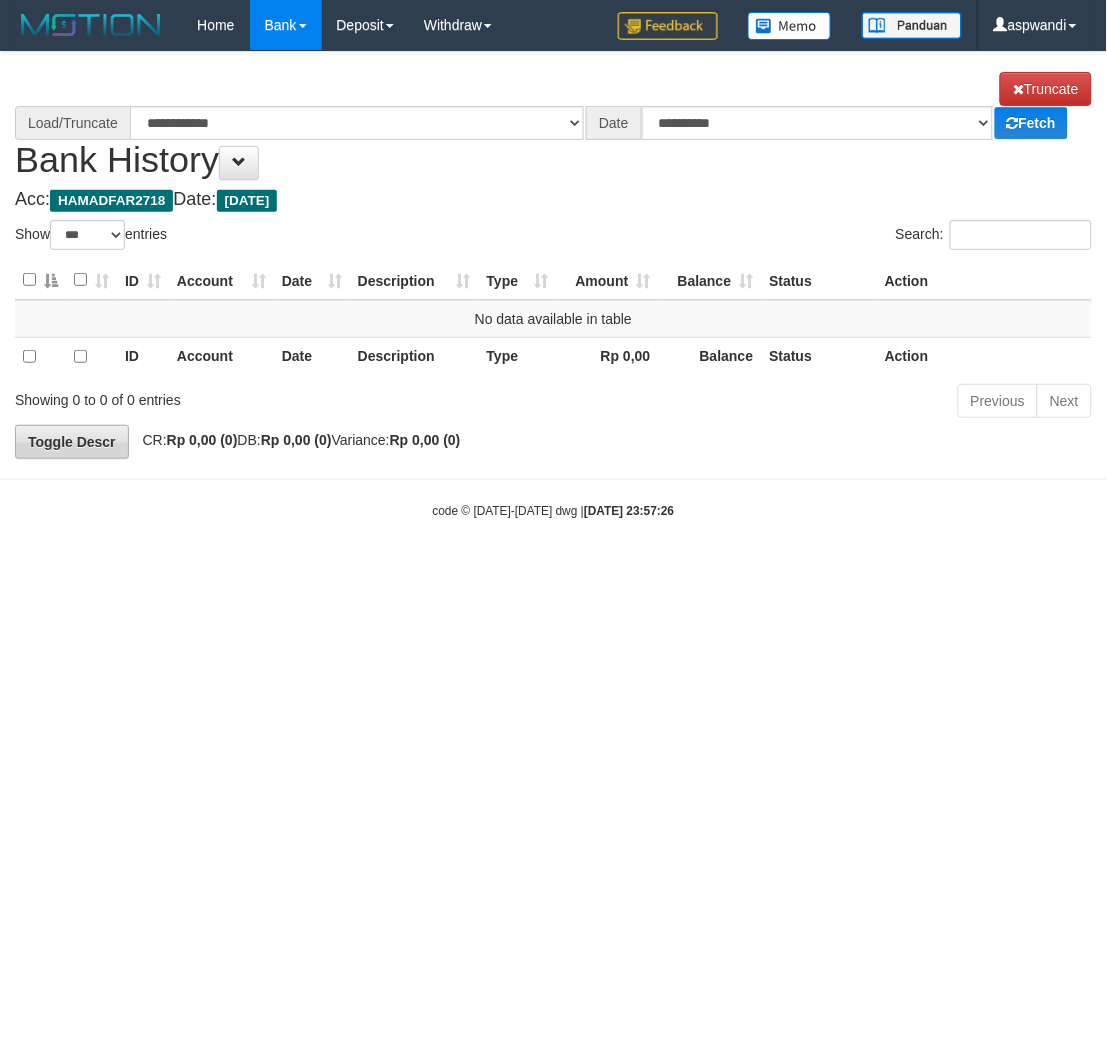 select on "****" 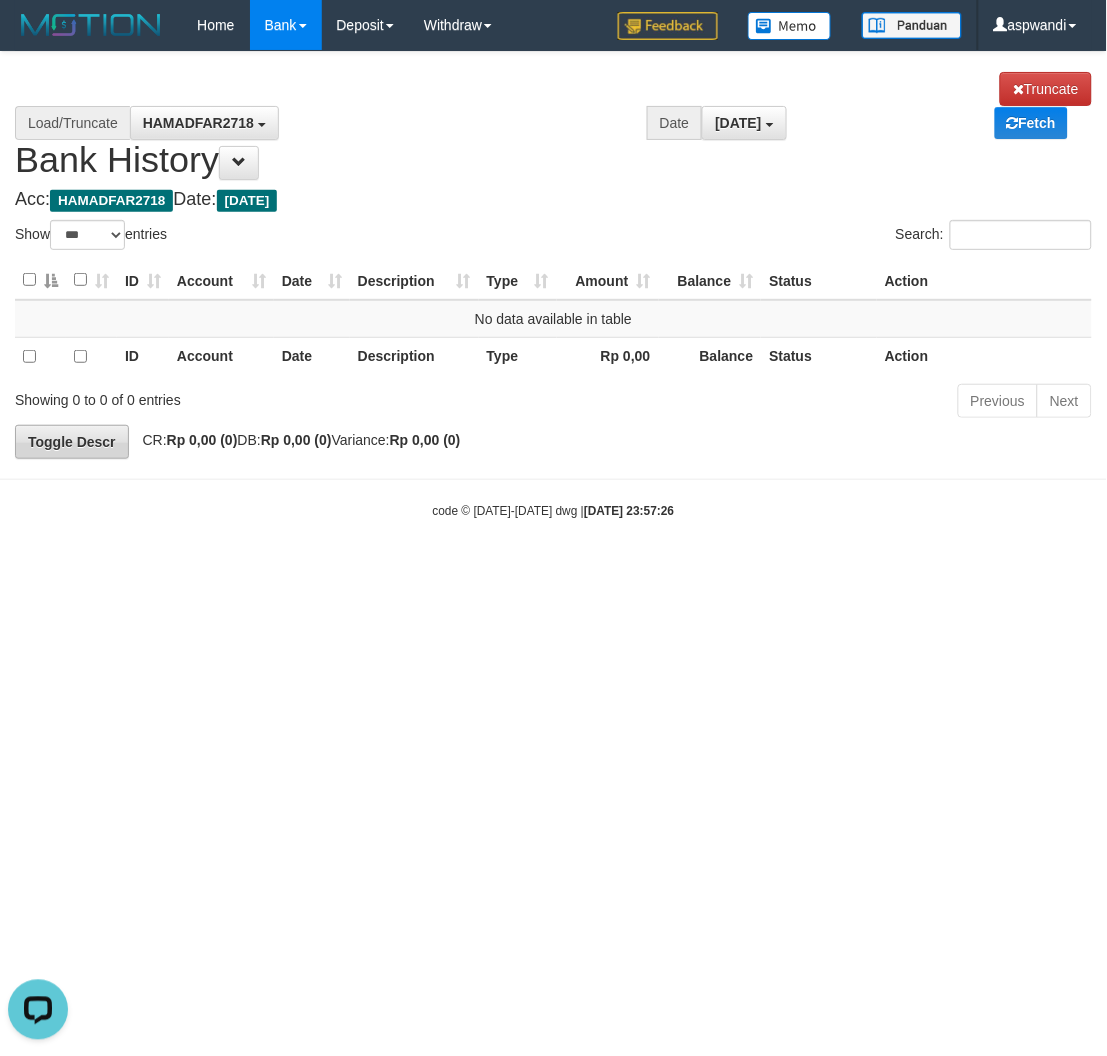 scroll, scrollTop: 0, scrollLeft: 0, axis: both 